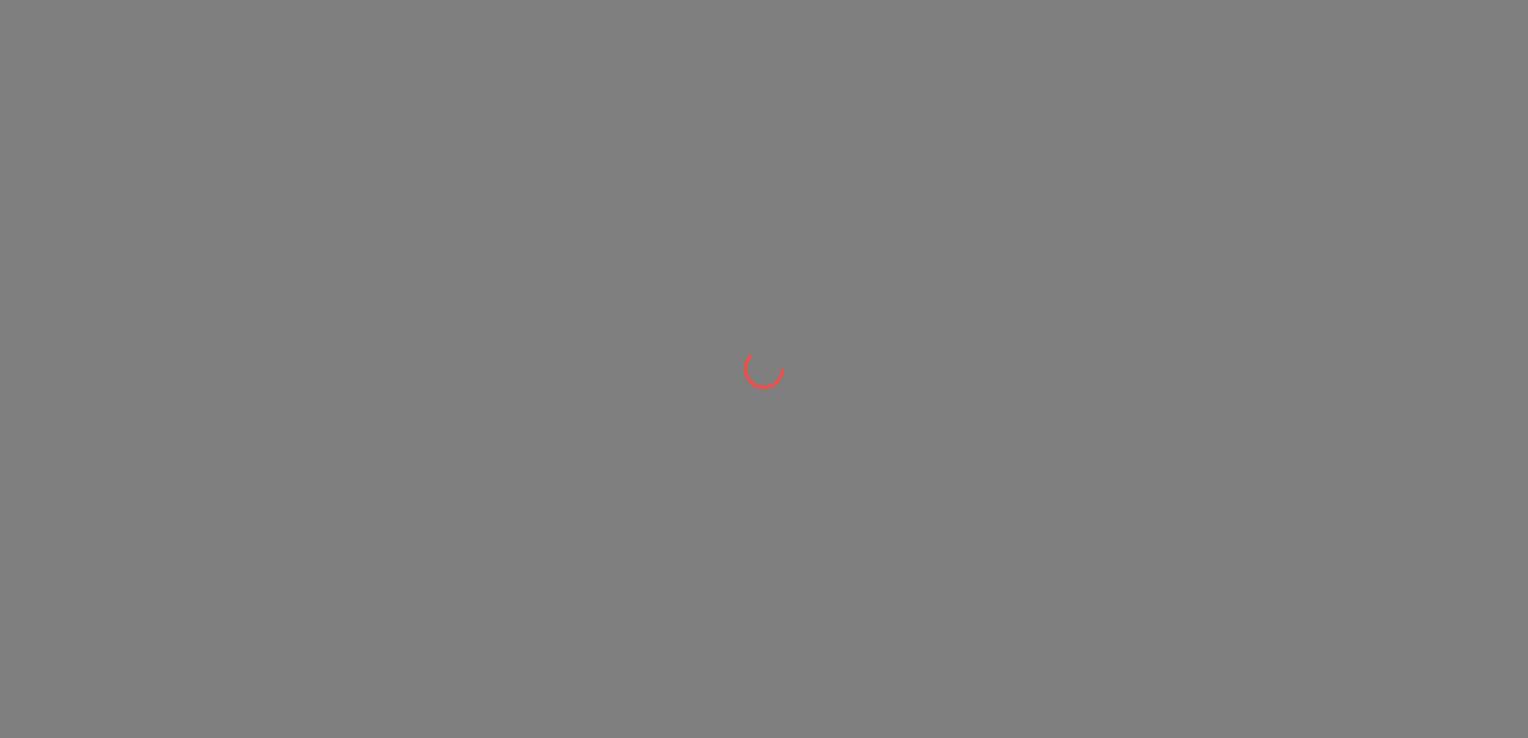 scroll, scrollTop: 0, scrollLeft: 0, axis: both 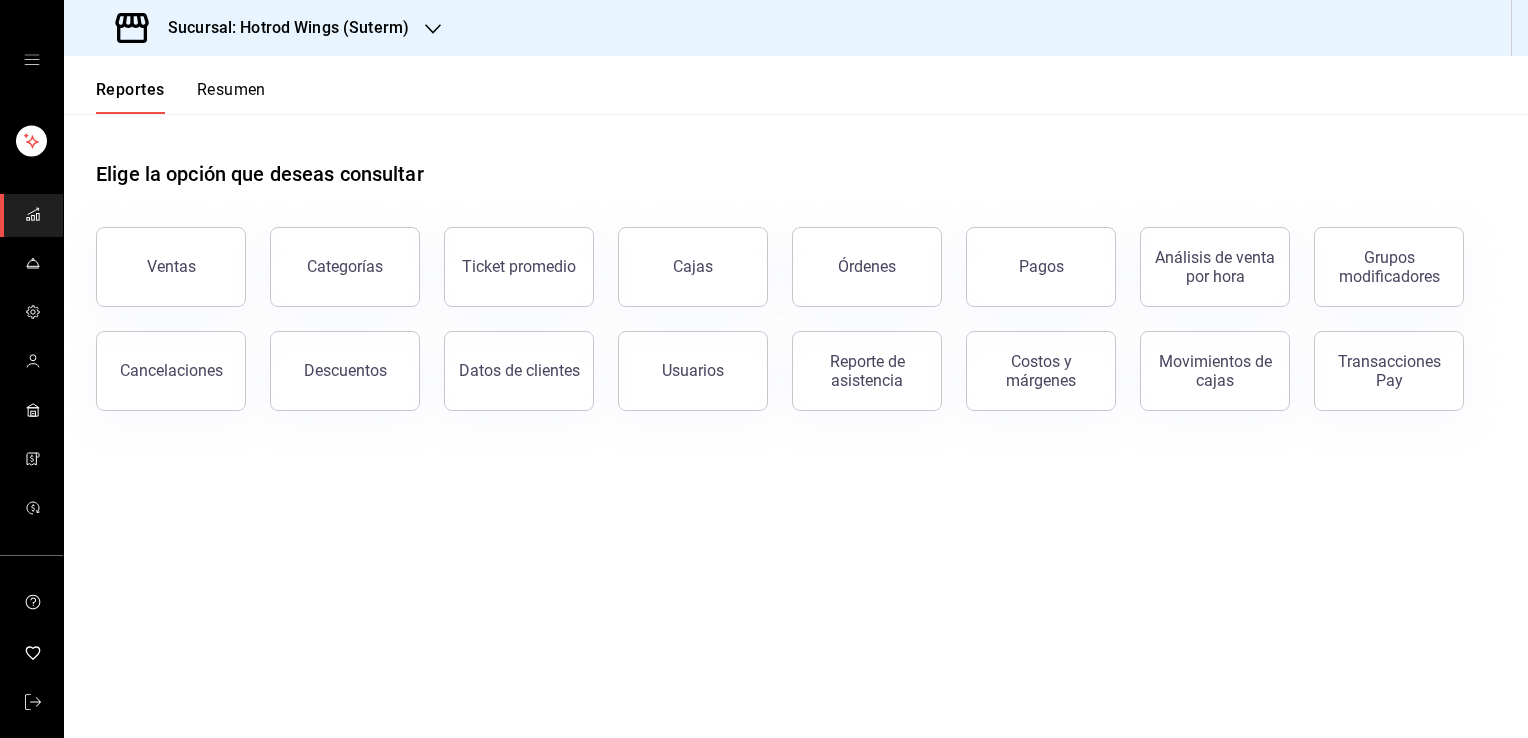 click on "Sucursal: Hotrod Wings (Suterm)" at bounding box center [264, 28] 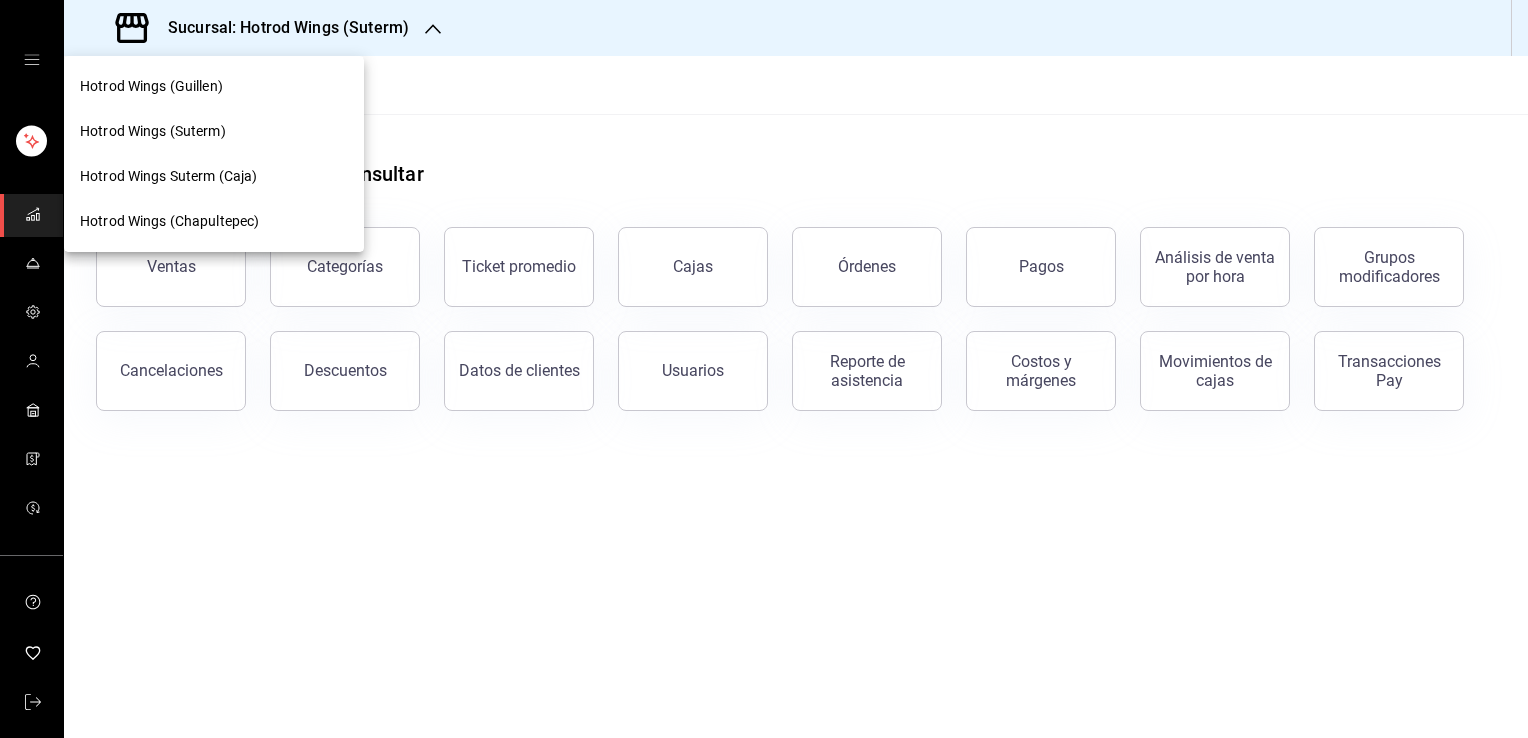 click at bounding box center [764, 369] 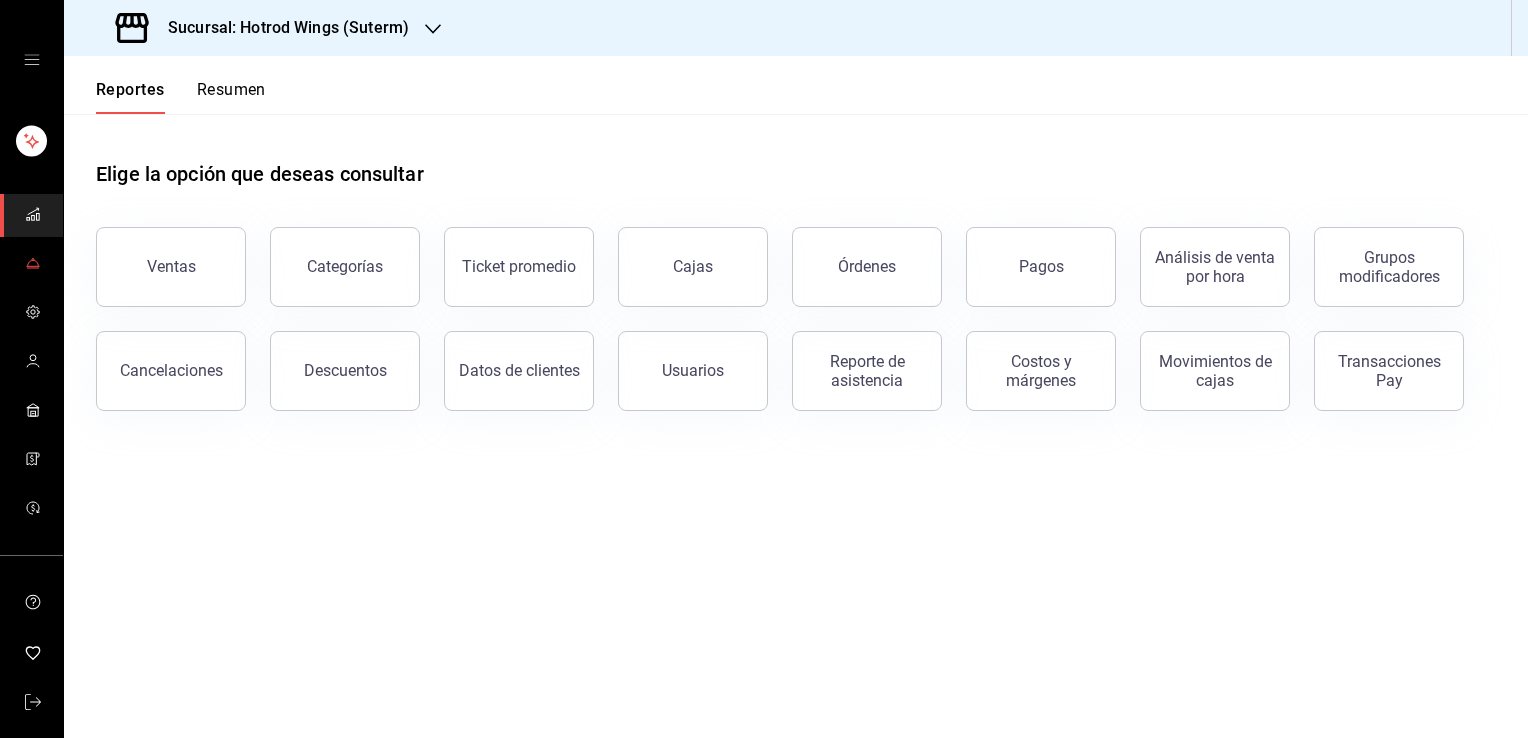 click 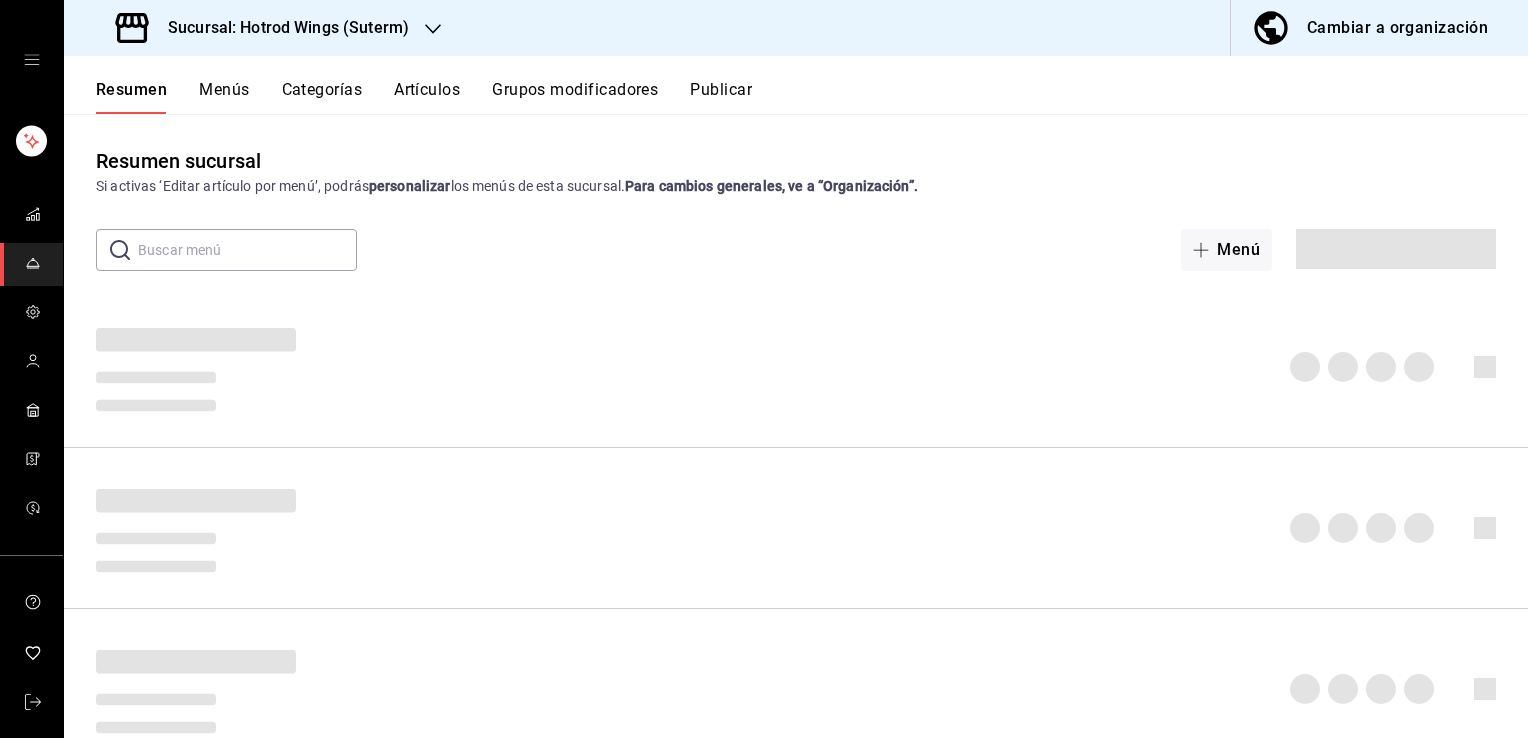 click on "Cambiar a organización" at bounding box center (1397, 28) 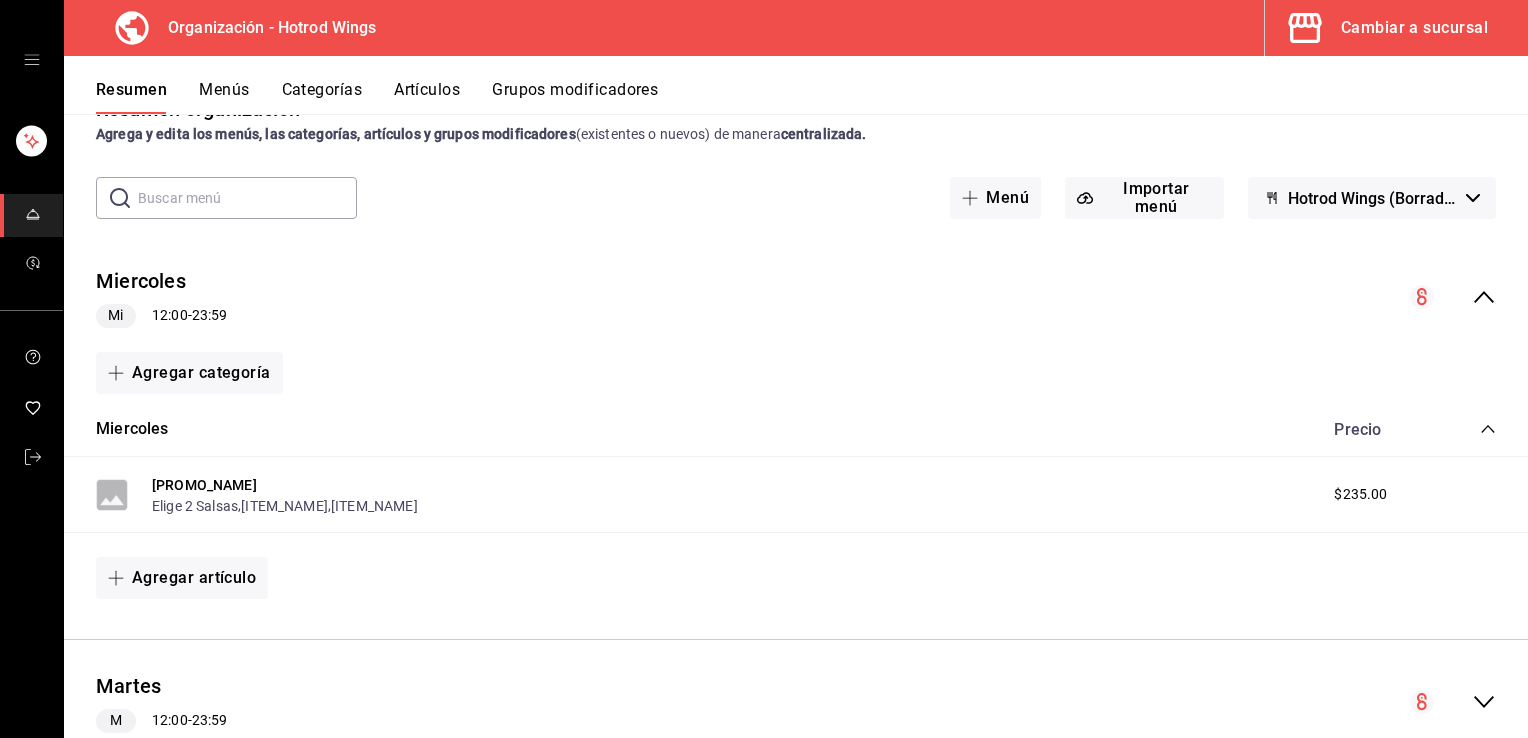 scroll, scrollTop: 56, scrollLeft: 0, axis: vertical 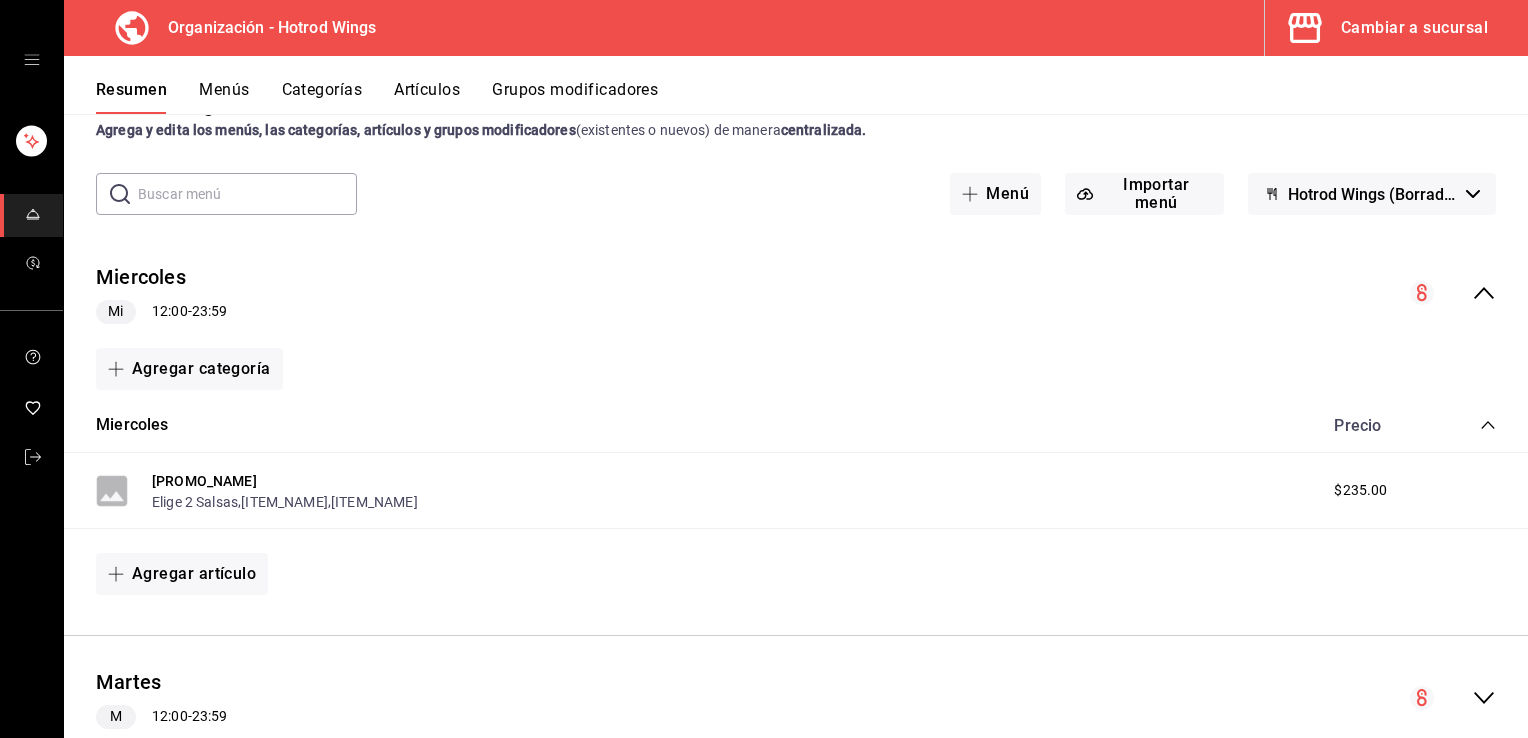 click 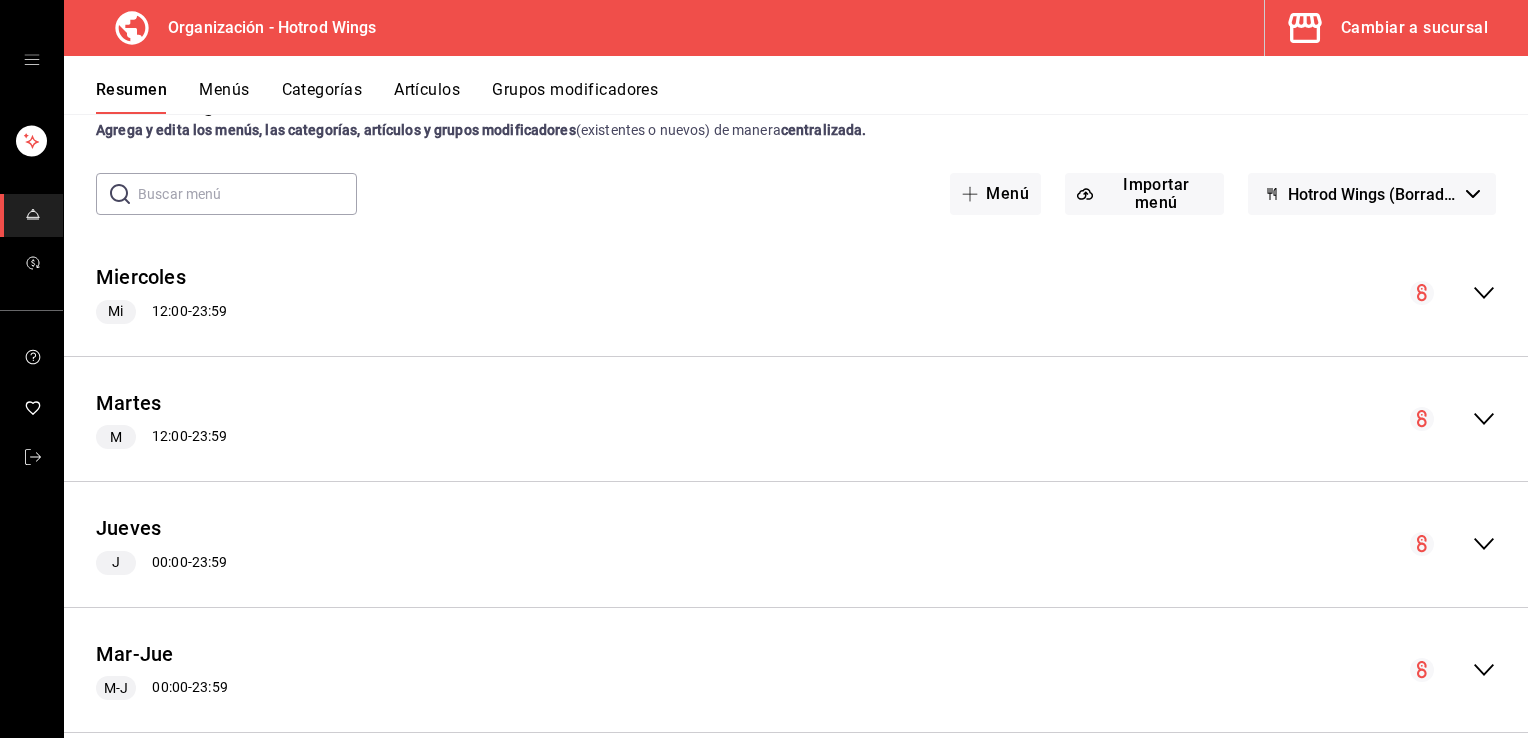 scroll, scrollTop: 0, scrollLeft: 0, axis: both 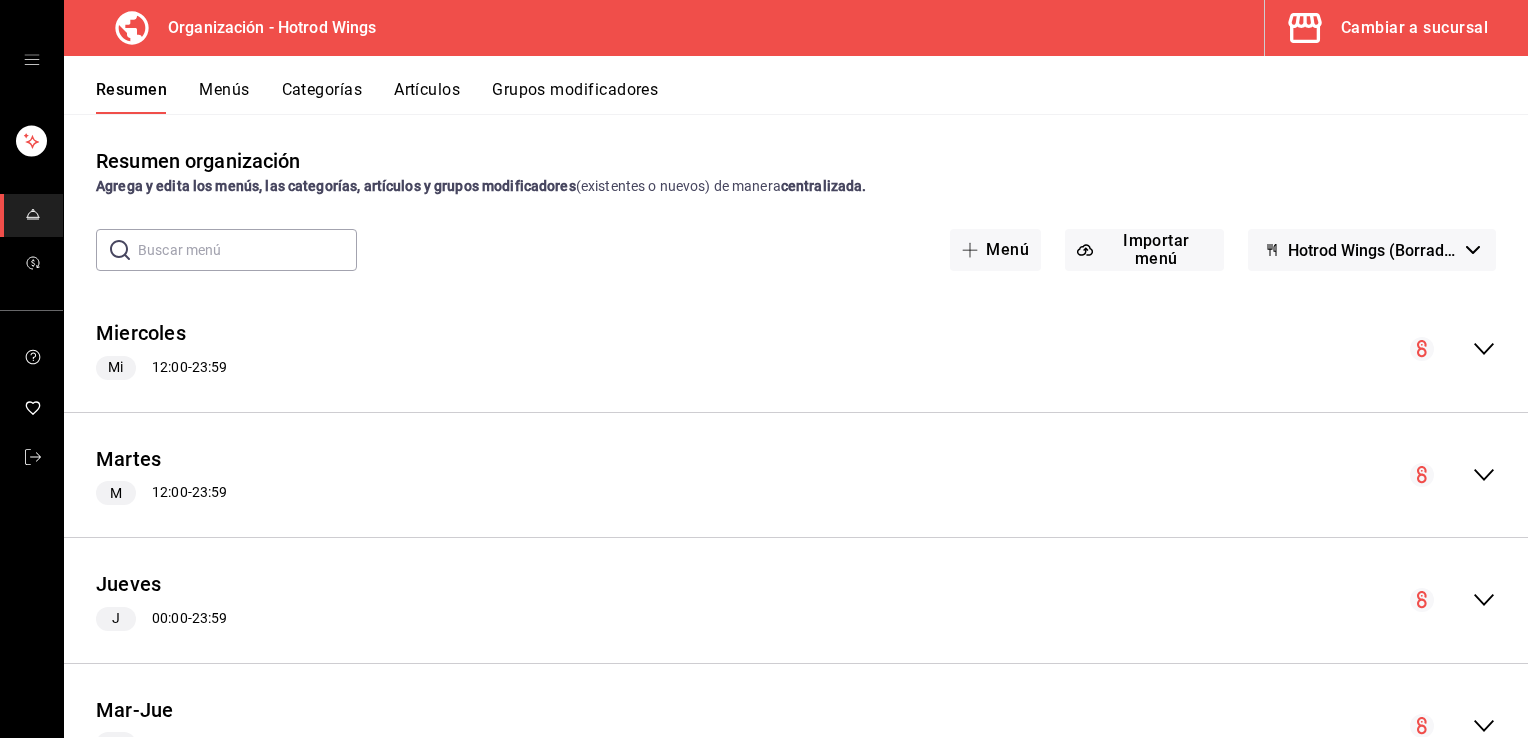 click on "Artículos" at bounding box center (427, 97) 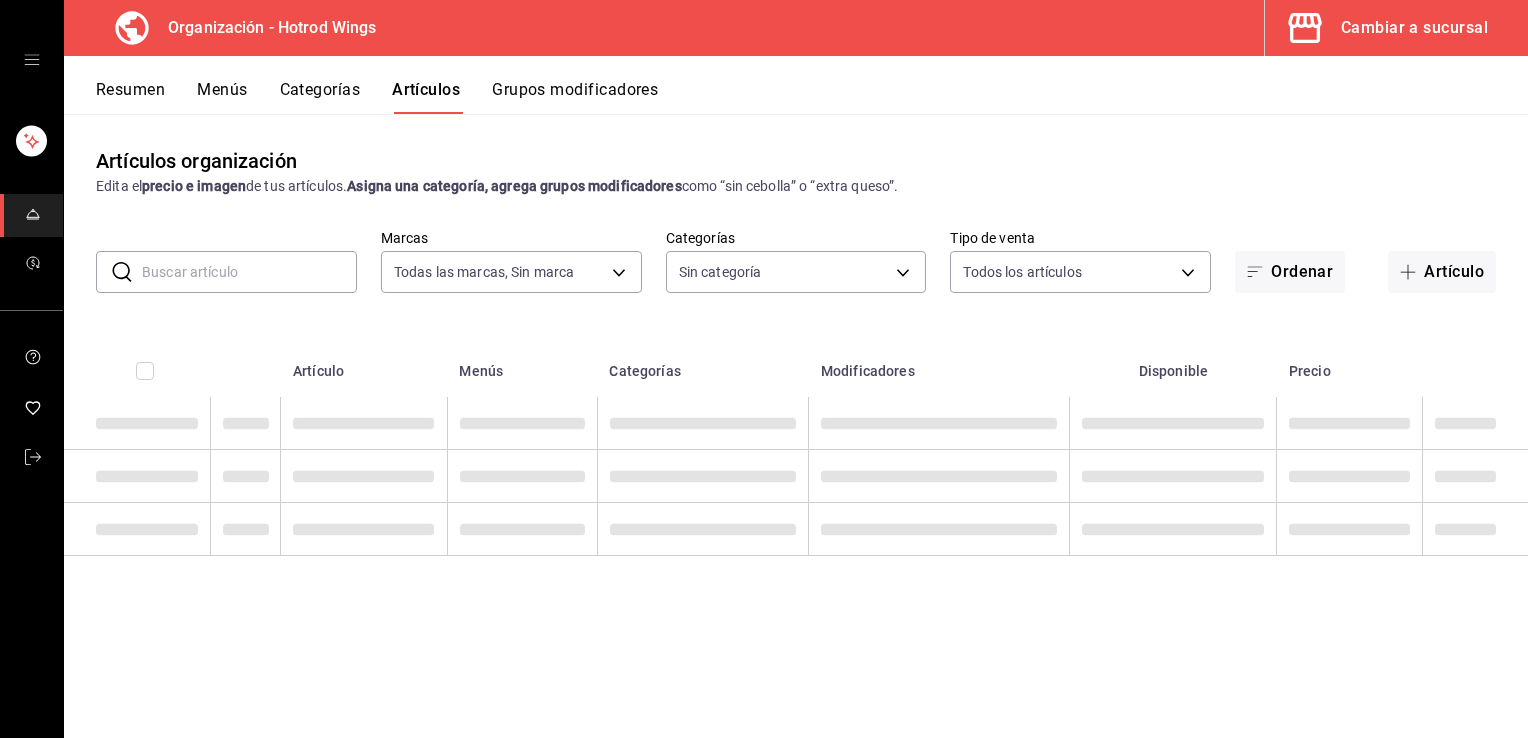 type on "15465c50-846d-4f50-ada5-c89162e78ec4" 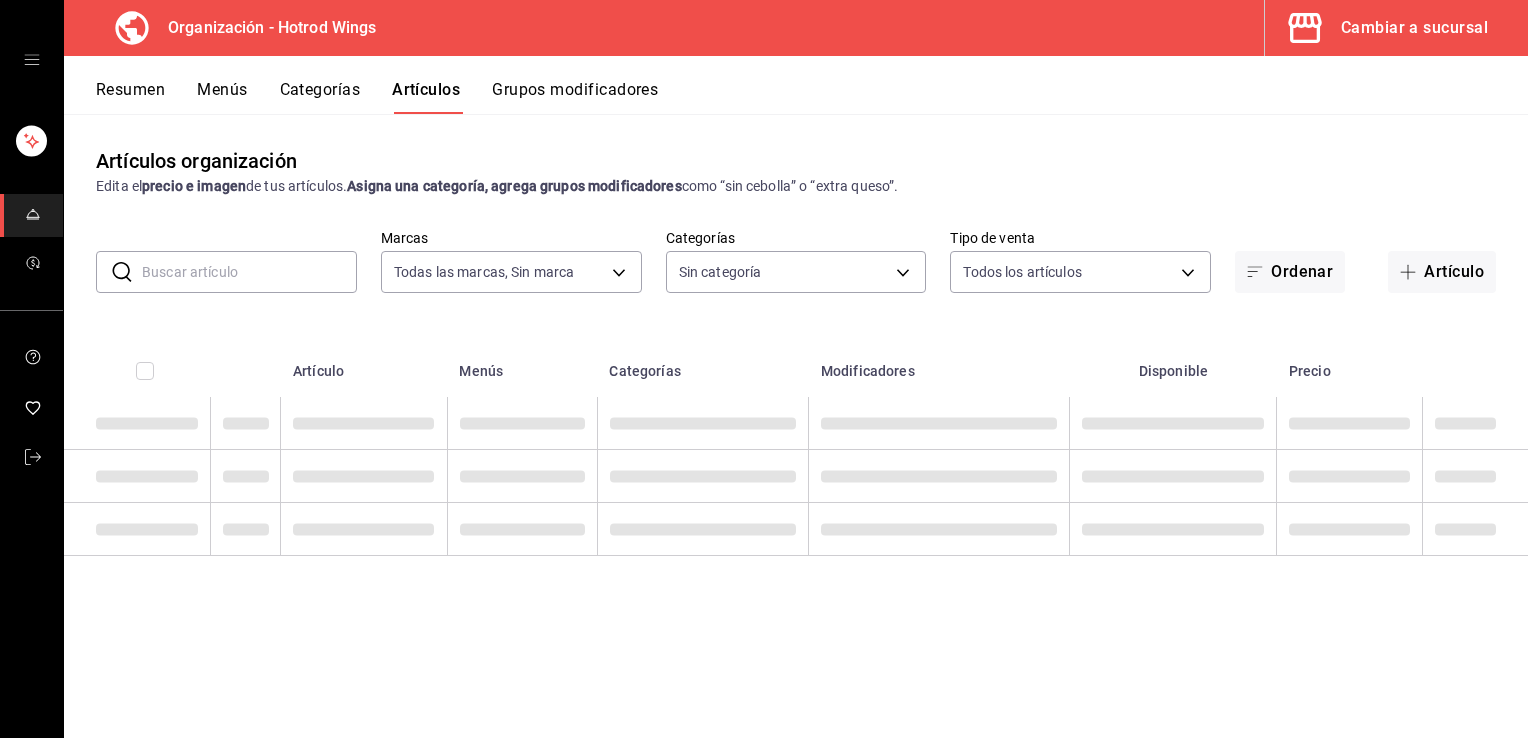 click at bounding box center (249, 272) 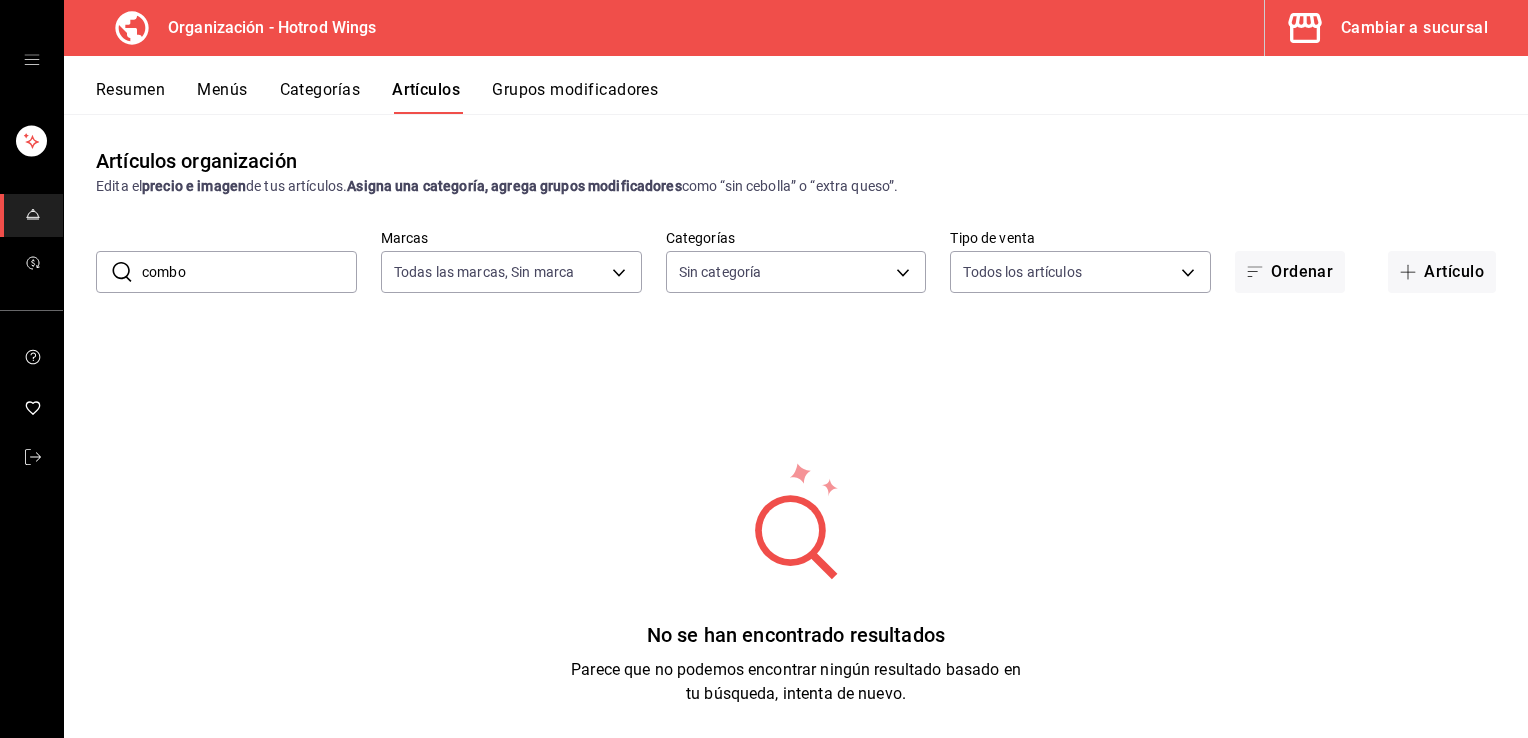 type on "combo" 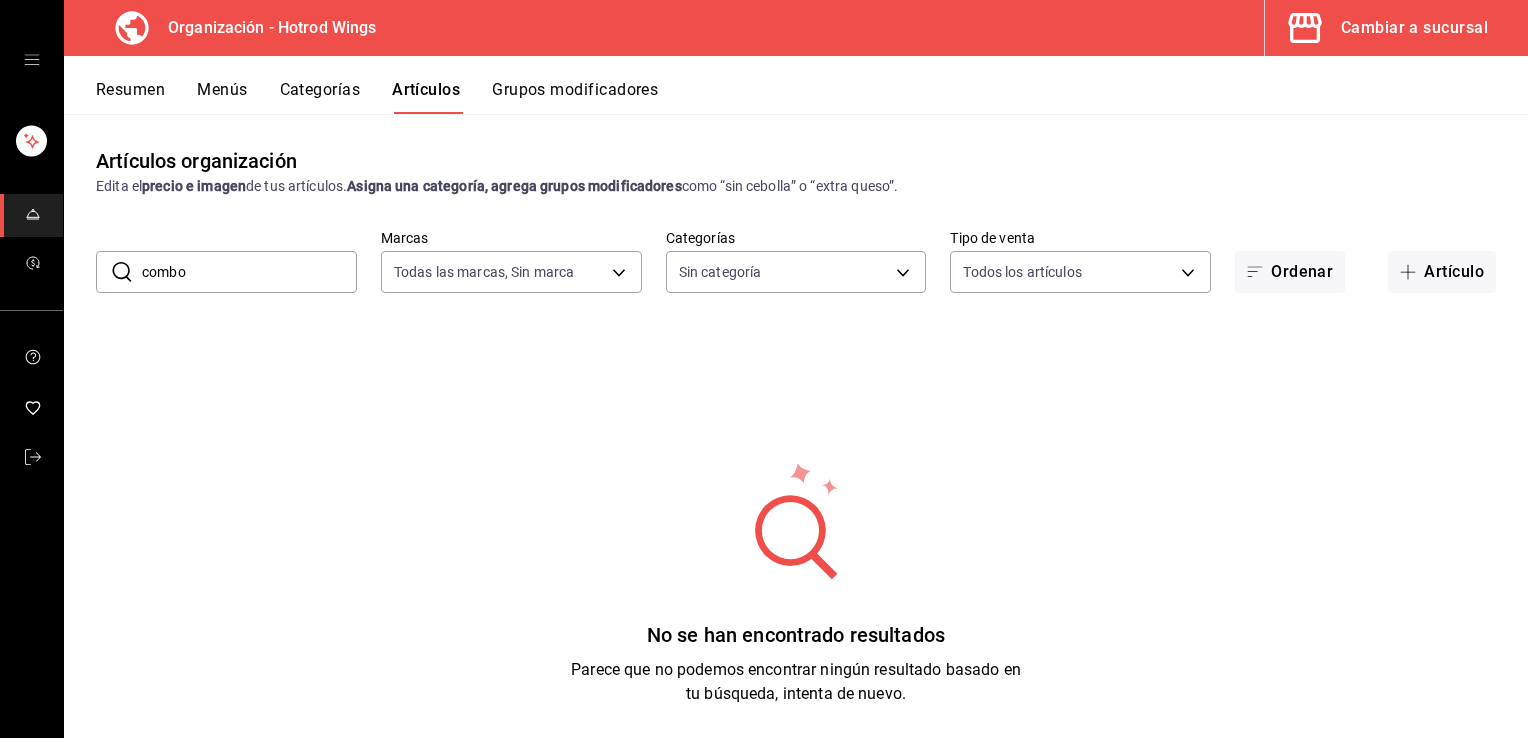 click on "No se han encontrado resultados Parece que no podemos encontrar ningún resultado basado en tu búsqueda, intenta de nuevo." at bounding box center [796, 583] 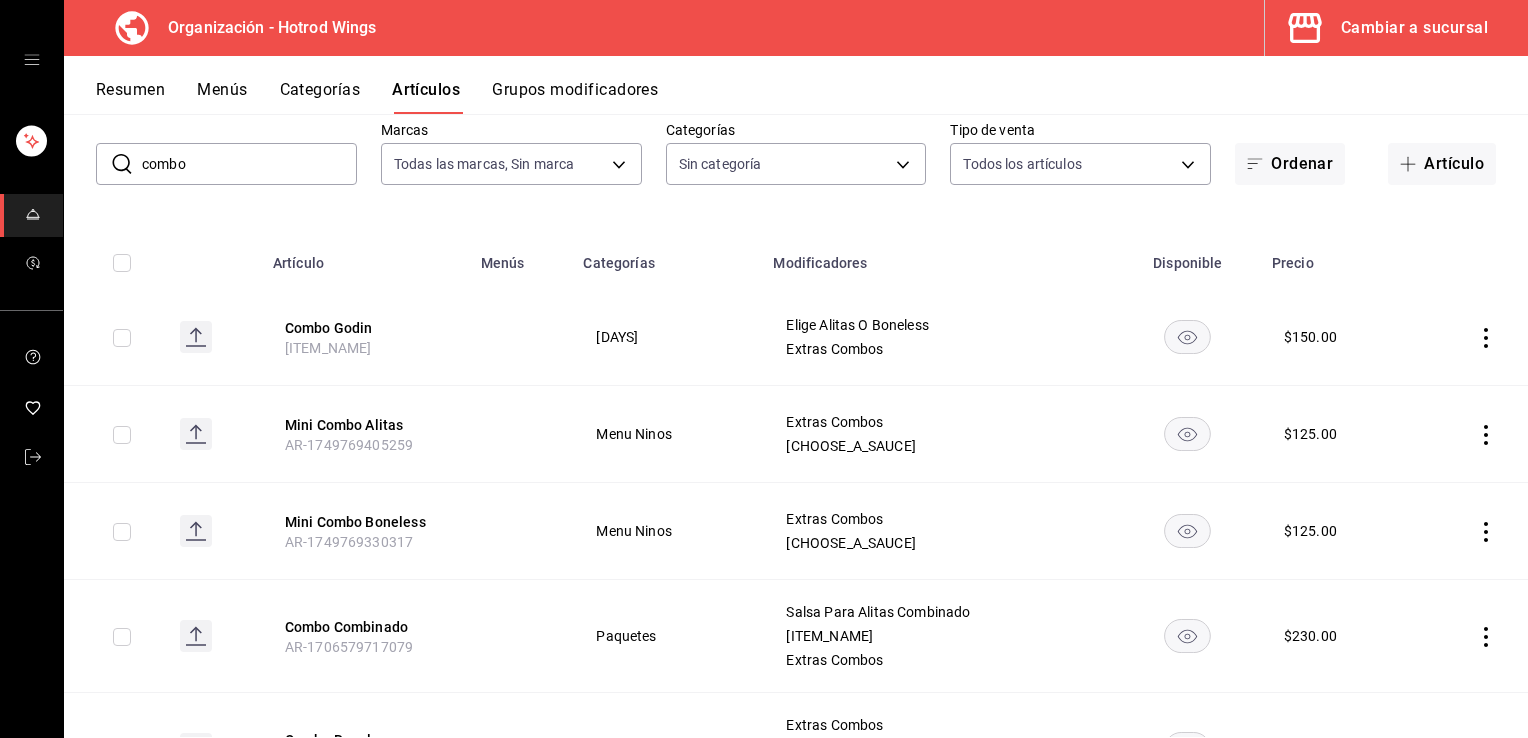 scroll, scrollTop: 112, scrollLeft: 0, axis: vertical 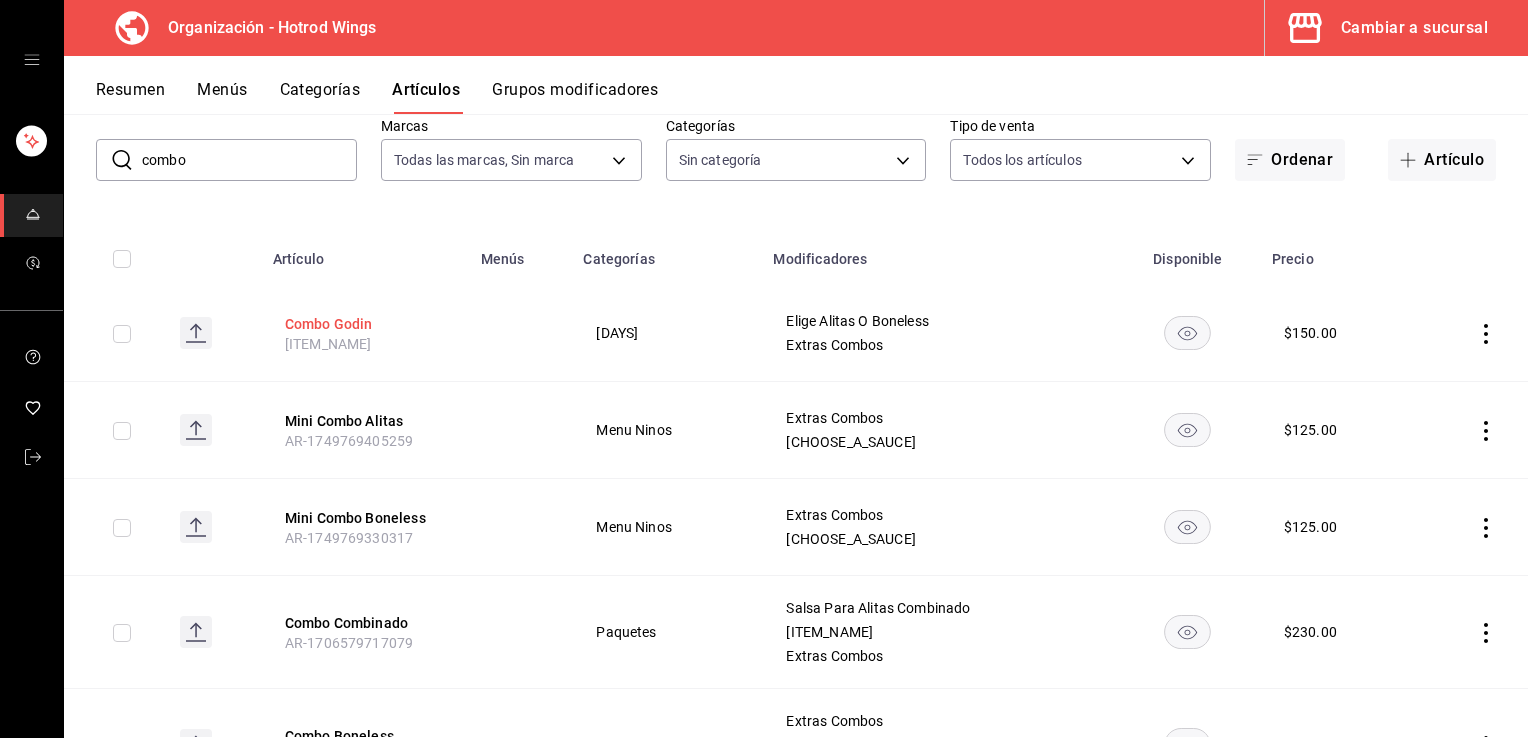 click on "Combo Godin" at bounding box center (365, 324) 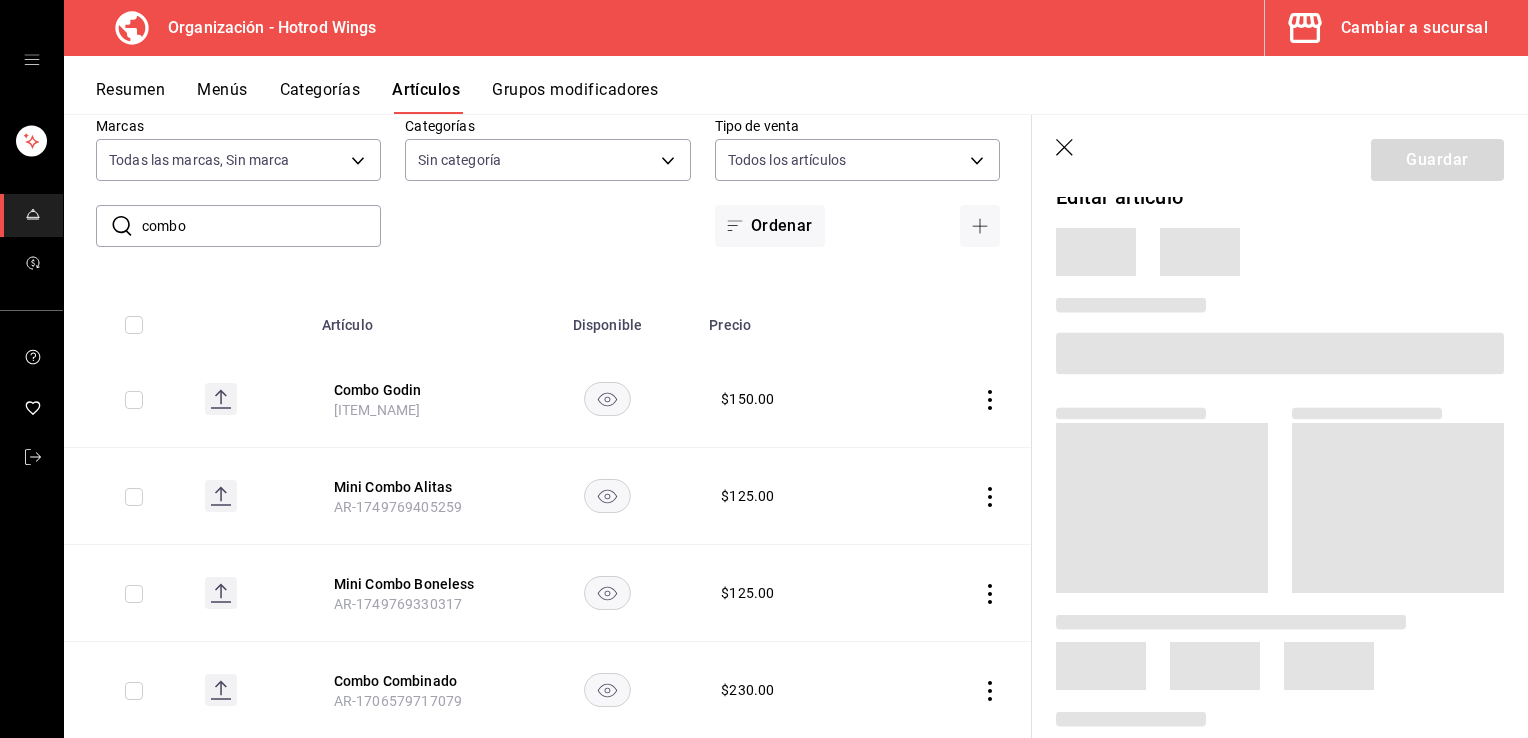 scroll, scrollTop: 0, scrollLeft: 0, axis: both 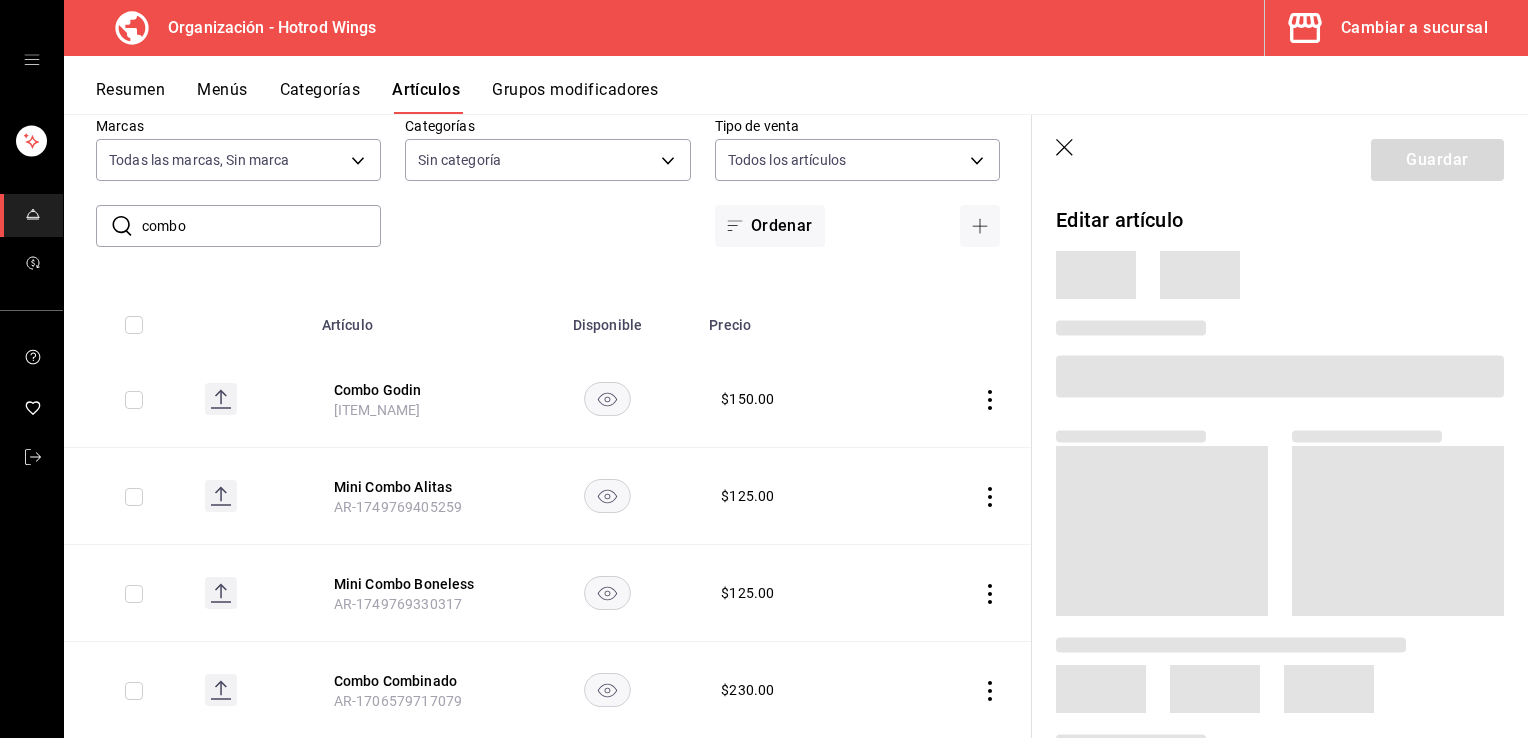 click 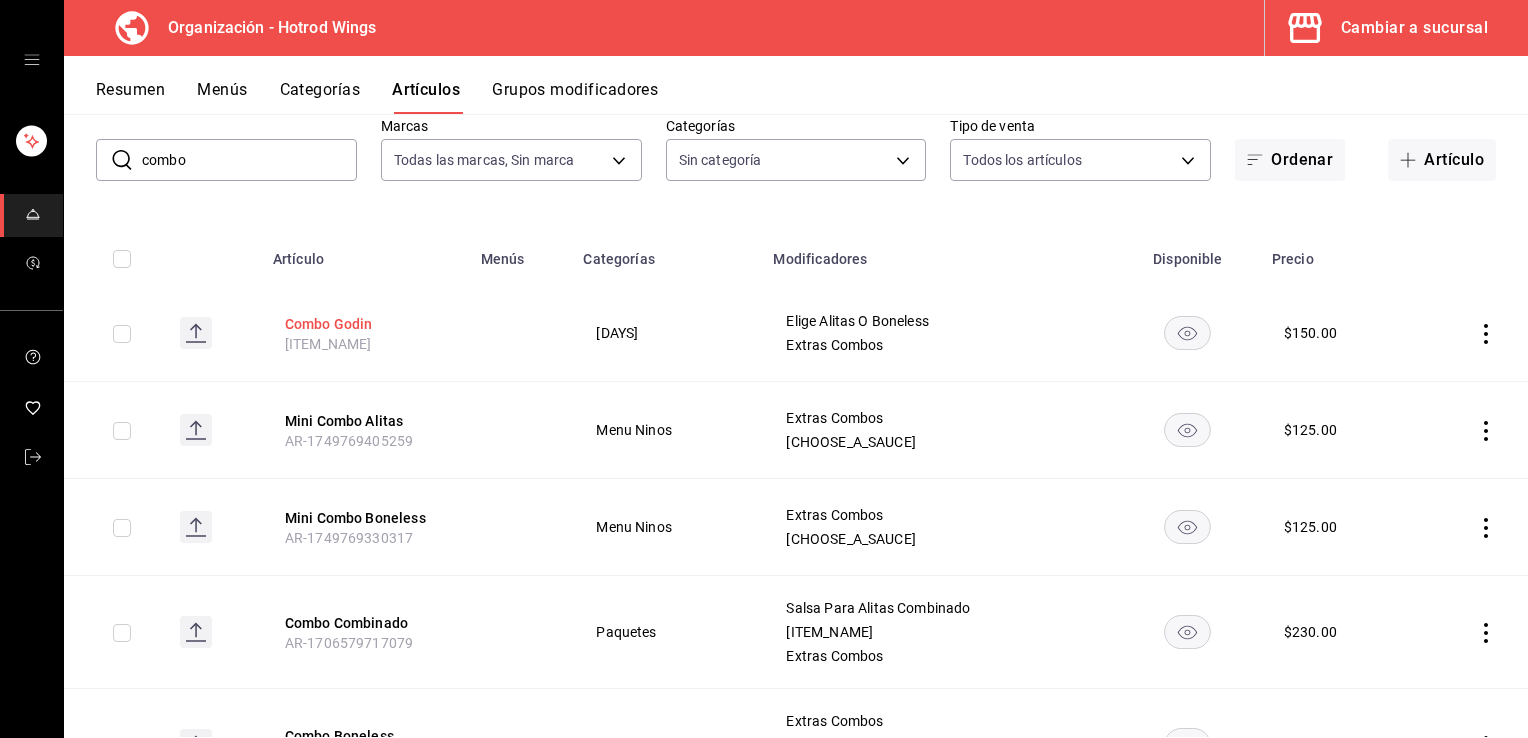 click on "Combo Godin" at bounding box center [365, 324] 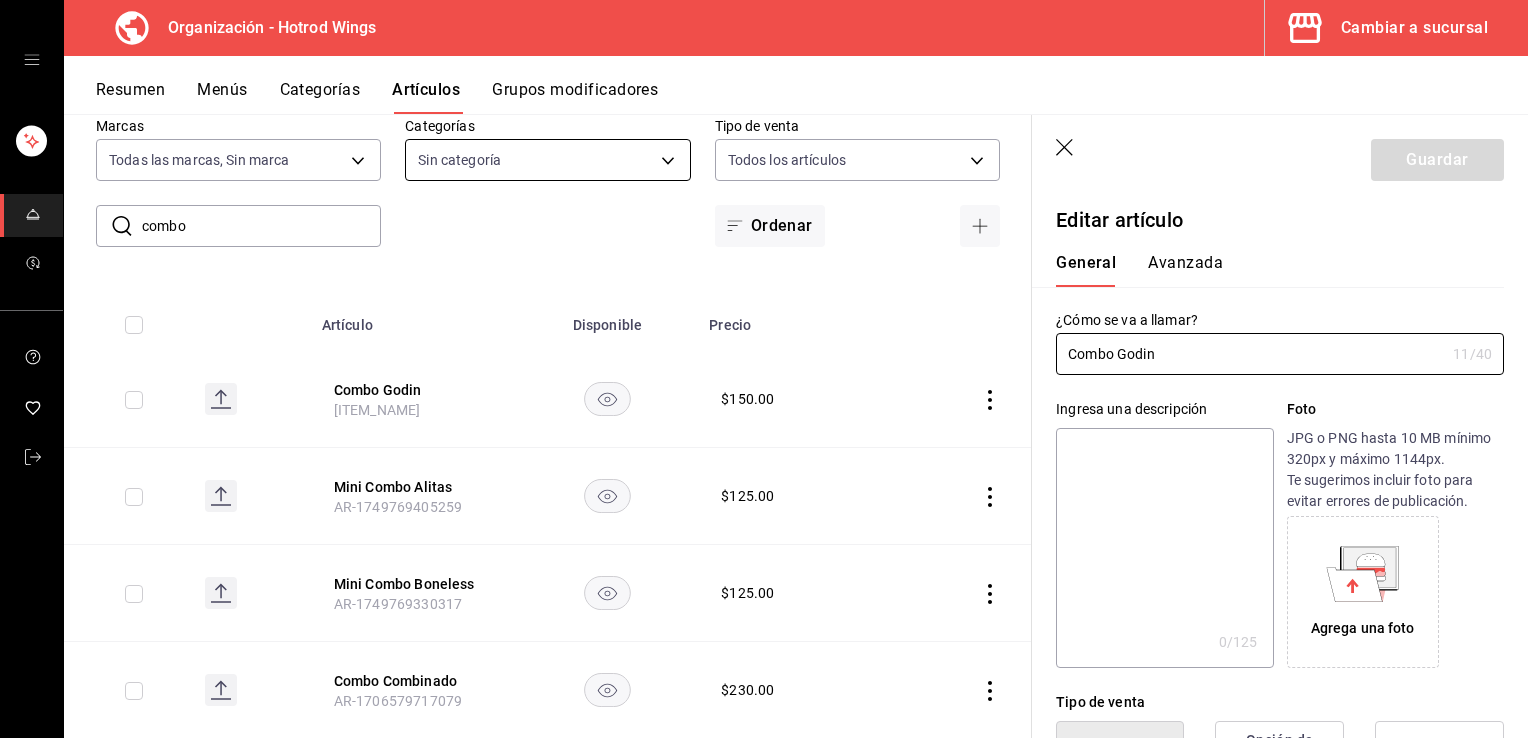 type on "$150.00" 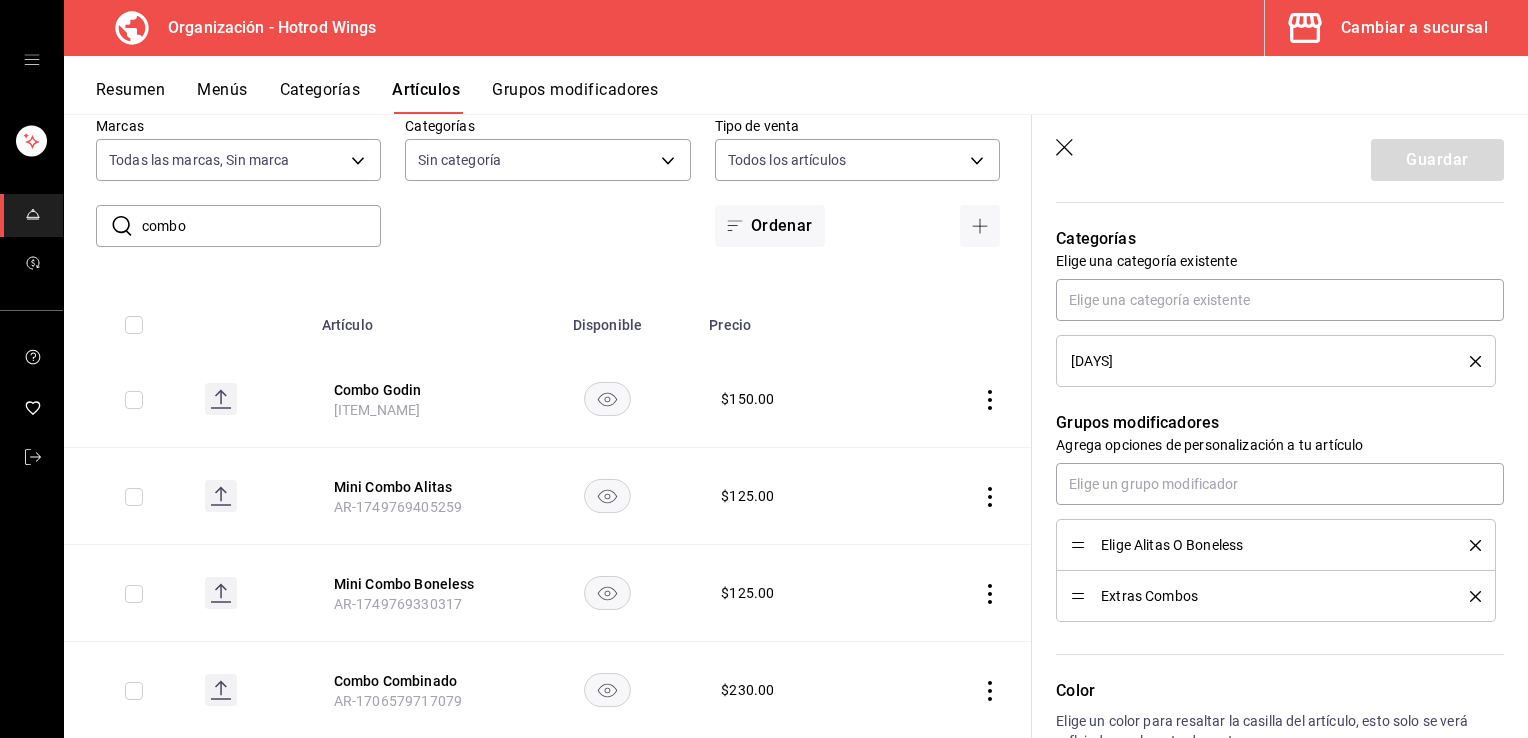 scroll, scrollTop: 694, scrollLeft: 0, axis: vertical 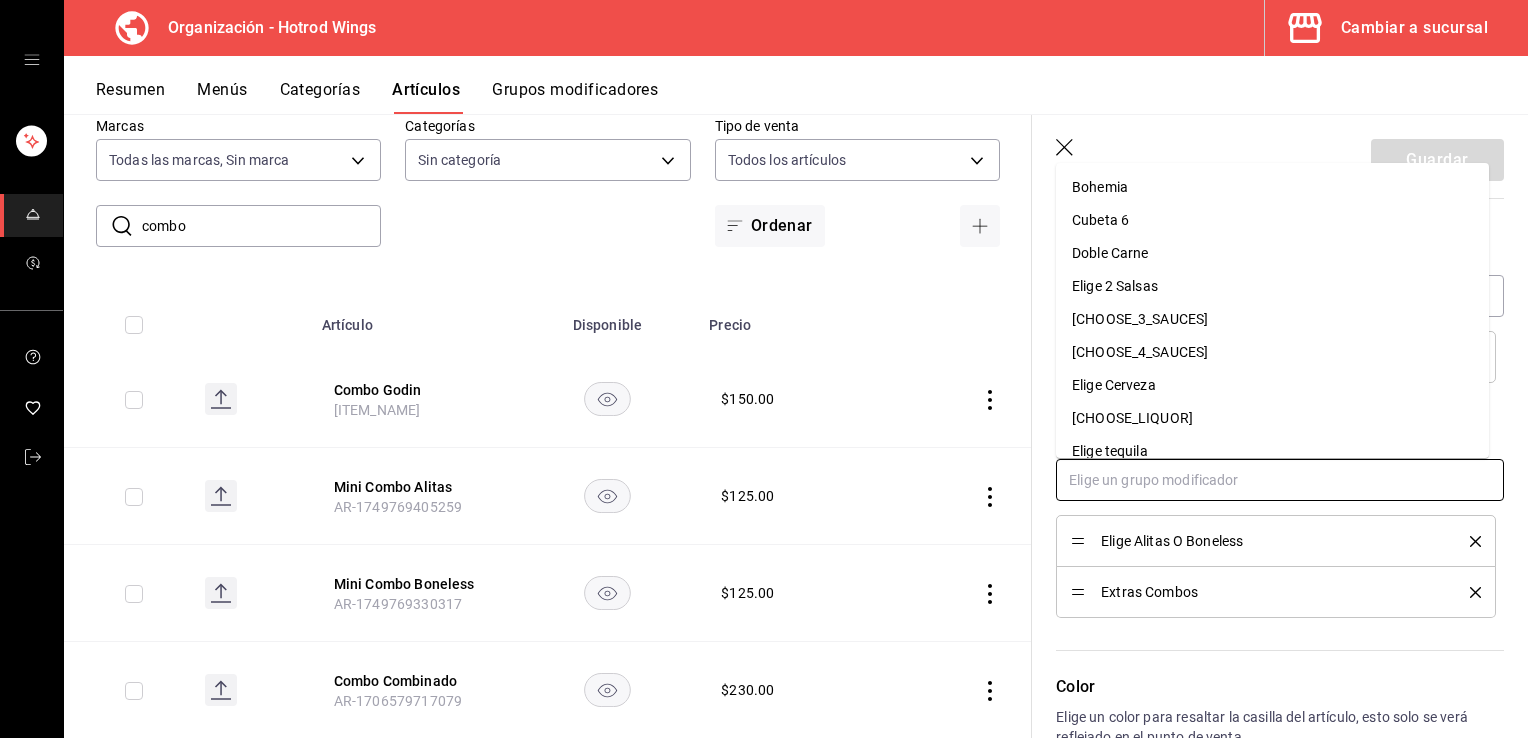 click at bounding box center (1280, 480) 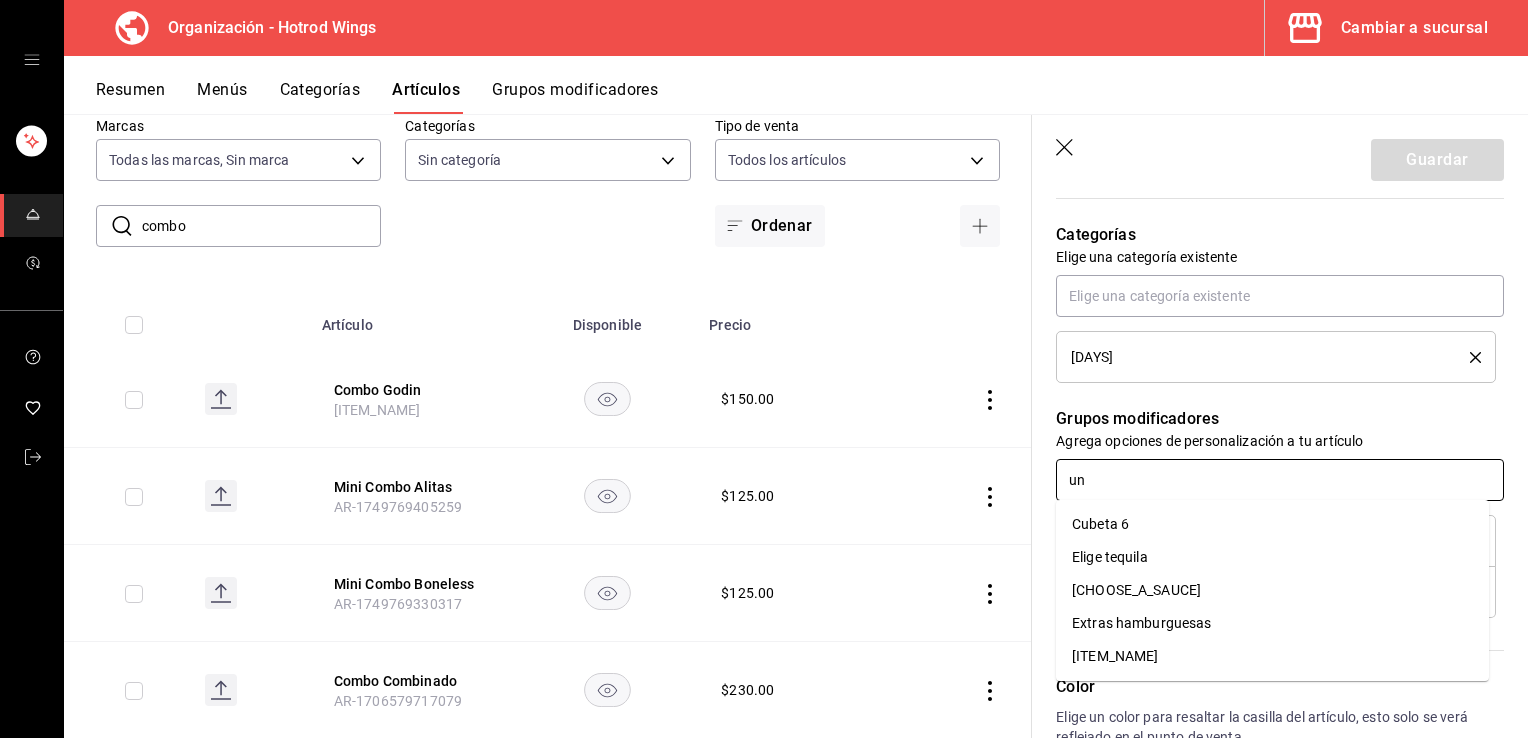 type on "una" 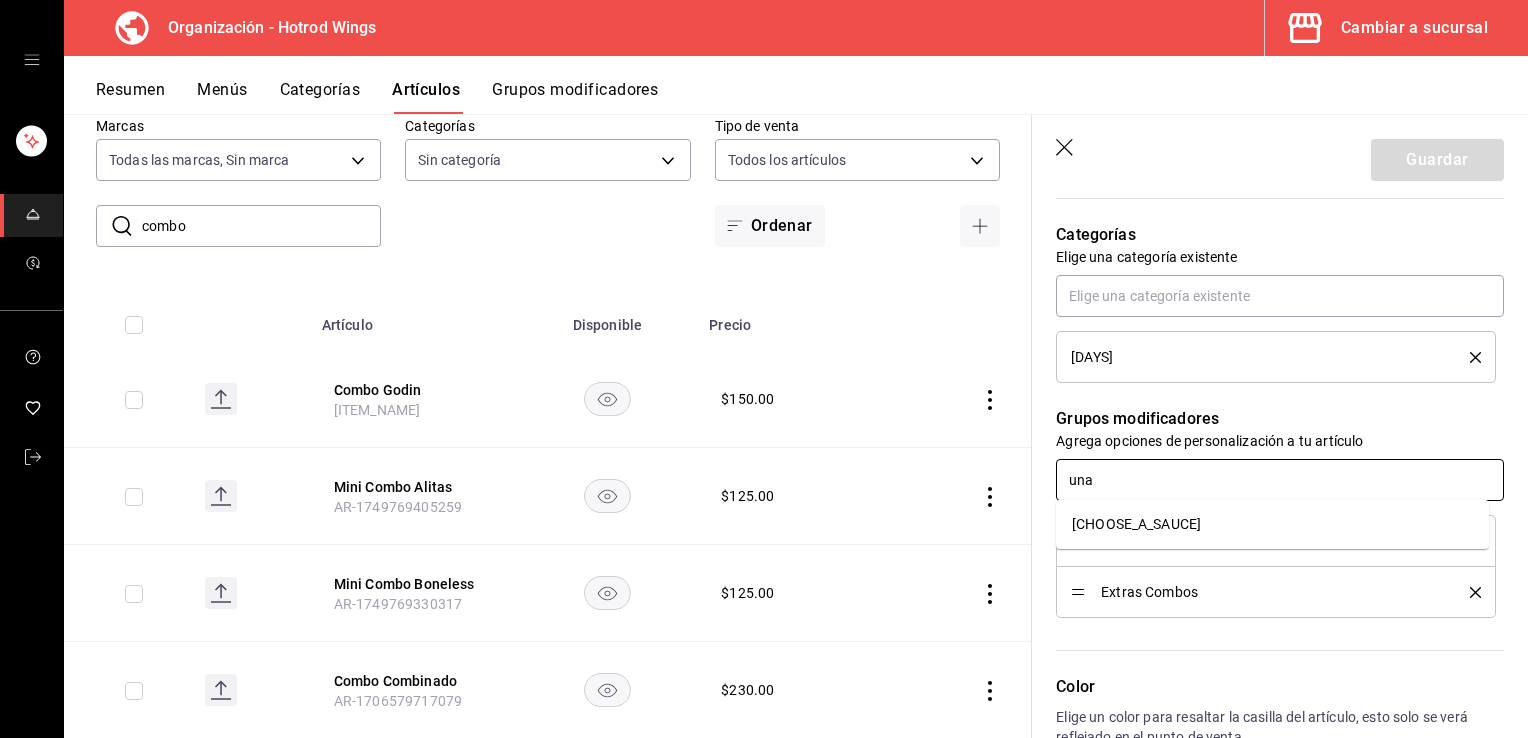 click on "[CHOOSE_A_SAUCE]" at bounding box center (1136, 524) 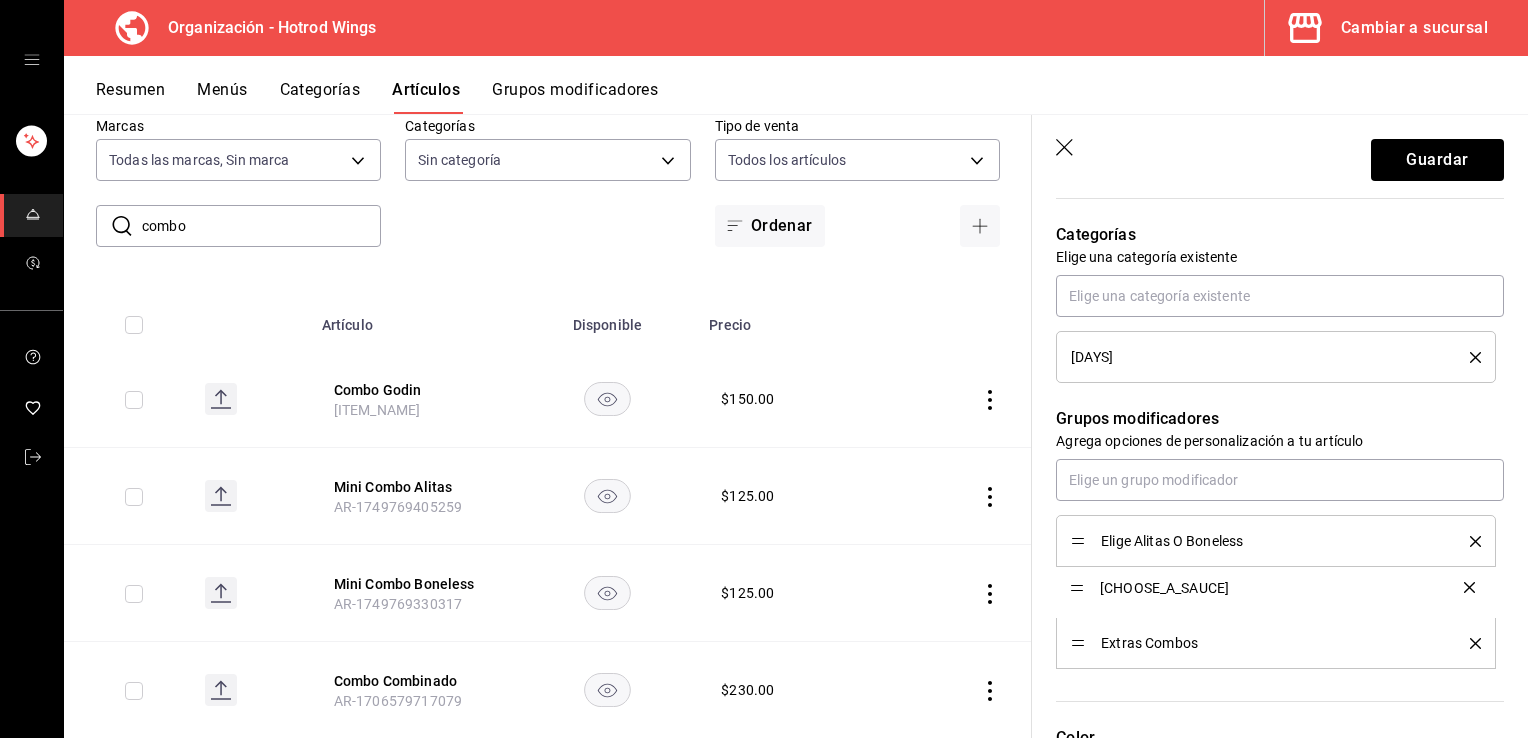 drag, startPoint x: 1076, startPoint y: 638, endPoint x: 1076, endPoint y: 584, distance: 54 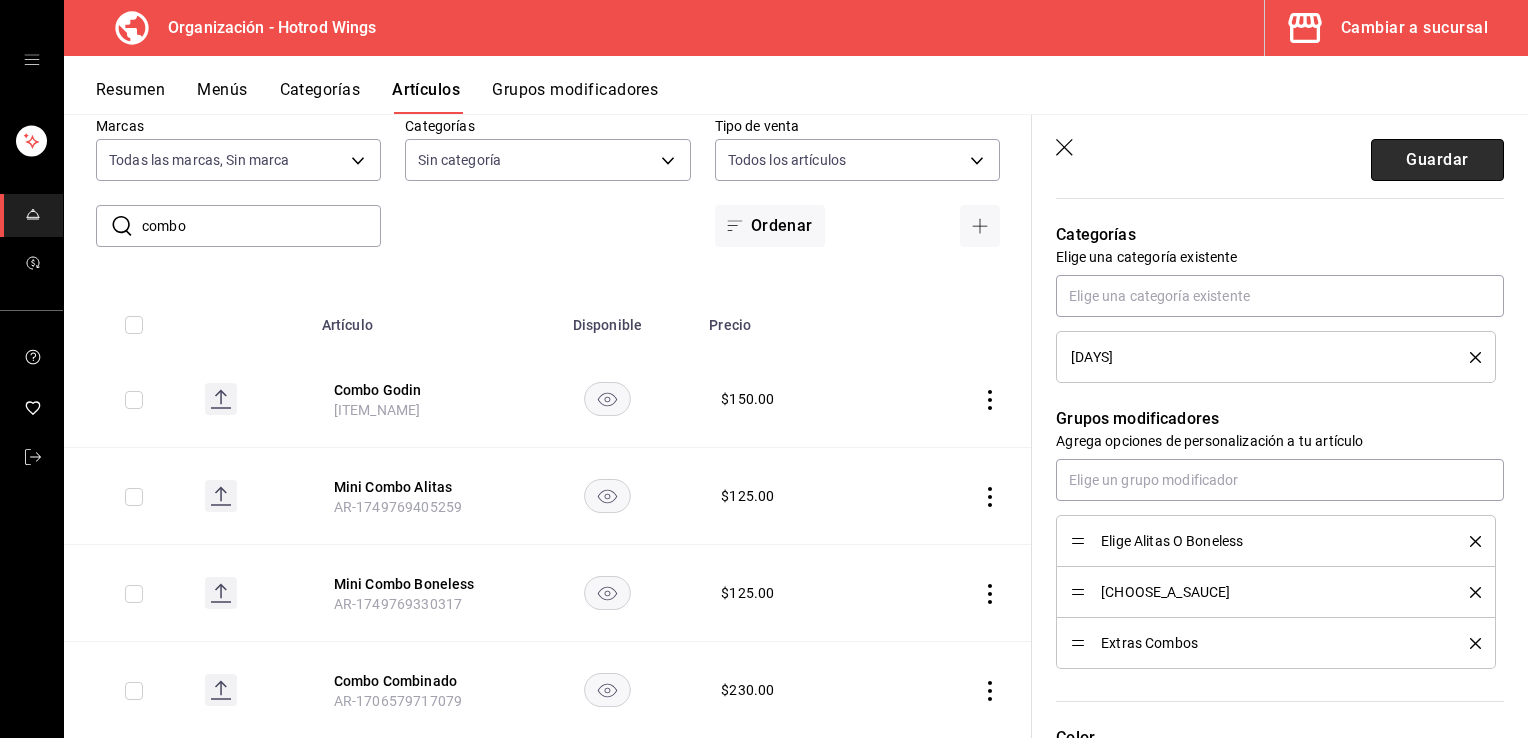 click on "Guardar" at bounding box center (1437, 160) 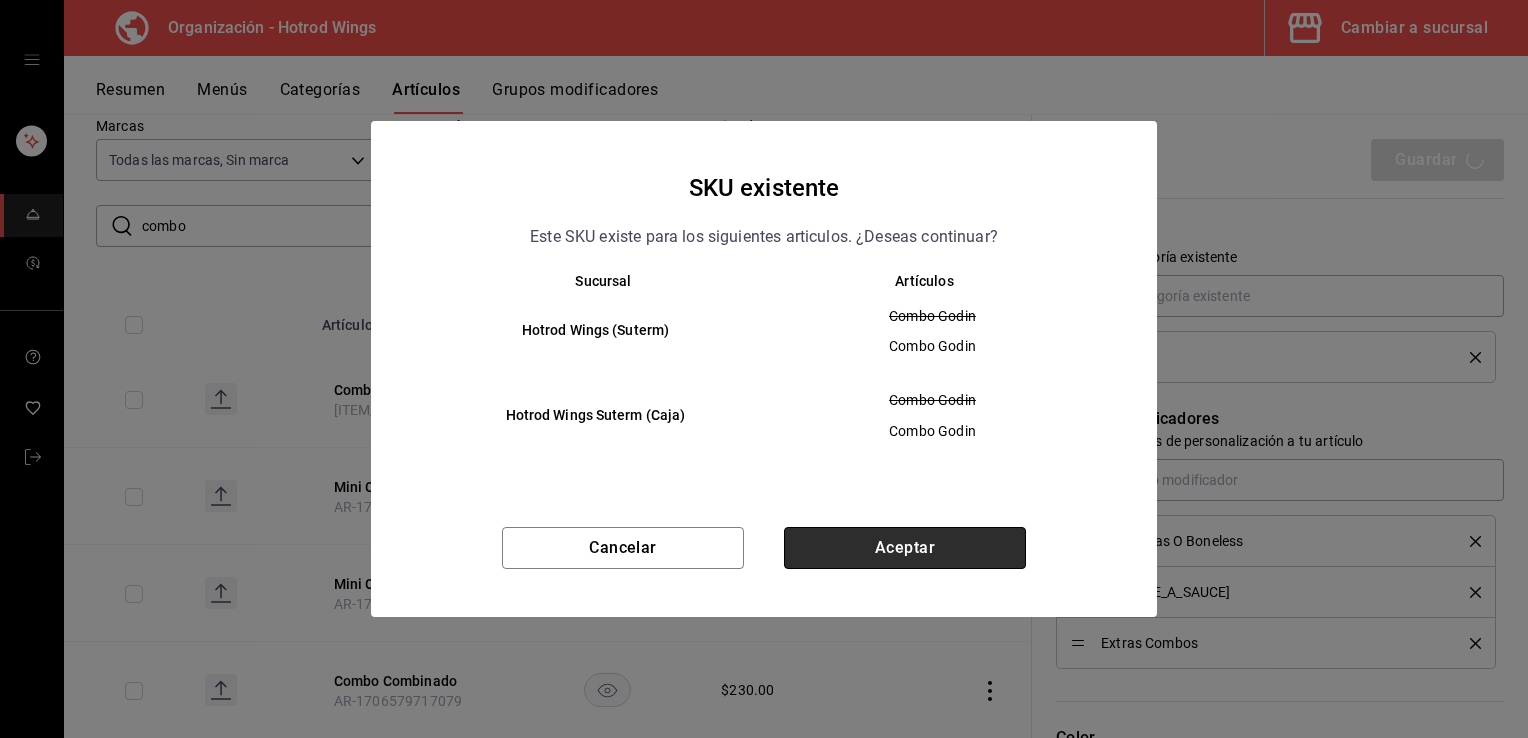 click on "Aceptar" at bounding box center (905, 548) 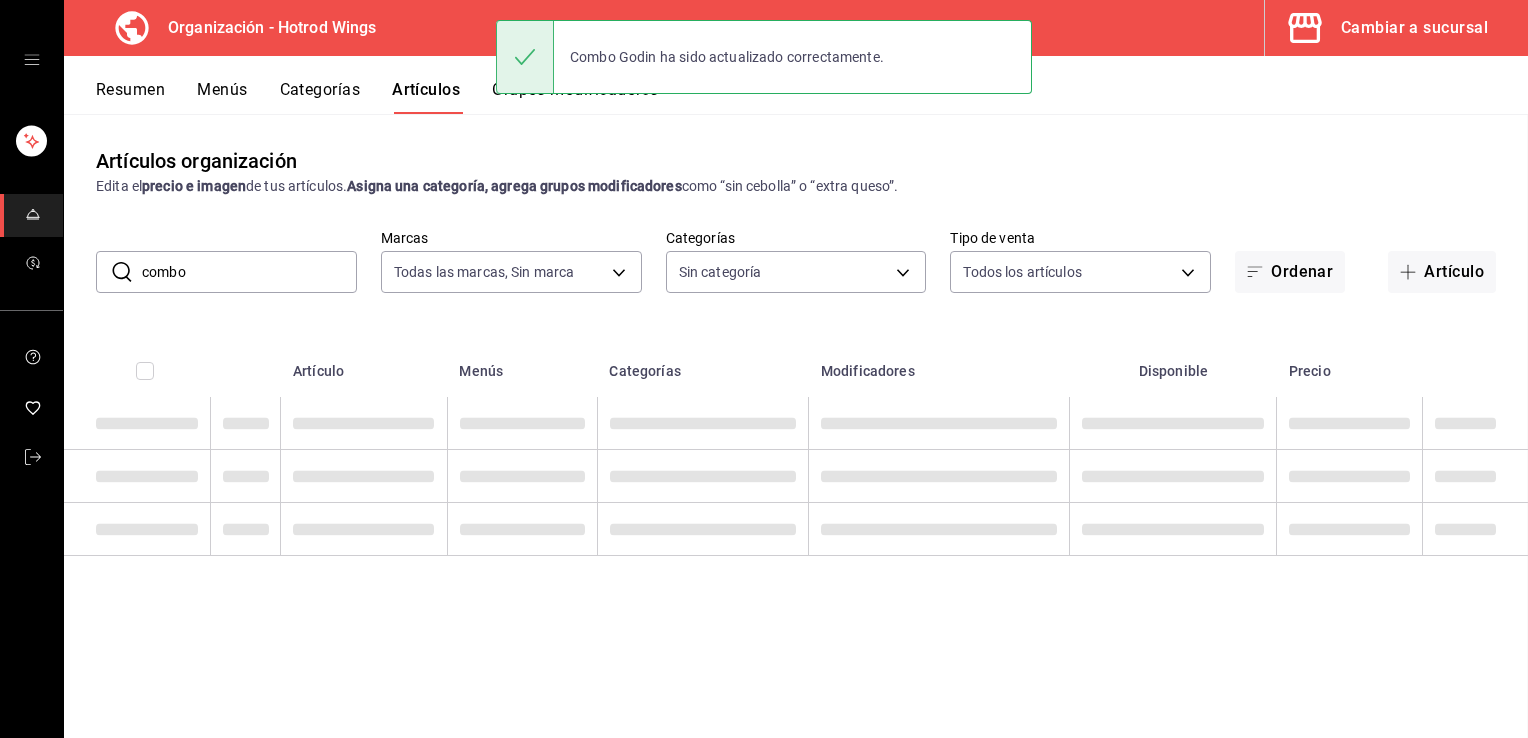scroll, scrollTop: 0, scrollLeft: 0, axis: both 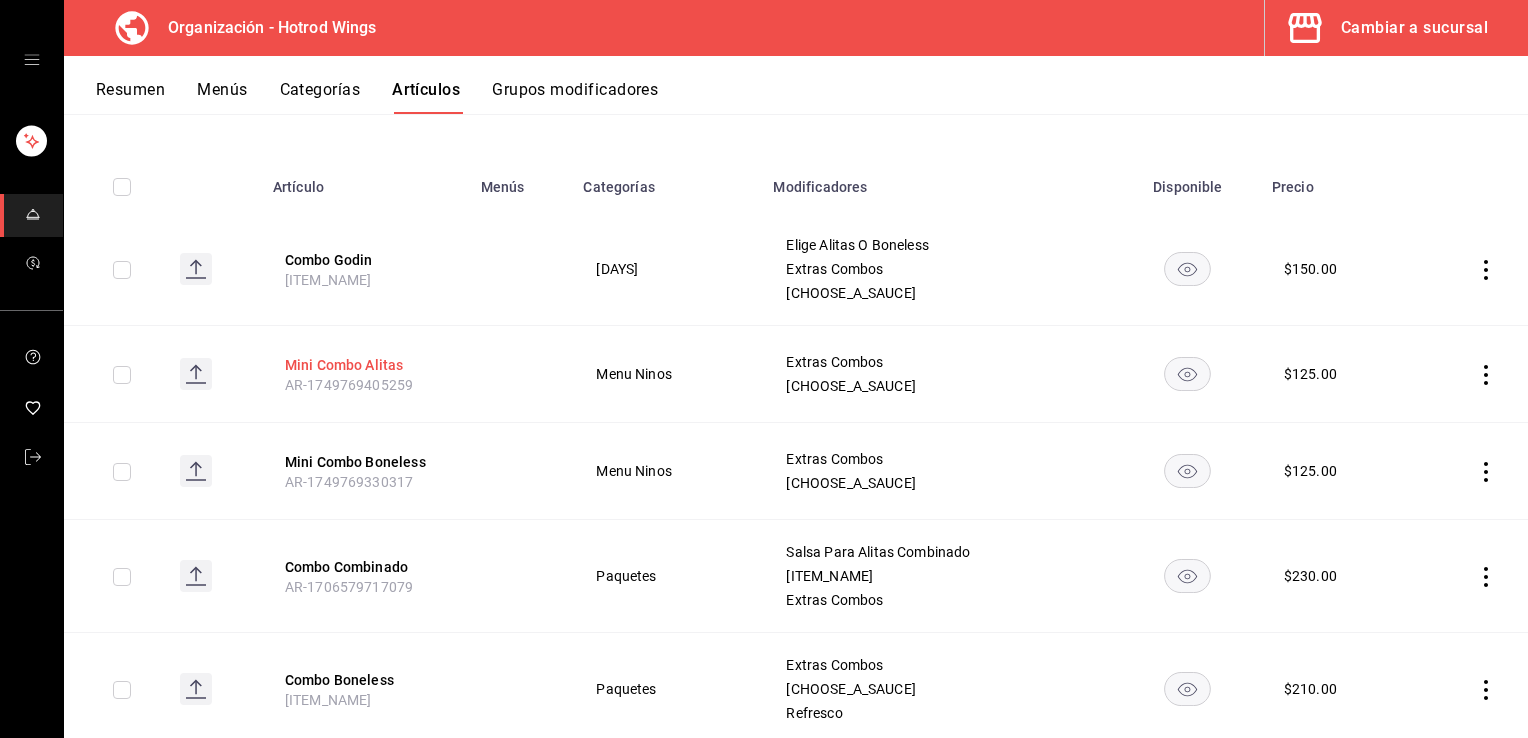 click on "Mini Combo Alitas" at bounding box center (365, 365) 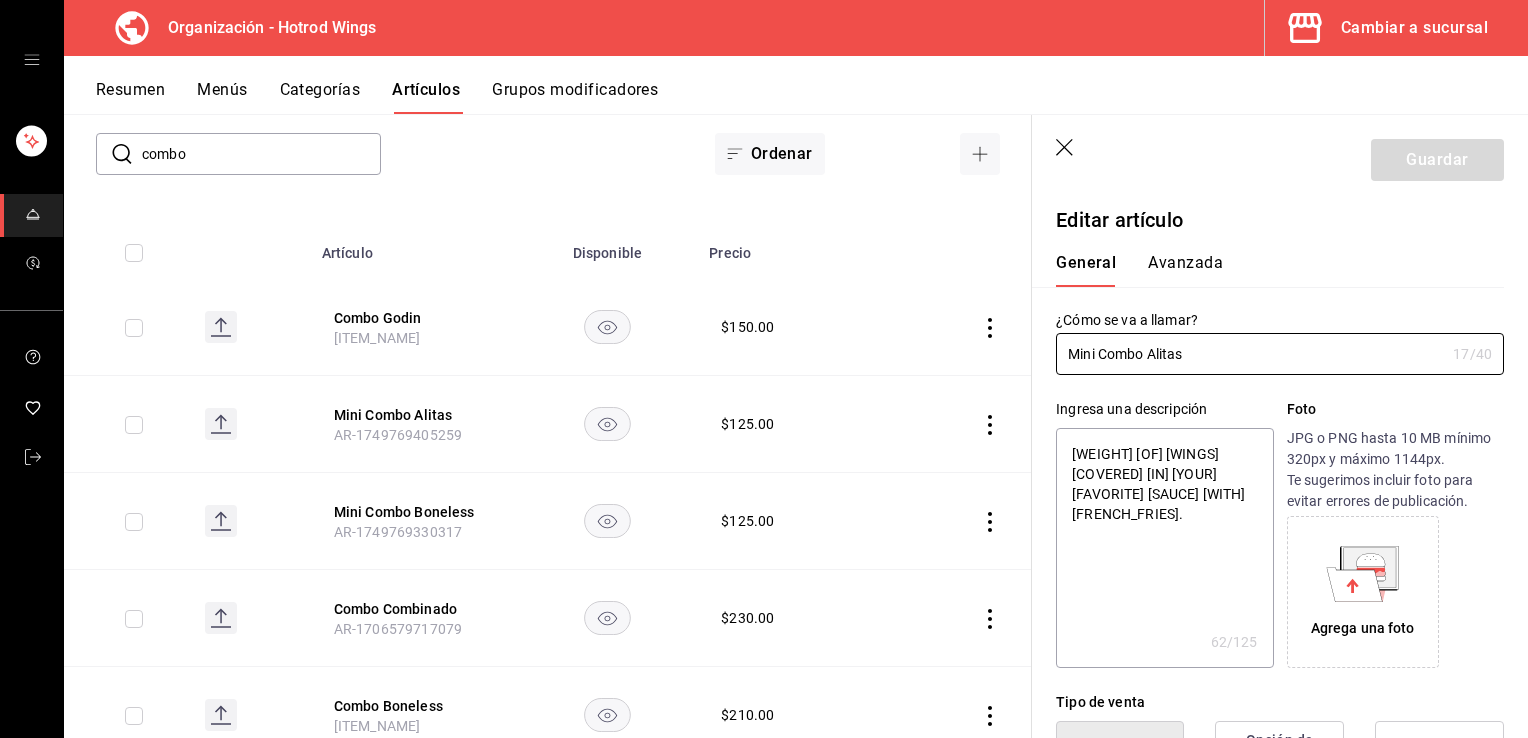 type on "x" 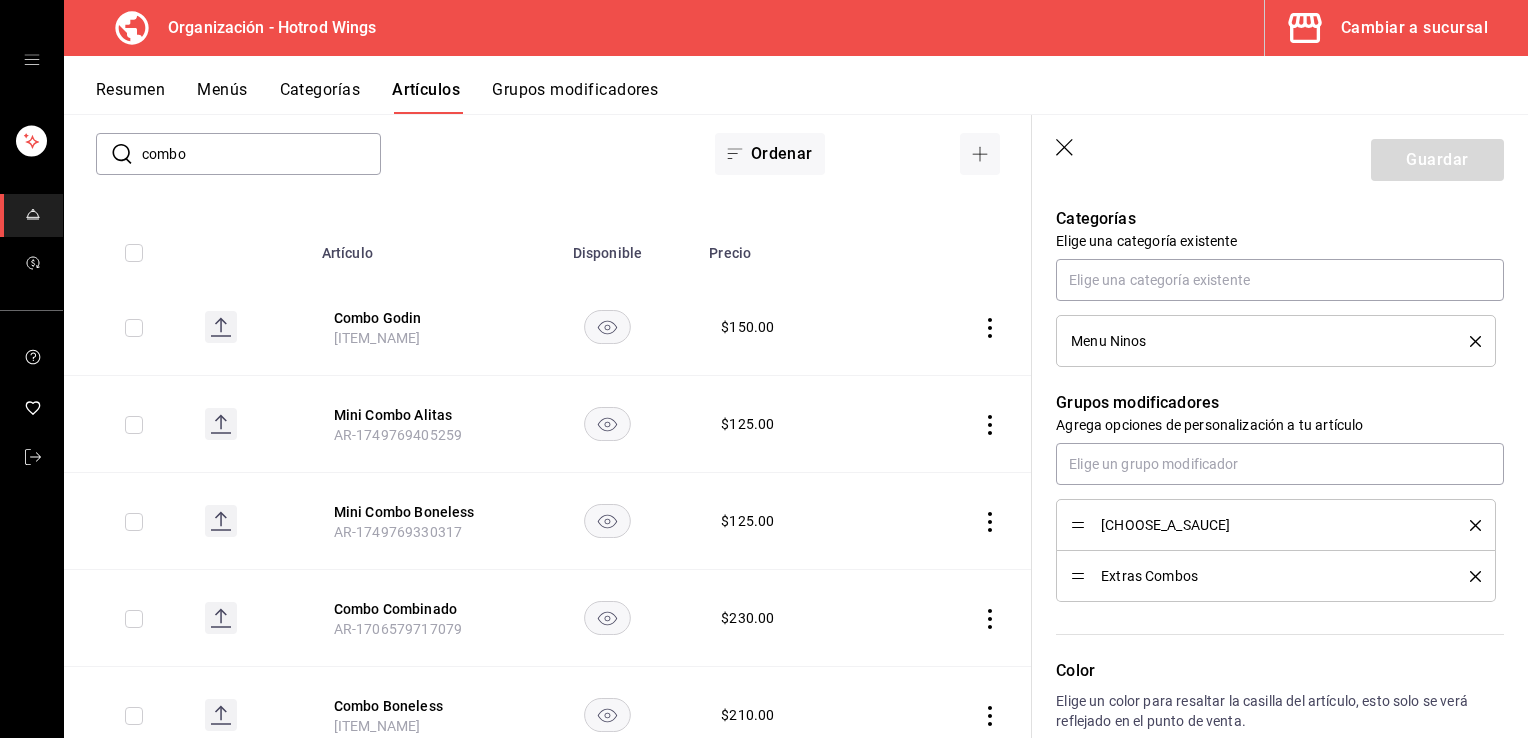 scroll, scrollTop: 854, scrollLeft: 0, axis: vertical 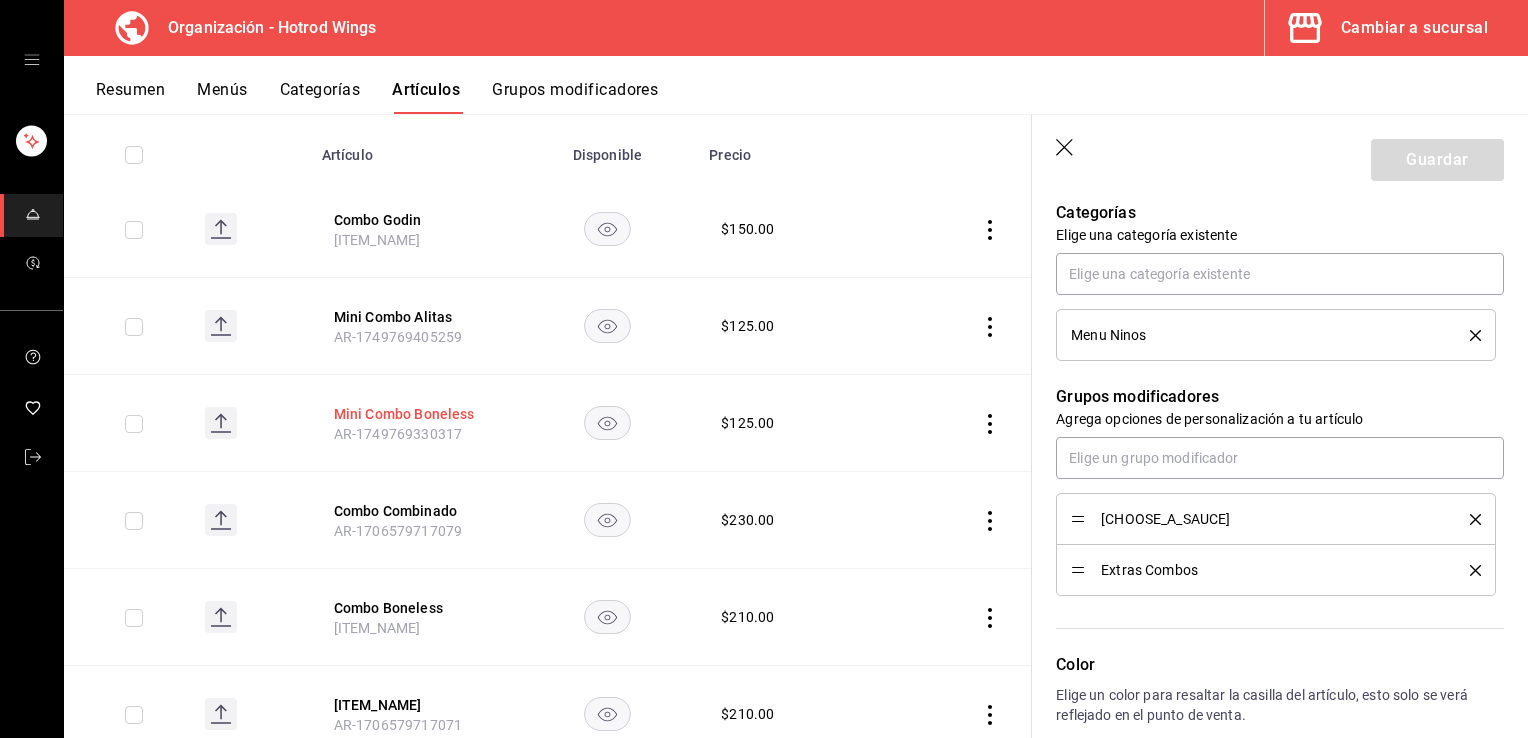 click on "Mini Combo Boneless" at bounding box center (414, 414) 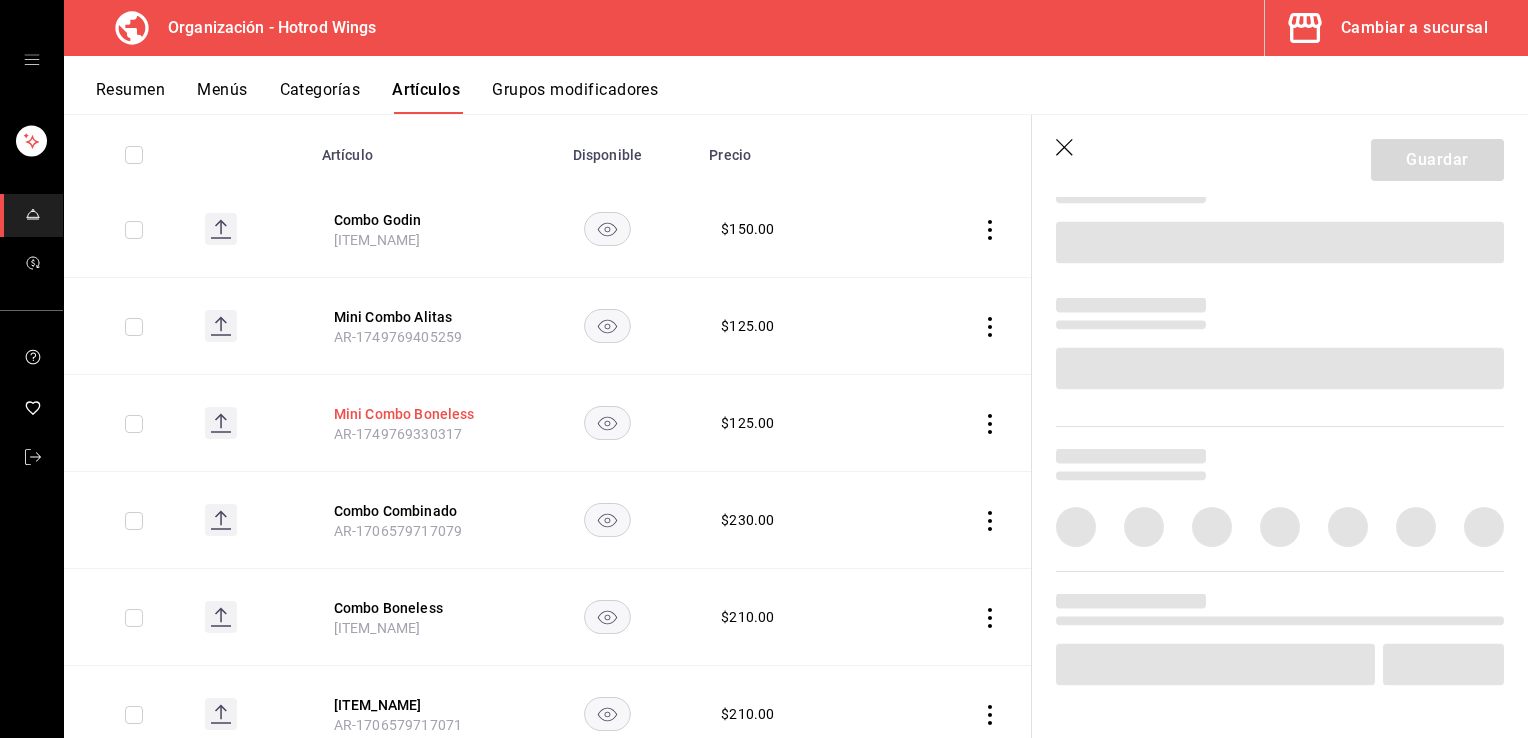 scroll, scrollTop: 0, scrollLeft: 0, axis: both 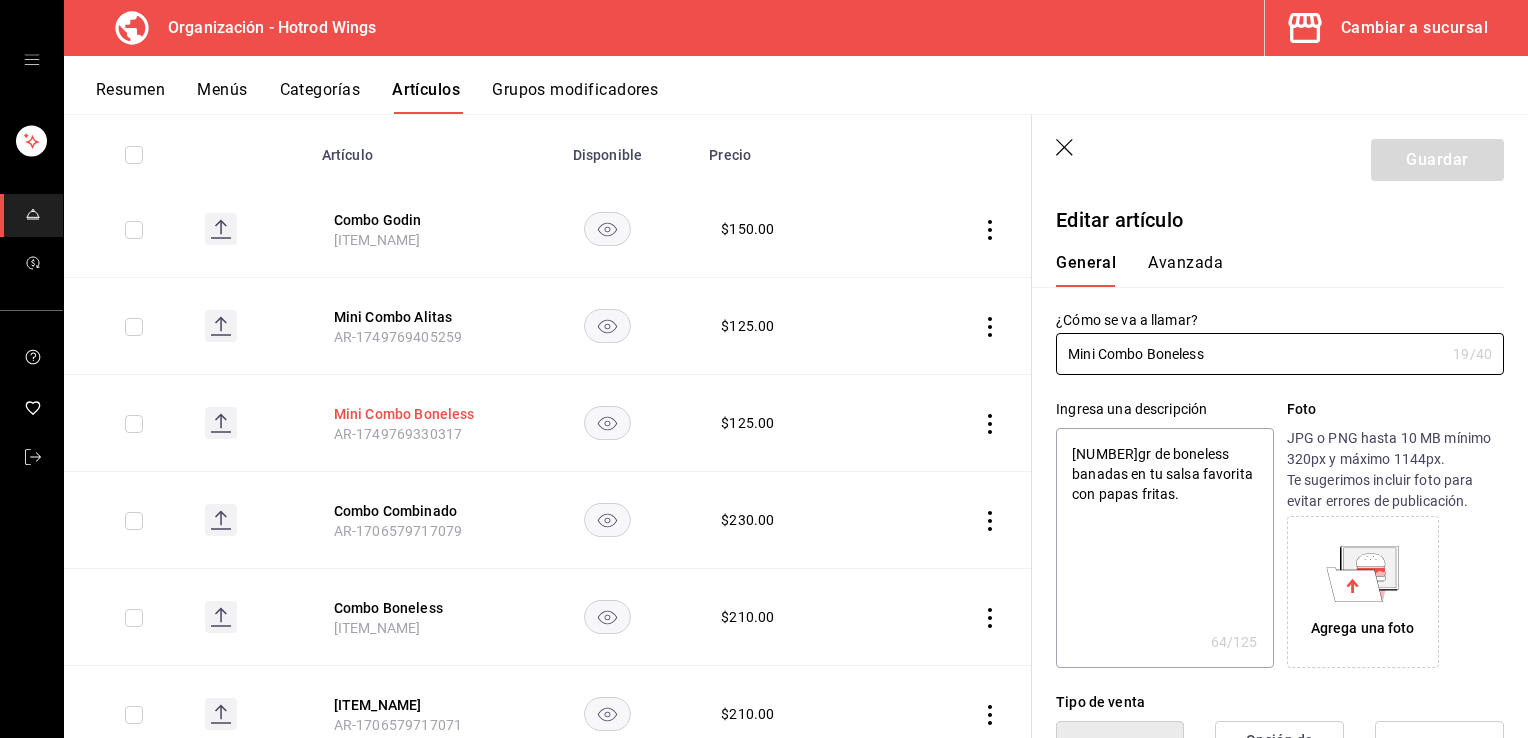 type on "x" 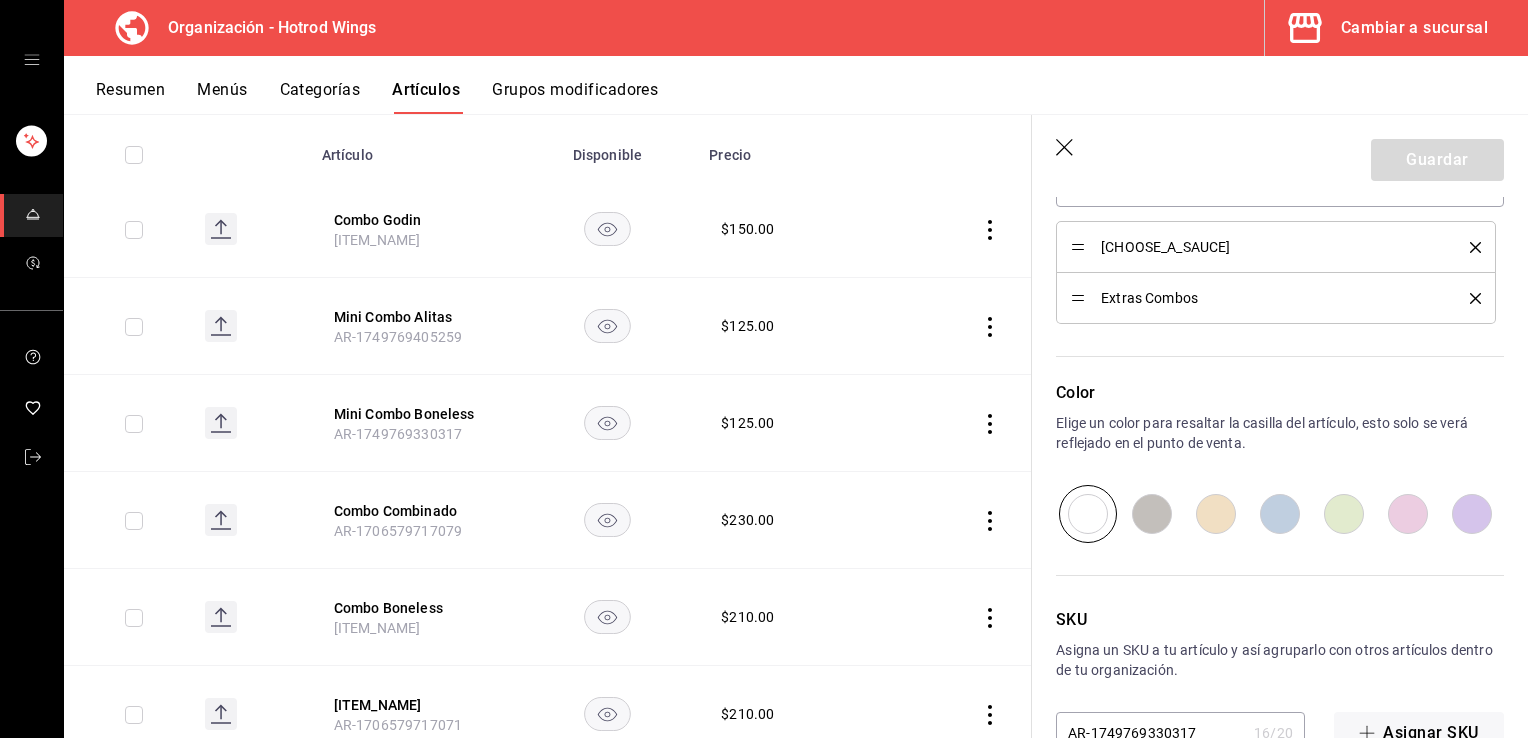 scroll, scrollTop: 1138, scrollLeft: 0, axis: vertical 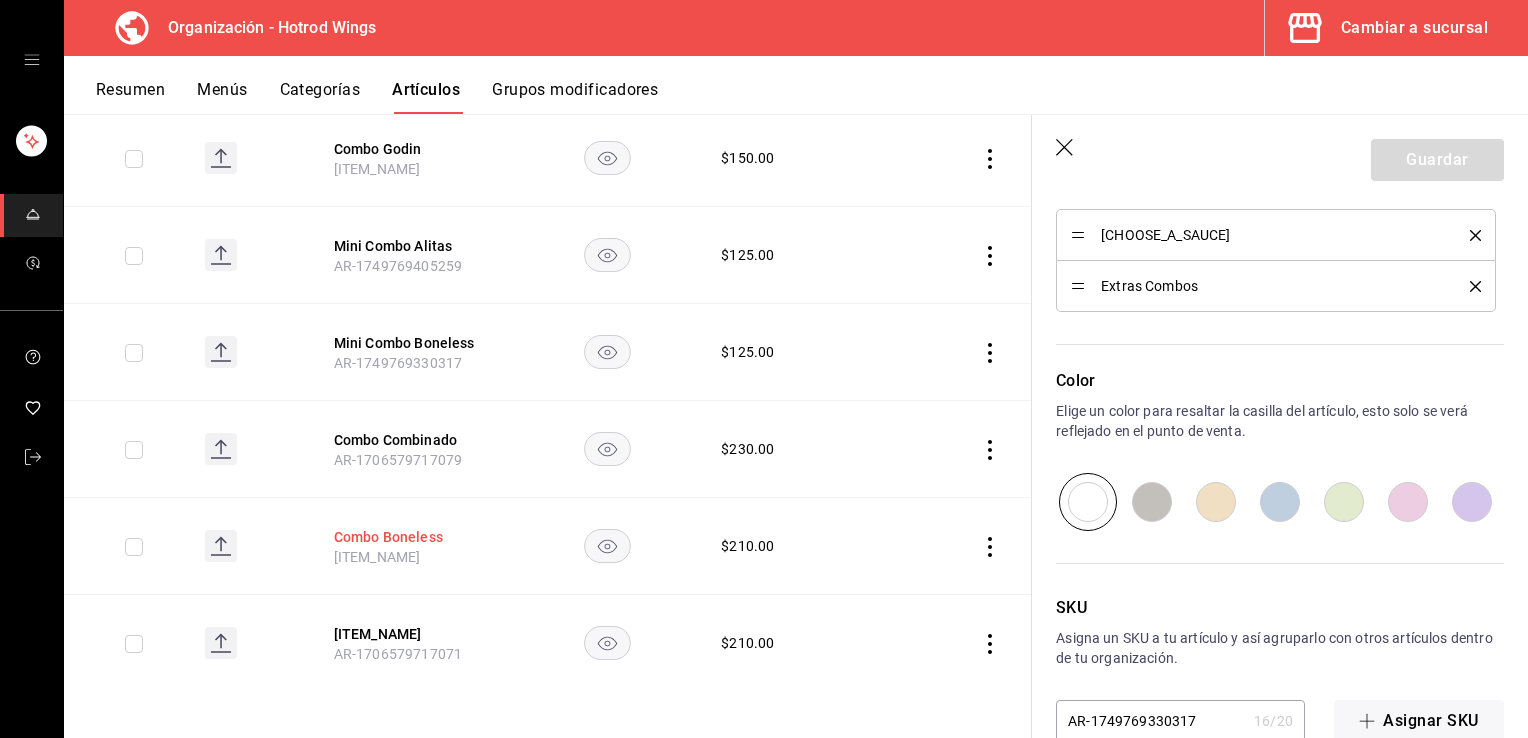 click on "Combo Boneless" at bounding box center [414, 537] 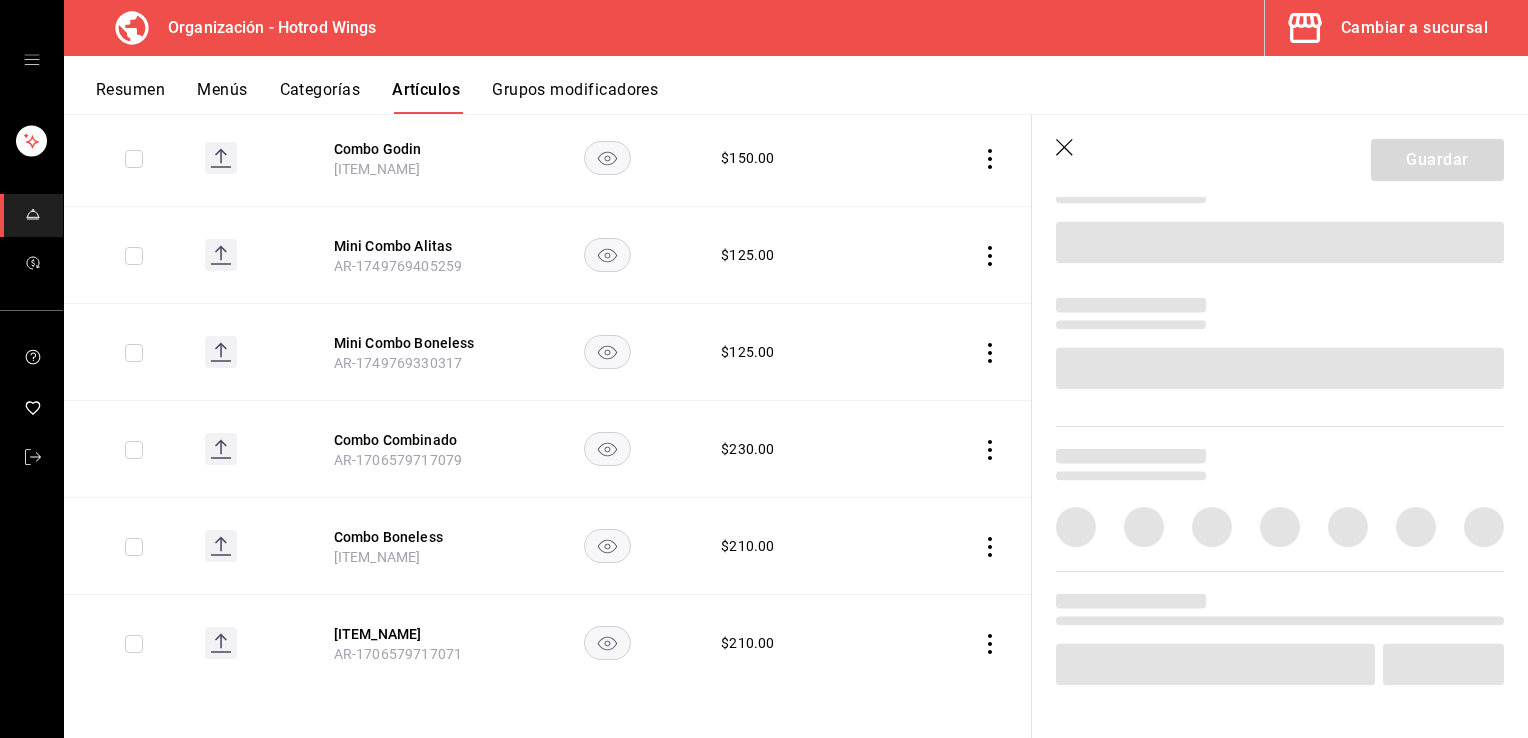scroll, scrollTop: 0, scrollLeft: 0, axis: both 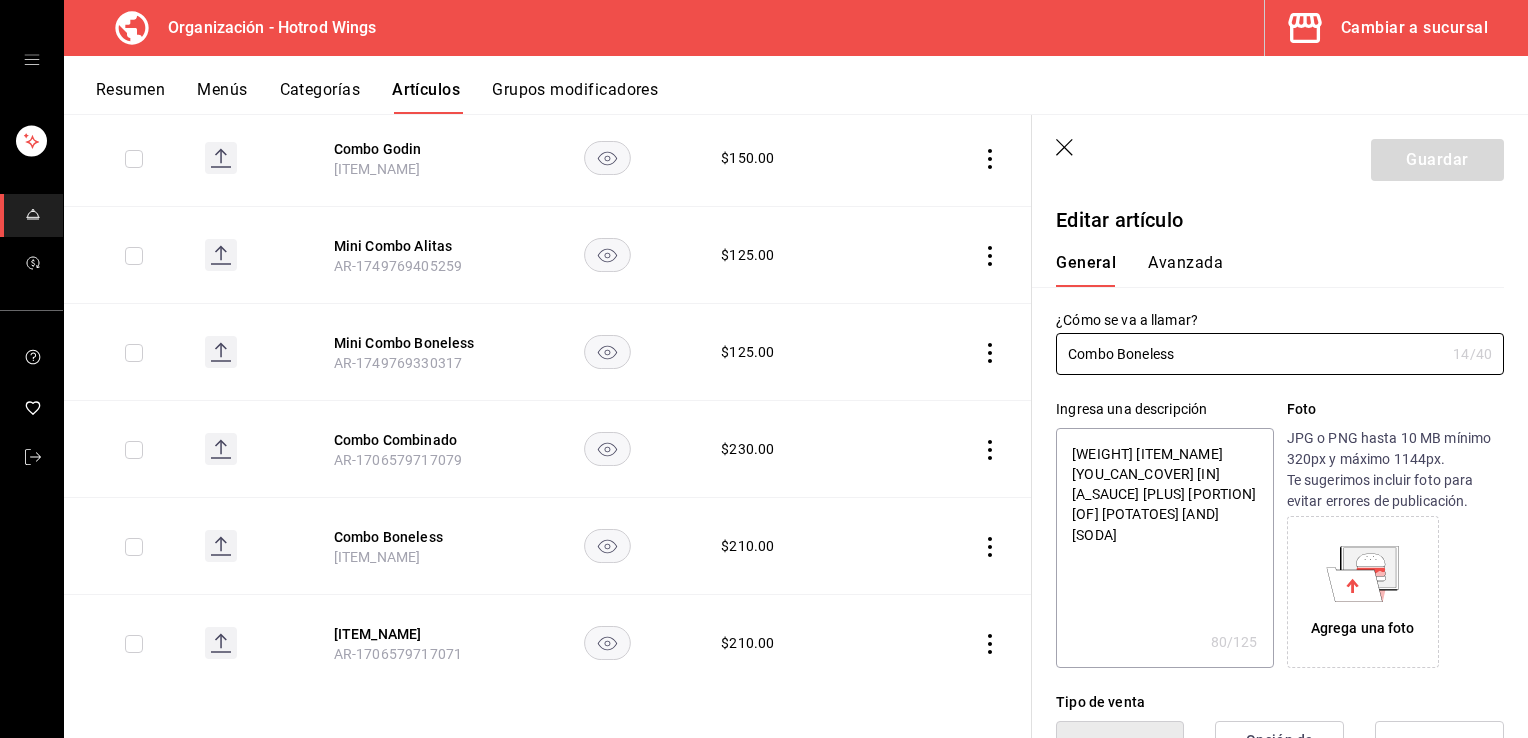 type on "x" 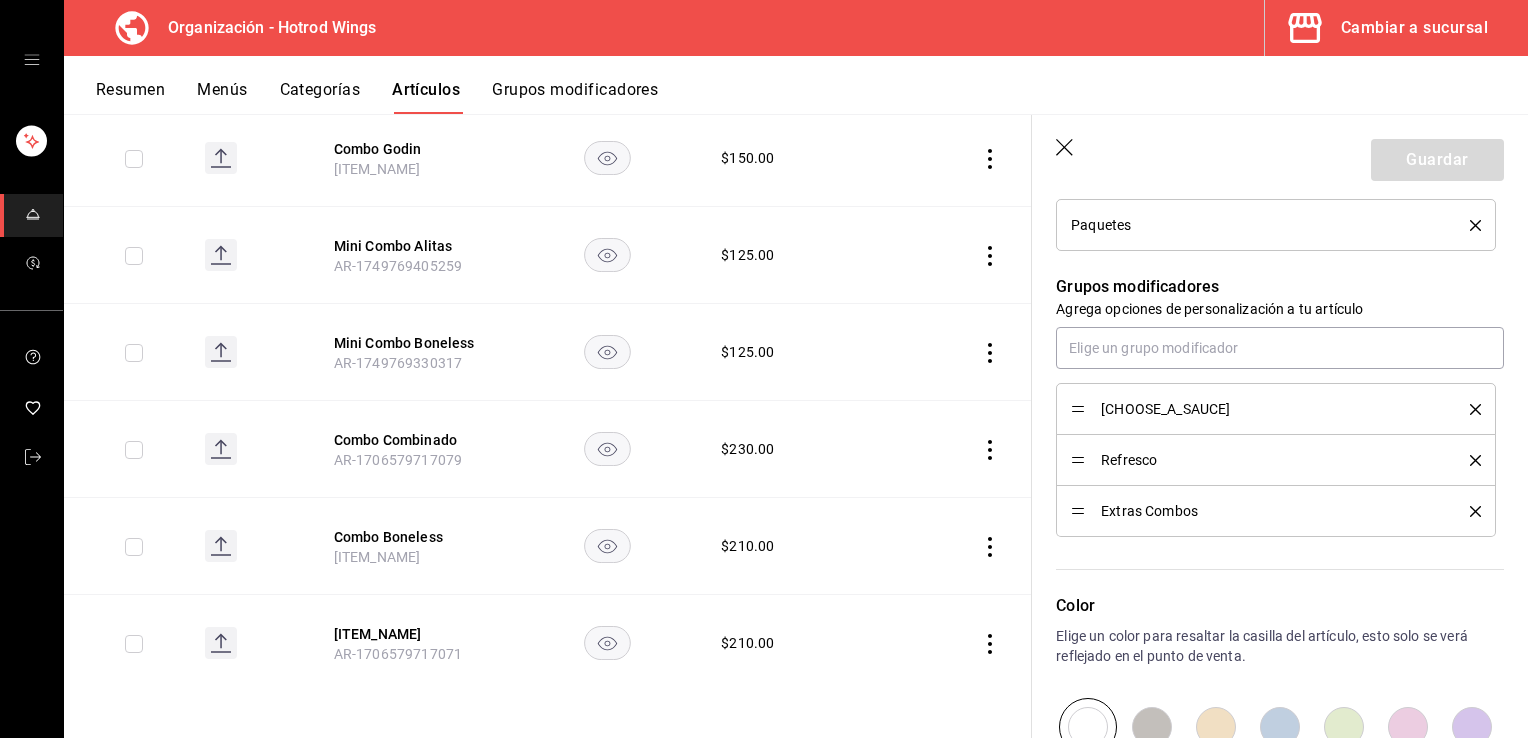 scroll, scrollTop: 972, scrollLeft: 0, axis: vertical 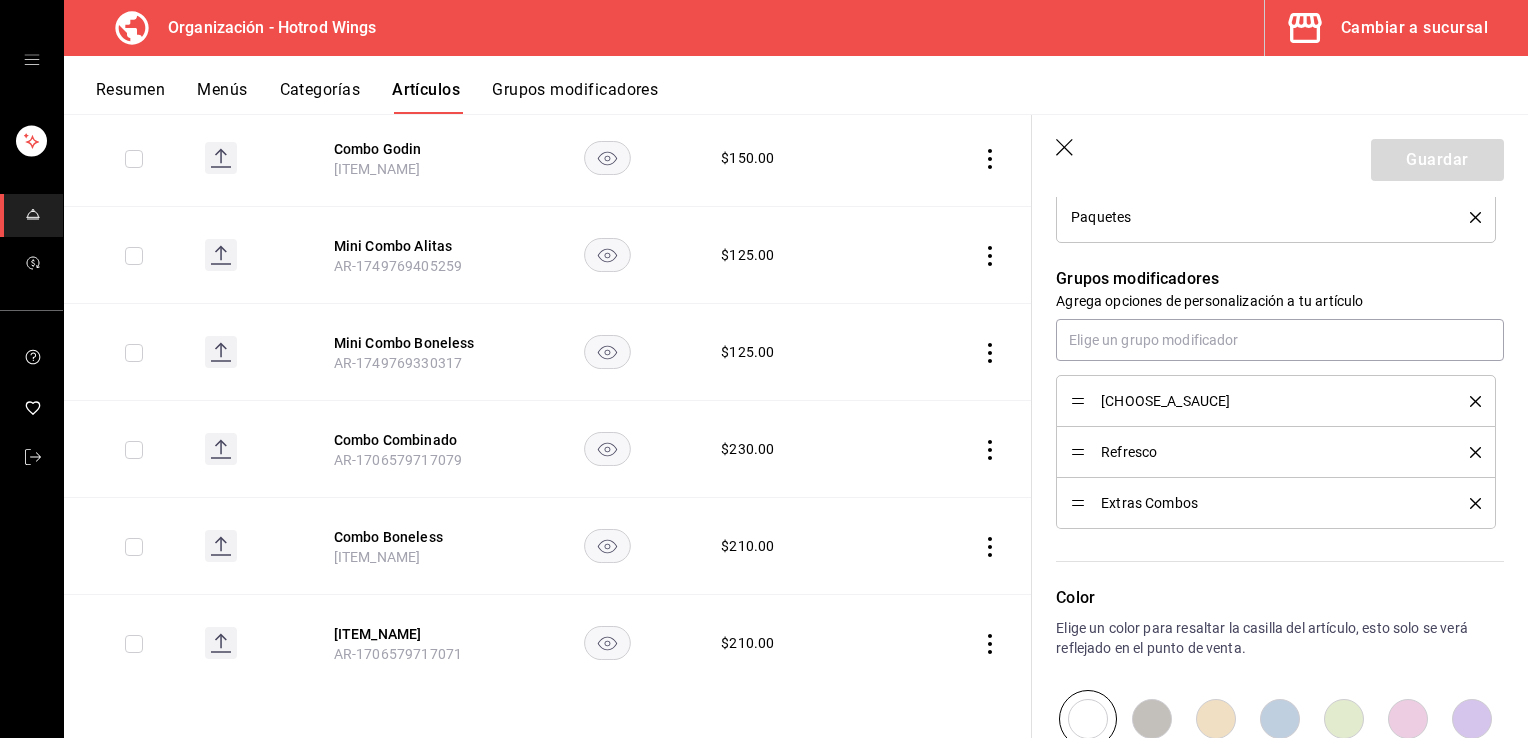 click 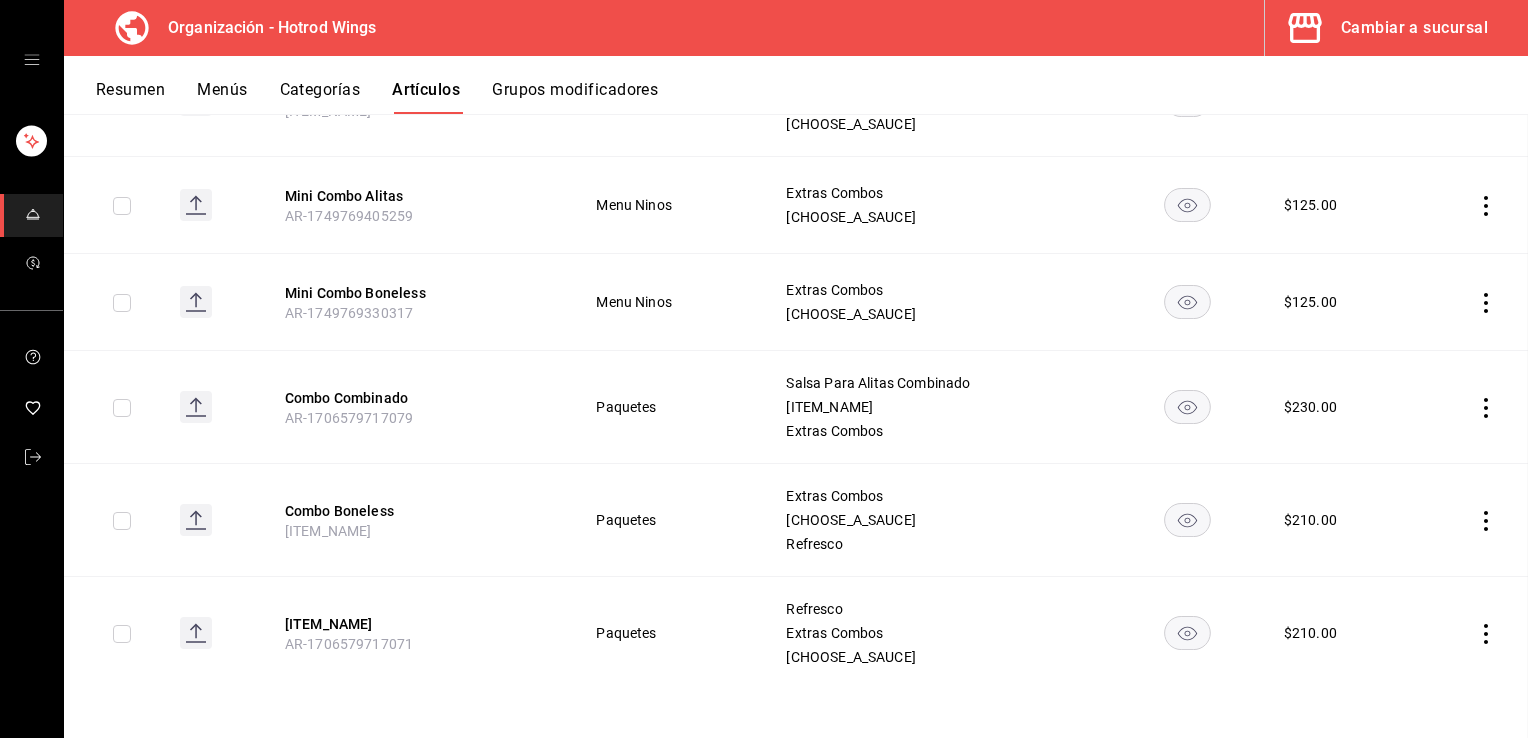 scroll, scrollTop: 0, scrollLeft: 0, axis: both 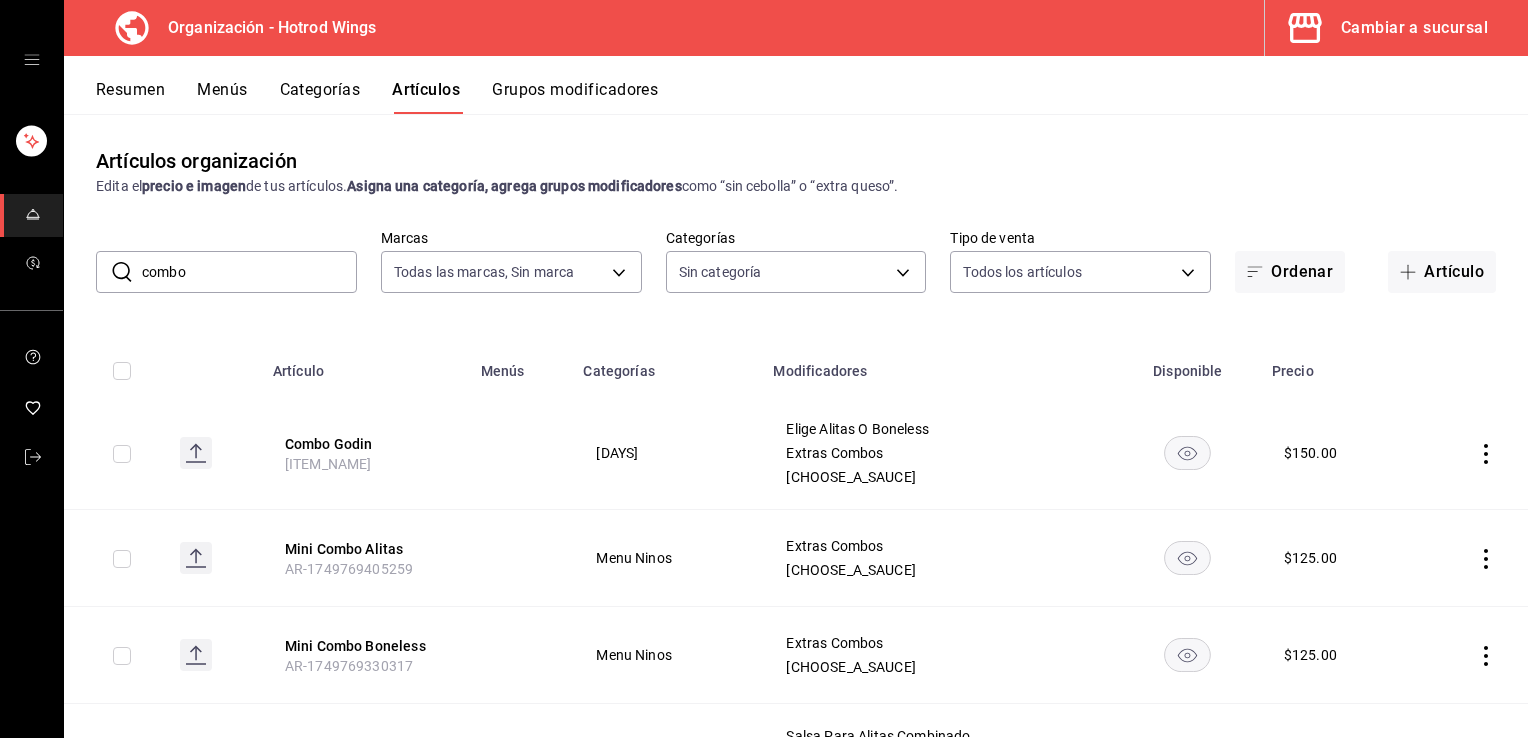click on "Grupos modificadores" at bounding box center (575, 97) 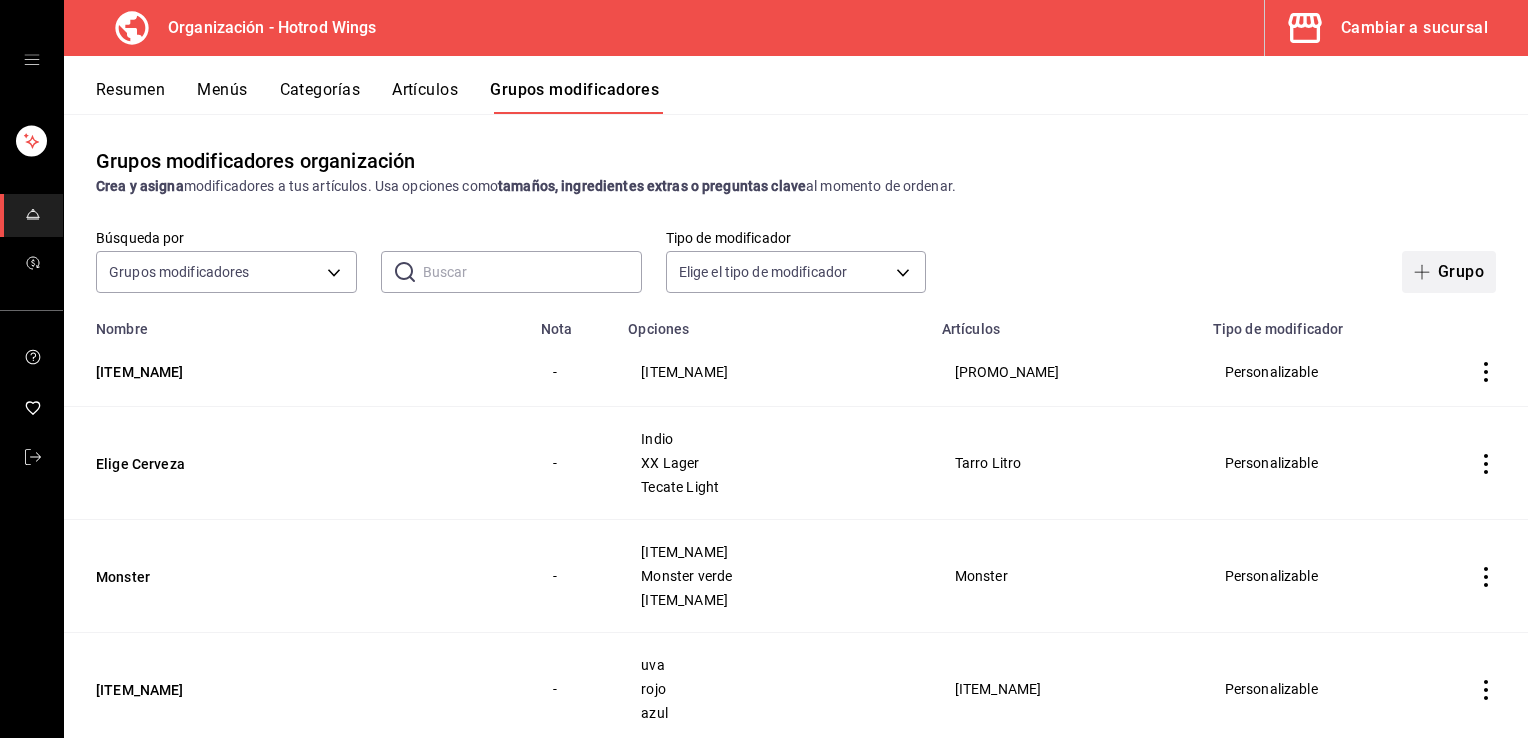 click on "Grupo" at bounding box center [1449, 272] 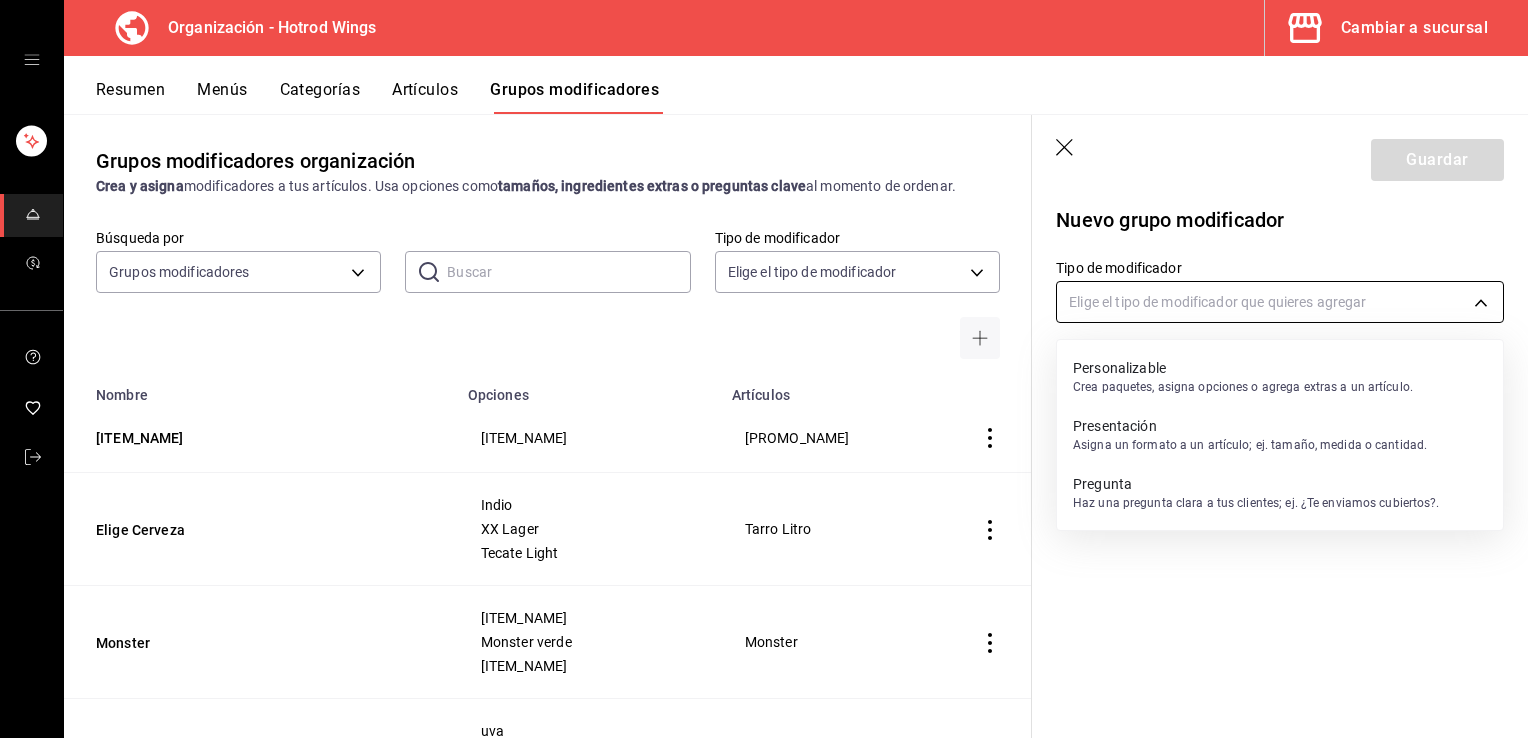 click on "Organización - Hotrod Wings Cambiar a sucursal Resumen Menús Categorías Artículos Grupos modificadores Grupos modificadores organización Crea y asigna modificadores a tus artículos. Usa opciones como tamaños, ingredientes extras o preguntas clave al momento de ordenar. Búsqueda por Grupos modificadores GROUP ​ ​ Tipo de modificador Elige el tipo de modificador Nombre Opciones Artículos Papas ch Papas Chicas Promo Miercoles Elige Cerveza Indio XX Lager Tecate Light Tarro Litro Monster Monster azul Monster verde Monster blanco Monster Powerade uva rojo azul Powerade Cubeta 6 Indio XX Lager Tecate Light Tecate Roja Ver más... Cubeta 6 Nacional Tipo Limonada Limonada Natural Limonada Mineral Limonada Bohemia Cristal Negra Roja Bohemia Sabor Perla Verde Roja Negra Perlas Piña colada Normal Baileys Piña Colada Sabor Daiquiri Limon Fresa Daiquiri Sabor Margarita Limon Mango Pina Fresa Ver más... Margarita Margarita 3x2 Preparacion Margarita Frozen Rocas Margarita Margarita 3x2 Sabor Carajillo Ron" at bounding box center [764, 369] 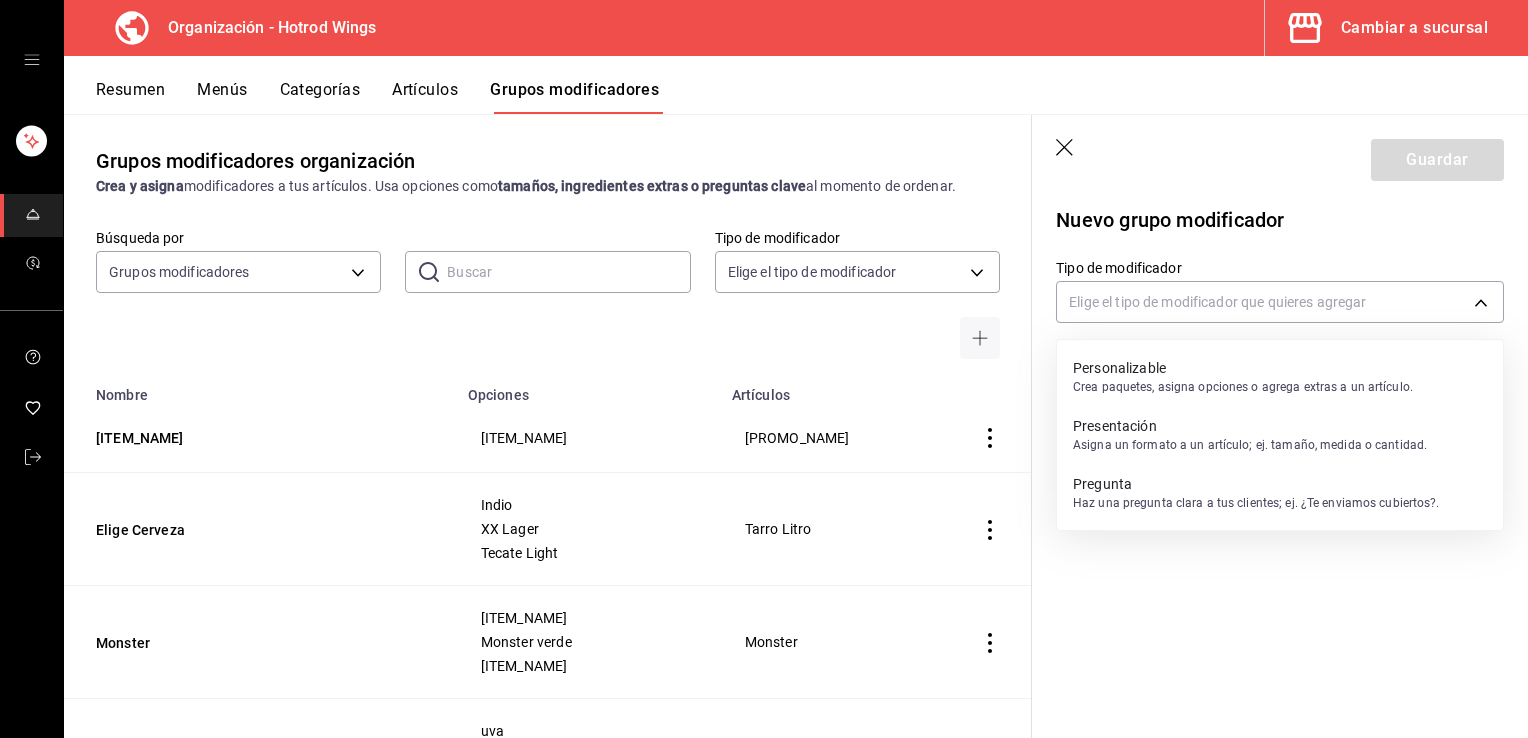 click on "Personalizable" at bounding box center (1243, 368) 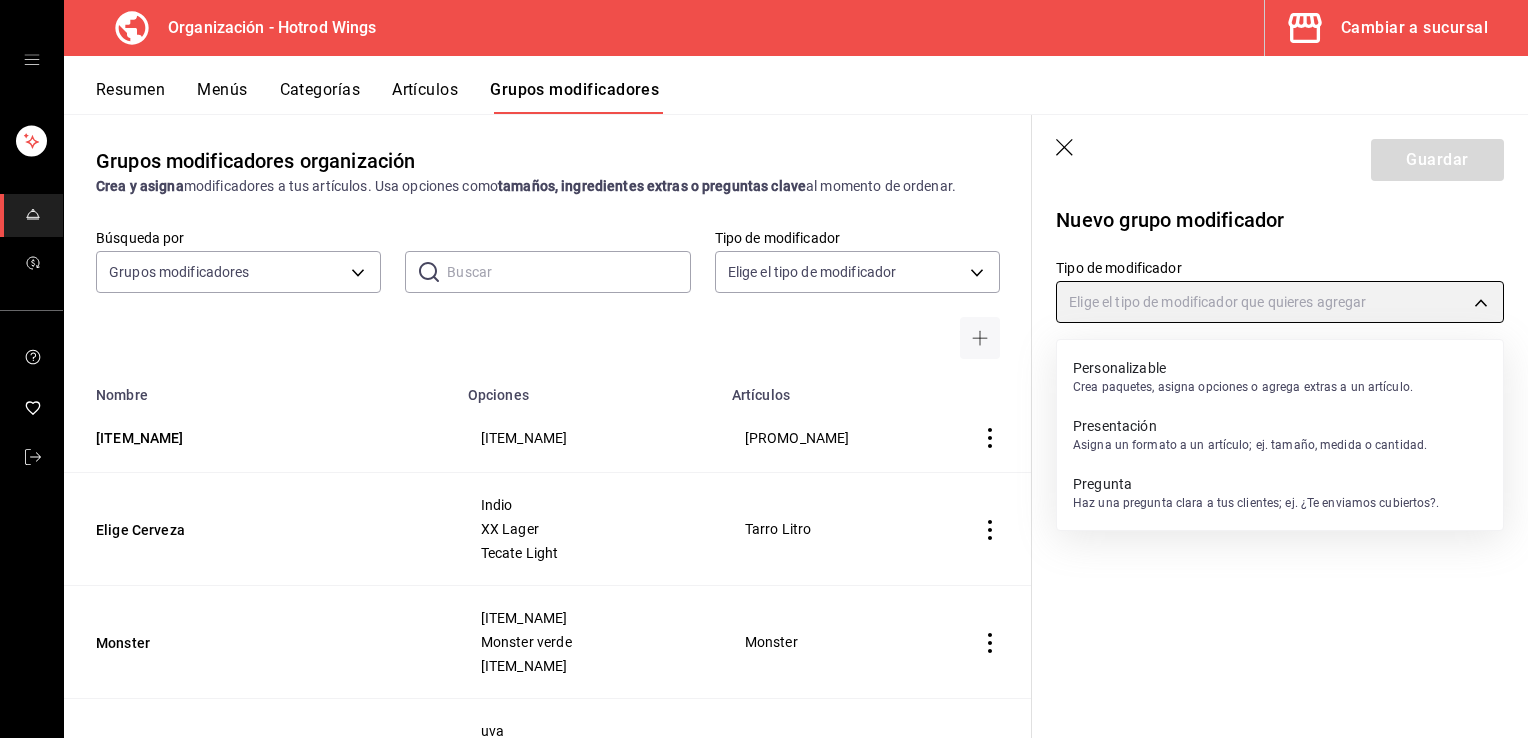 type on "CUSTOMIZABLE" 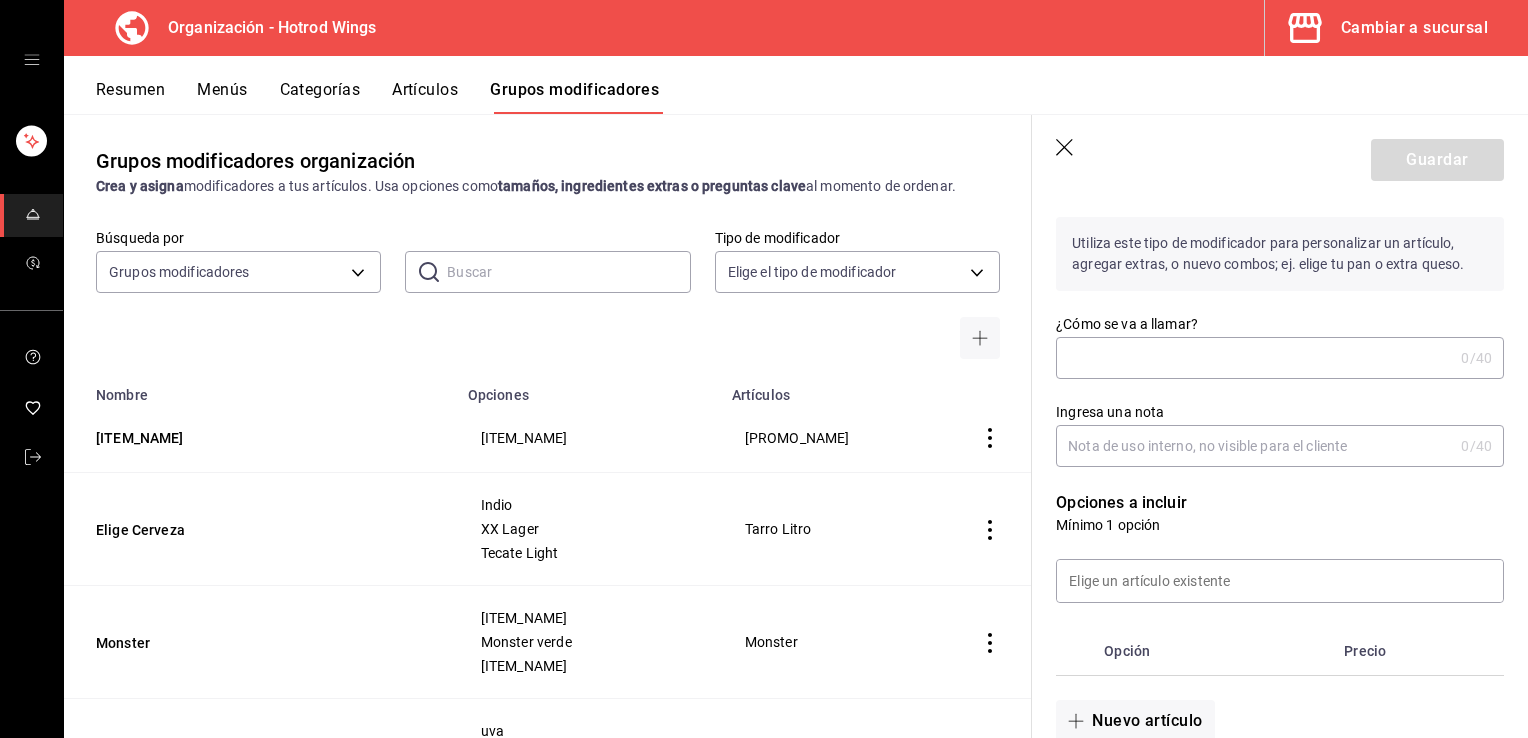 scroll, scrollTop: 131, scrollLeft: 0, axis: vertical 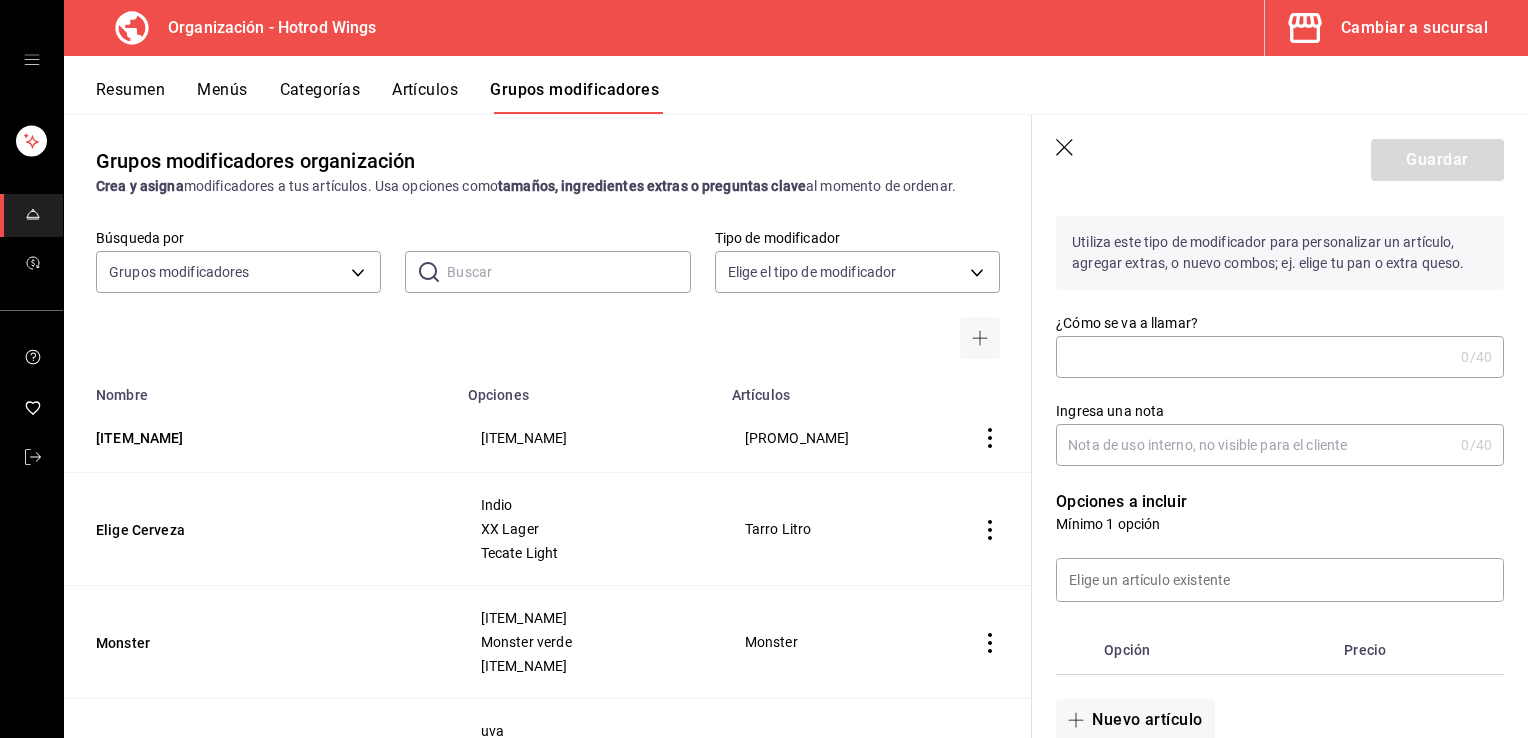 click on "¿Cómo se va a llamar?" at bounding box center [1254, 357] 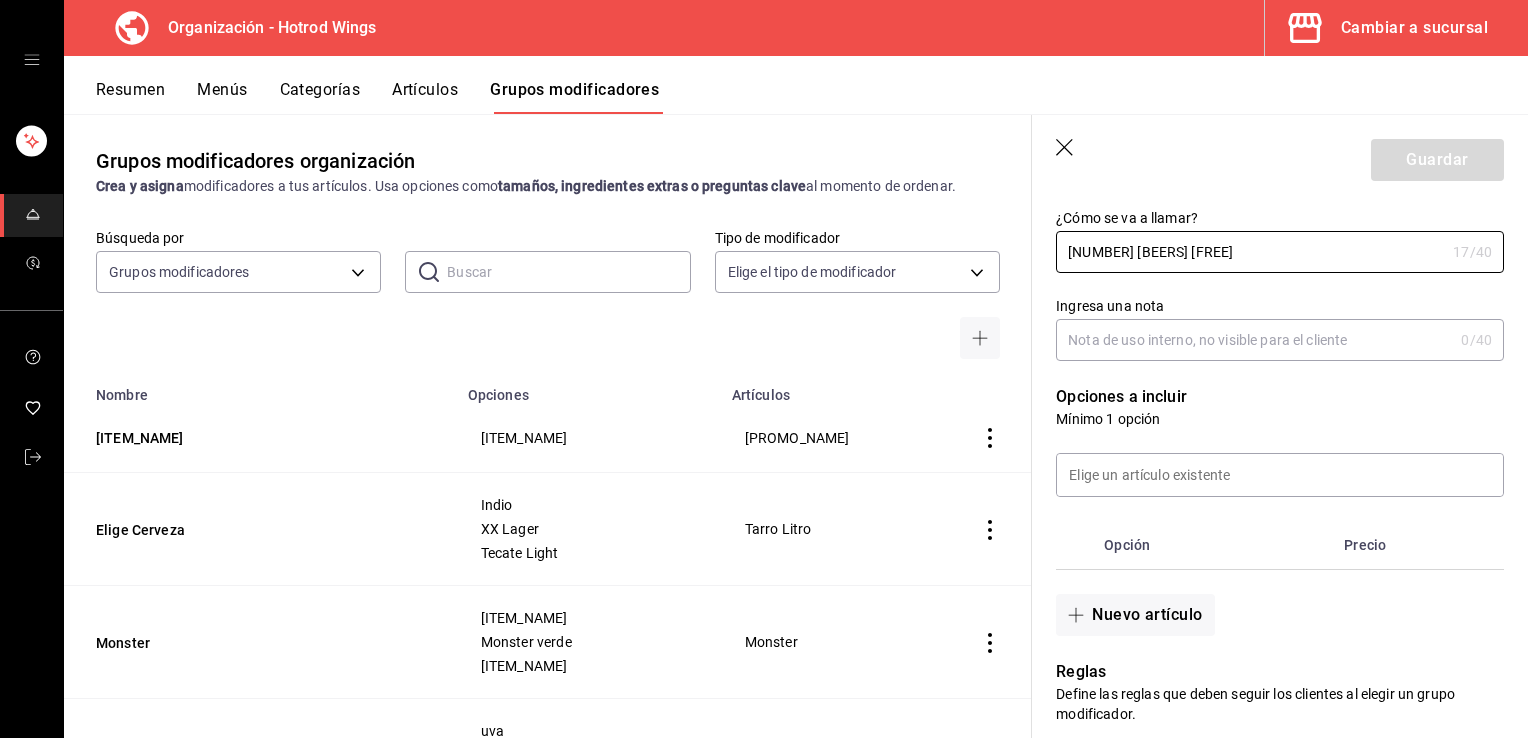 scroll, scrollTop: 260, scrollLeft: 0, axis: vertical 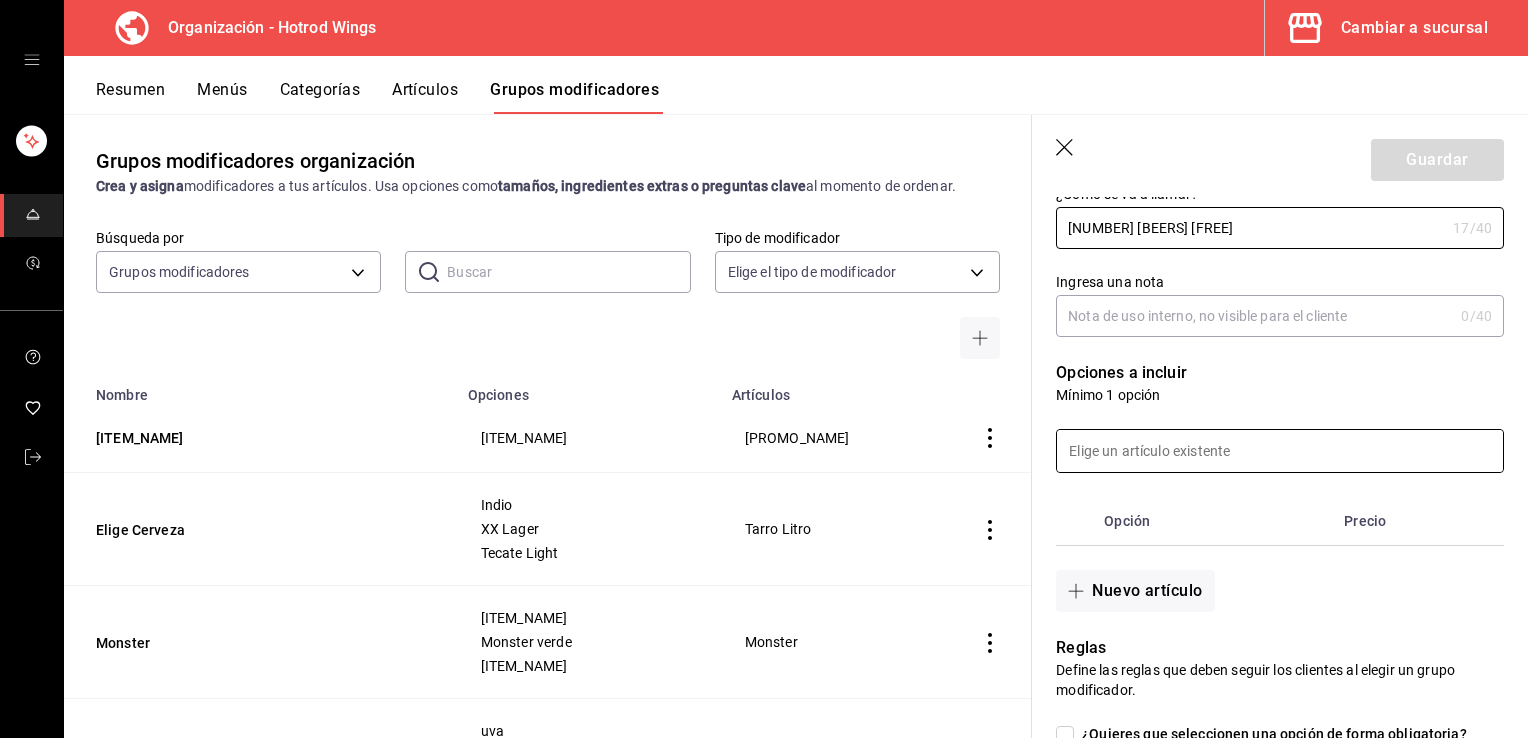 type on "[NUMBER] [BEERS] [FREE]" 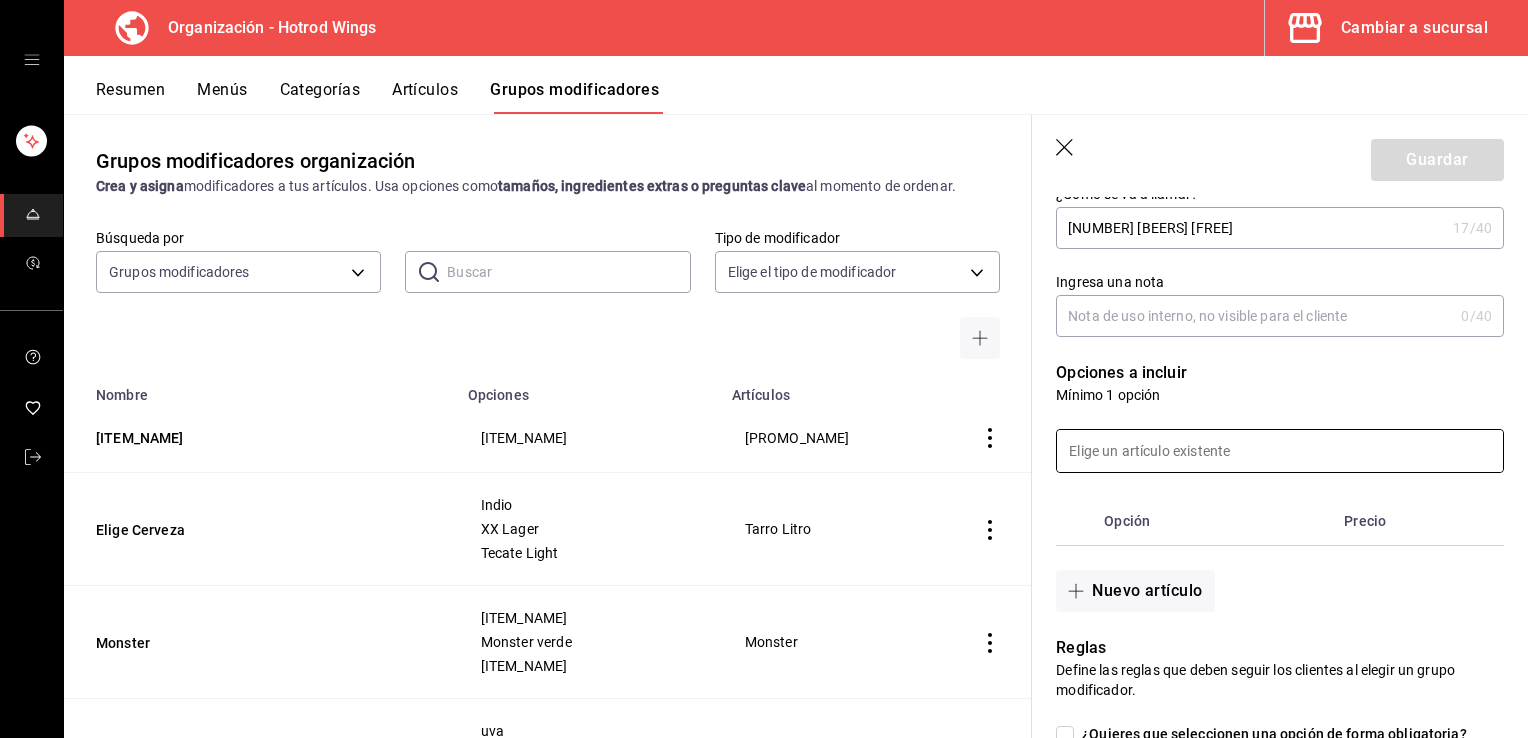 click at bounding box center (1280, 451) 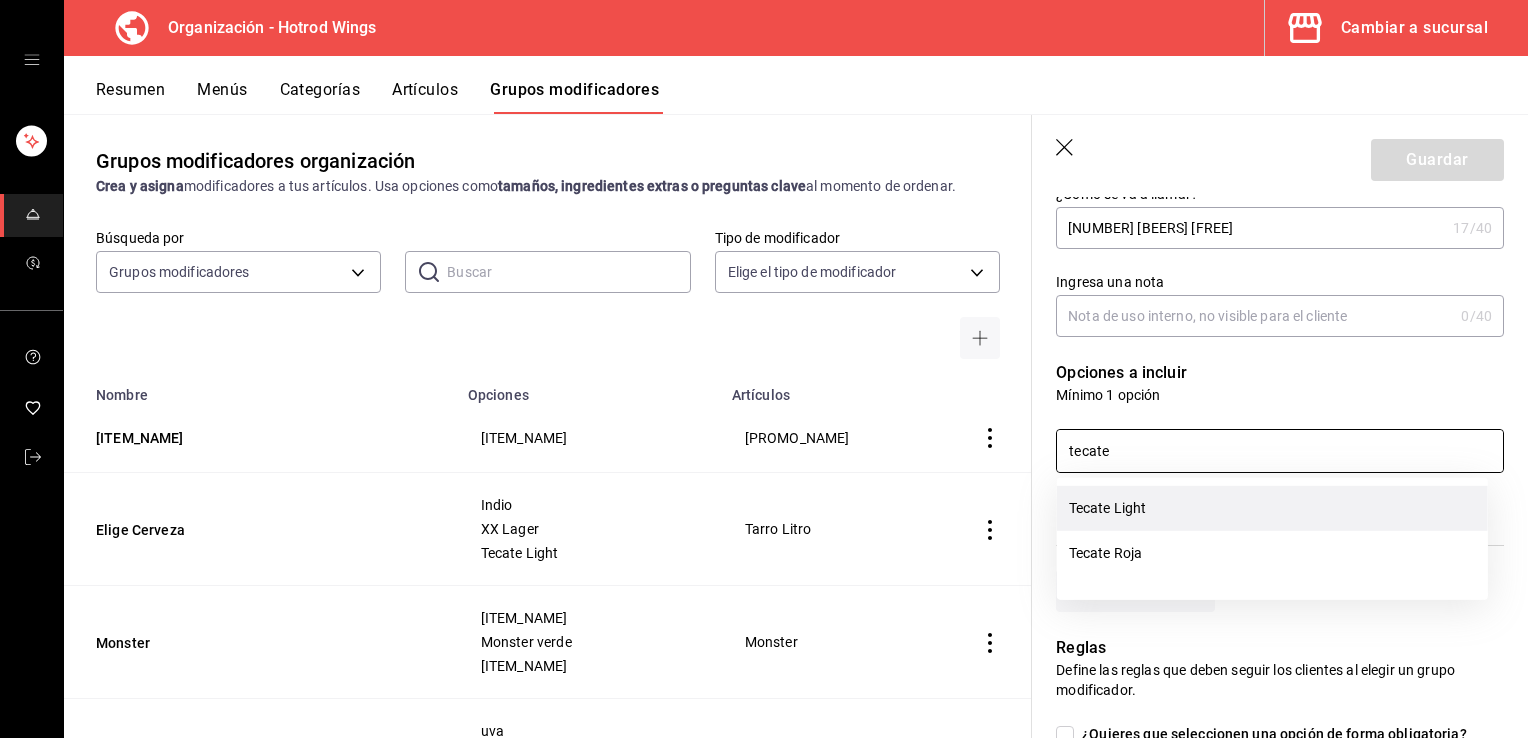 click on "Tecate Light" at bounding box center [1272, 508] 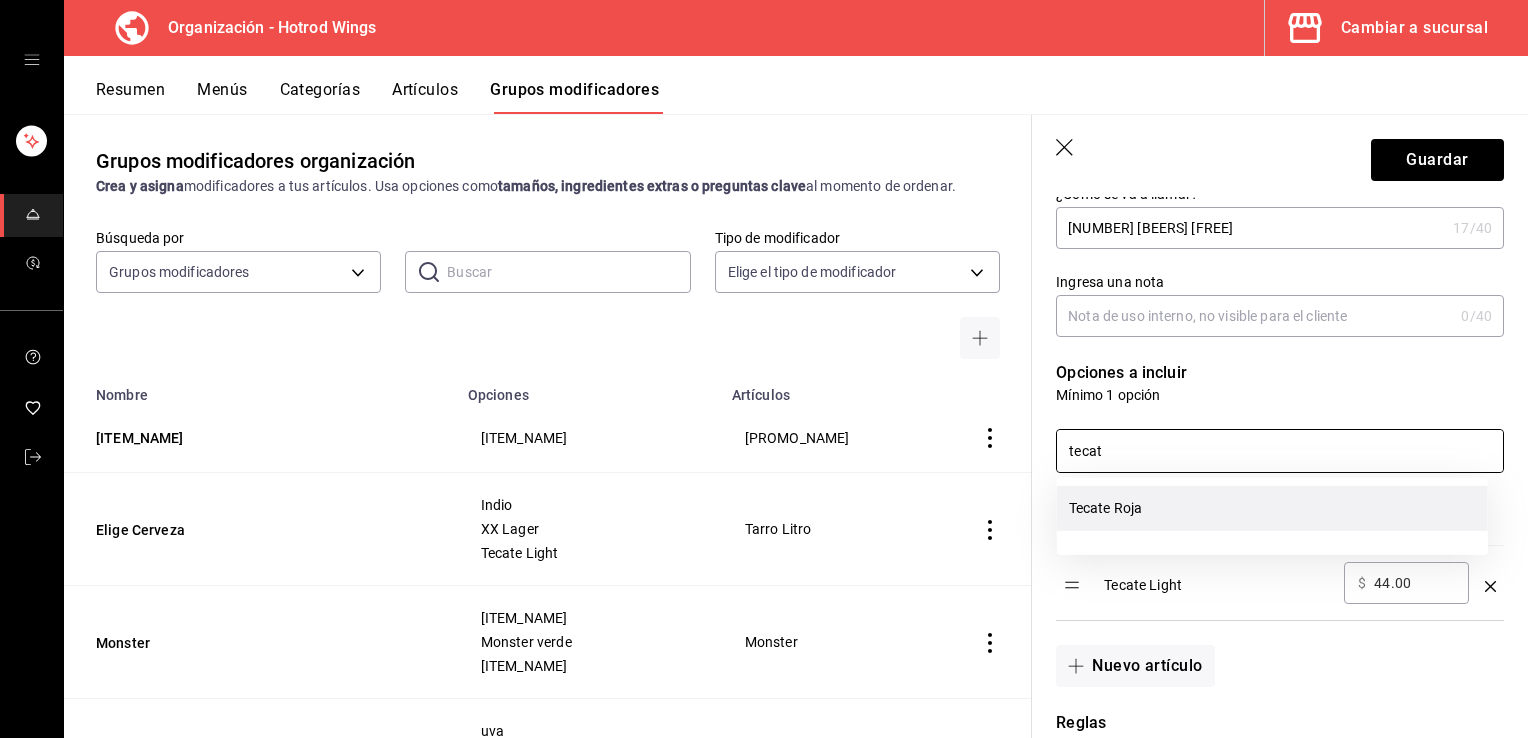 click on "Tecate Roja" at bounding box center [1272, 508] 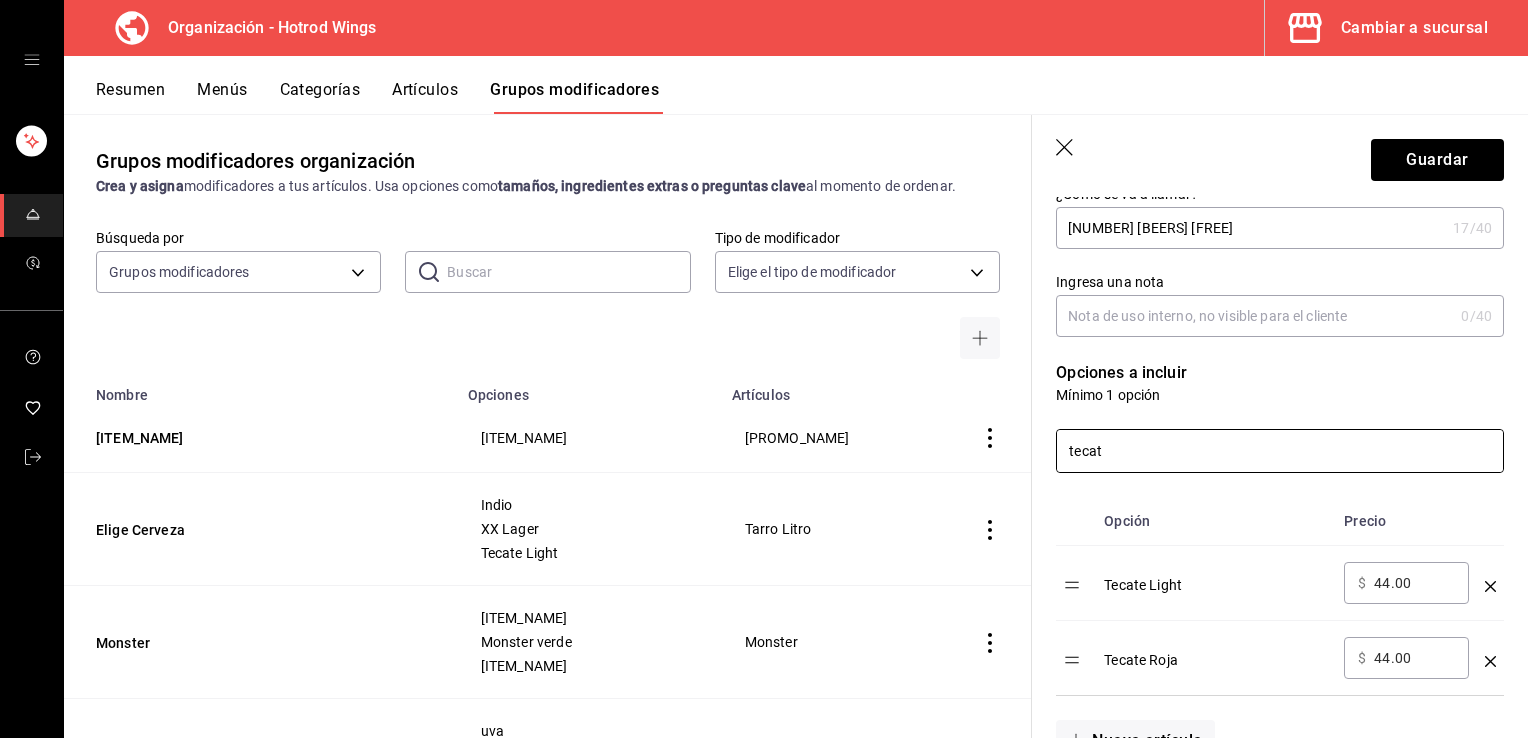 drag, startPoint x: 1135, startPoint y: 452, endPoint x: 1023, endPoint y: 451, distance: 112.00446 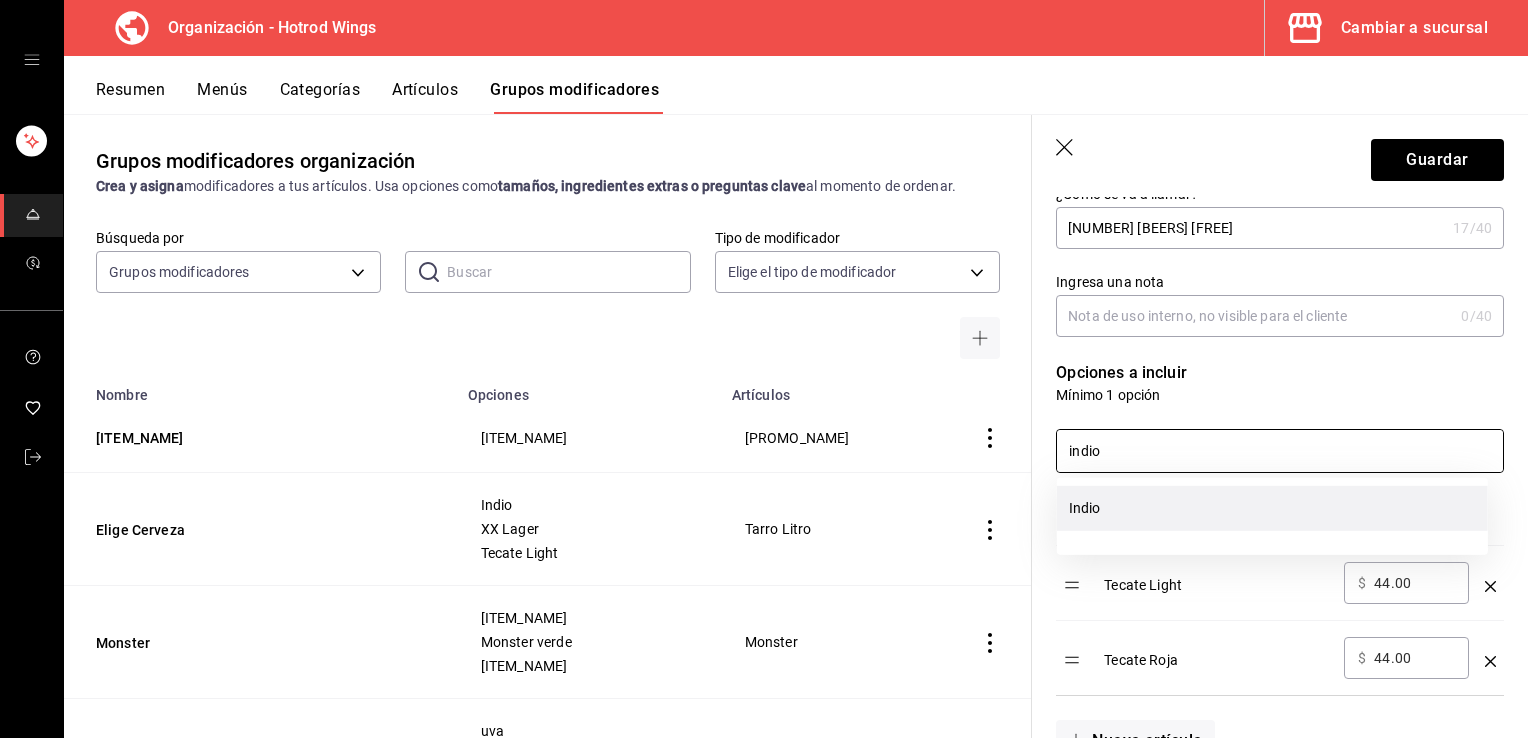 click on "Indio" at bounding box center [1272, 508] 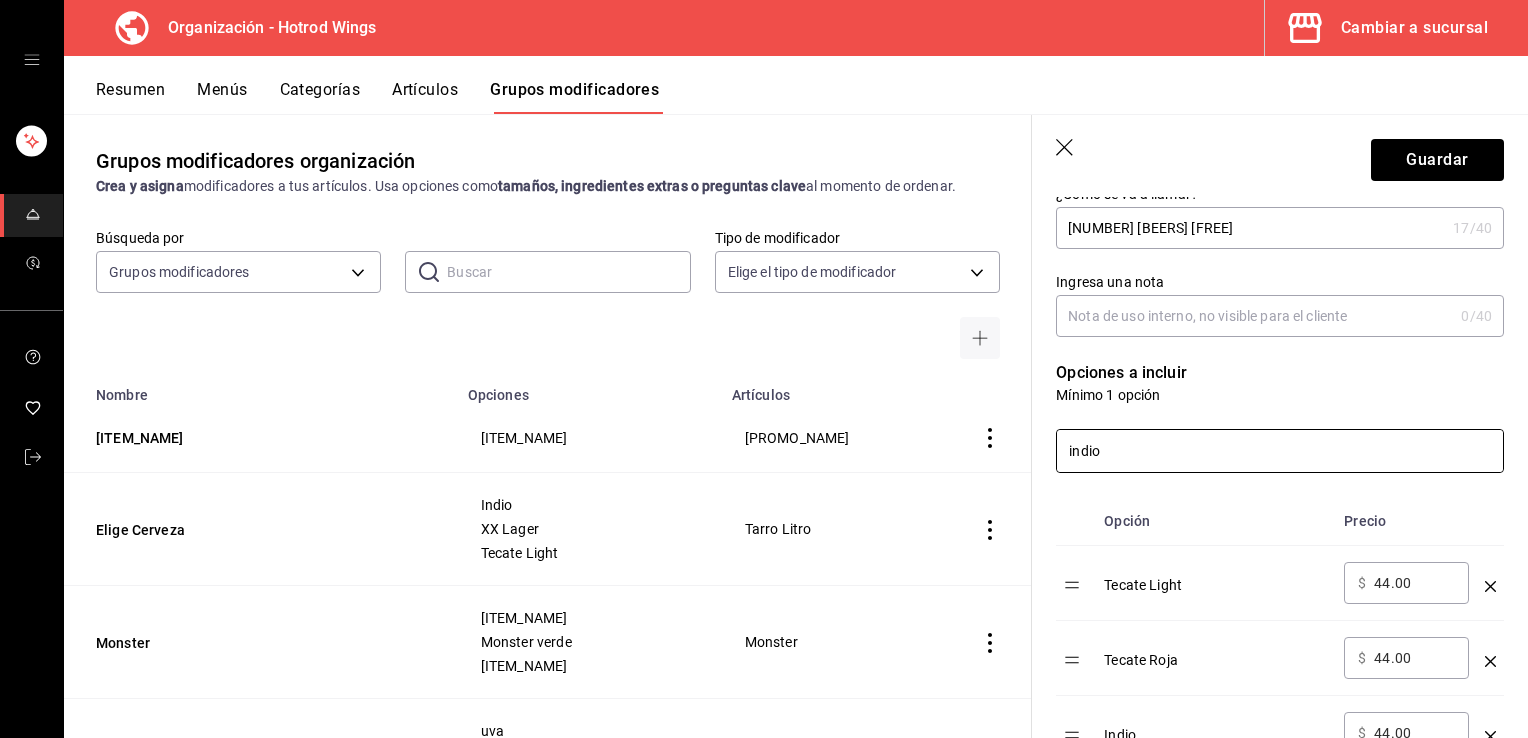 drag, startPoint x: 1151, startPoint y: 450, endPoint x: 1044, endPoint y: 455, distance: 107.11676 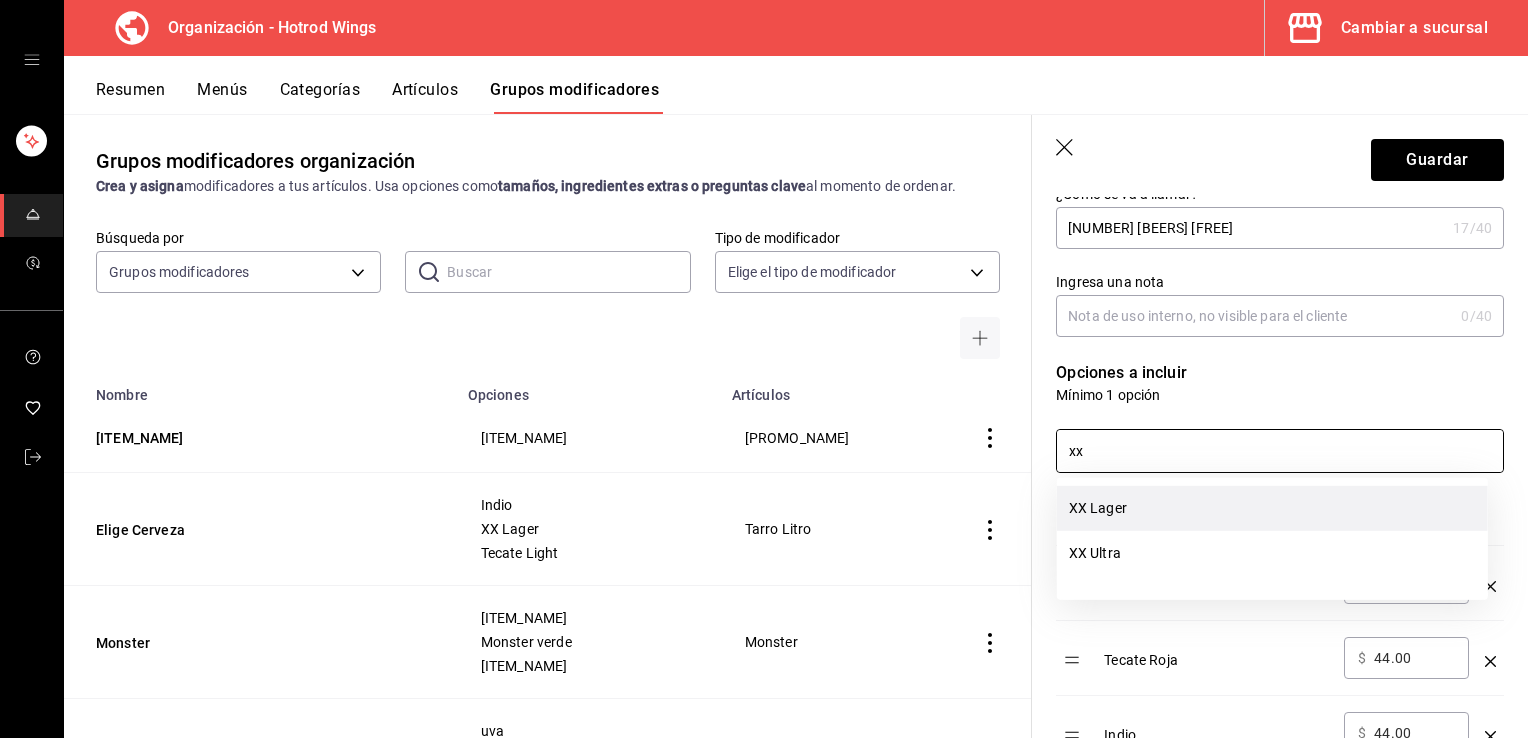 click on "XX Lager" at bounding box center [1272, 508] 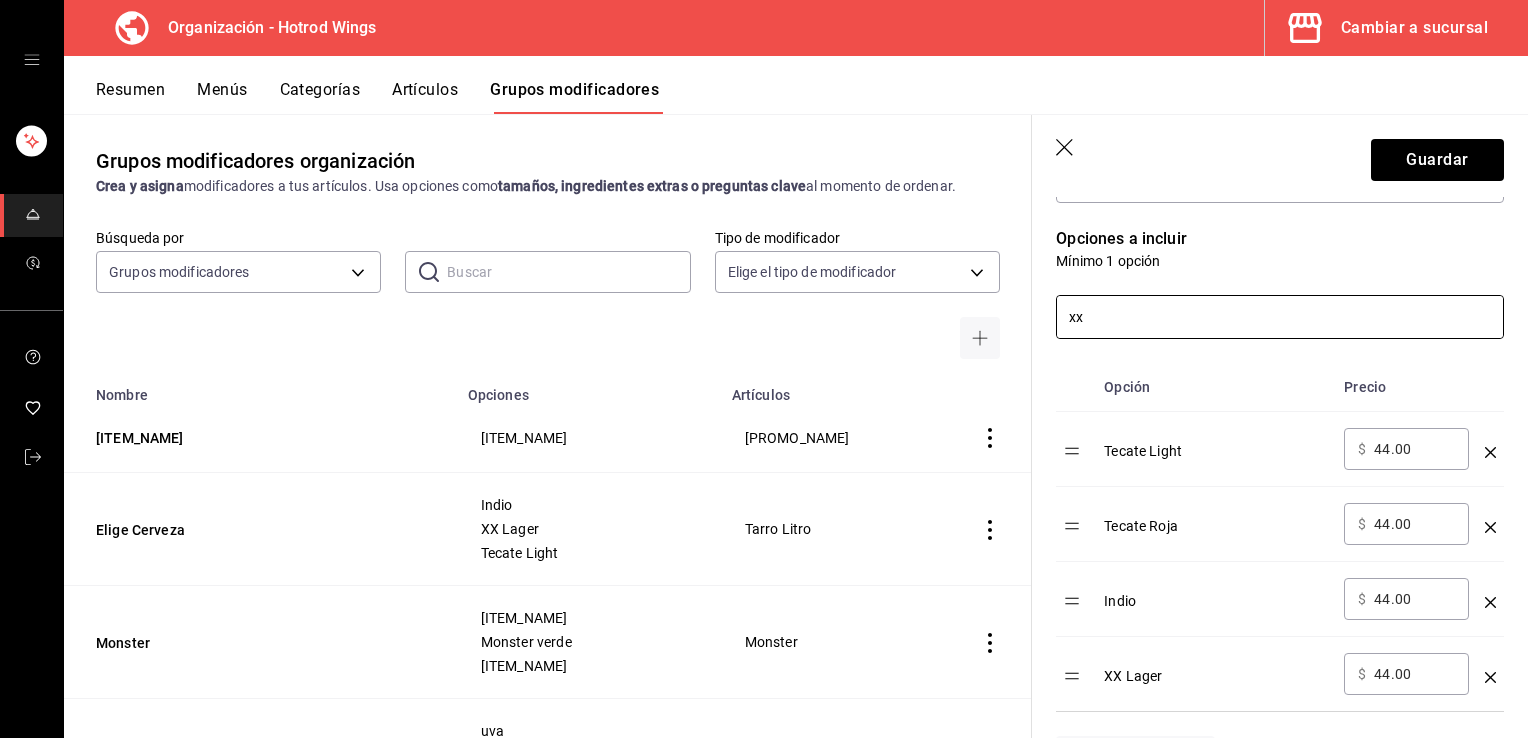 scroll, scrollTop: 412, scrollLeft: 0, axis: vertical 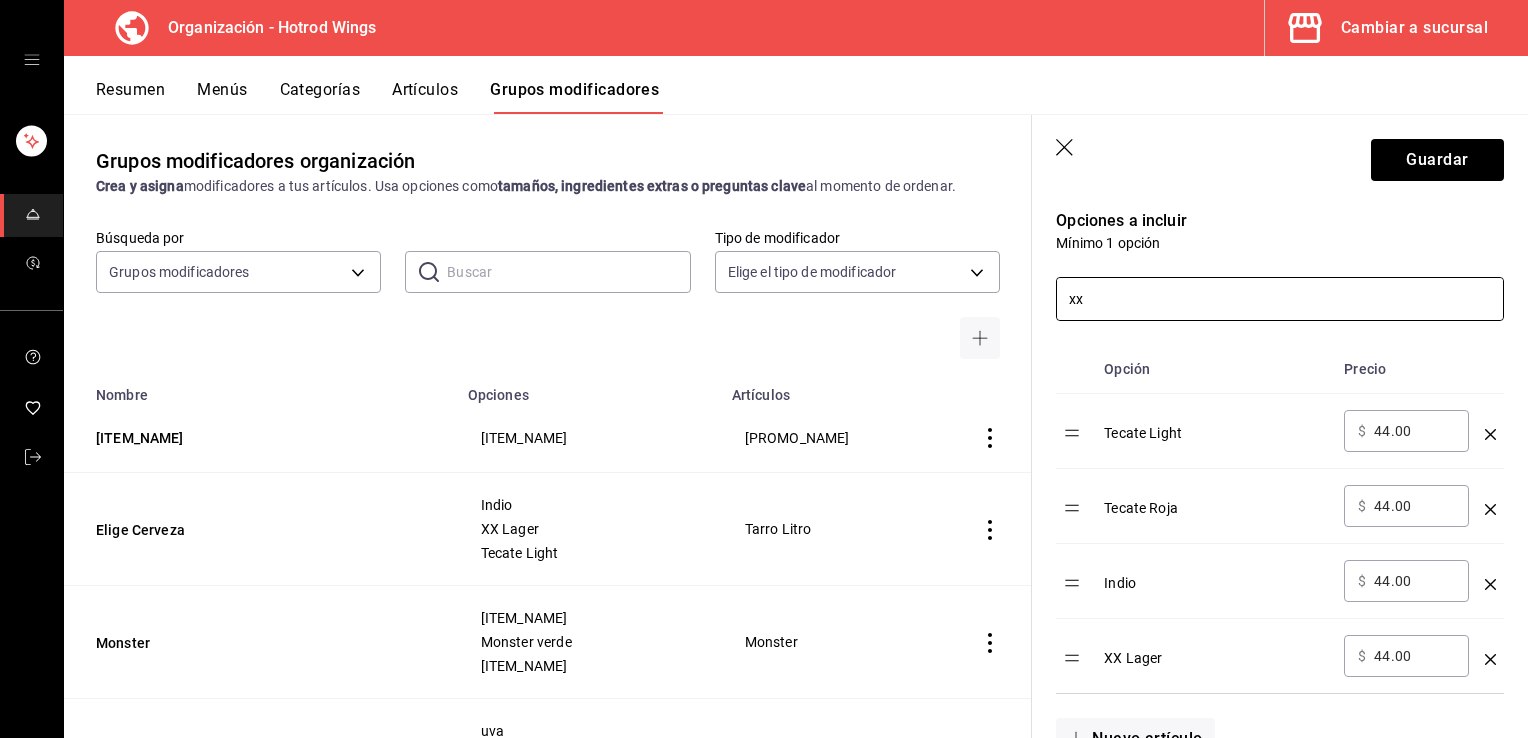 drag, startPoint x: 1126, startPoint y: 310, endPoint x: 1044, endPoint y: 306, distance: 82.0975 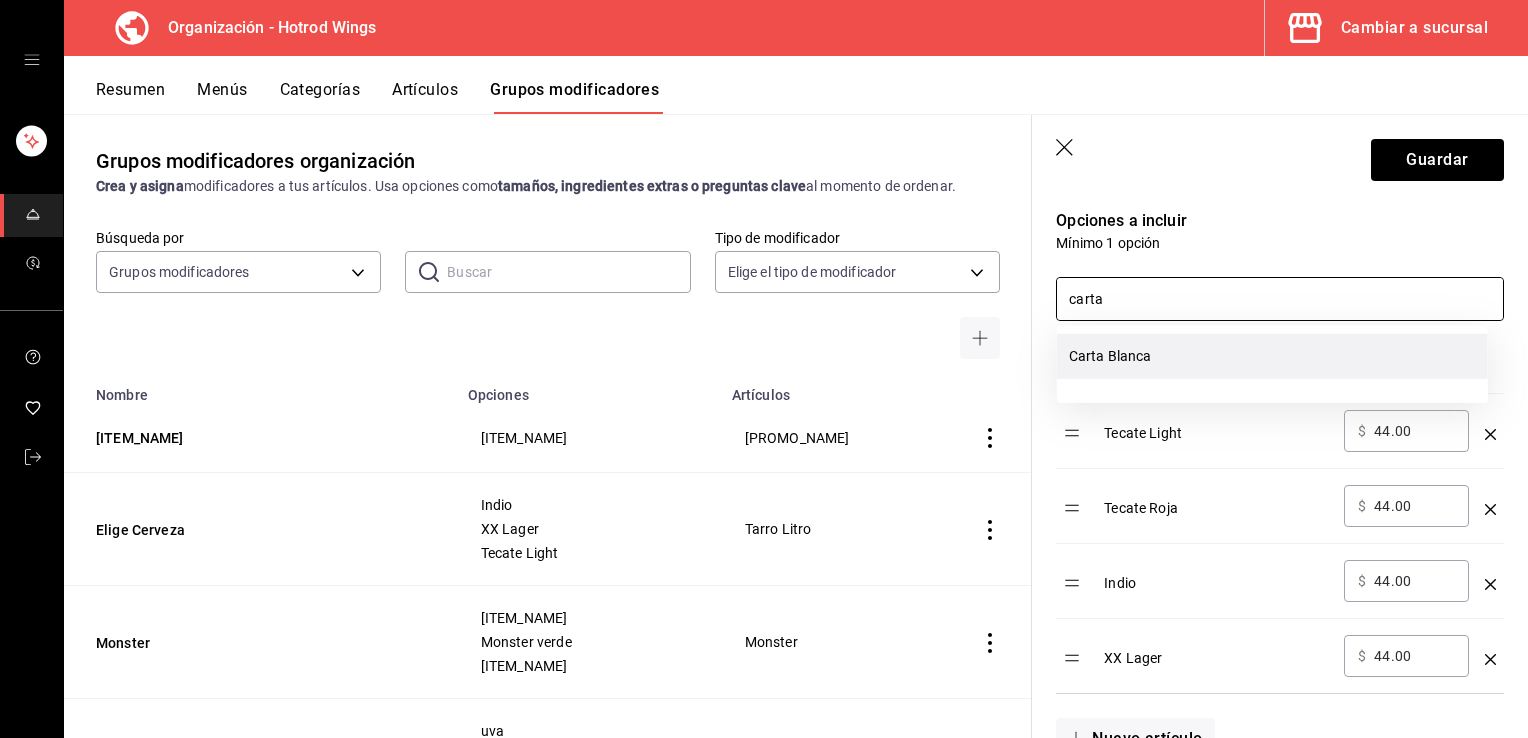click on "Carta Blanca" at bounding box center (1272, 356) 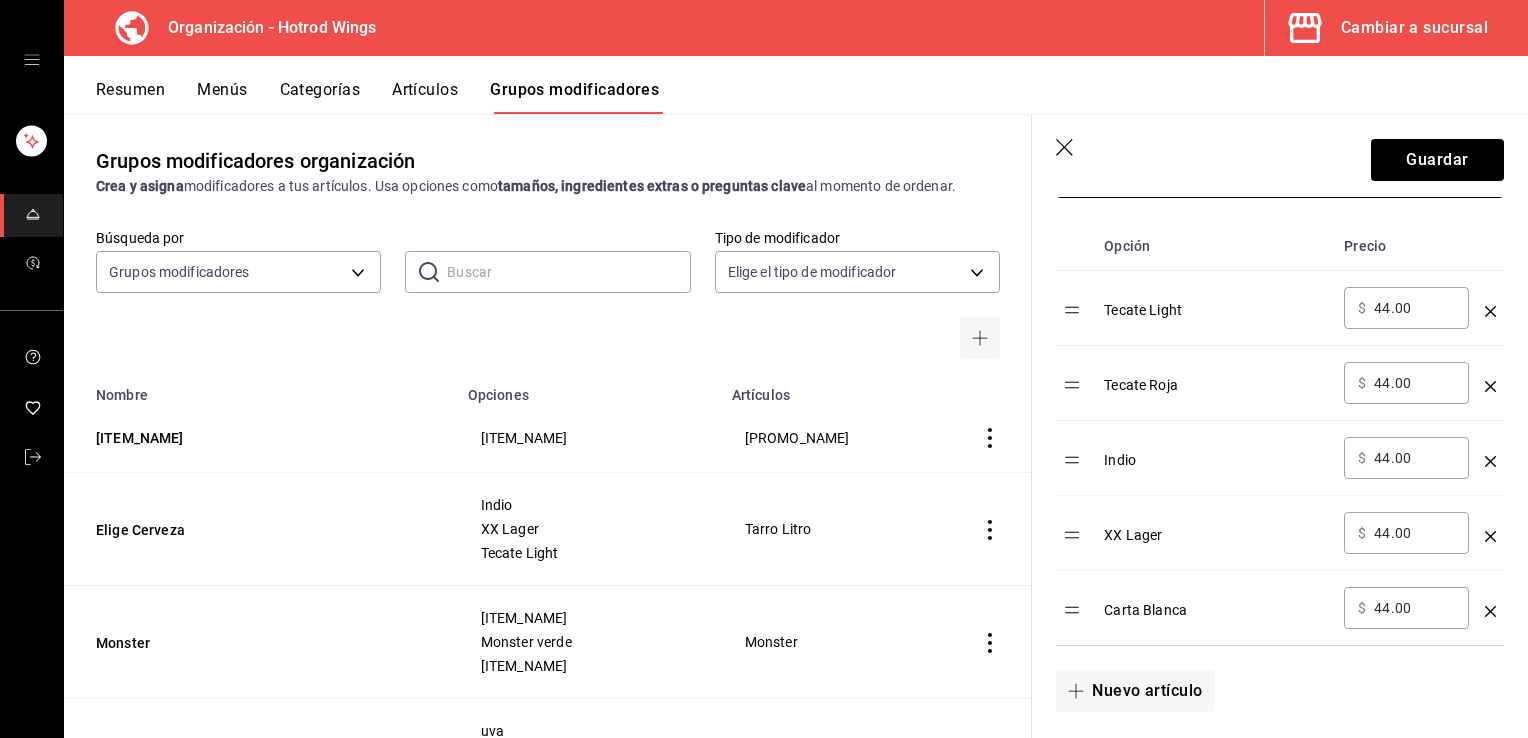 scroll, scrollTop: 536, scrollLeft: 0, axis: vertical 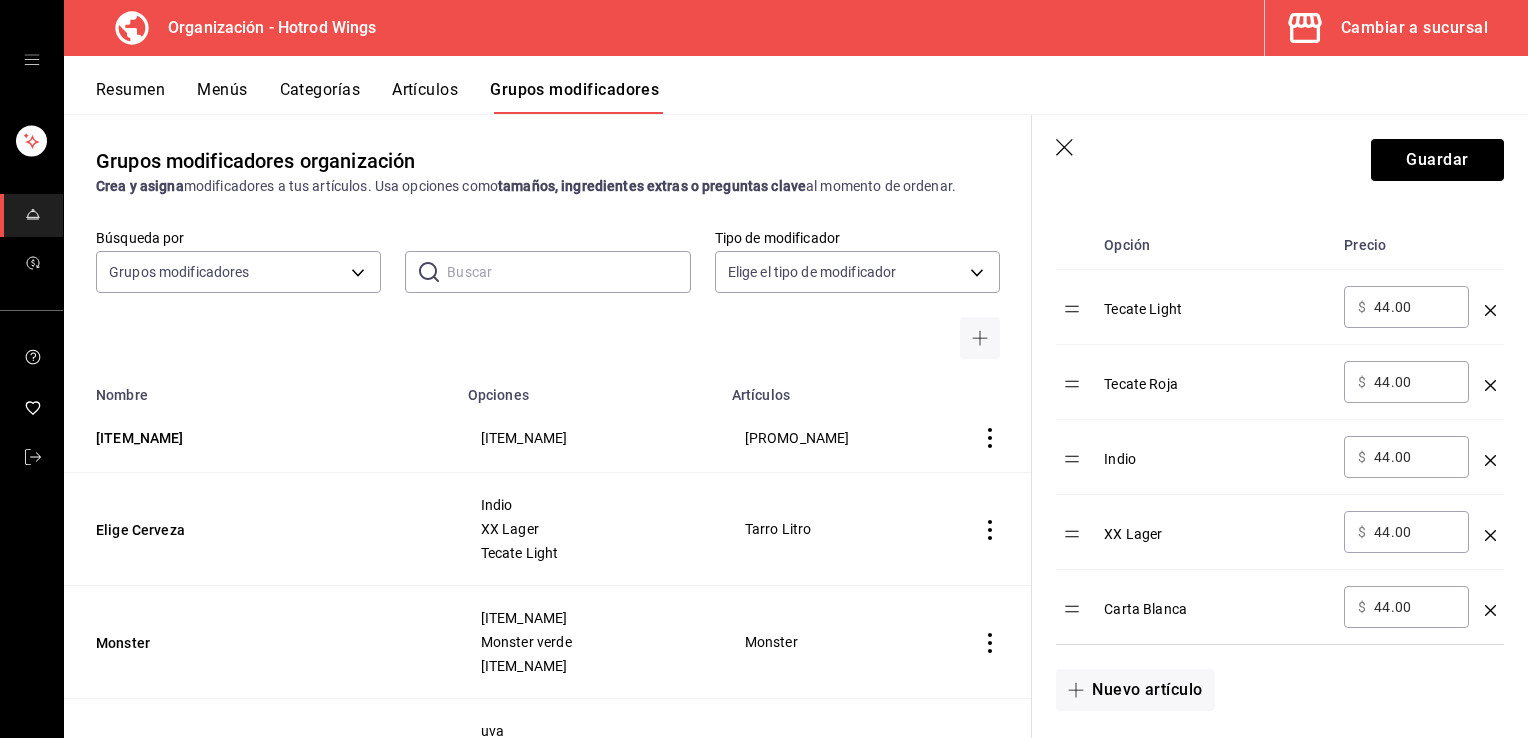 type on "carta" 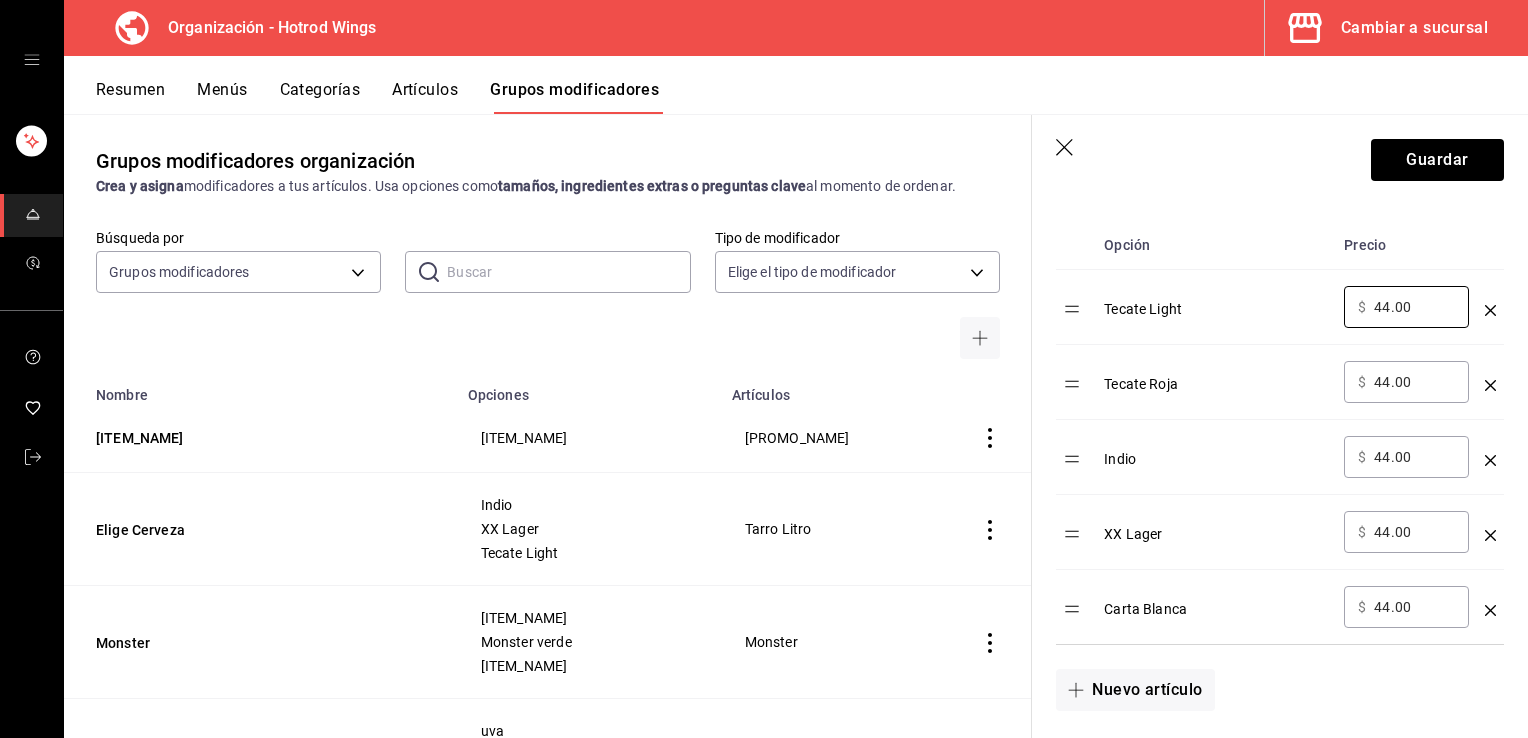 drag, startPoint x: 1422, startPoint y: 312, endPoint x: 1278, endPoint y: 300, distance: 144.49913 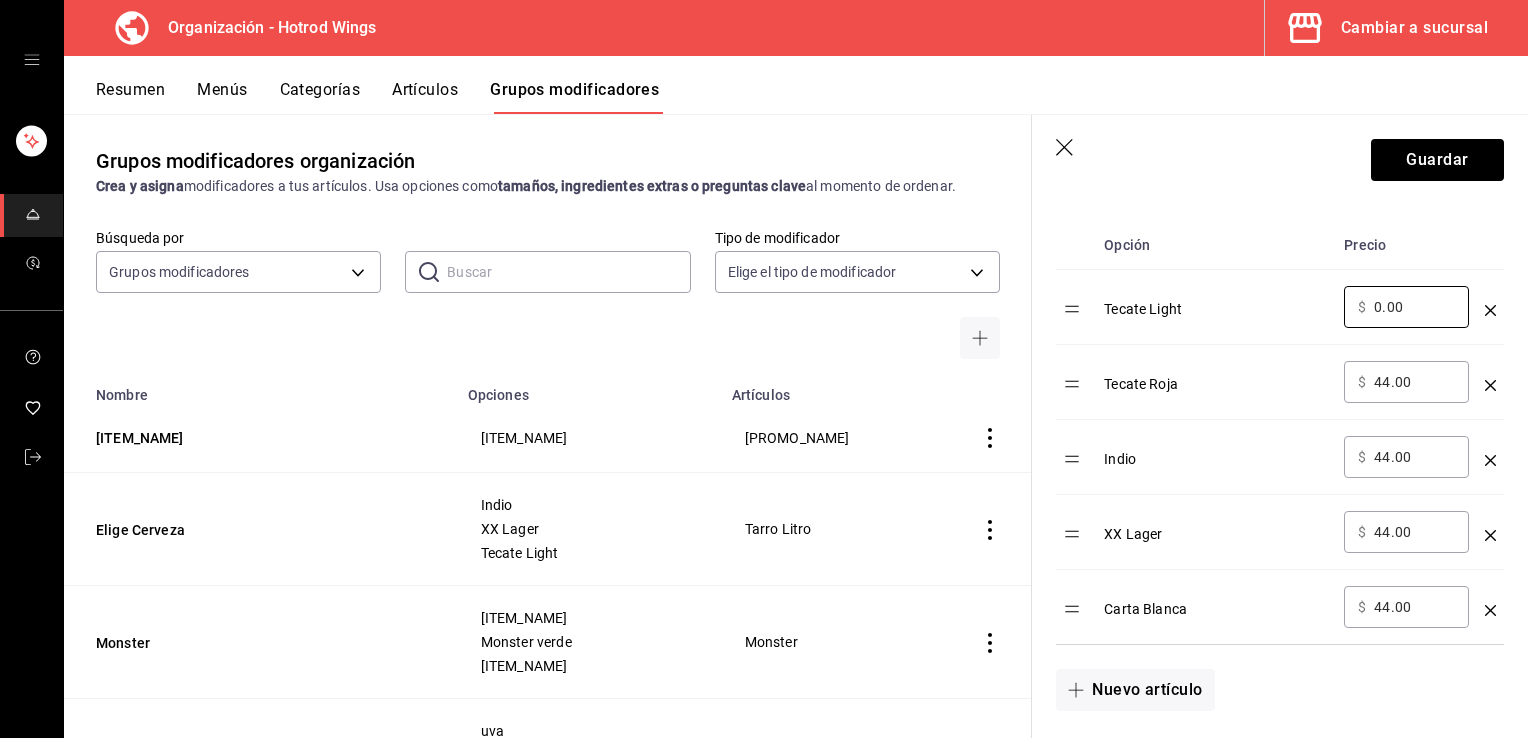 type on "0.00" 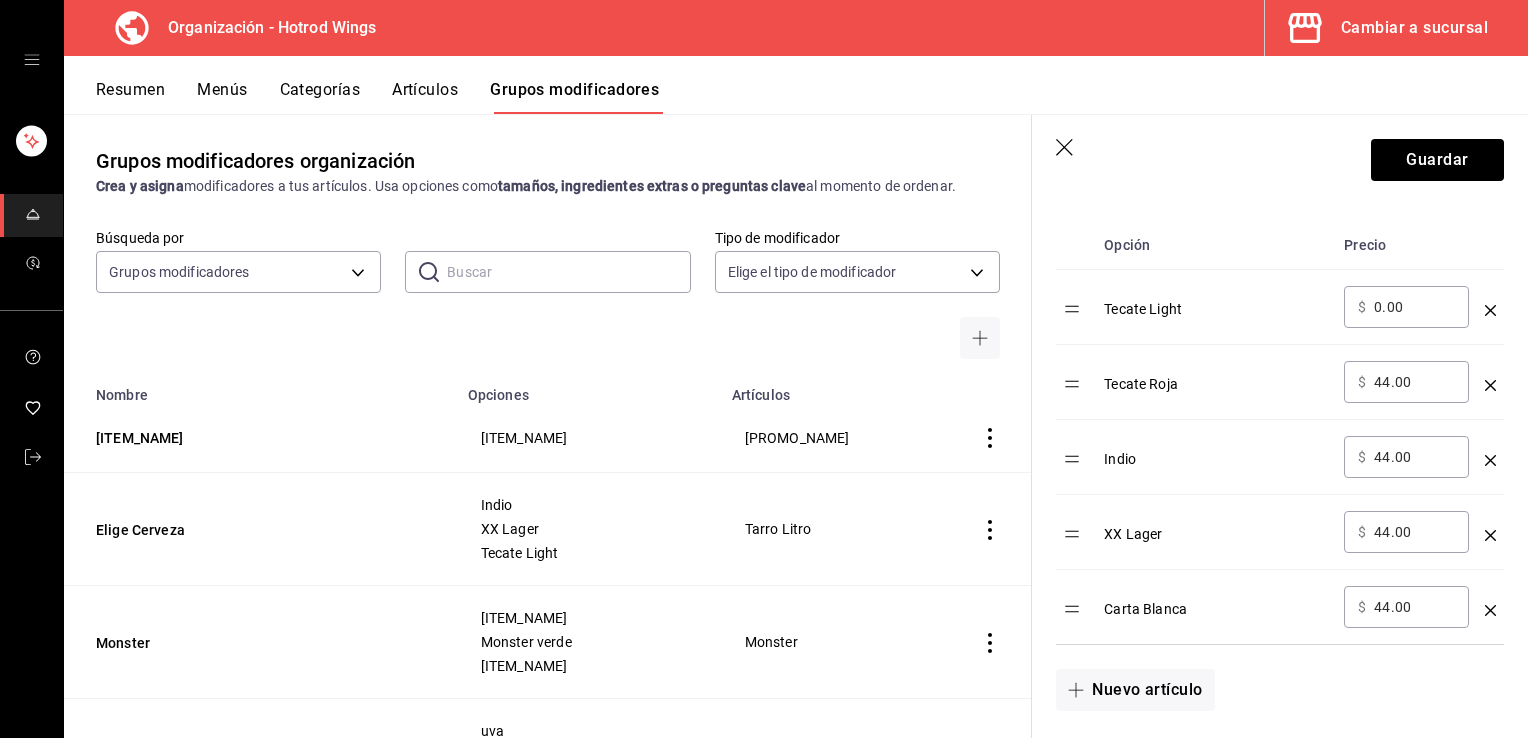drag, startPoint x: 1416, startPoint y: 389, endPoint x: 1374, endPoint y: 389, distance: 42 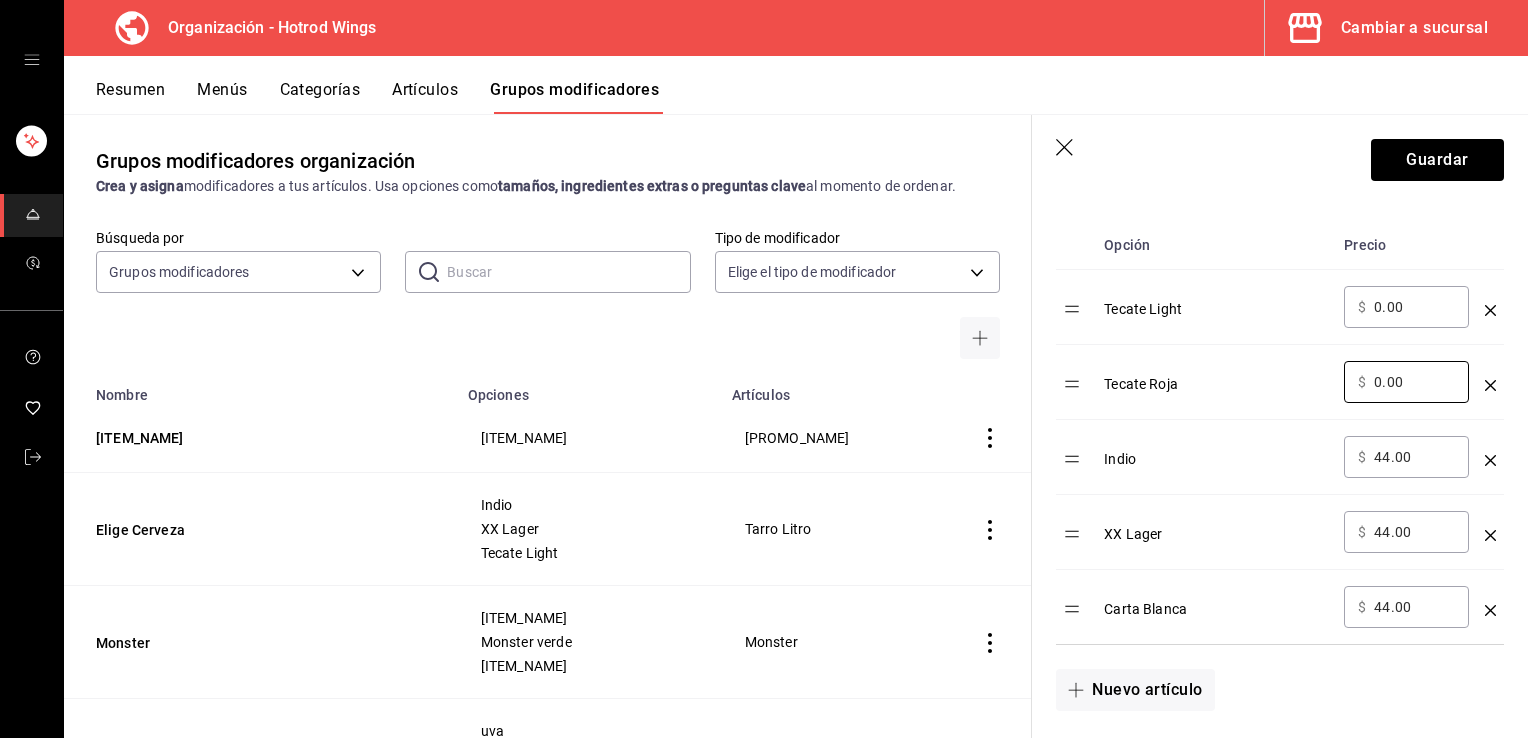 type on "0.00" 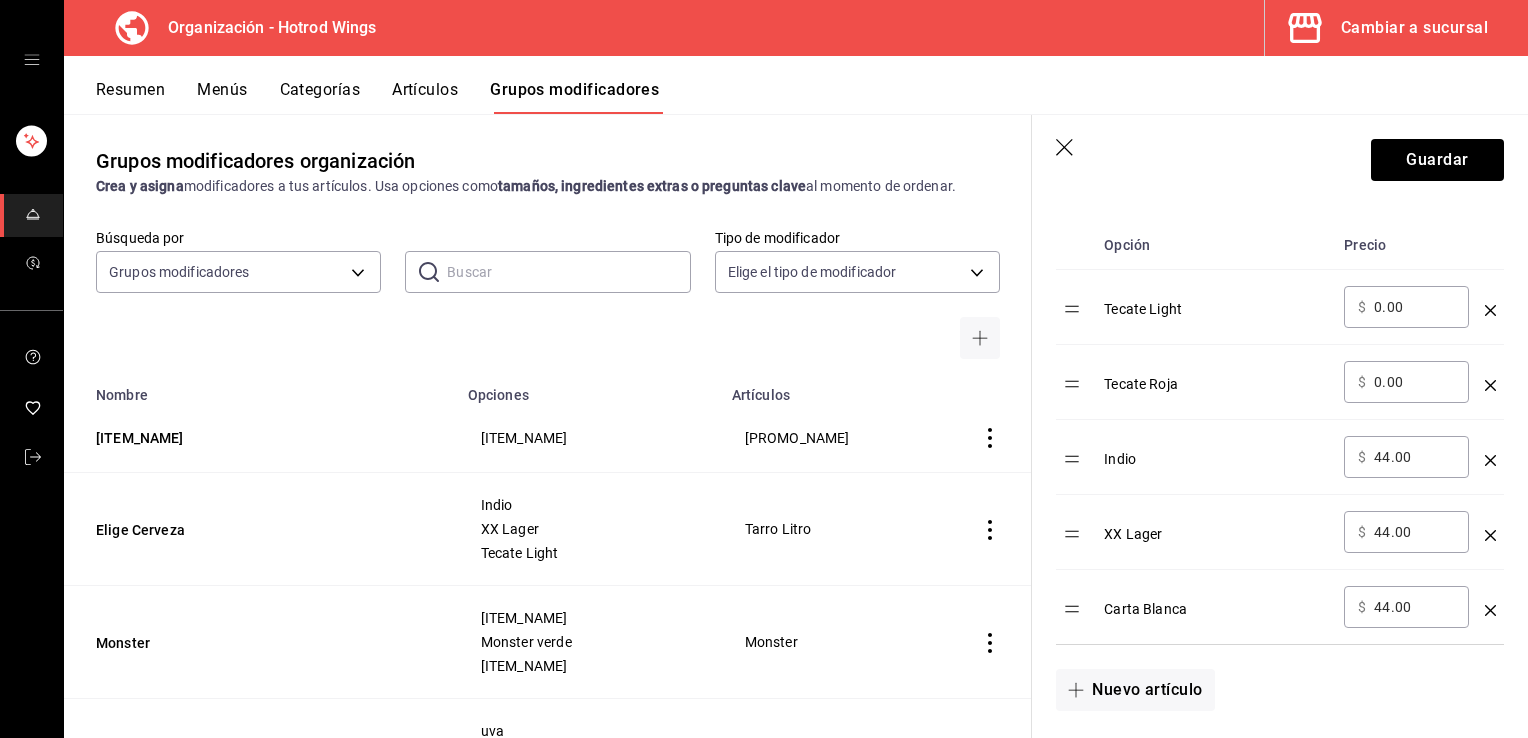 drag, startPoint x: 1426, startPoint y: 462, endPoint x: 1352, endPoint y: 450, distance: 74.96666 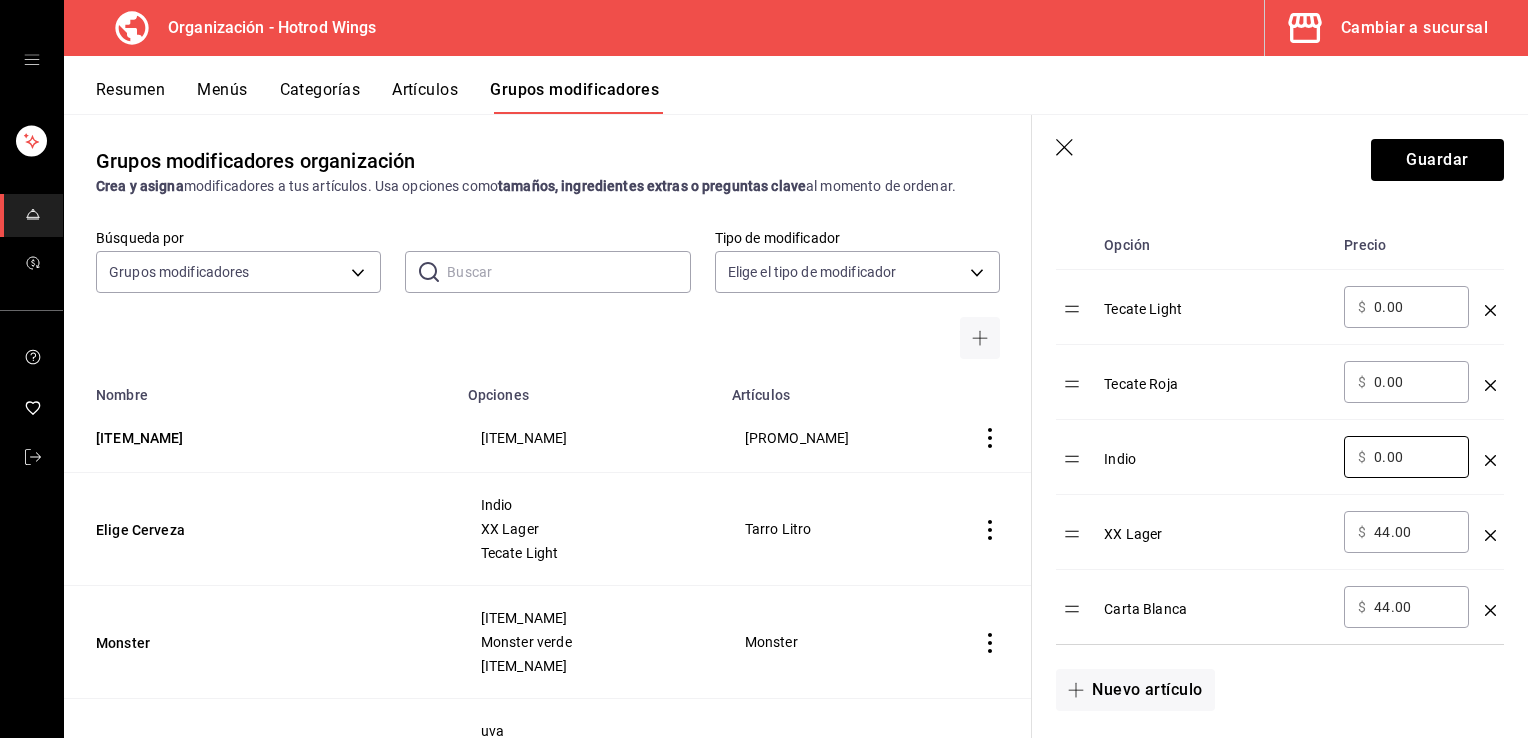 type on "0.00" 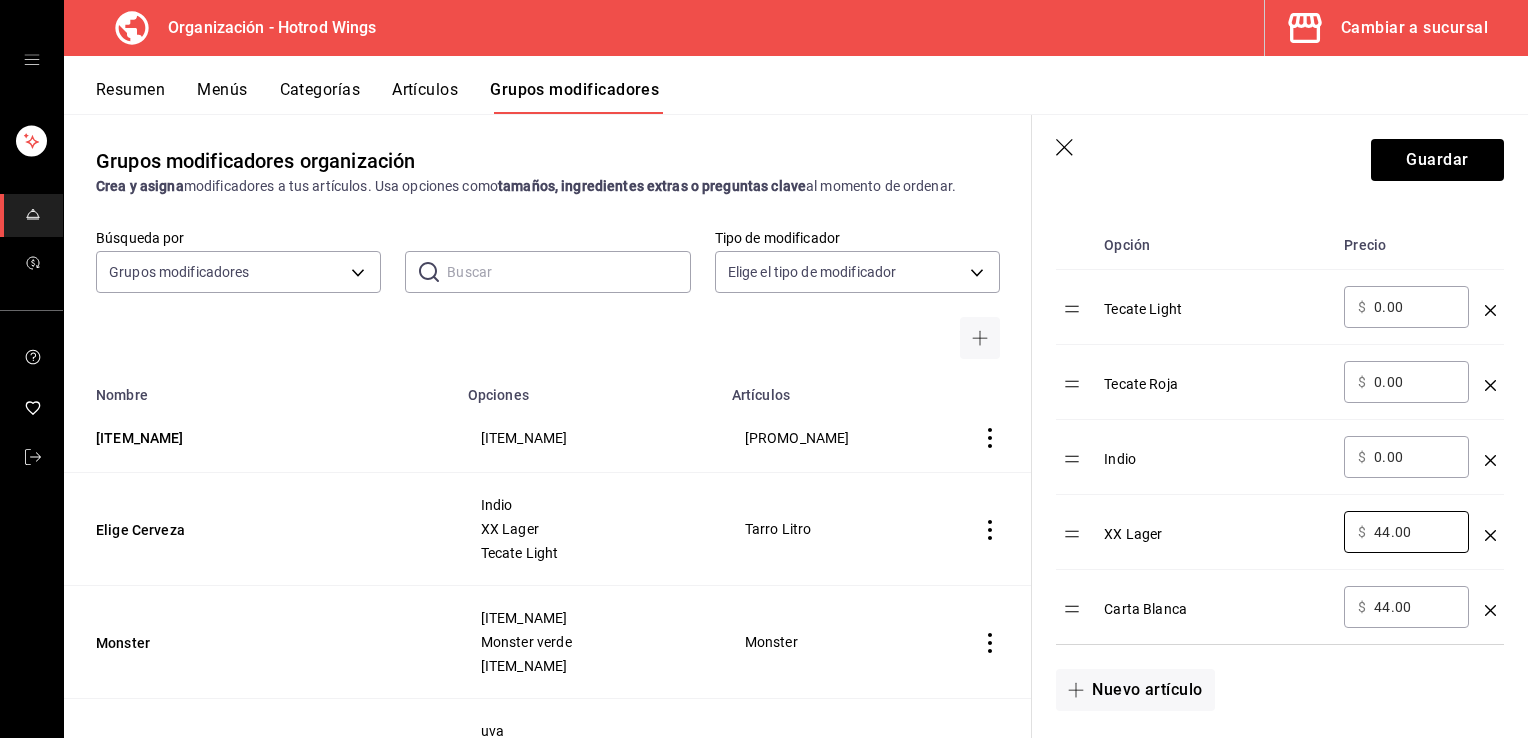 drag, startPoint x: 1424, startPoint y: 538, endPoint x: 1330, endPoint y: 526, distance: 94.76286 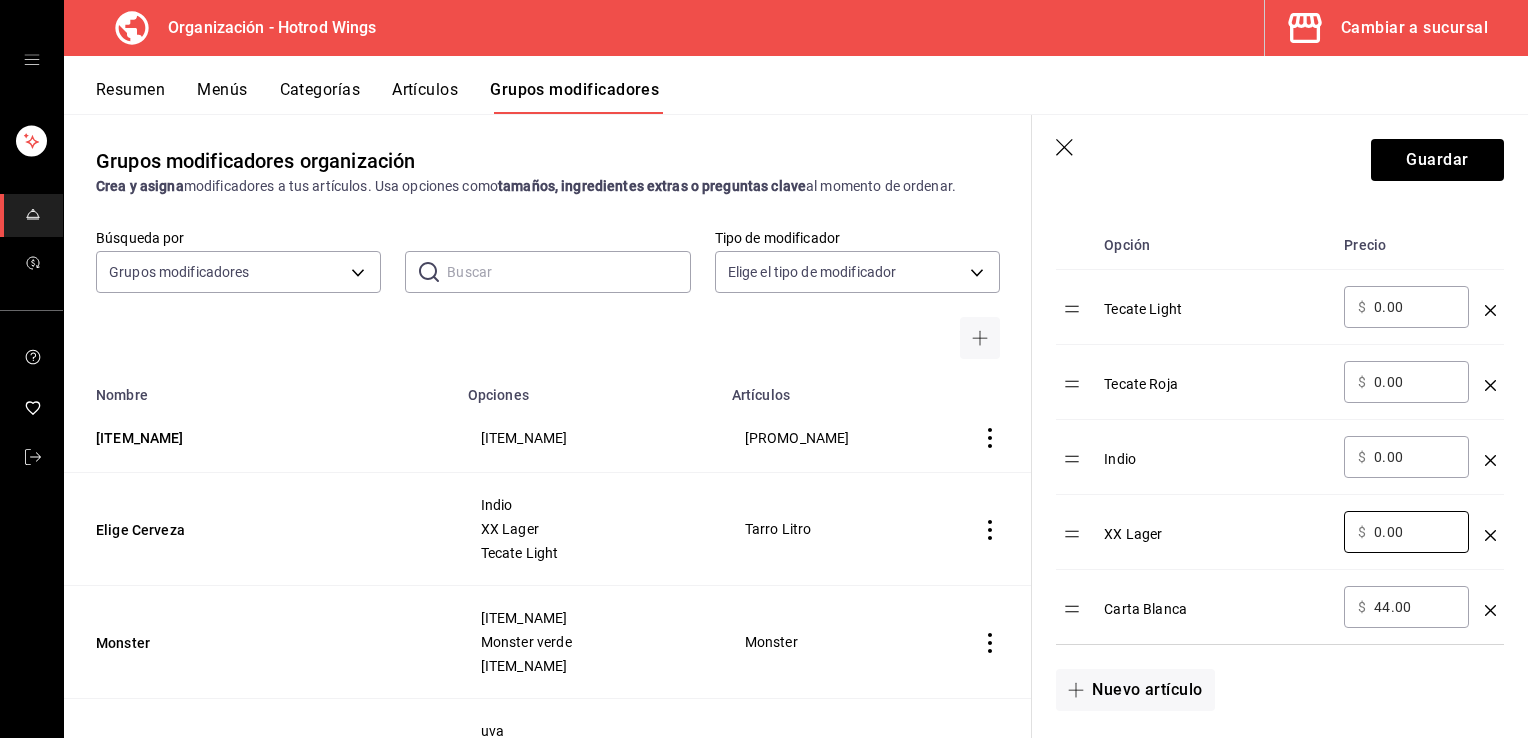 type on "0.00" 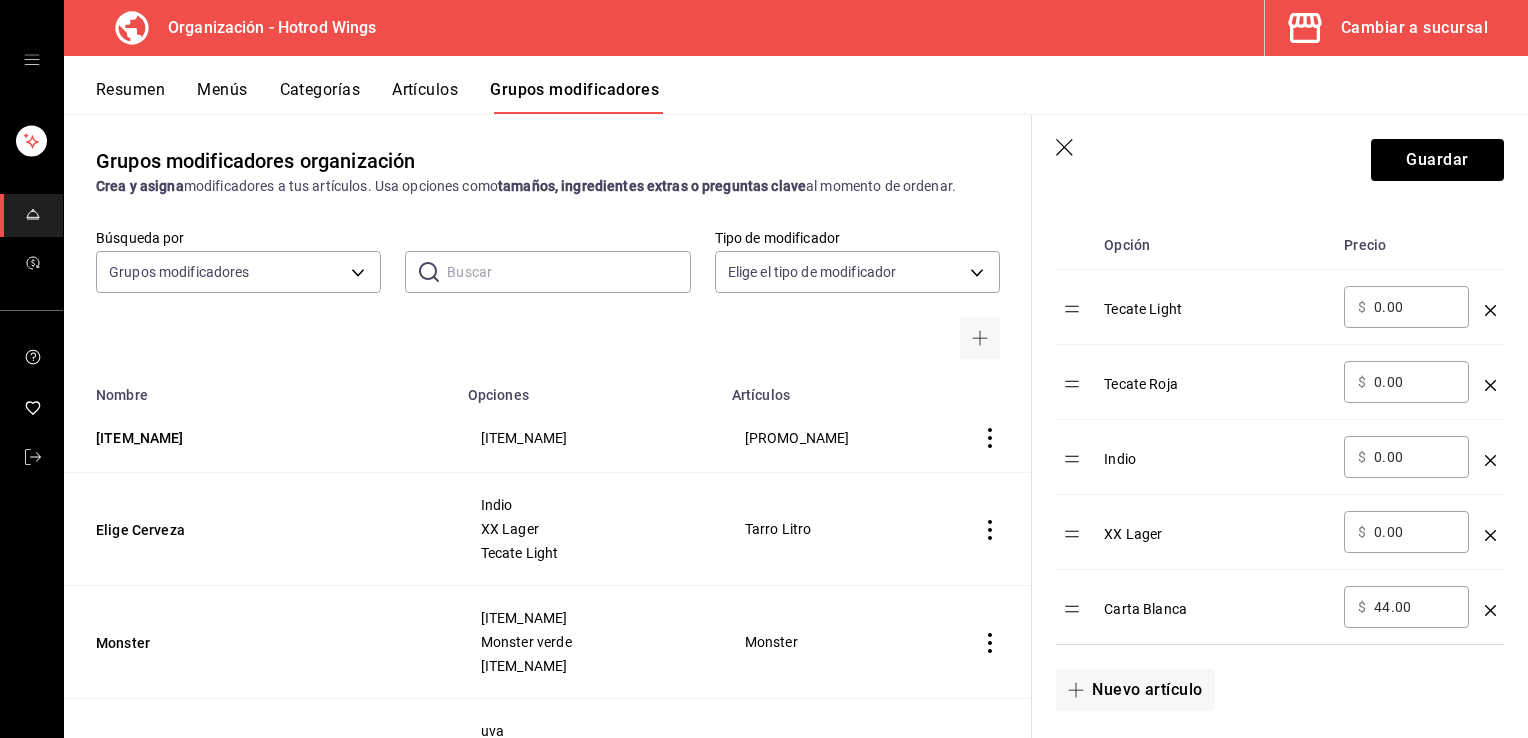 drag, startPoint x: 1429, startPoint y: 615, endPoint x: 1352, endPoint y: 605, distance: 77.64664 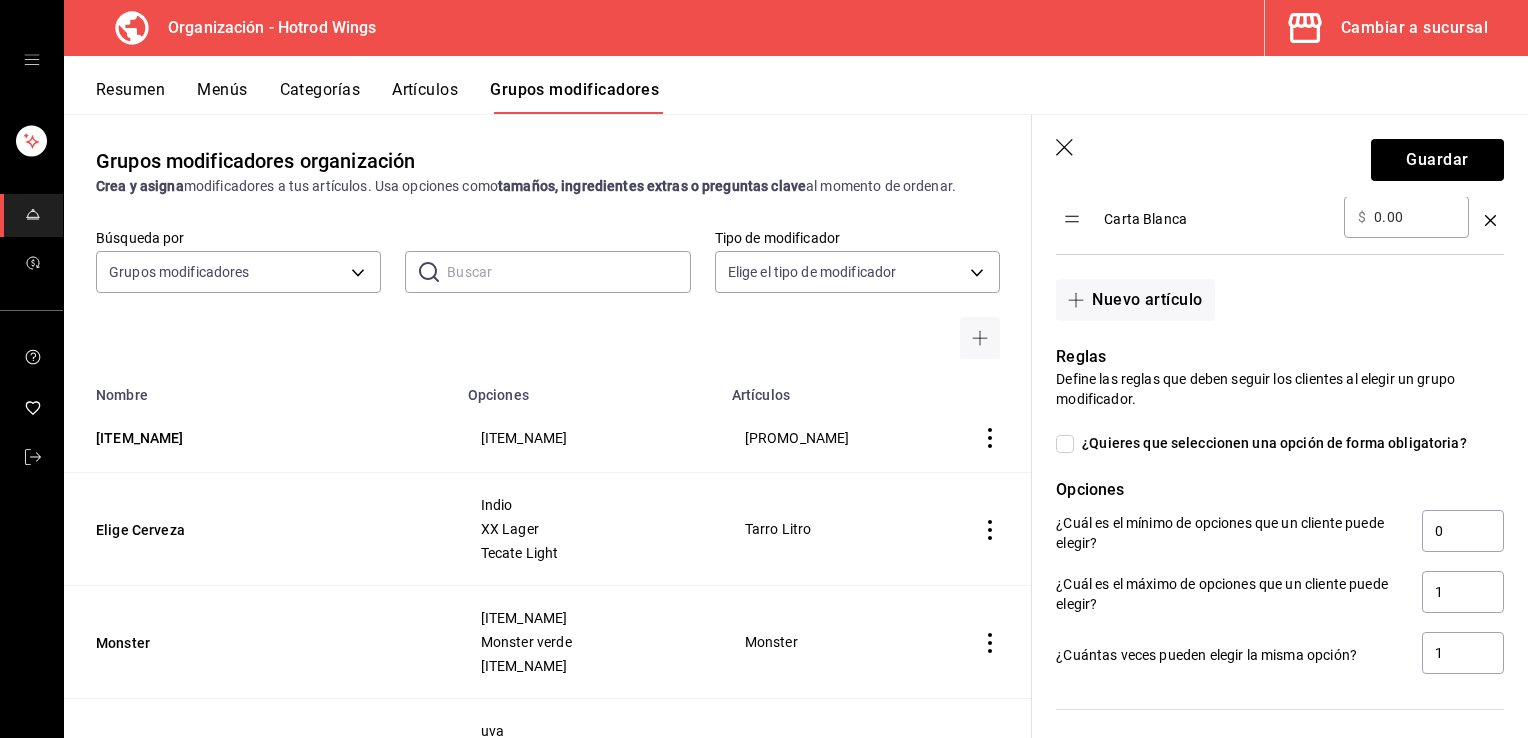 scroll, scrollTop: 936, scrollLeft: 0, axis: vertical 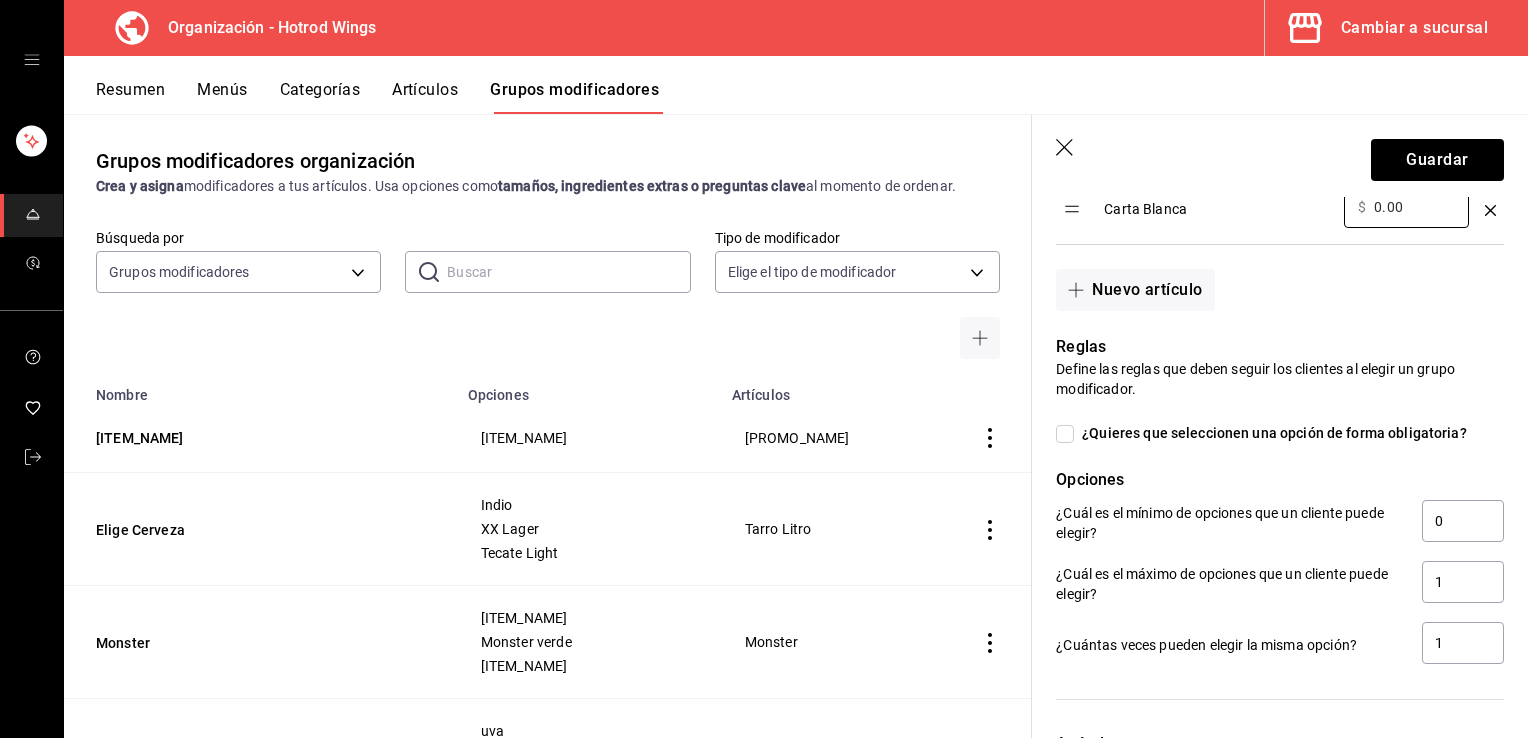 type on "0.00" 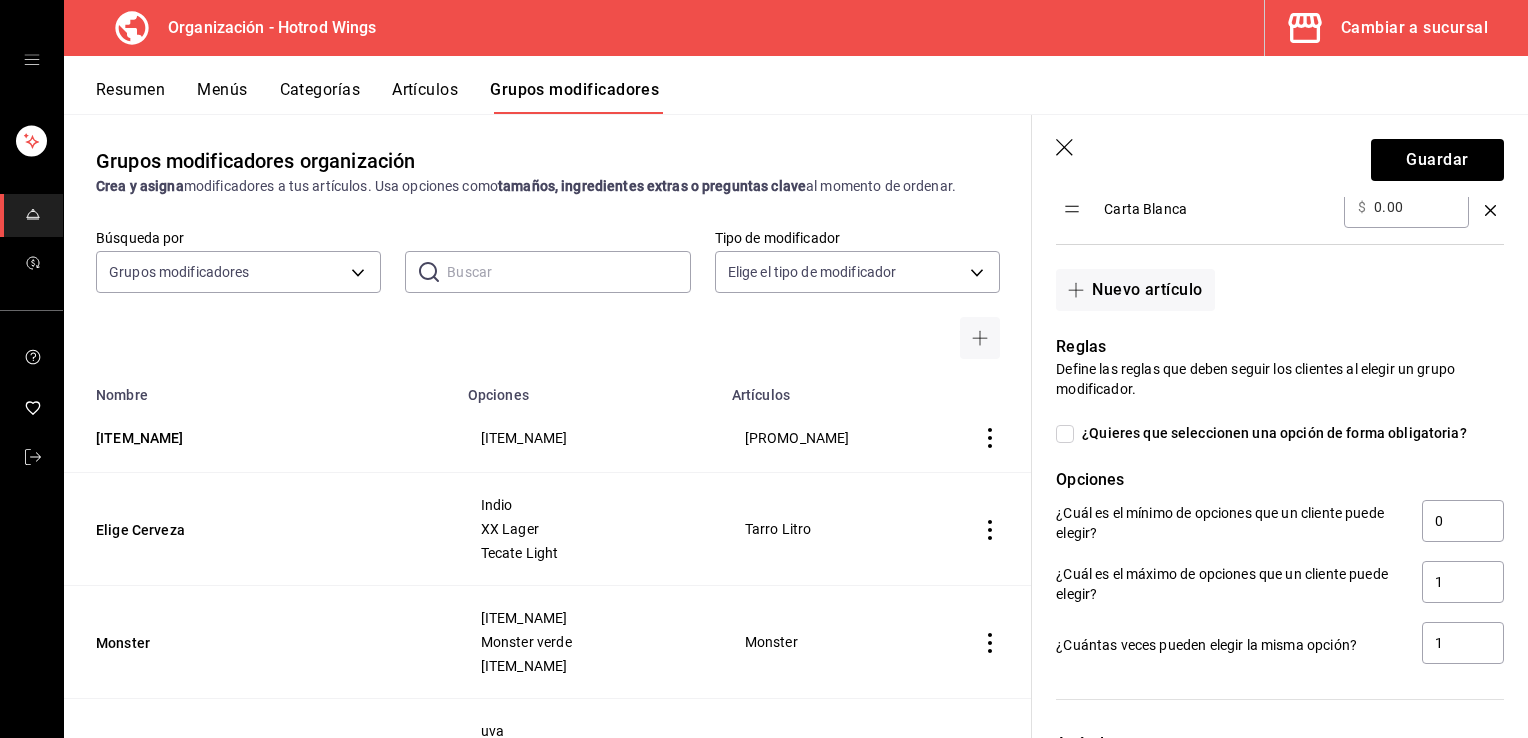 click on "¿Quieres que seleccionen una opción de forma obligatoria?" at bounding box center [1270, 433] 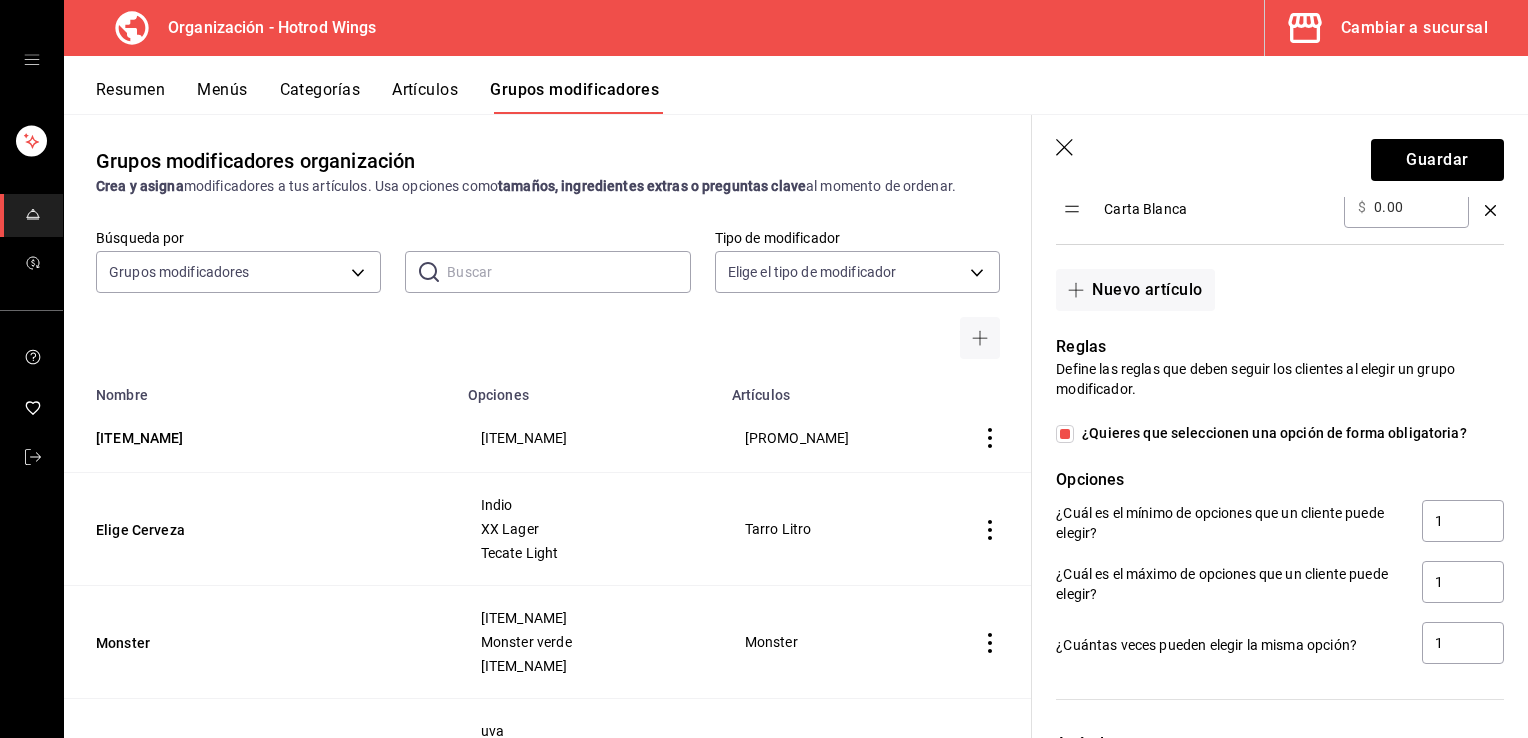 scroll, scrollTop: 1008, scrollLeft: 0, axis: vertical 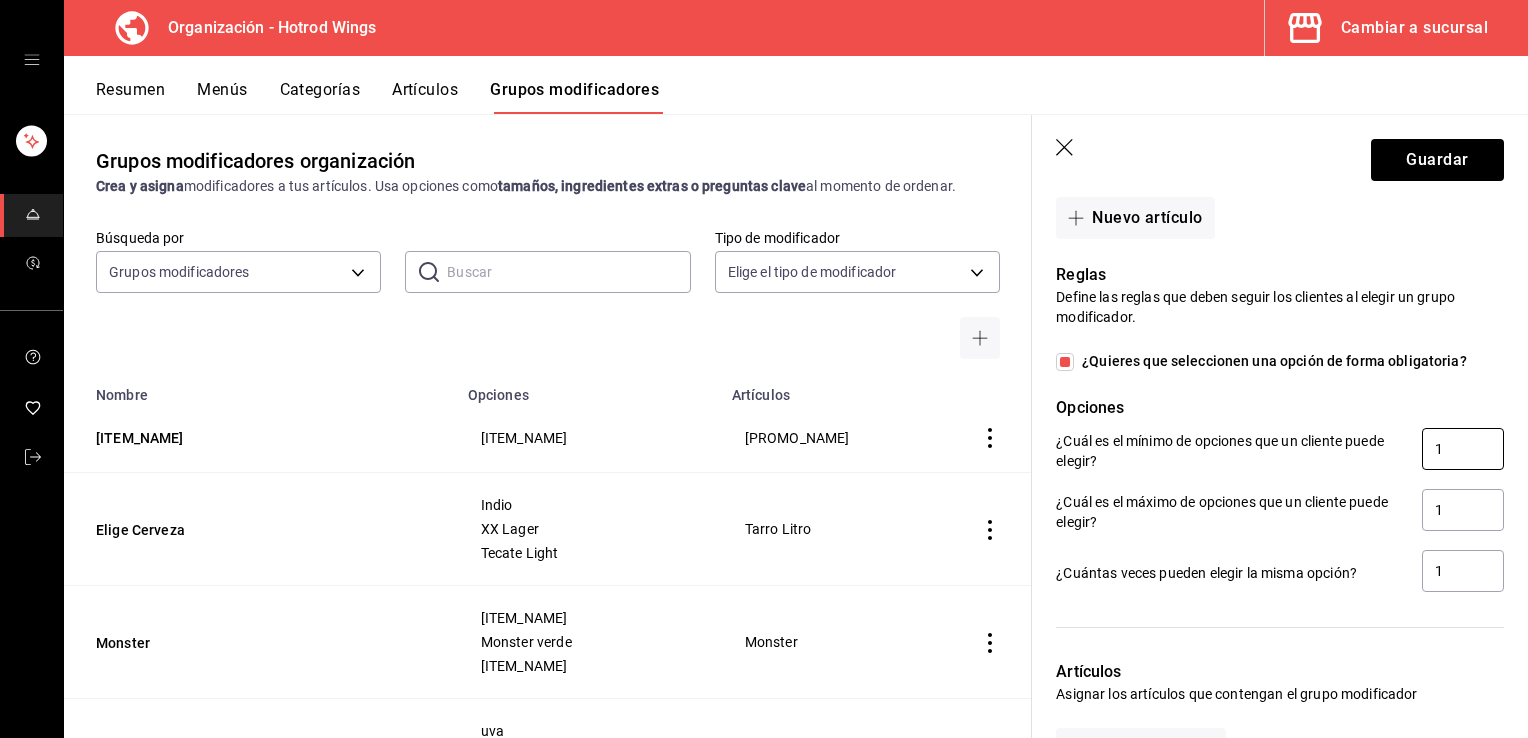 click on "1" at bounding box center (1463, 449) 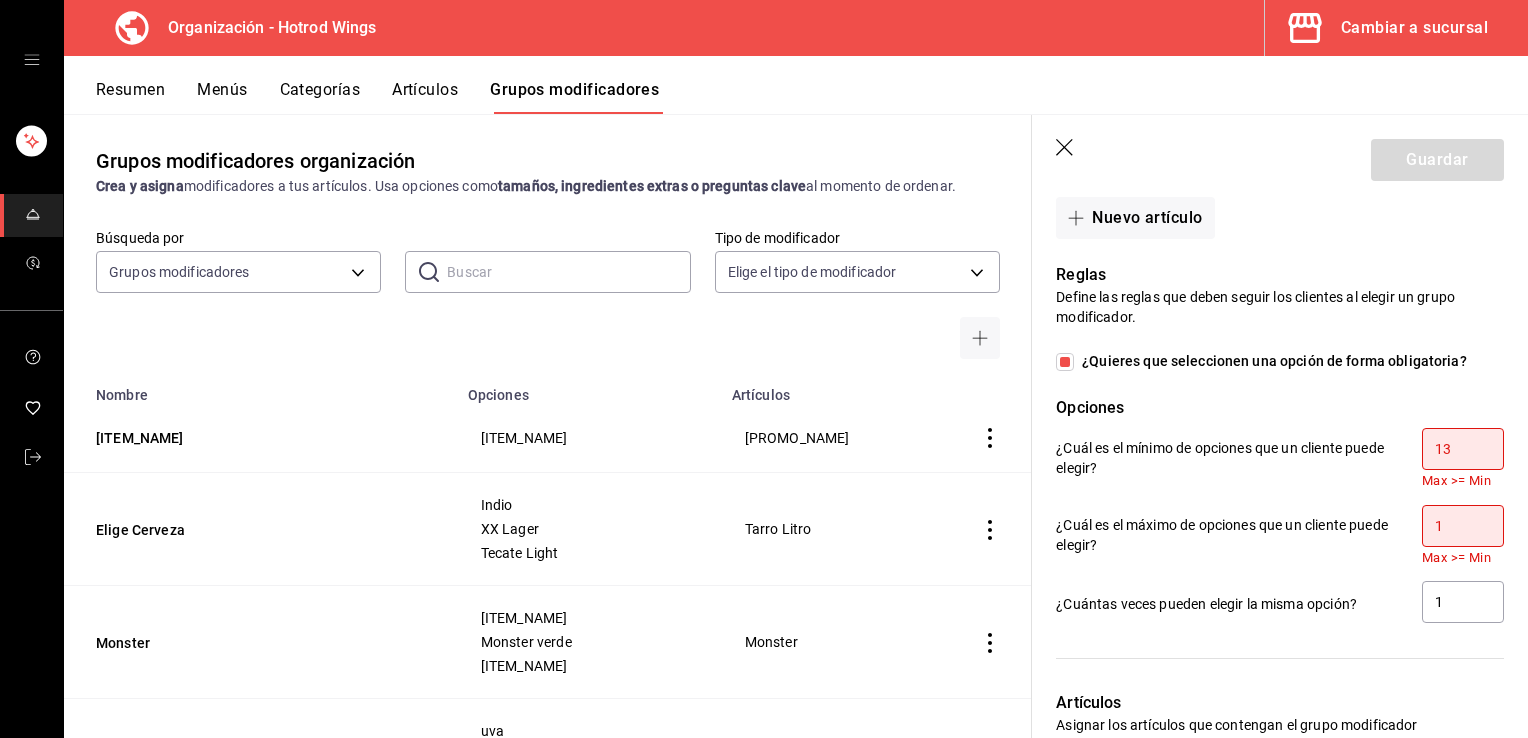 type on "1" 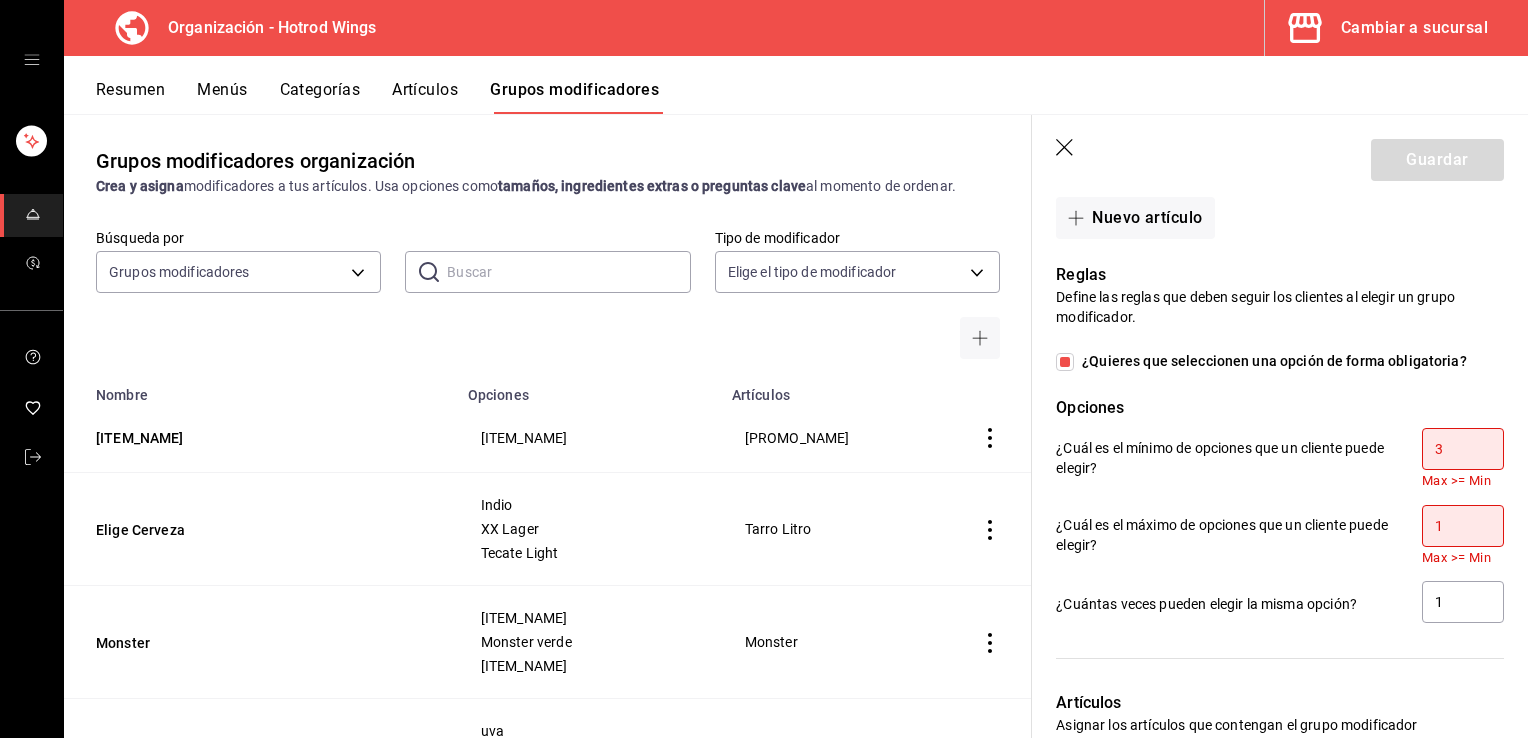 type on "3" 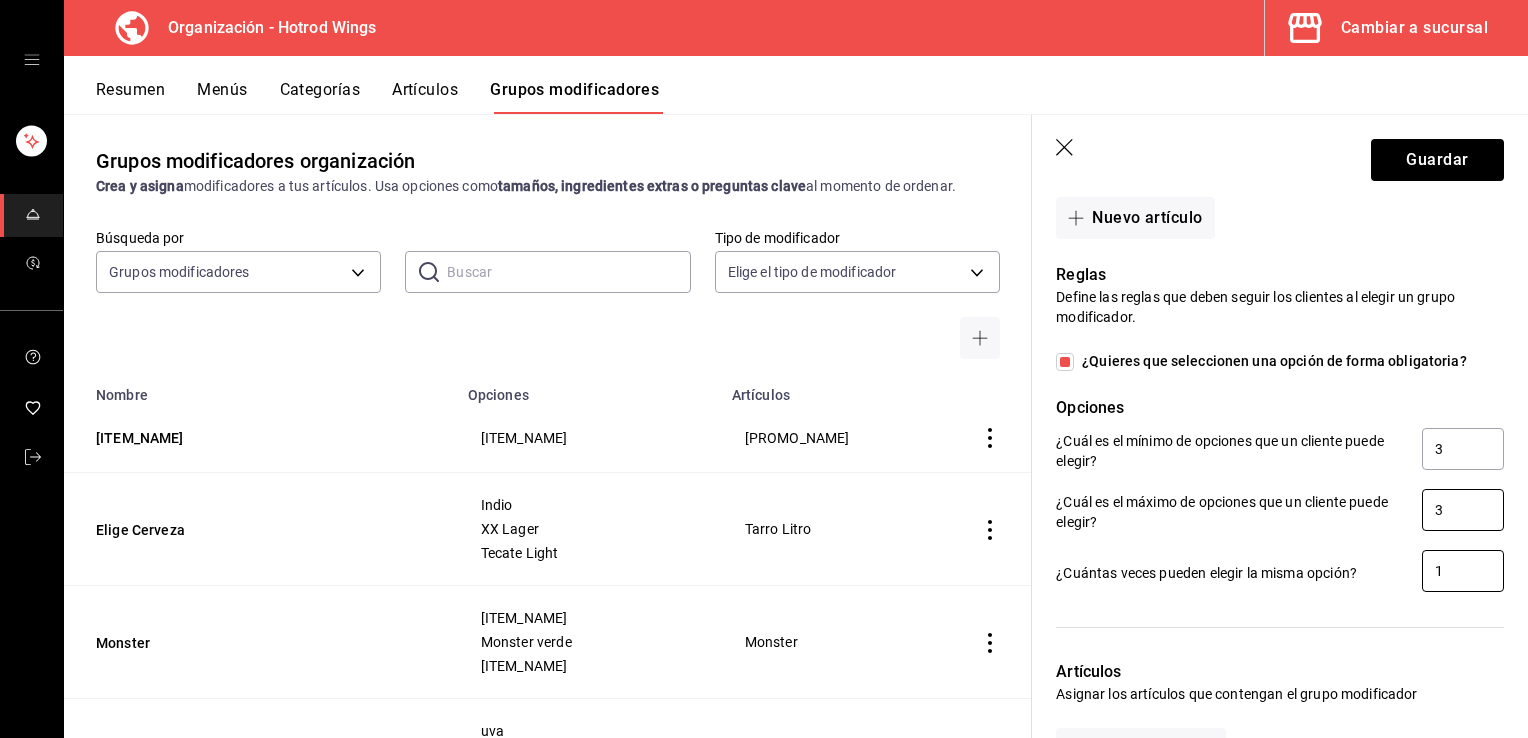 type on "3" 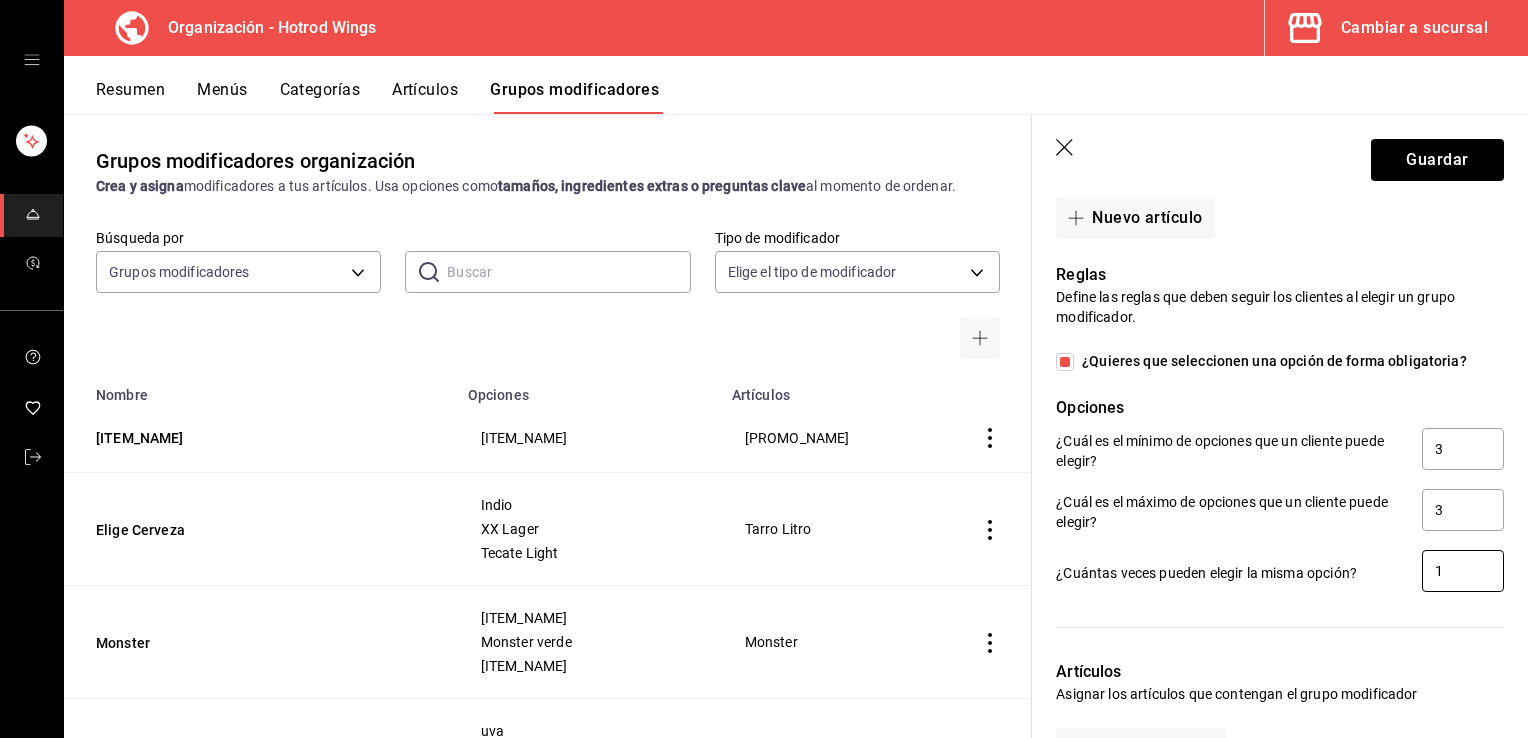 click on "1" at bounding box center (1463, 571) 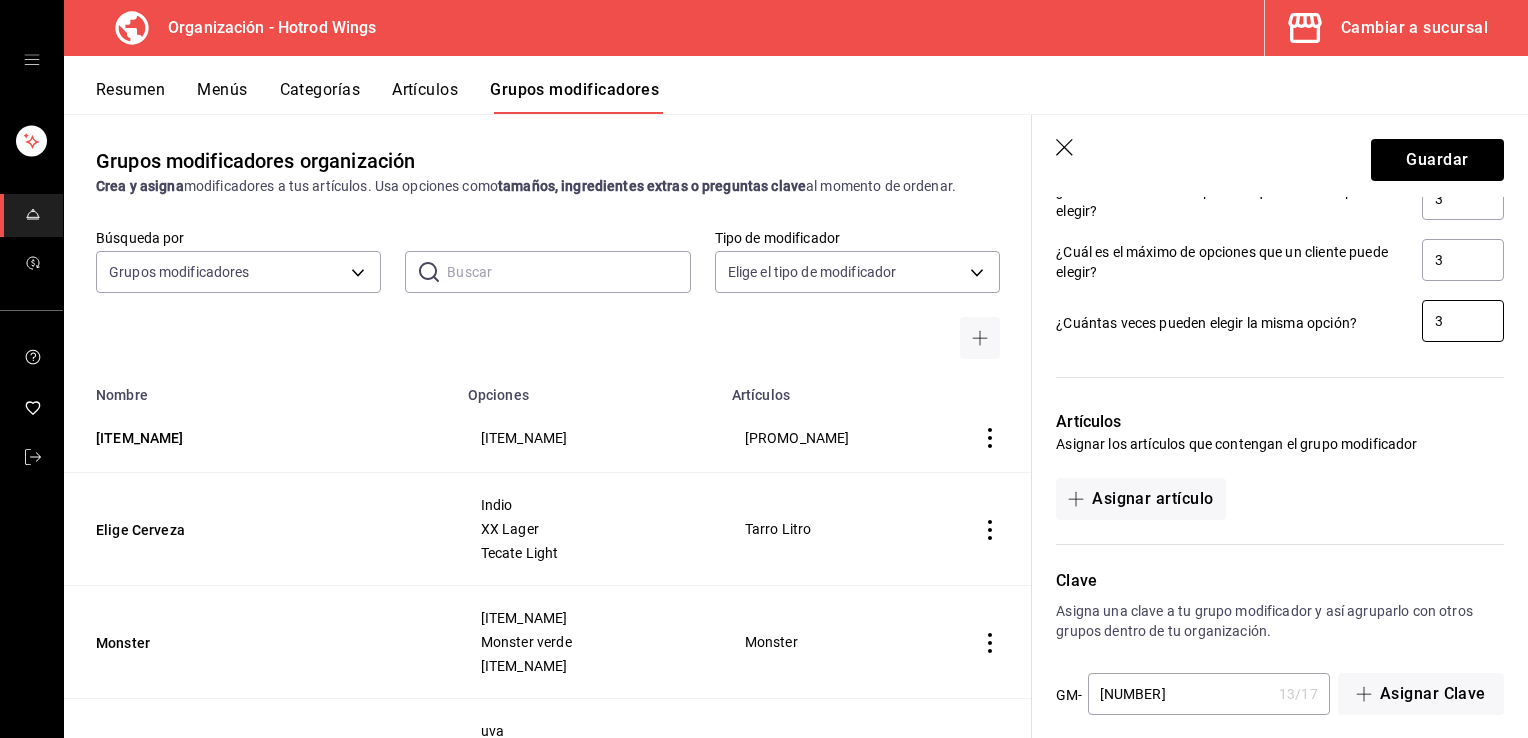 scroll, scrollTop: 1275, scrollLeft: 0, axis: vertical 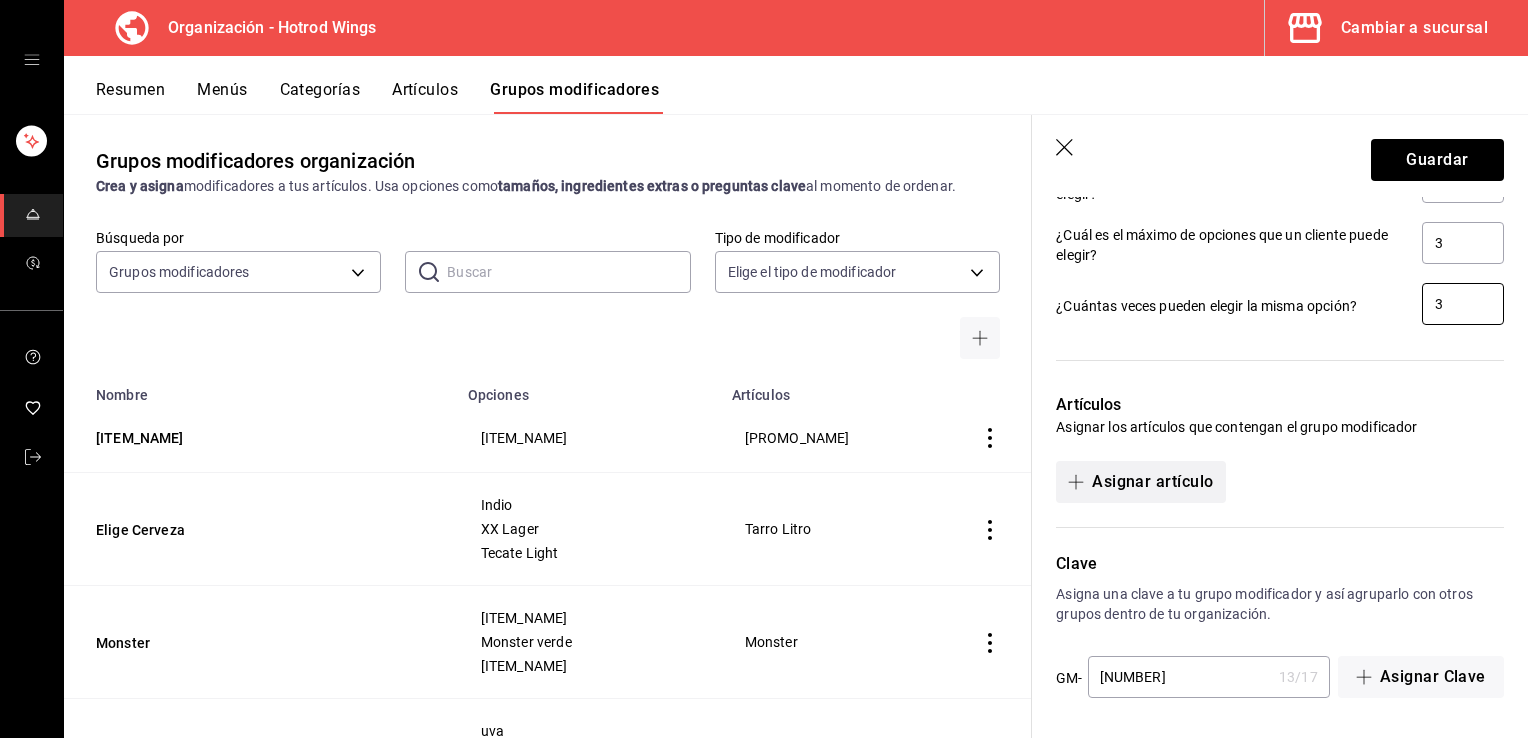 type on "3" 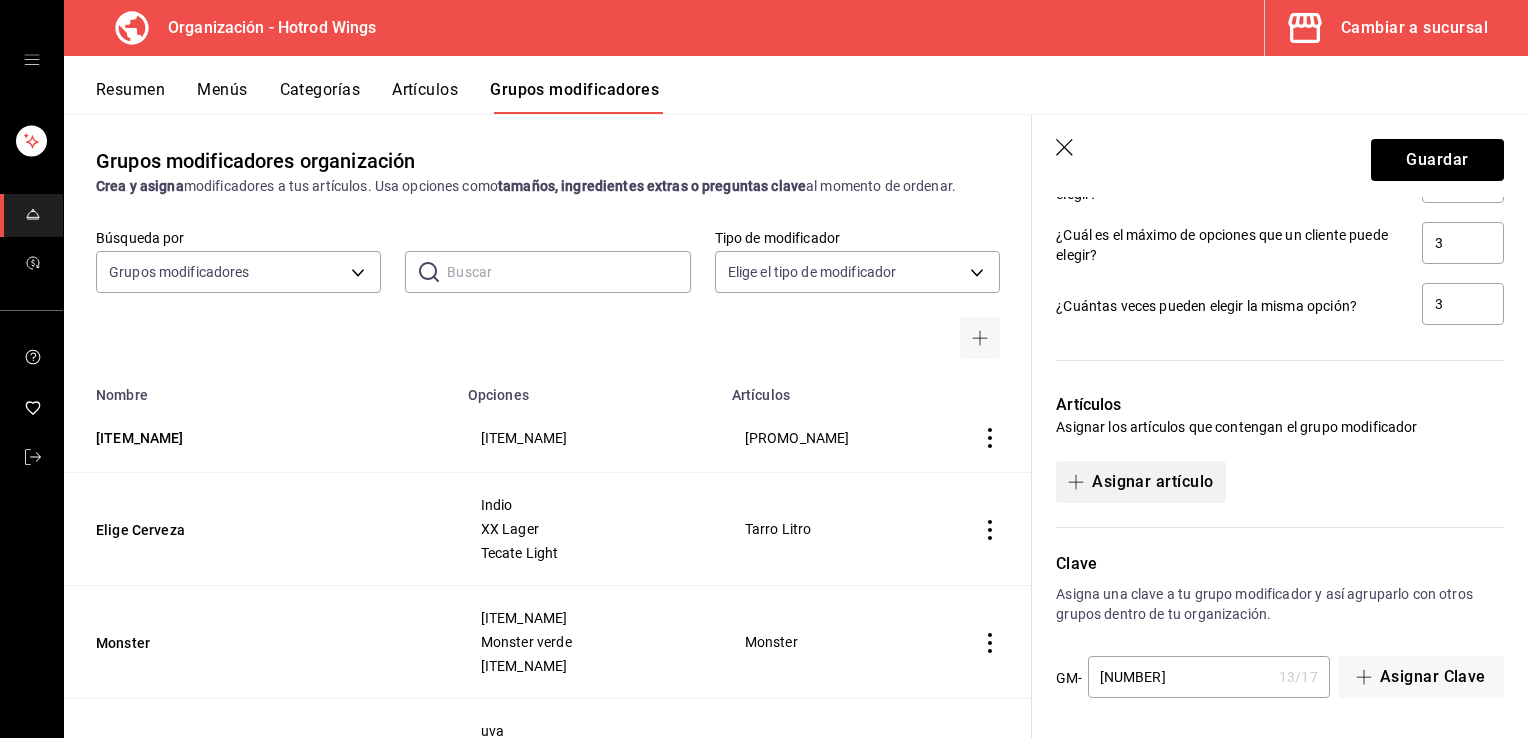 click on "Asignar artículo" at bounding box center (1140, 482) 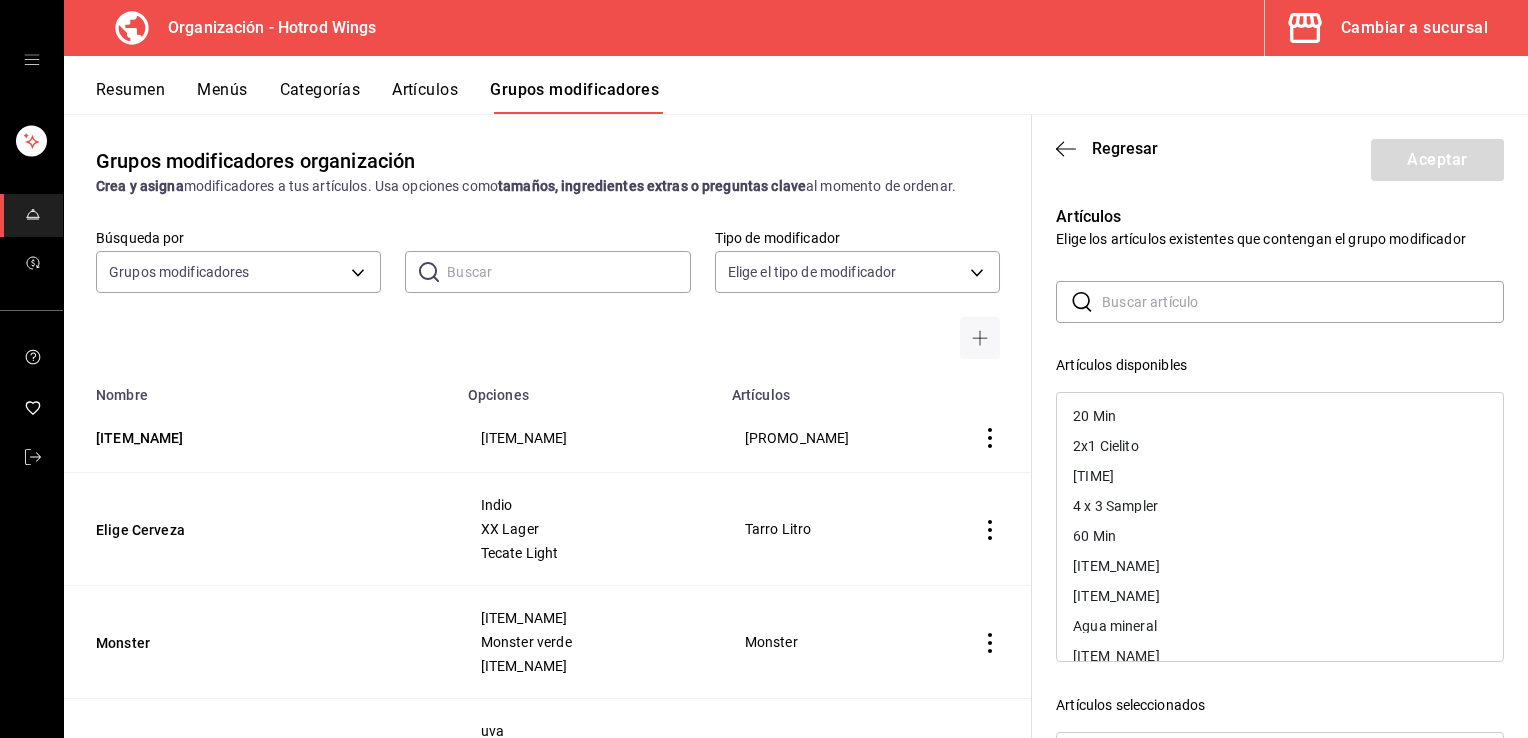 click on "[TIME]" at bounding box center [1280, 476] 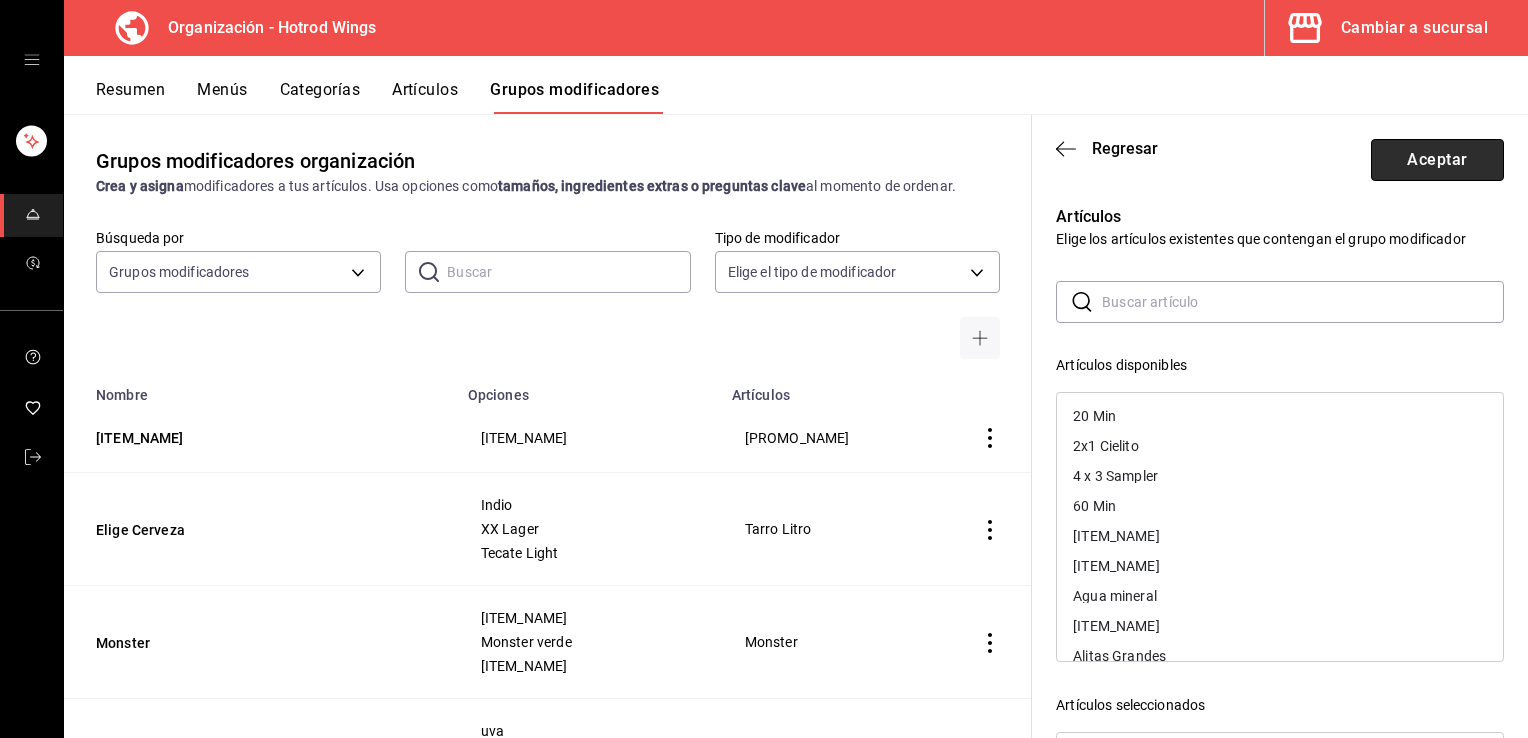 click on "Aceptar" at bounding box center (1437, 160) 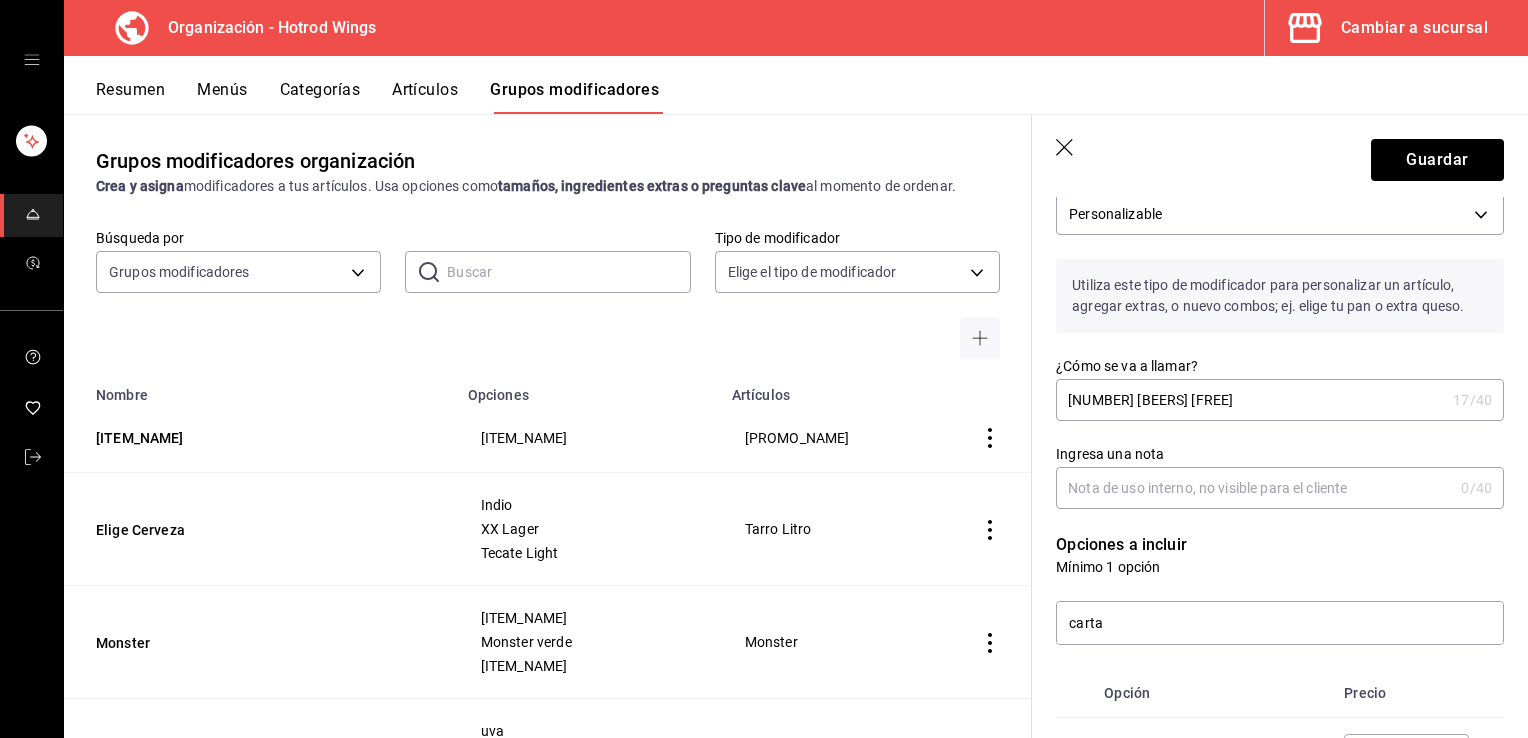 scroll, scrollTop: 0, scrollLeft: 0, axis: both 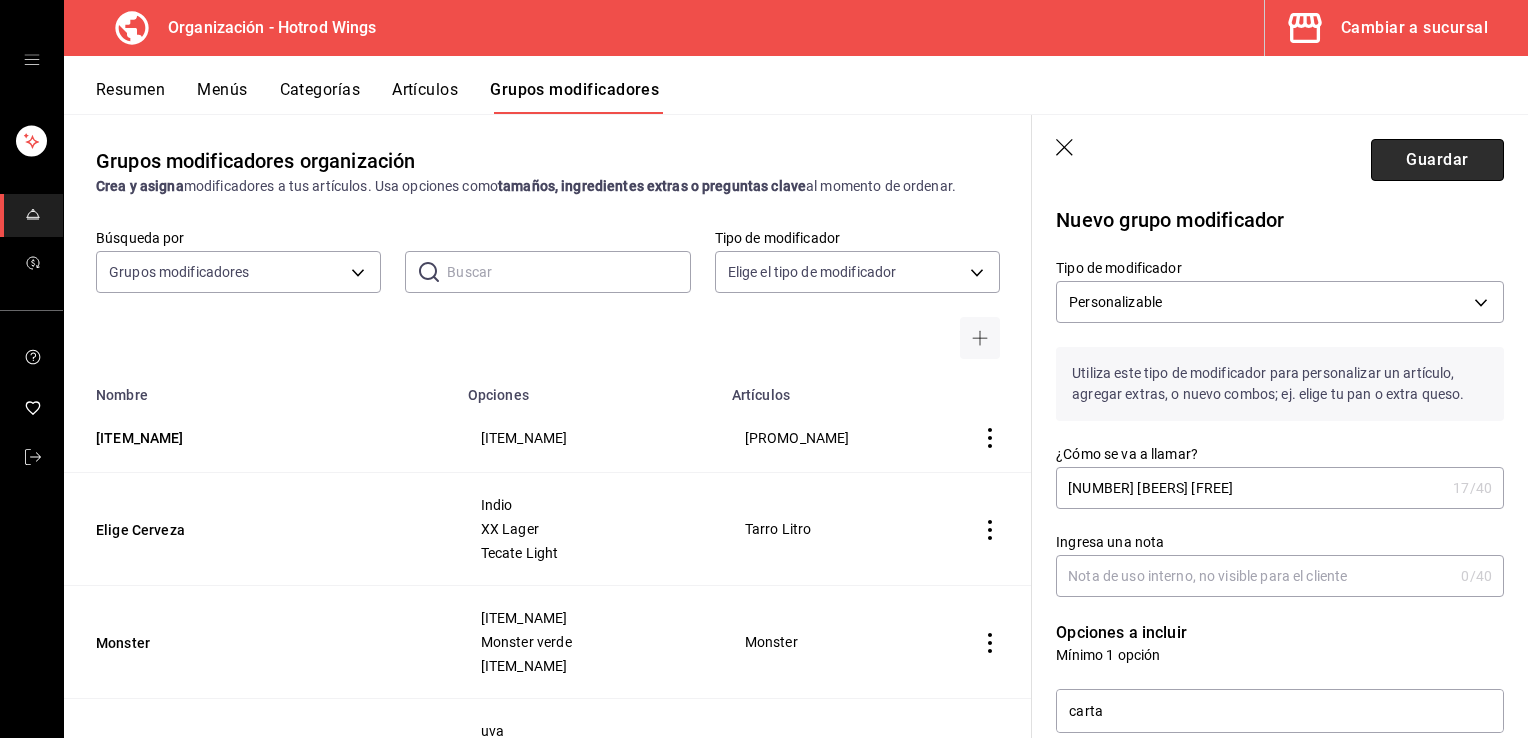 click on "Guardar" at bounding box center (1437, 160) 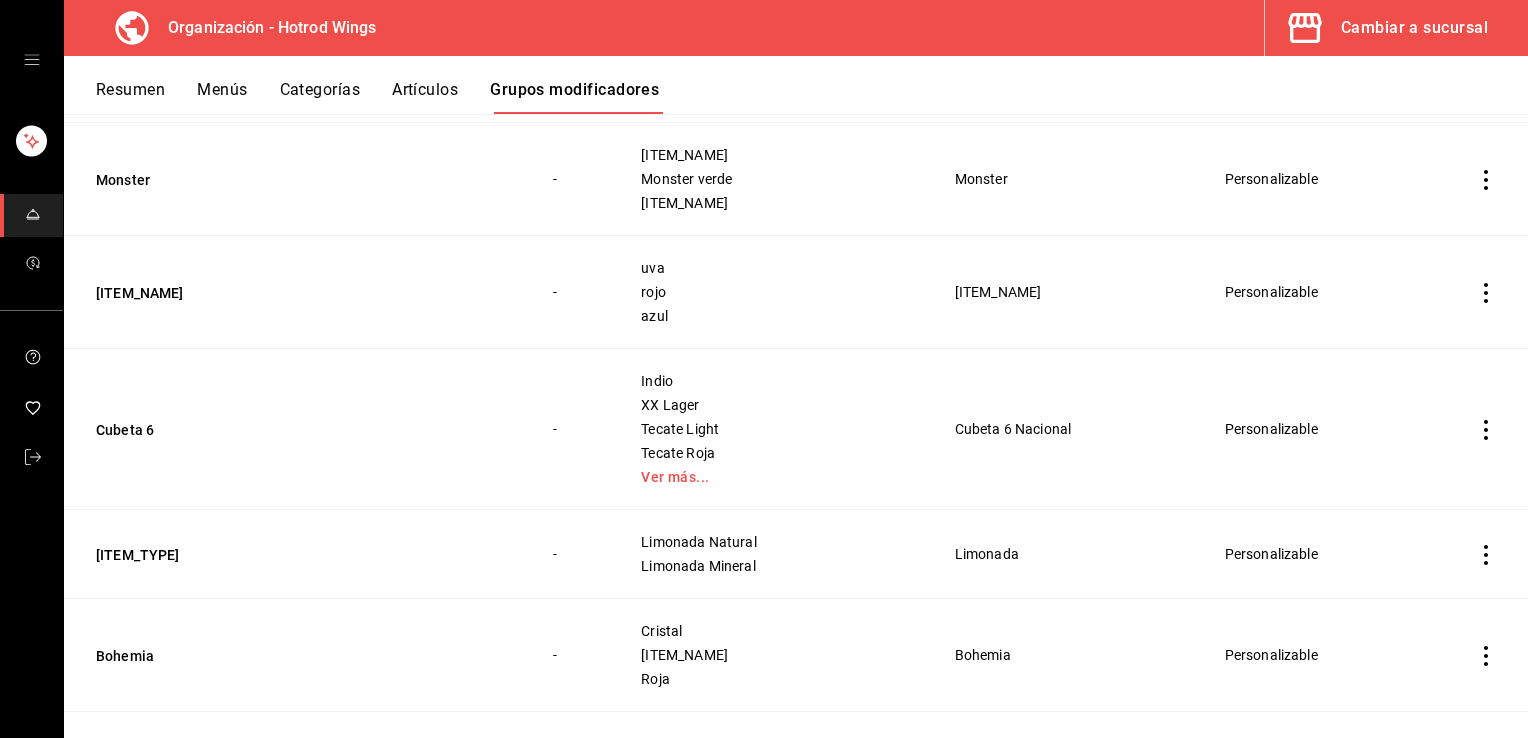 scroll, scrollTop: 614, scrollLeft: 0, axis: vertical 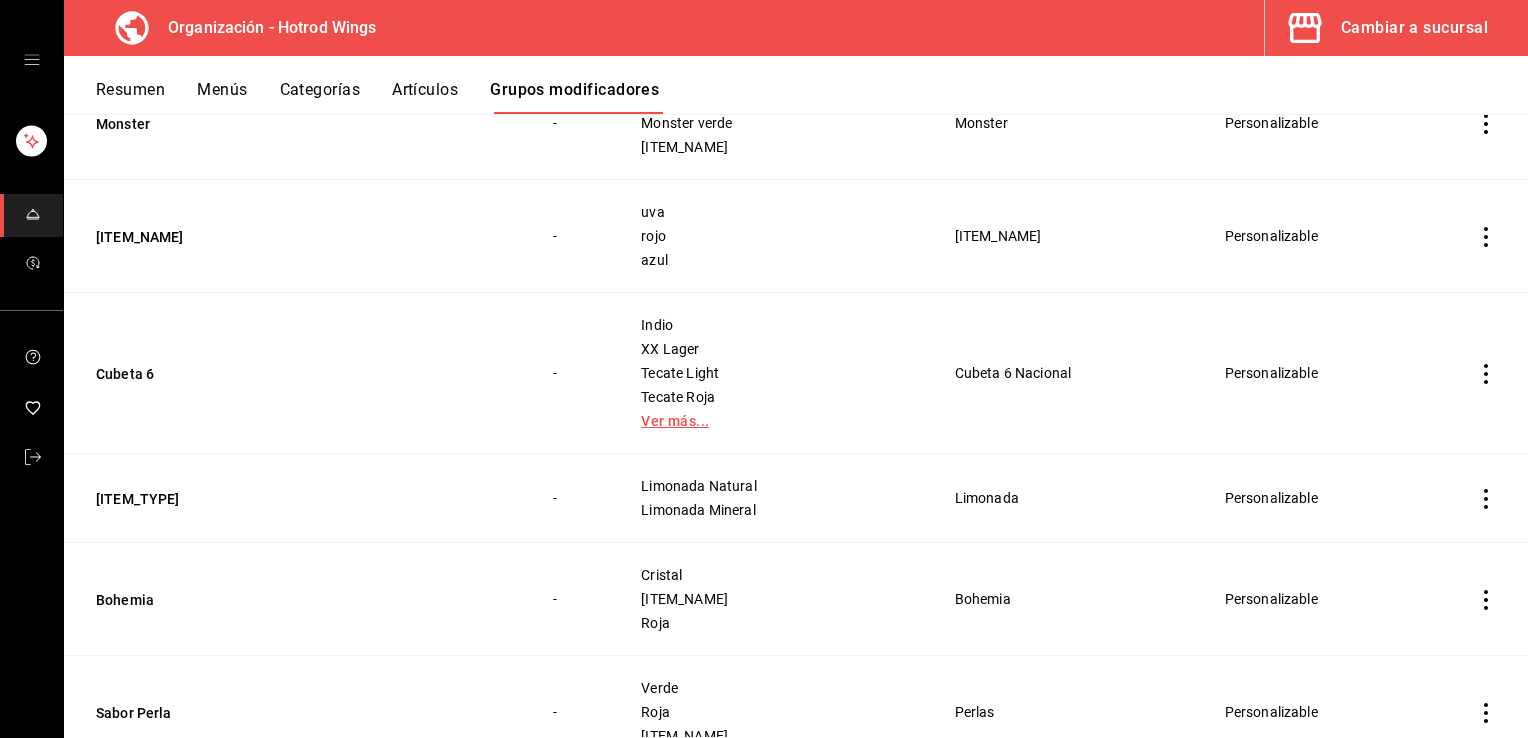 click on "Ver más..." at bounding box center [772, 421] 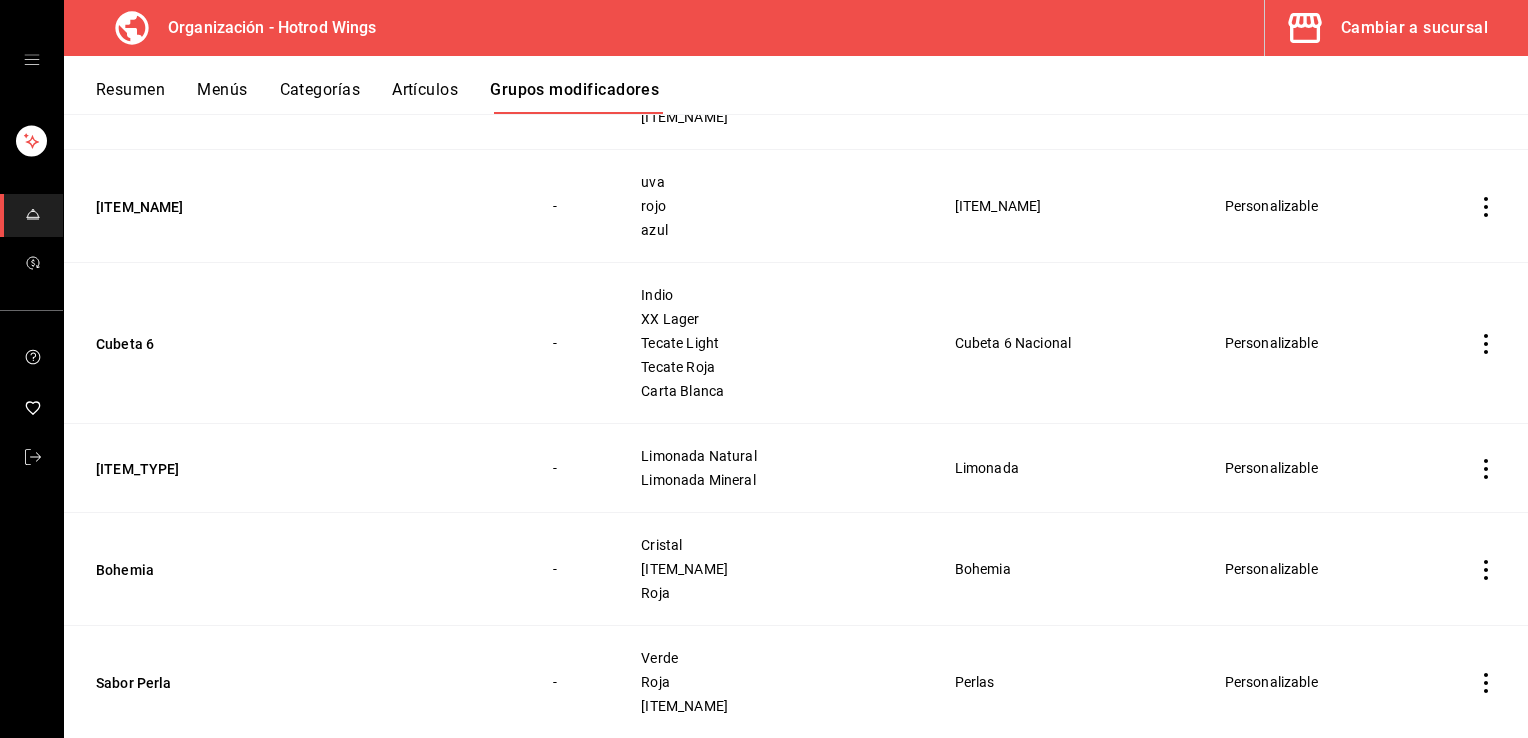 scroll, scrollTop: 624, scrollLeft: 0, axis: vertical 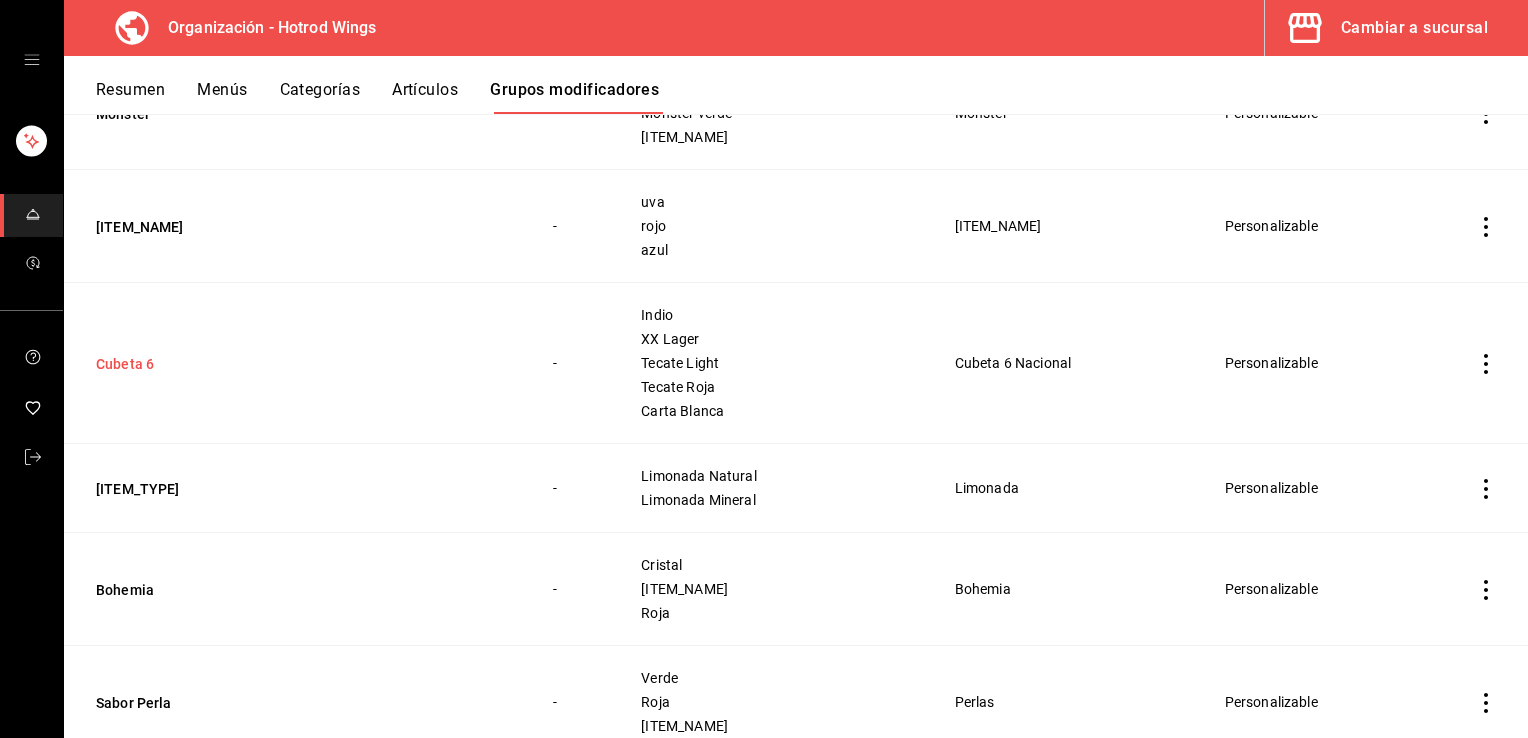 click on "Cubeta 6" at bounding box center (216, 364) 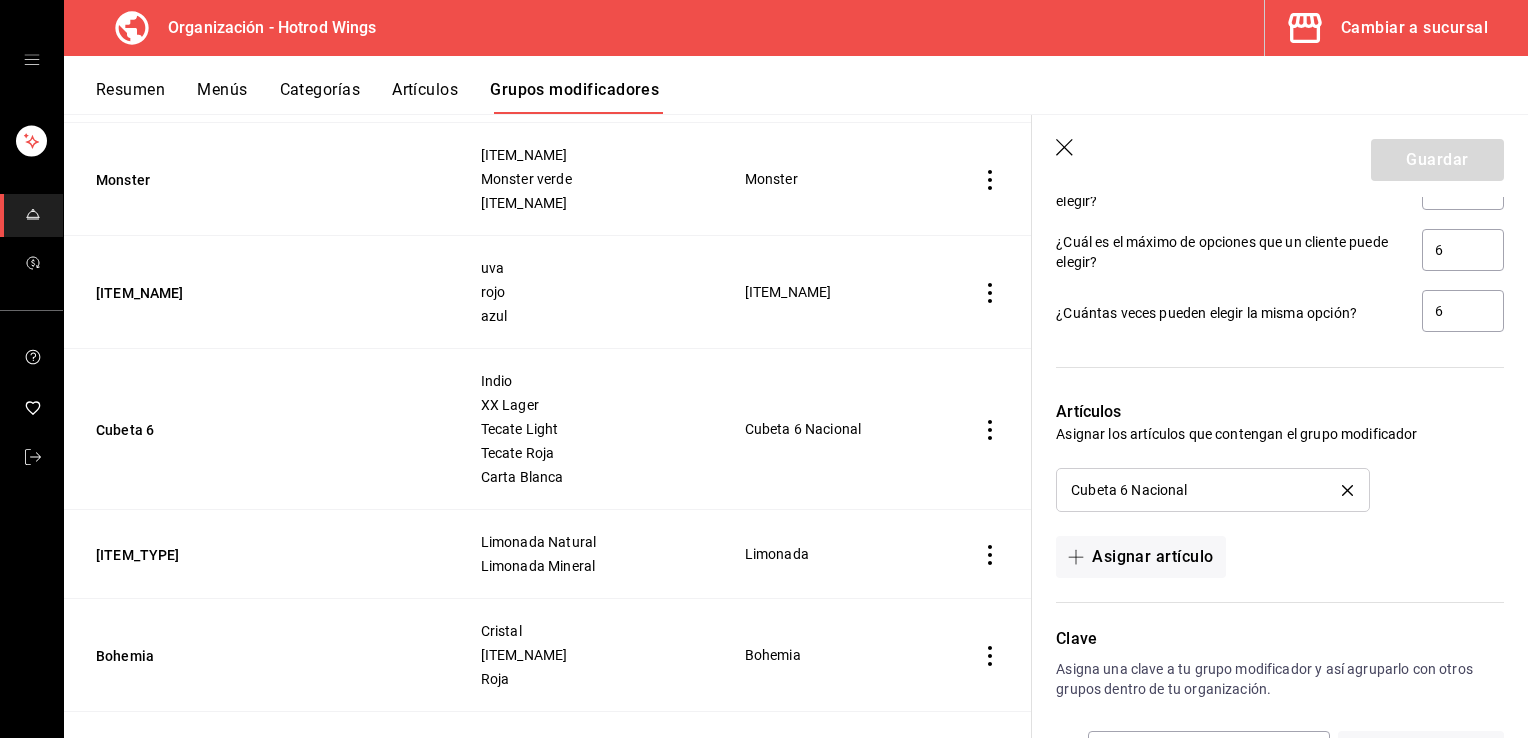 scroll, scrollTop: 1368, scrollLeft: 0, axis: vertical 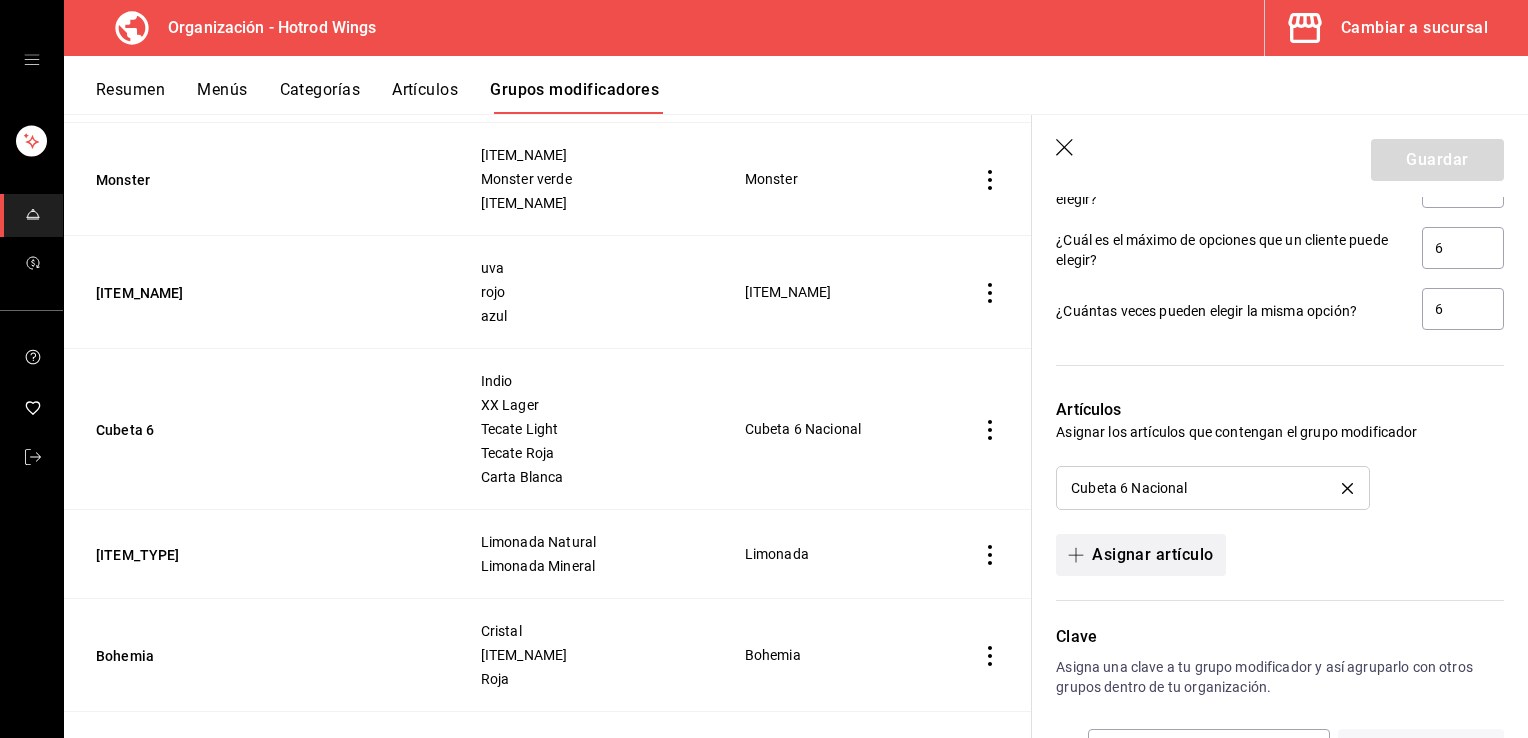 click on "Asignar artículo" at bounding box center (1140, 555) 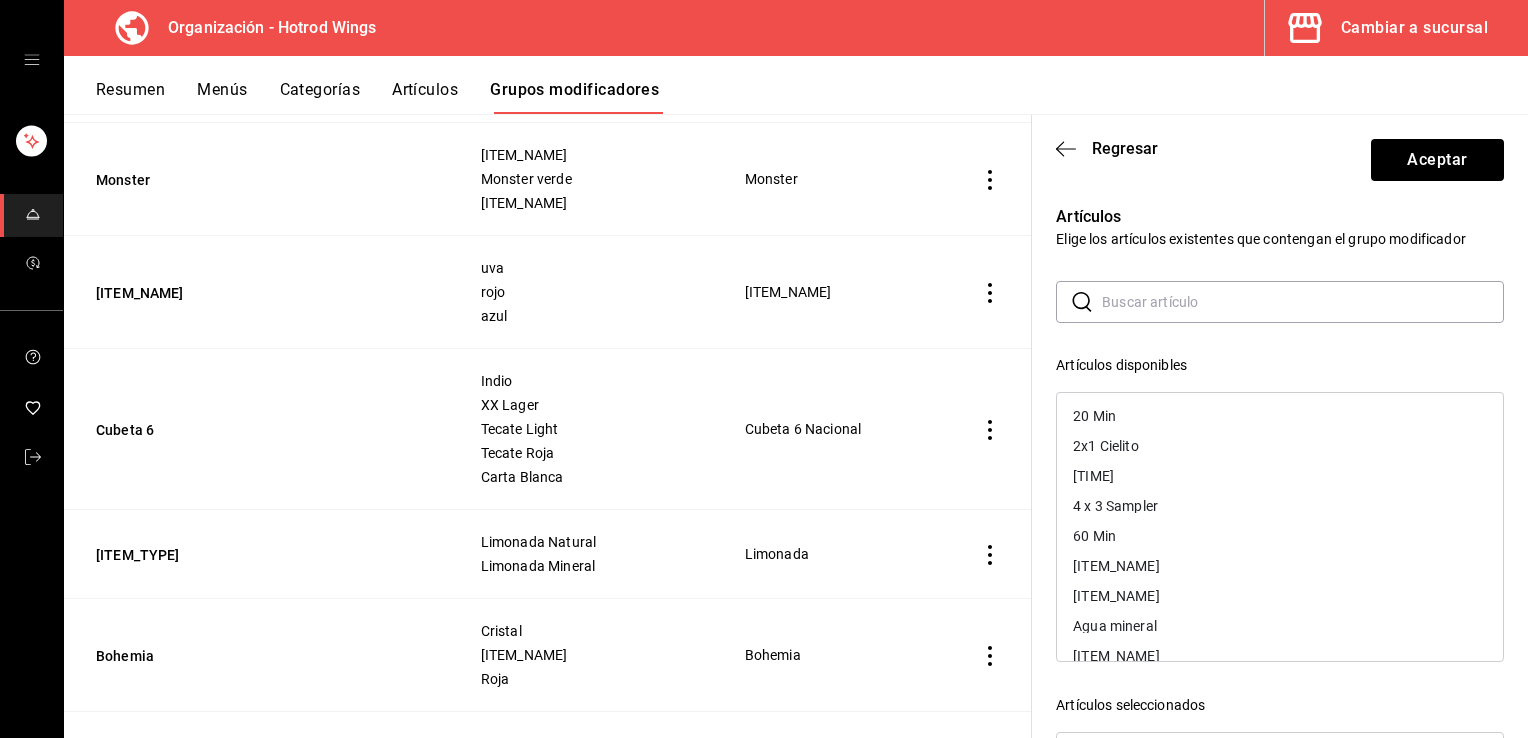 click on "60 Min" at bounding box center [1280, 536] 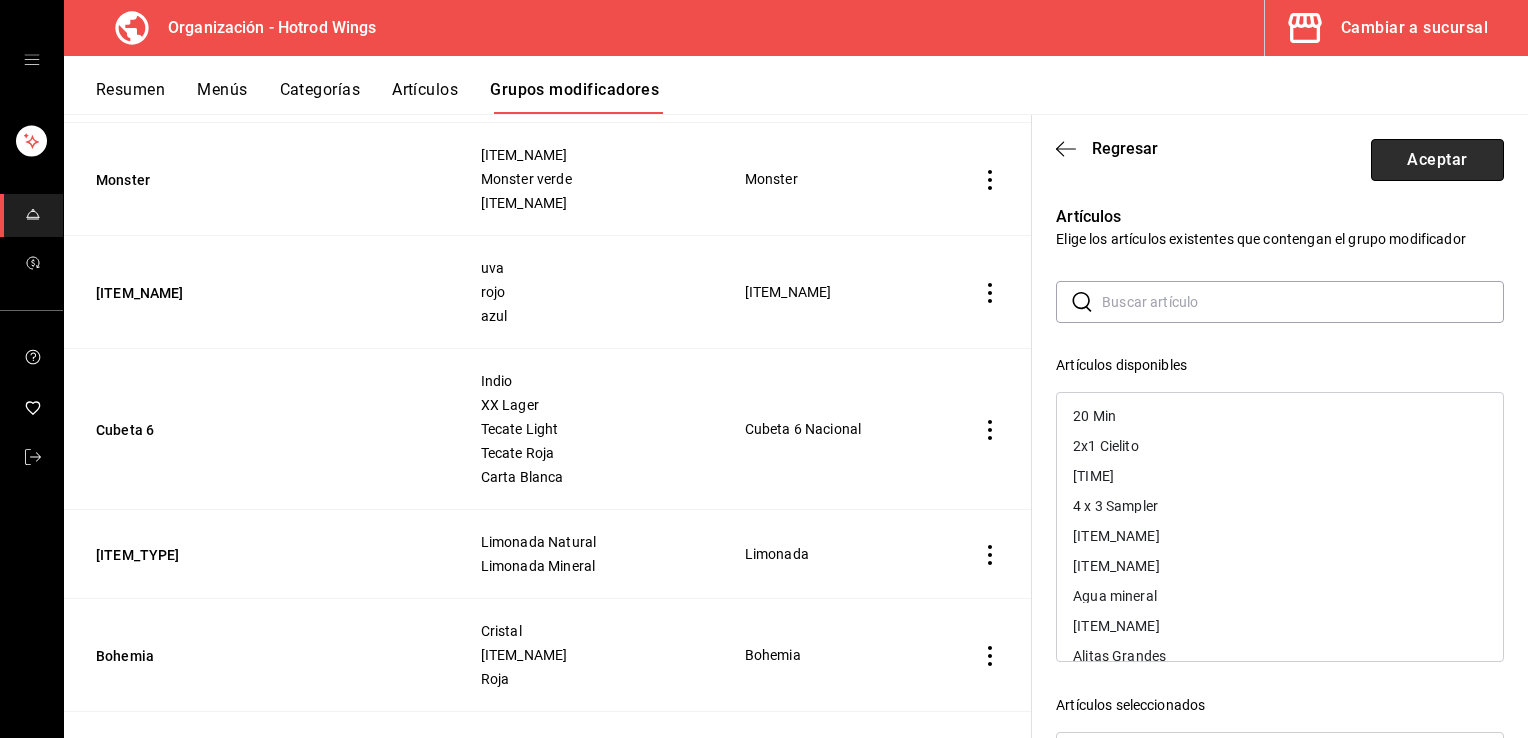 click on "Aceptar" at bounding box center (1437, 160) 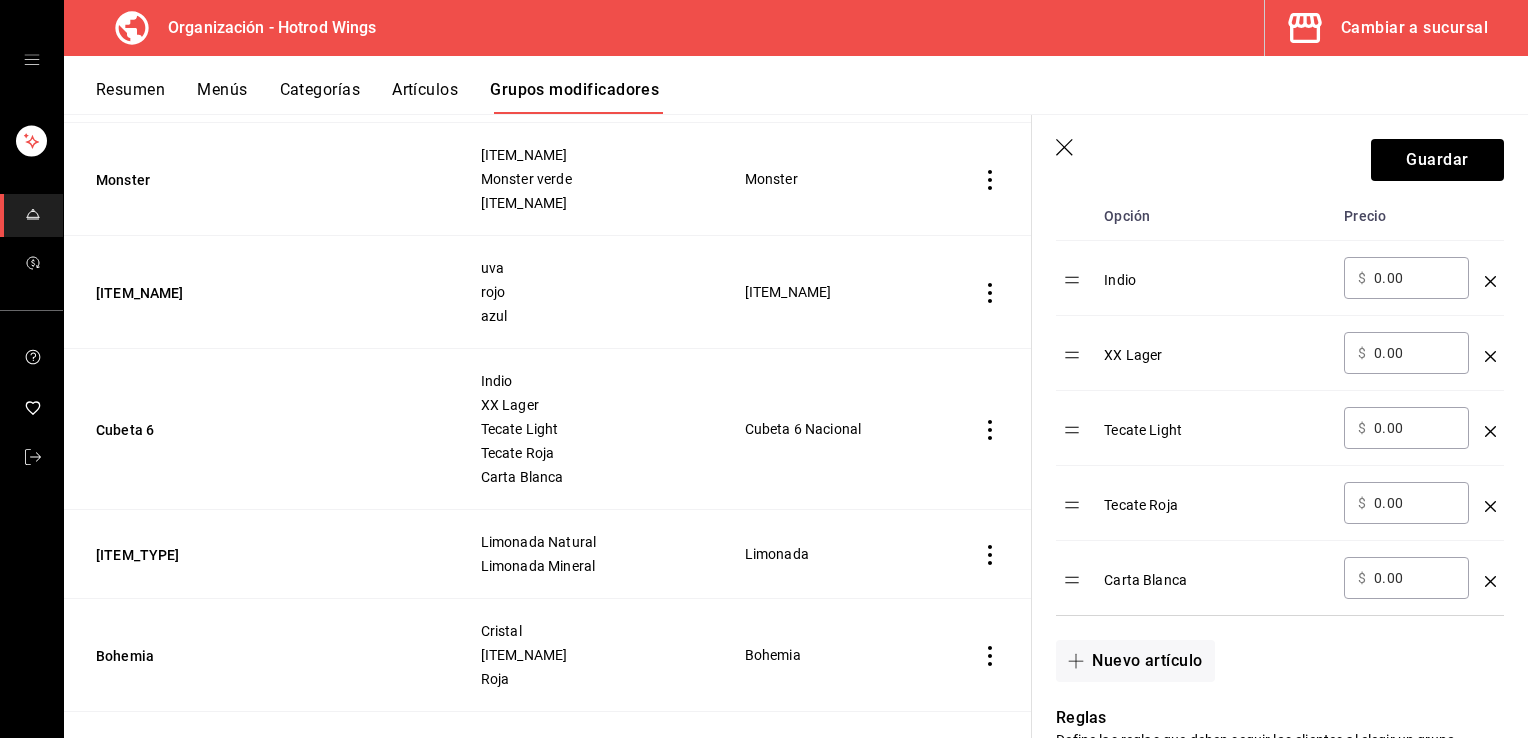 scroll, scrollTop: 0, scrollLeft: 0, axis: both 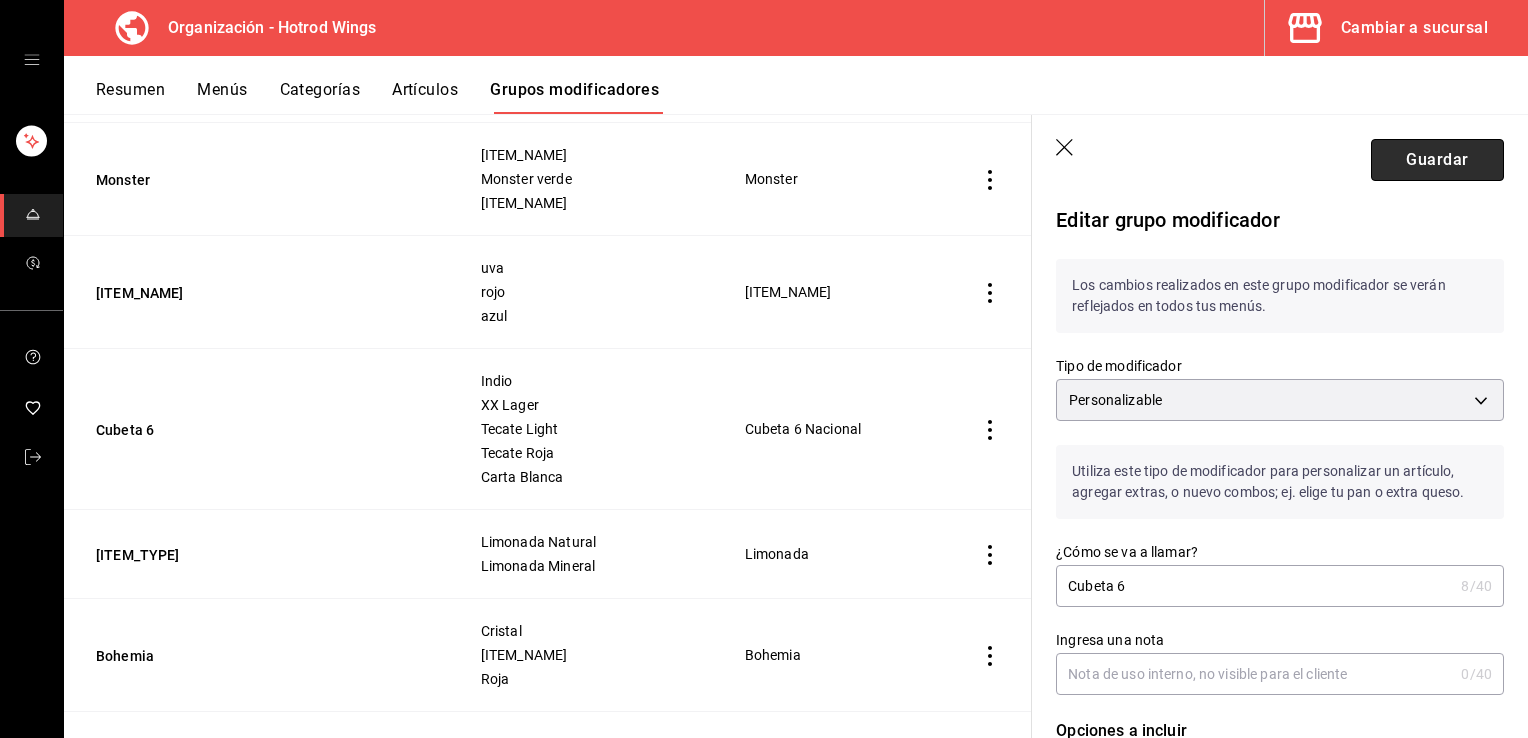 click on "Guardar" at bounding box center [1437, 160] 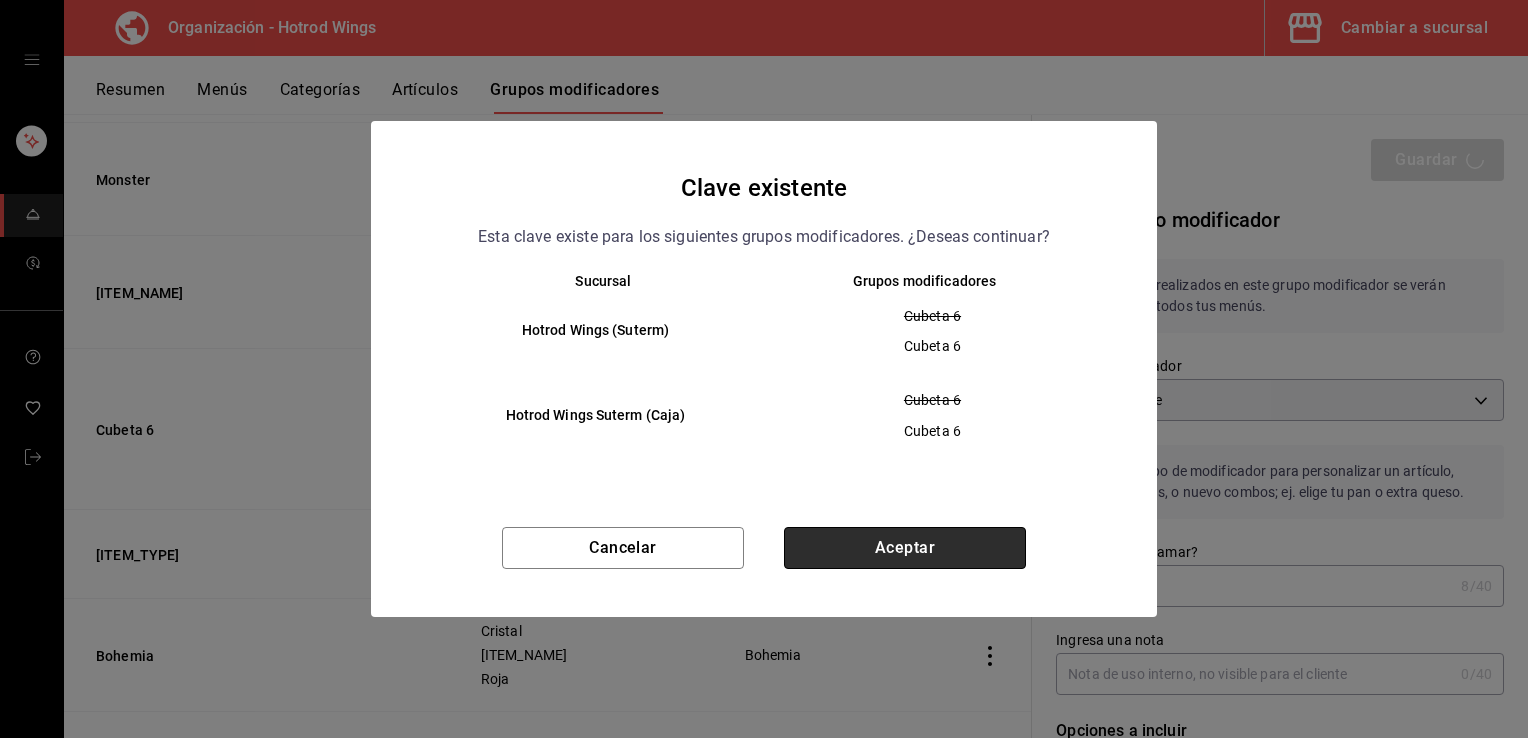 click on "Aceptar" at bounding box center [905, 548] 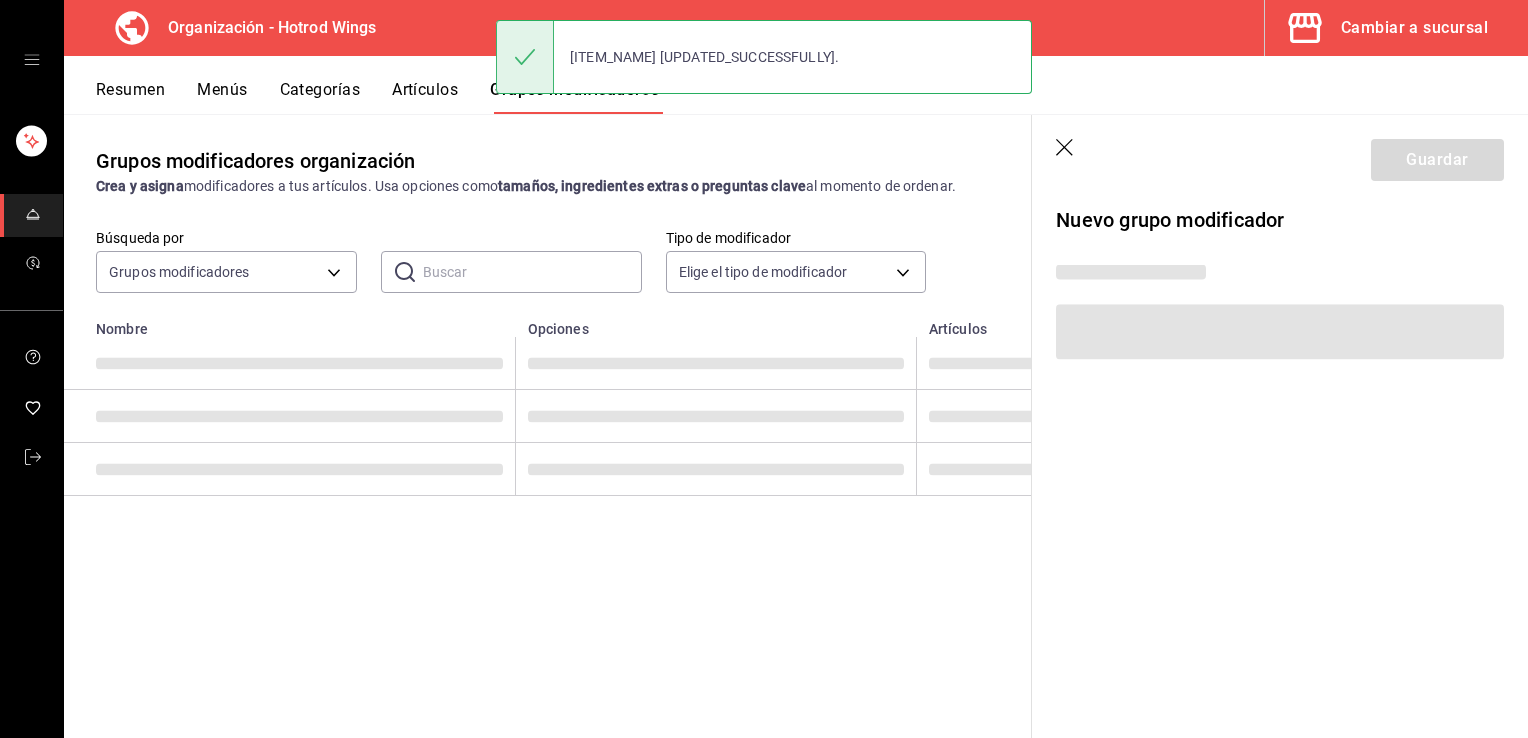 scroll, scrollTop: 0, scrollLeft: 0, axis: both 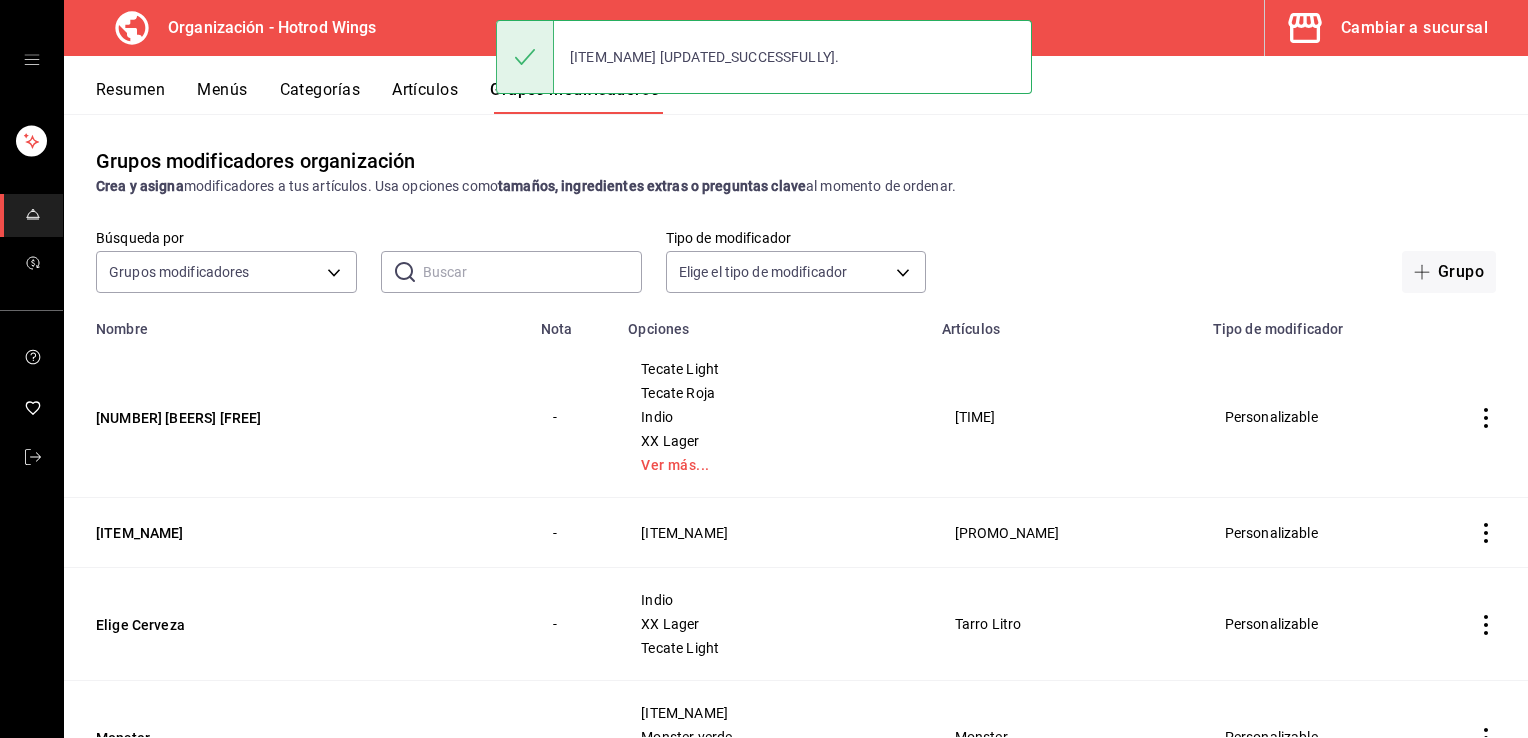 click on "Menús" at bounding box center [222, 97] 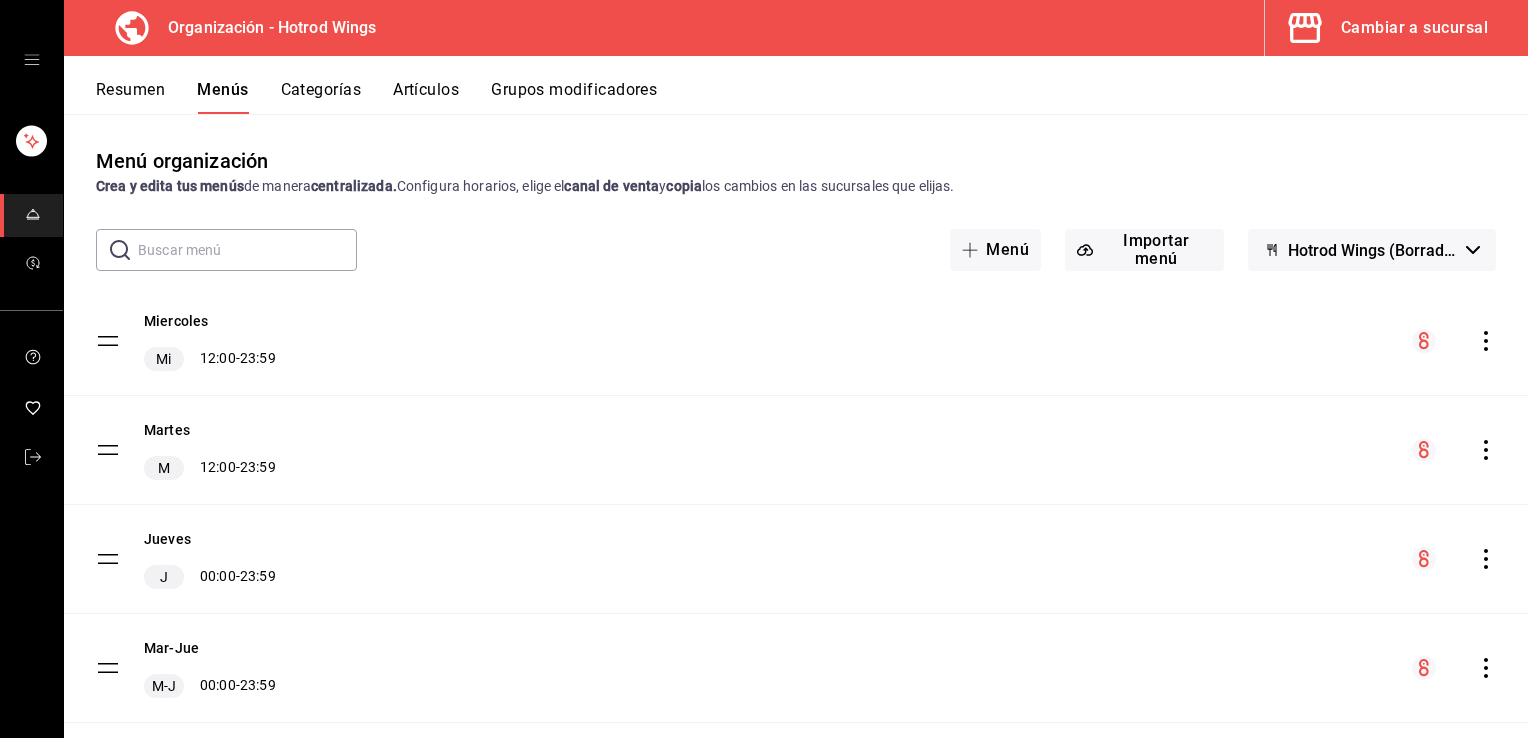 click on "Artículos" at bounding box center [426, 97] 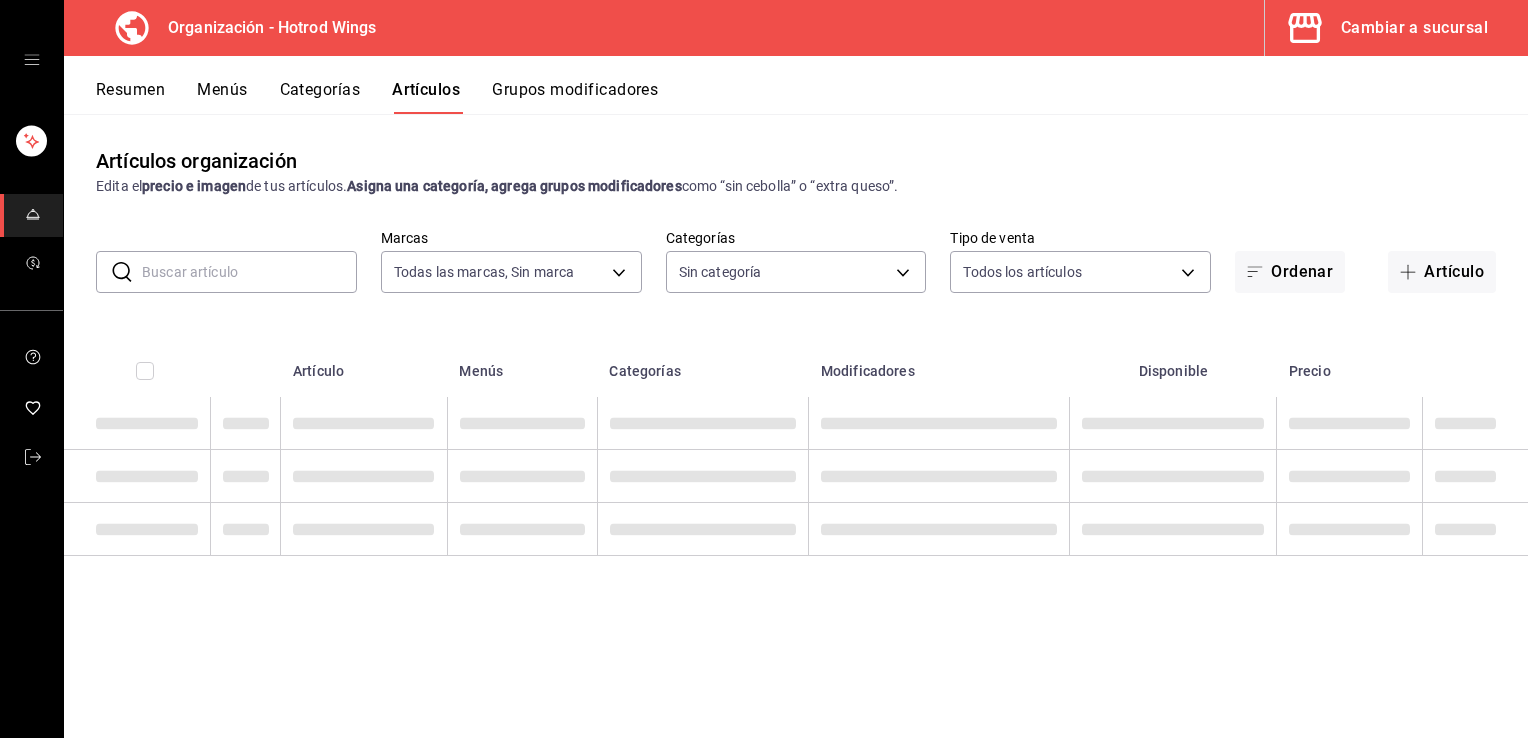 type on "15465c50-846d-4f50-ada5-c89162e78ec4" 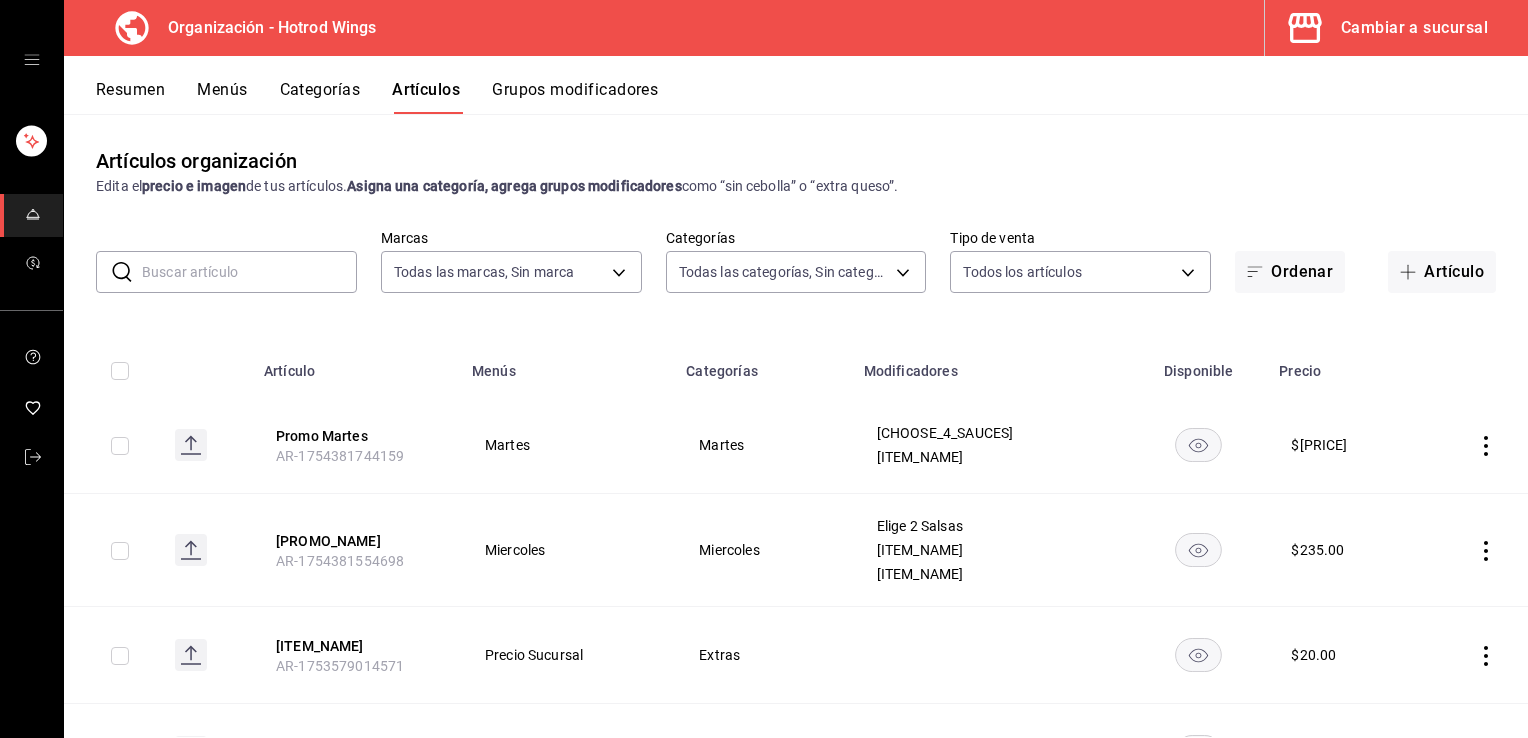 type on "[UUID_LIST]" 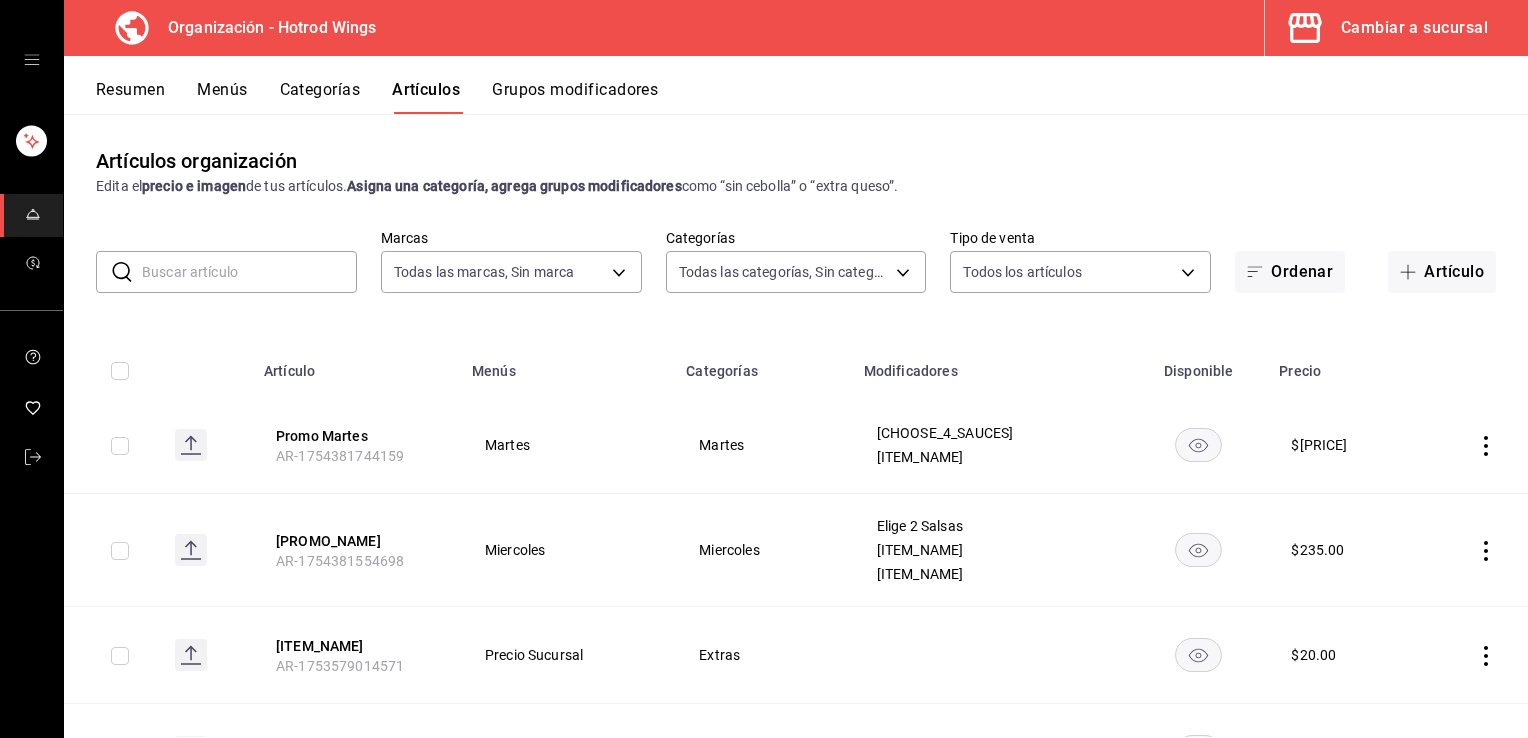 click at bounding box center [249, 272] 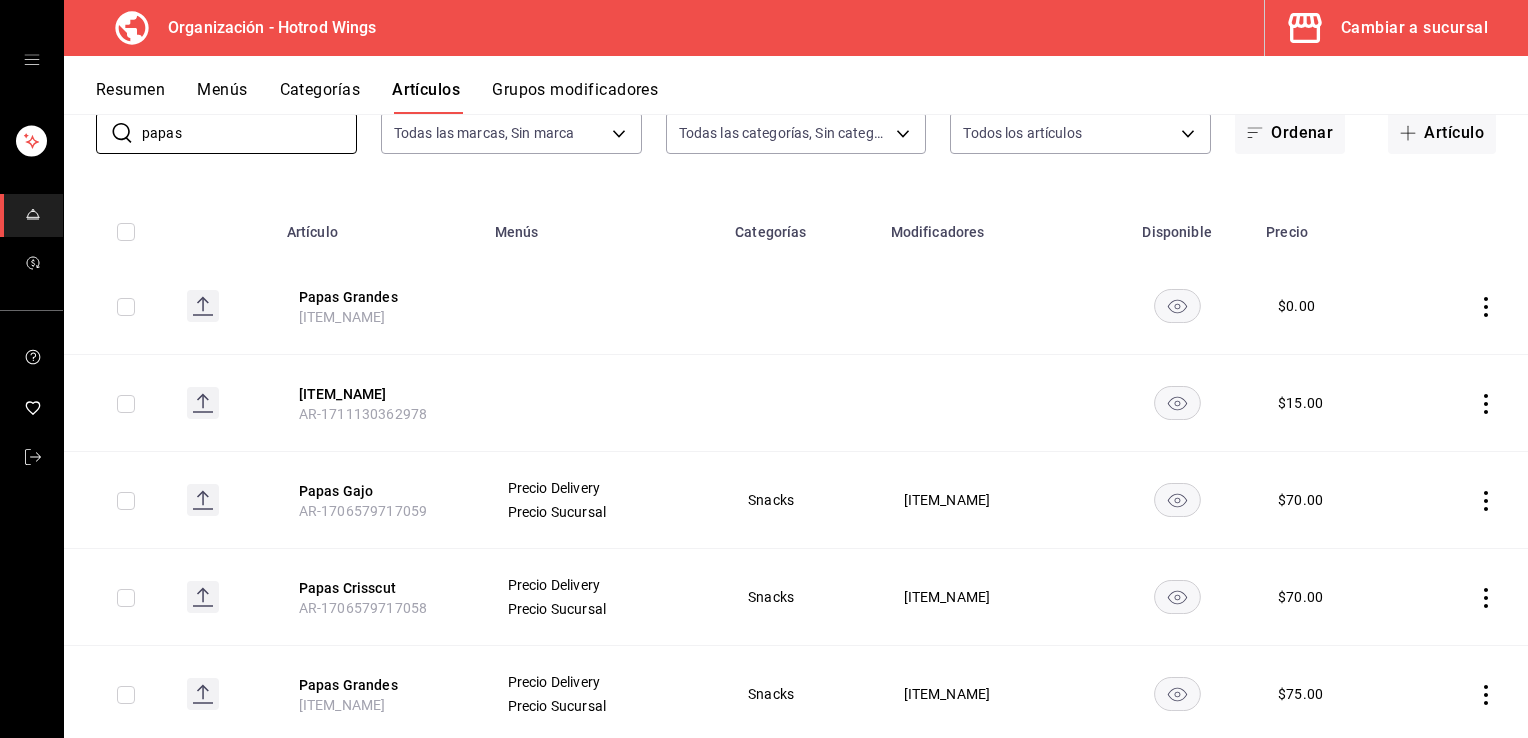 scroll, scrollTop: 134, scrollLeft: 0, axis: vertical 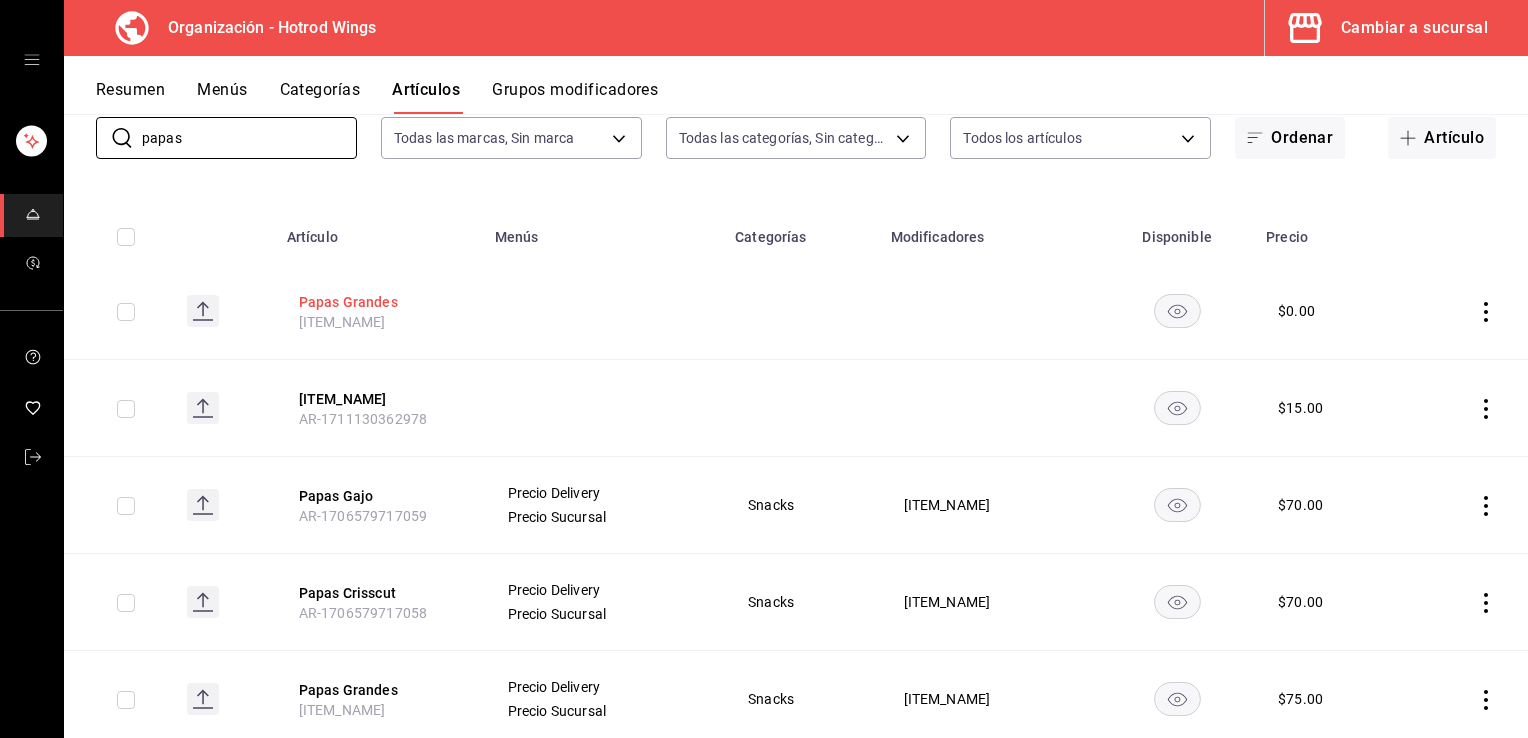 type on "papas" 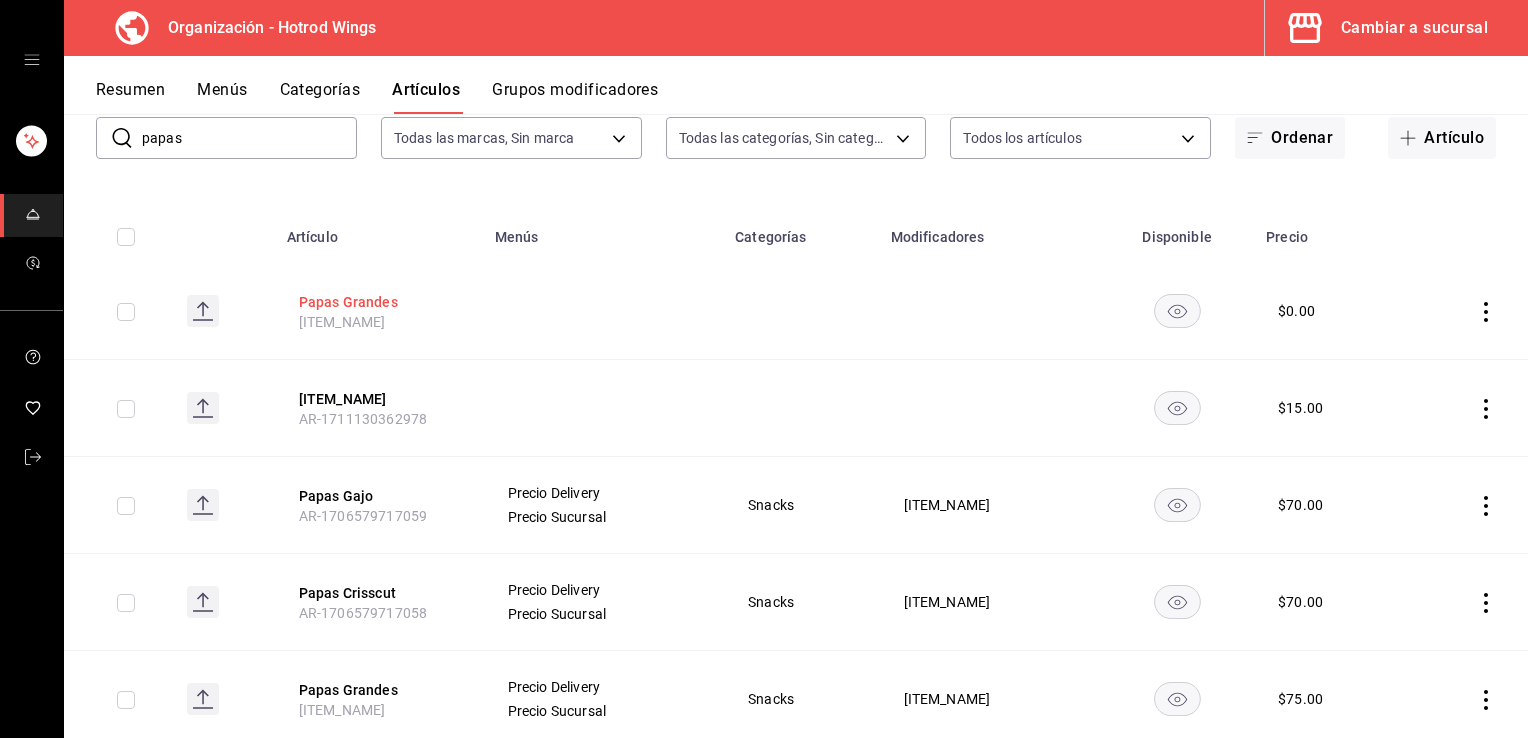click on "Papas Grandes" at bounding box center (379, 302) 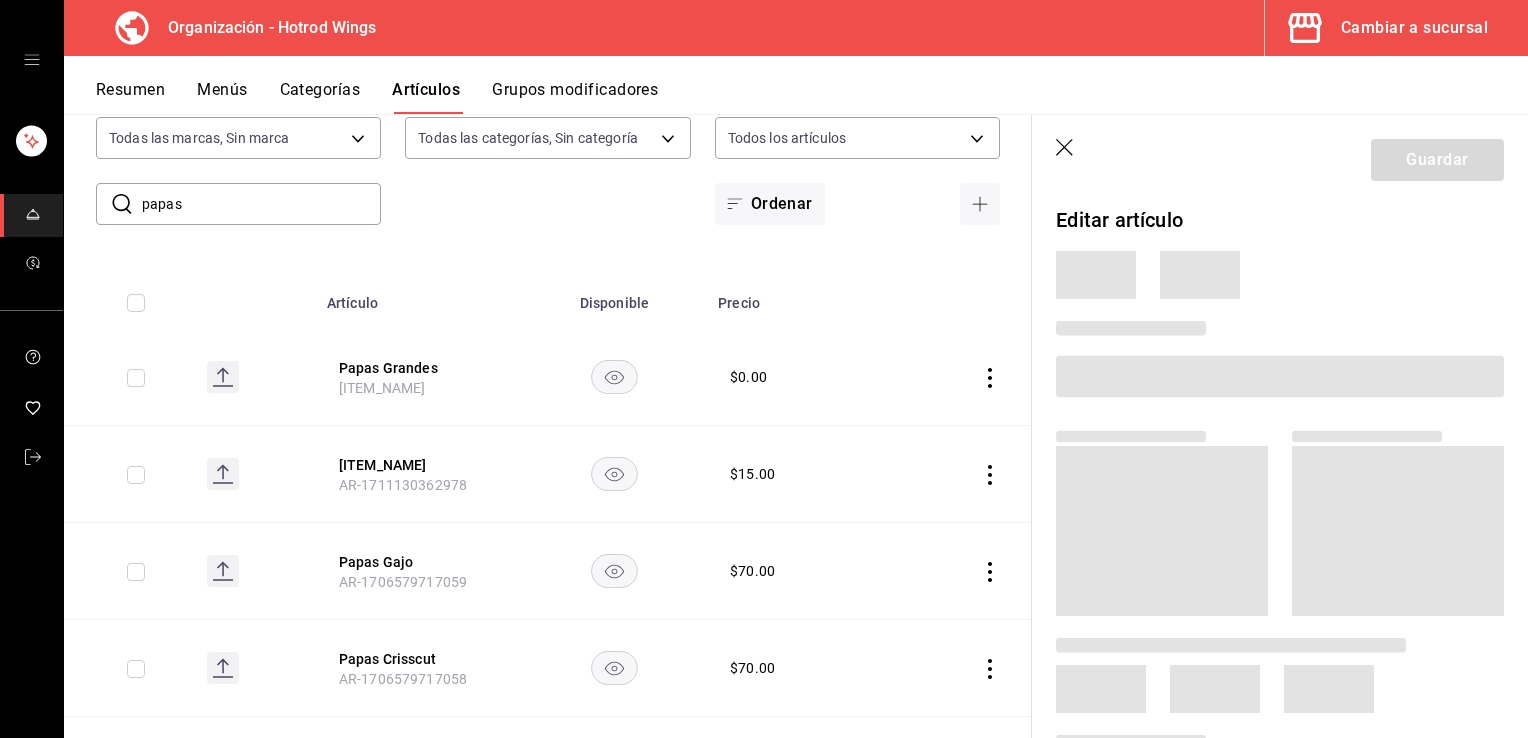 click 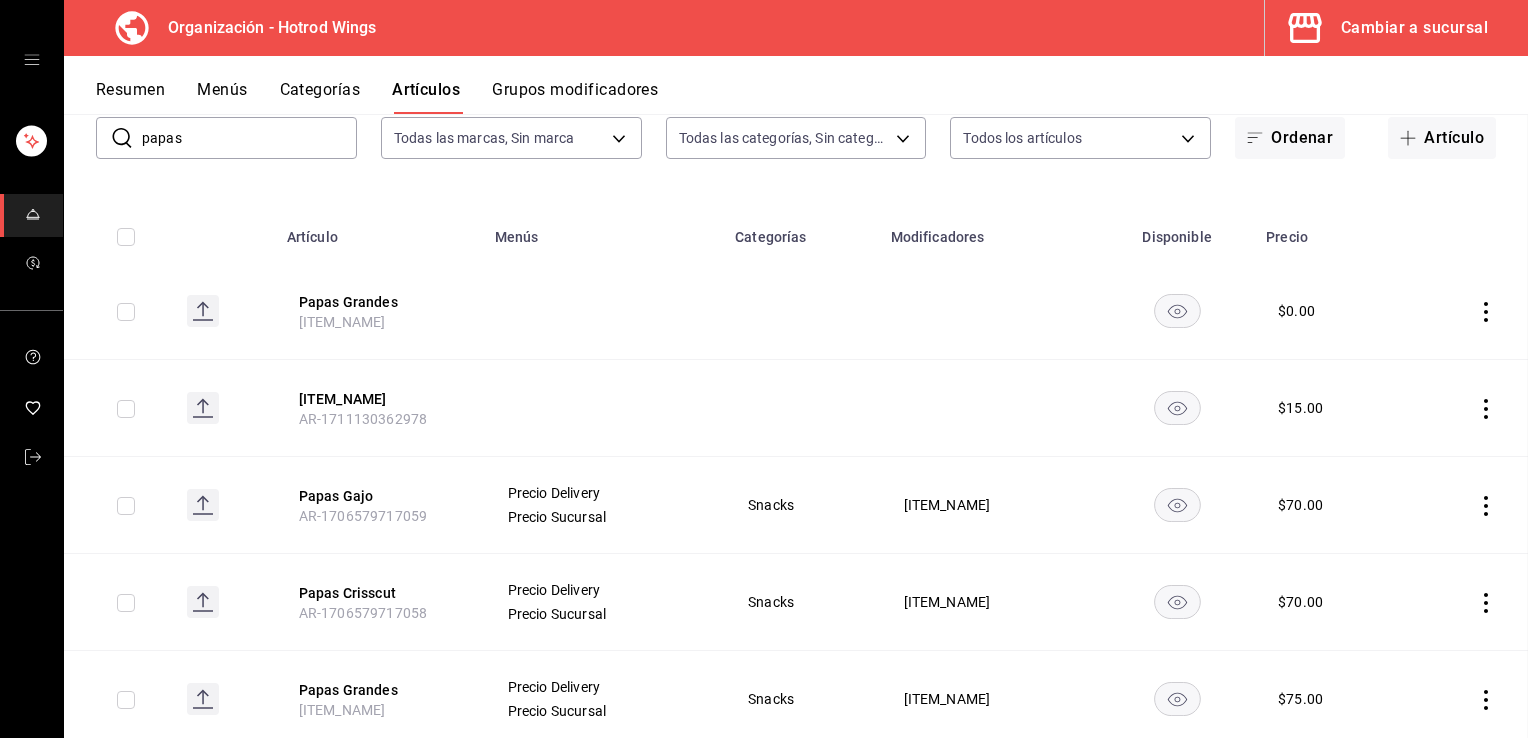 scroll, scrollTop: 68, scrollLeft: 0, axis: vertical 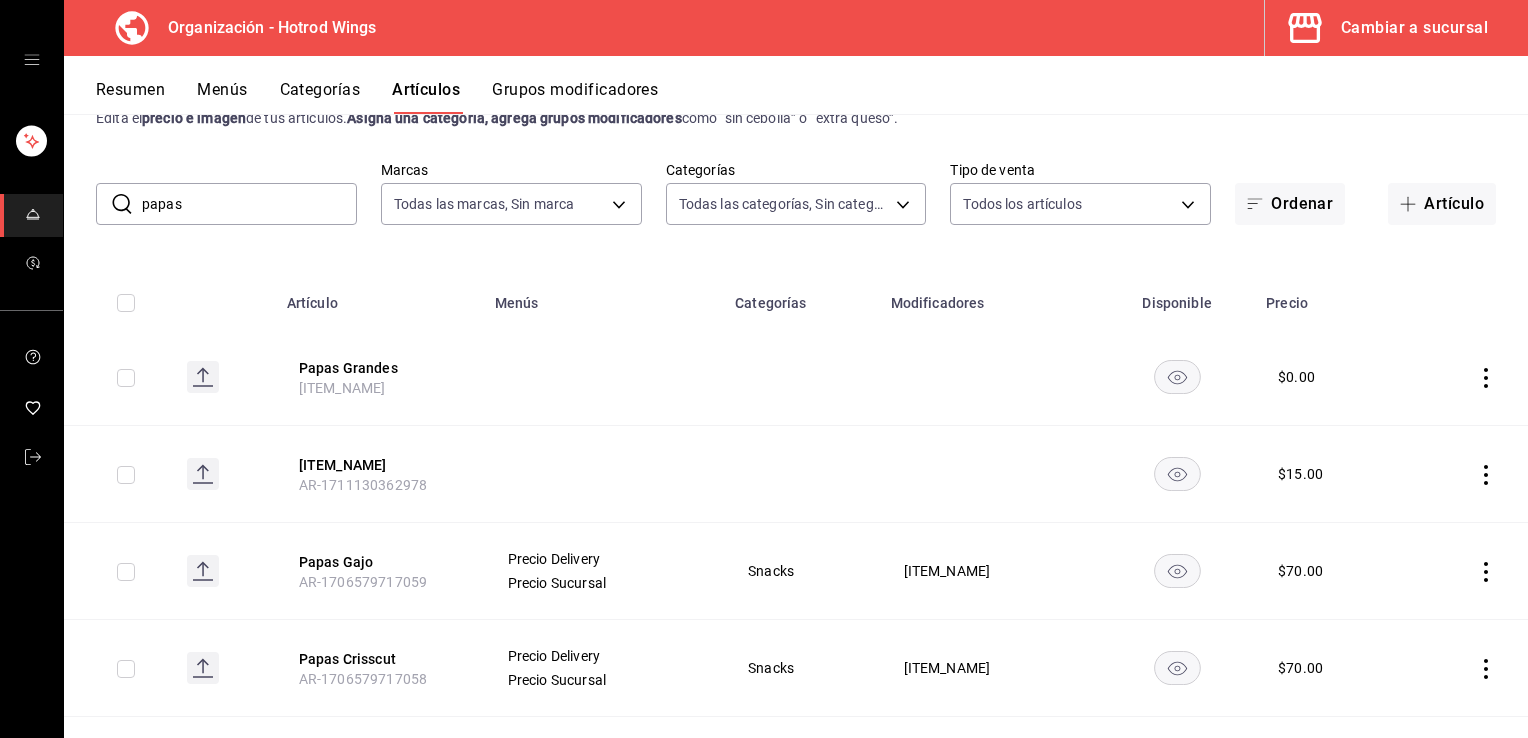 click on "Grupos modificadores" at bounding box center (575, 97) 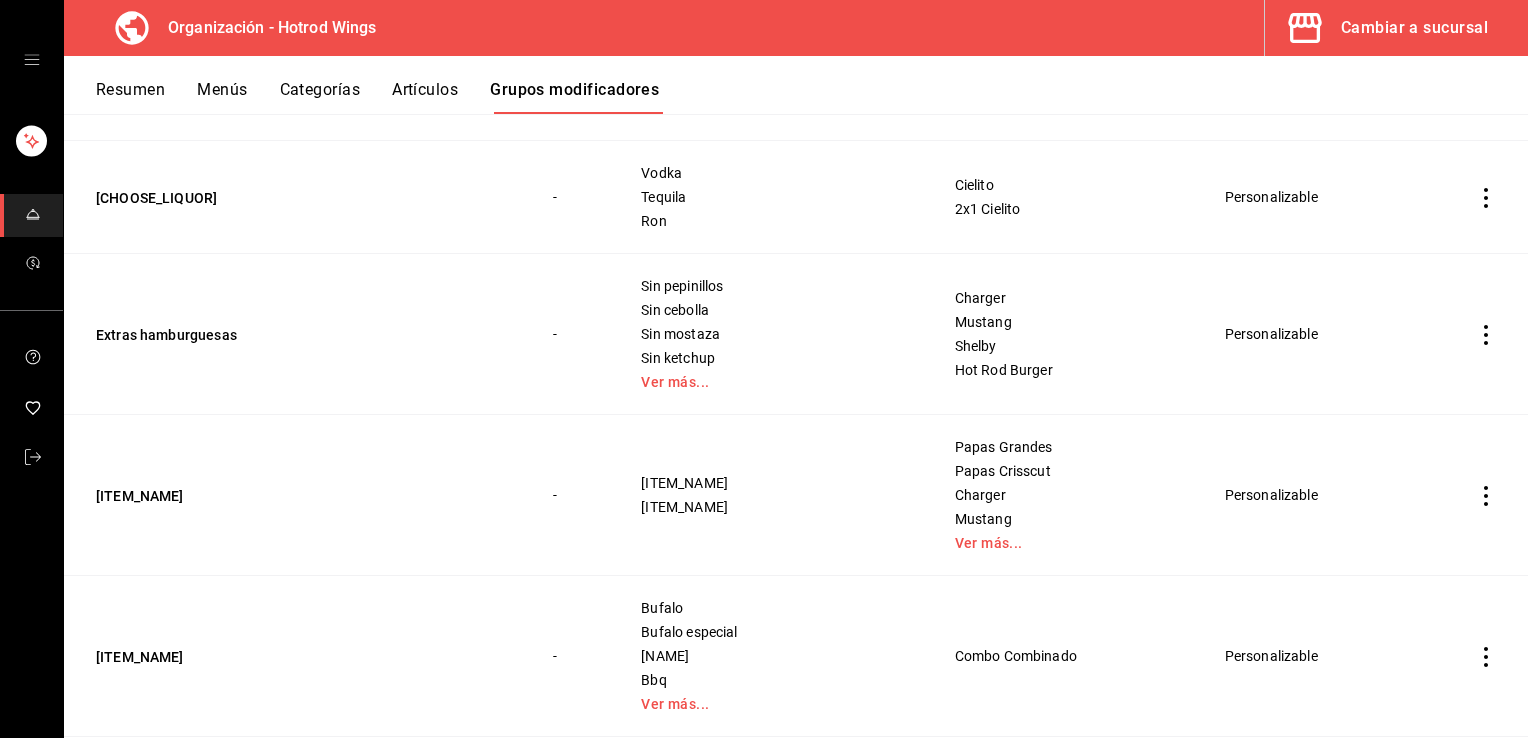 scroll, scrollTop: 2168, scrollLeft: 0, axis: vertical 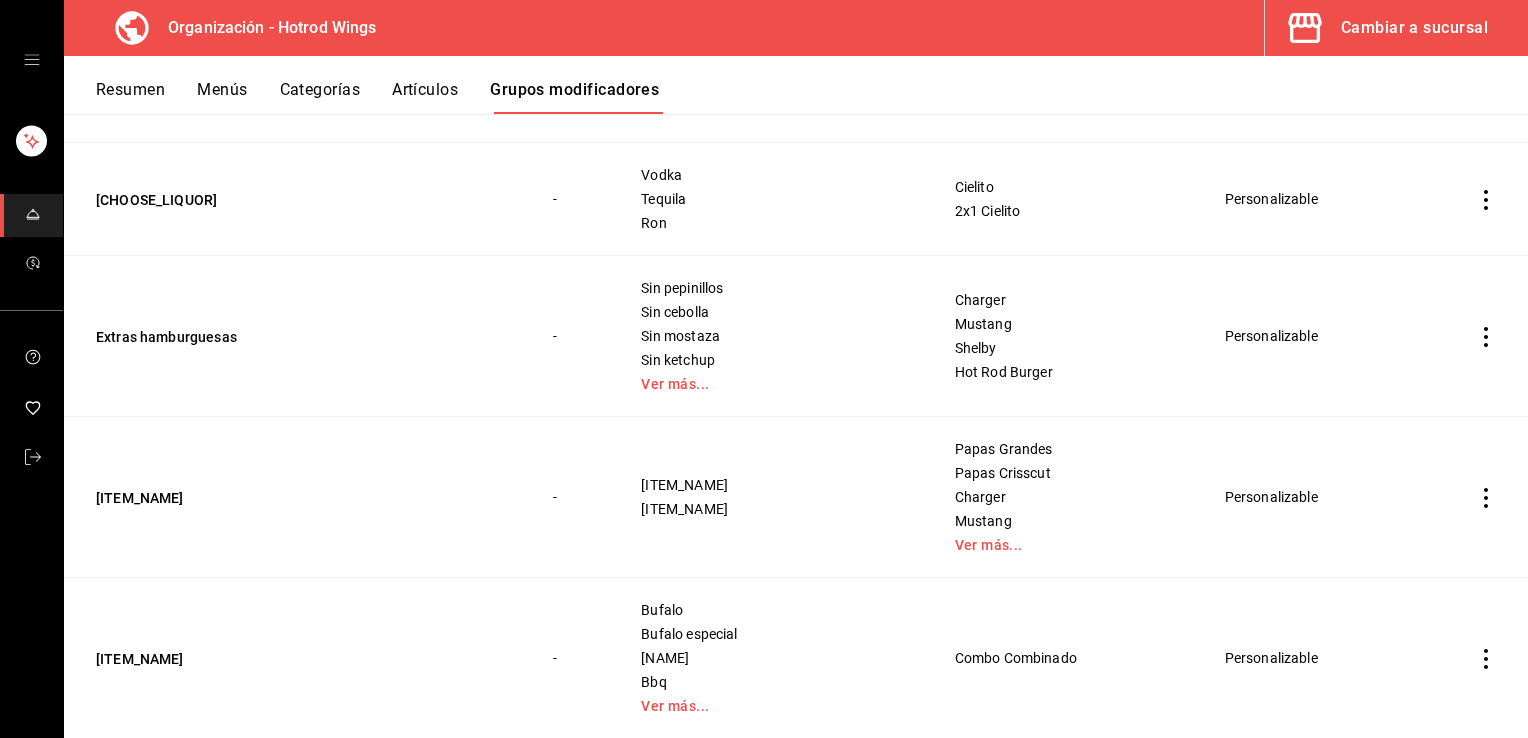 click on "Artículos" at bounding box center (425, 97) 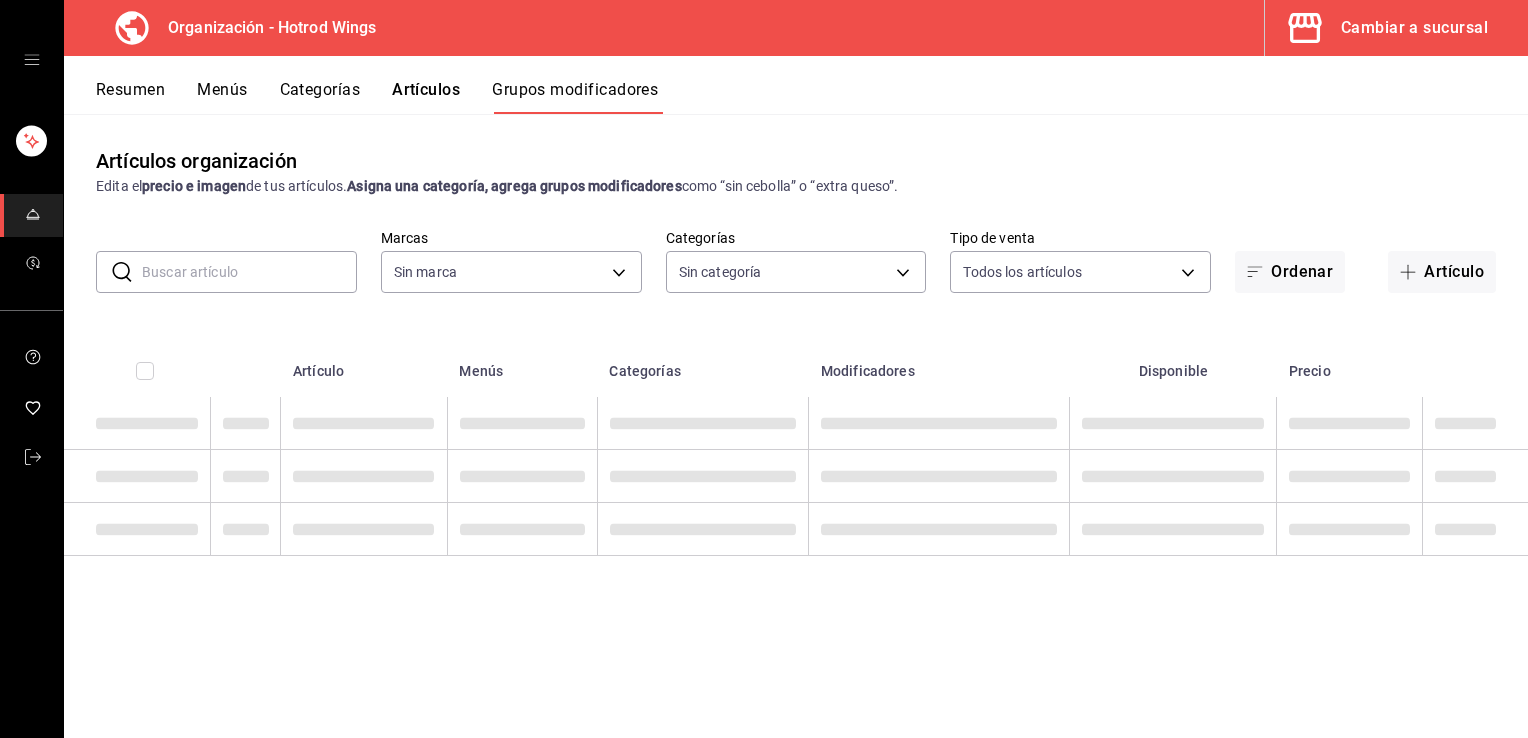 type on "15465c50-846d-4f50-ada5-c89162e78ec4" 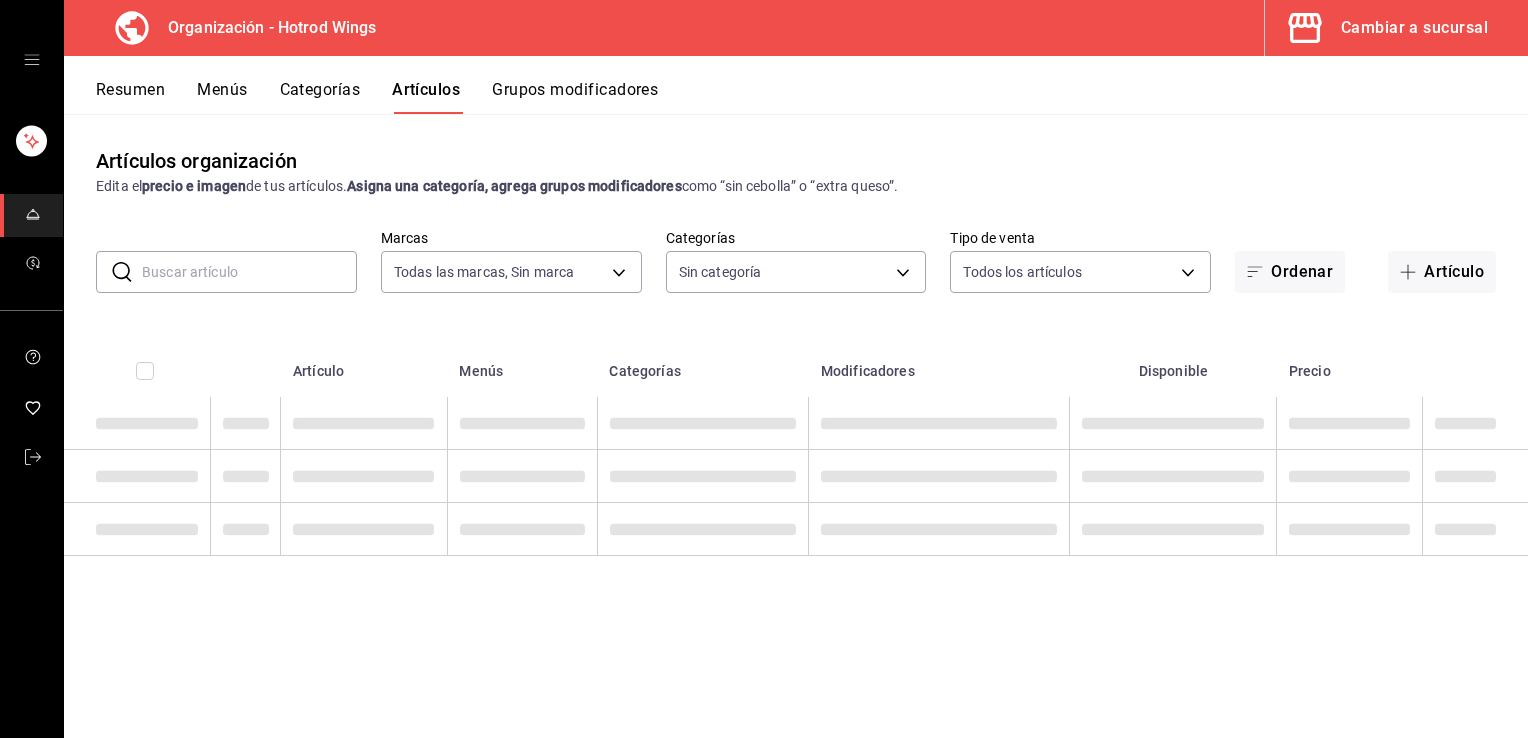 type on "15465c50-846d-4f50-ada5-c89162e78ec4" 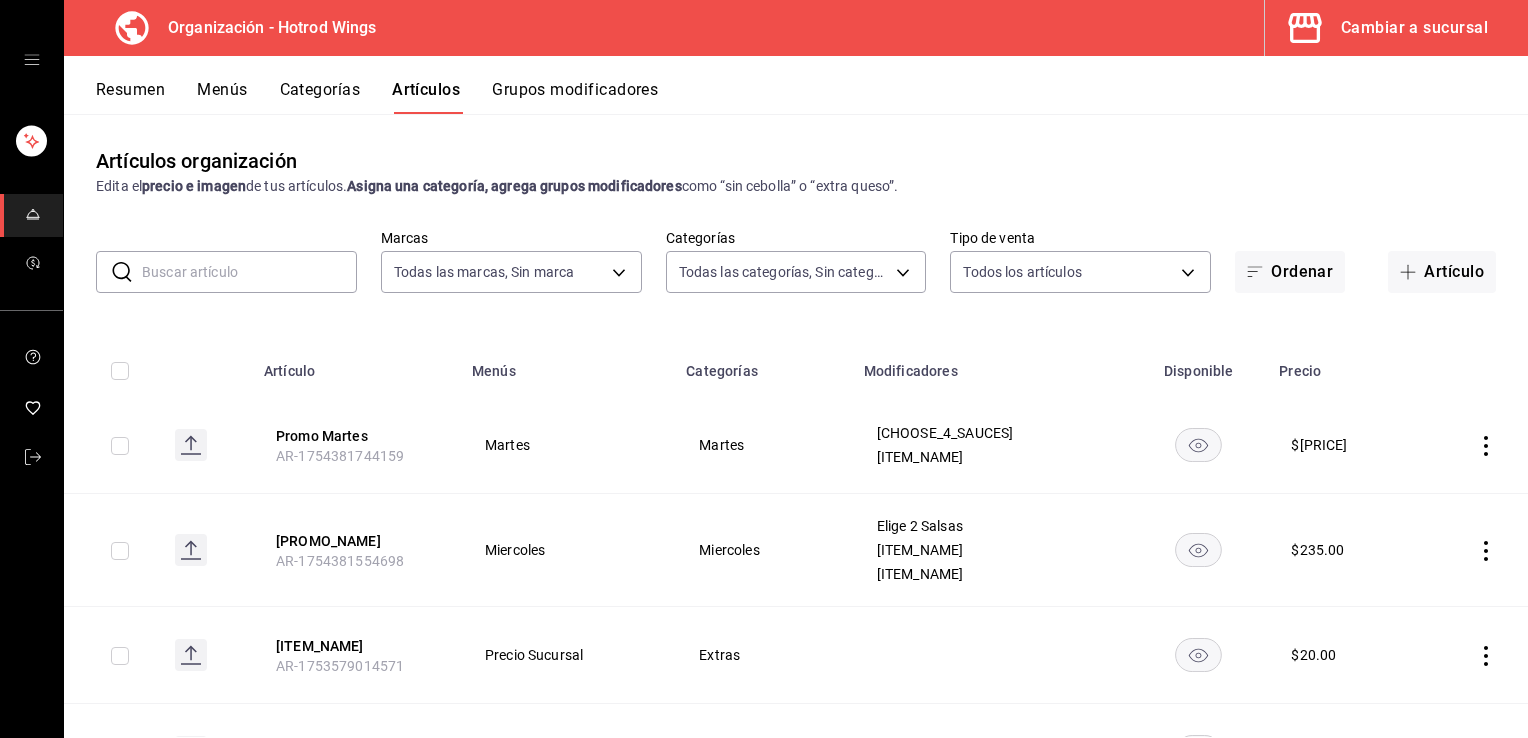 type on "[UUID_LIST]" 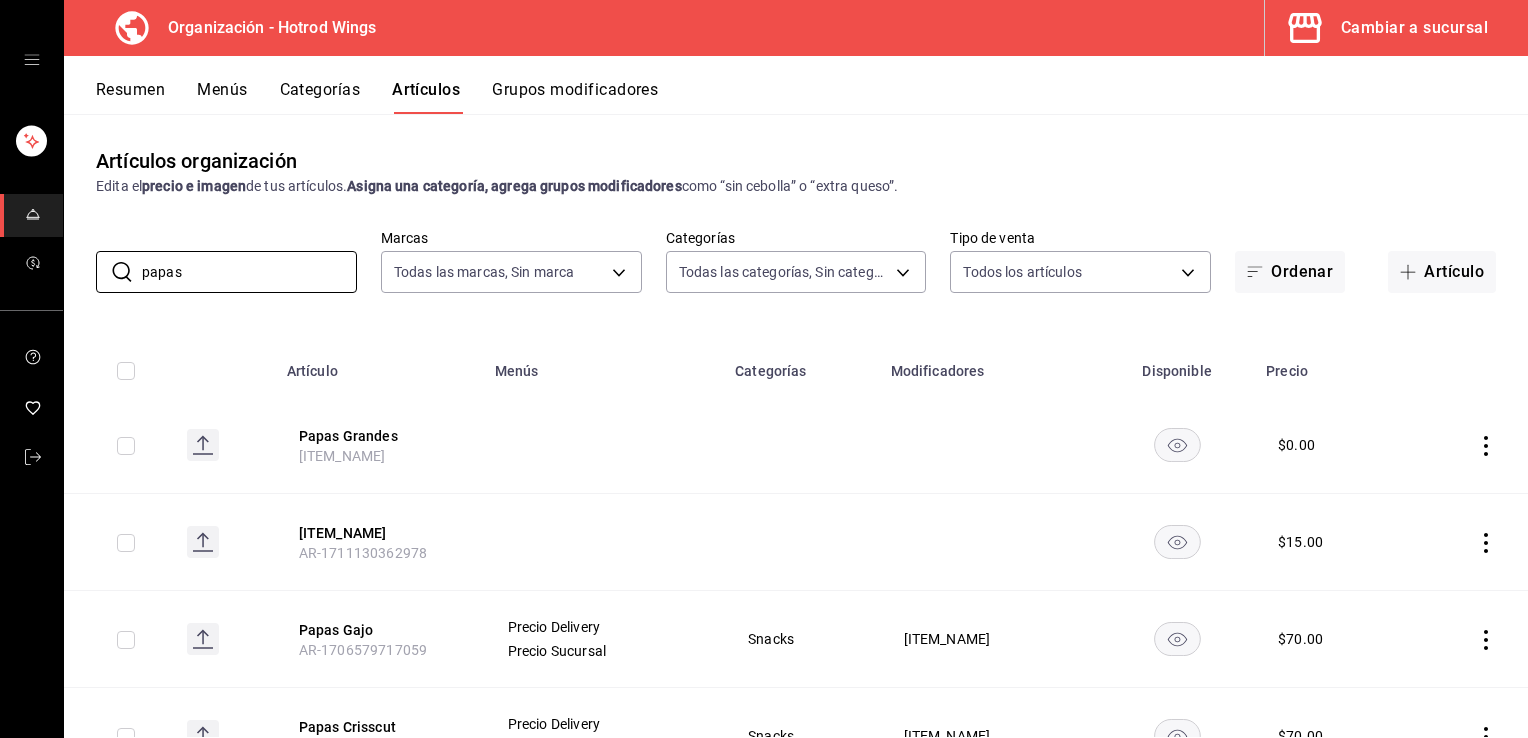 type on "papas" 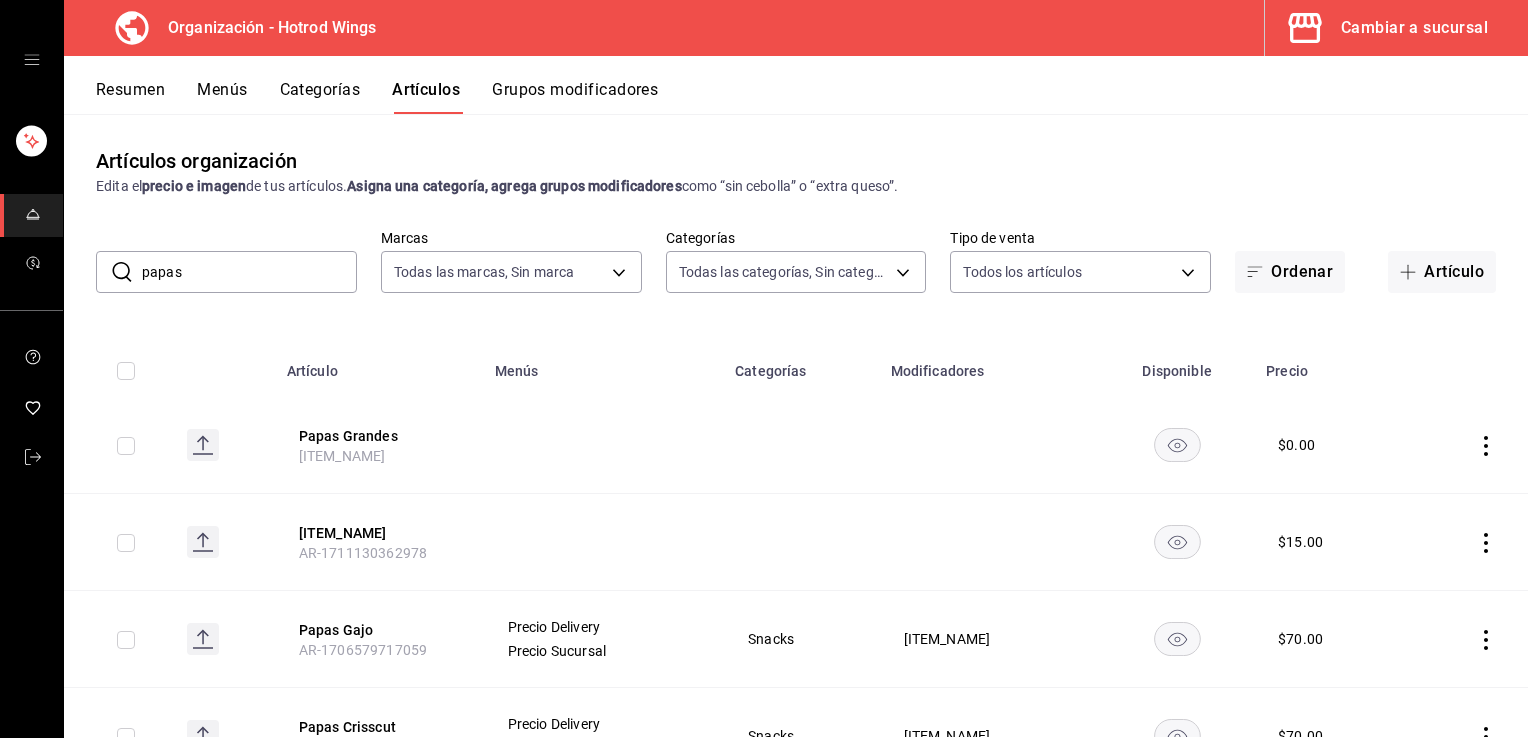click 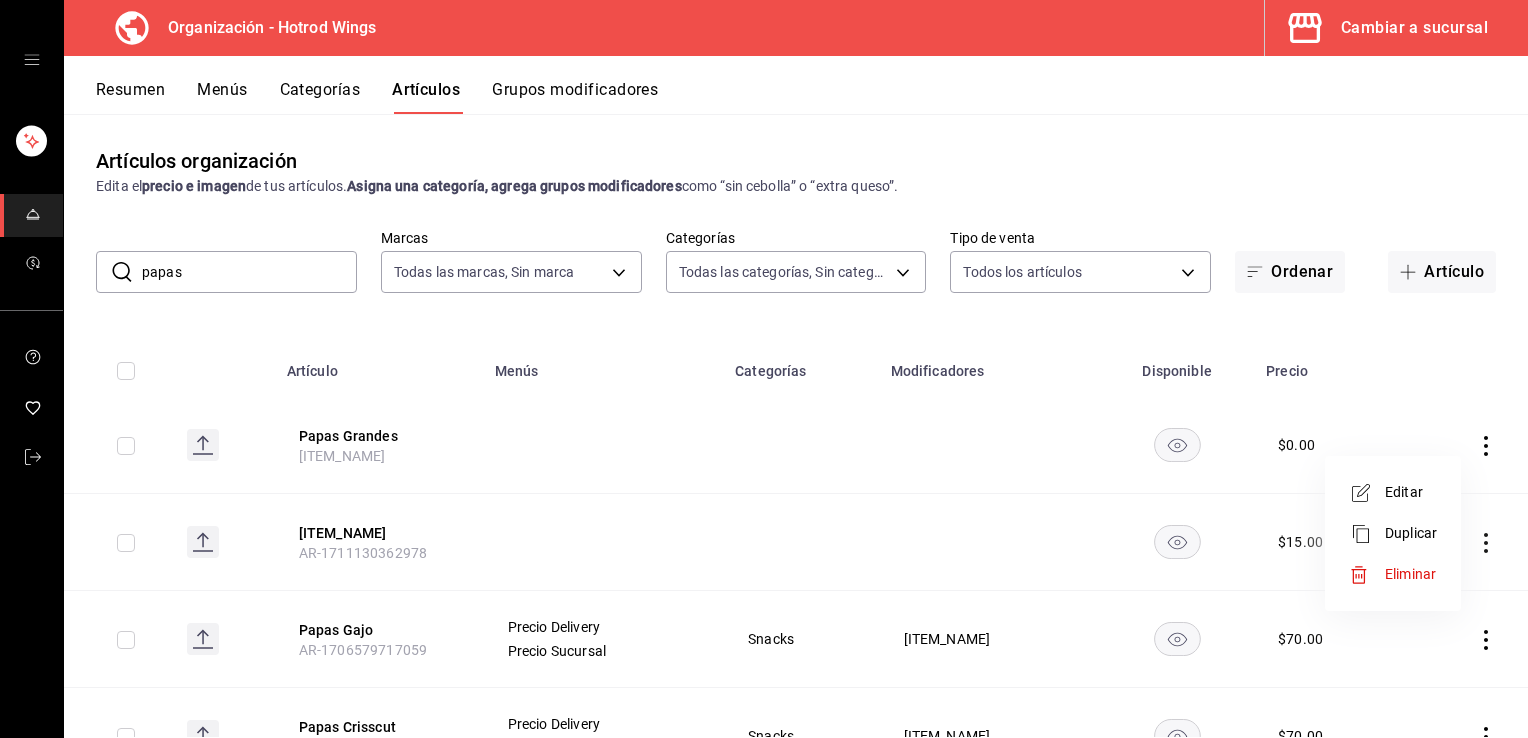 click on "Eliminar" at bounding box center (1410, 574) 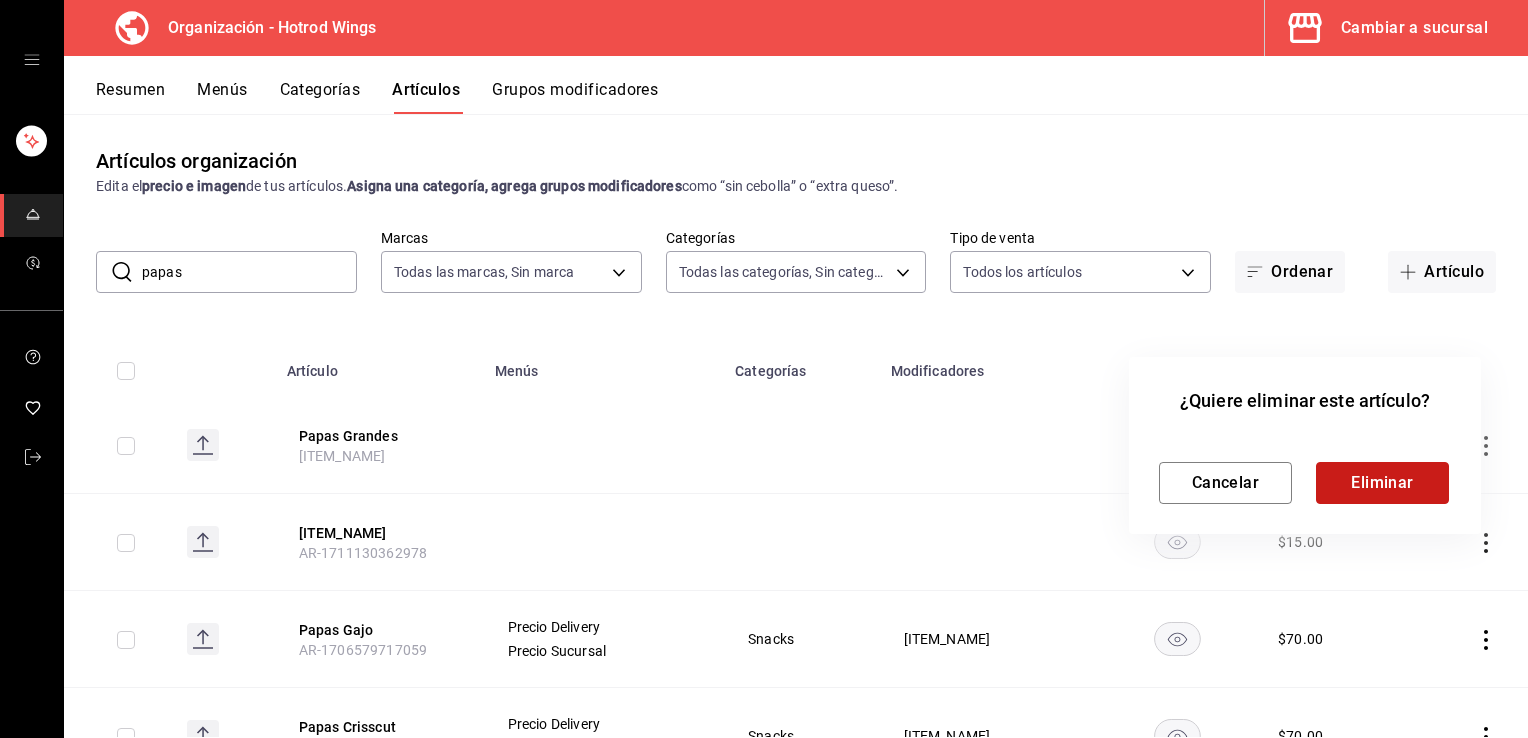 click on "Eliminar" at bounding box center (1382, 483) 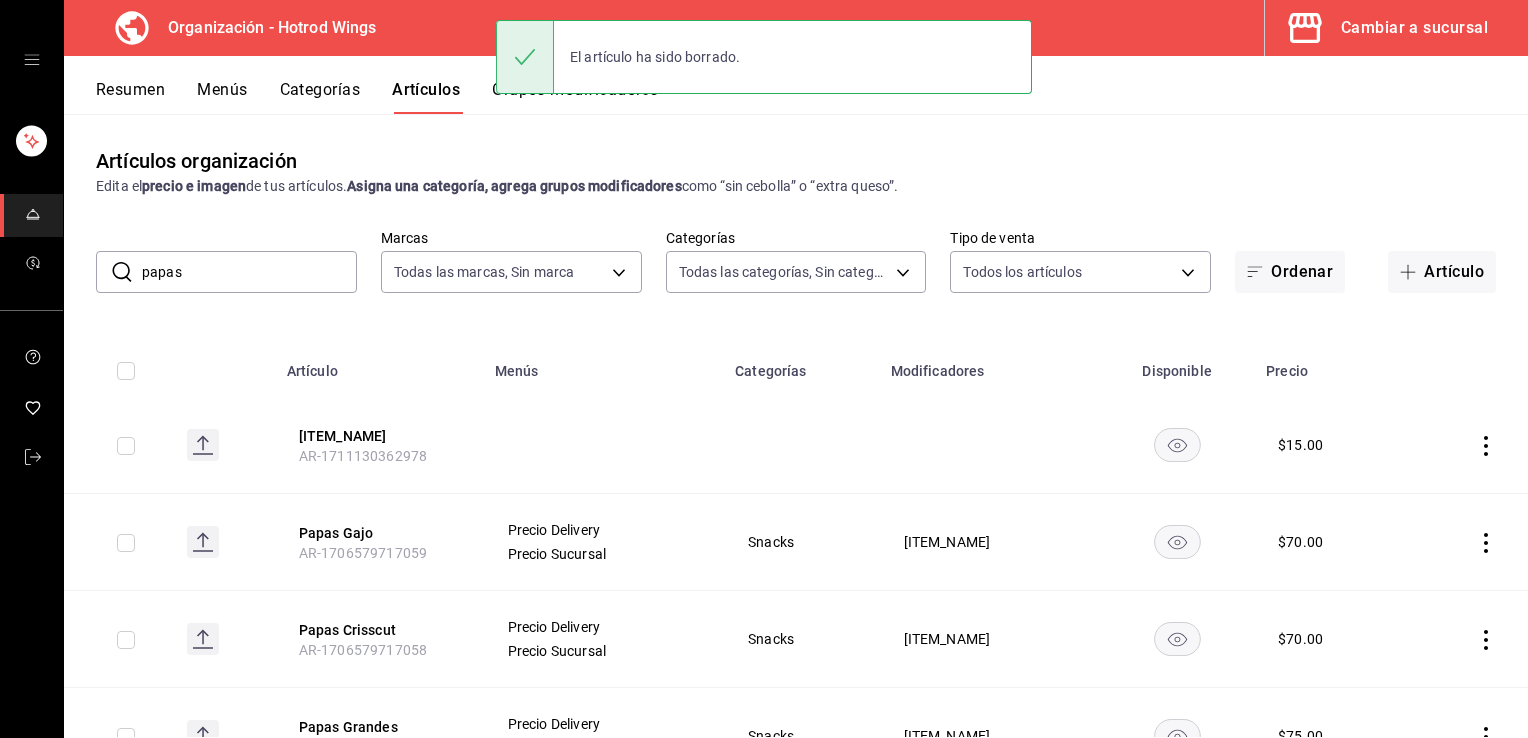 click on "Grupos modificadores" at bounding box center (575, 97) 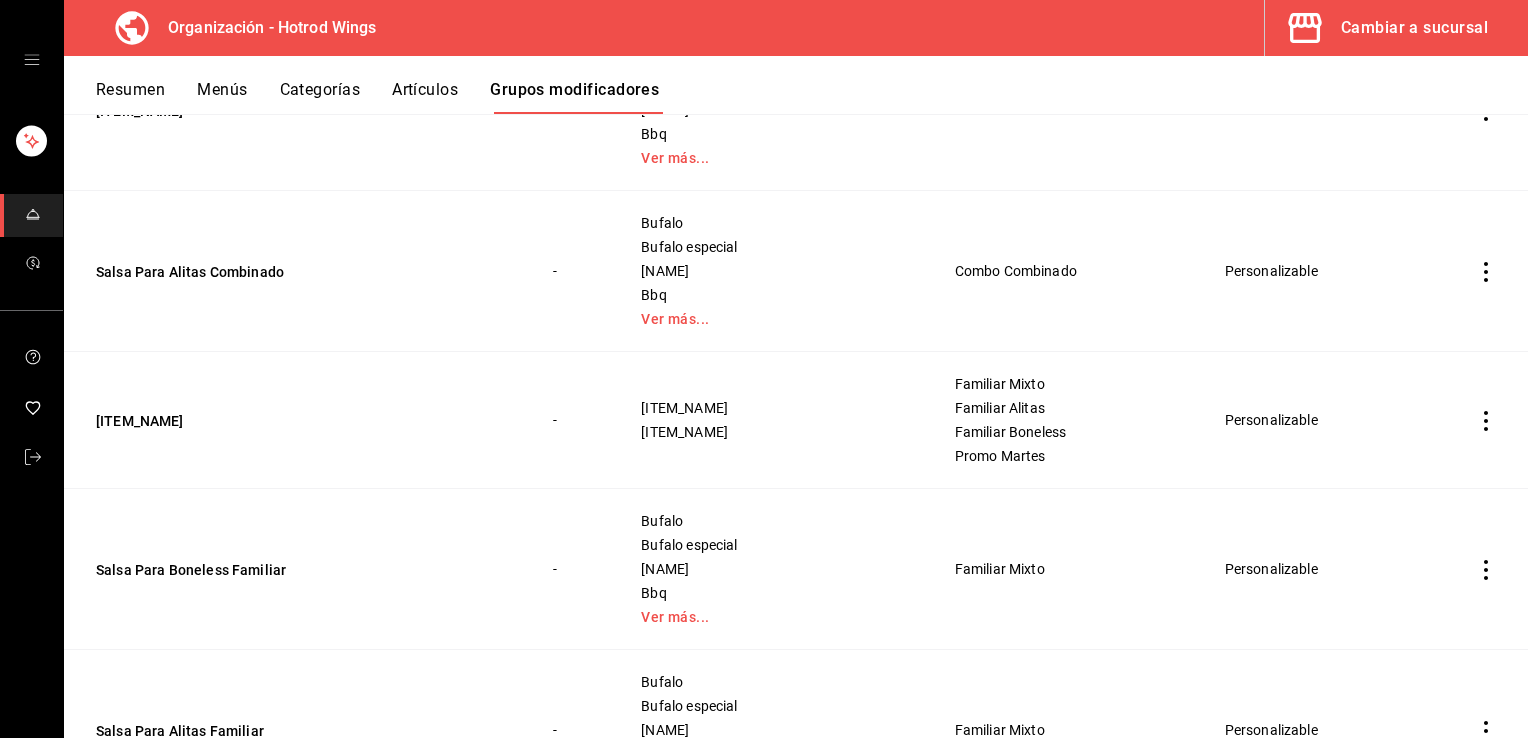 scroll, scrollTop: 2715, scrollLeft: 0, axis: vertical 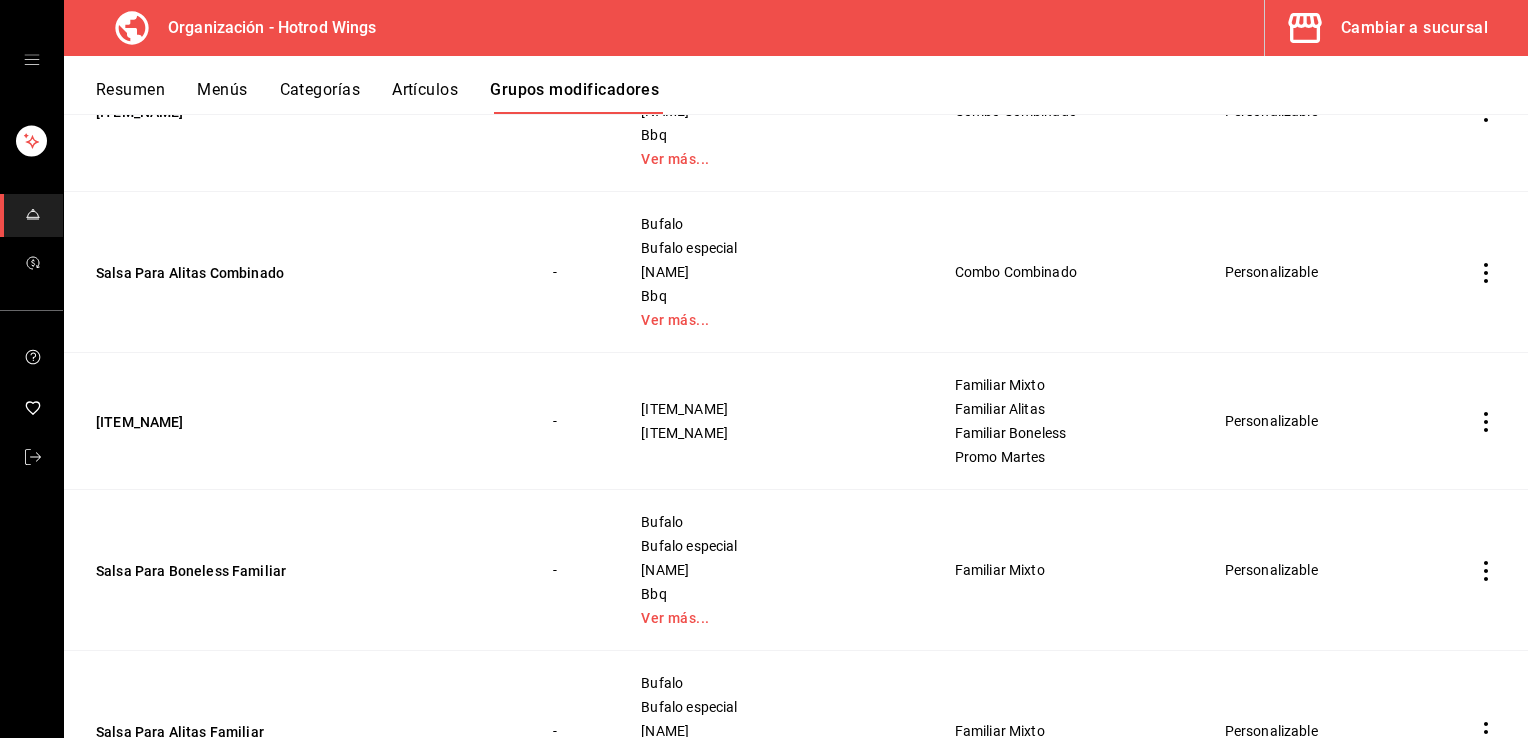 click 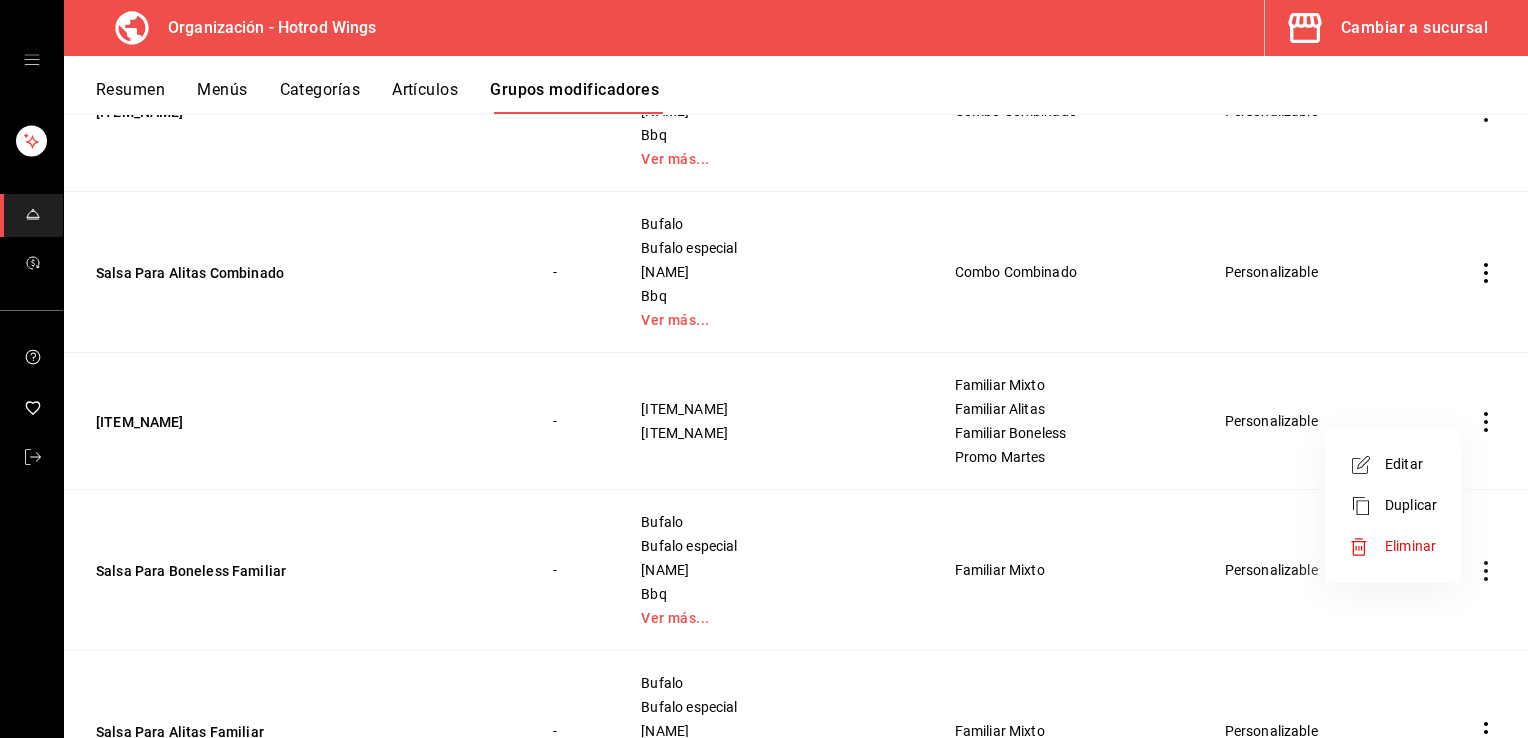 click at bounding box center [764, 369] 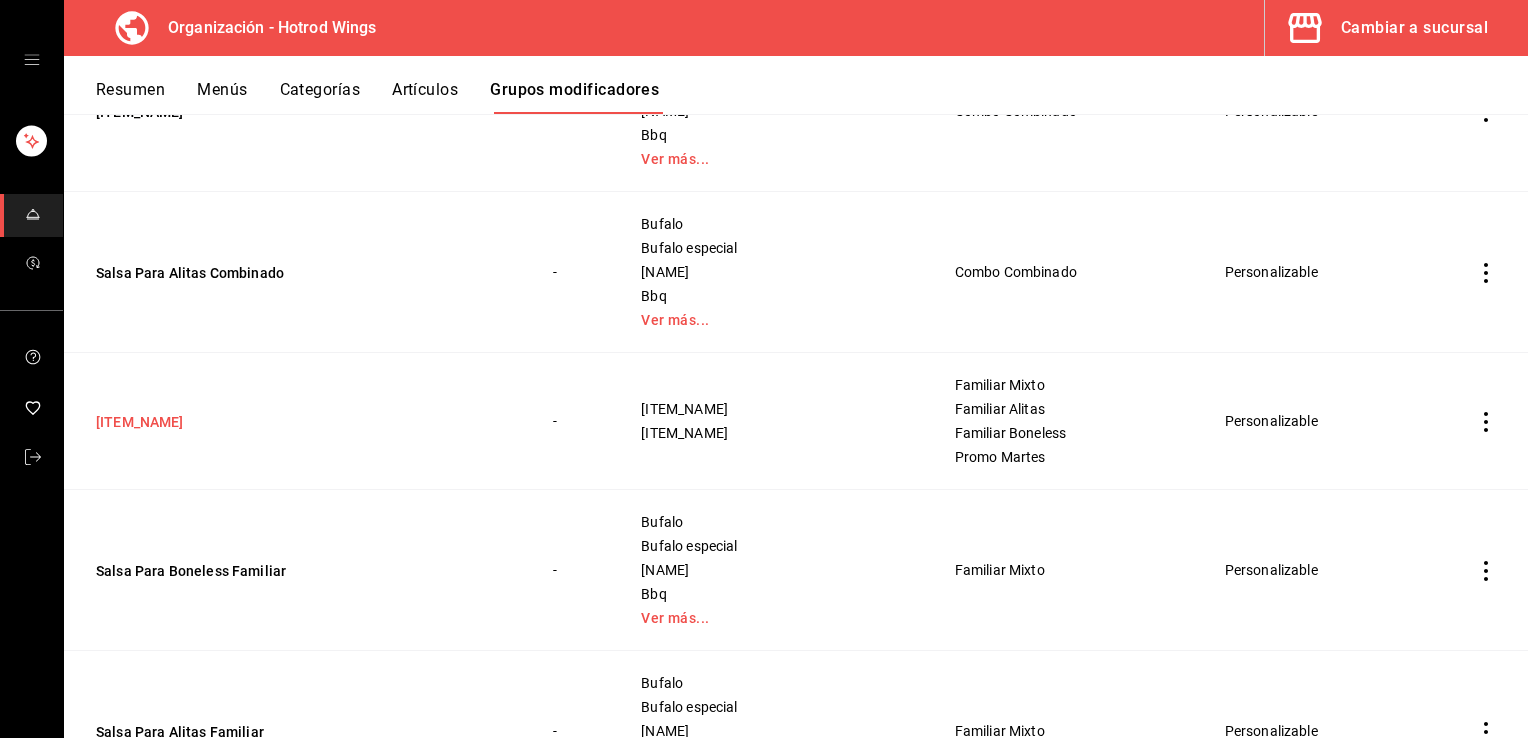 click on "[ITEM_NAME]" at bounding box center [216, 422] 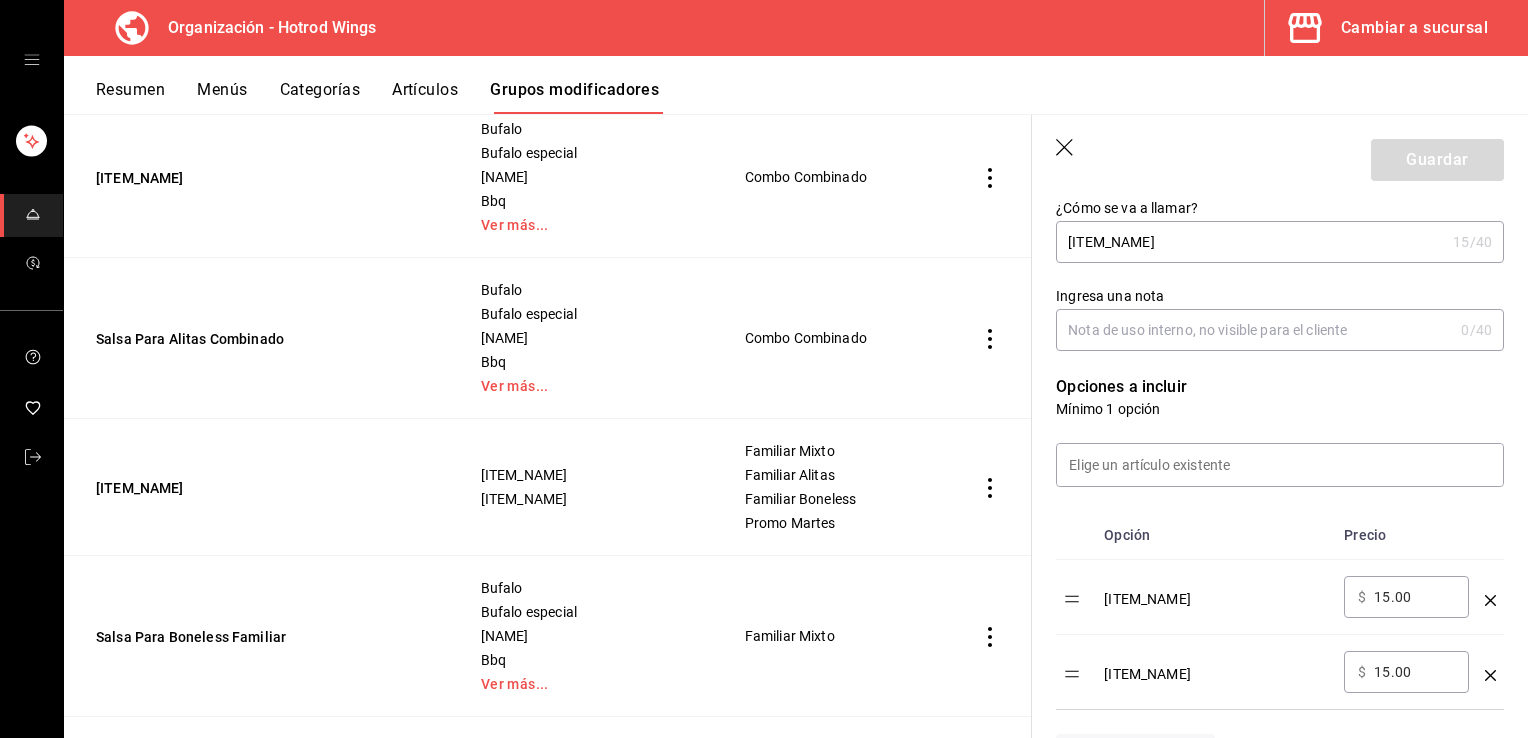 scroll, scrollTop: 362, scrollLeft: 0, axis: vertical 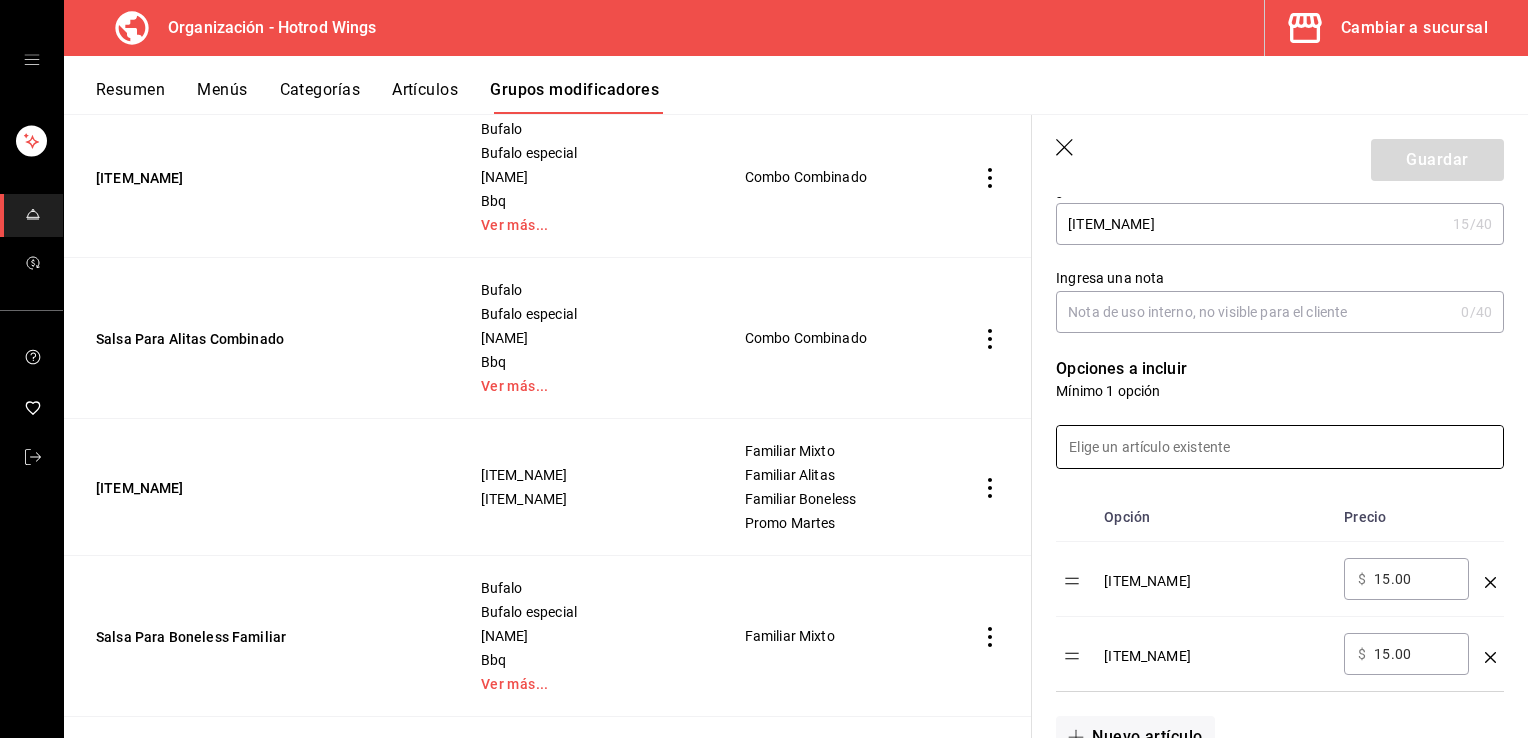 click at bounding box center (1280, 447) 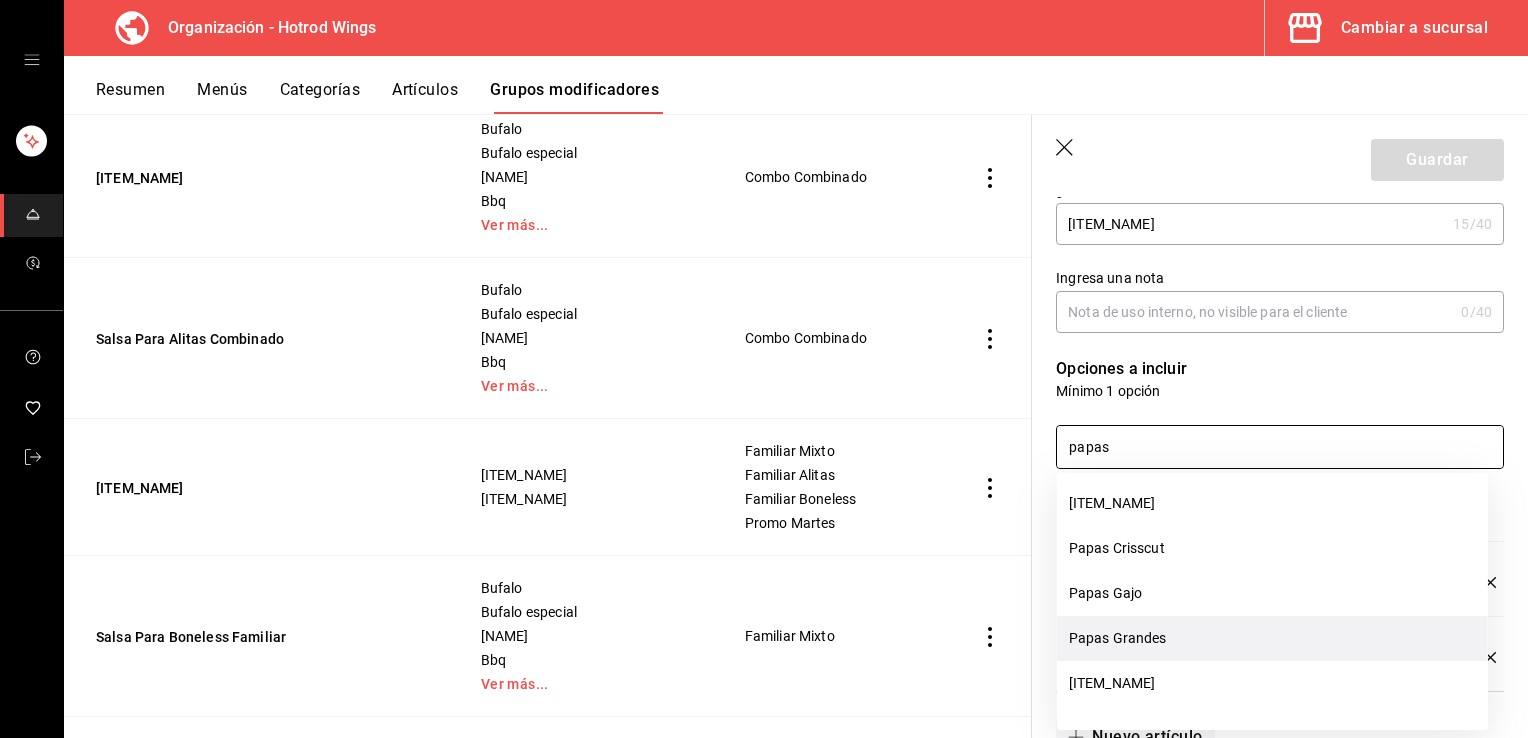 click on "Papas Grandes" at bounding box center [1272, 638] 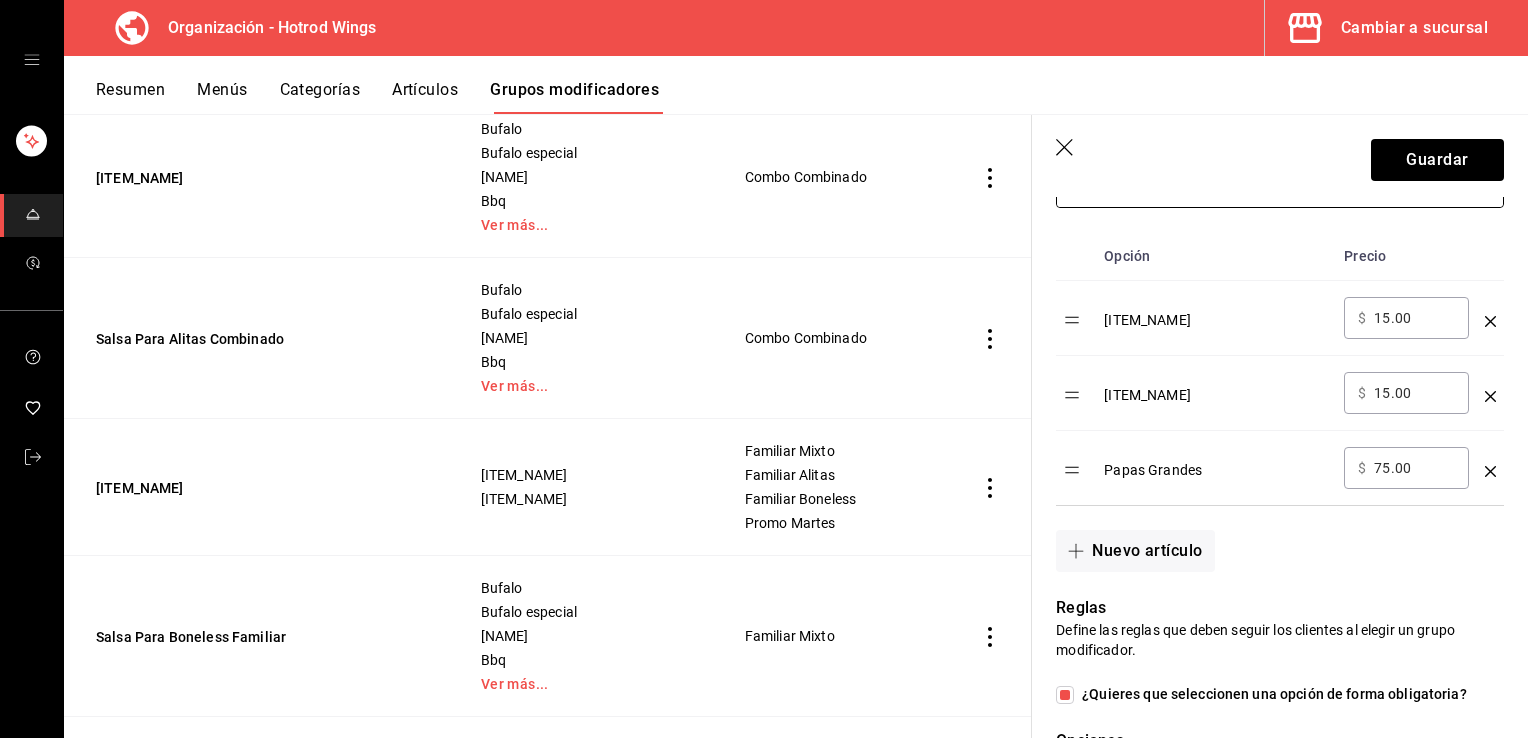 scroll, scrollTop: 608, scrollLeft: 0, axis: vertical 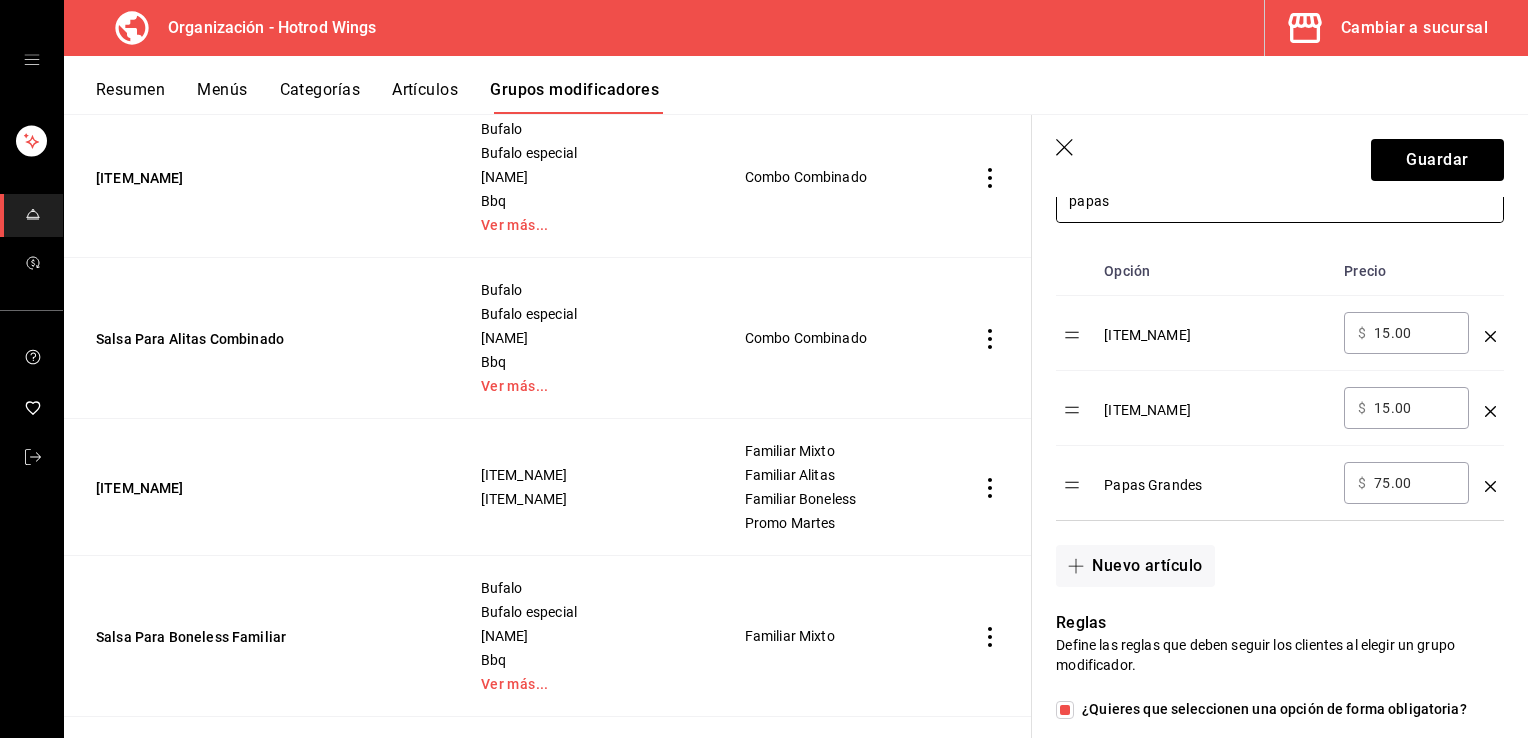 type on "papas" 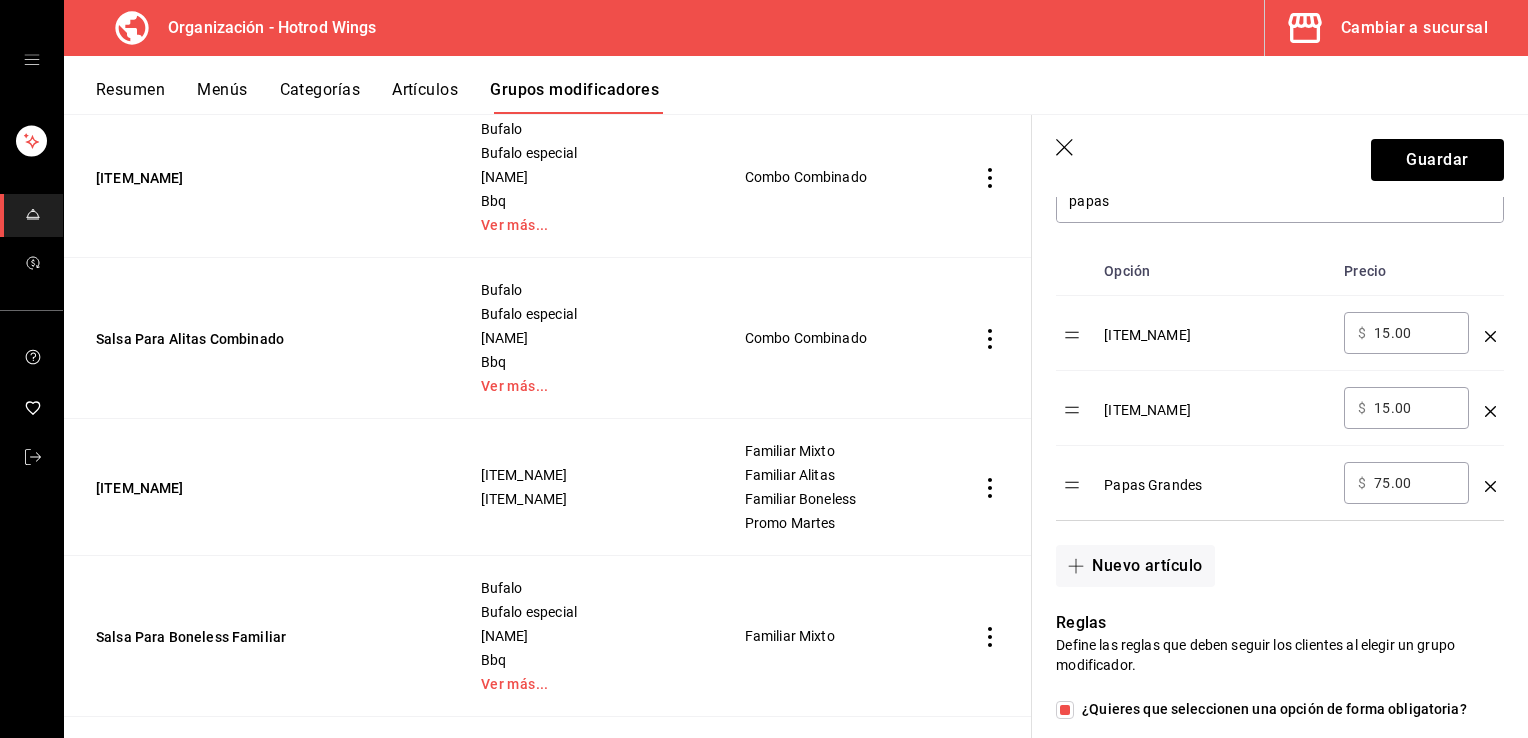 drag, startPoint x: 1424, startPoint y: 476, endPoint x: 1364, endPoint y: 477, distance: 60.00833 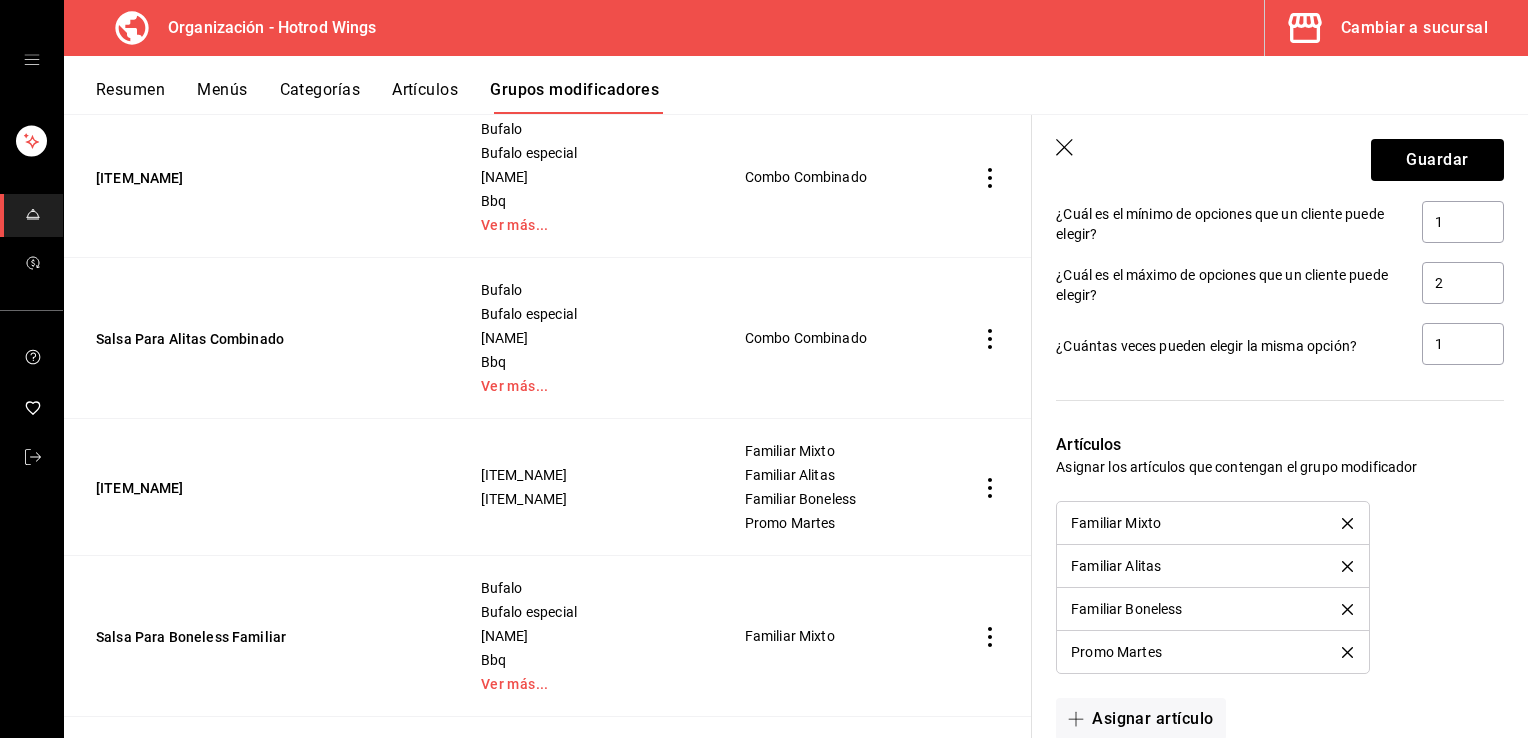 scroll, scrollTop: 1420, scrollLeft: 0, axis: vertical 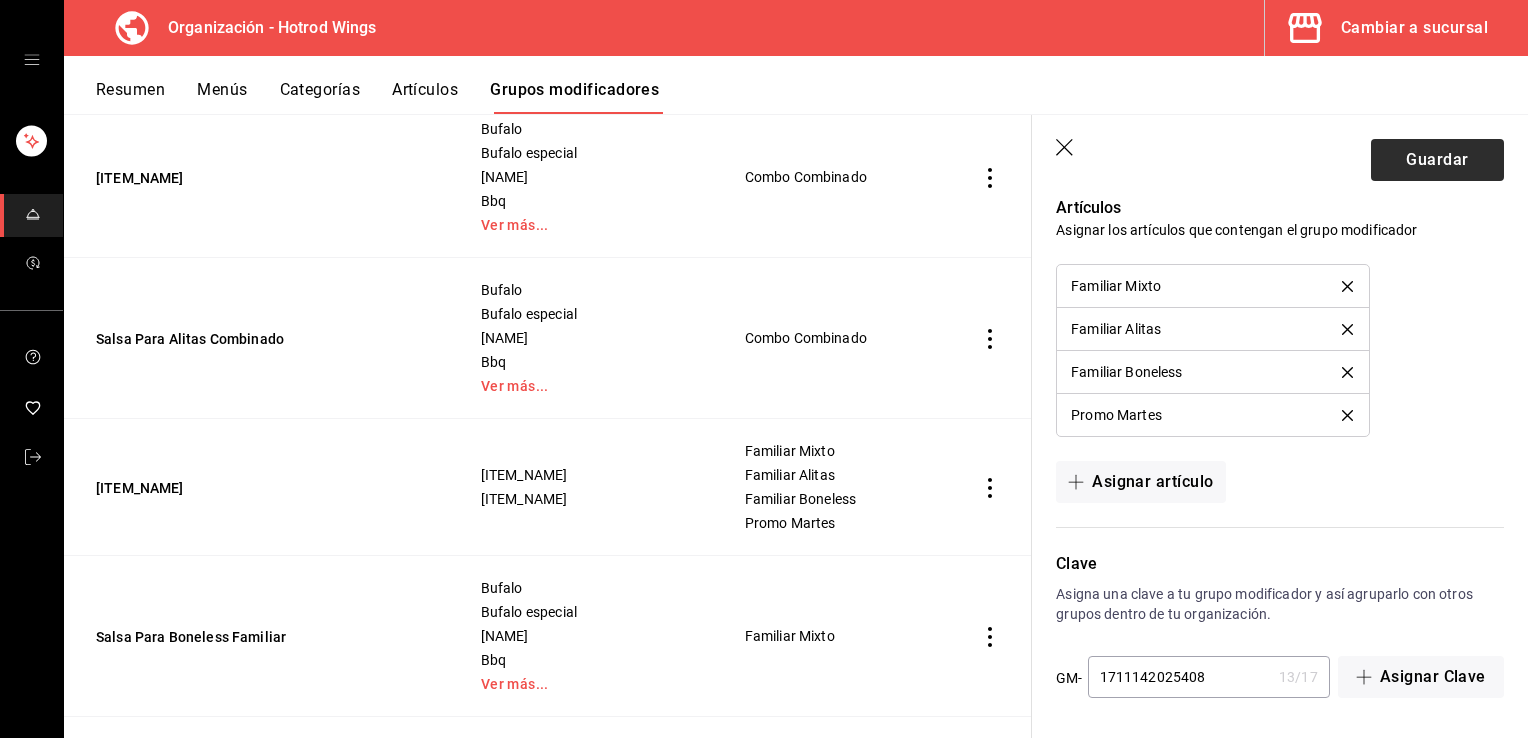 type on "0.00" 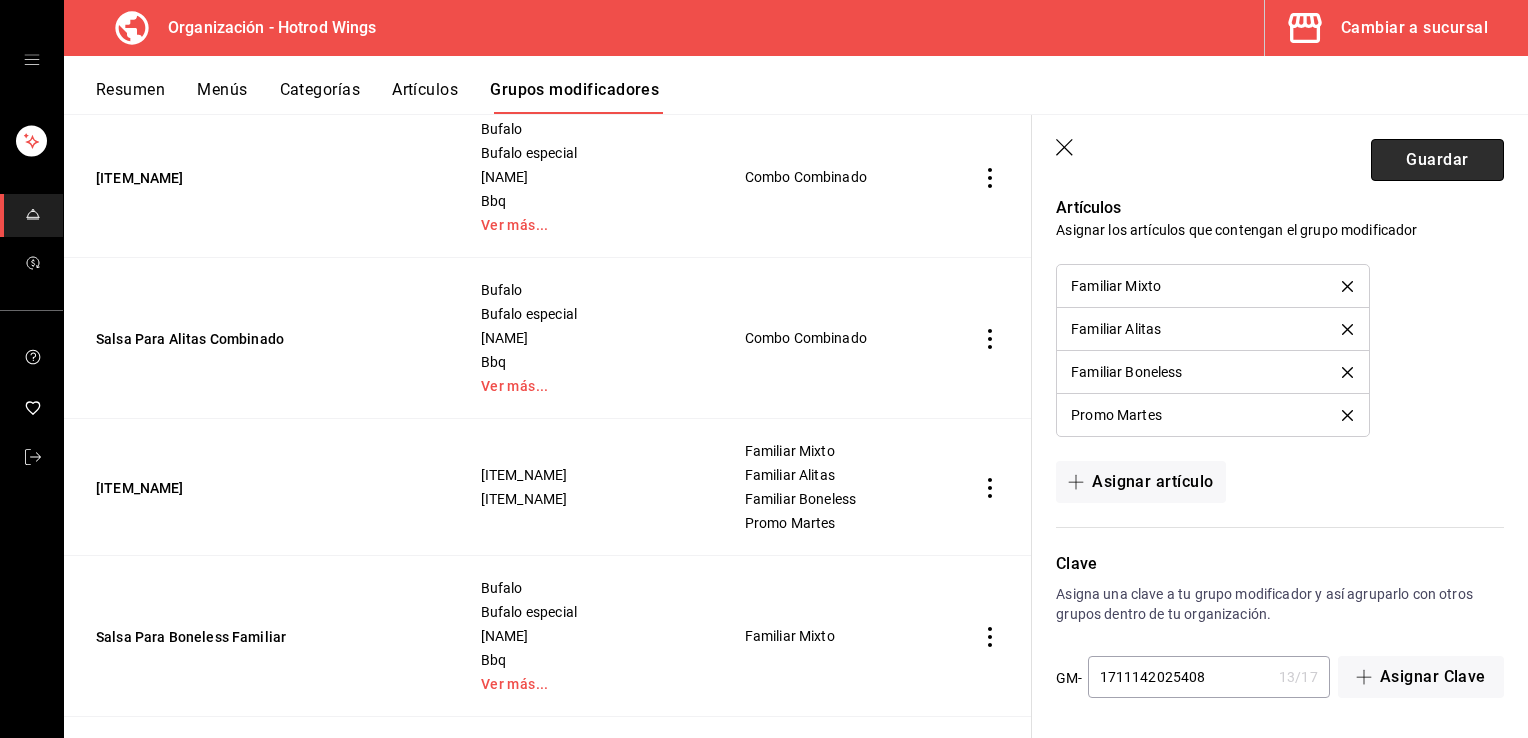 click on "Guardar" at bounding box center (1437, 160) 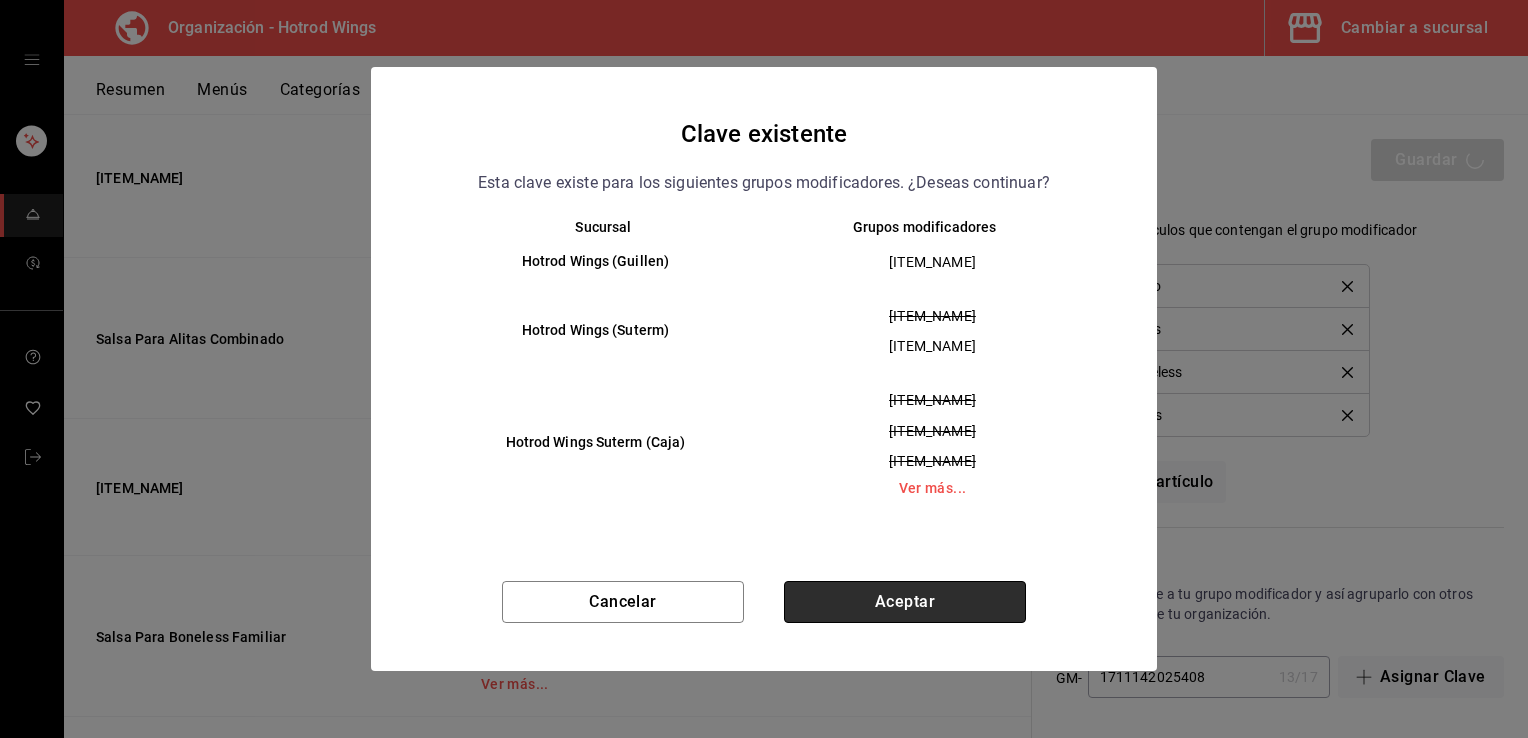 click on "Aceptar" at bounding box center (905, 602) 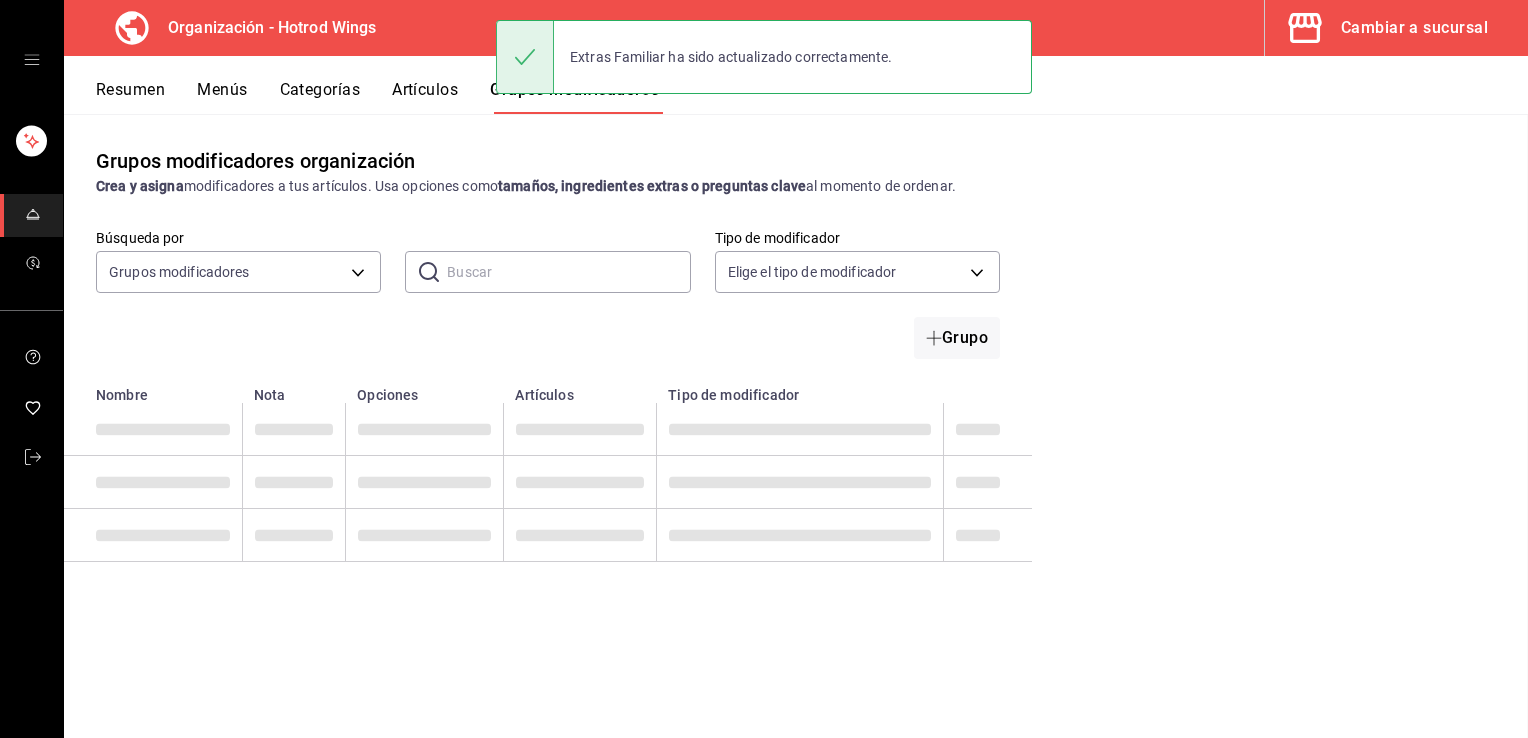 scroll, scrollTop: 0, scrollLeft: 0, axis: both 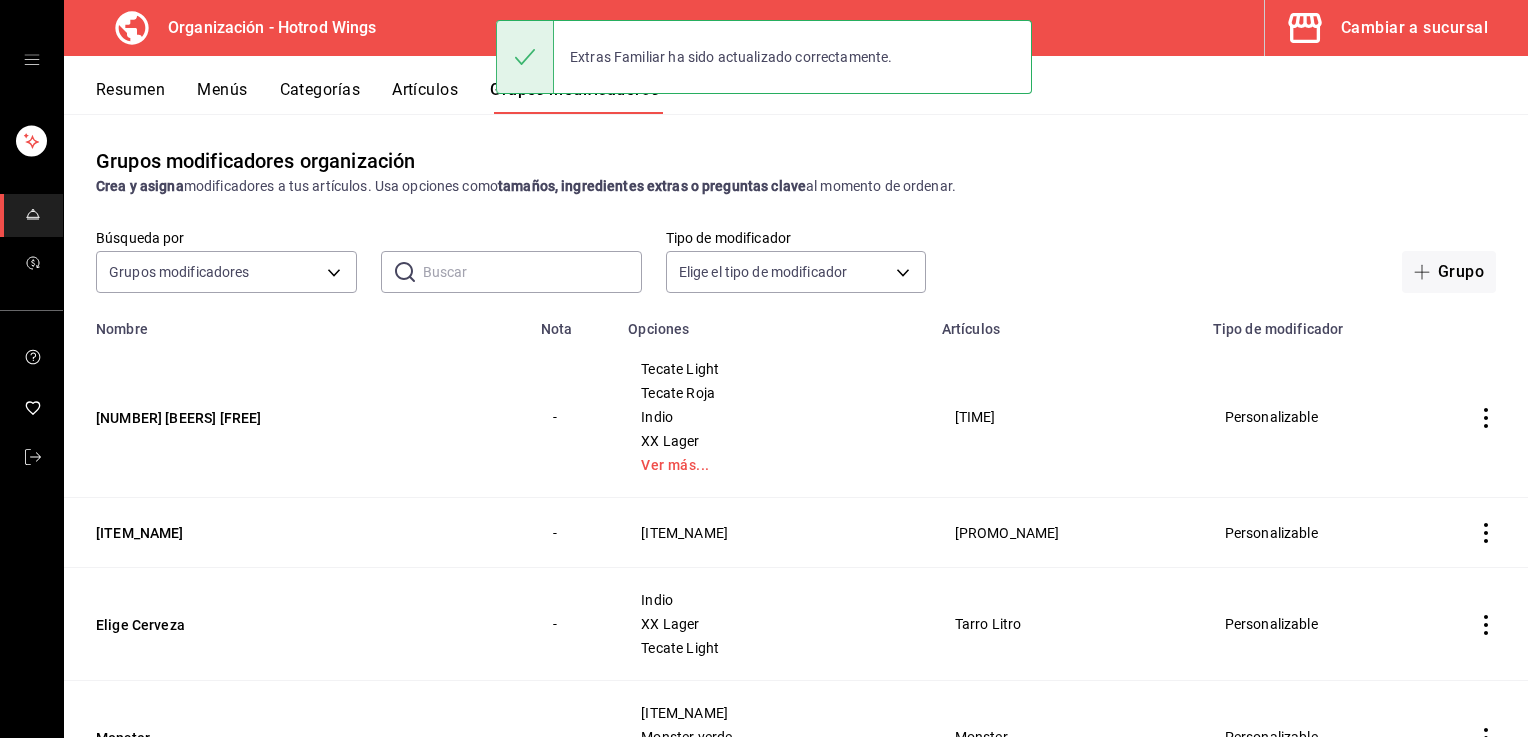 click on "Artículos" at bounding box center (425, 97) 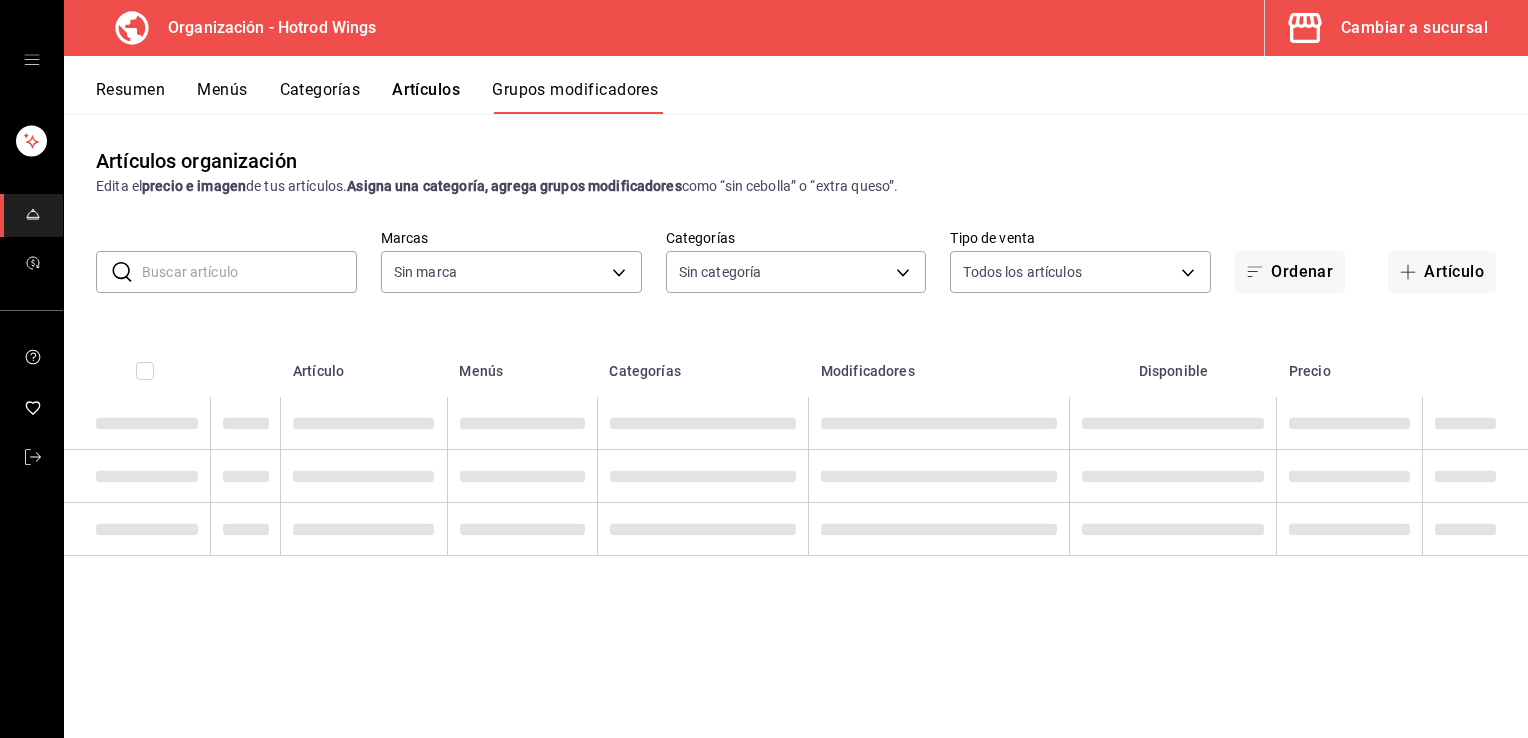 type on "15465c50-846d-4f50-ada5-c89162e78ec4" 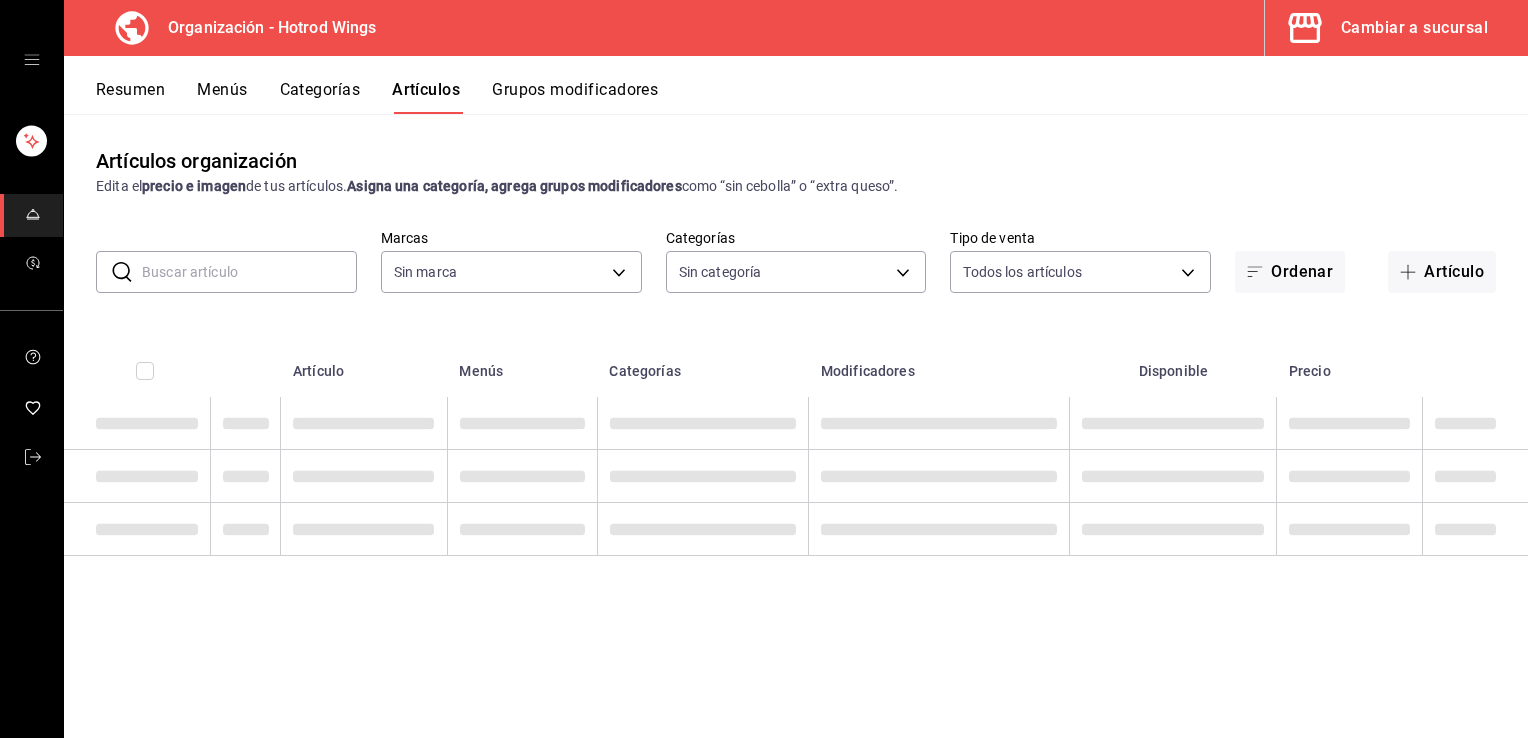 type on "15465c50-846d-4f50-ada5-c89162e78ec4" 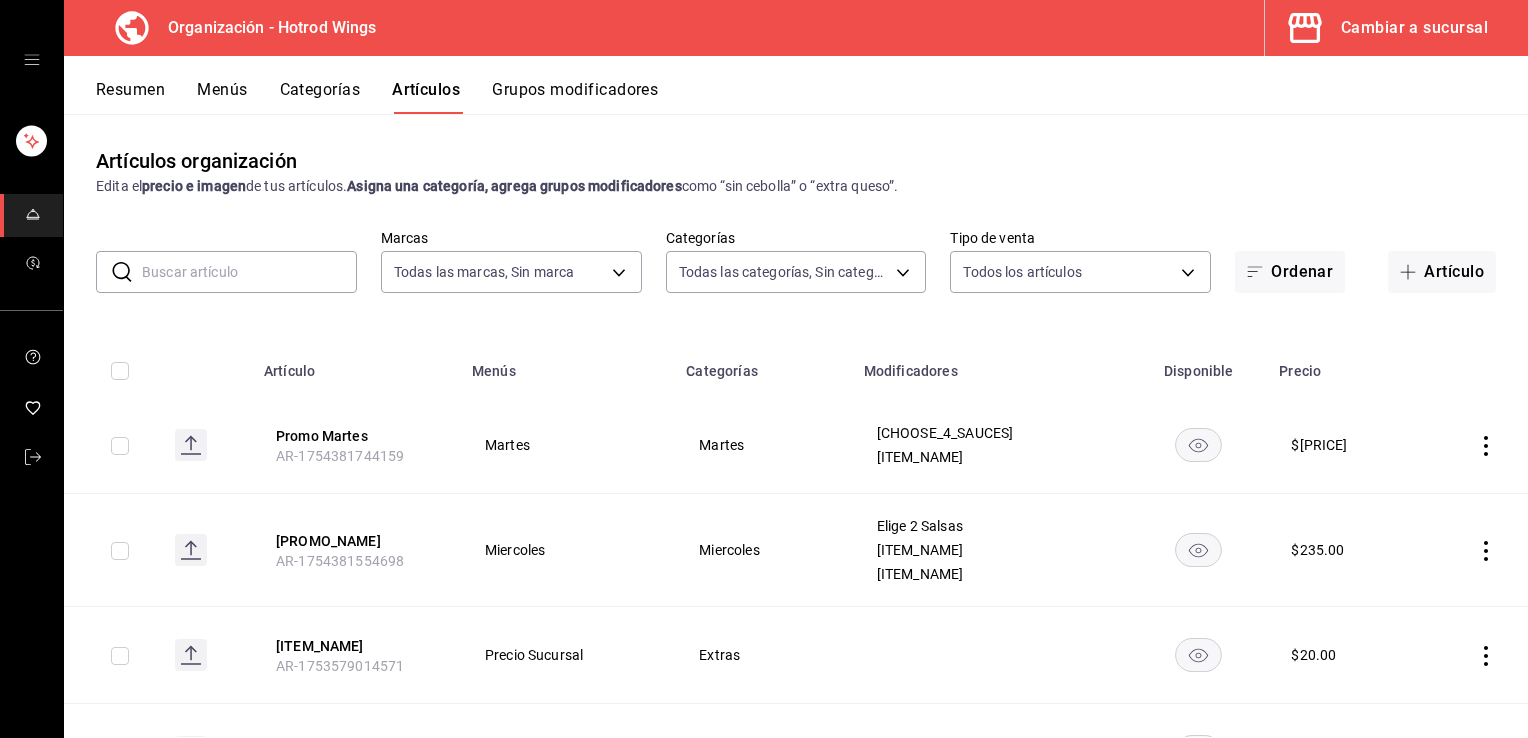 type on "[UUID_LIST]" 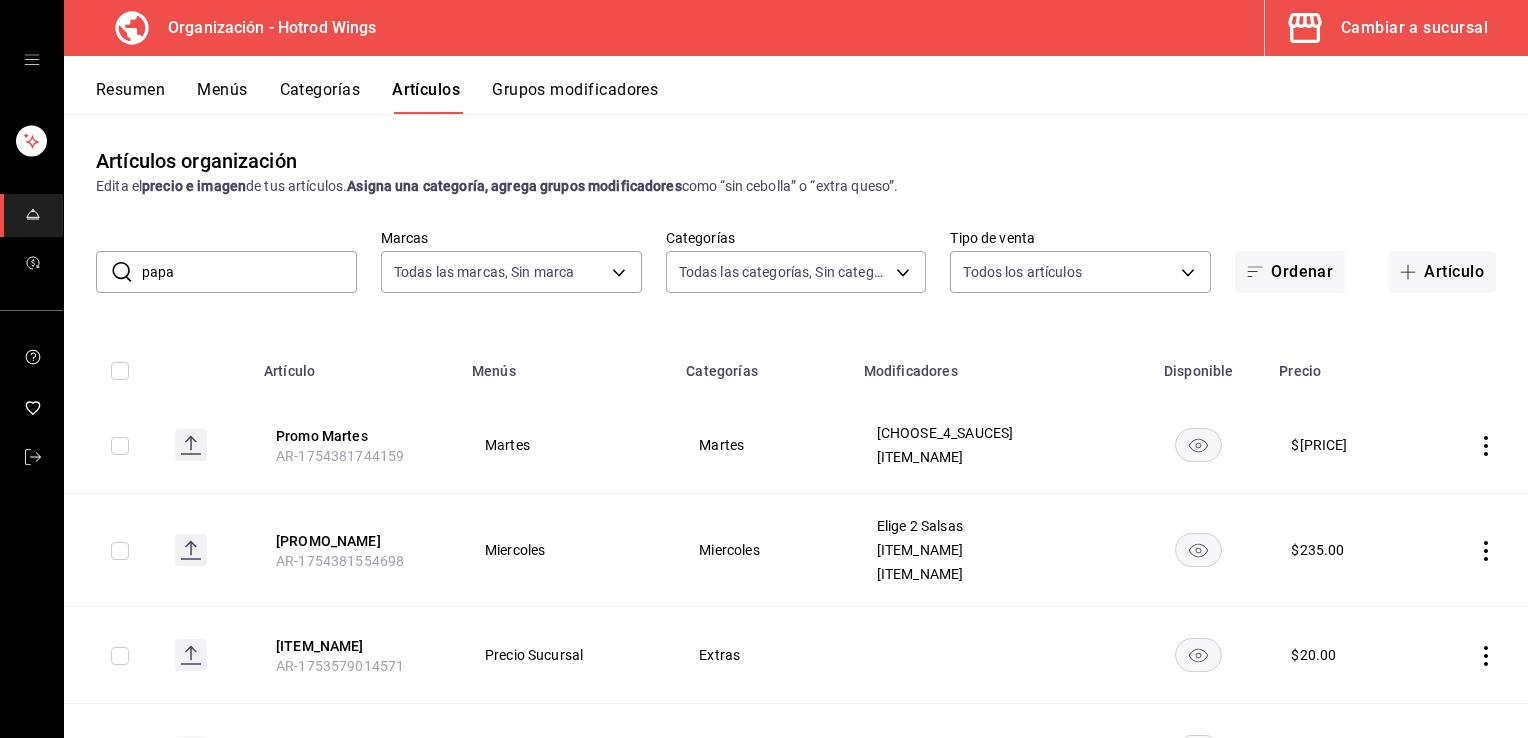 type on "papas" 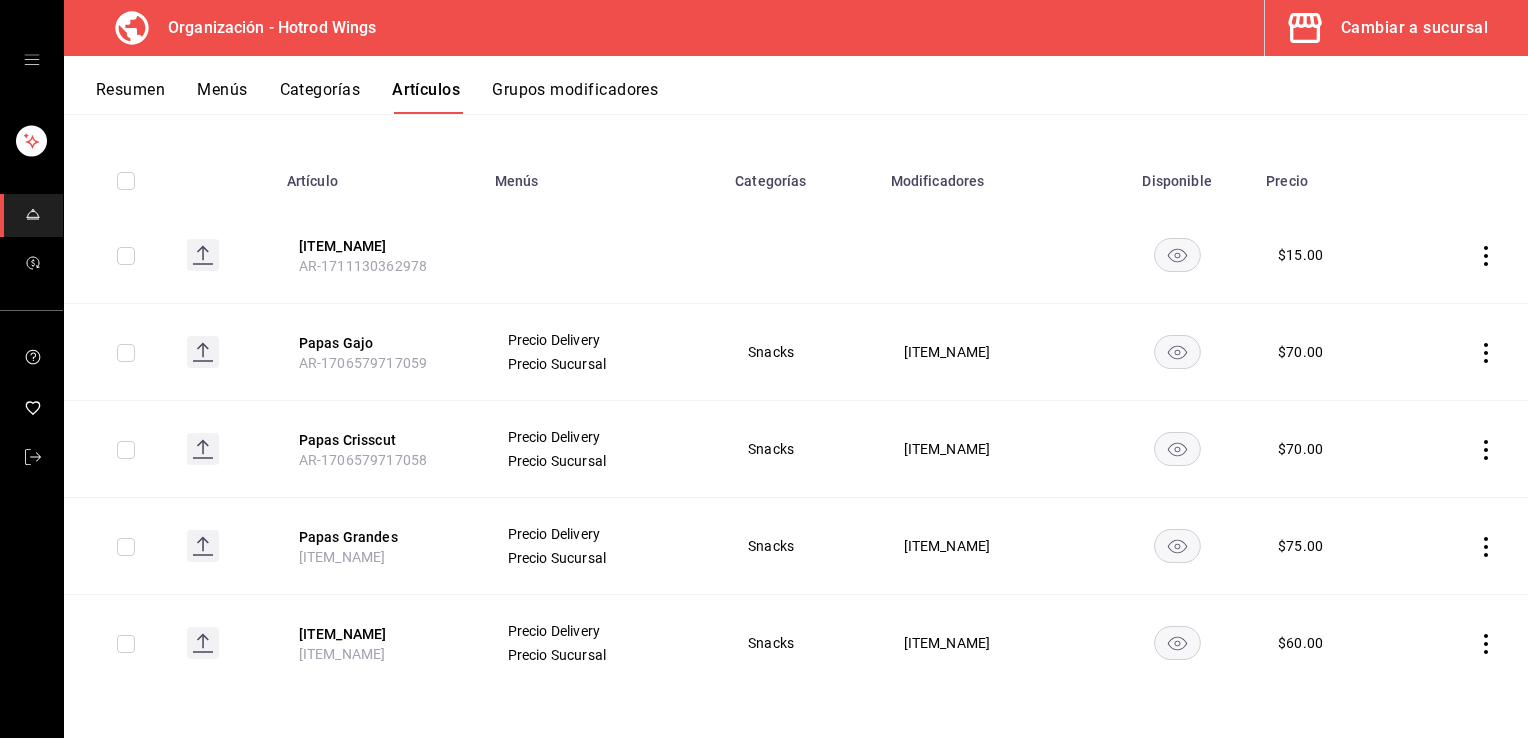 scroll, scrollTop: 0, scrollLeft: 0, axis: both 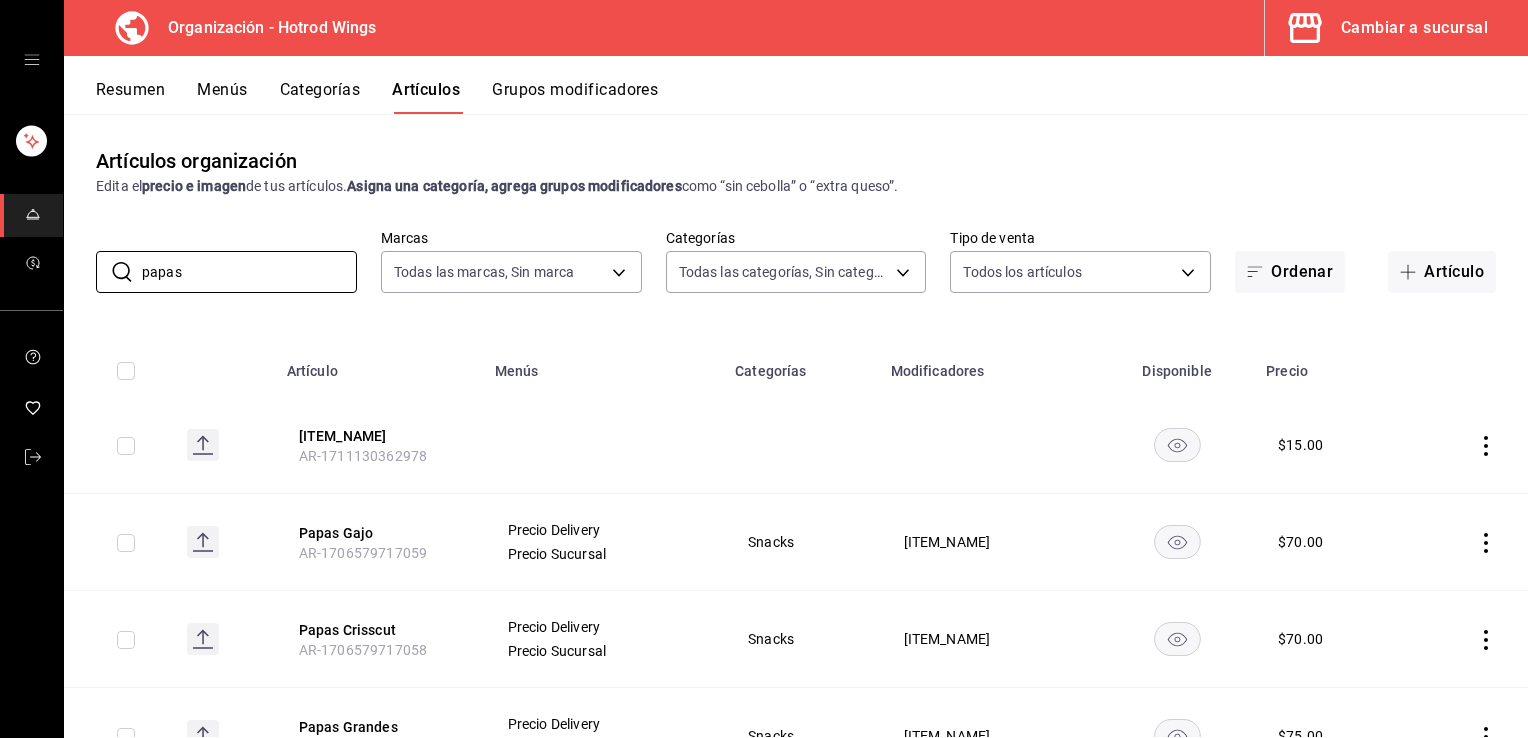 drag, startPoint x: 336, startPoint y: 264, endPoint x: 59, endPoint y: 211, distance: 282.0248 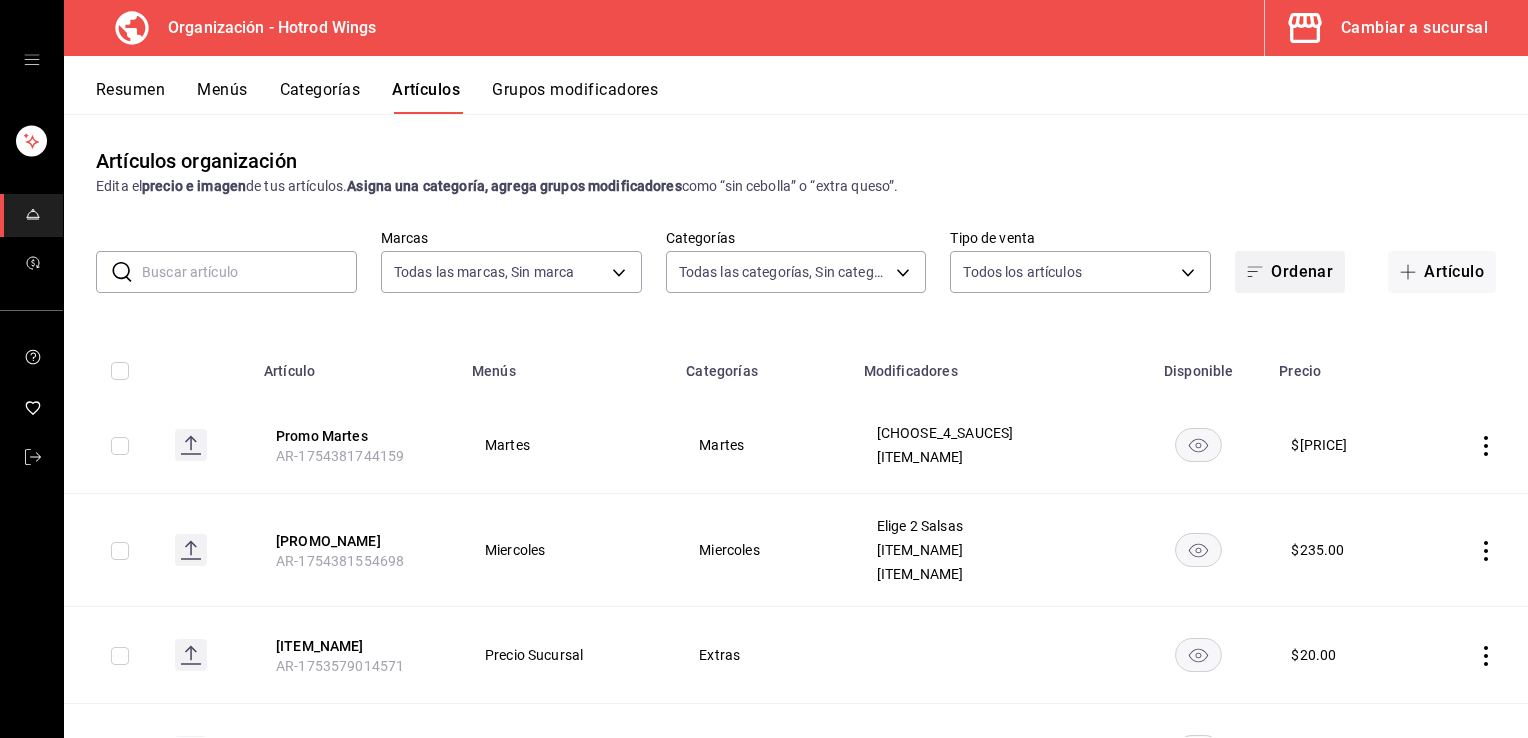 click on "Ordenar" at bounding box center [1290, 272] 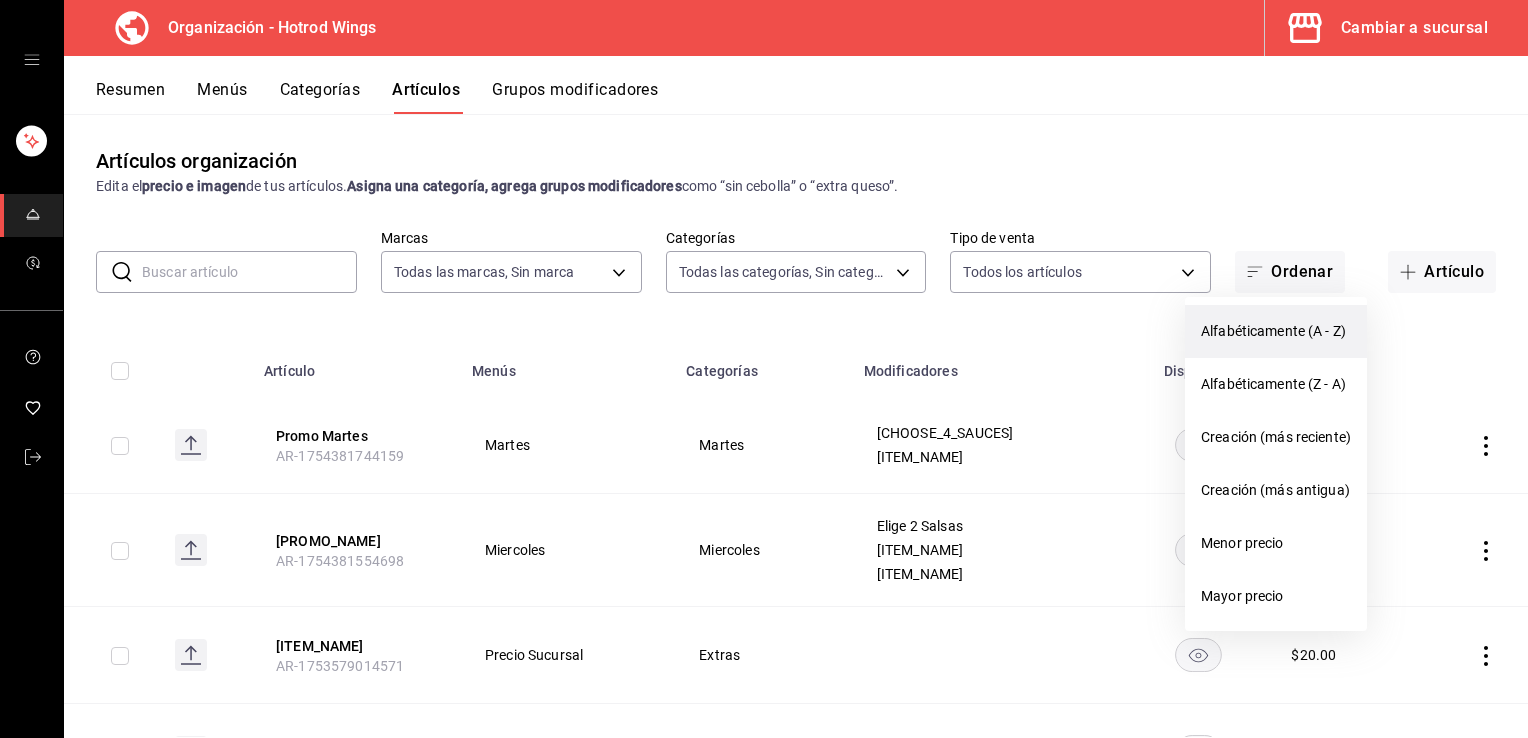 click on "Alfabéticamente (A - Z)" at bounding box center [1276, 331] 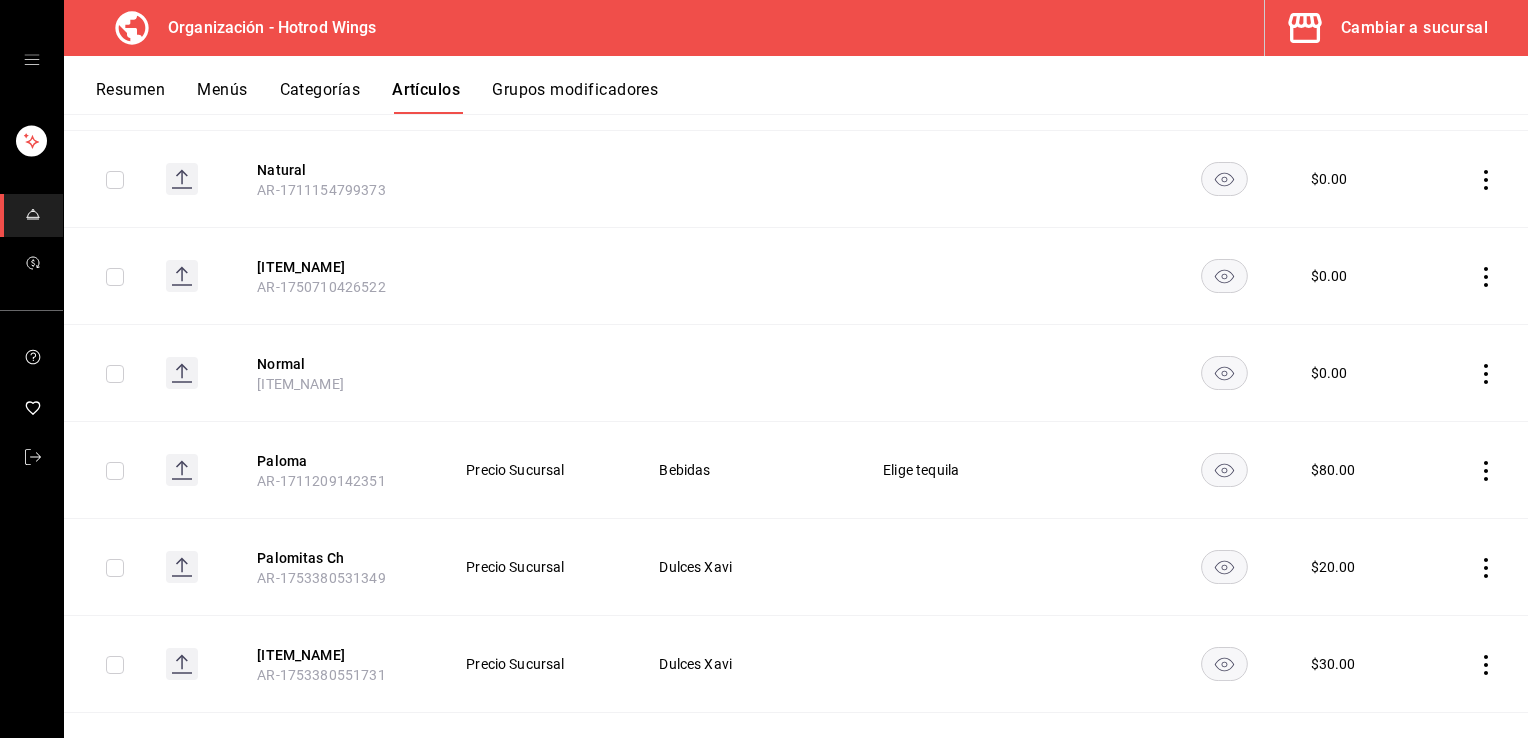 scroll, scrollTop: 13640, scrollLeft: 0, axis: vertical 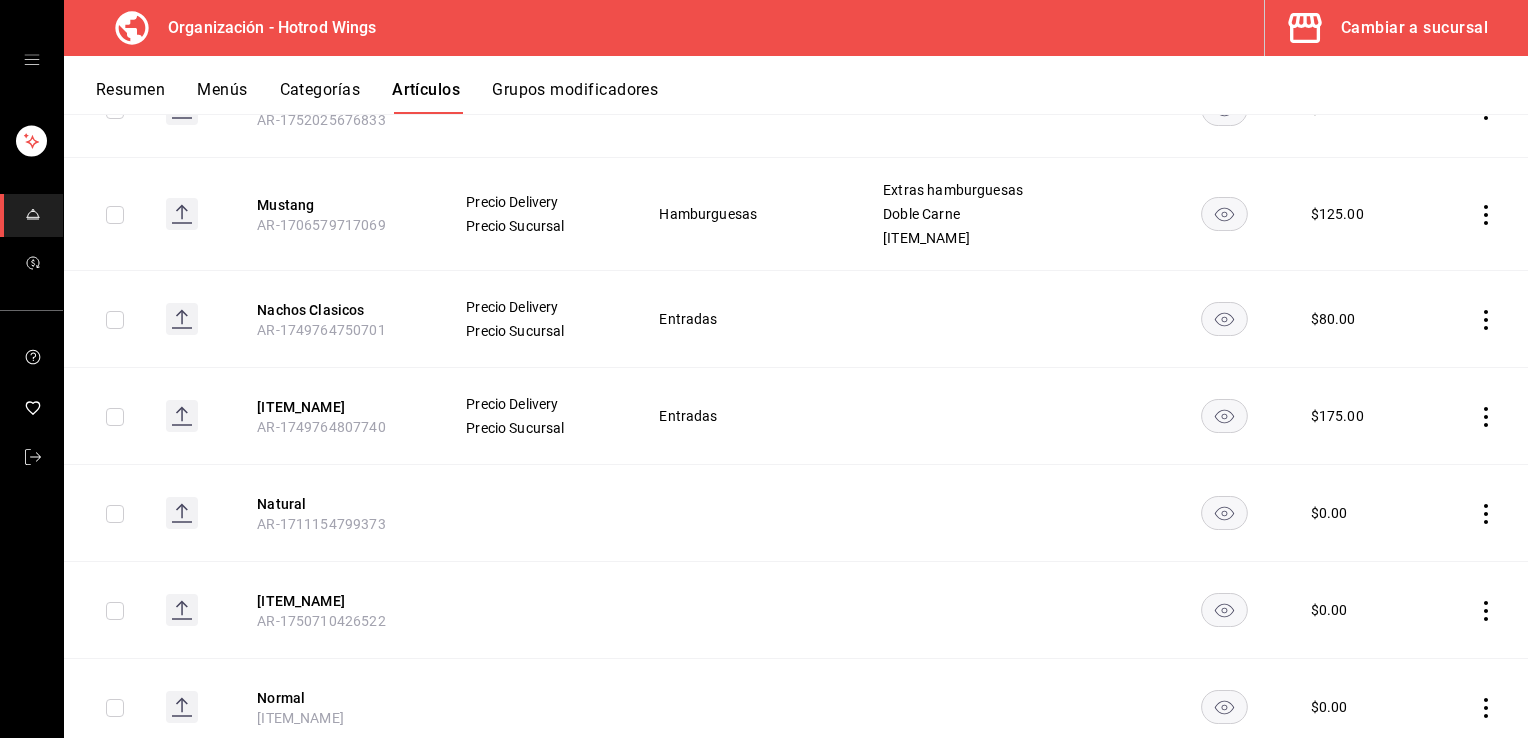 click on "Grupos modificadores" at bounding box center (575, 97) 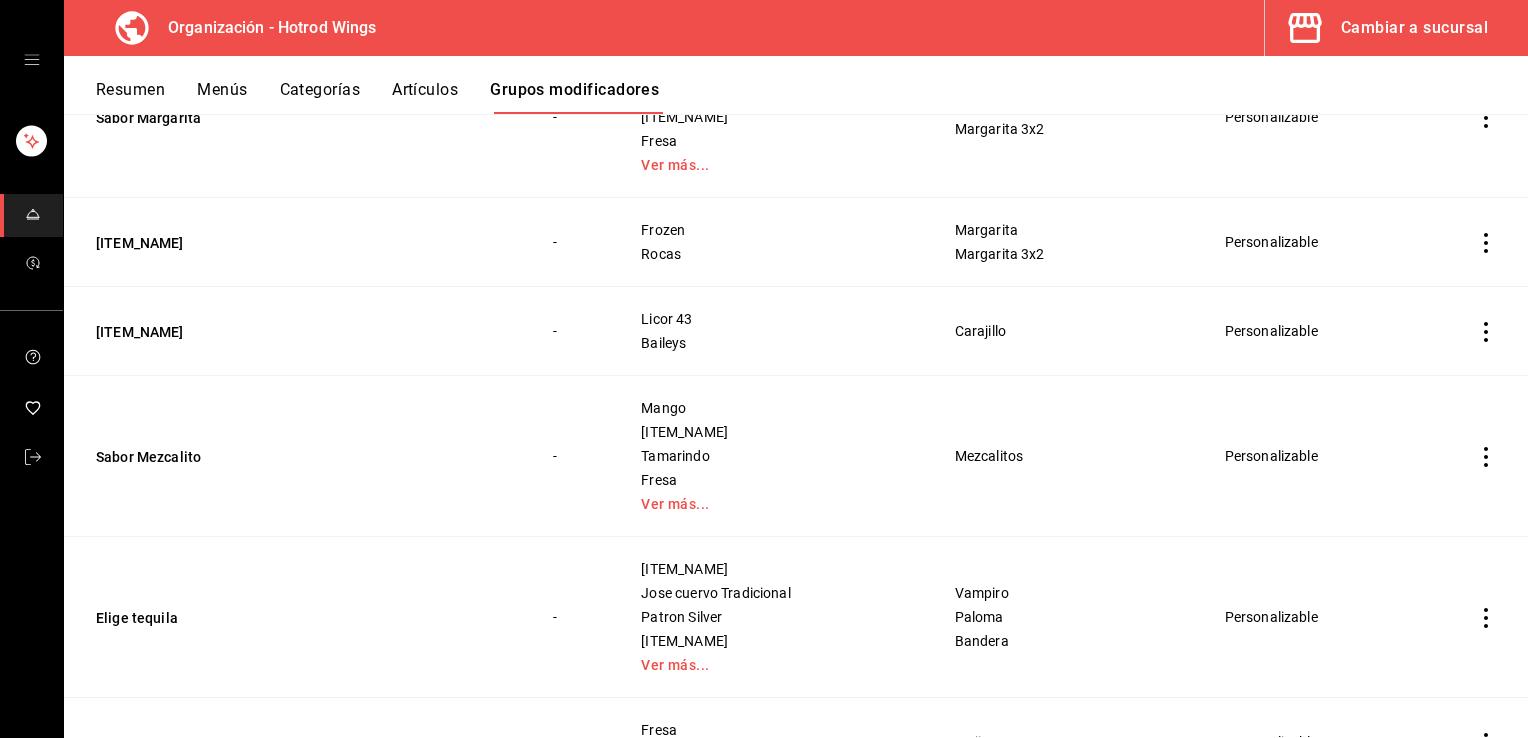 scroll, scrollTop: 1507, scrollLeft: 0, axis: vertical 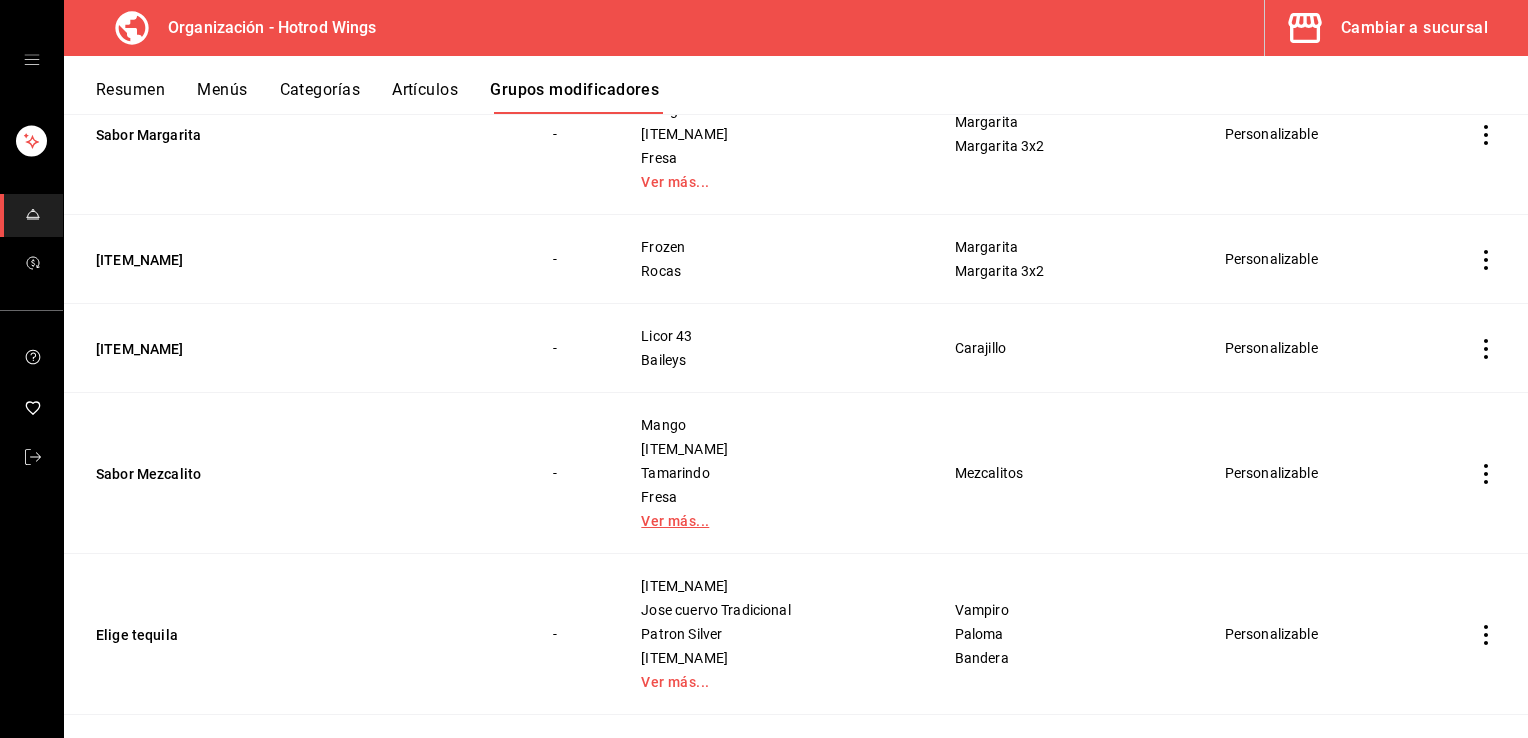 click on "Ver más..." at bounding box center [772, 521] 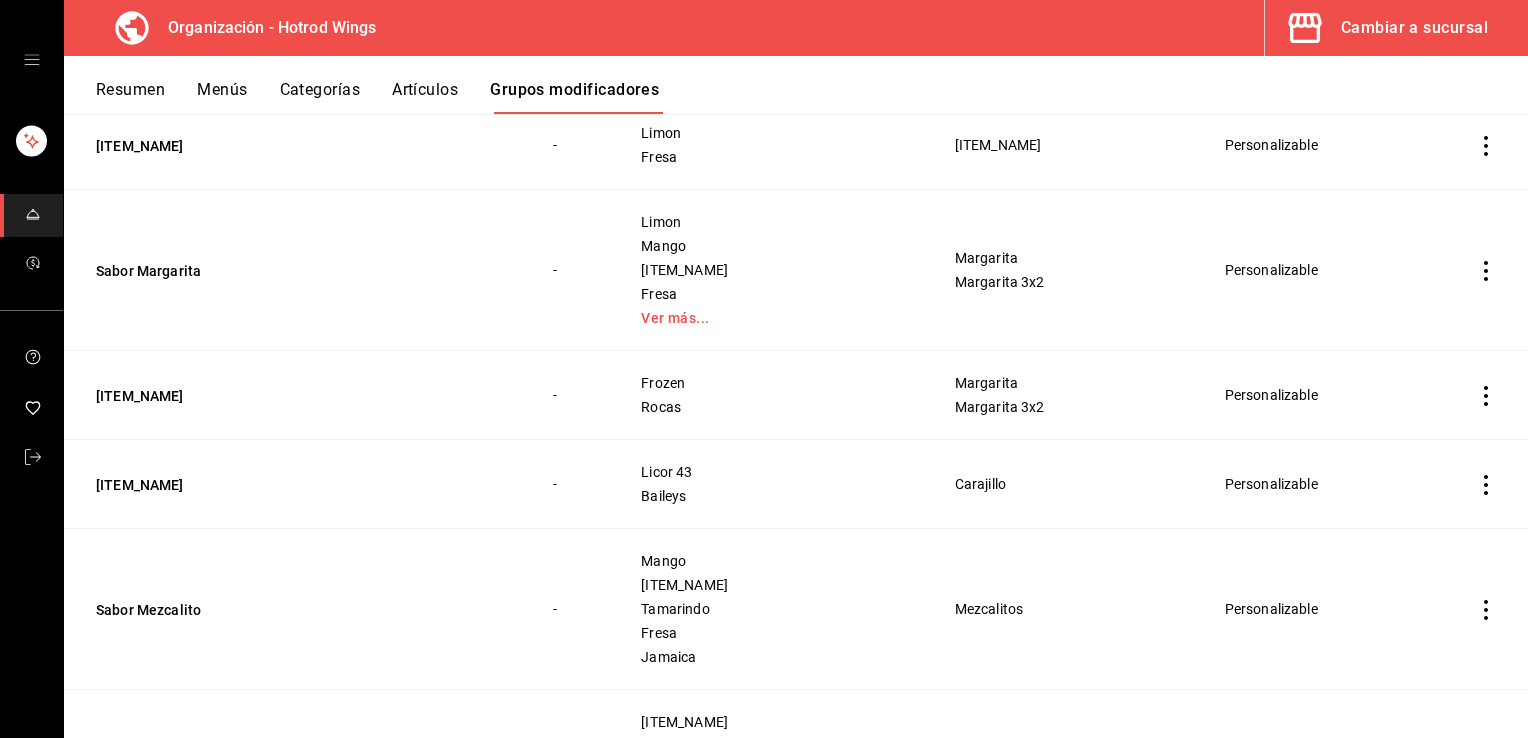 scroll, scrollTop: 1366, scrollLeft: 0, axis: vertical 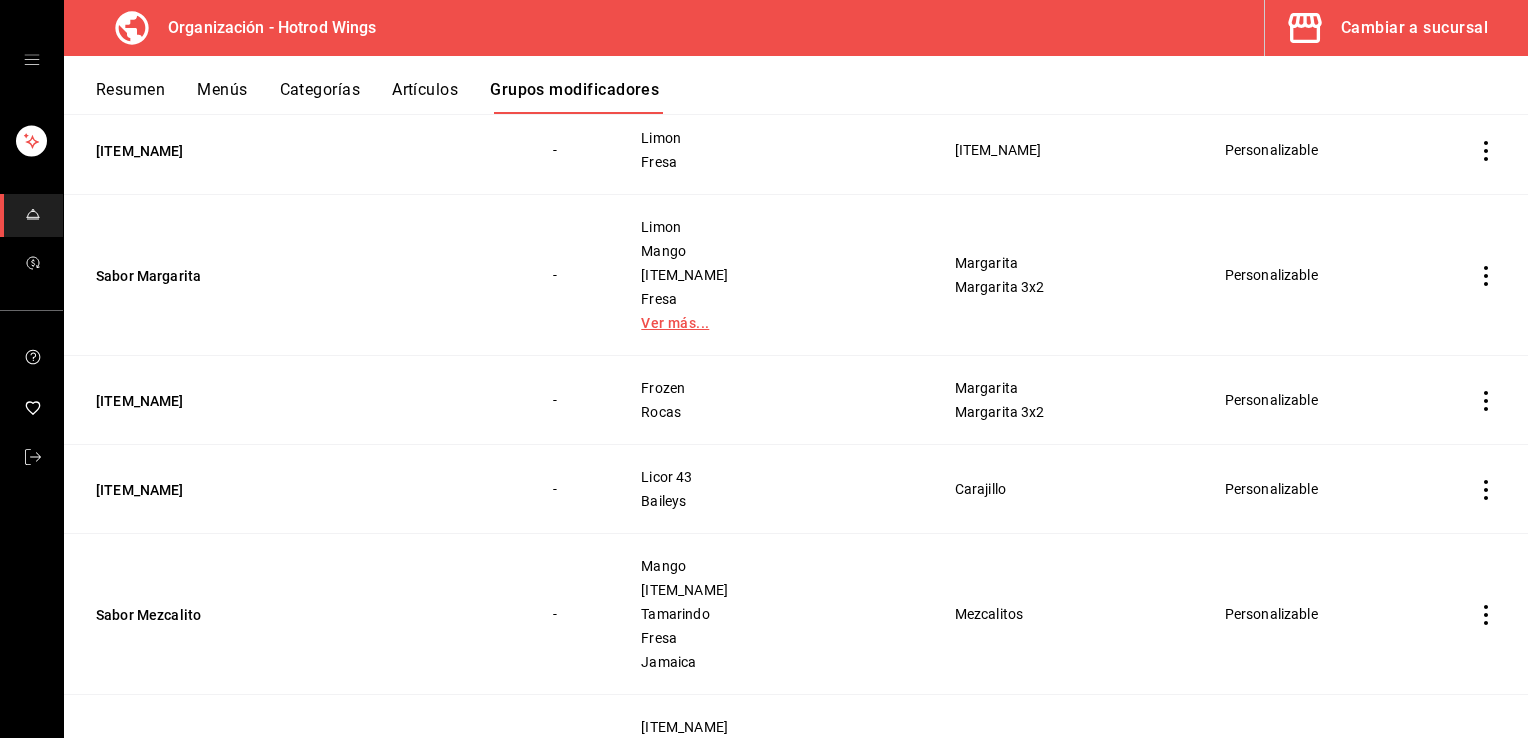 click on "Ver más..." at bounding box center [772, 323] 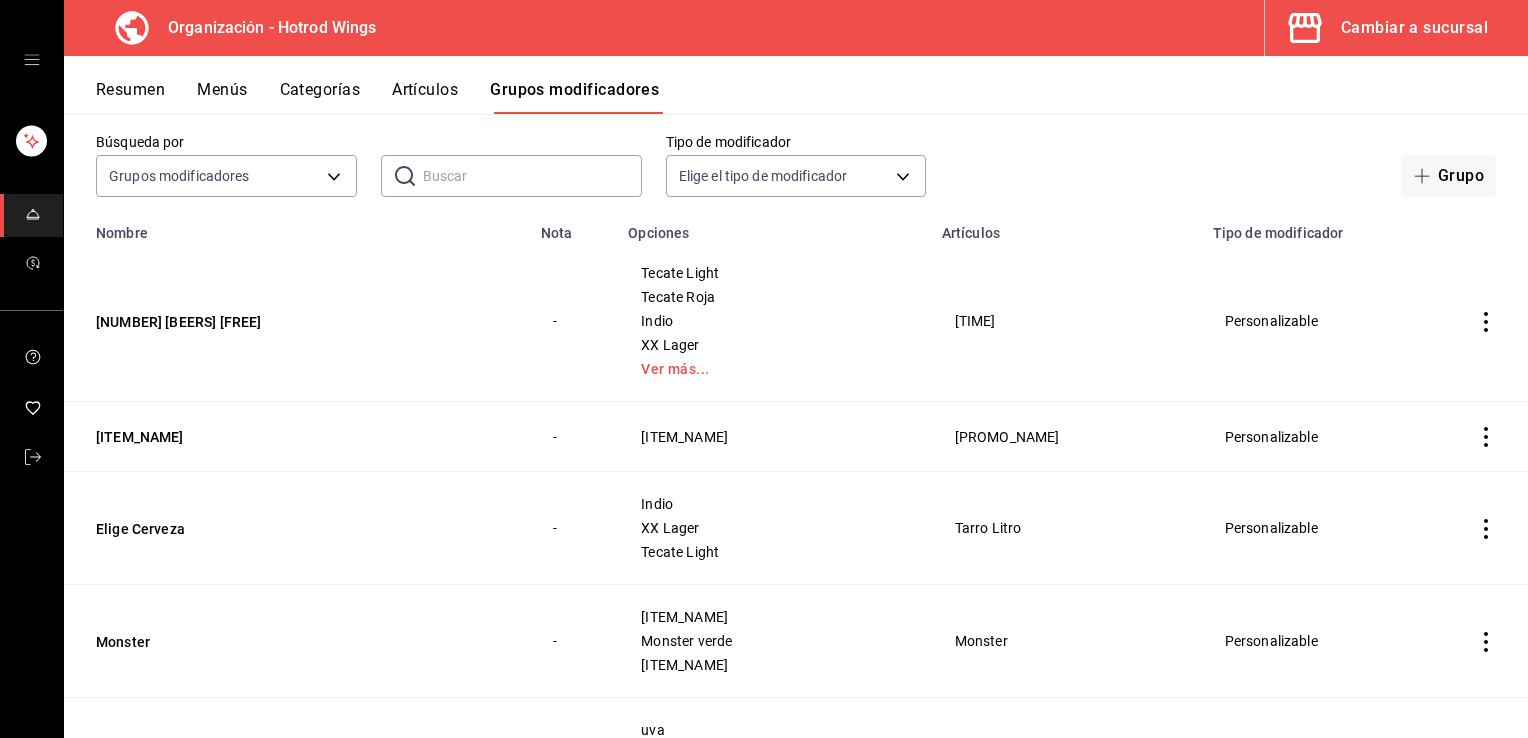scroll, scrollTop: 98, scrollLeft: 0, axis: vertical 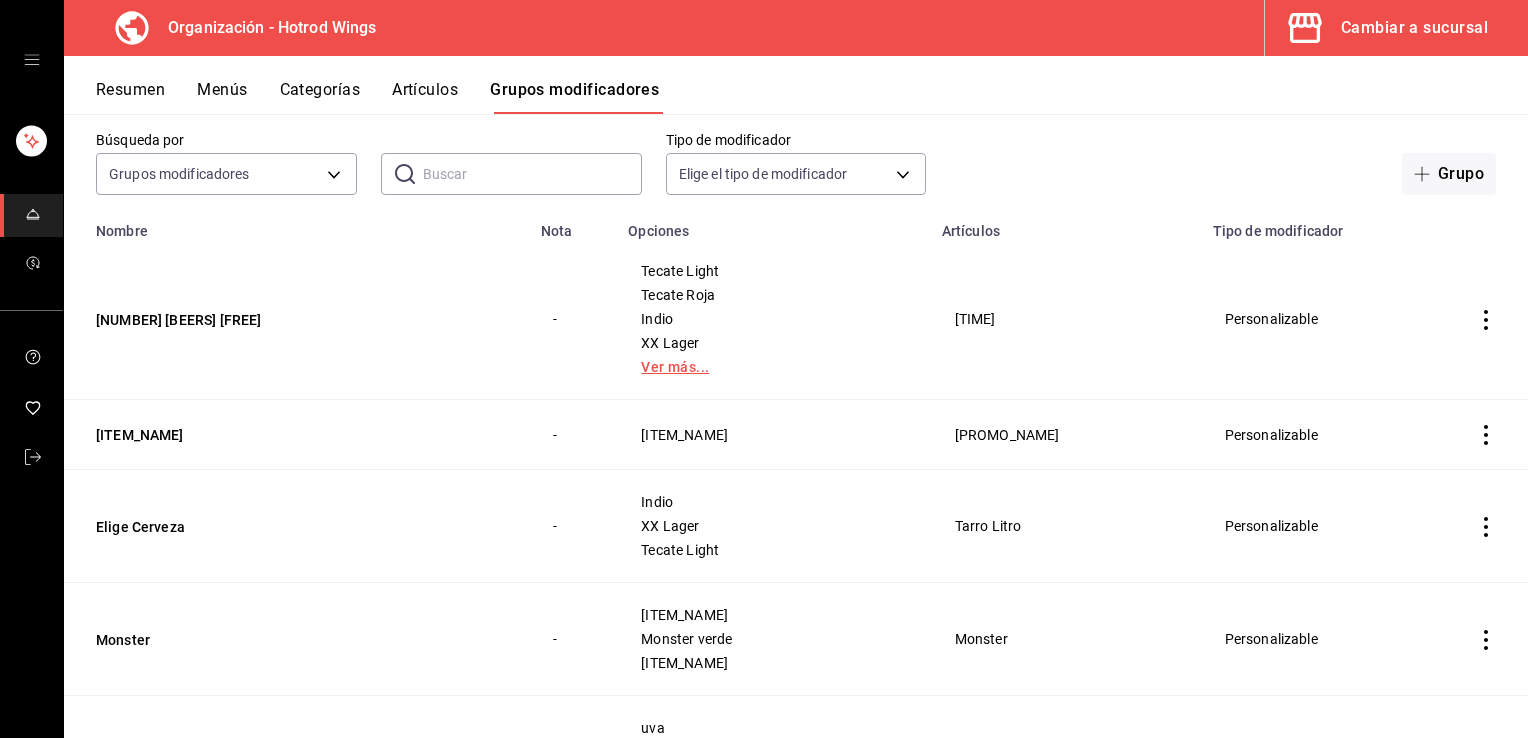 click on "Ver más..." at bounding box center [772, 367] 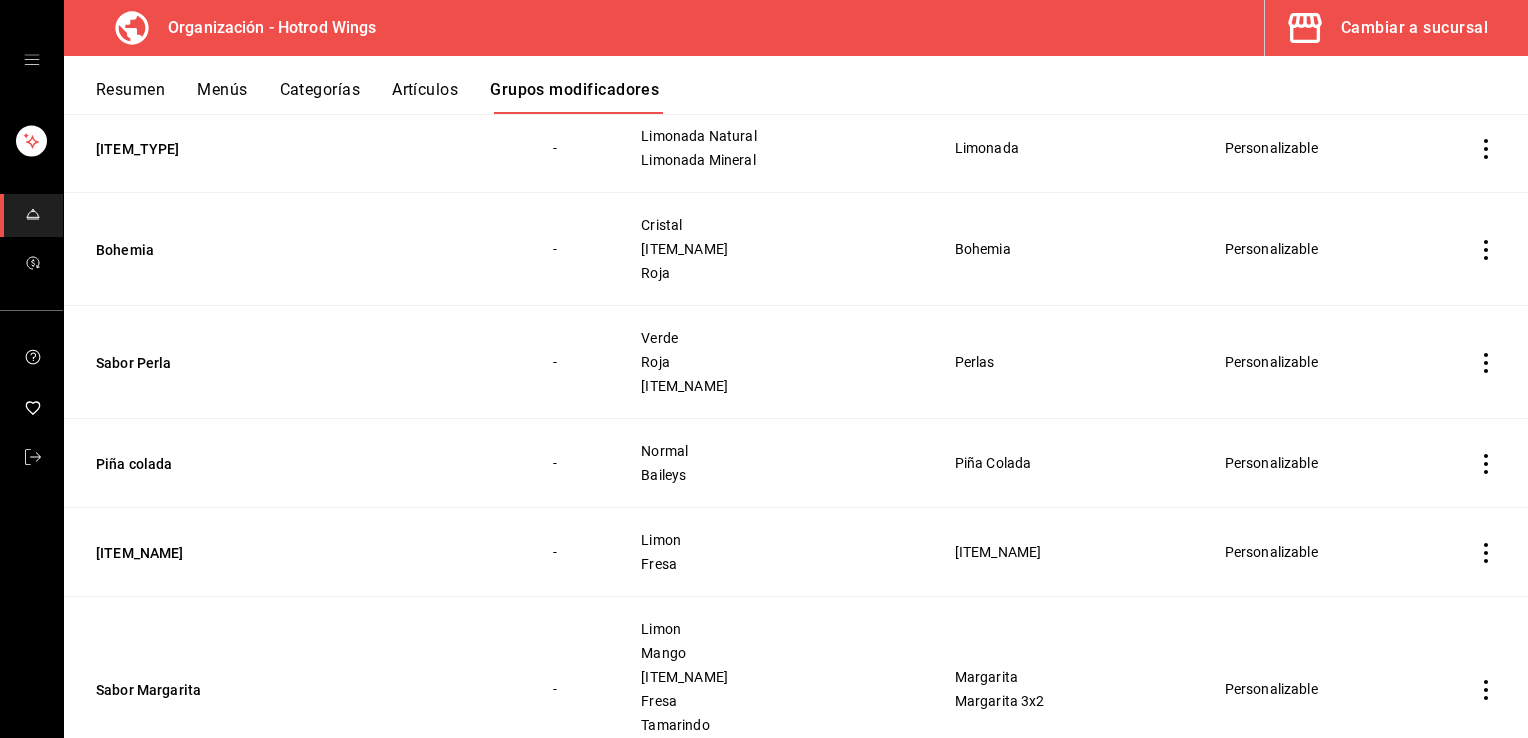 scroll, scrollTop: 0, scrollLeft: 0, axis: both 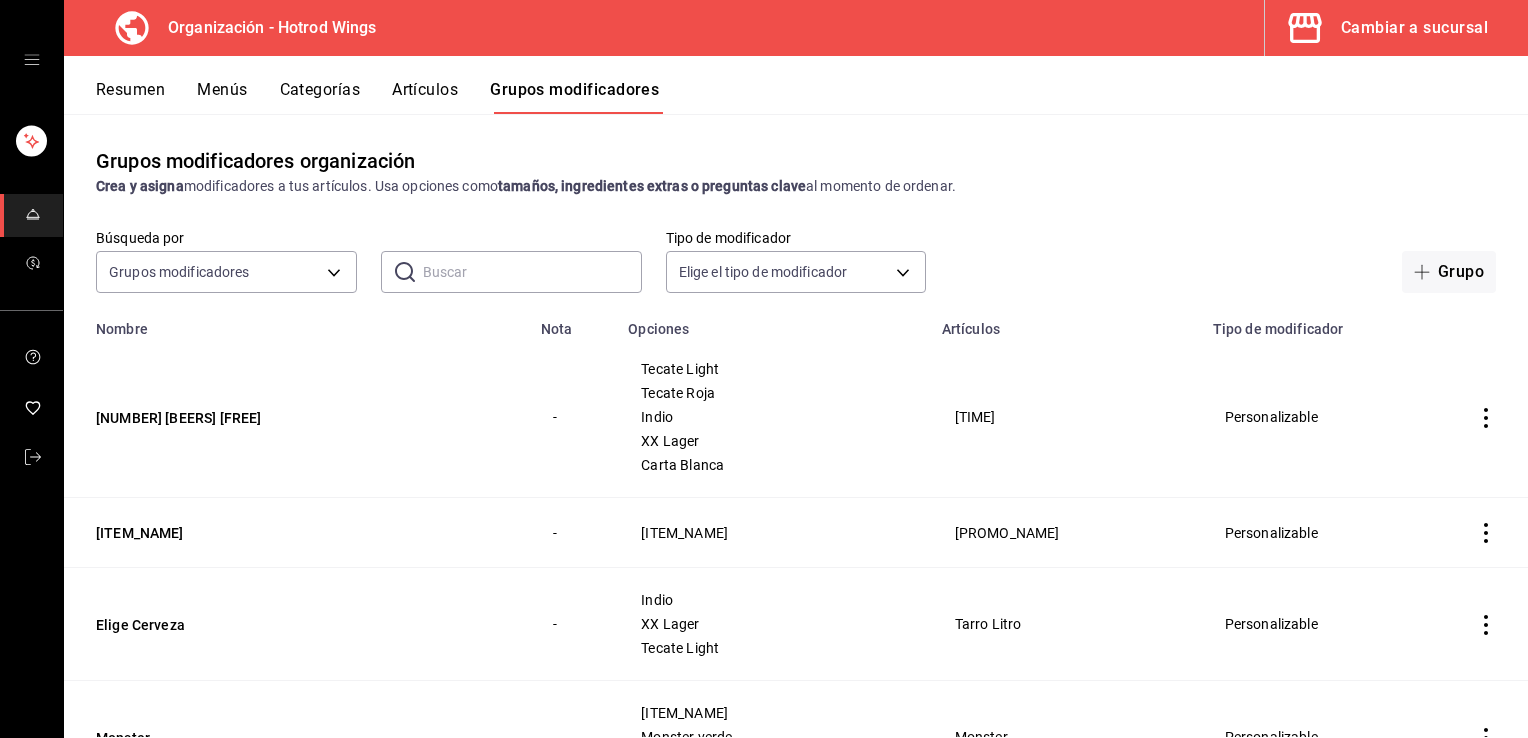click on "Artículos" at bounding box center (425, 97) 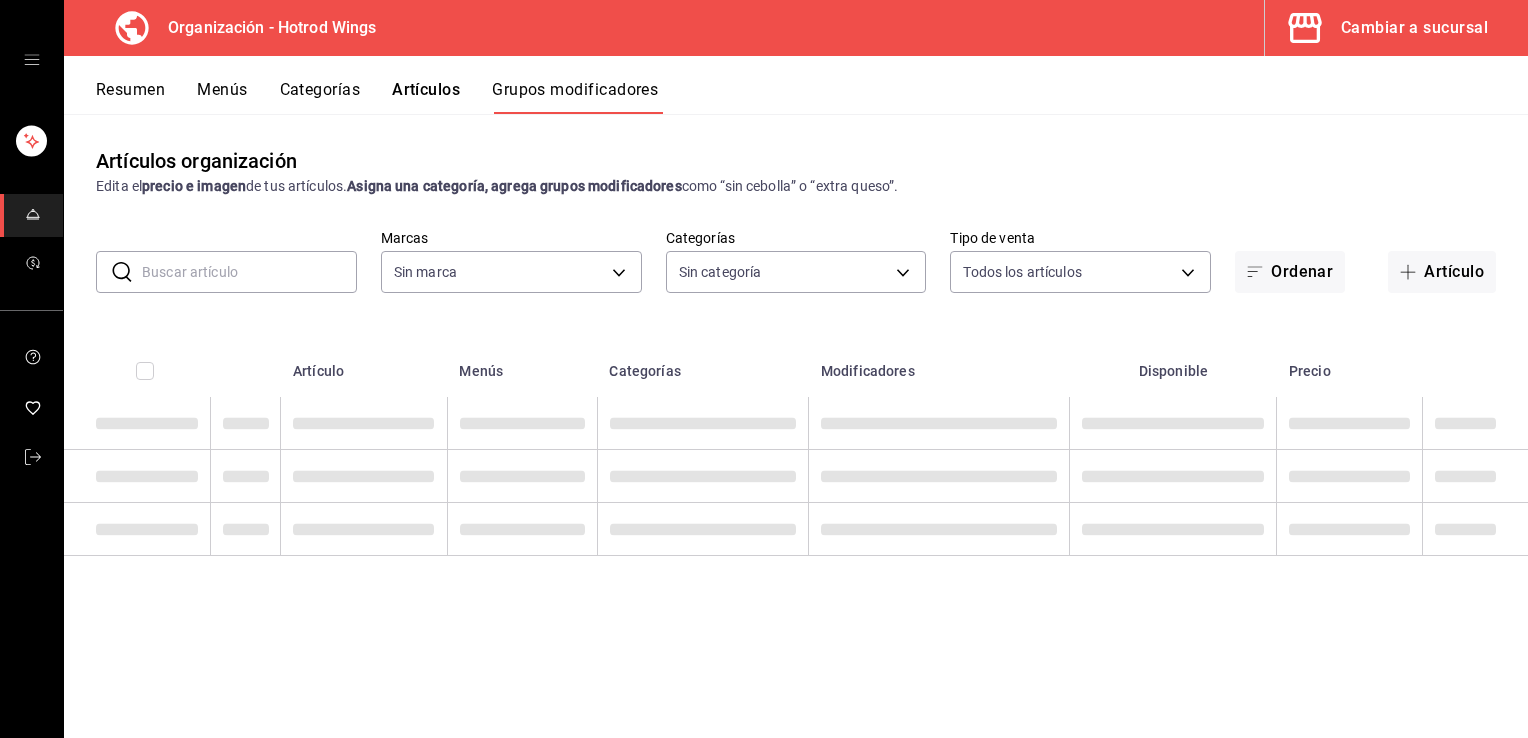 type on "15465c50-846d-4f50-ada5-c89162e78ec4" 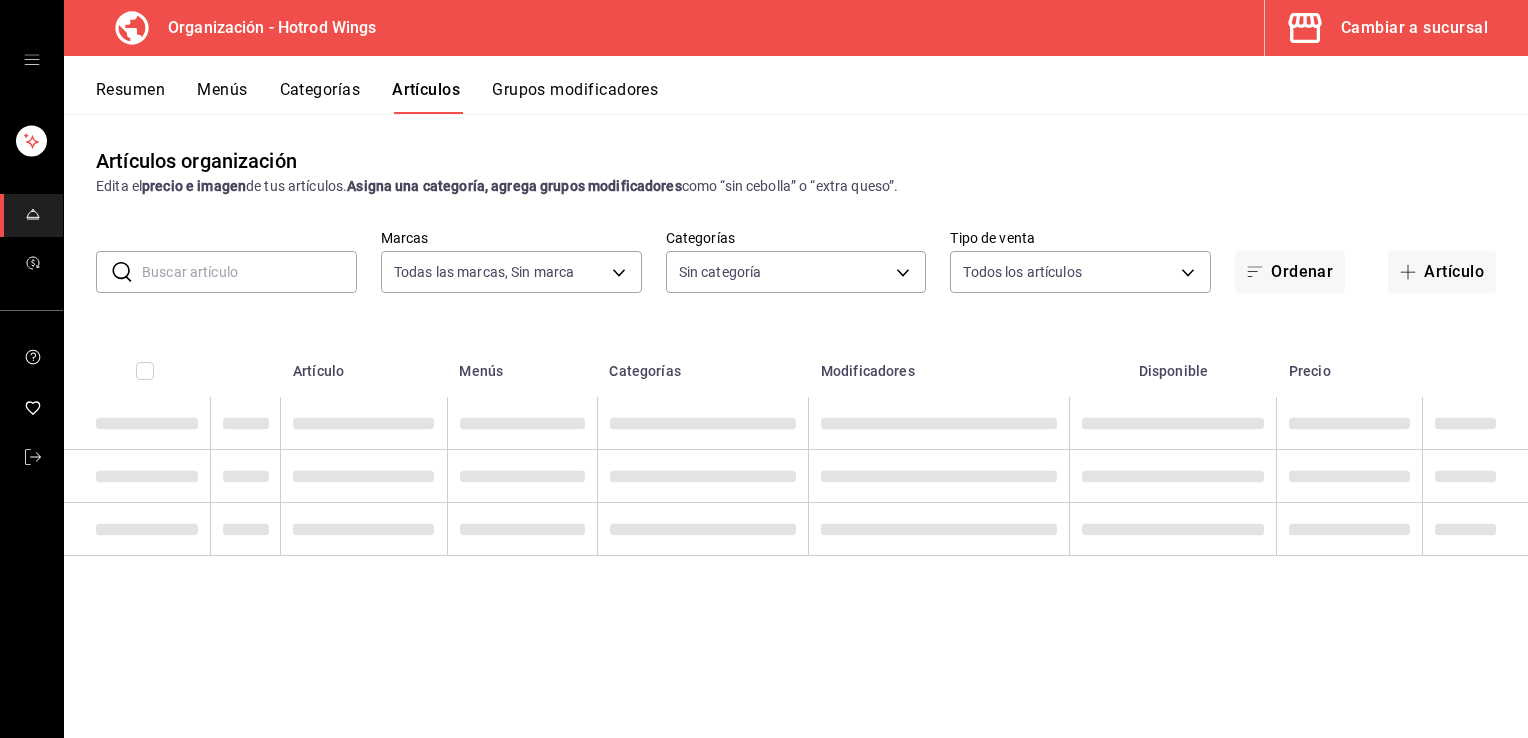 type on "15465c50-846d-4f50-ada5-c89162e78ec4" 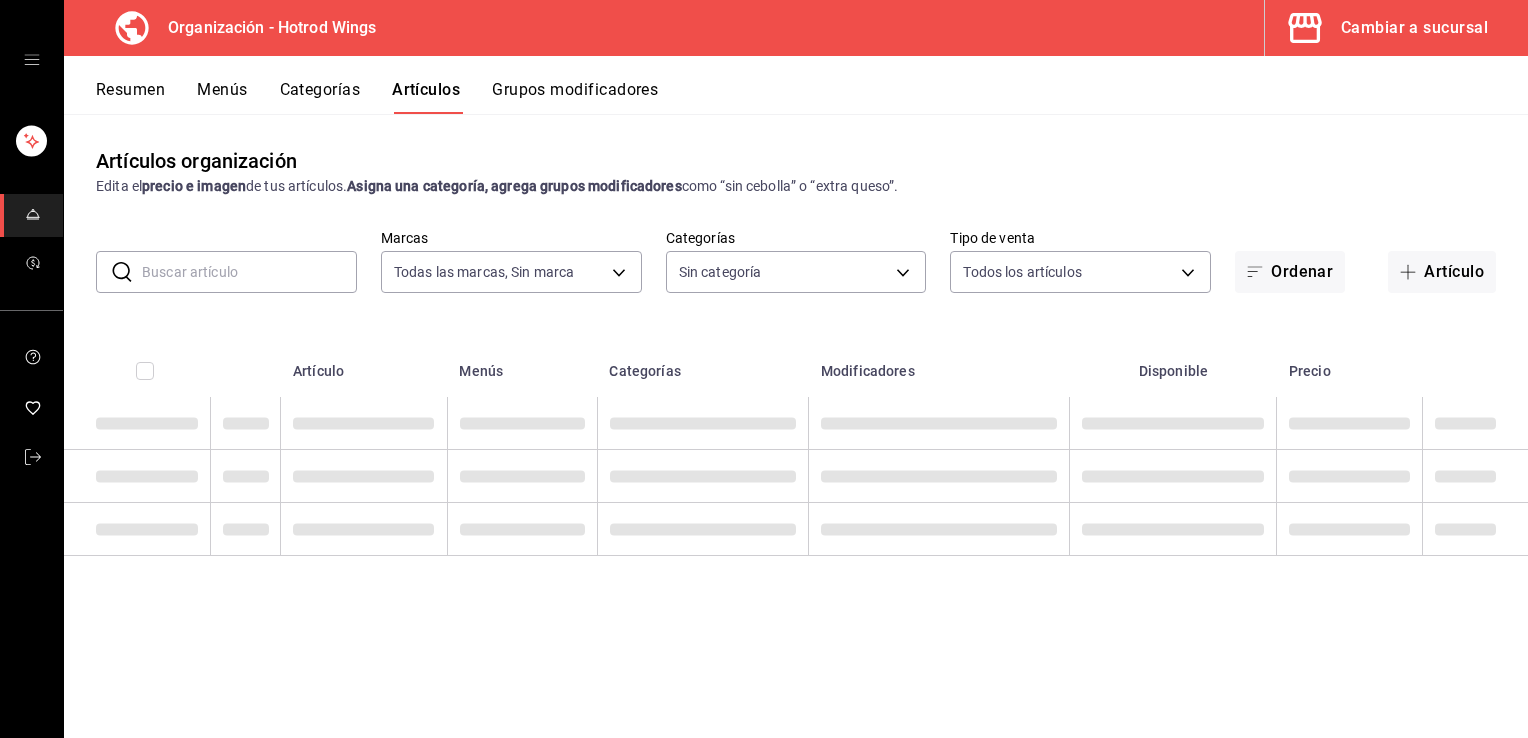 click at bounding box center (249, 272) 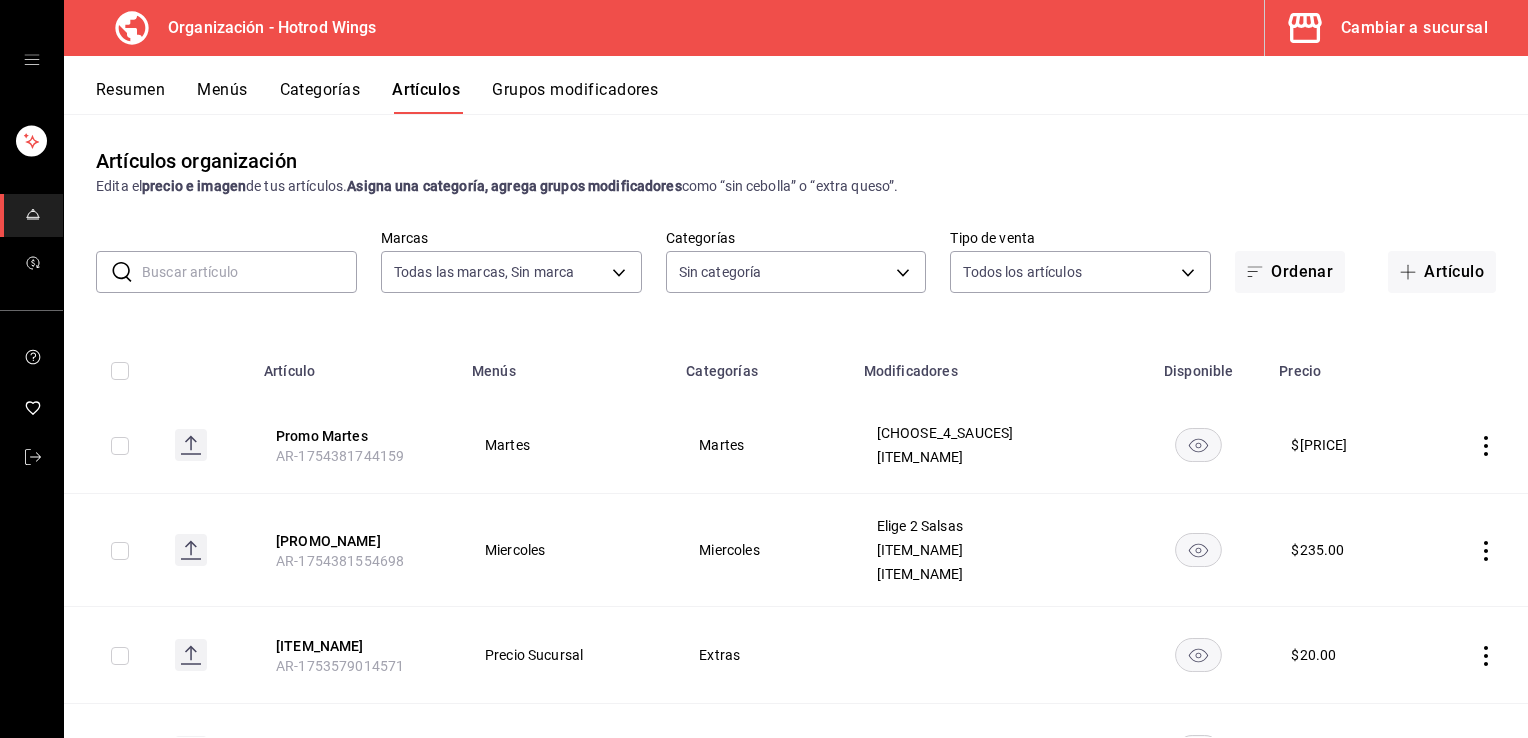 type on "[UUID_LIST]" 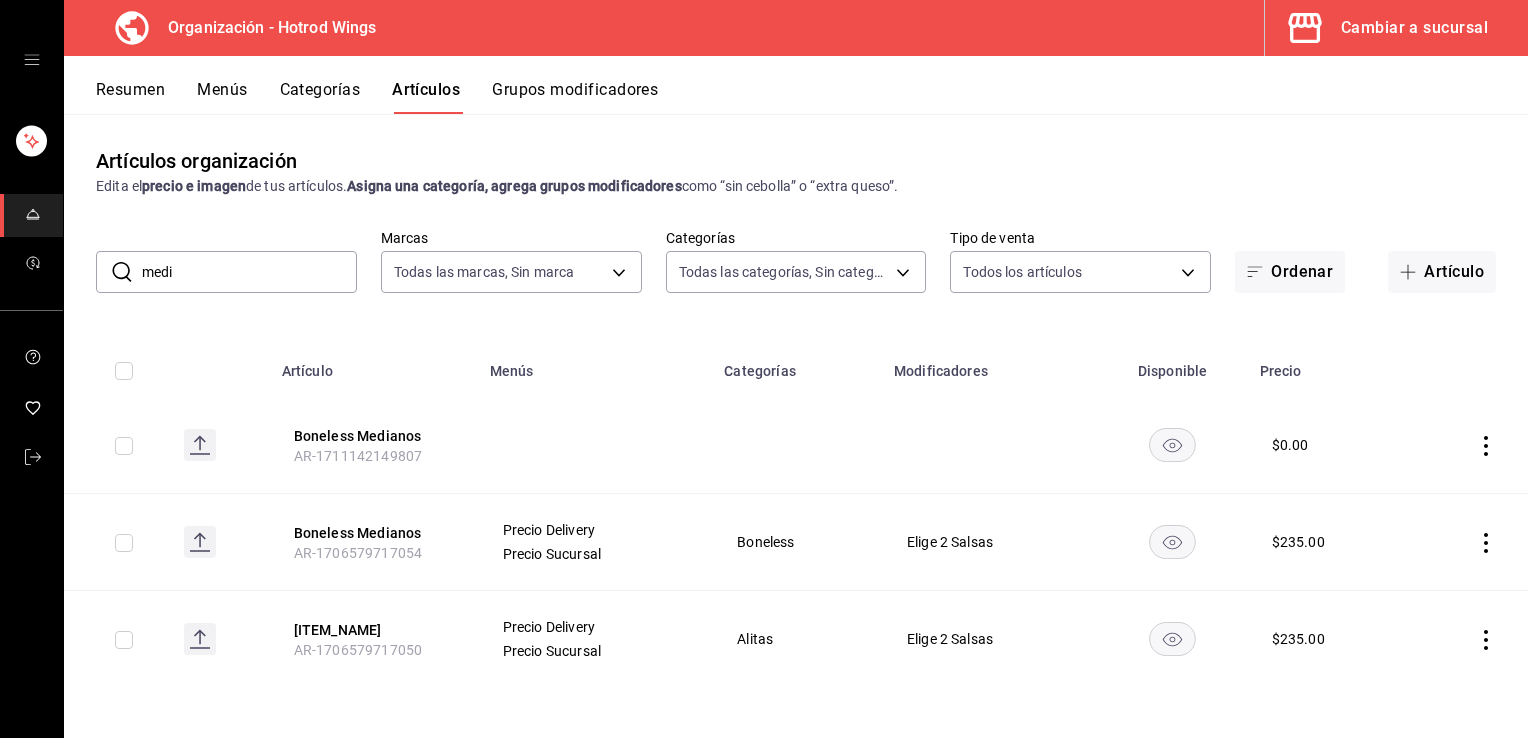 click on "Menús" at bounding box center [595, 365] 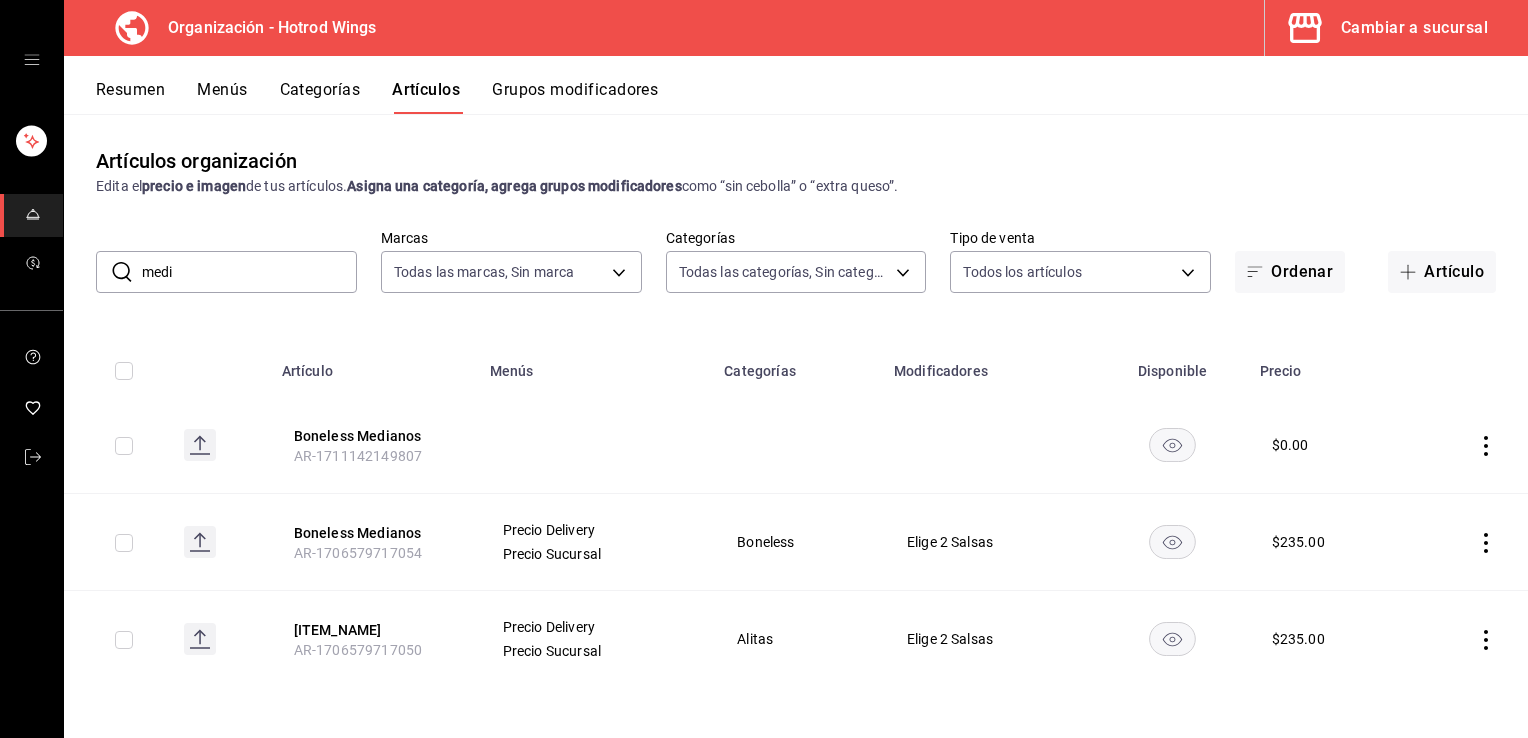 click 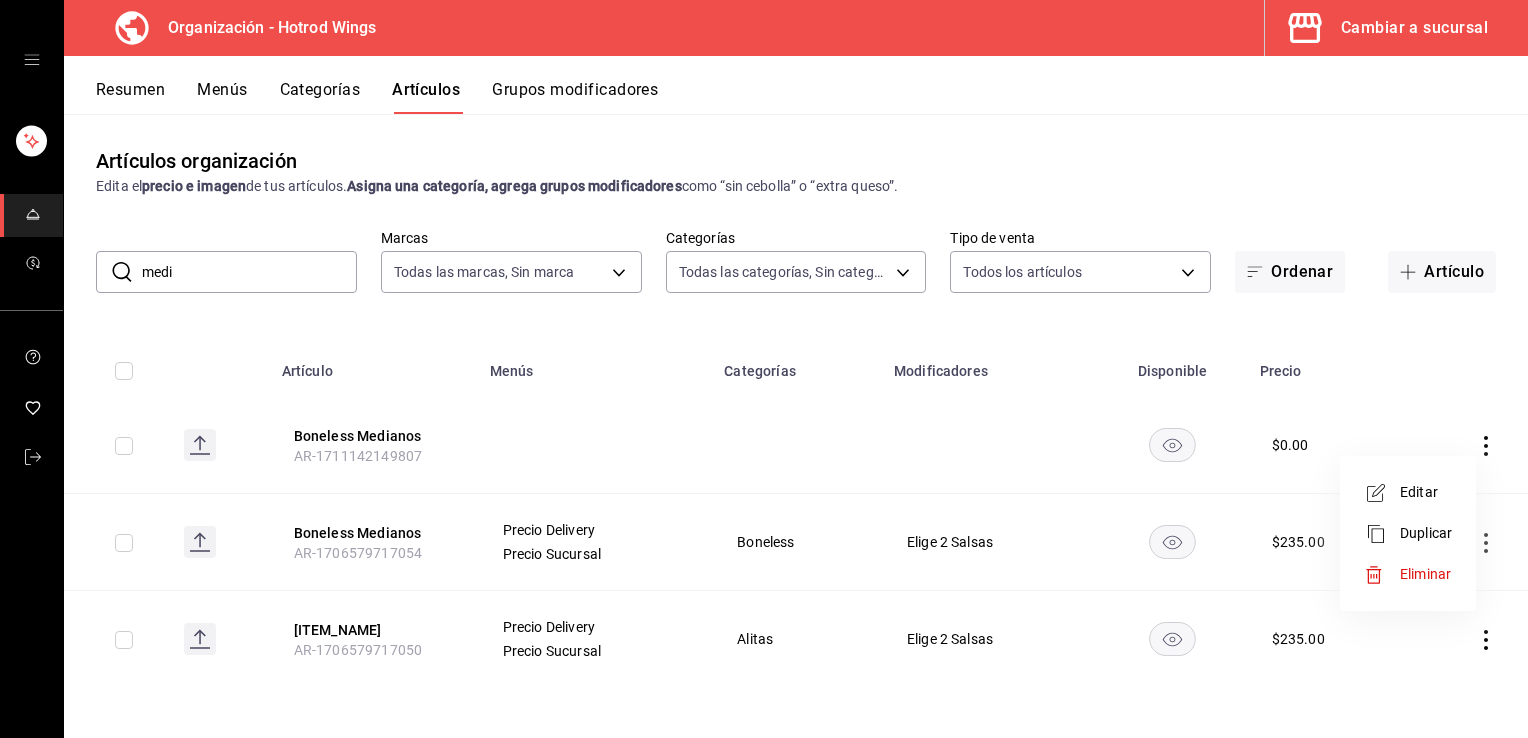 click on "Eliminar" at bounding box center [1425, 574] 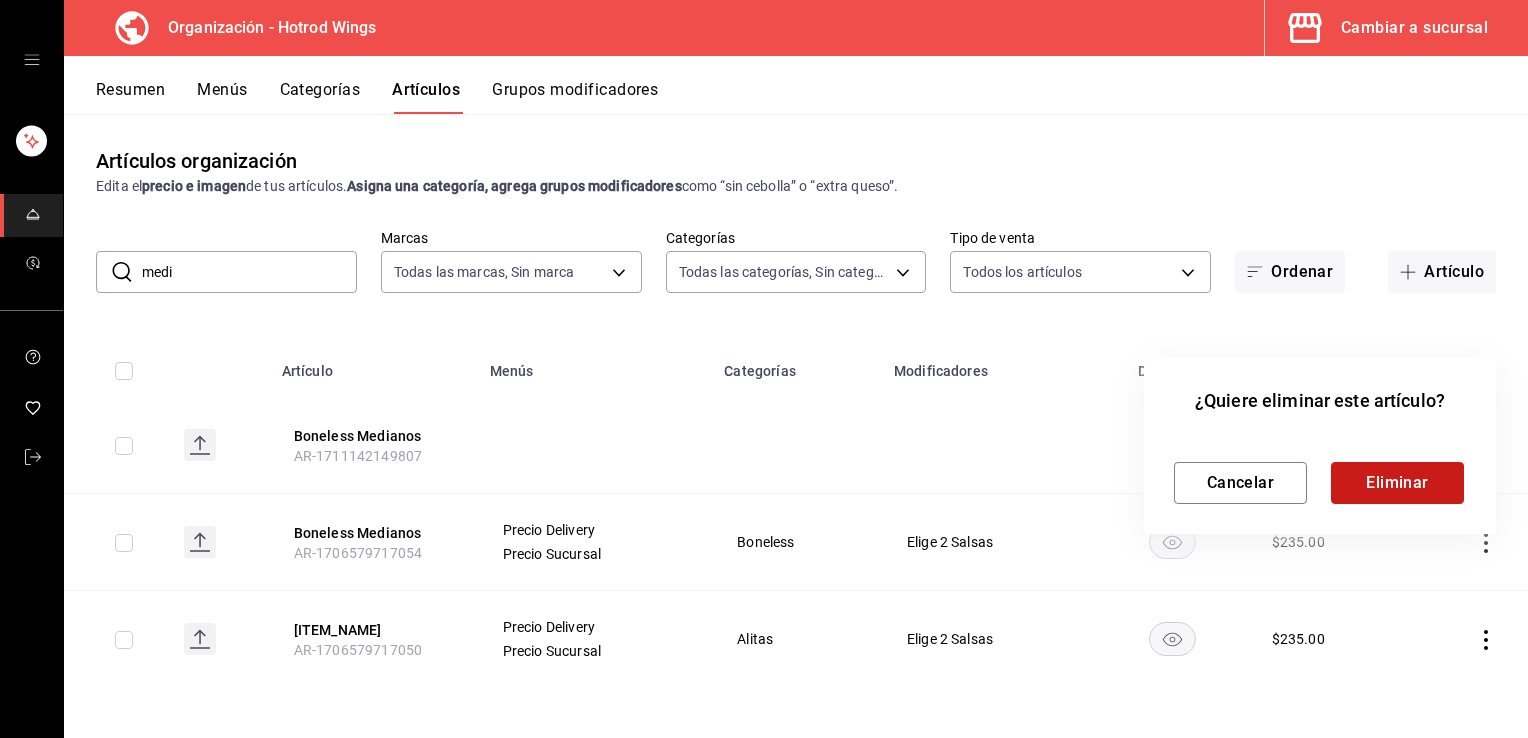 click on "Eliminar" at bounding box center (1397, 483) 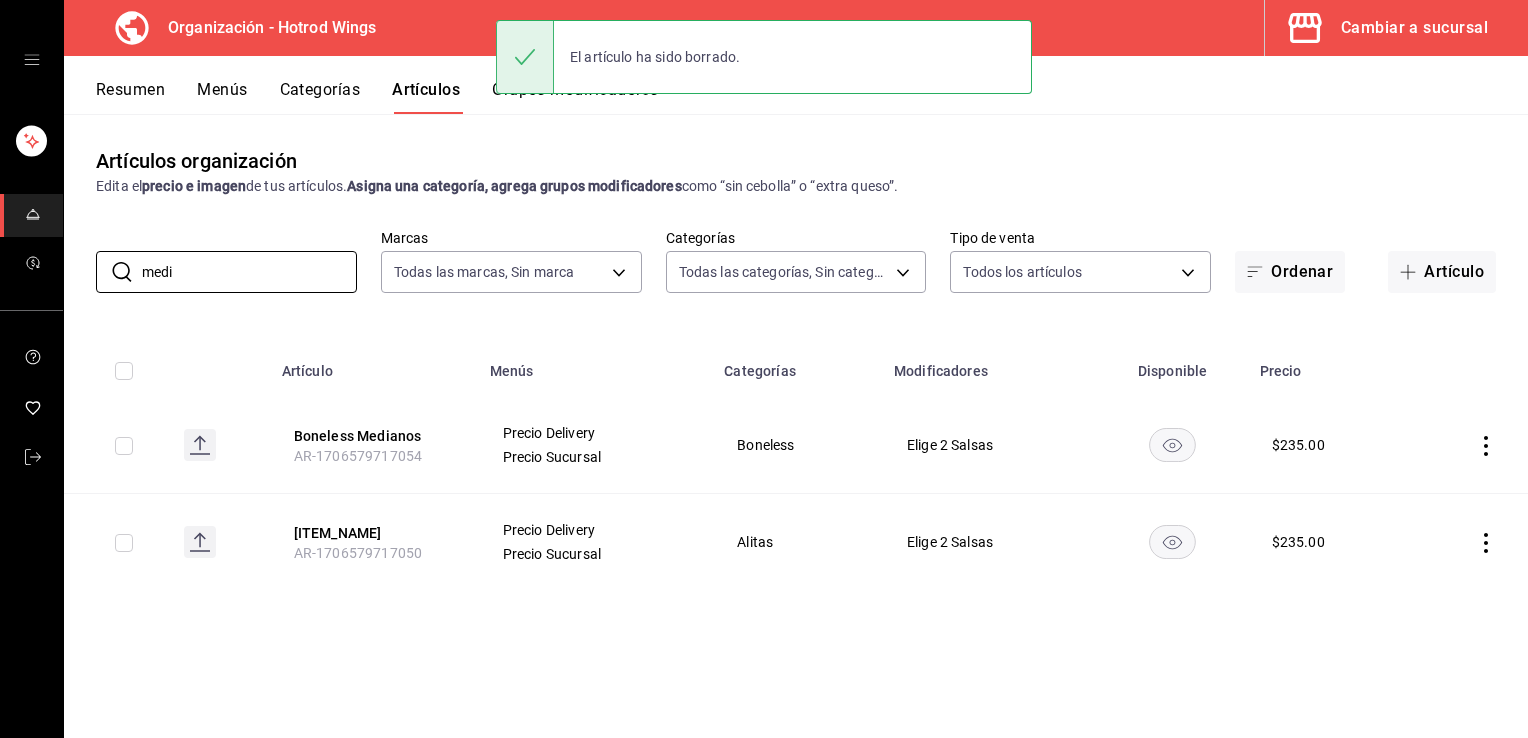 drag, startPoint x: 258, startPoint y: 269, endPoint x: 54, endPoint y: 238, distance: 206.34195 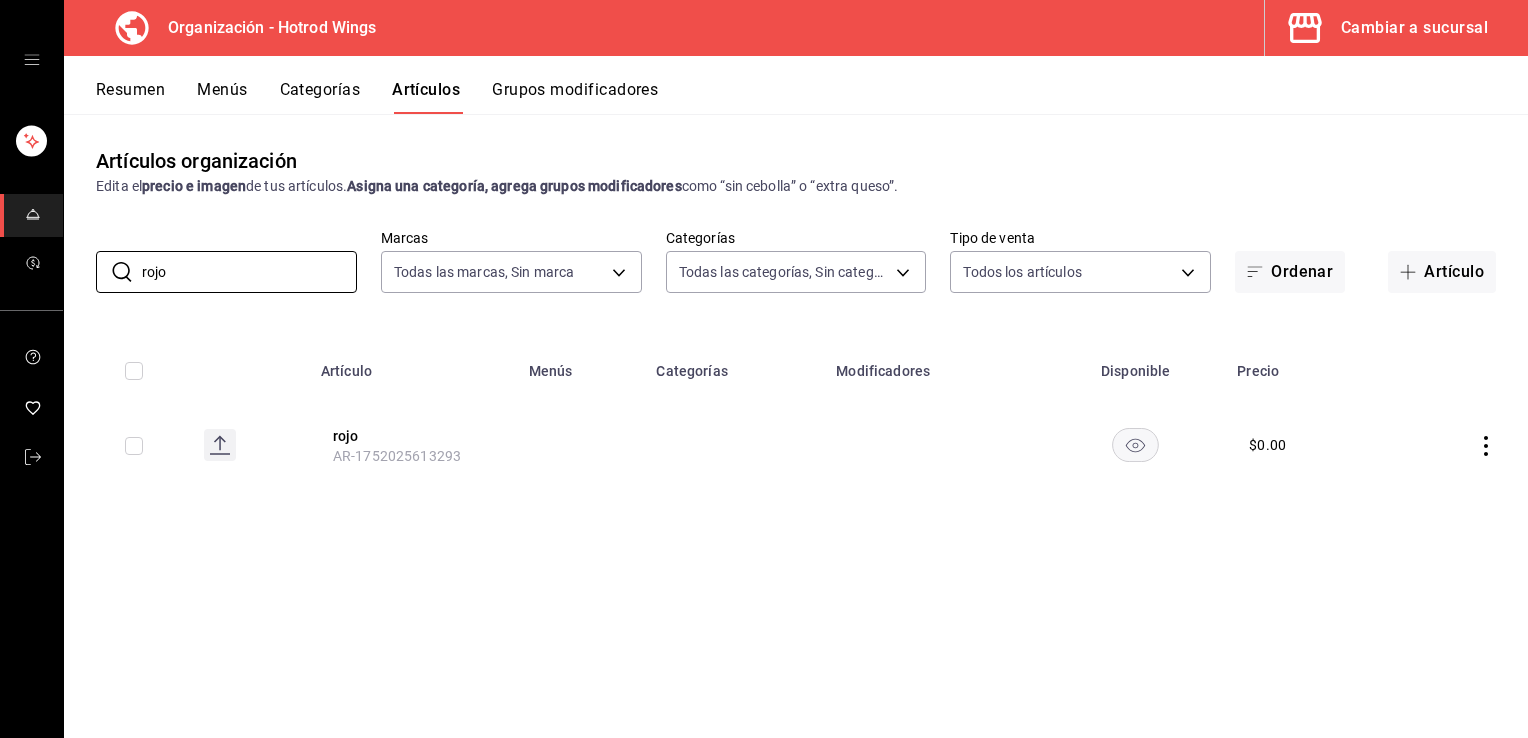 type on "rojo" 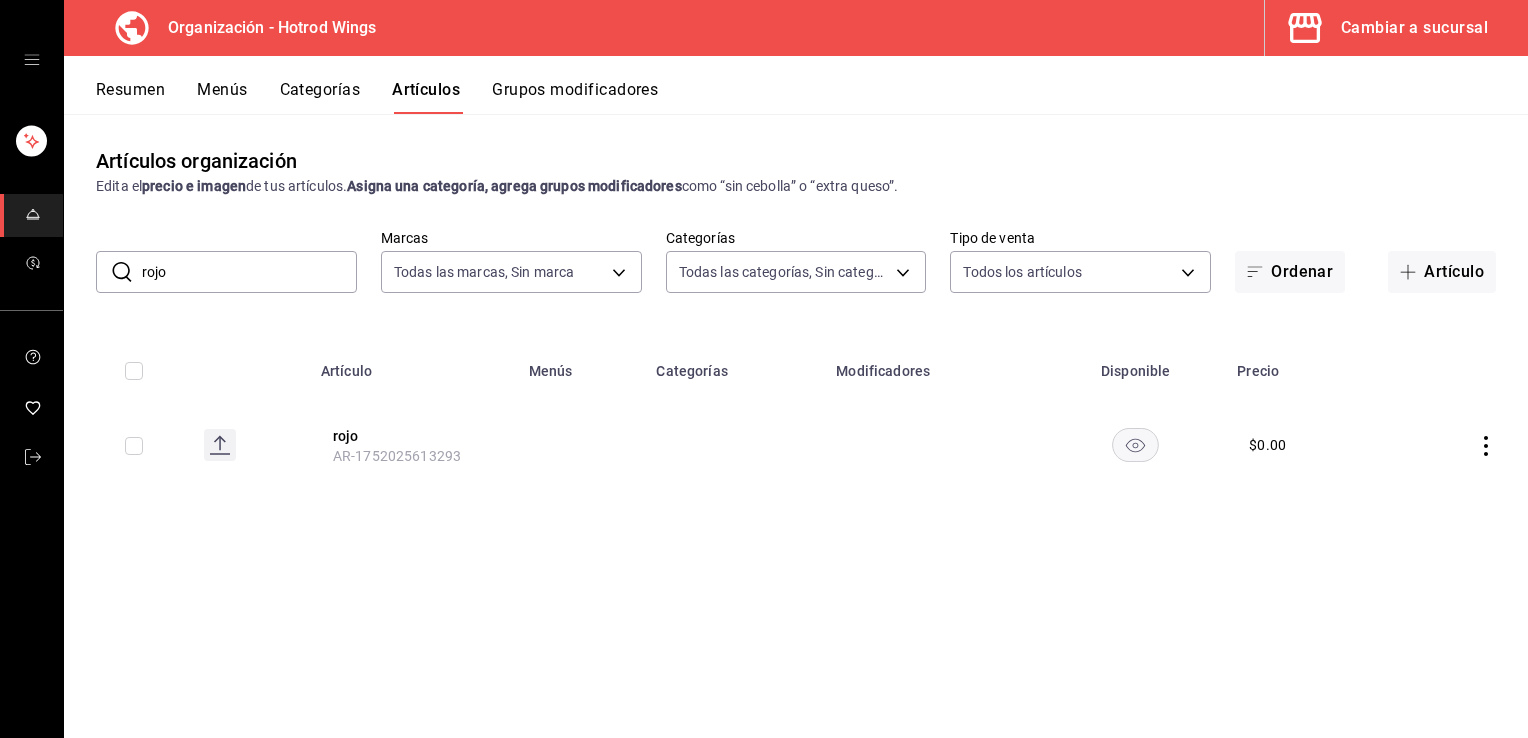 click 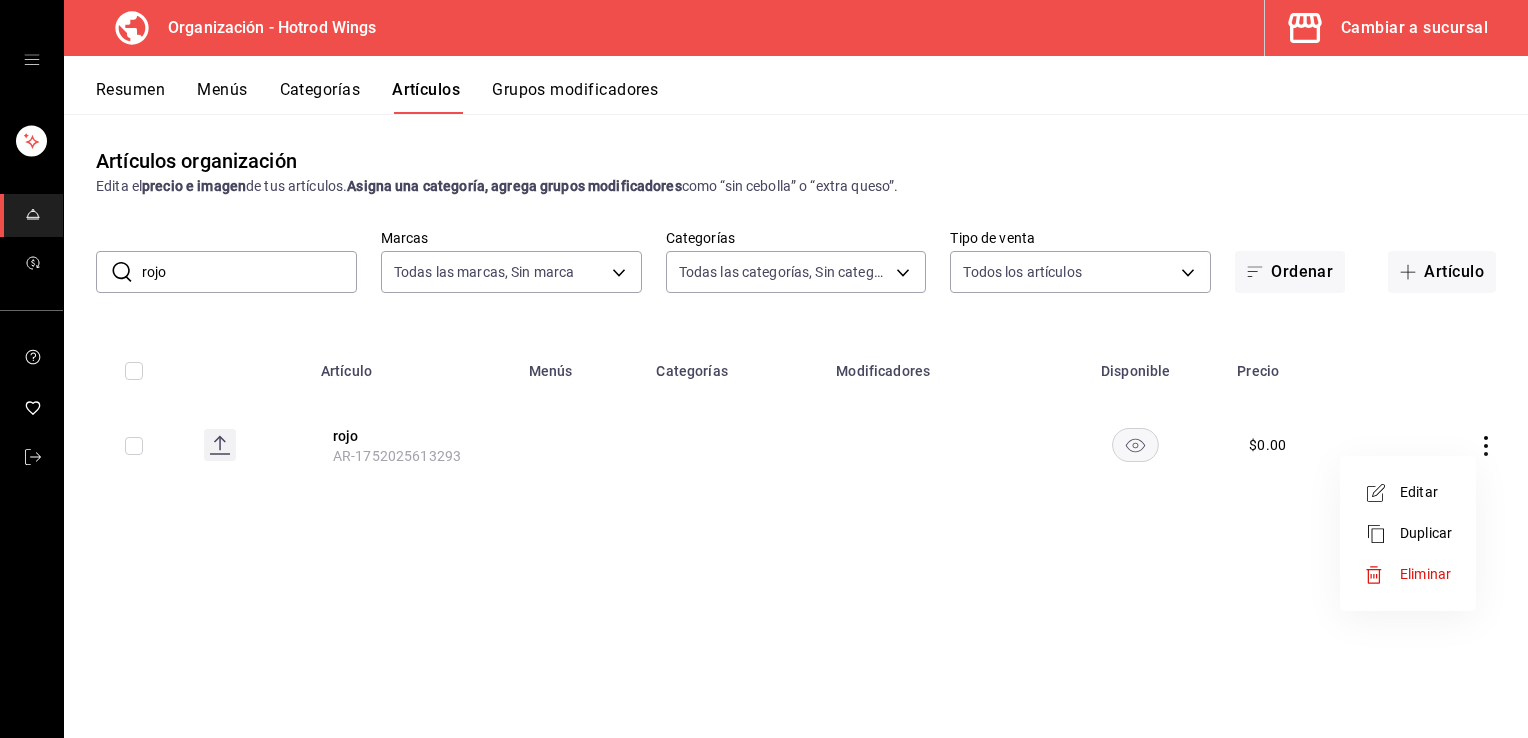 click on "Eliminar" at bounding box center (1425, 574) 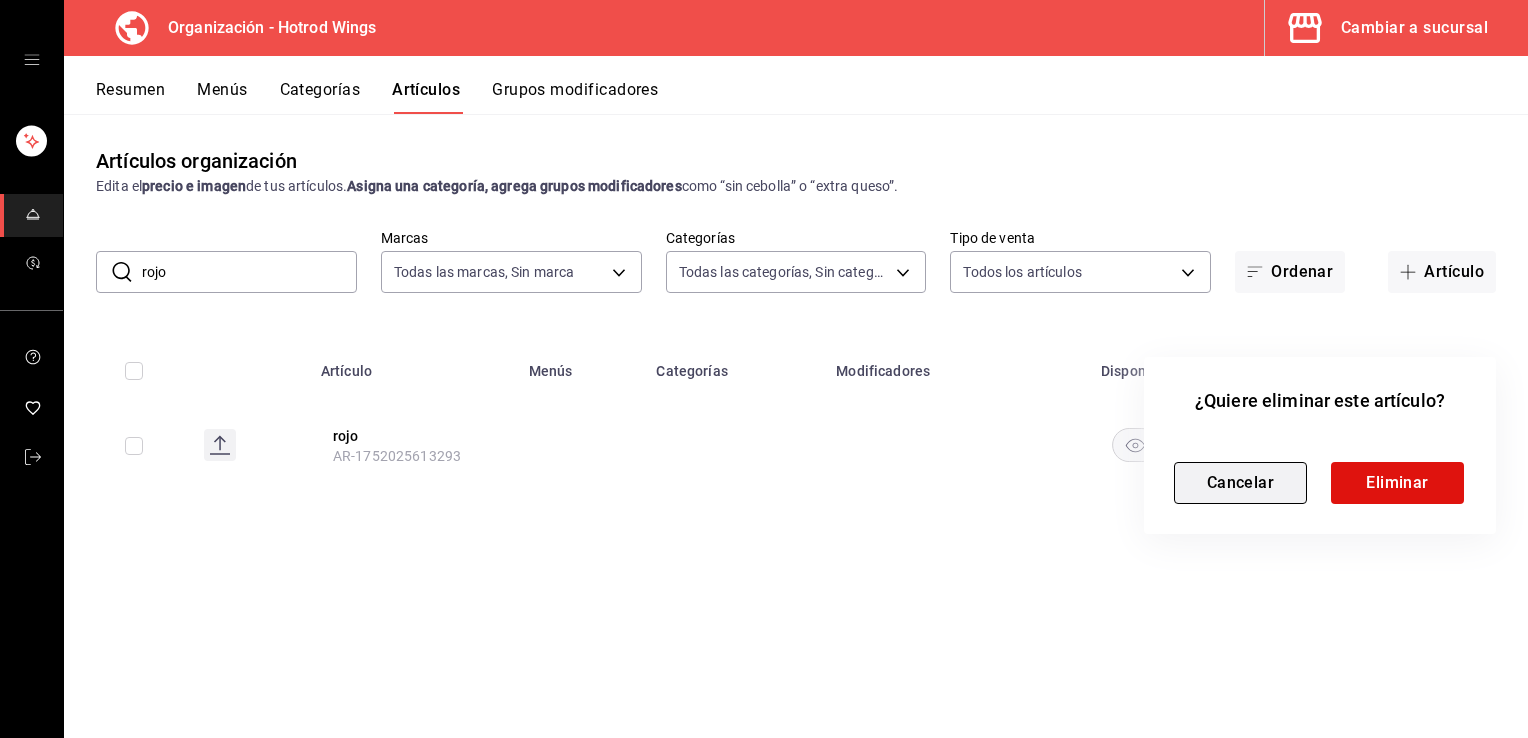 click on "Cancelar" at bounding box center [1240, 483] 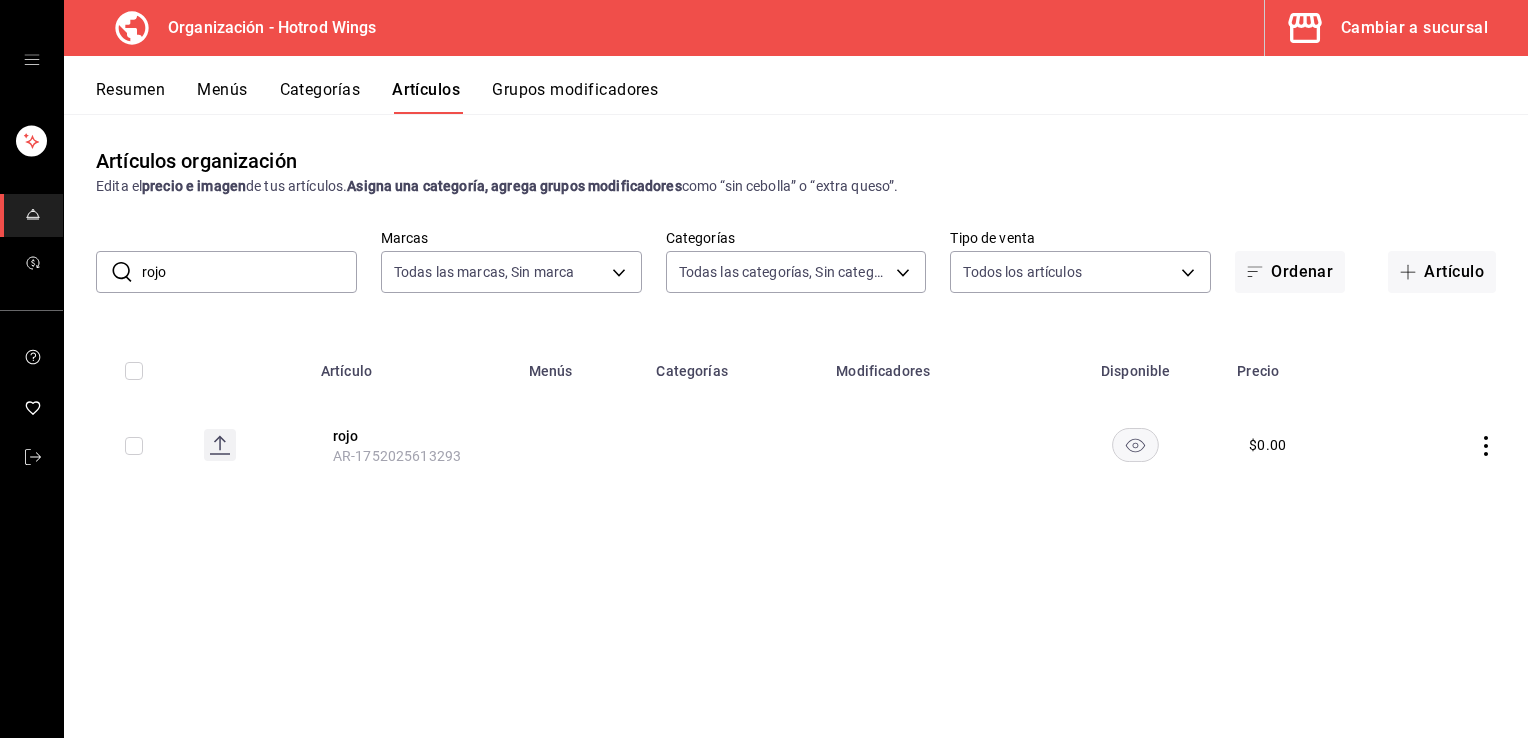 click on "Grupos modificadores" at bounding box center [575, 97] 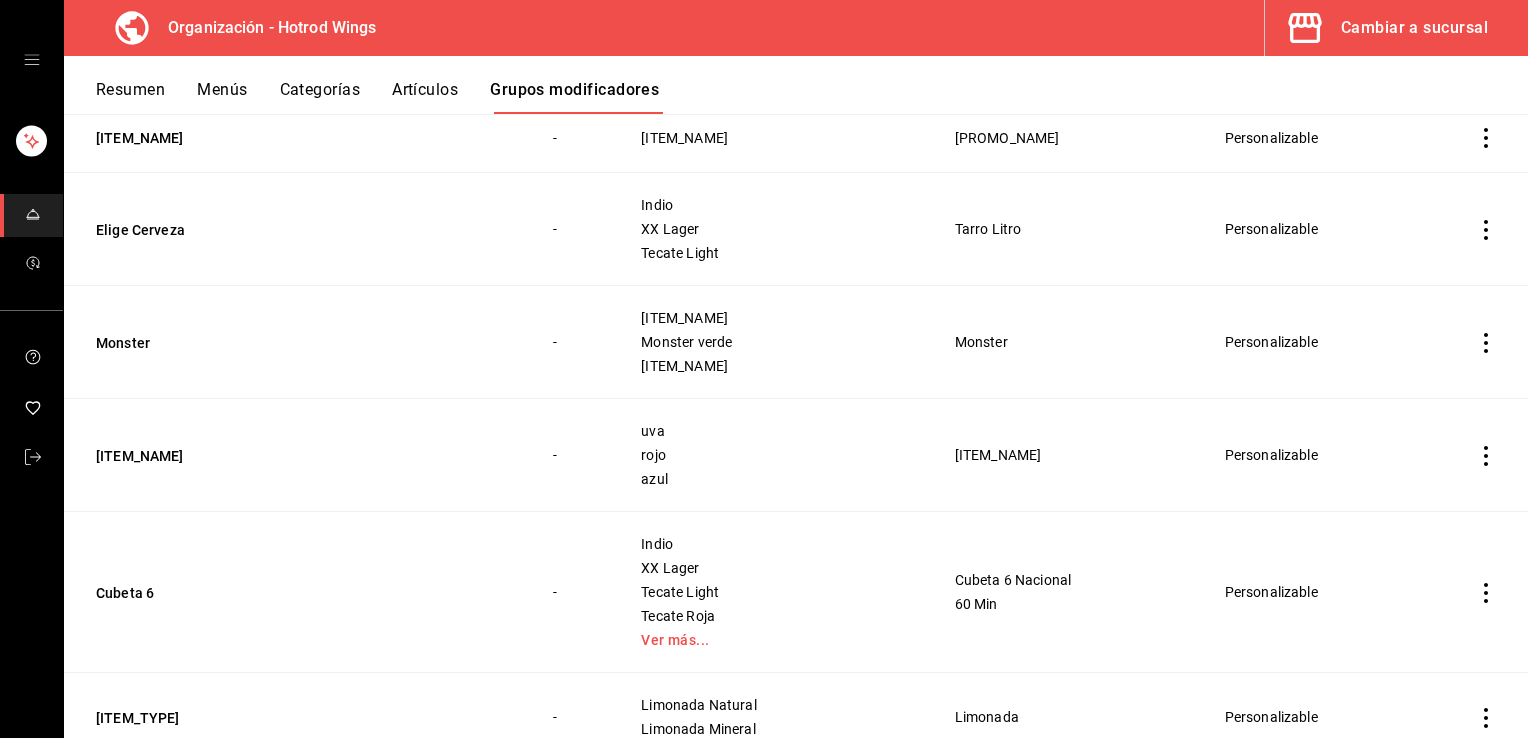 scroll, scrollTop: 396, scrollLeft: 0, axis: vertical 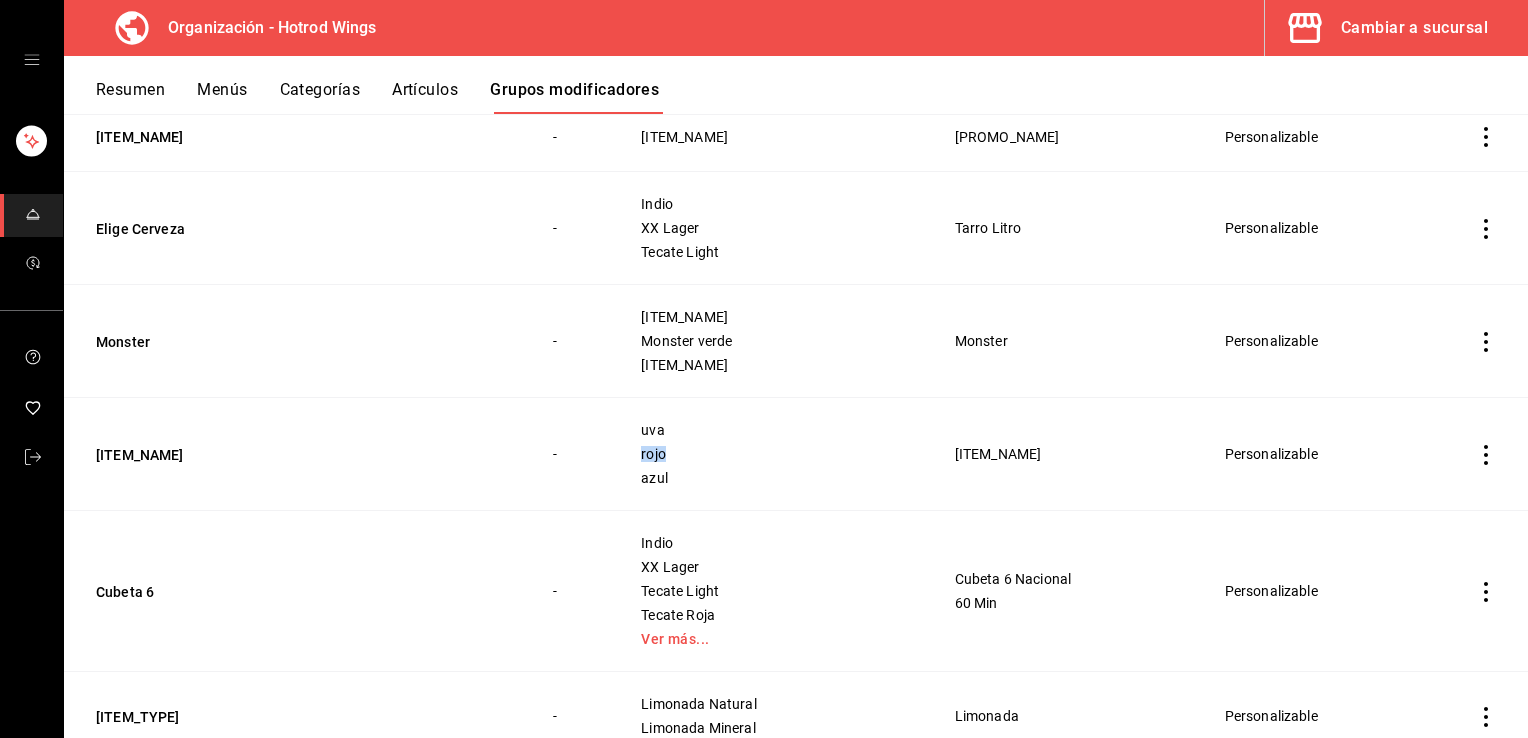drag, startPoint x: 660, startPoint y: 455, endPoint x: 620, endPoint y: 456, distance: 40.012497 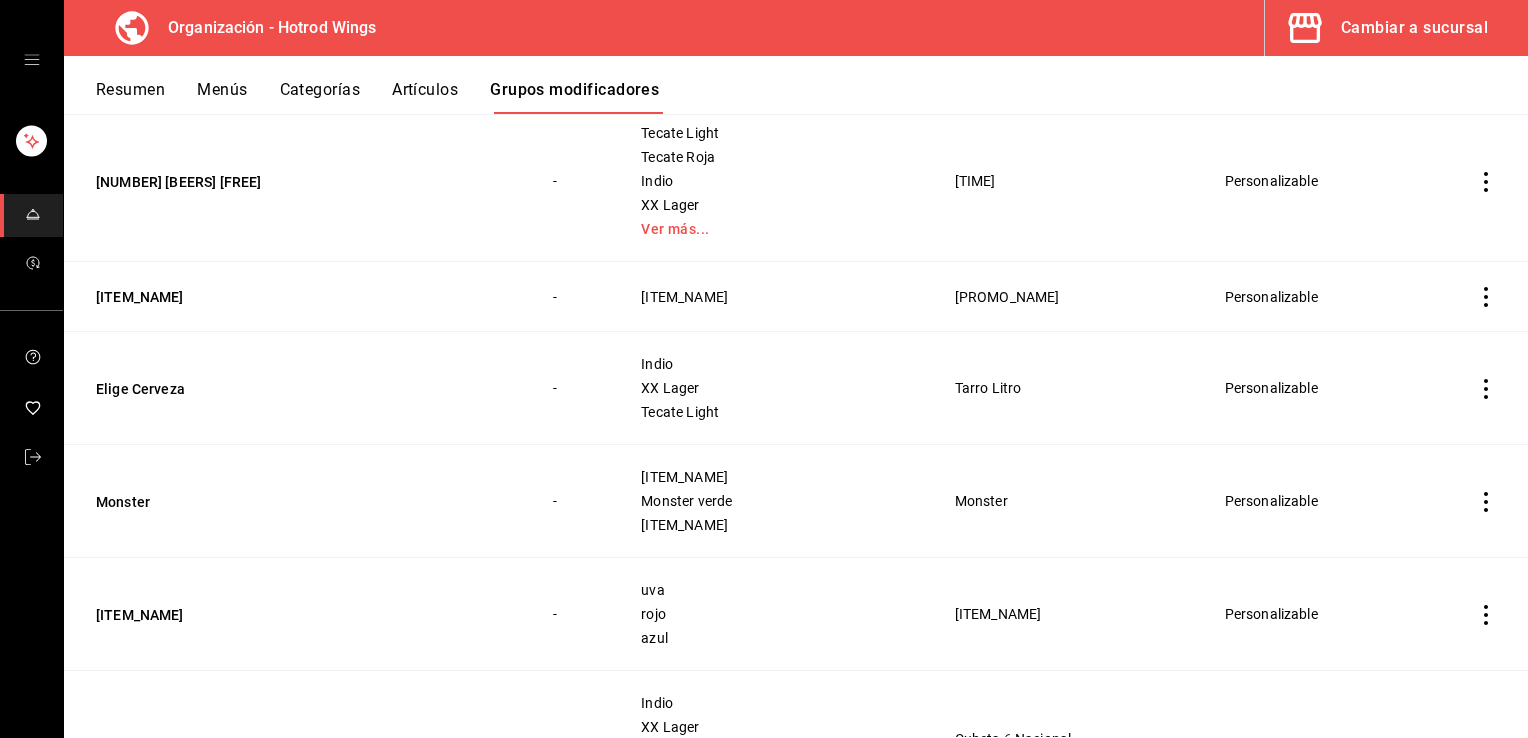 scroll, scrollTop: 0, scrollLeft: 0, axis: both 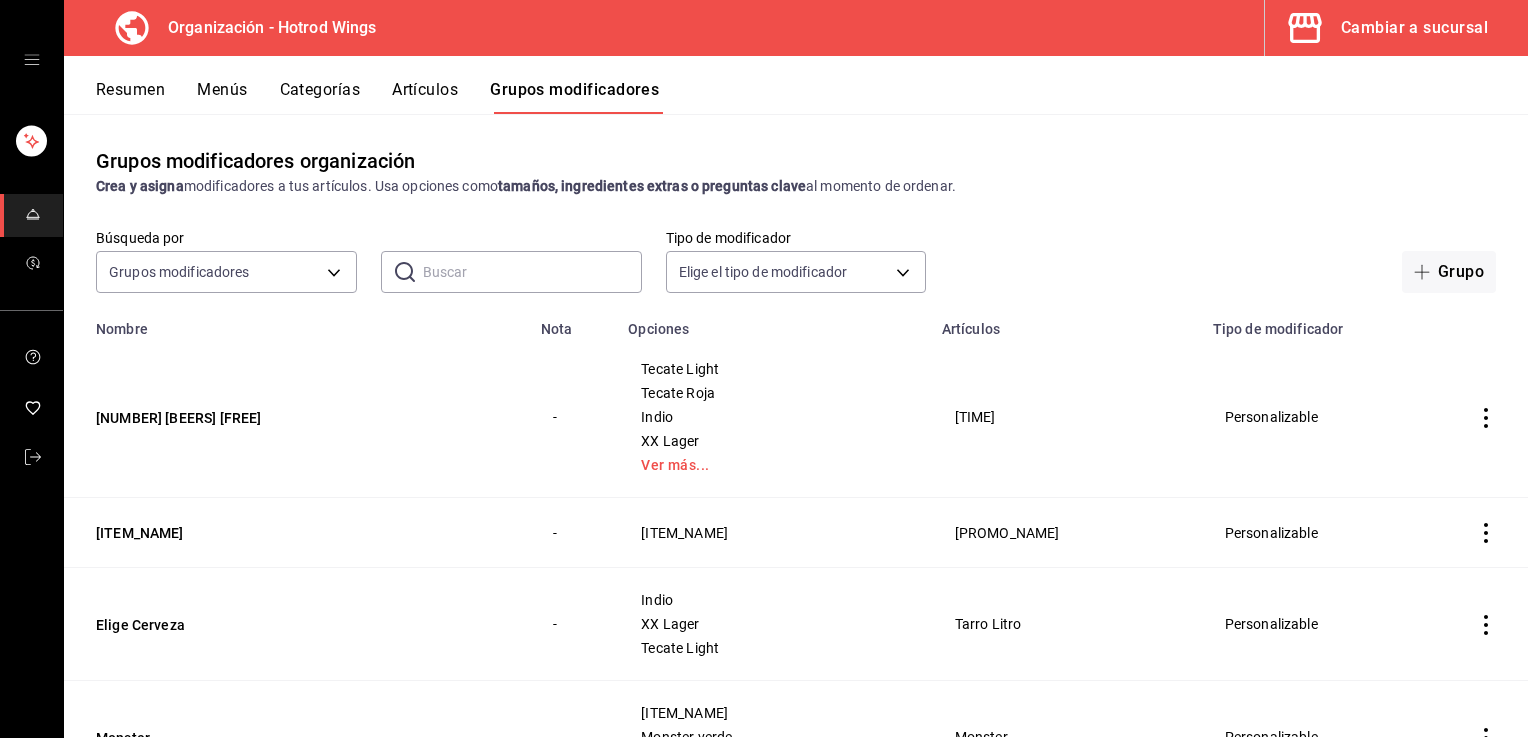click on "Menús" at bounding box center [222, 97] 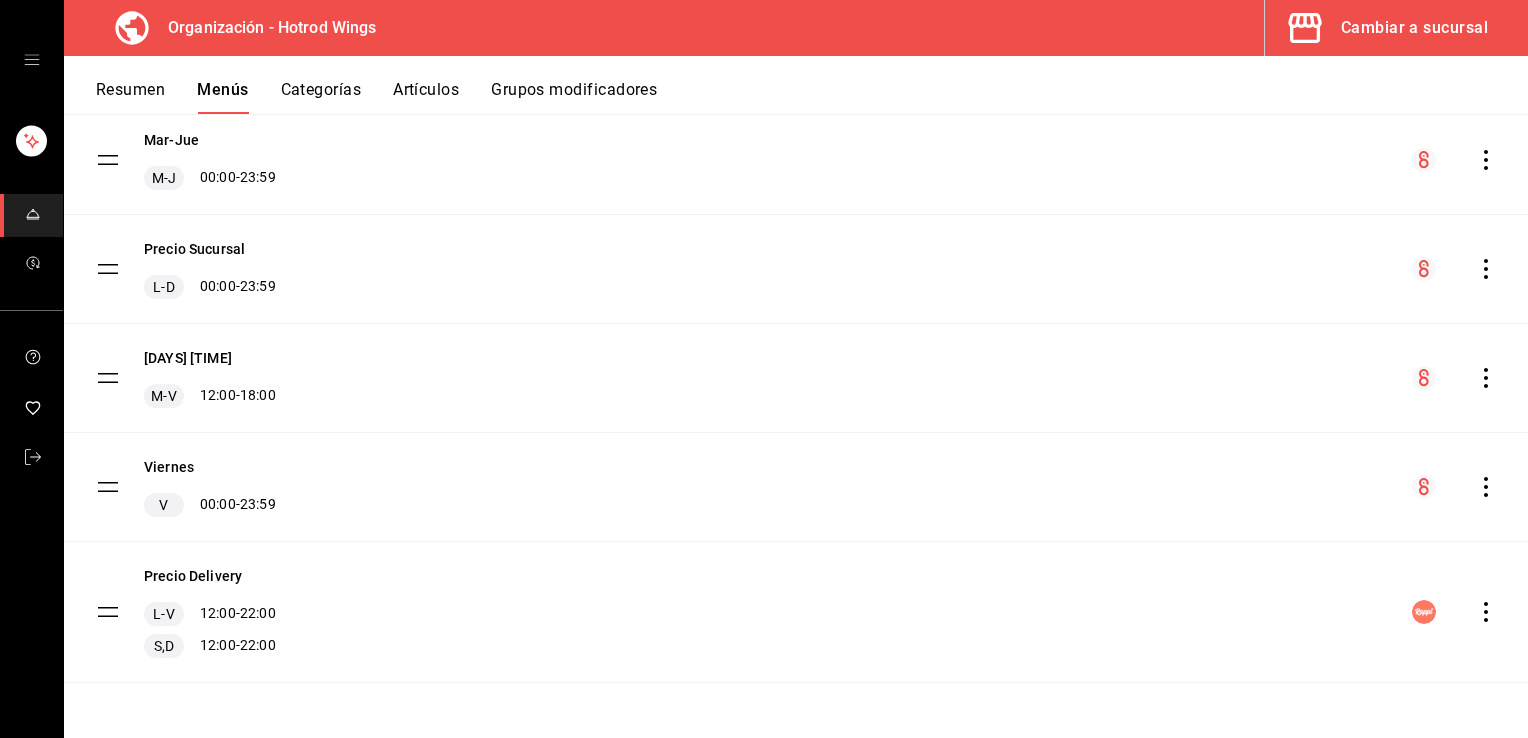 scroll, scrollTop: 0, scrollLeft: 0, axis: both 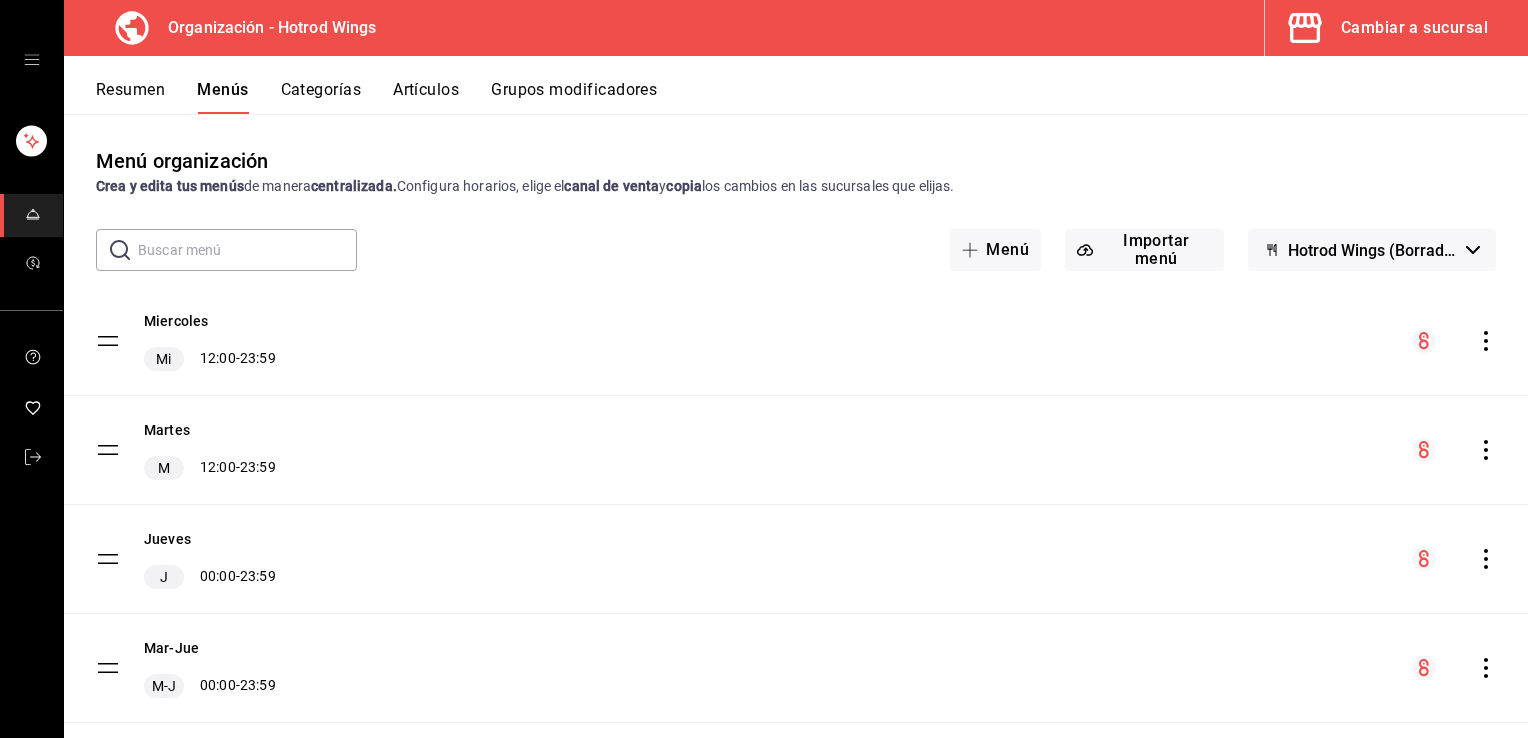 click on "Cambiar a sucursal" at bounding box center [1414, 28] 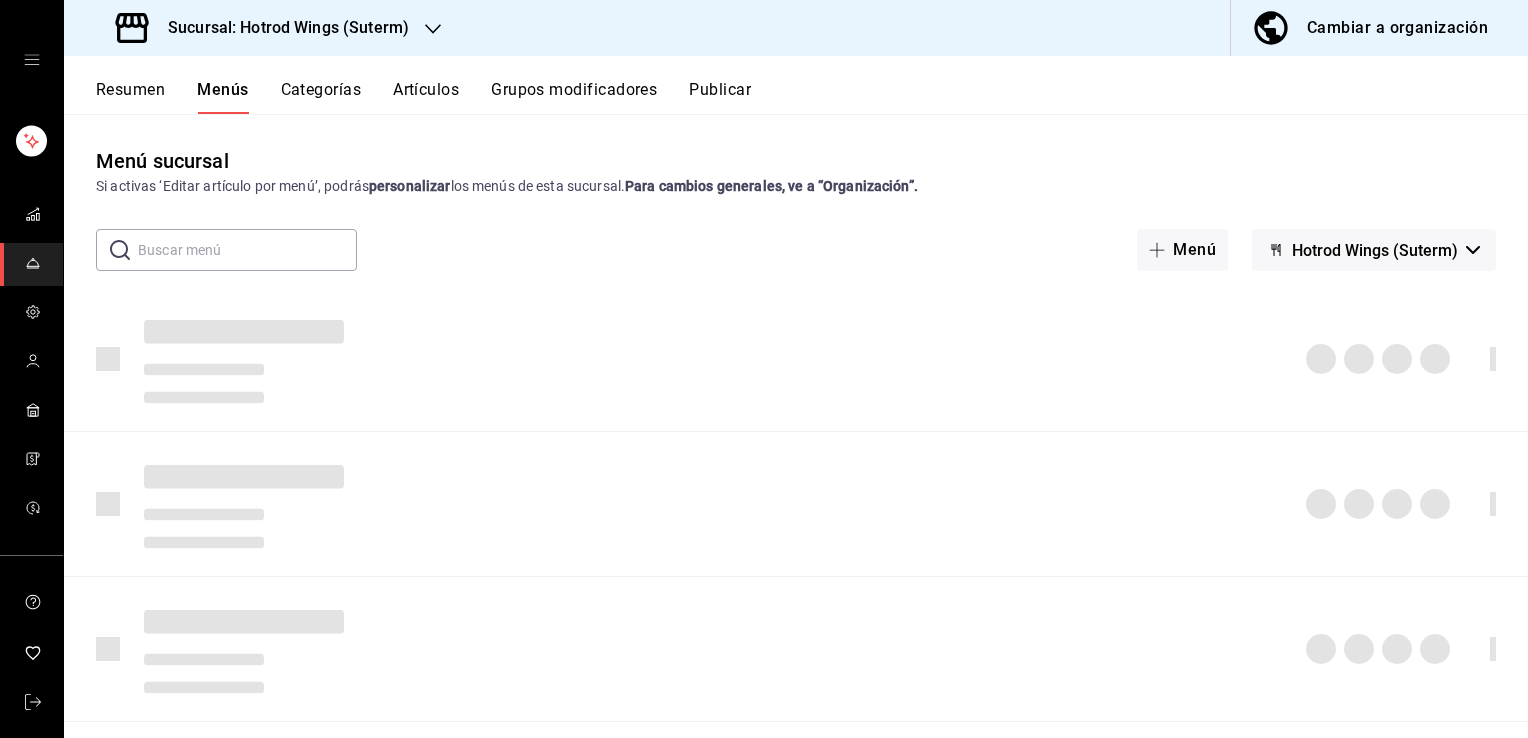 click on "Sucursal: Hotrod Wings (Suterm)" at bounding box center [280, 28] 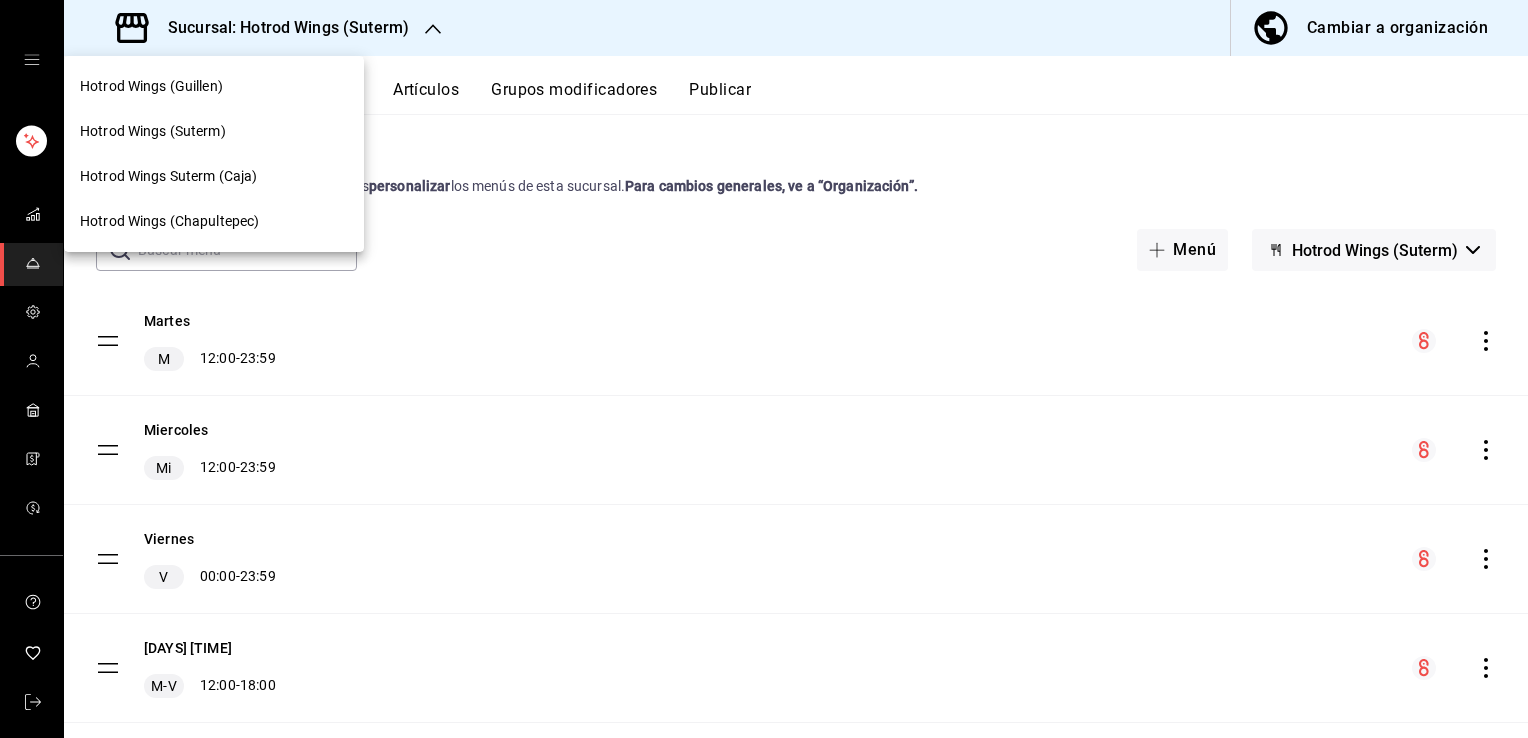 click on "Hotrod Wings (Guillen)" at bounding box center [214, 86] 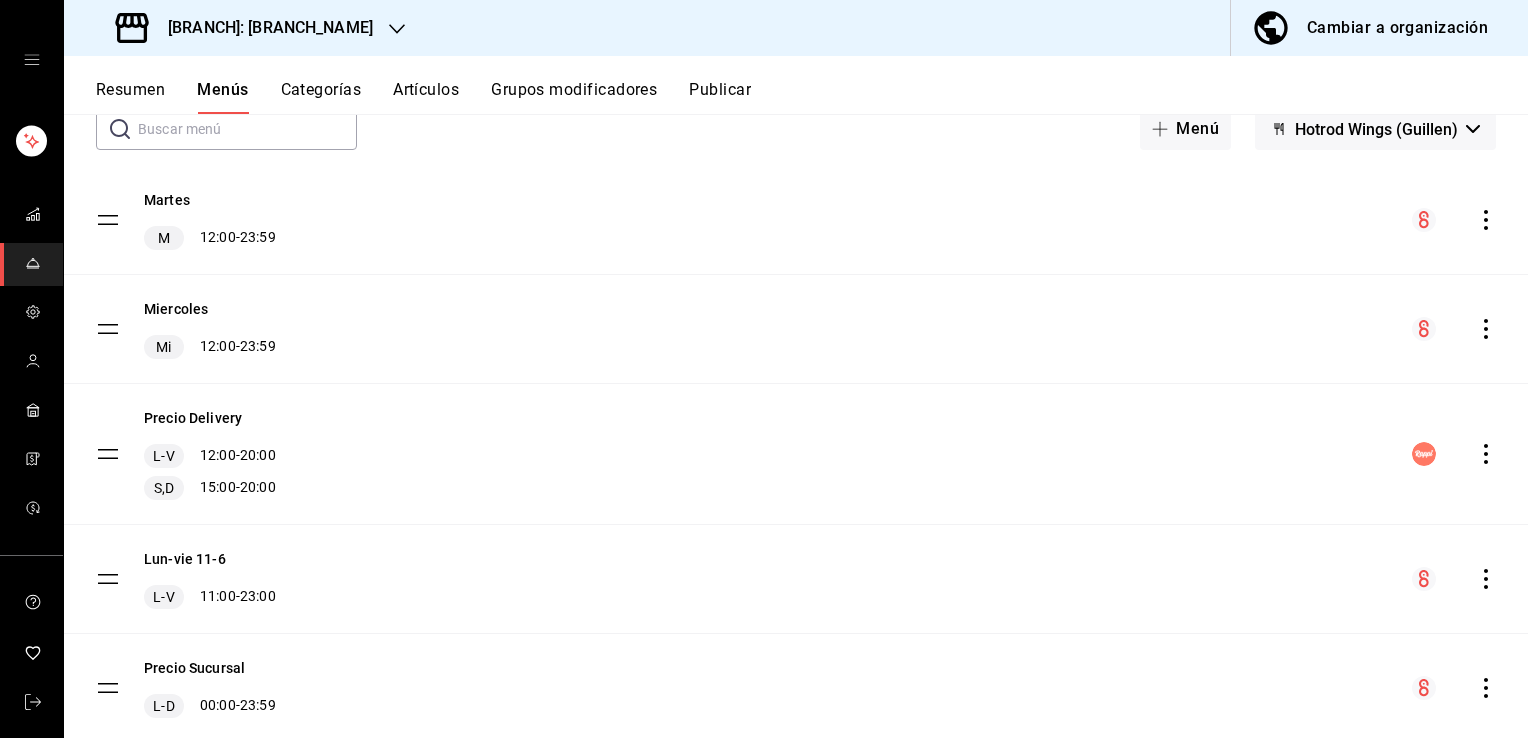 scroll, scrollTop: 116, scrollLeft: 0, axis: vertical 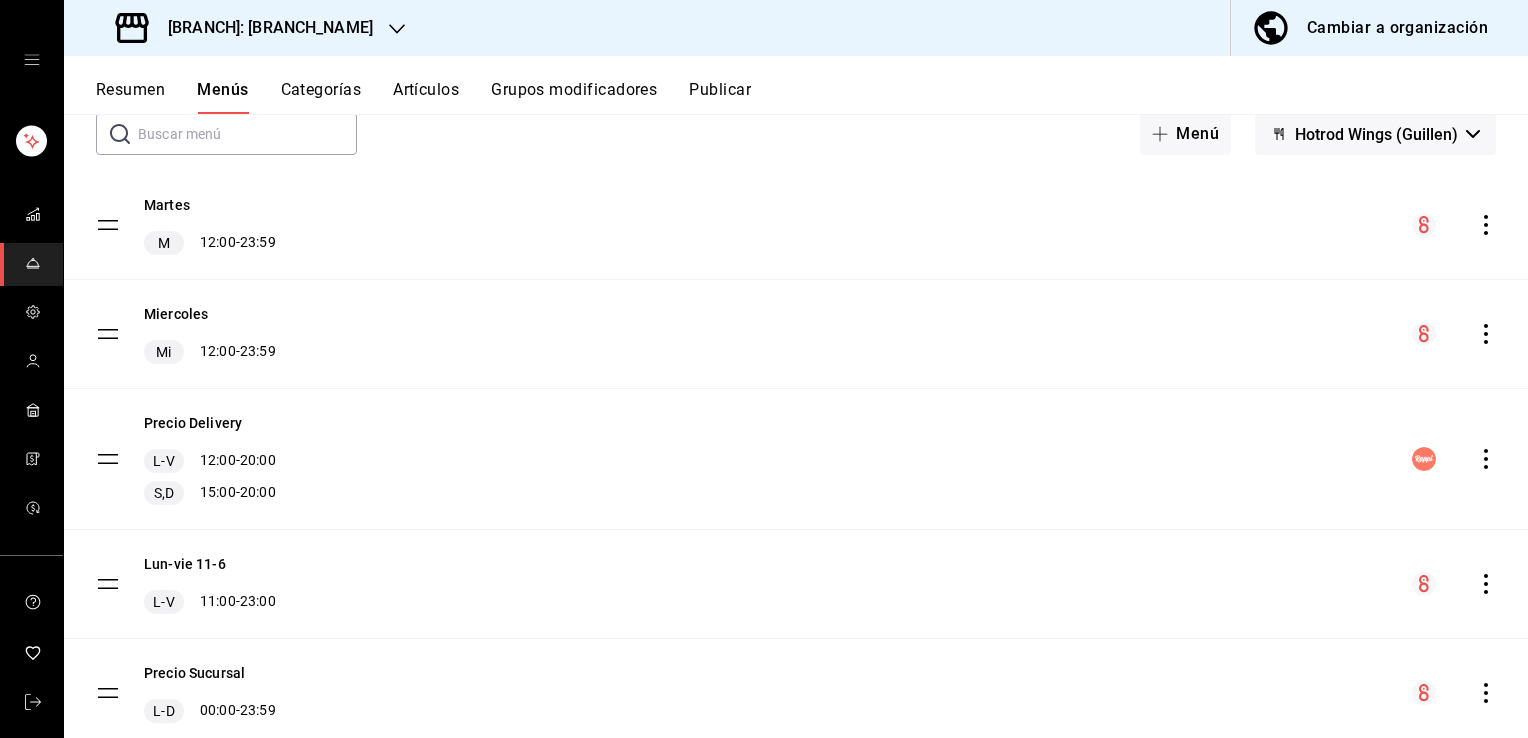 click 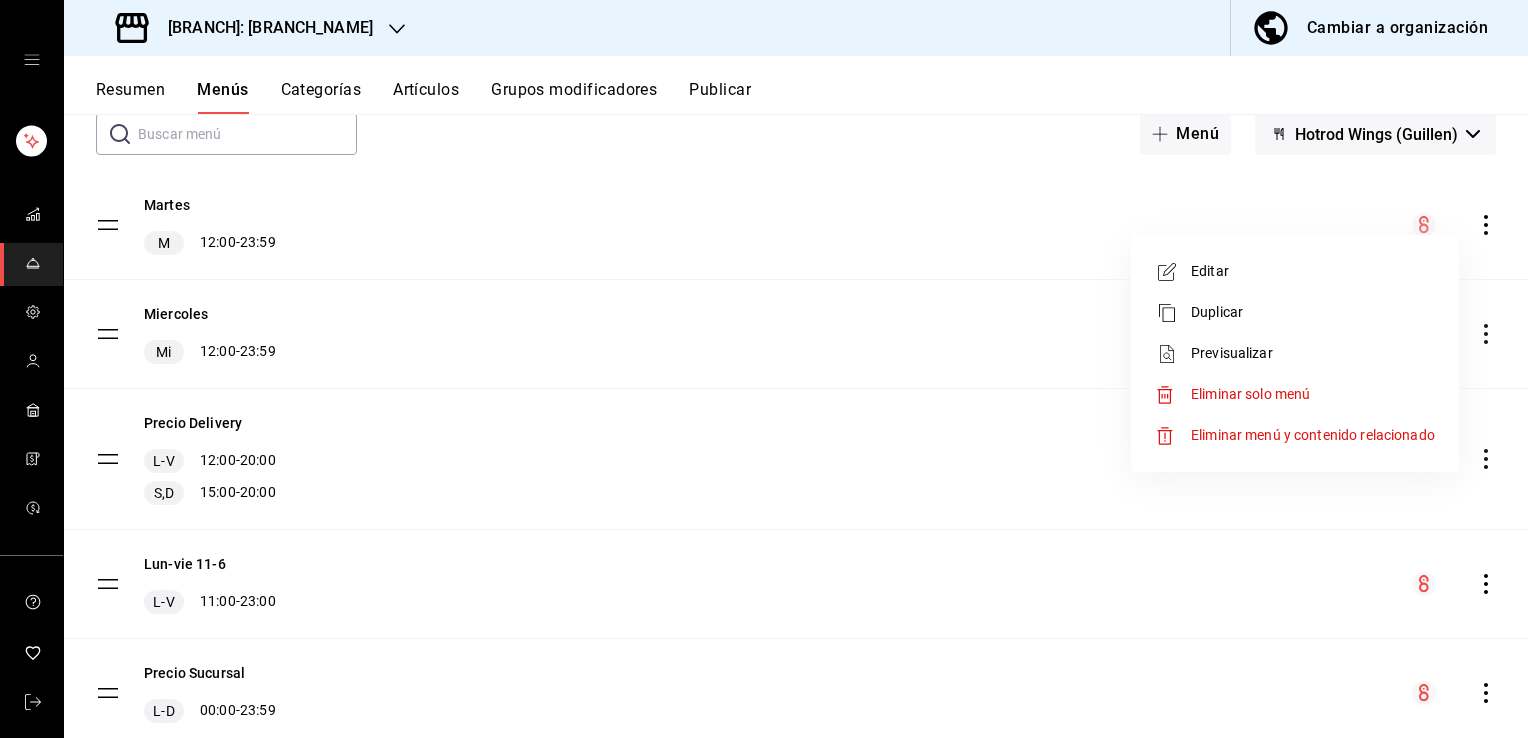 click on "Eliminar menú y contenido relacionado" at bounding box center [1313, 435] 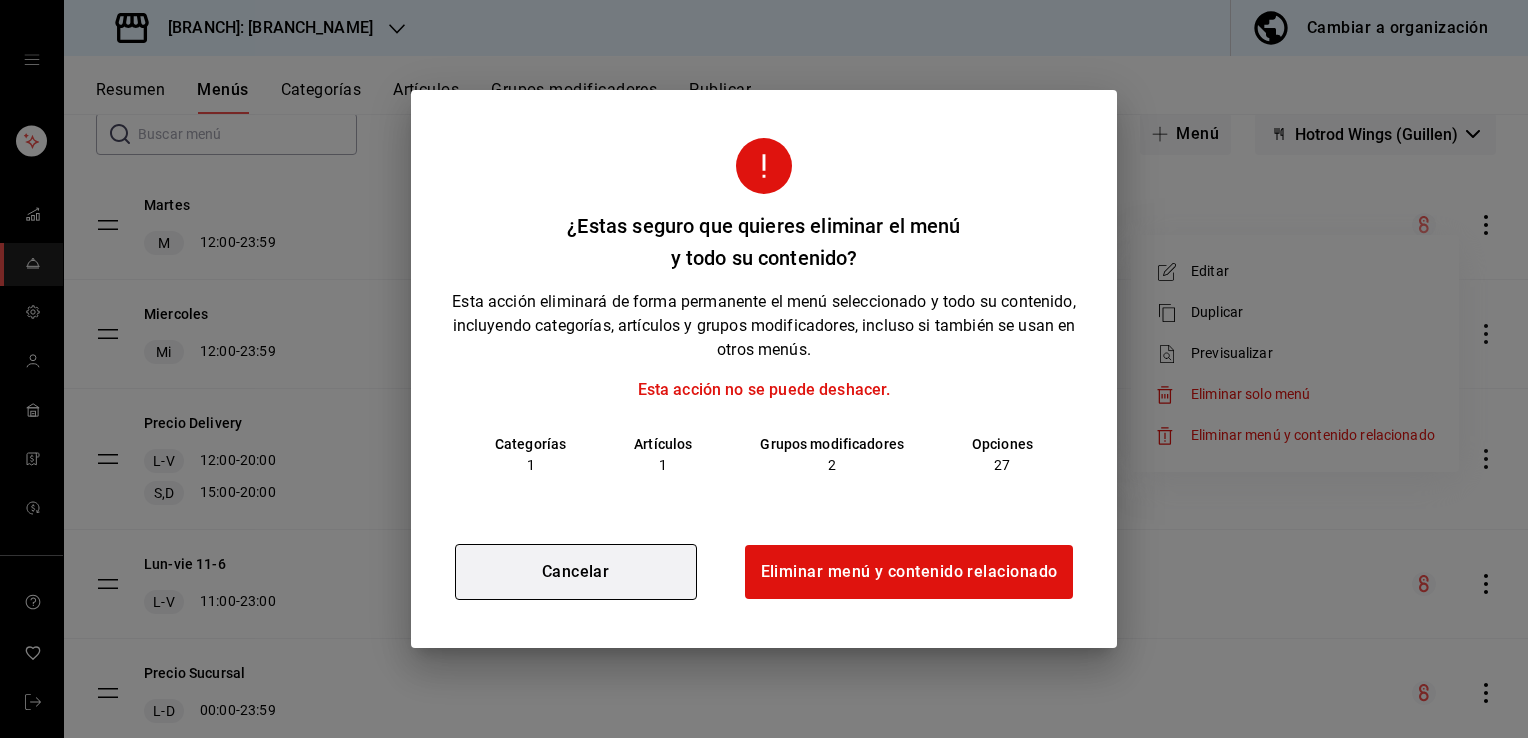 click on "Cancelar" at bounding box center [576, 572] 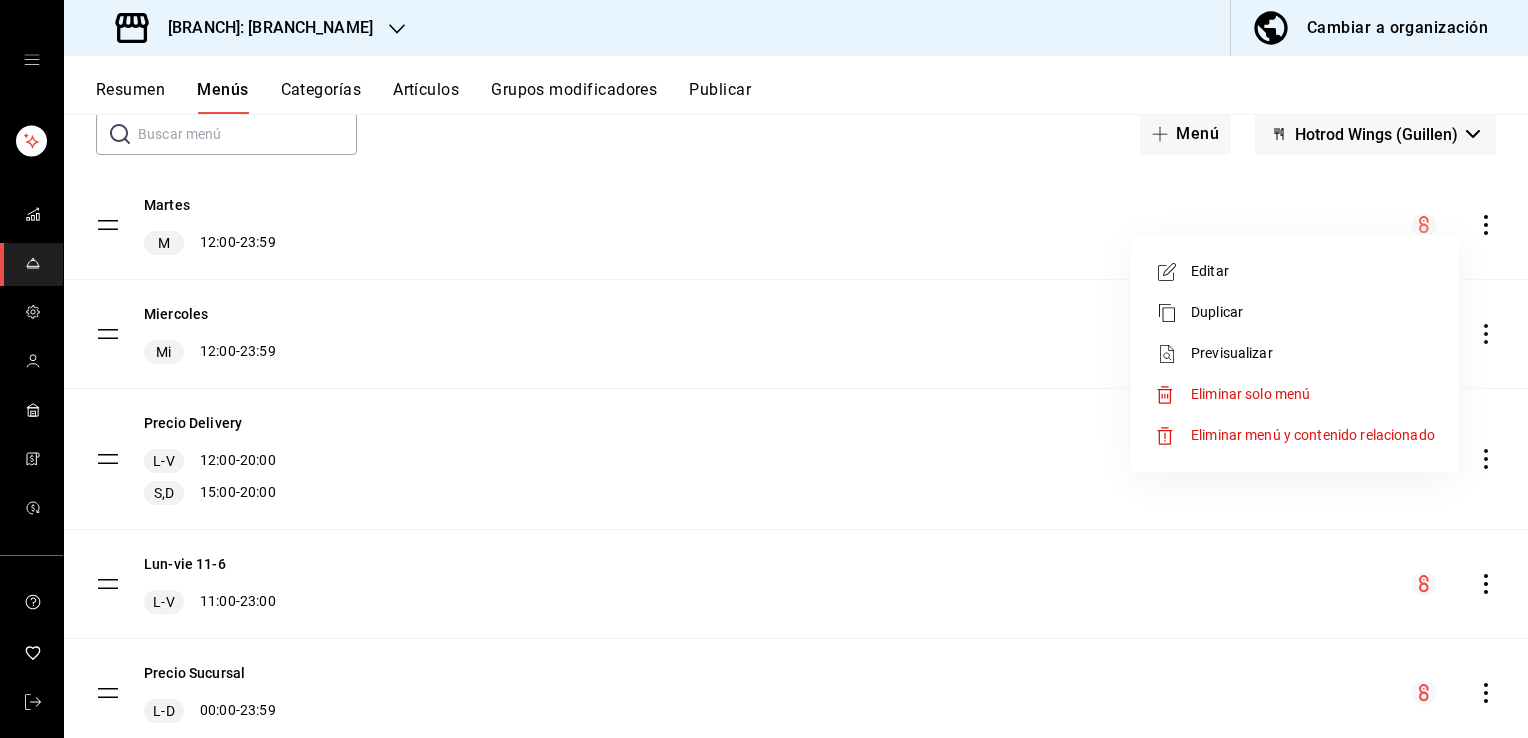 click at bounding box center (764, 369) 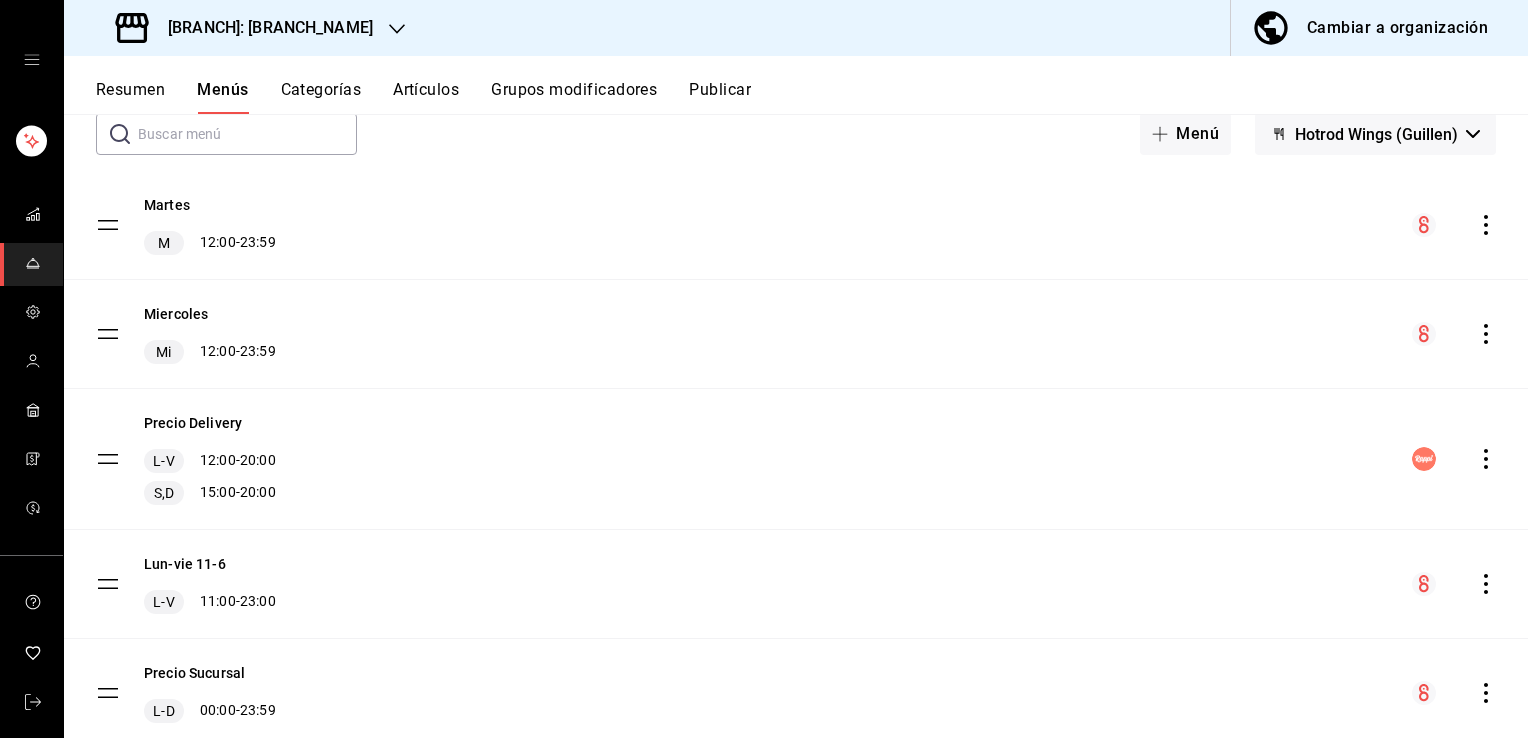 click on "Cambiar a organización" at bounding box center [1397, 28] 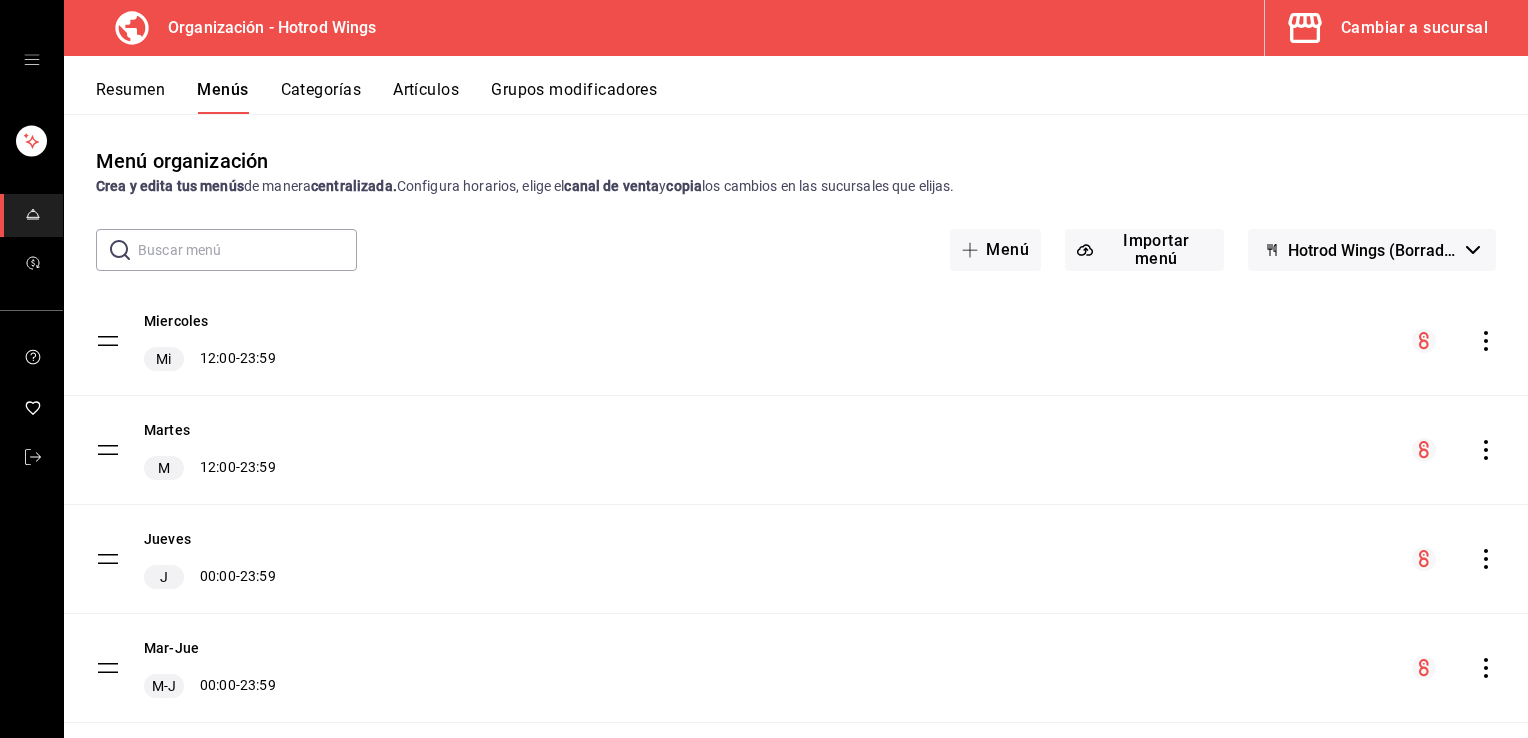 click on "Artículos" at bounding box center [426, 97] 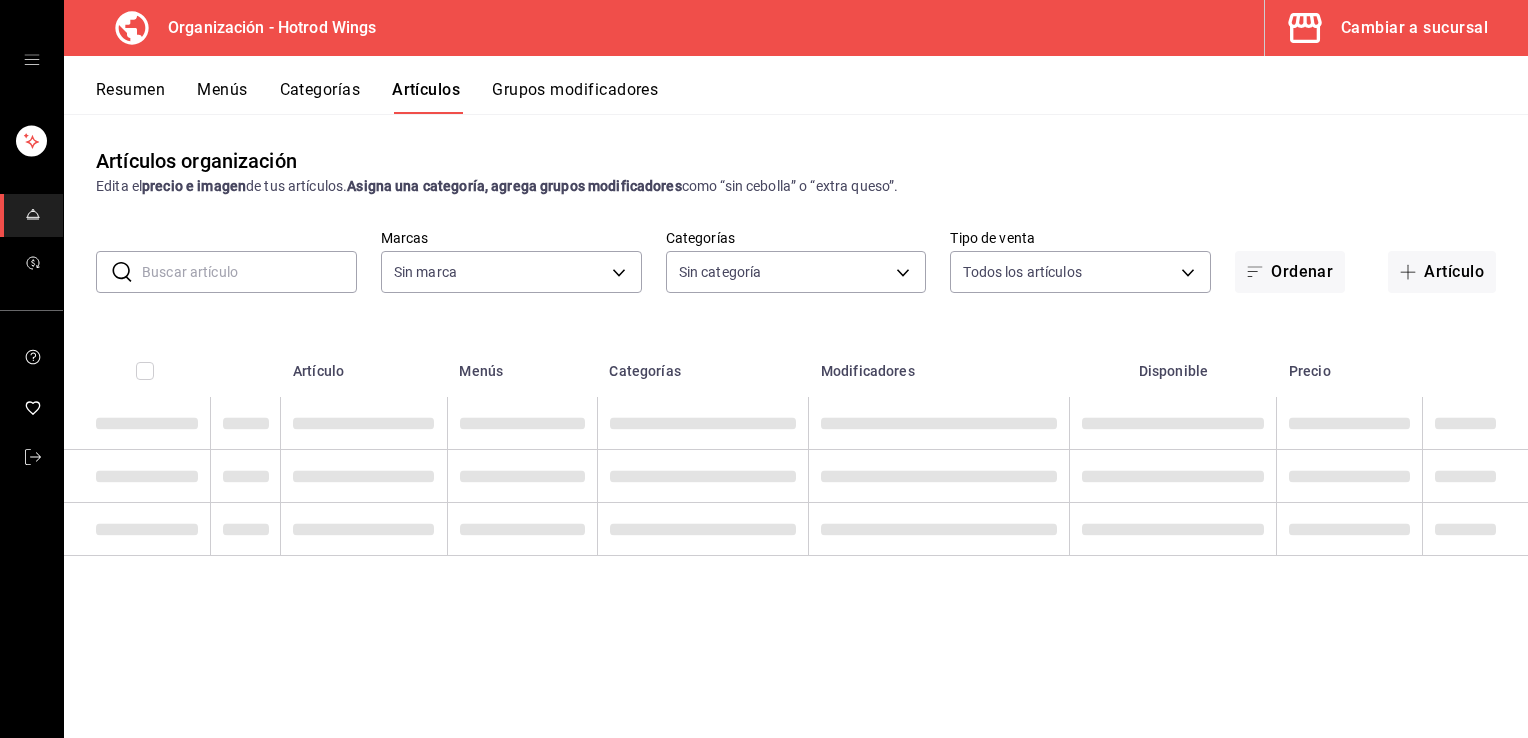 type on "15465c50-846d-4f50-ada5-c89162e78ec4" 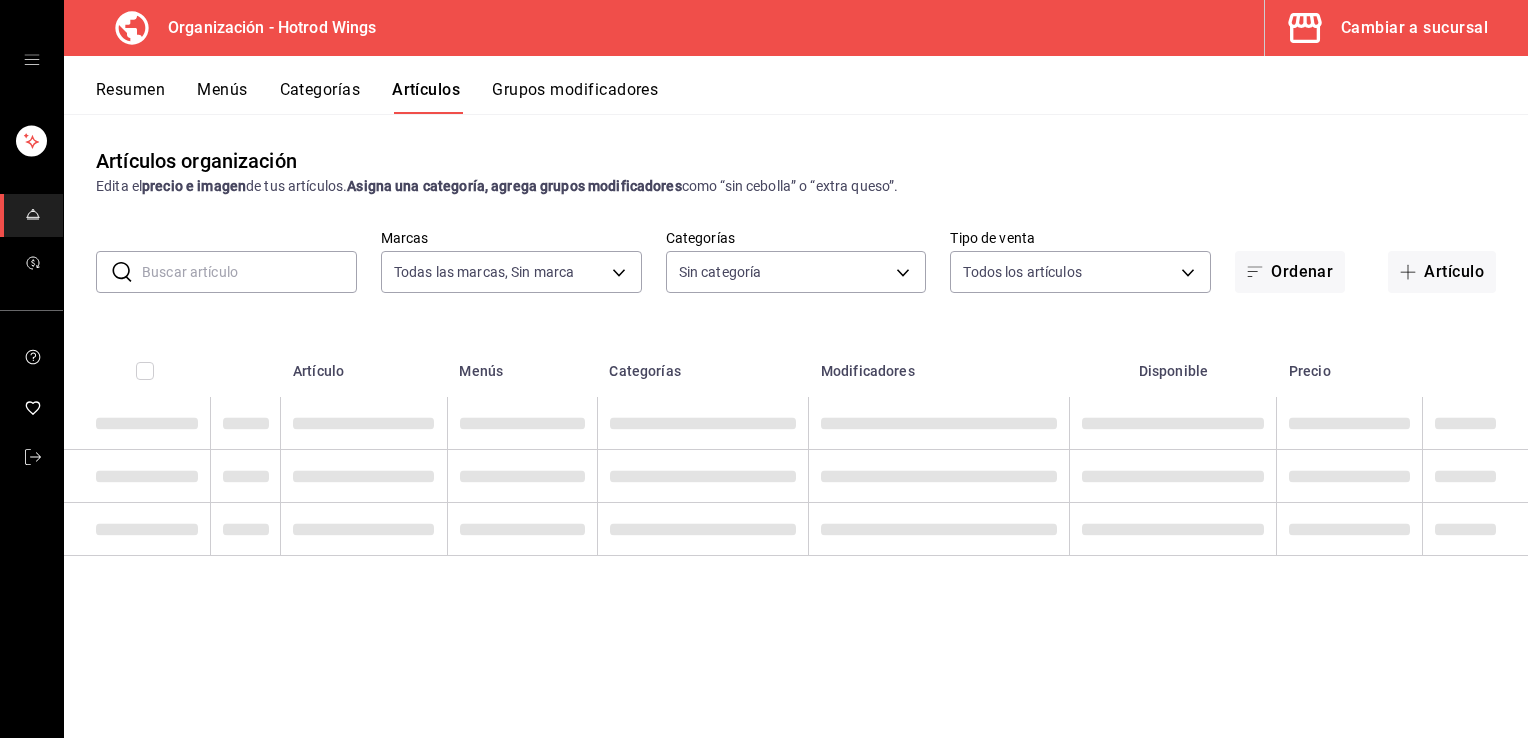 type on "[UUID_LIST]" 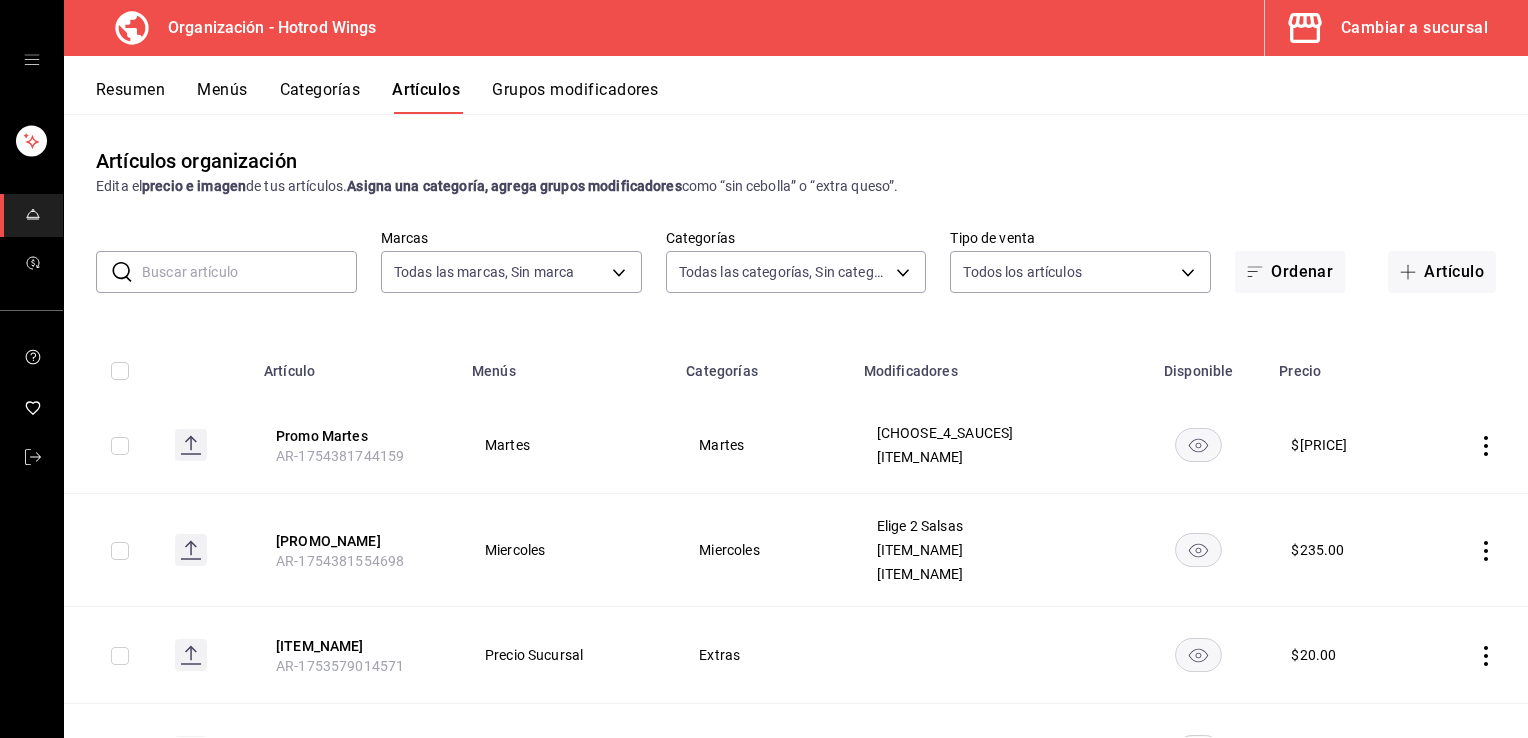 click at bounding box center [249, 272] 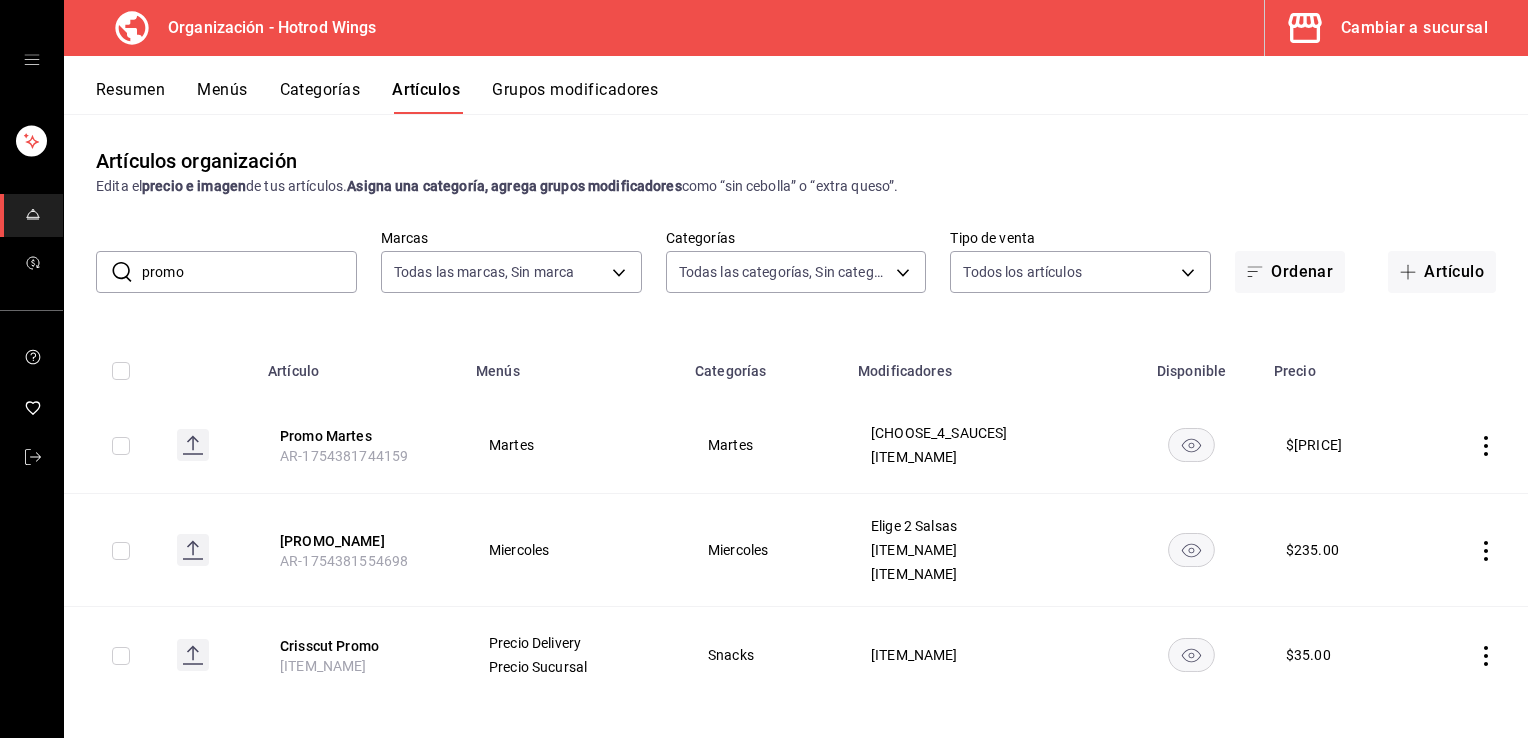 click on "Menús" at bounding box center (573, 365) 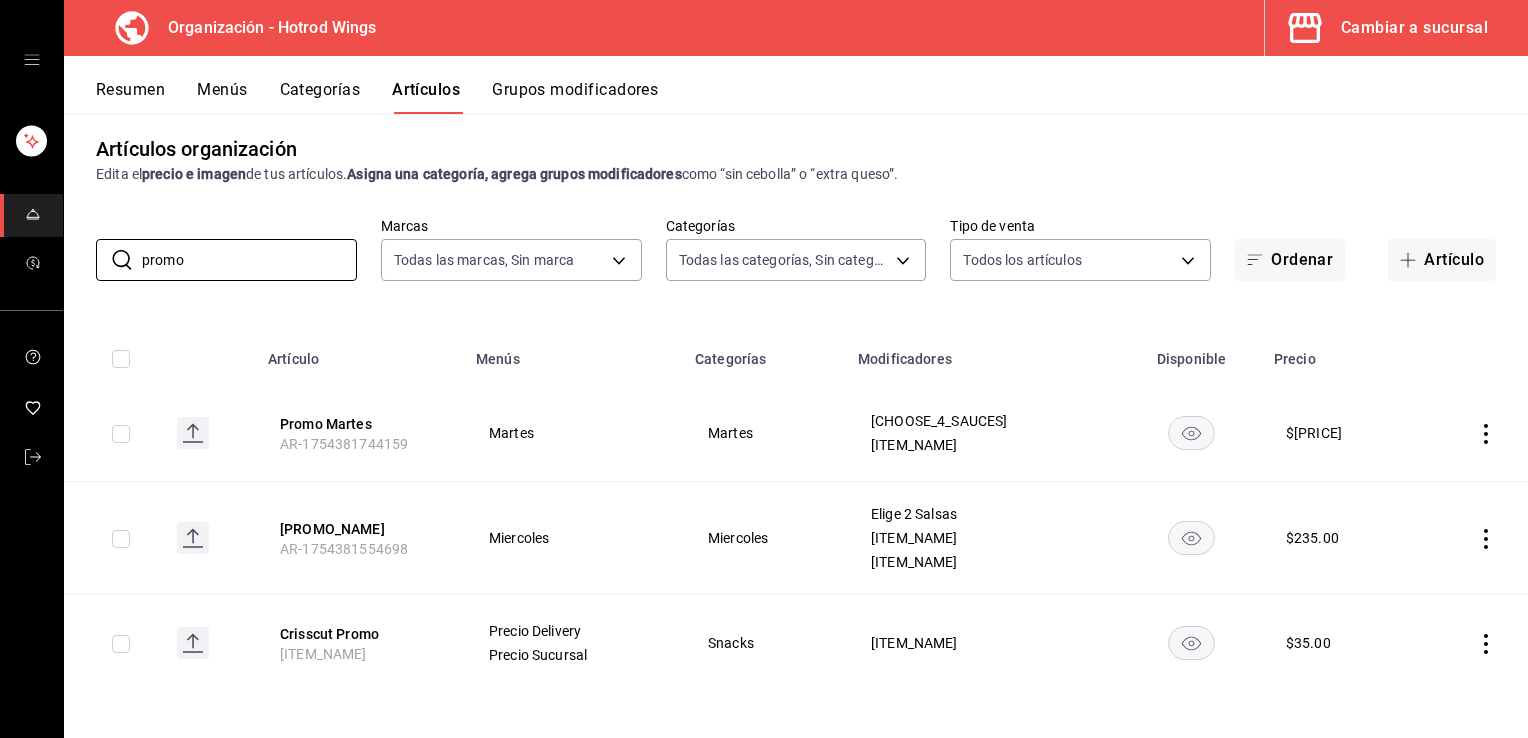 drag, startPoint x: 223, startPoint y: 266, endPoint x: 93, endPoint y: 261, distance: 130.09612 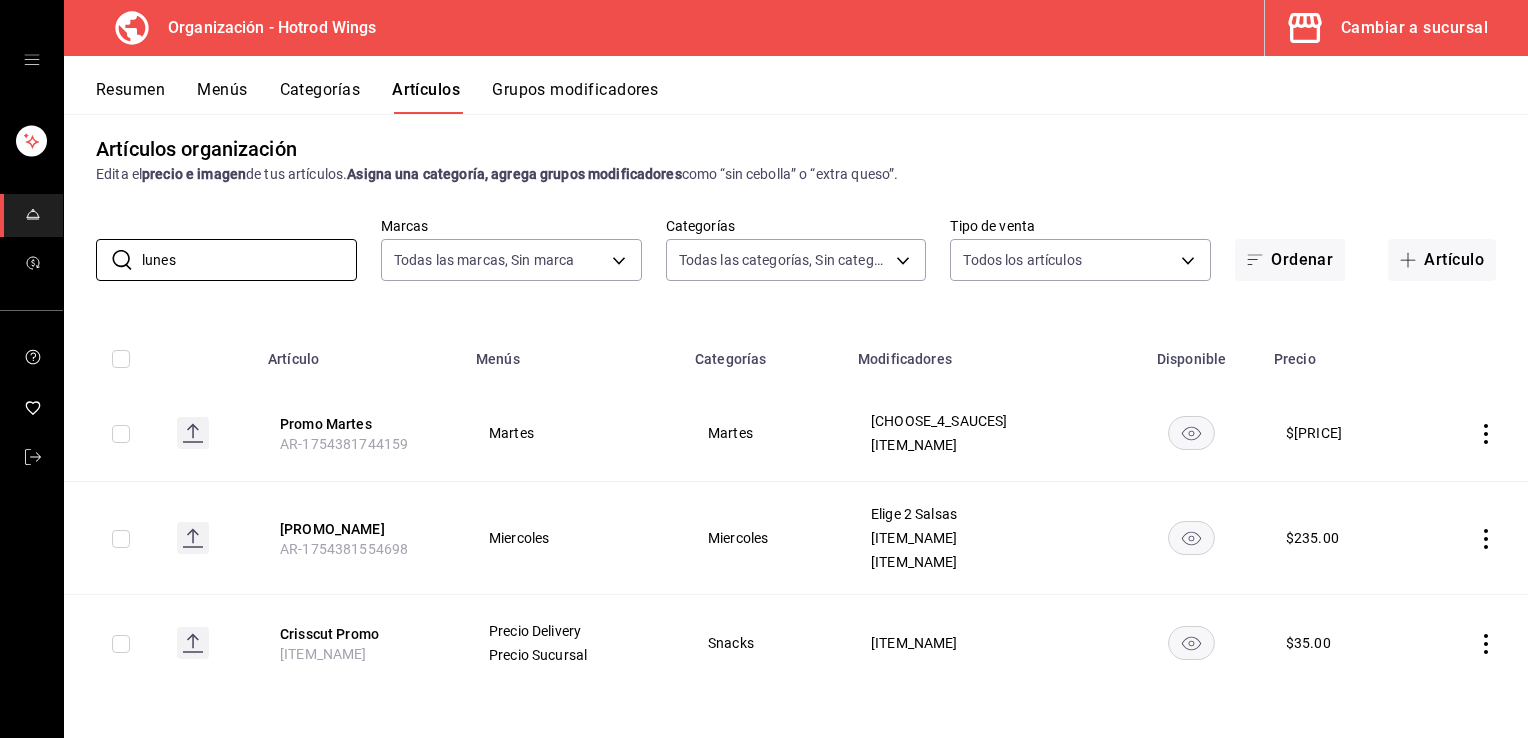 scroll, scrollTop: 0, scrollLeft: 0, axis: both 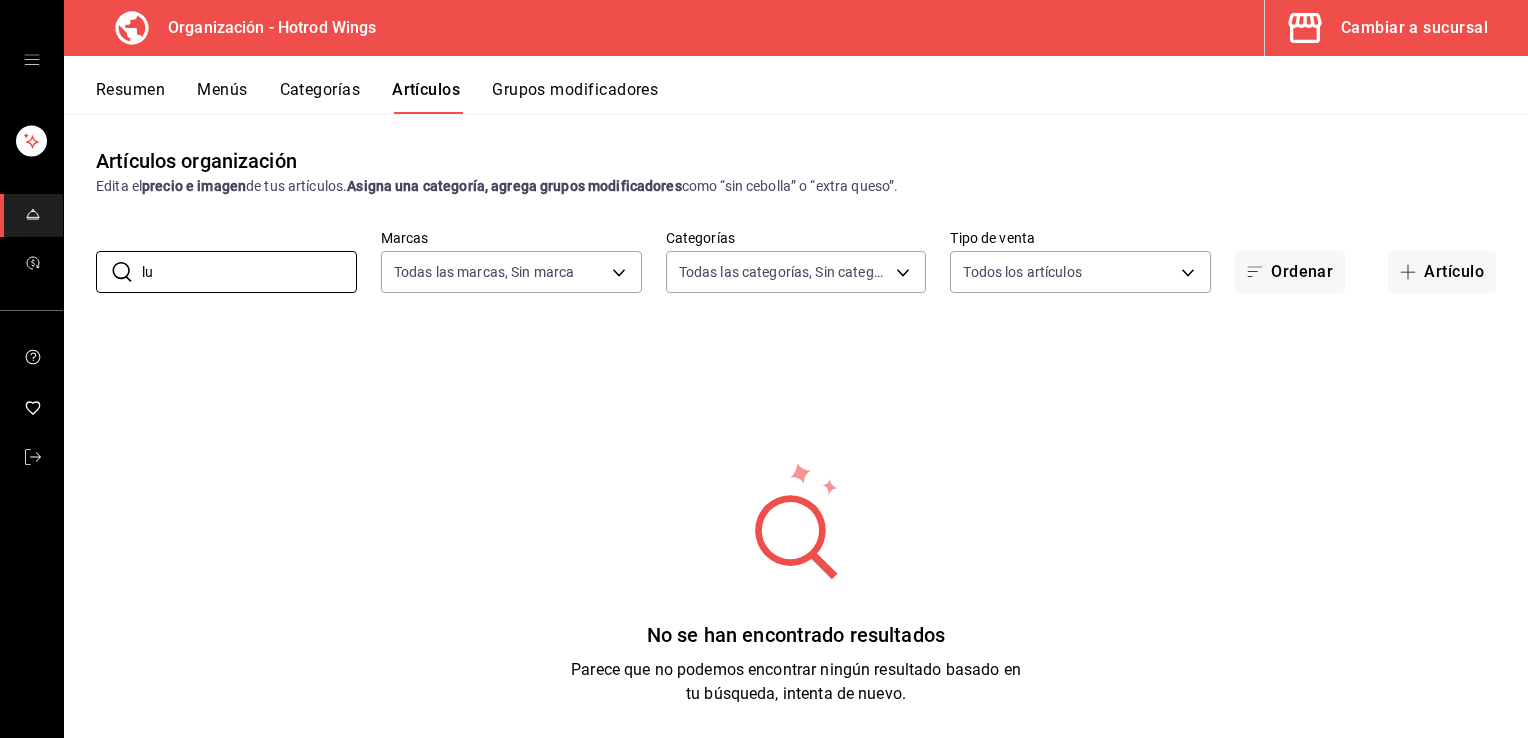 type on "l" 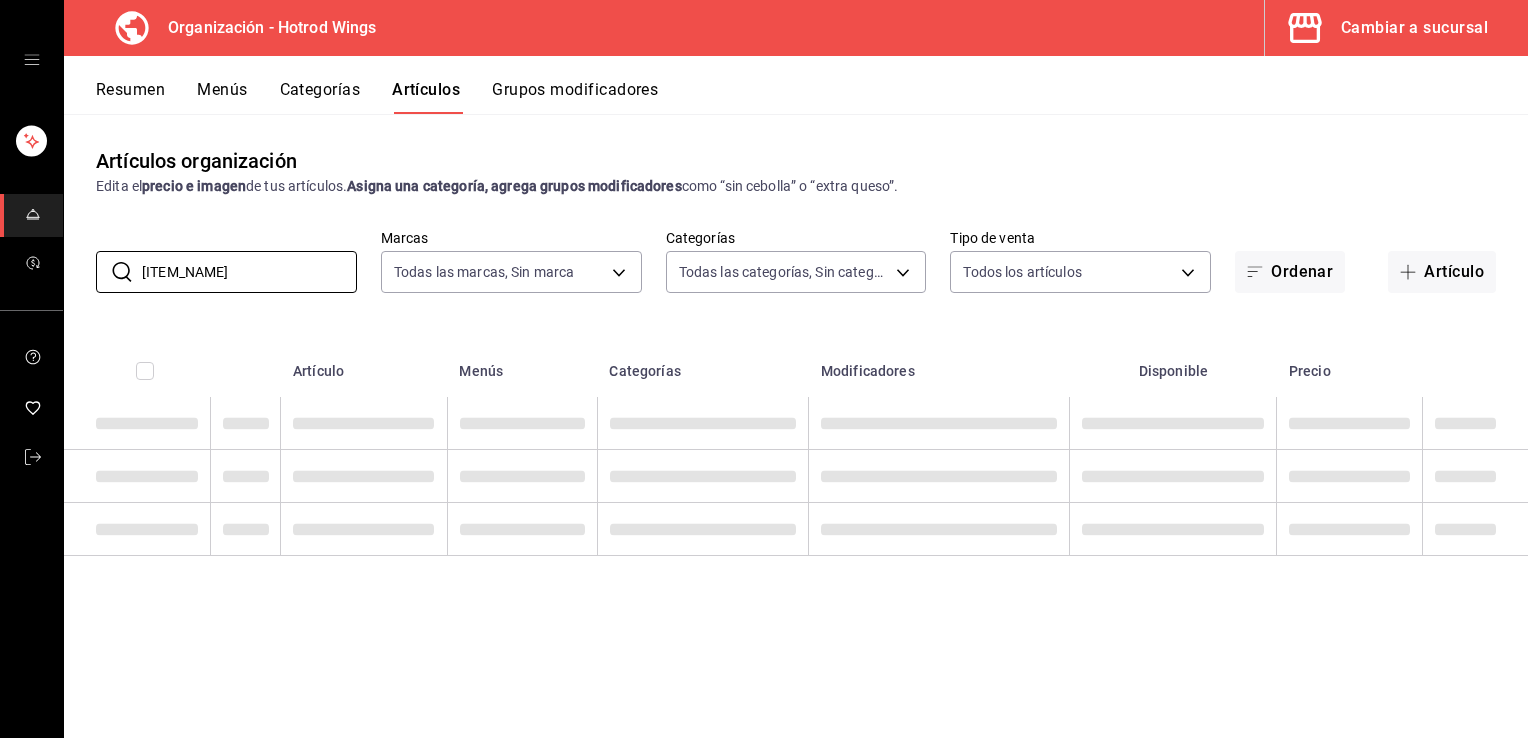 type on "[ITEM_NAME]" 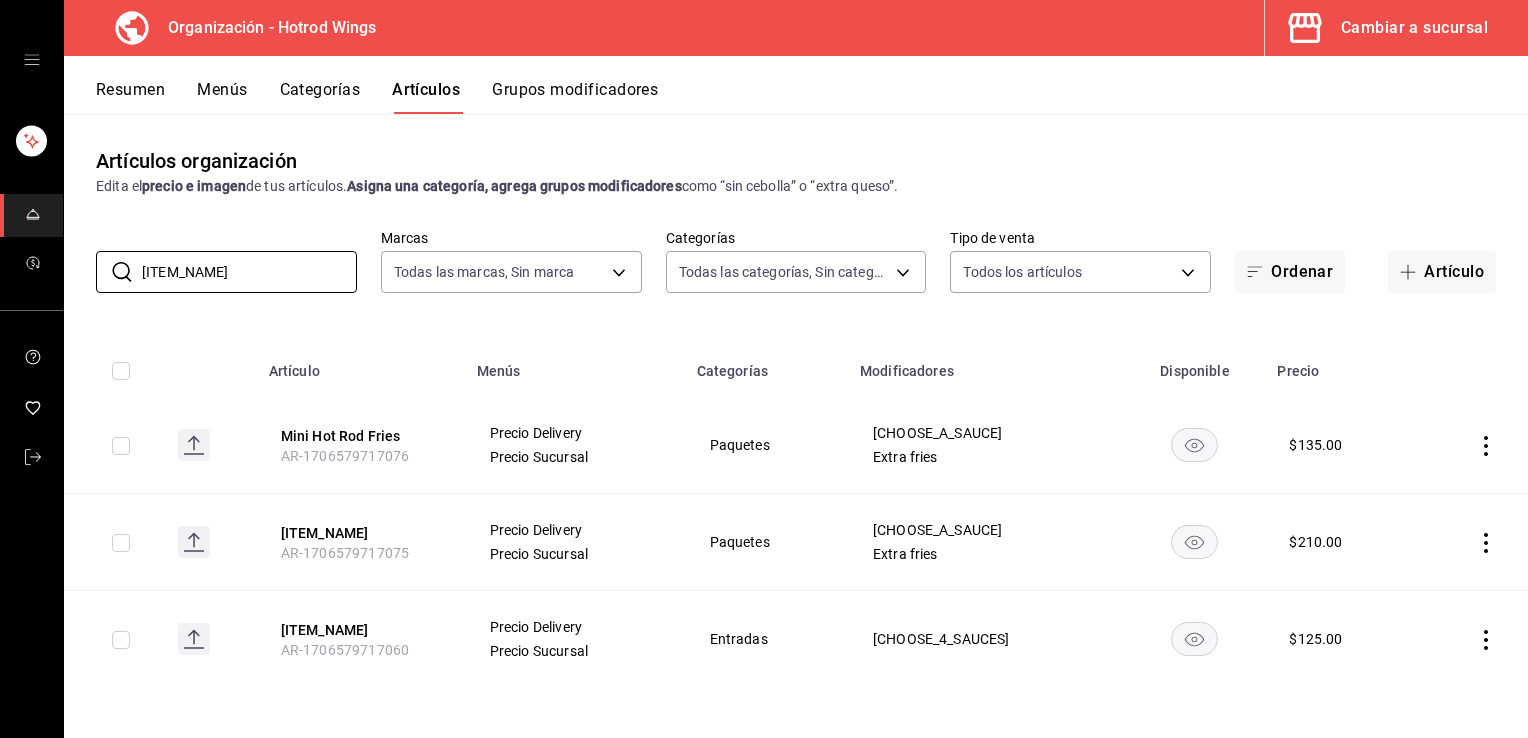 drag, startPoint x: 230, startPoint y: 280, endPoint x: 70, endPoint y: 264, distance: 160.798 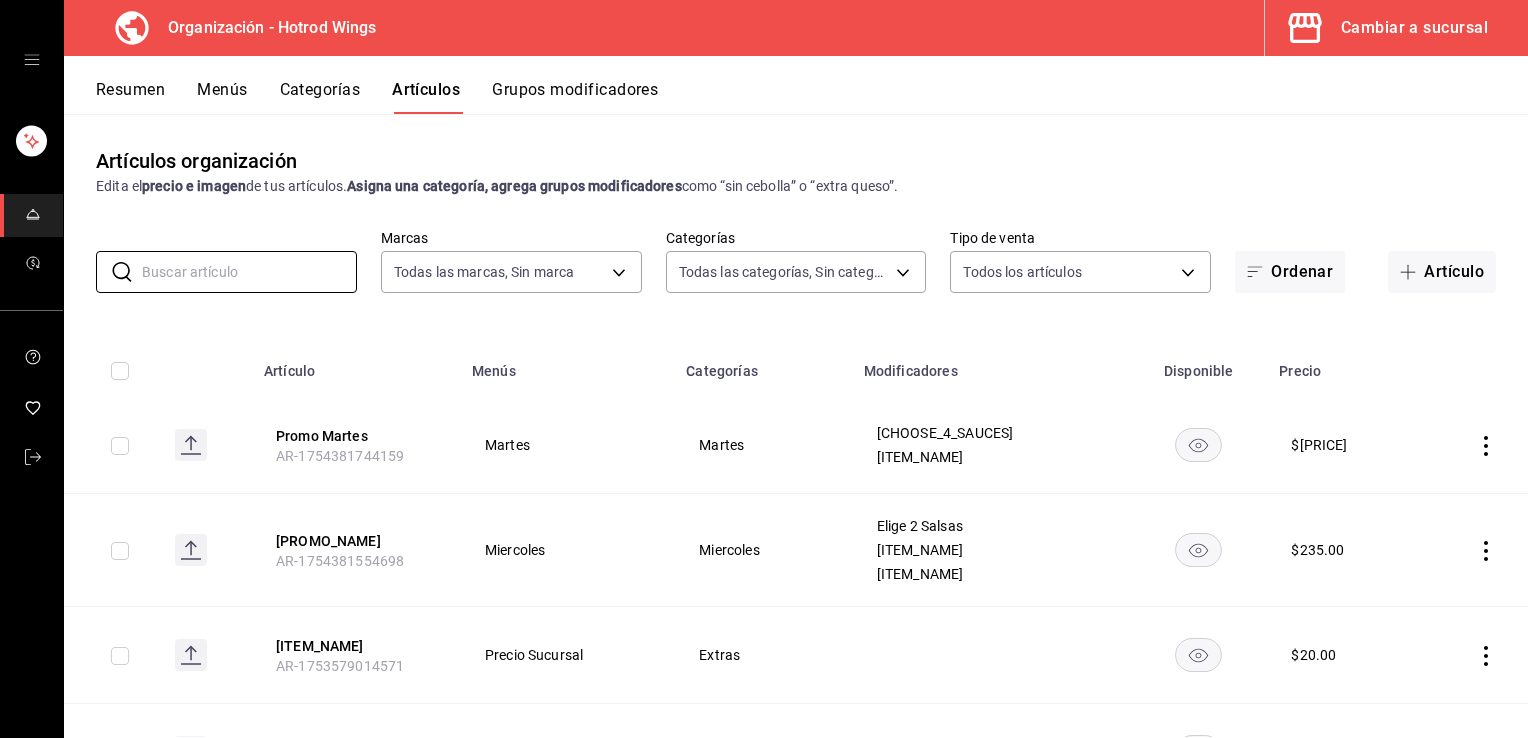 type 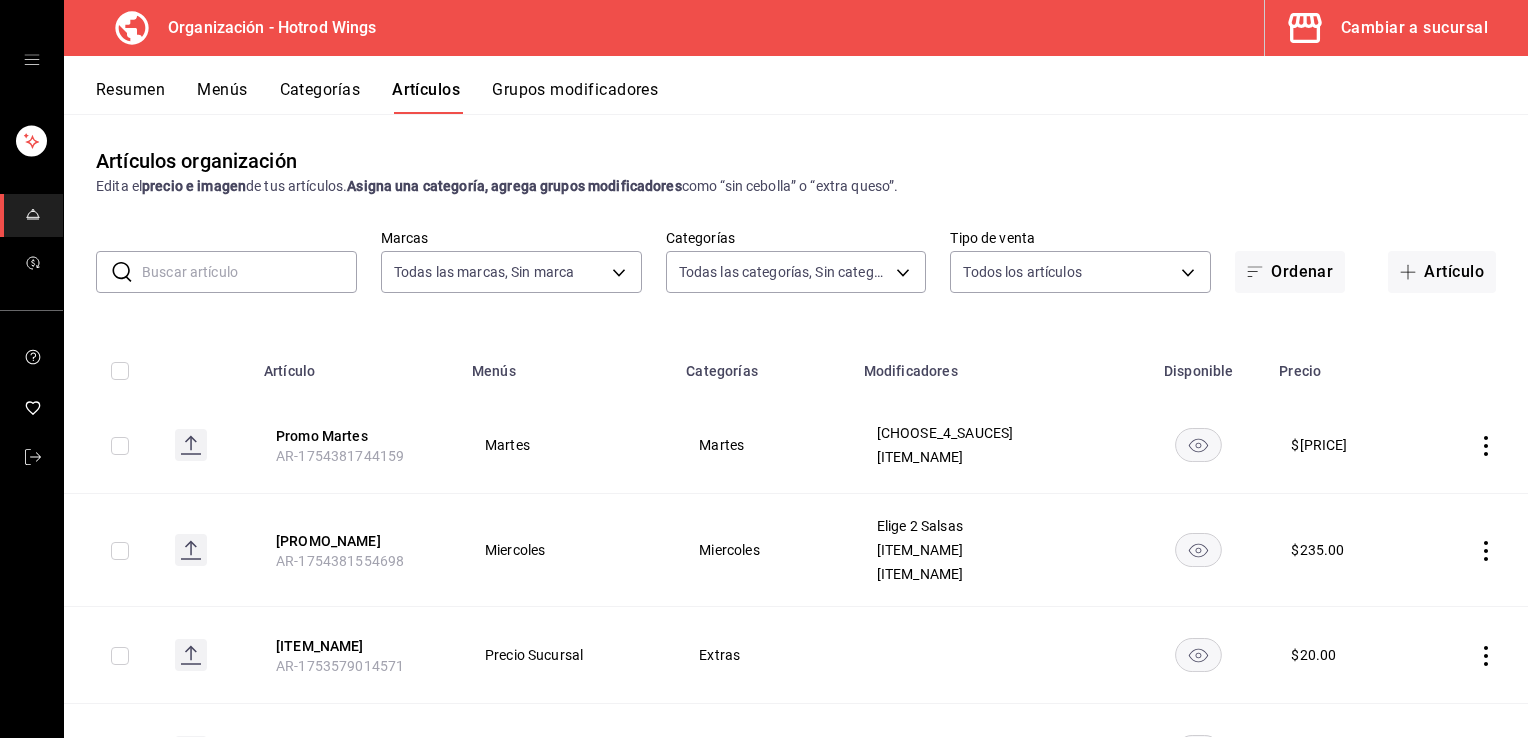 click on "Menús" at bounding box center [222, 97] 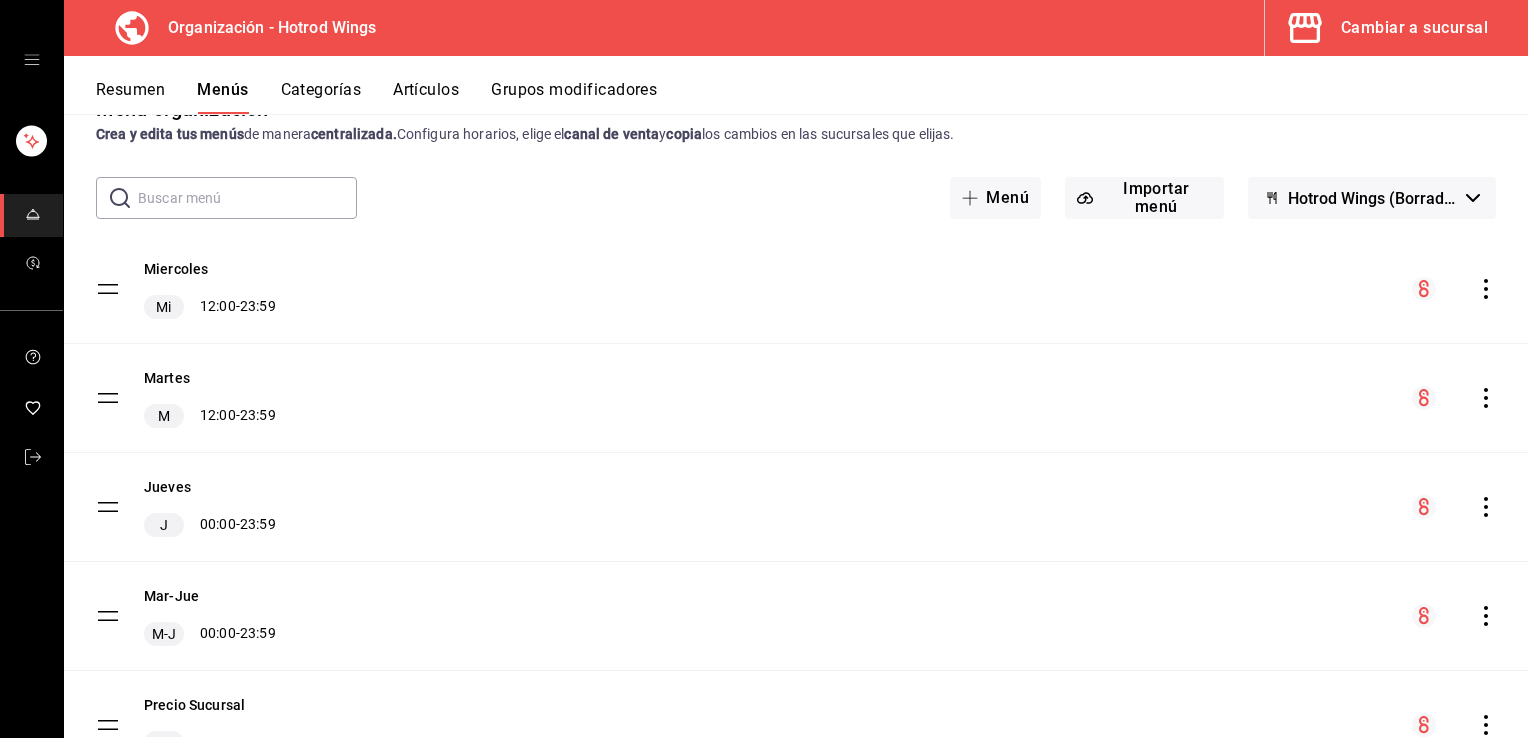 scroll, scrollTop: 0, scrollLeft: 0, axis: both 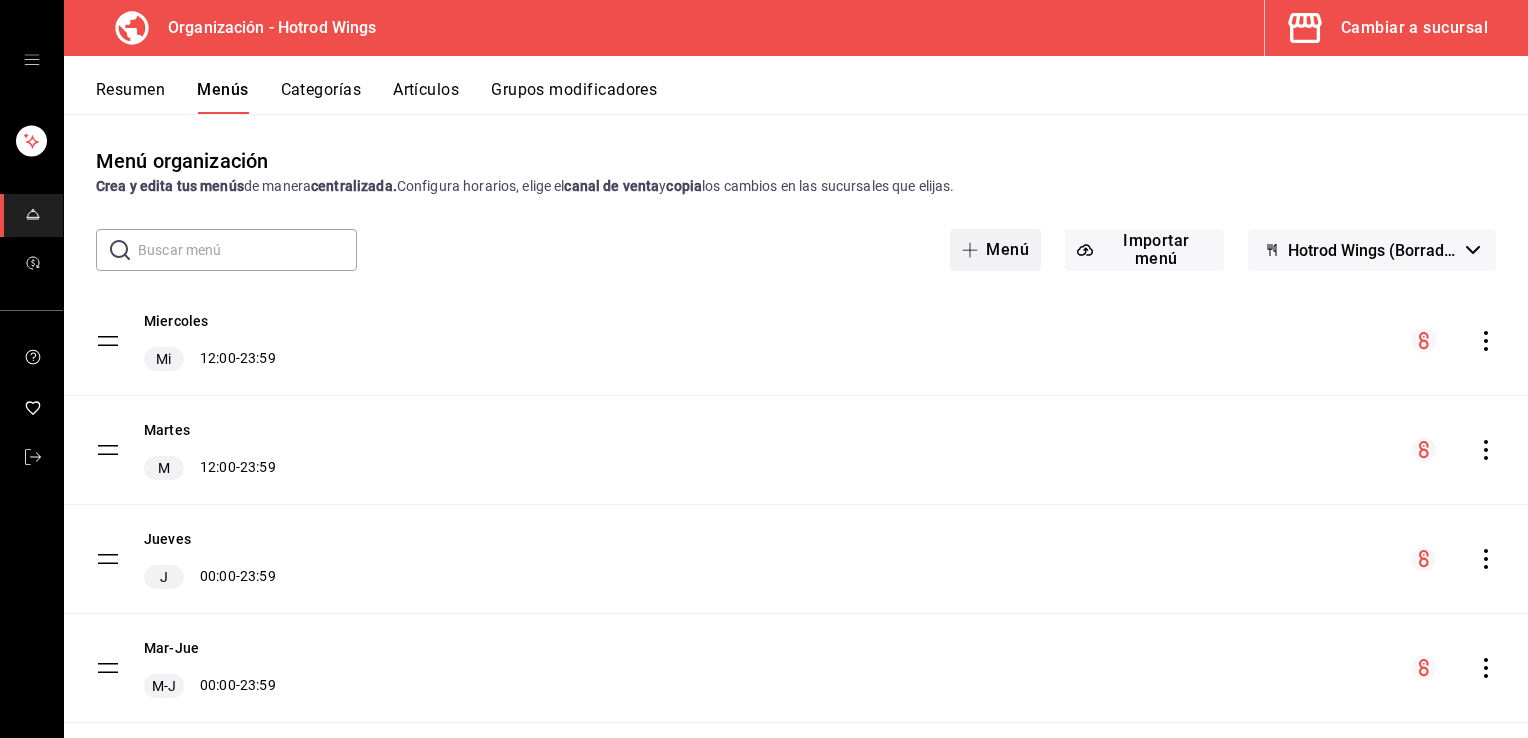 click on "Menú" at bounding box center [995, 250] 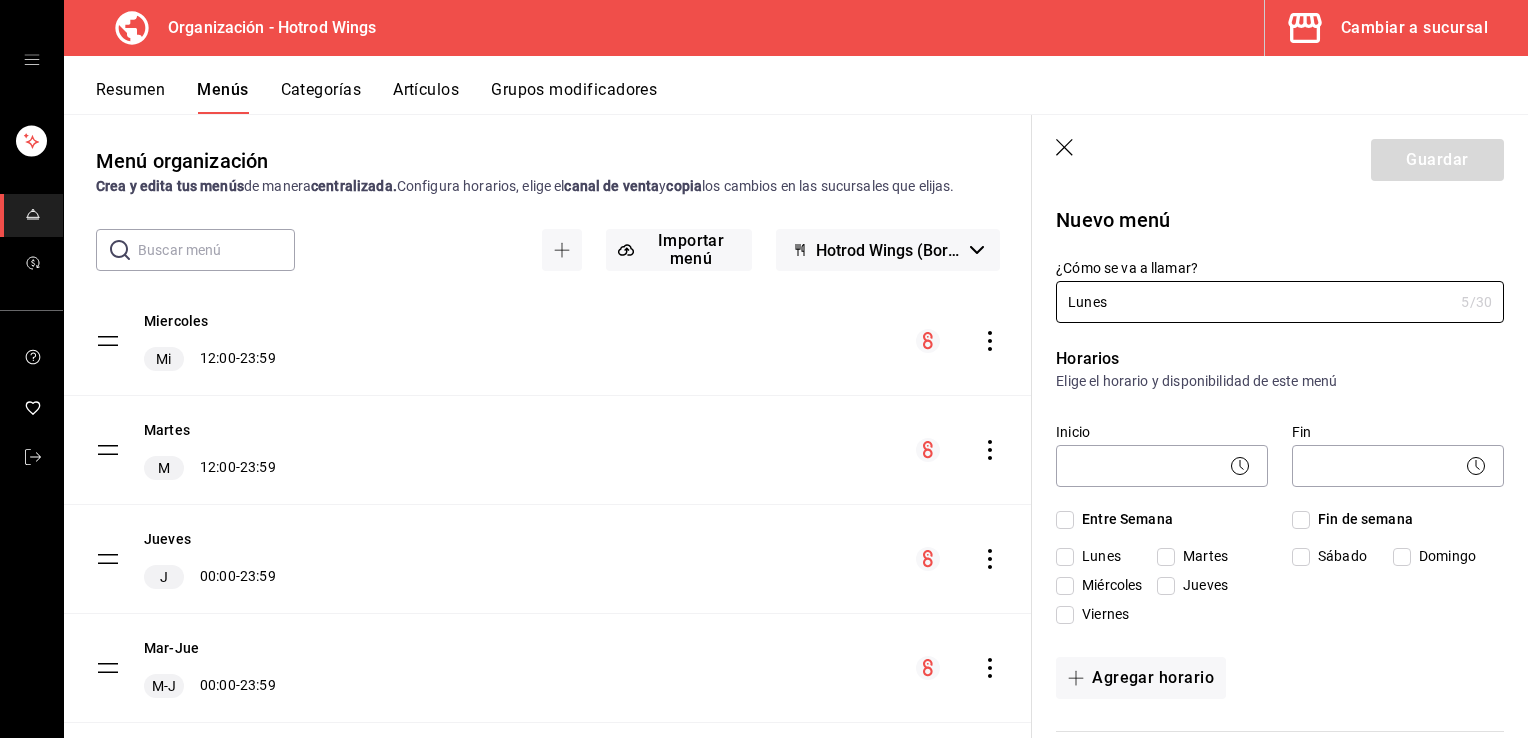 type on "Lunes" 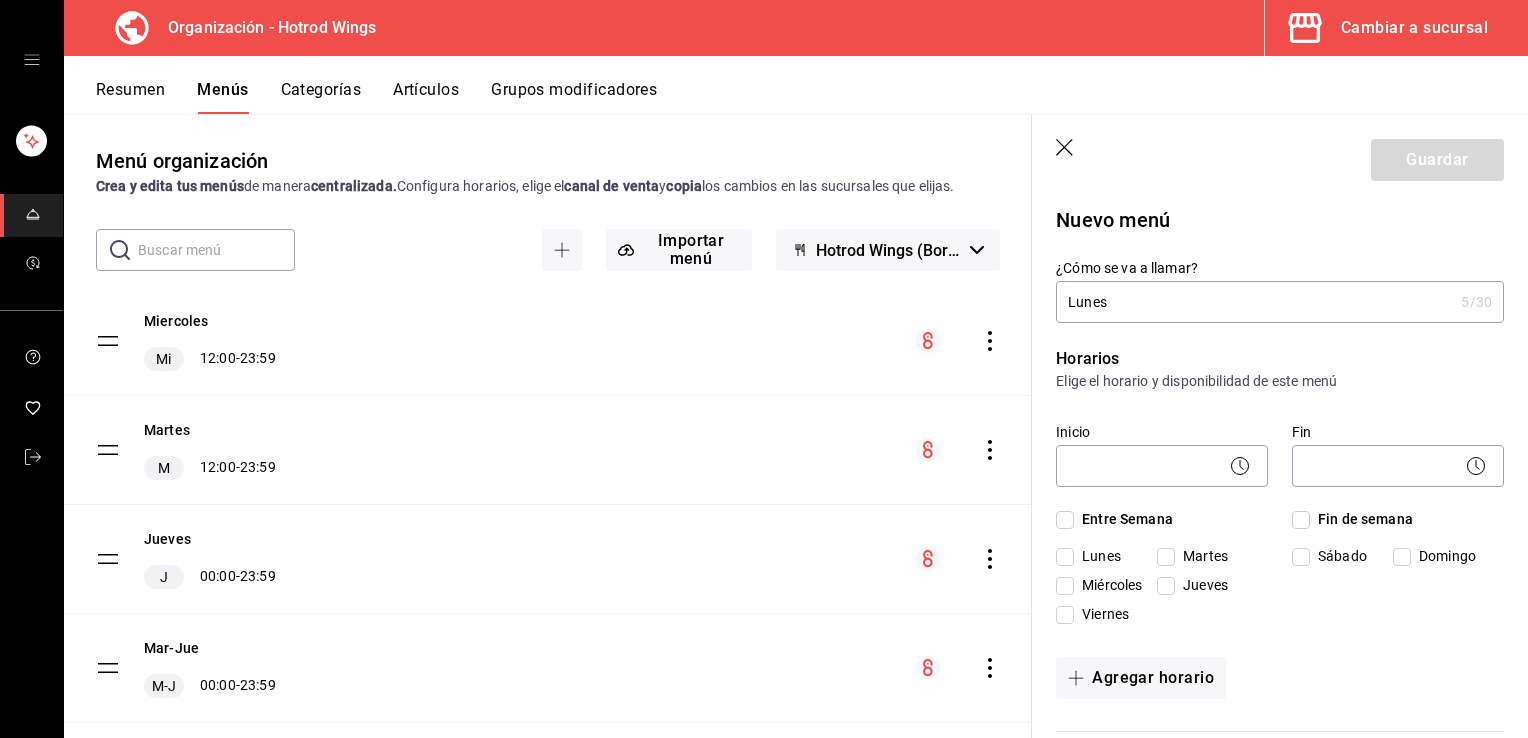 click 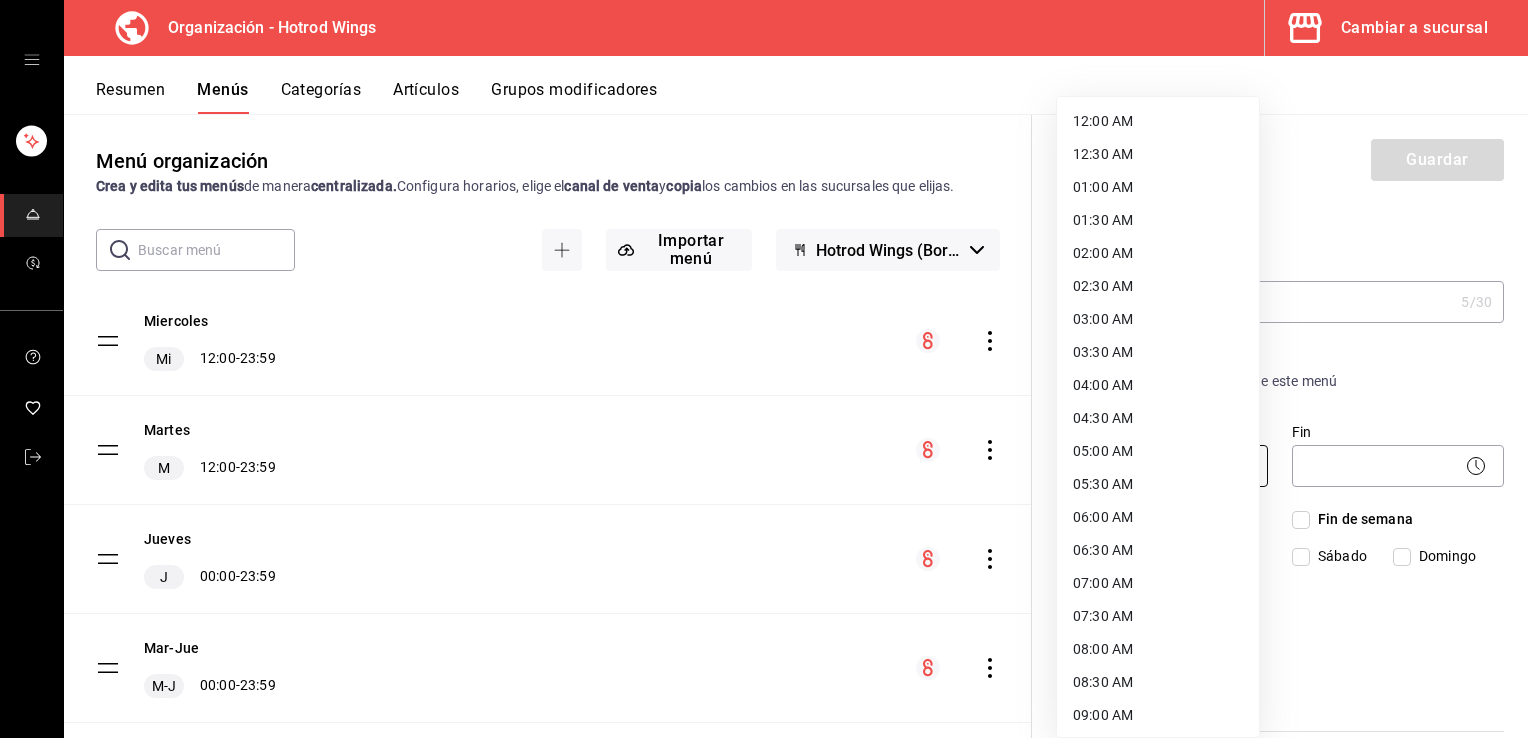 click on "Organización - Hotrod Wings Cambiar a sucursal Resumen Menús Categorías Artículos Grupos modificadores Menú organización Crea y edita tus menús  de manera  centralizada.  Configura horarios, elige el  canal de venta  y  copia  los cambios en las sucursales que elijas. ​ ​ Importar menú Hotrod Wings (Borrador) Miercoles Mi 12:00  -  23:59 Martes M 12:00  -  23:59 Jueves J 00:00  -  23:59 Mar-Jue M-J 00:00  -  23:59 Precio Sucursal L-D 00:00  -  23:59 Mar-Vie 12-6 M-V 12:00  -  18:00 Viernes V 00:00  -  23:59 Precio Delivery L-V 12:00  -  22:00 S,D 12:00  -  22:00 Guardar Nuevo menú ¿Cómo se va a llamar? Lunes 5 /30 ¿Cómo se va a llamar? Horarios Elige el horario y disponibilidad de este menú Inicio ​ Fin ​ Entre Semana Lunes Martes Miércoles Jueves Viernes Fin de semana Sábado Domingo Agregar horario Categorías Selecciona una categoría existente ¿Dónde se va a mostrar tu menú? Selecciona los canales de venta disponibles Punto de venta Uber Eats DiDi Food Rappi Pedidos Online Clave" at bounding box center [764, 369] 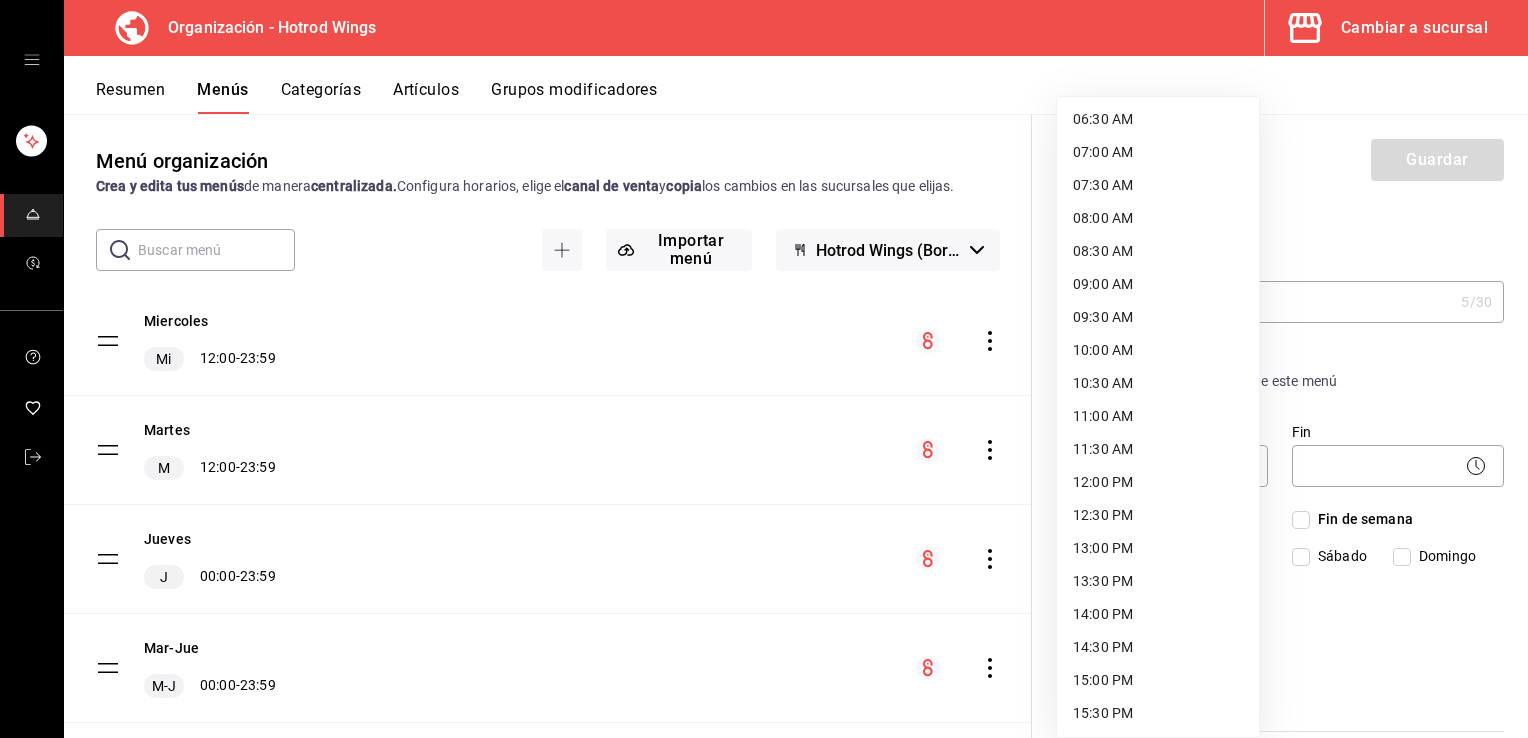 scroll, scrollTop: 446, scrollLeft: 0, axis: vertical 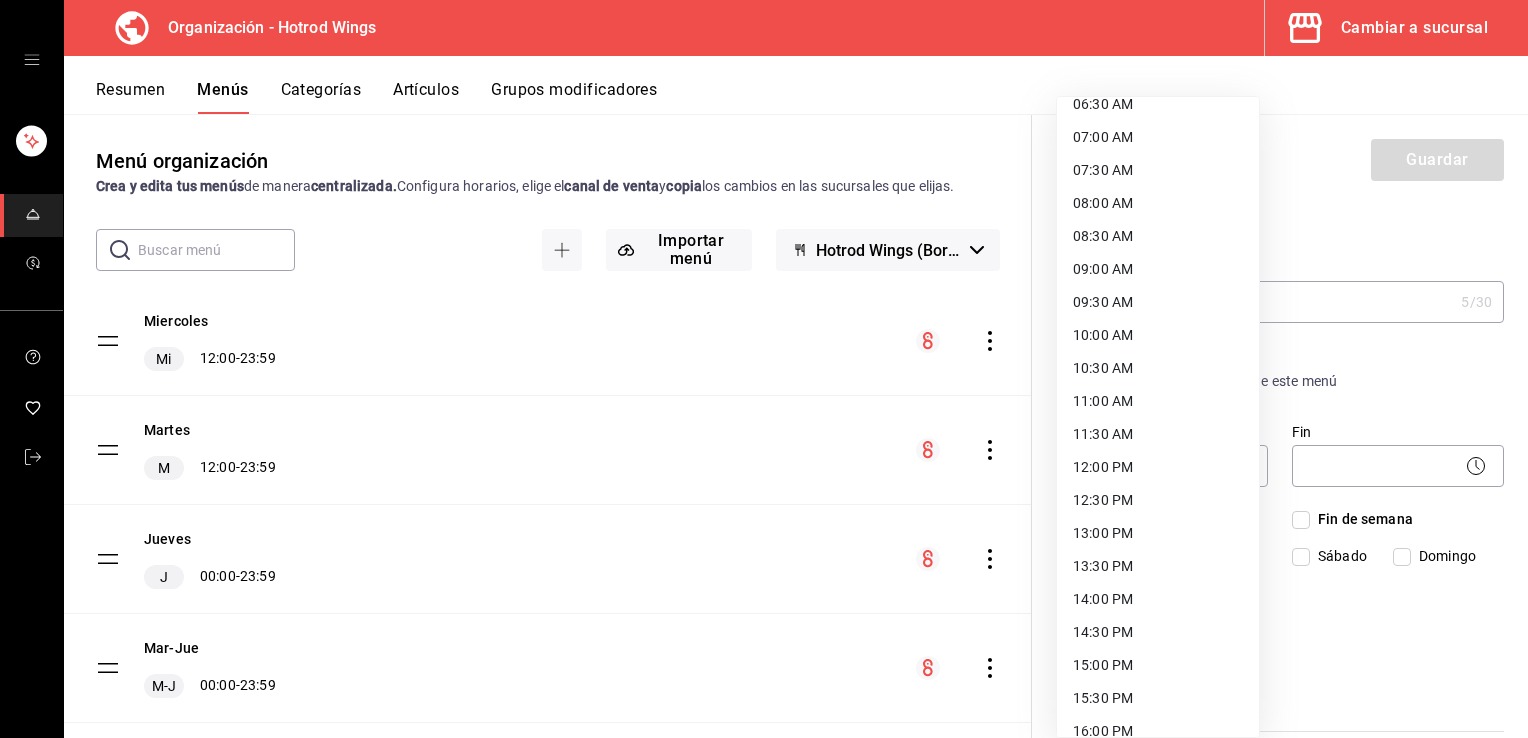 click on "11:00 AM" at bounding box center [1158, 401] 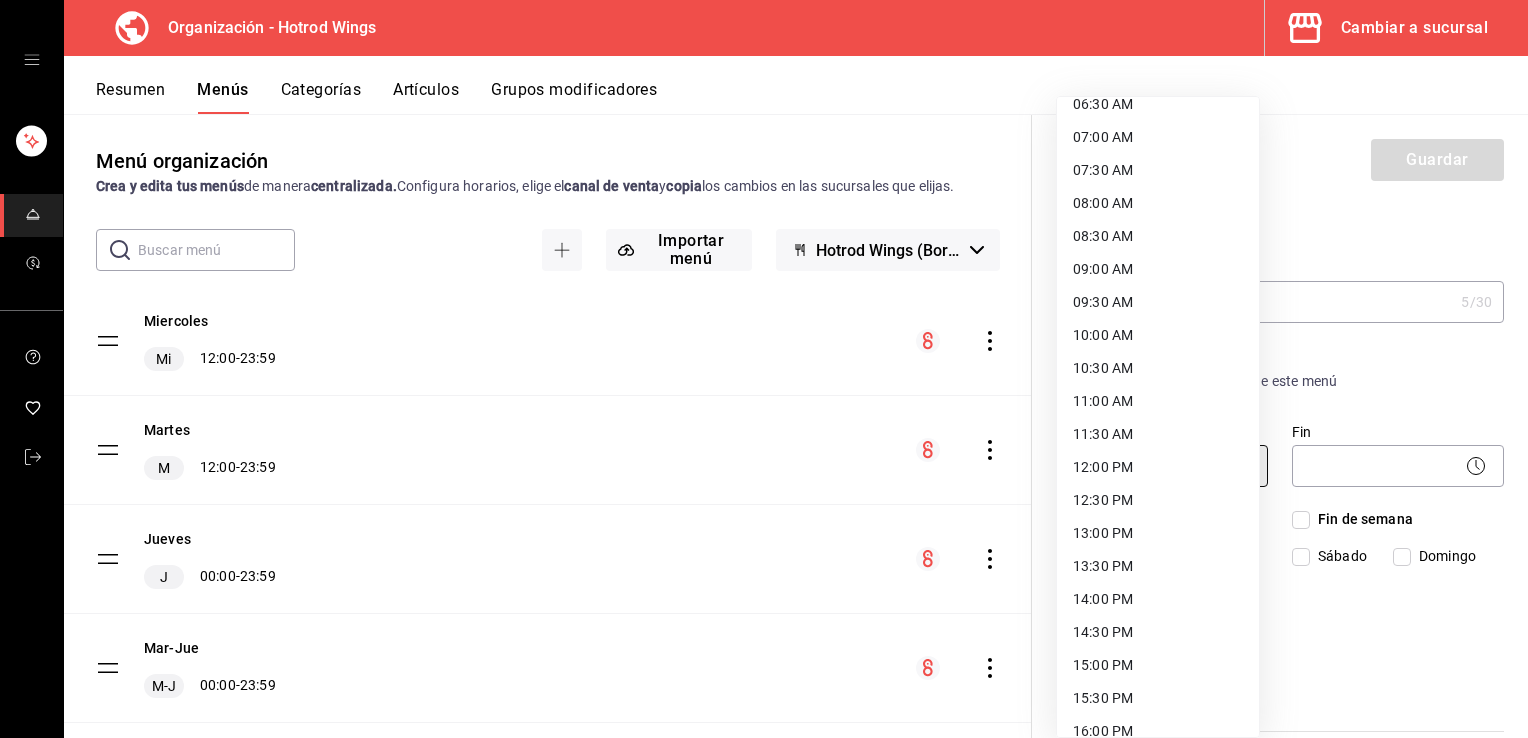 type on "11:00" 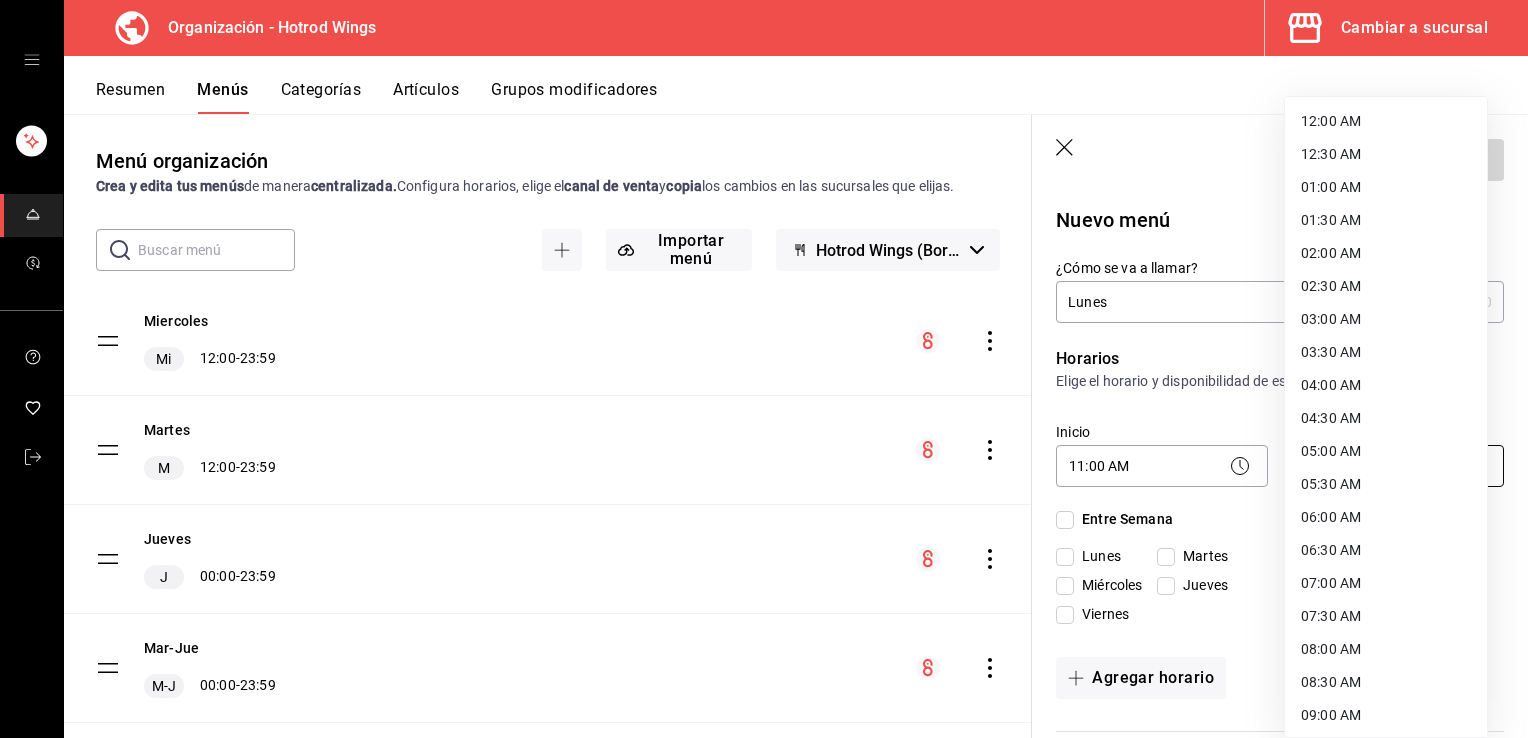 click on "Organización - Hotrod Wings Cambiar a sucursal Resumen Menús Categorías Artículos Grupos modificadores Menú organización Crea y edita tus menús de manera centralizada. Configura horarios, elige el canal de venta y copia los cambios en las sucursales que elijas. ​ ​ Importar menú Hotrod Wings (Borrador) Miercoles Mi 12:00 - 23:59 Martes M 12:00 - 23:59 Jueves J 00:00 - 23:59 Mar-Jue M-J 00:00 - 23:59 Precio Sucursal L-D 00:00 - 23:59 Mar-Vie 12-6 M-V 12:00 - 18:00 Viernes V 00:00 - 23:59 Precio Delivery L-V 12:00 - 22:00 S,D 12:00 - 22:00 Guardar Nuevo menú ¿Cómo se va a llamar? Lunes 5 /30 ¿Cómo se va a llamar? Horarios Elige el horario y disponibilidad de este menú Inicio 11:00 AM 11:00 Fin ​ Entre Semana Lunes Martes Miércoles Jueves Viernes Fin de semana Sábado Domingo Agregar horario Categorías Selecciona una categoría existente ¿Dónde se va a mostrar tu menú? Selecciona los canales de venta disponibles Punto de venta Uber Eats DiDi Food Rappi Clave ME-" at bounding box center (764, 369) 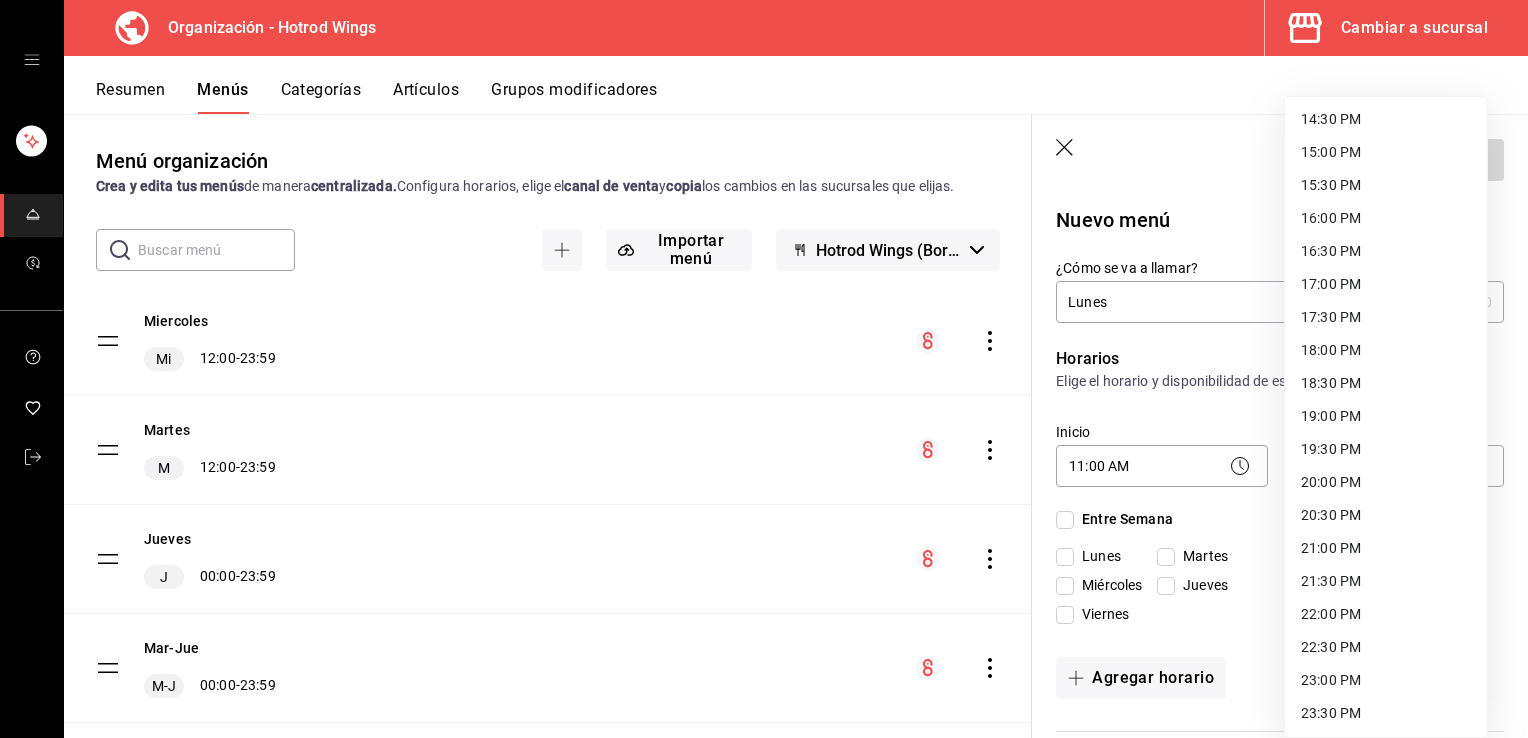 scroll, scrollTop: 992, scrollLeft: 0, axis: vertical 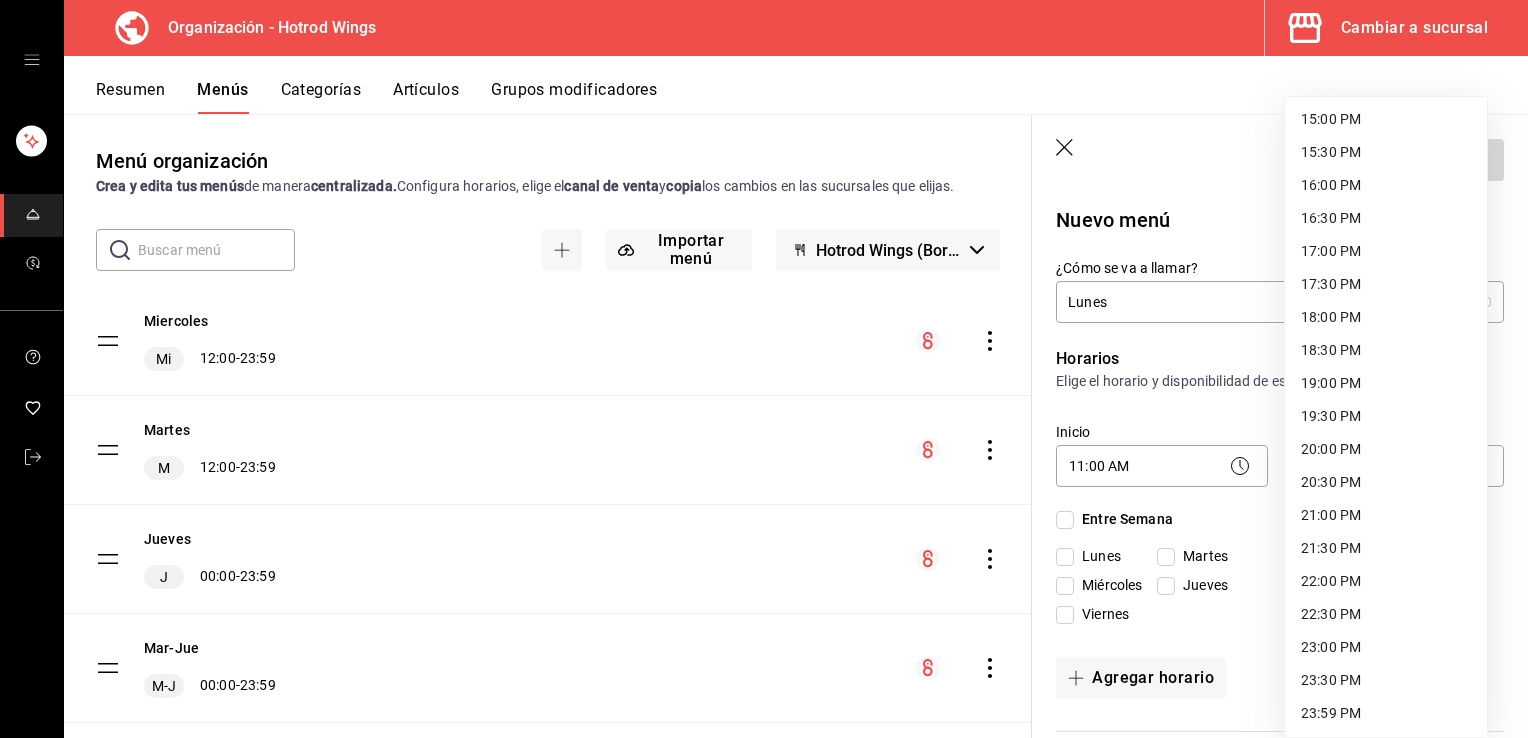 click on "23:00 PM" at bounding box center (1386, 647) 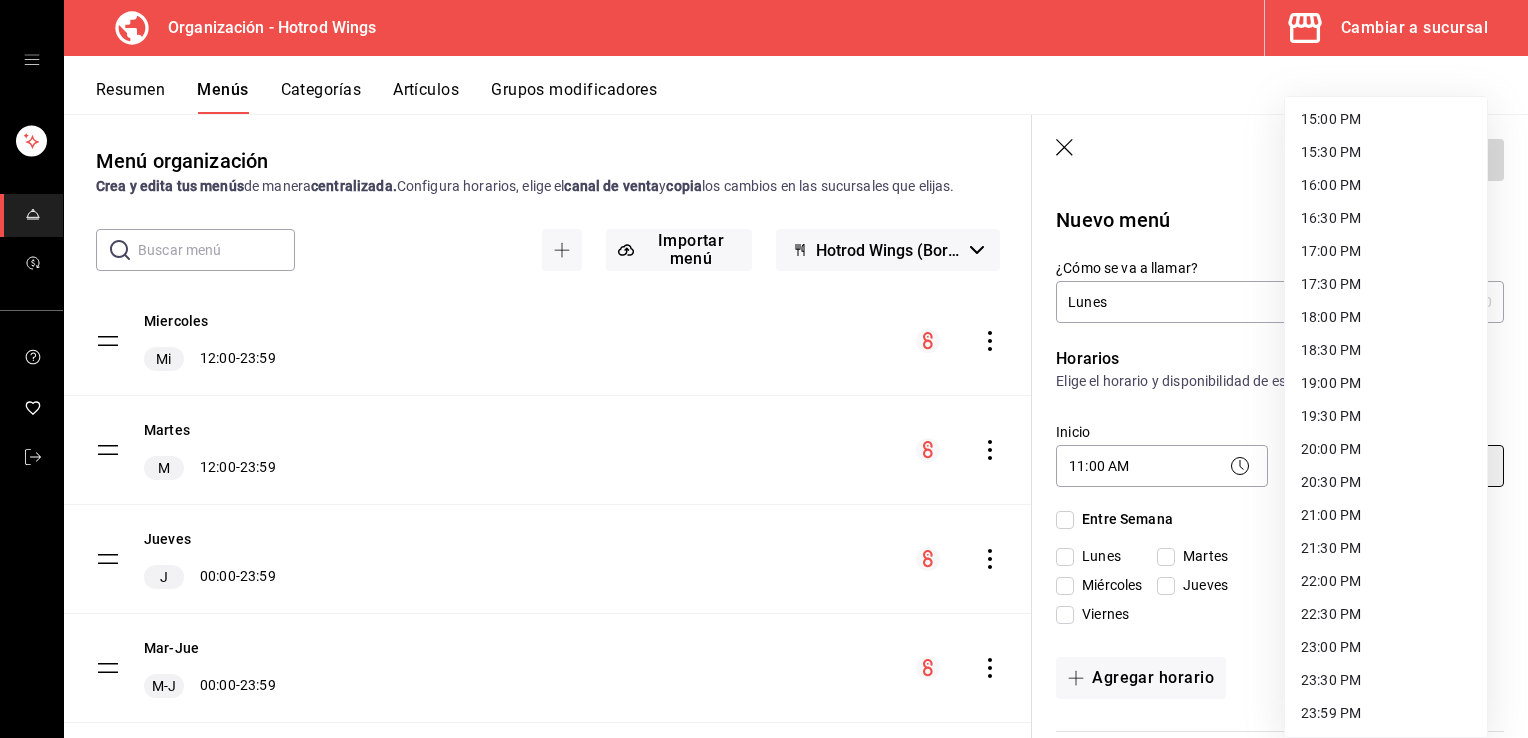 type on "23:00" 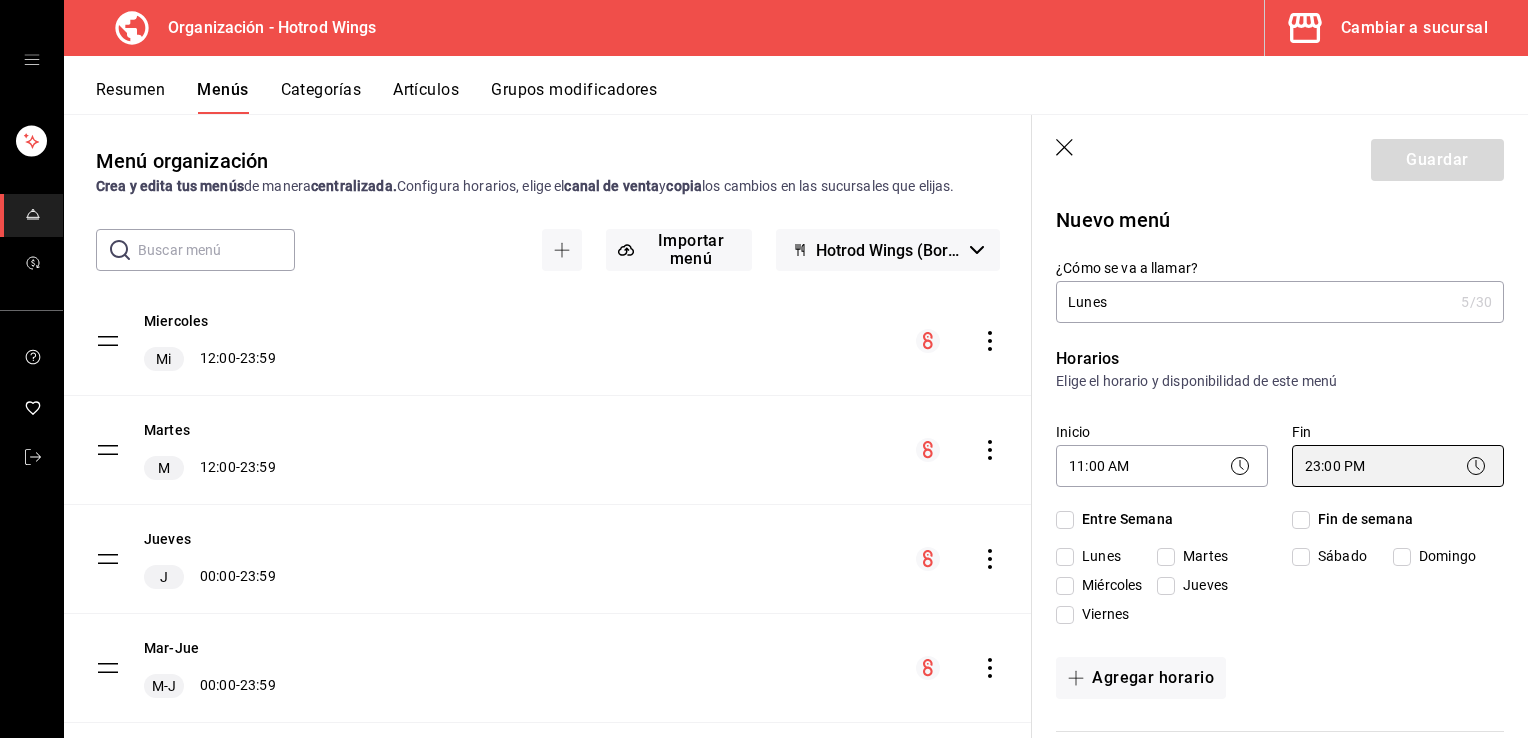 scroll, scrollTop: 108, scrollLeft: 0, axis: vertical 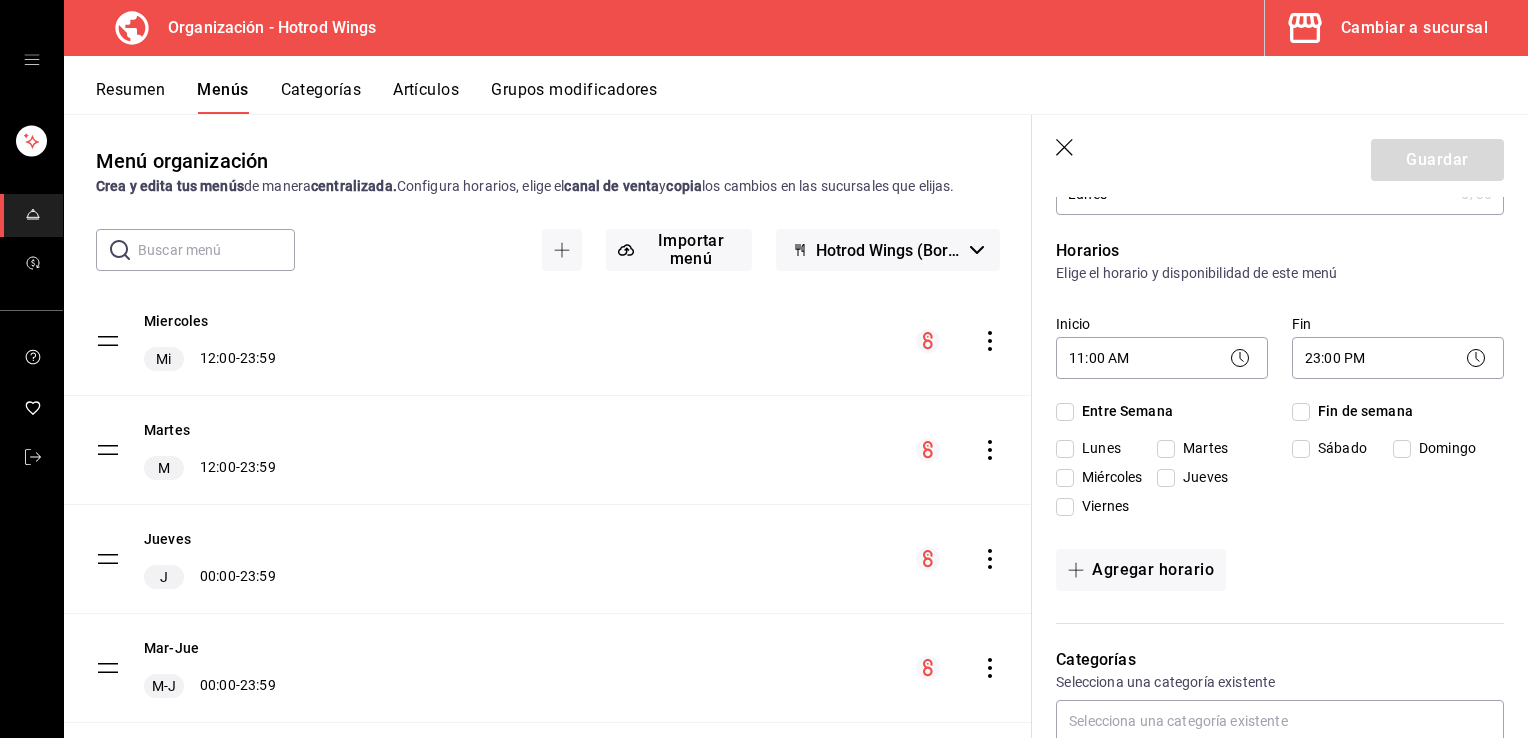 click on "Lunes" at bounding box center [1065, 449] 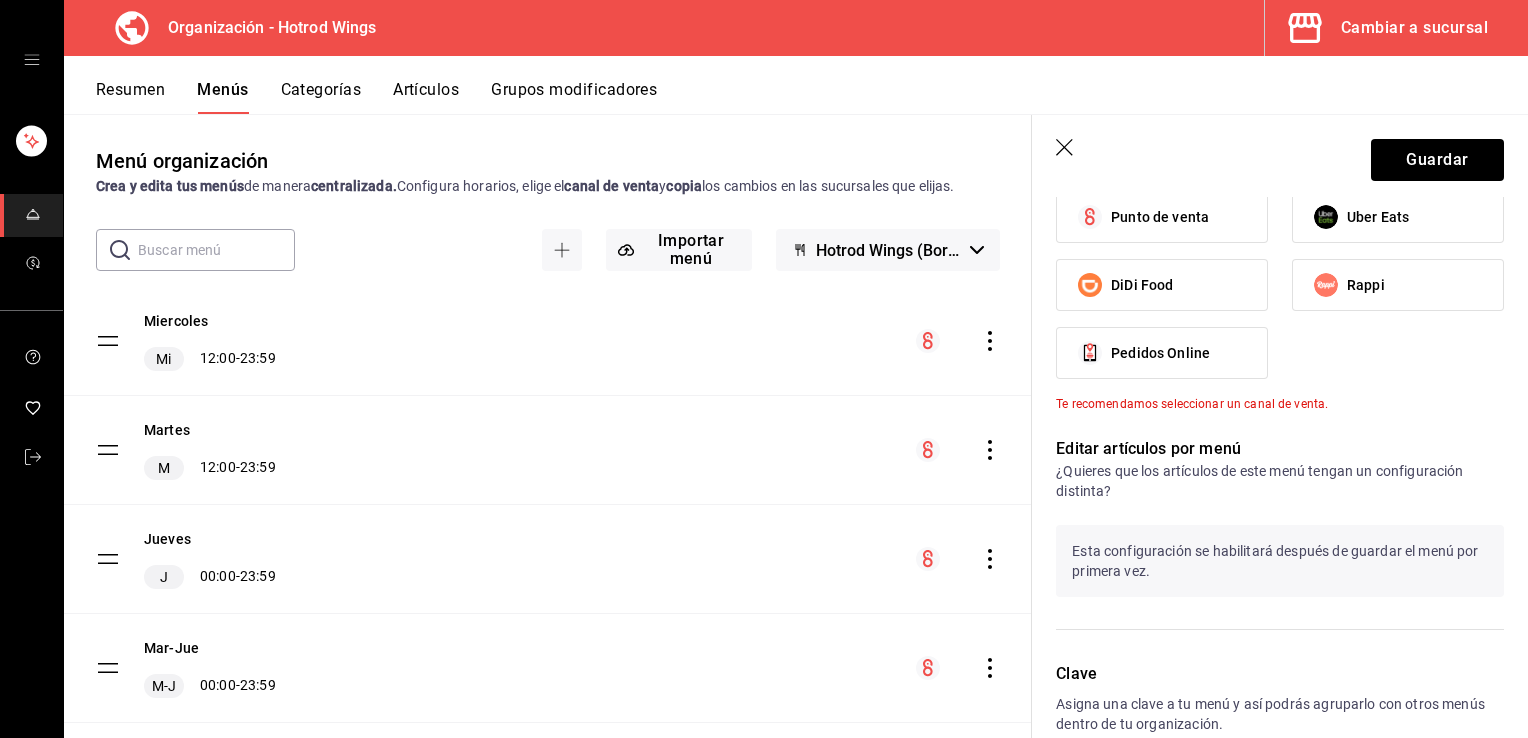 scroll, scrollTop: 807, scrollLeft: 0, axis: vertical 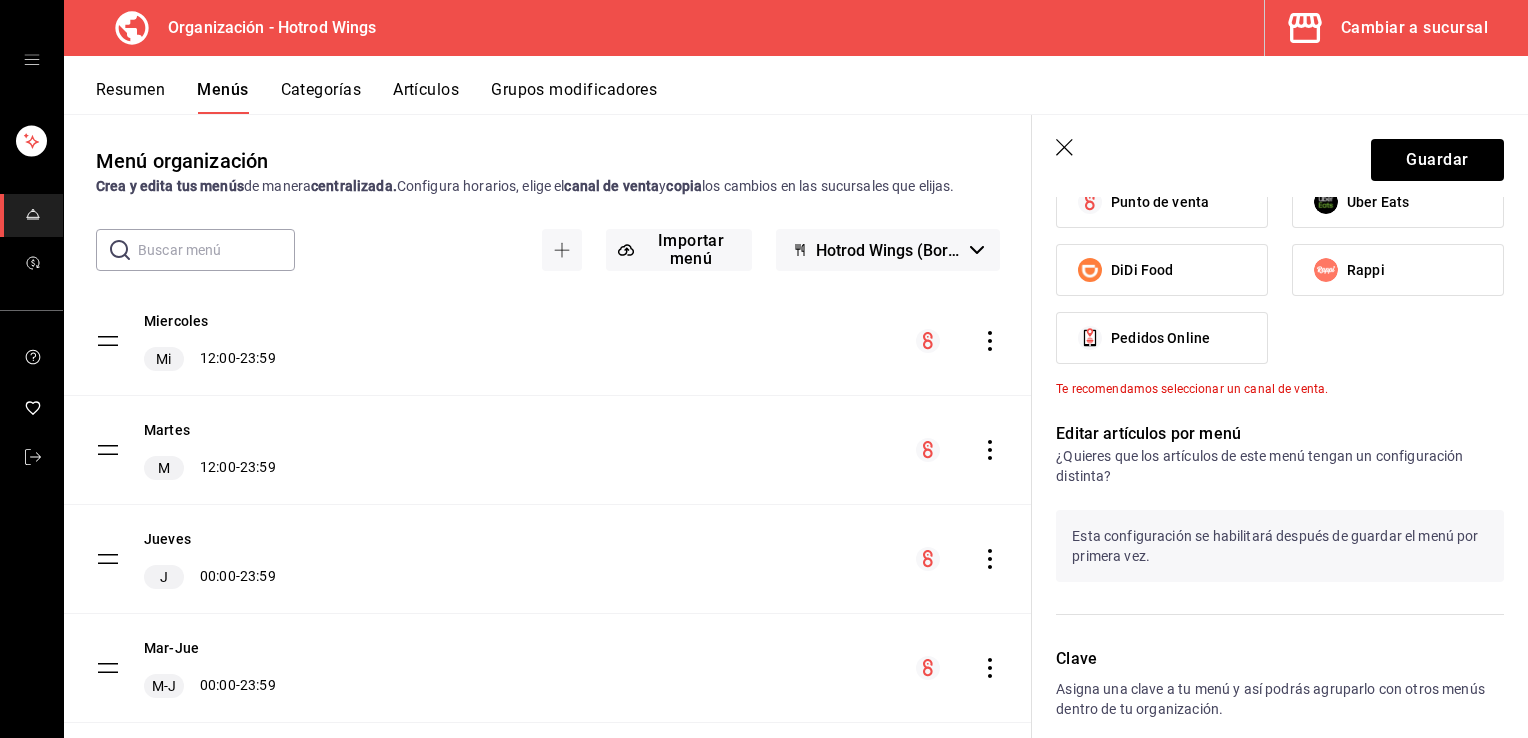 click on "Punto de venta" at bounding box center (1162, 202) 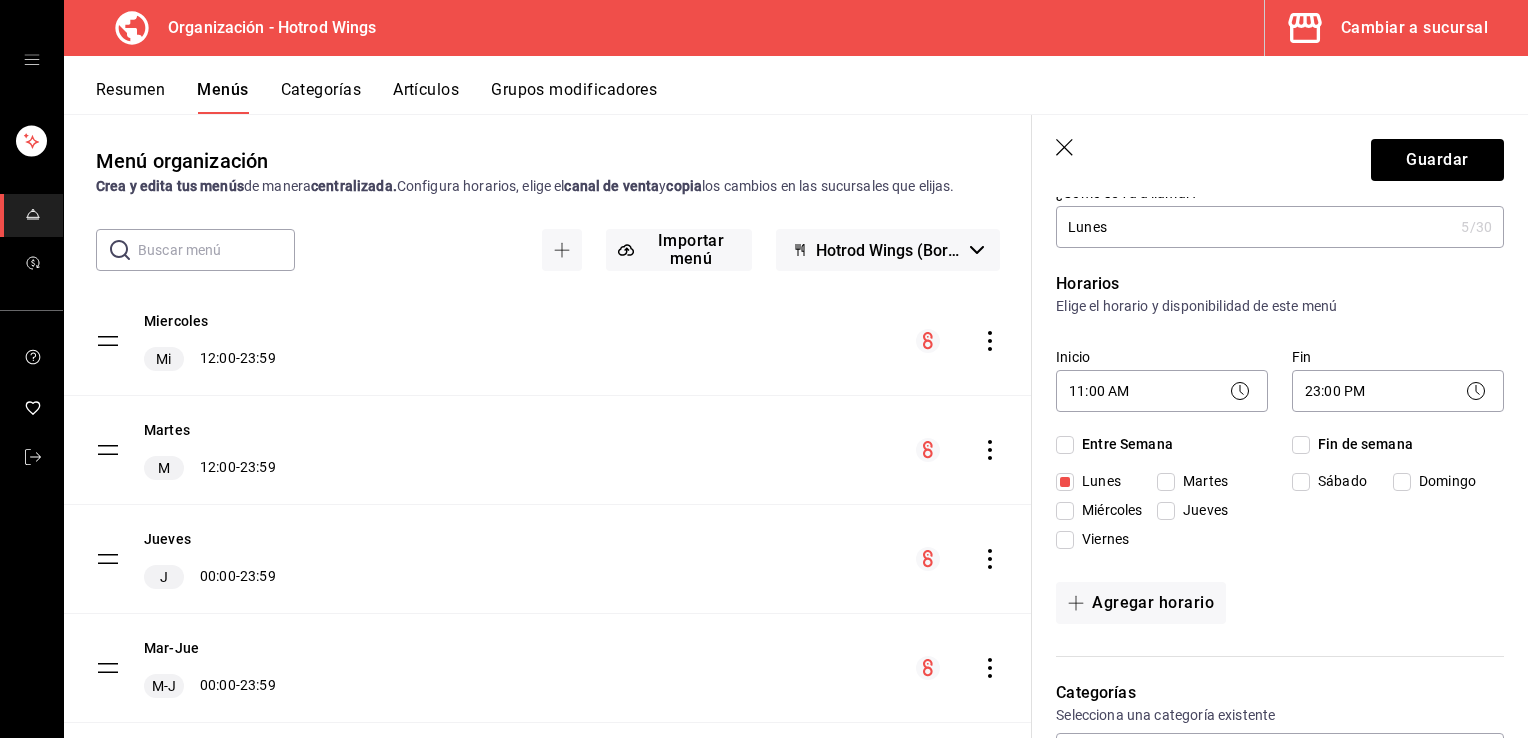 scroll, scrollTop: 0, scrollLeft: 0, axis: both 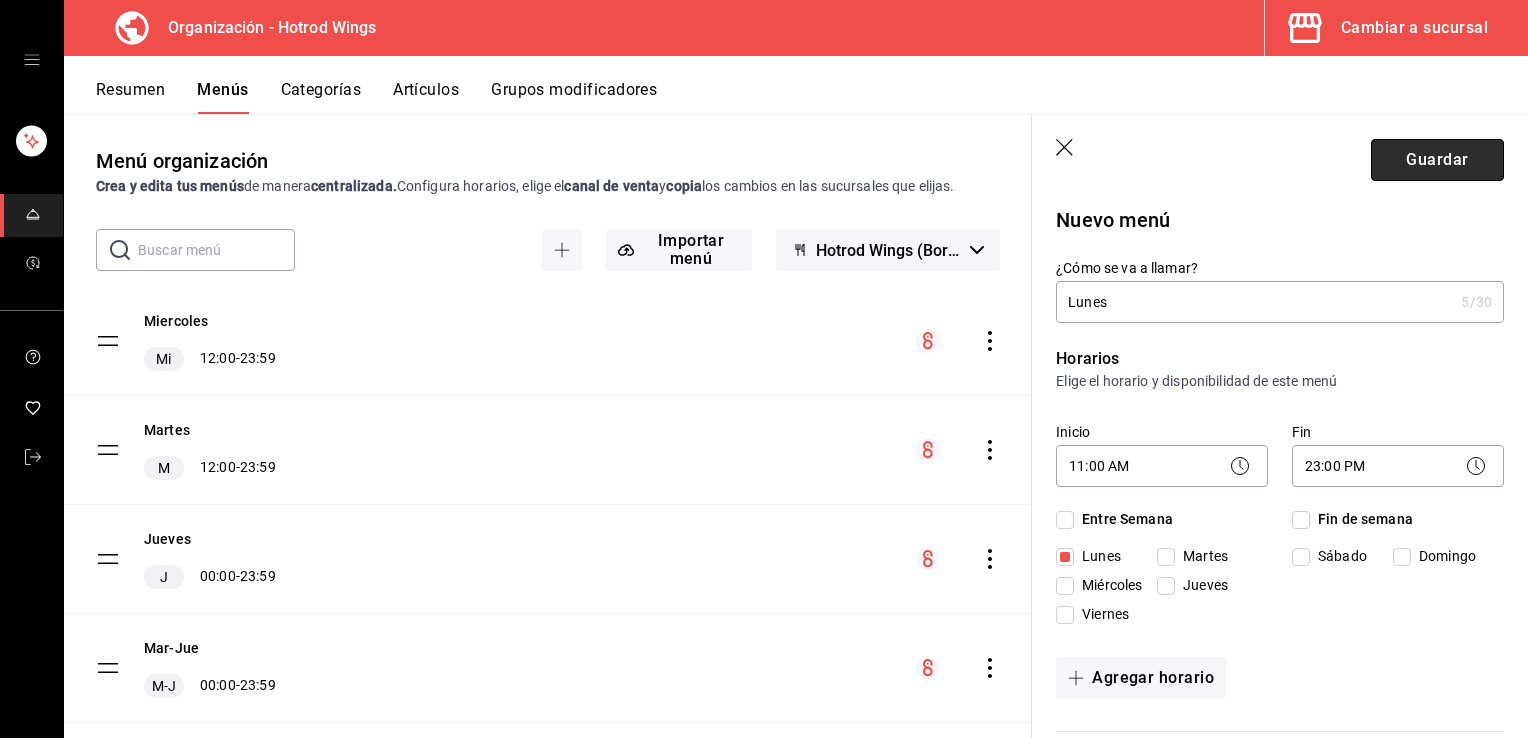 click on "Guardar" at bounding box center [1437, 160] 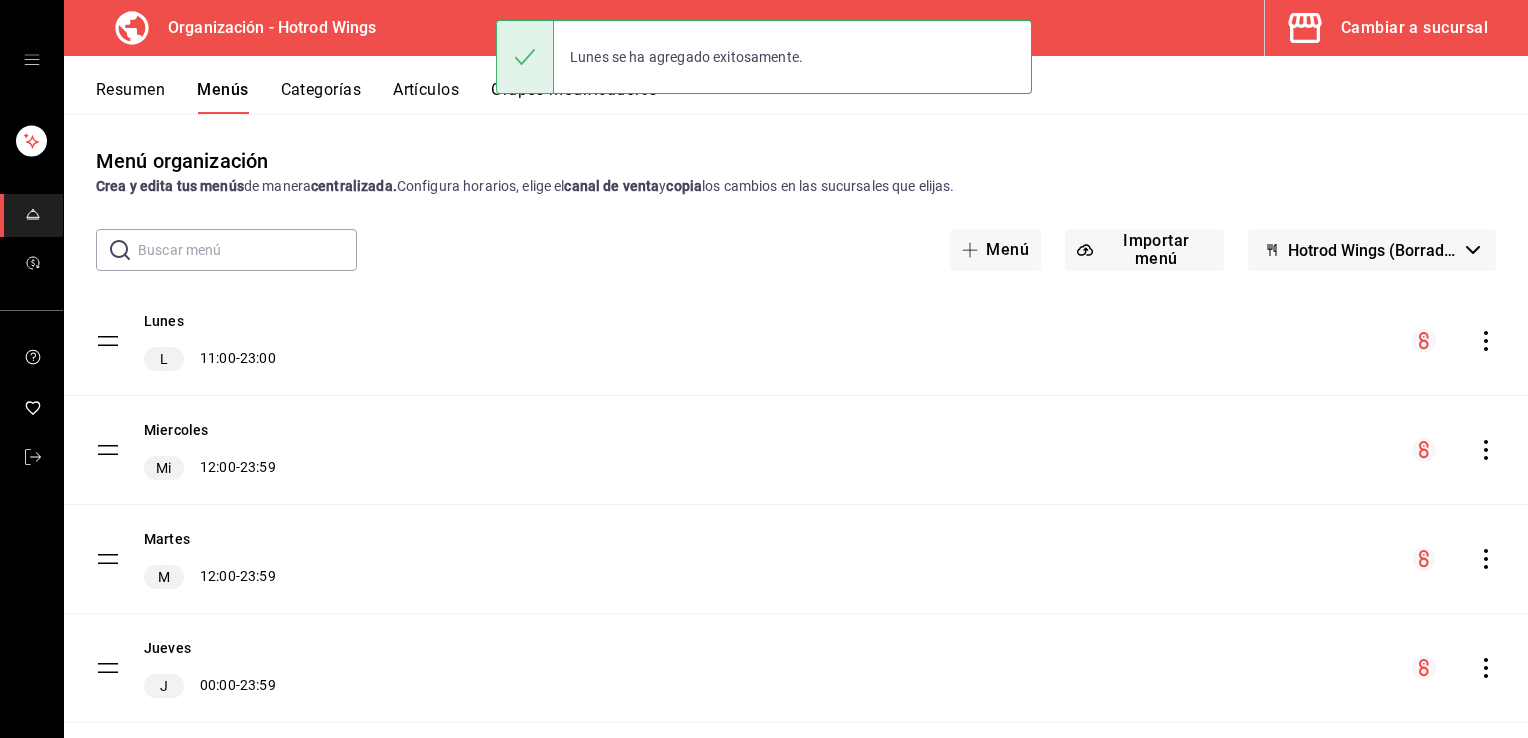 click on "Categorías" at bounding box center (321, 97) 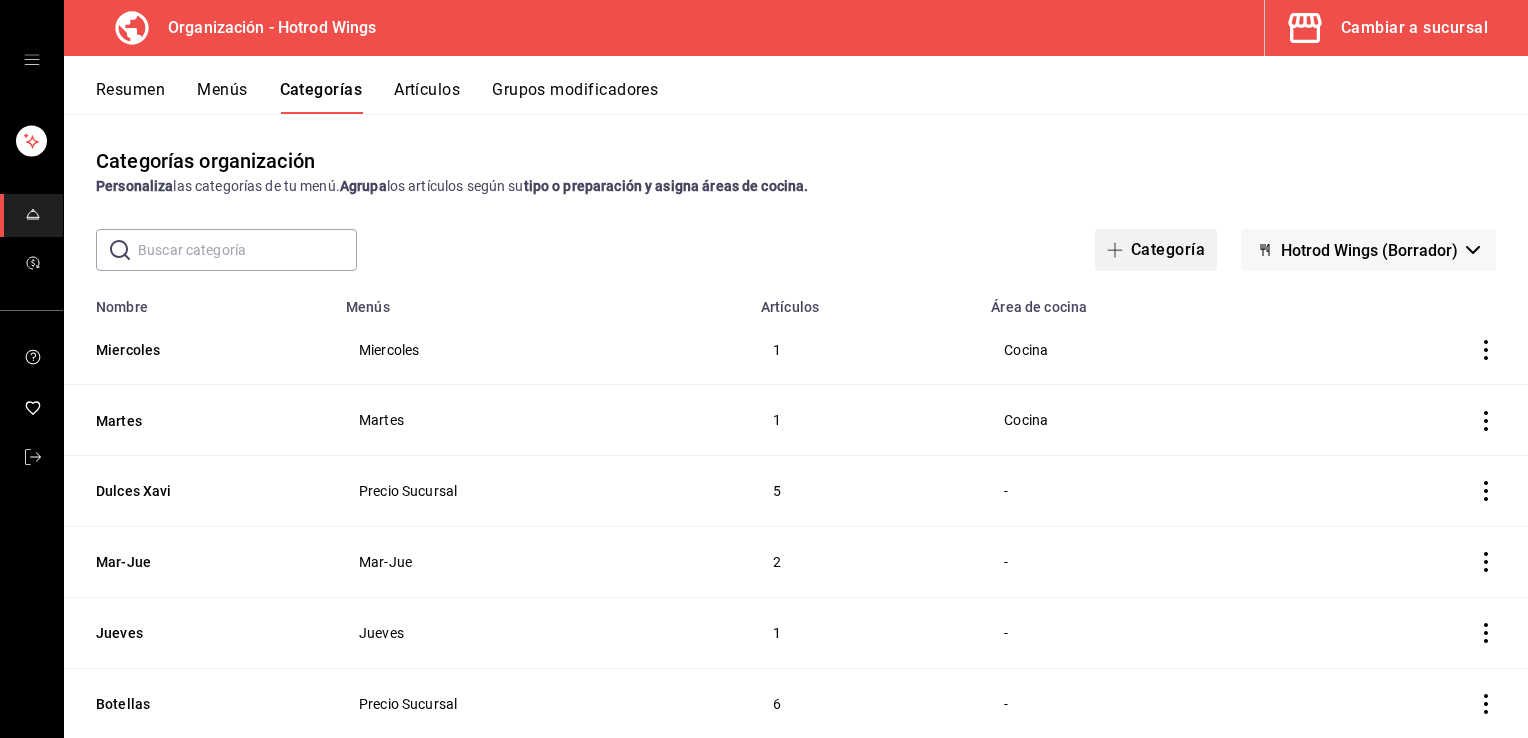 click on "Categoría" at bounding box center [1156, 250] 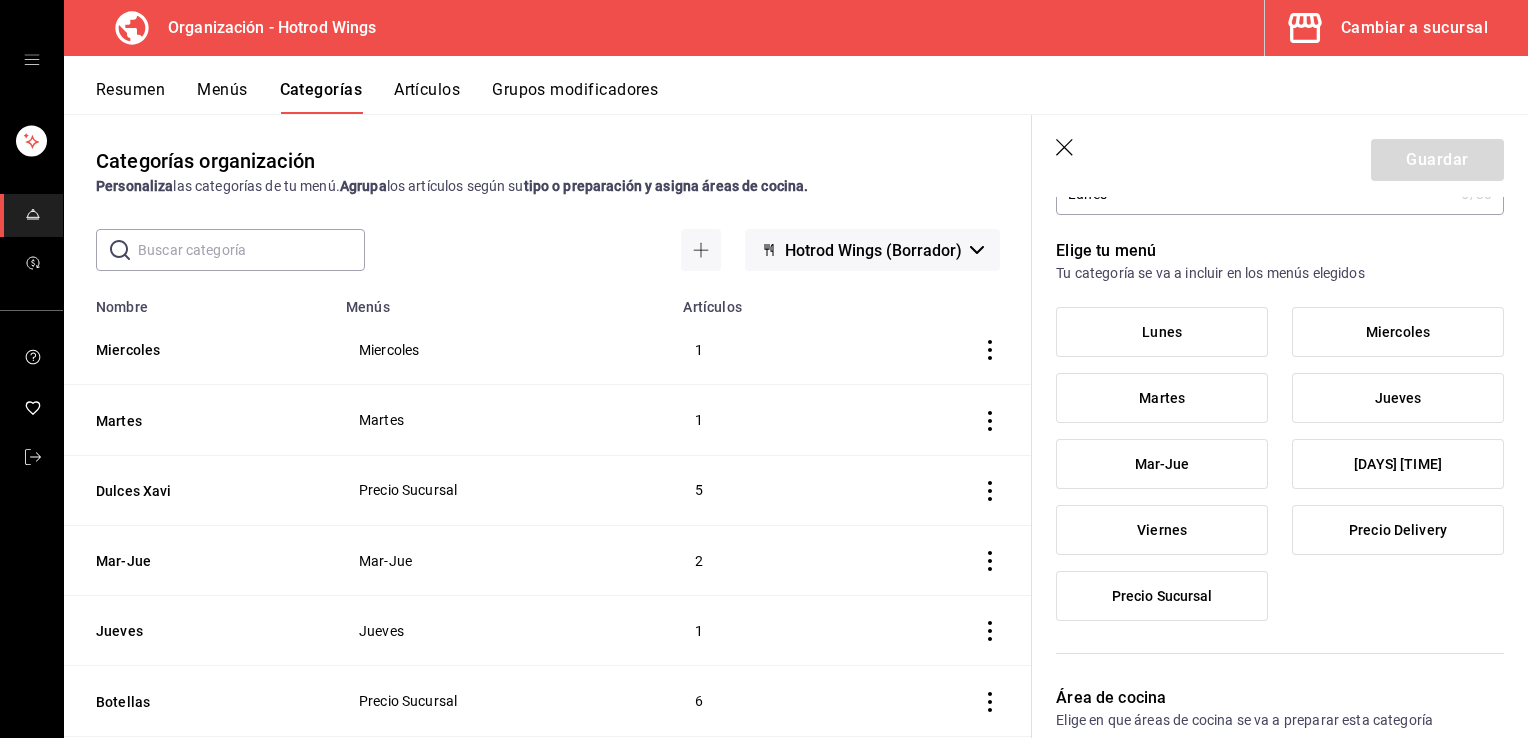 scroll, scrollTop: 112, scrollLeft: 0, axis: vertical 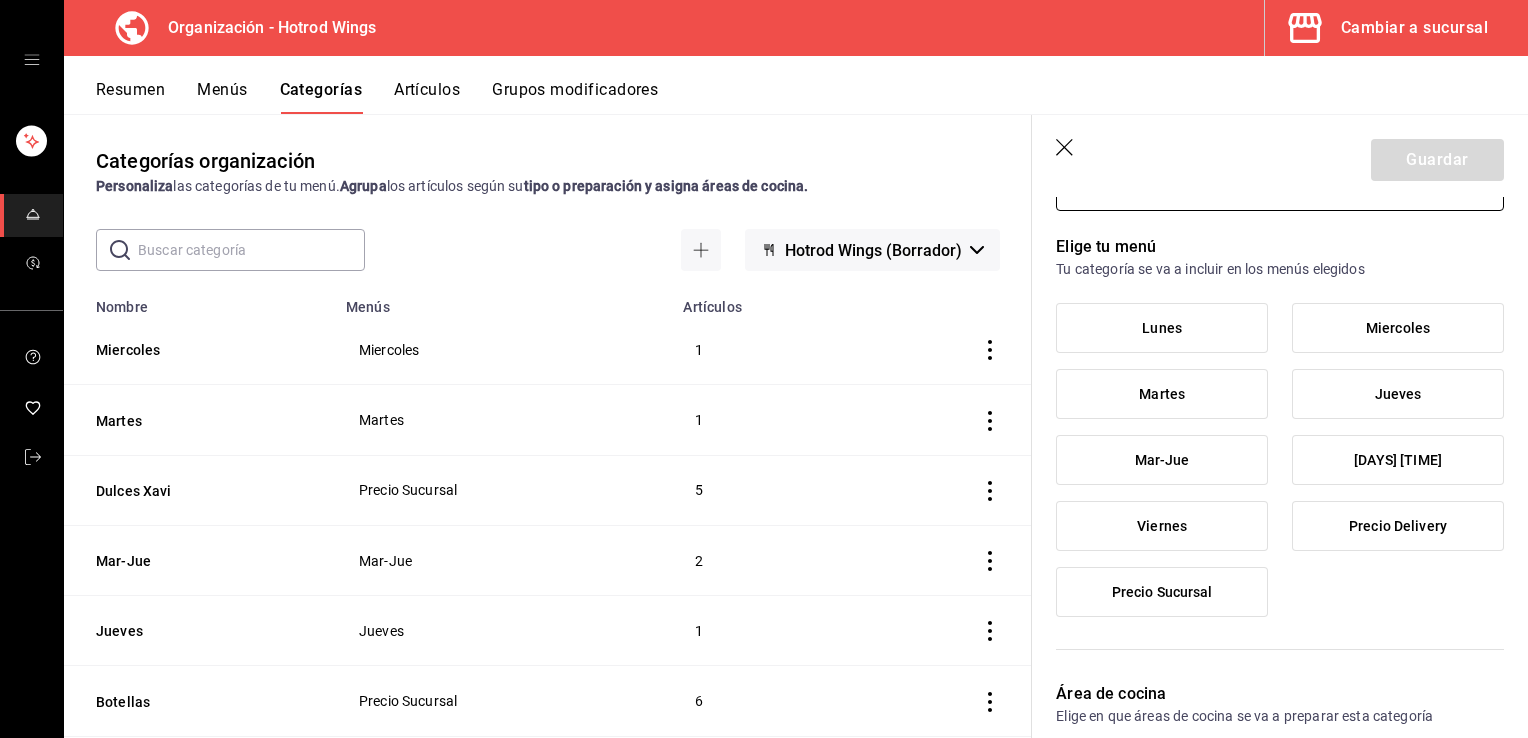 type on "Lunes" 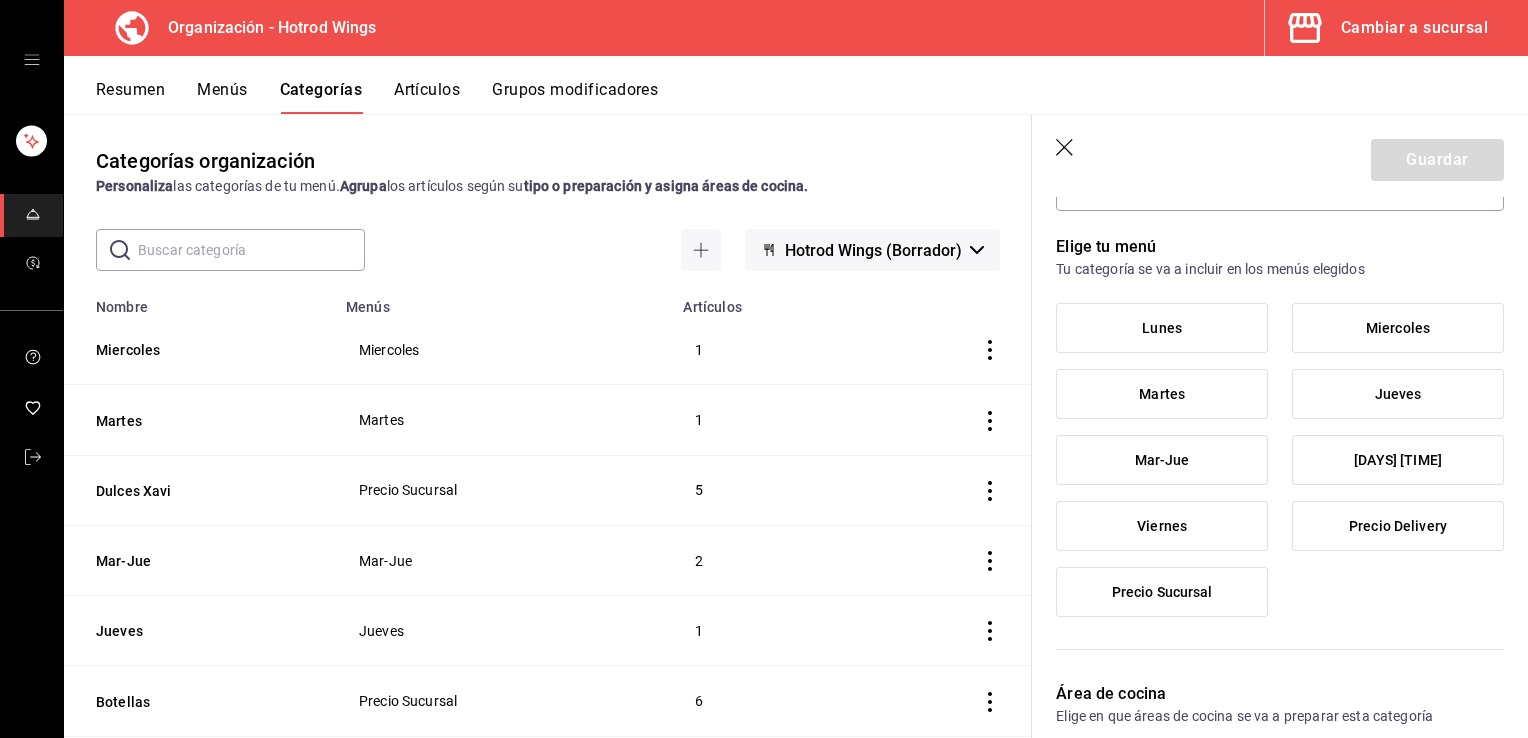 click on "Lunes" at bounding box center [1162, 328] 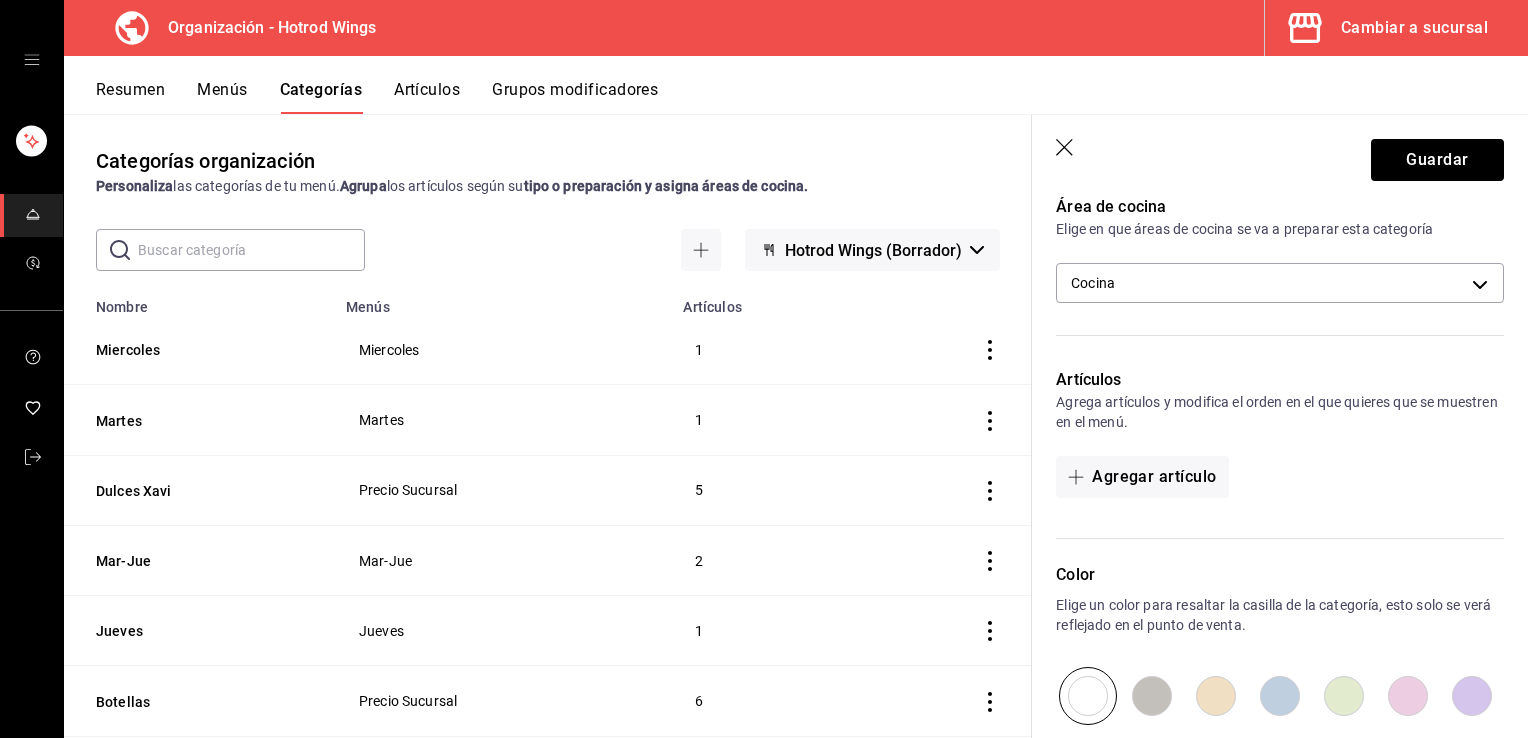 scroll, scrollTop: 600, scrollLeft: 0, axis: vertical 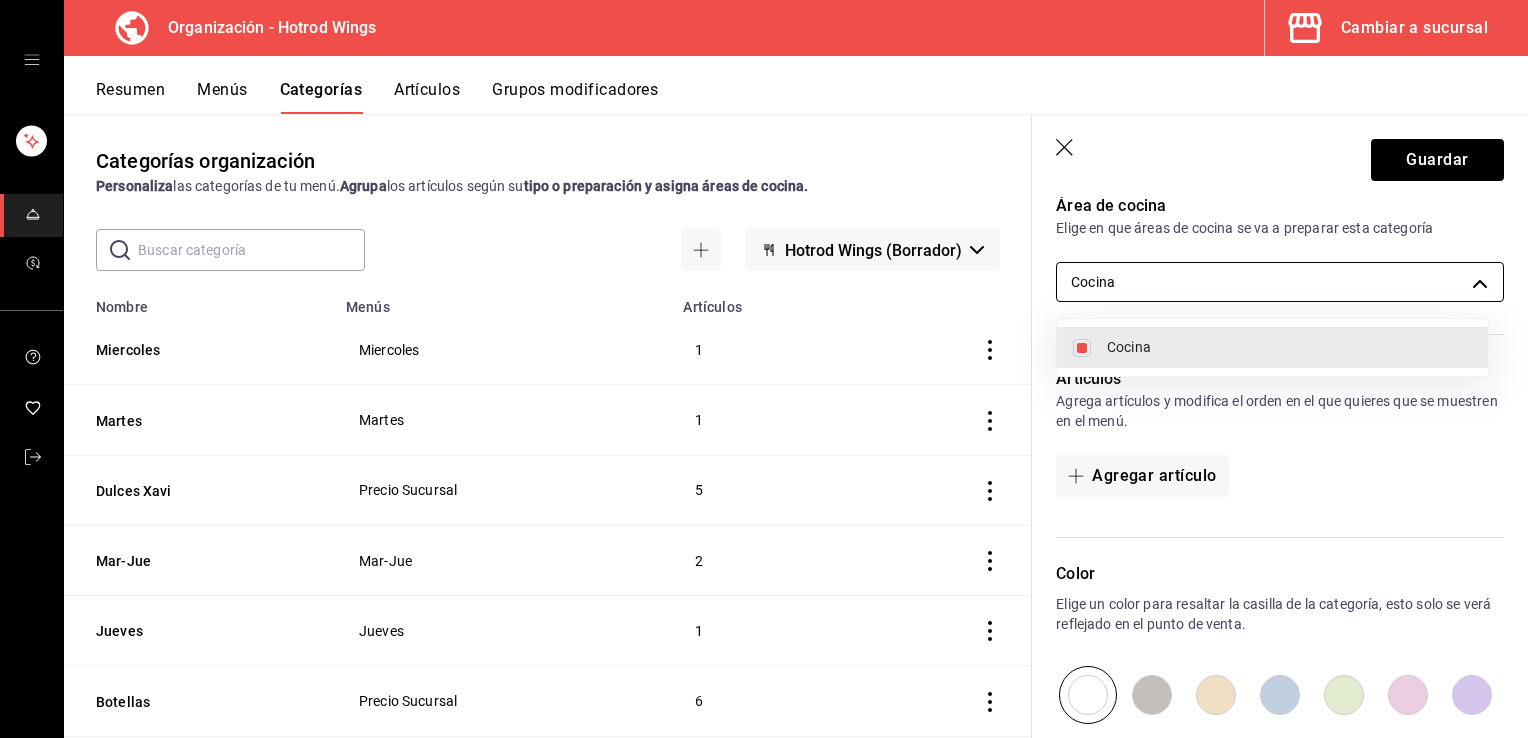 click on "[ORGANIZATION] - [BRANCH_NAME] [CHANGE_TO_BRANCH] [SUMMARY] [MENUS] [CATEGORIES] [ITEMS] [MODIFIER_GROUPS] [CATEGORIES] [ORGANIZATION] [PERSONALIZE] [YOUR] [MENU] [CATEGORIES]. [GROUP] [ITEMS] [BY] [TYPE] [OR] [PREPARATION] [AND] [ASSIGN] [KITCHEN] [AREAS]. [ ] [ ] [BRANCH_NAME] ([DRAFT]) [NAME] [MENUS] [ITEMS] [WEDNESDAY] [WEDNESDAY] [1] [TUESDAY] [TUESDAY] [1] [SWEETS] [XAVI] [PRICE] [BRANCH] [5] [MON-THU] [MON-THU] [2] [THURSDAY] [THURSDAY] [1] [BOTTLES] [PRICE] [BRANCH] [6] [GAMES_AND_VIP] [PRICE] [BRANCH] [4] [AXES] [PRICE] [BRANCH] [5] [KIDS_MENU] [PRICE] [DELIVERY] [PRICE] [BRANCH] [5] [FAMILY] [PRICE] [DELIVERY] [PRICE] [BRANCH] [3] [TACOS] [PRICE] [DELIVERY] [PRICE] [BRANCH] [3] [APPETIZERS] [PRICE] [DELIVERY] [PRICE] [BRANCH] [8] [FRIDAY] [FRIDAY] [1] [MON-FRI] [MON-FRI] [12-6] [2] [FROZEN] [PRICE] [BRANCH] [4] [TRADITIONAL_SHOTS] [PRICE] [BRANCH] [12] [PREPARED_SHOTS] [PRICE] [BRANCH] [7] [MIXES] [PRICE] [BRANCH] [6] [DESSERTS] [PRICE] [BRANCH] [3] [HAMBURGERS] [PRICE] [DELIVERY] [PRICE] [BRANCH] [5] [SAVE] [NEW_CATEGORY] [WHAT_SHOULD_IT_BE_CALLED?] [MONDAY] [5] [/30] [WHAT_SHOULD_IT_BE_CALLED?] [CHOOSE] [YOUR] [MENU] [MONDAY] [WEDNESDAY]" at bounding box center [764, 369] 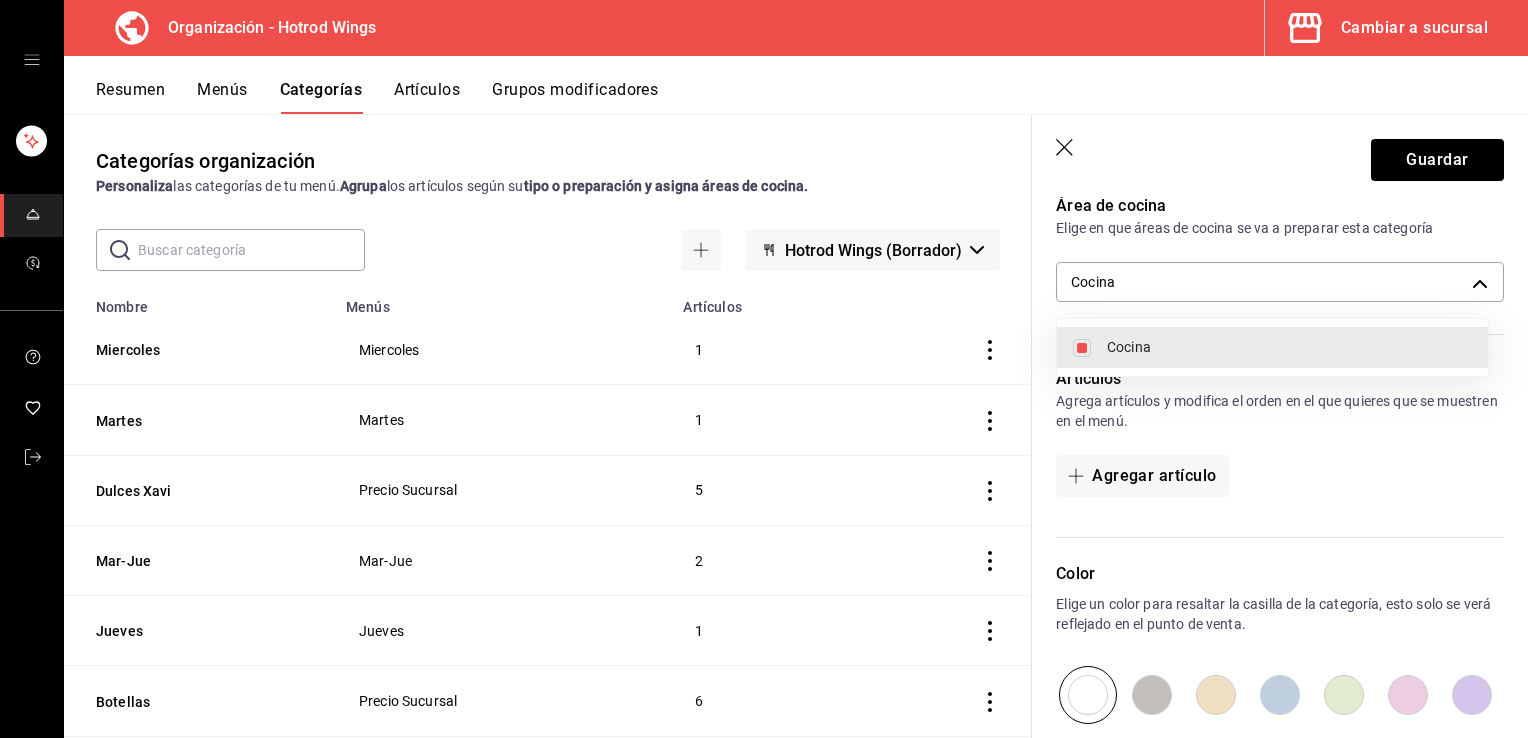 click on "Cocina" at bounding box center [1272, 347] 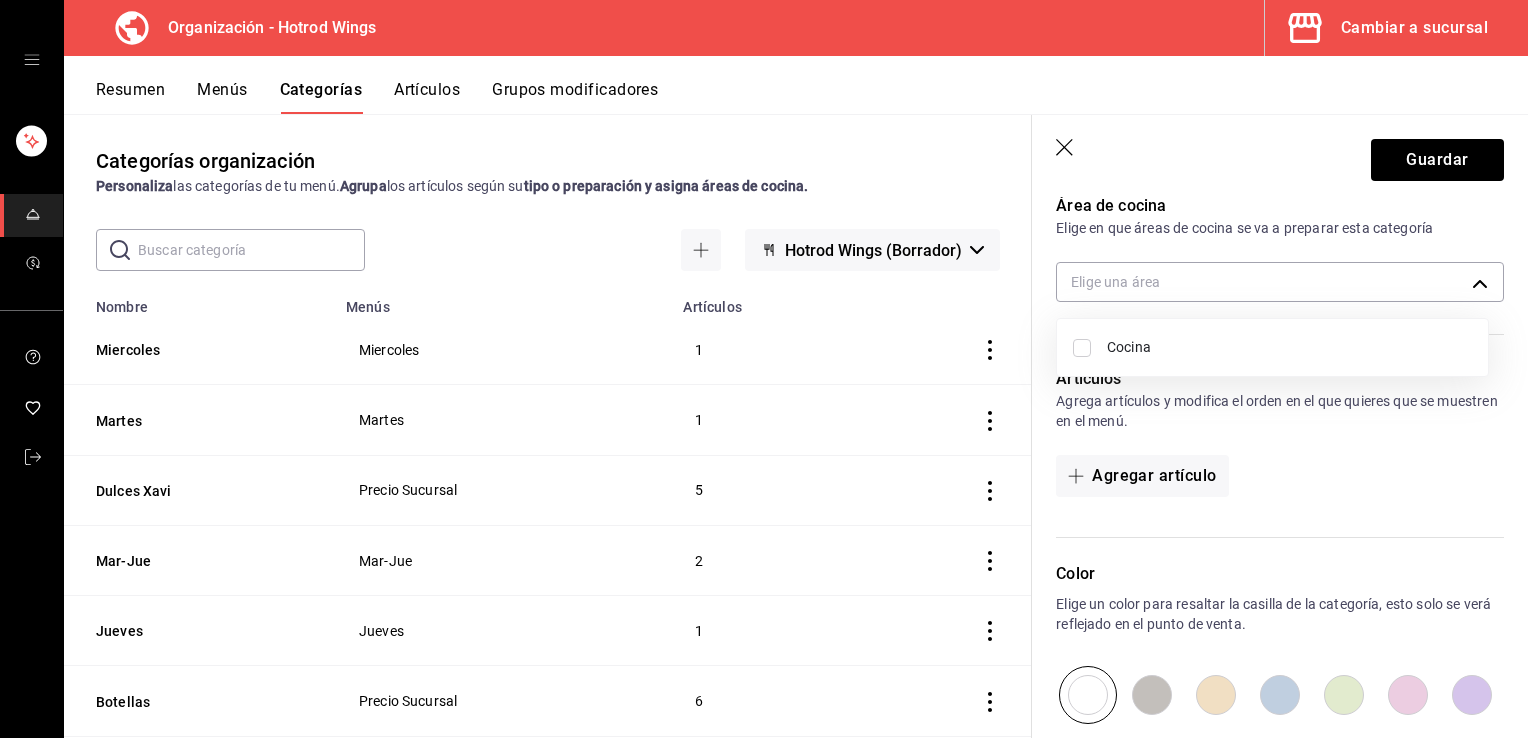 click at bounding box center [764, 369] 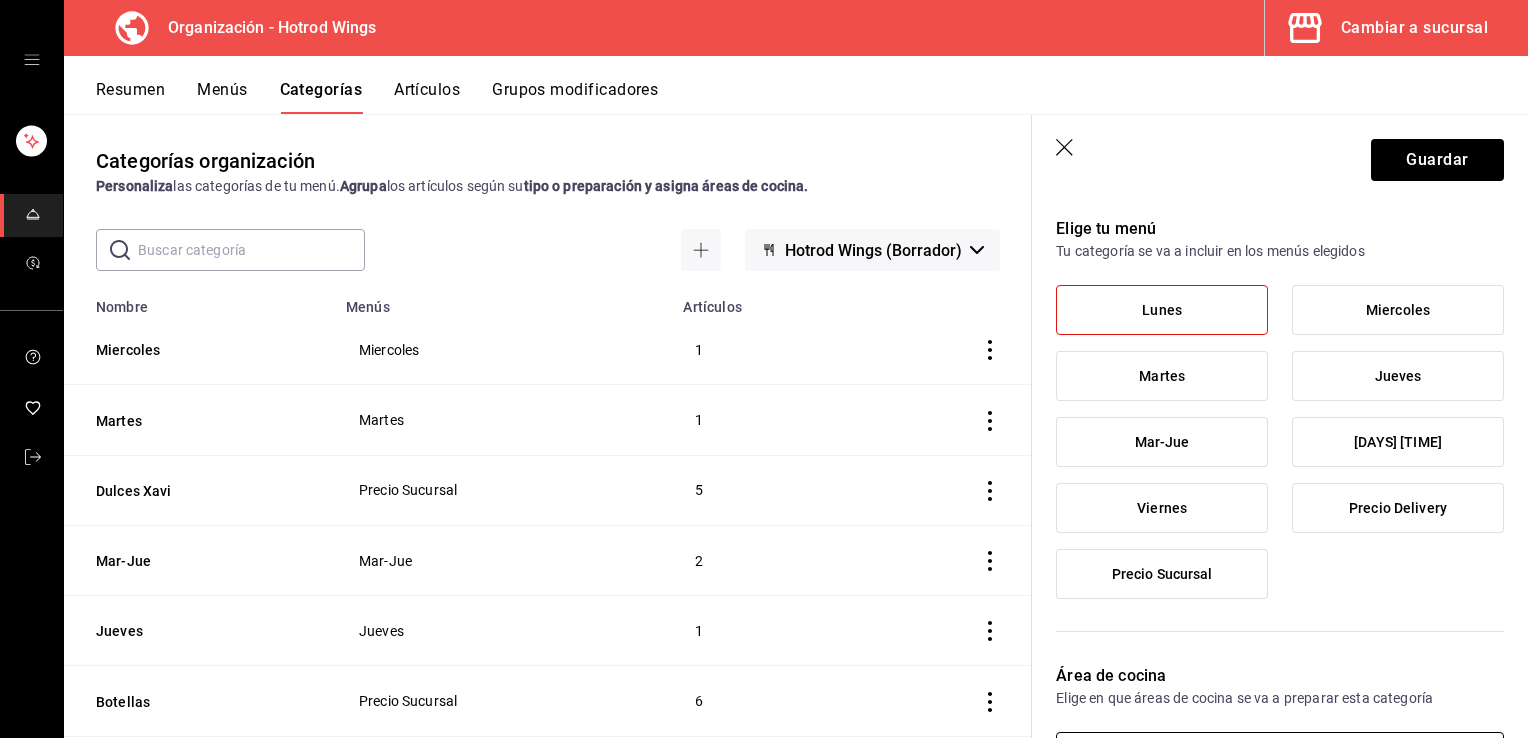 scroll, scrollTop: 0, scrollLeft: 0, axis: both 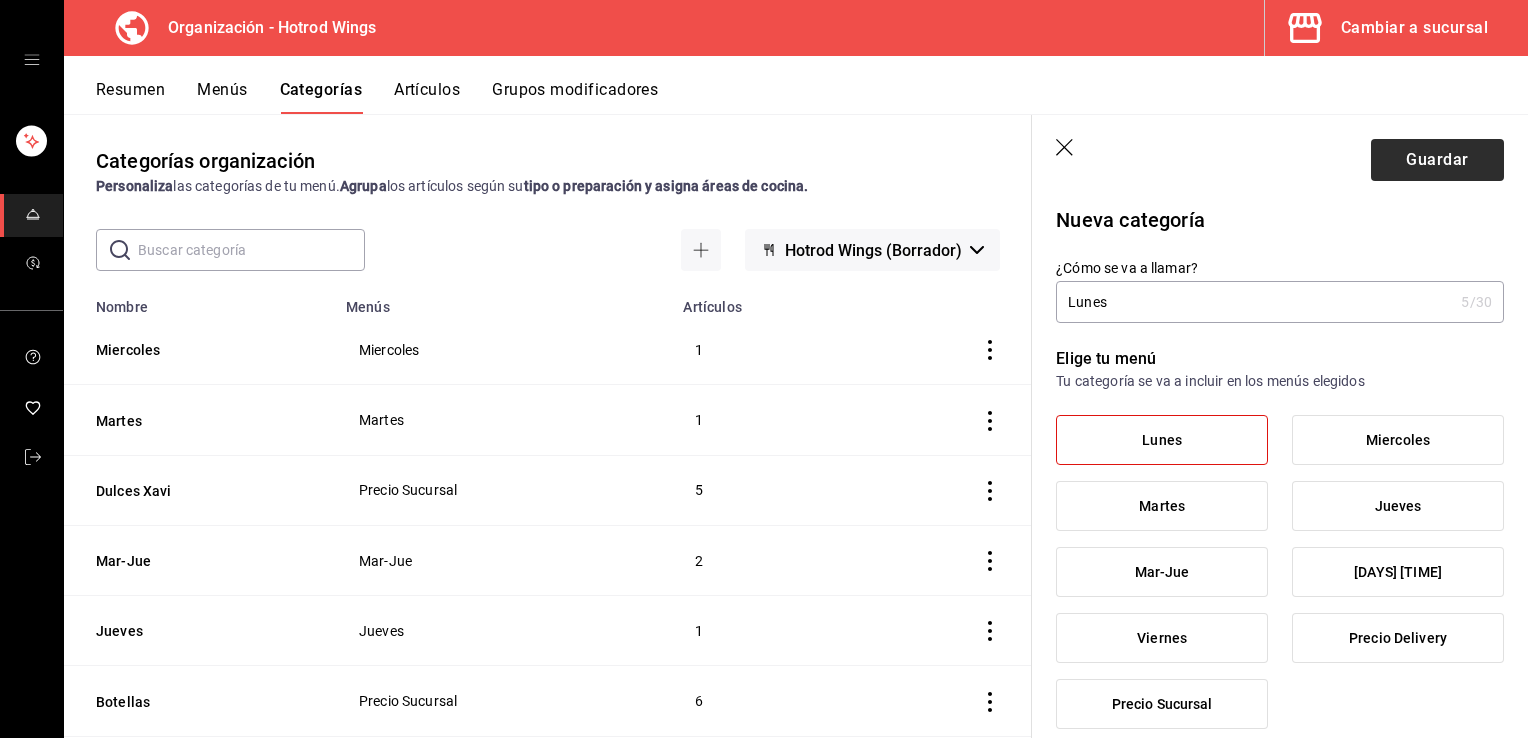drag, startPoint x: 1404, startPoint y: 138, endPoint x: 1397, endPoint y: 156, distance: 19.313208 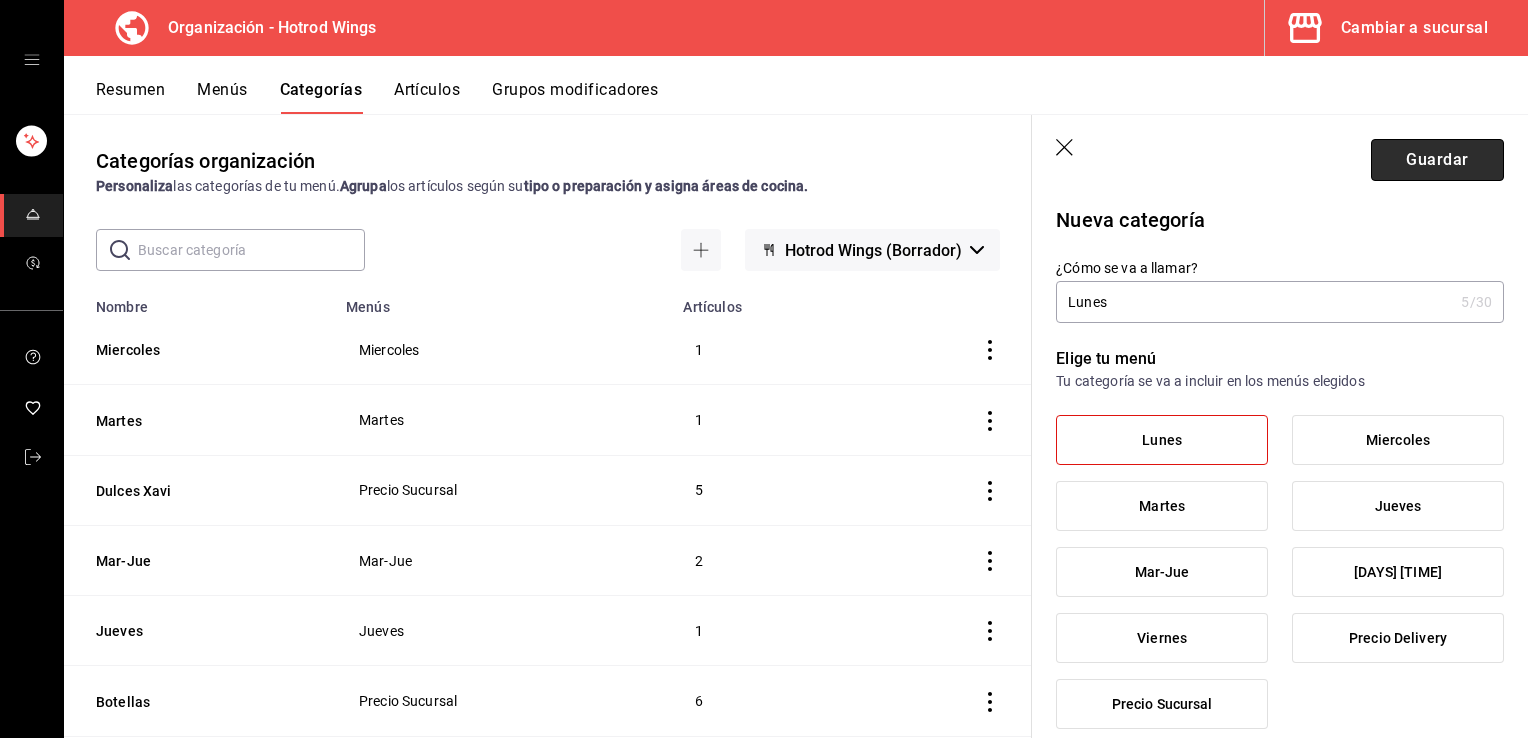 click on "Guardar" at bounding box center [1437, 160] 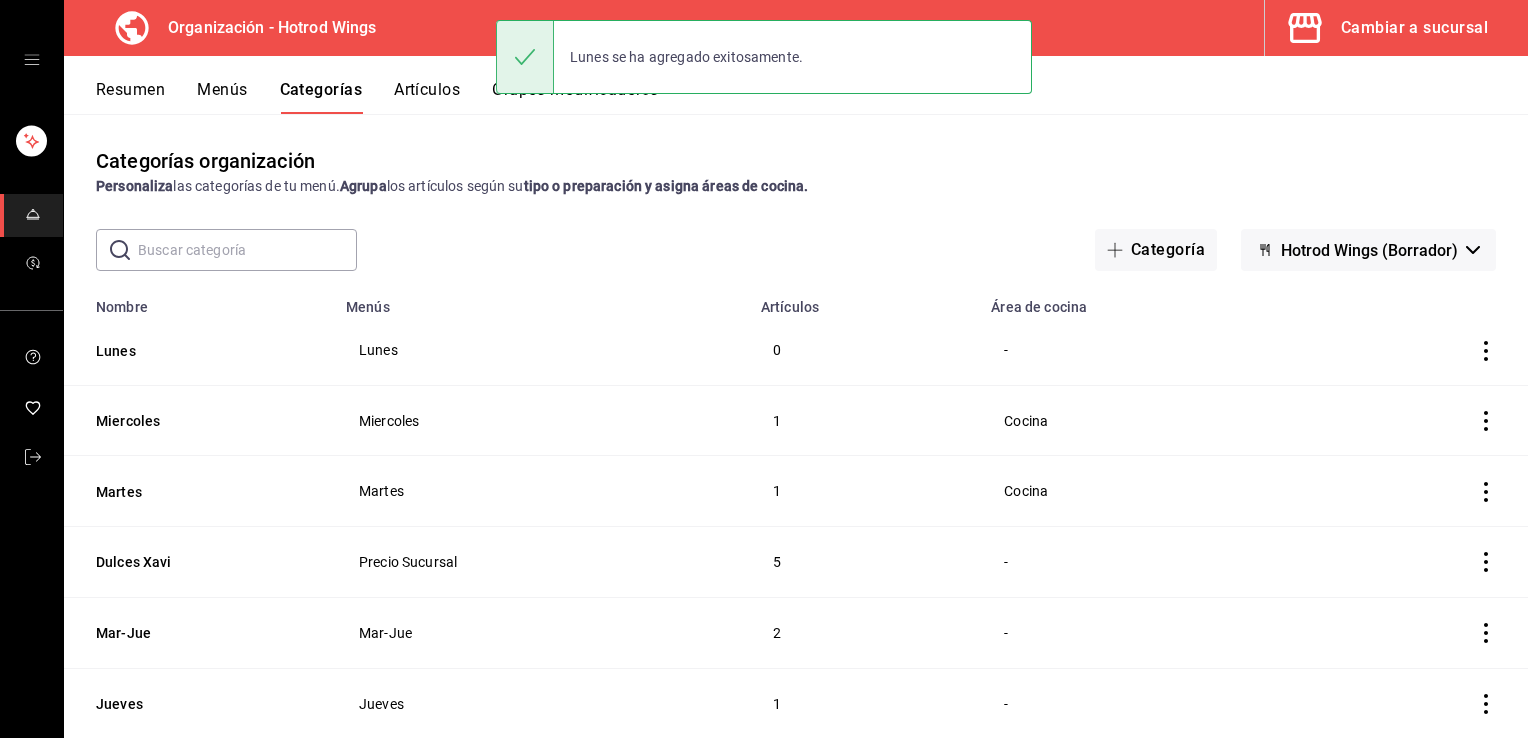 click on "Artículos" at bounding box center [427, 97] 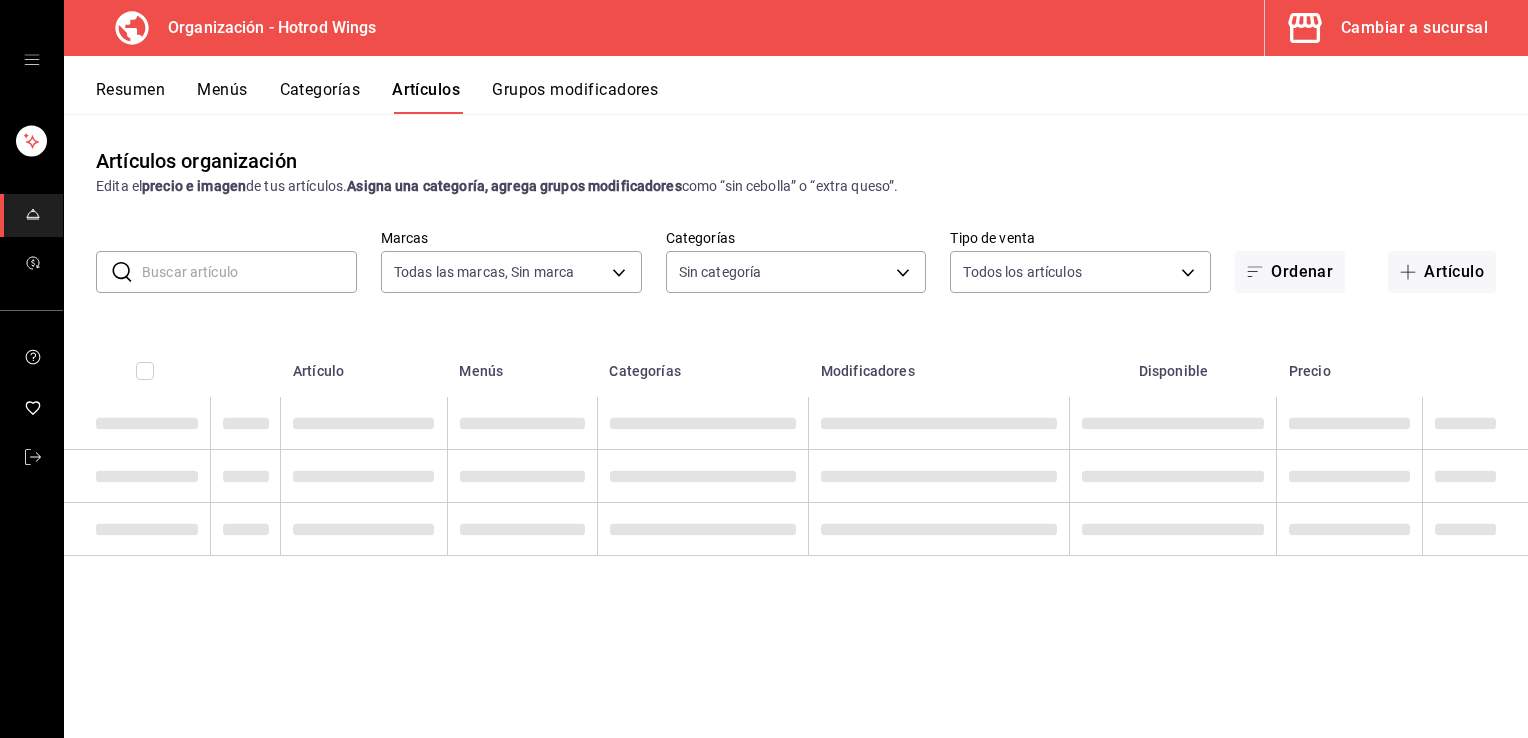 type on "15465c50-846d-4f50-ada5-c89162e78ec4" 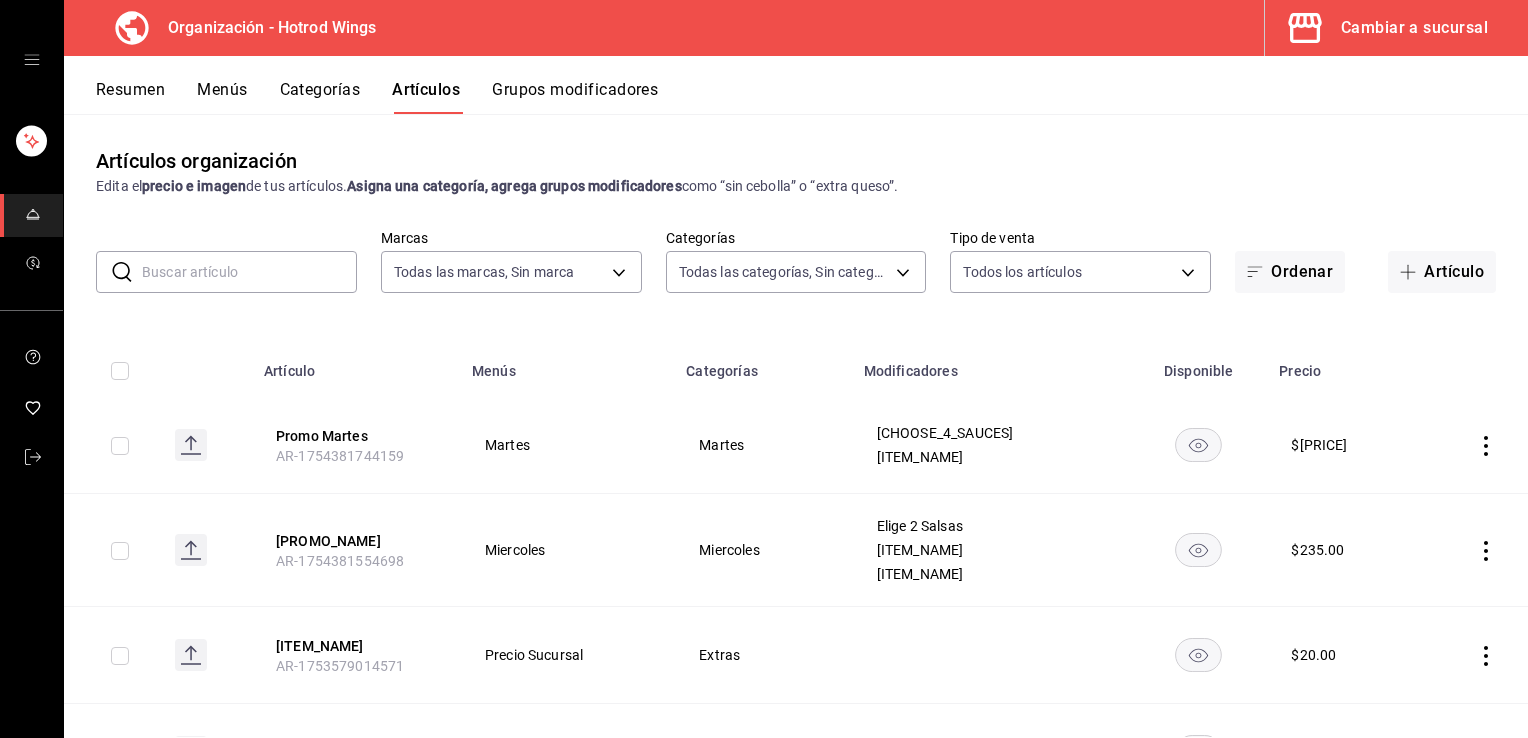 type on "[UUID_LIST]" 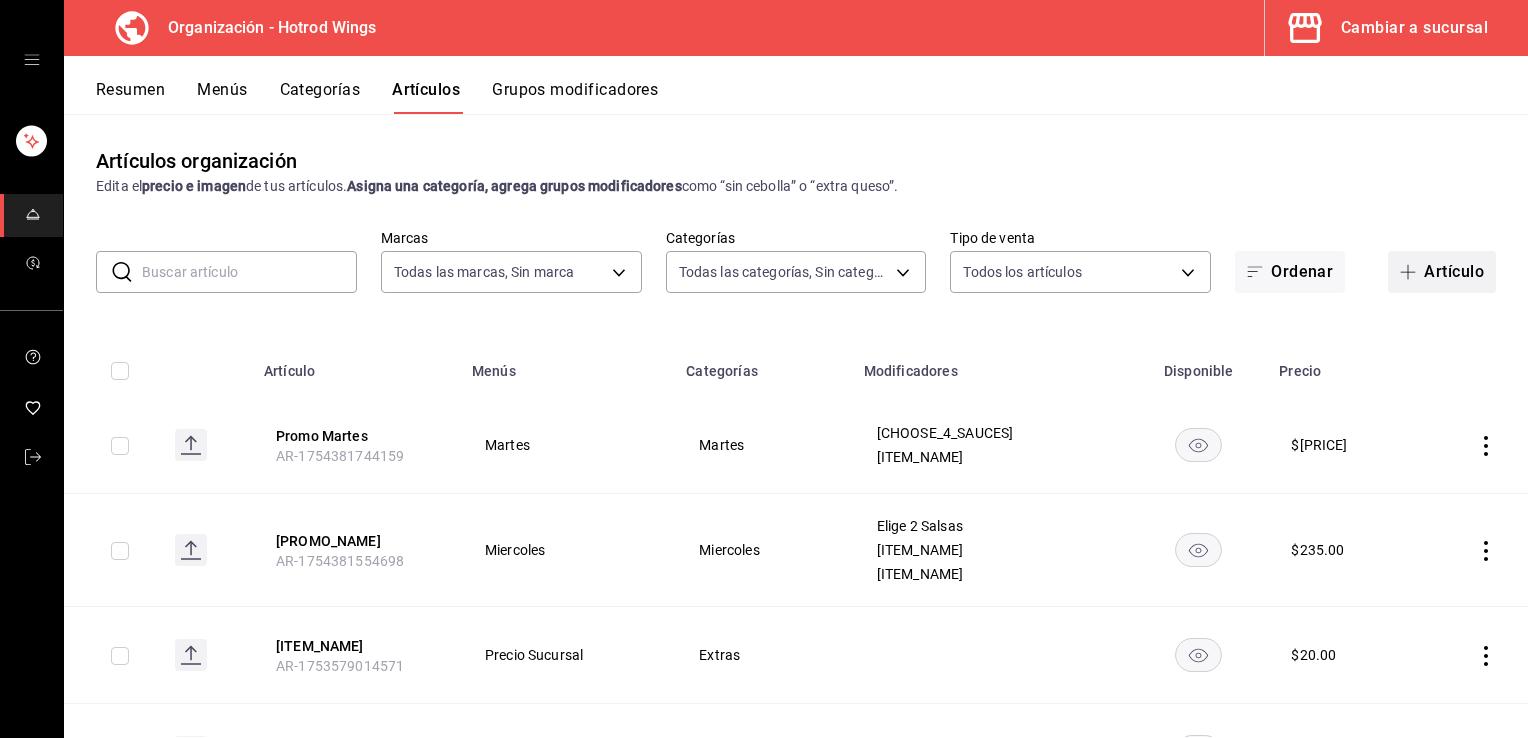 click on "Artículo" at bounding box center [1442, 272] 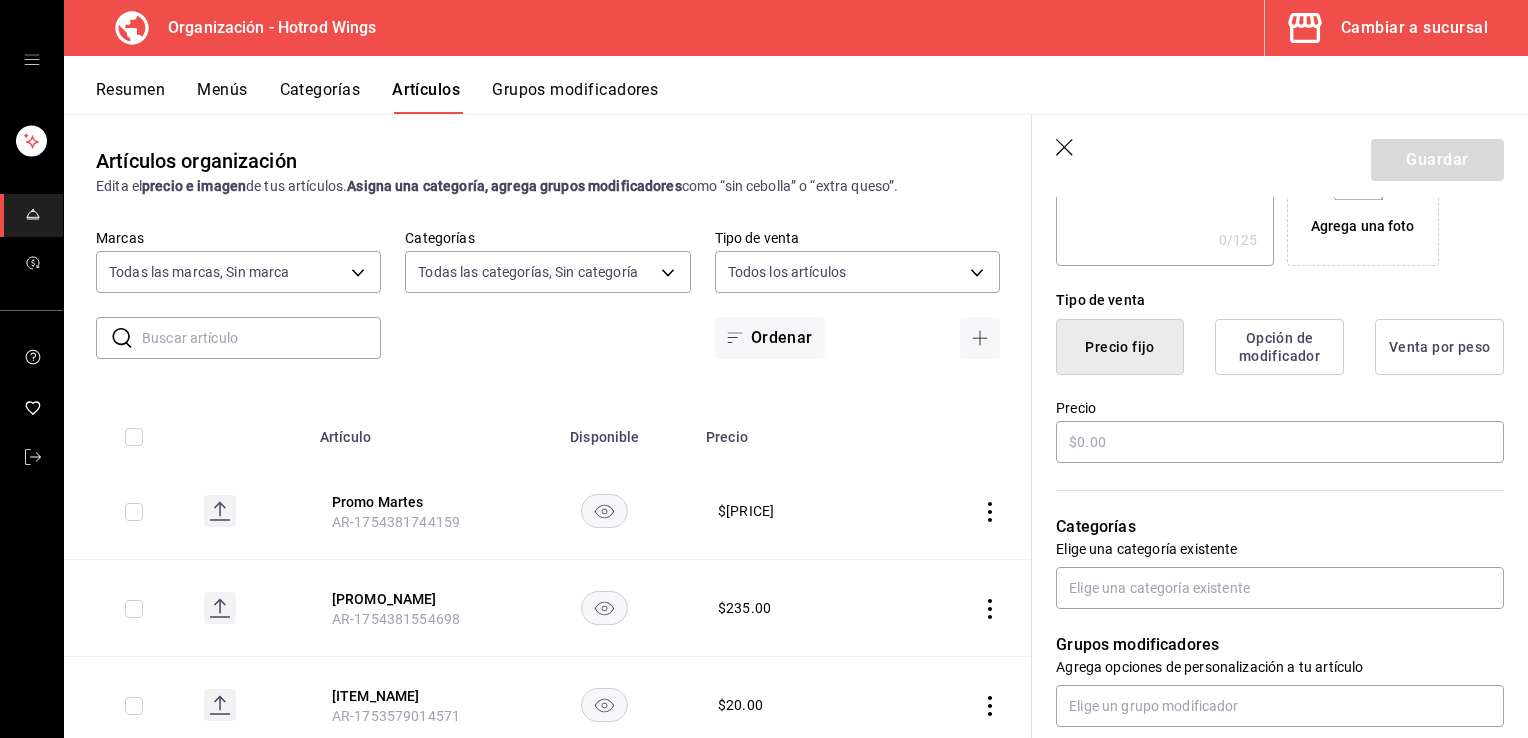 scroll, scrollTop: 403, scrollLeft: 0, axis: vertical 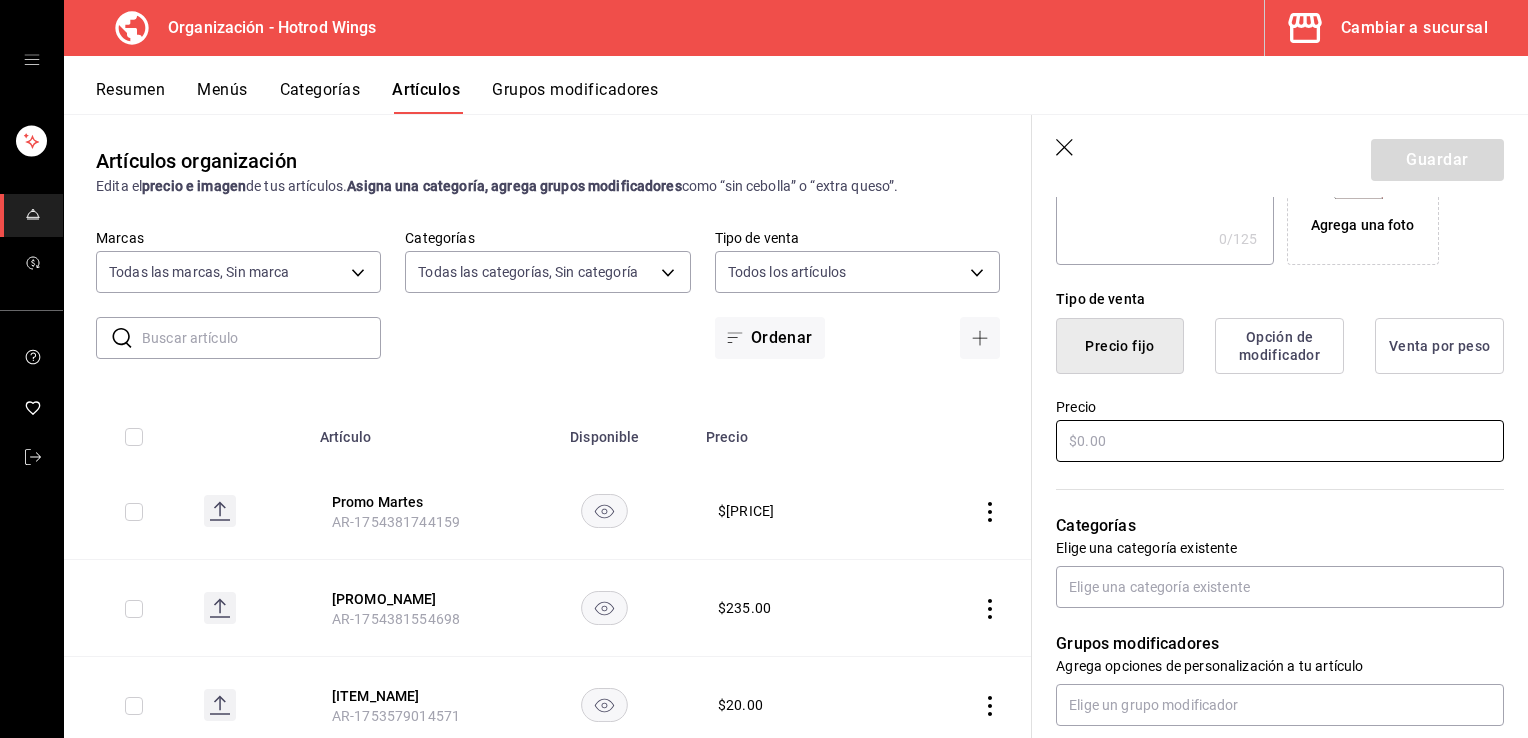 type on "Promo Lunes" 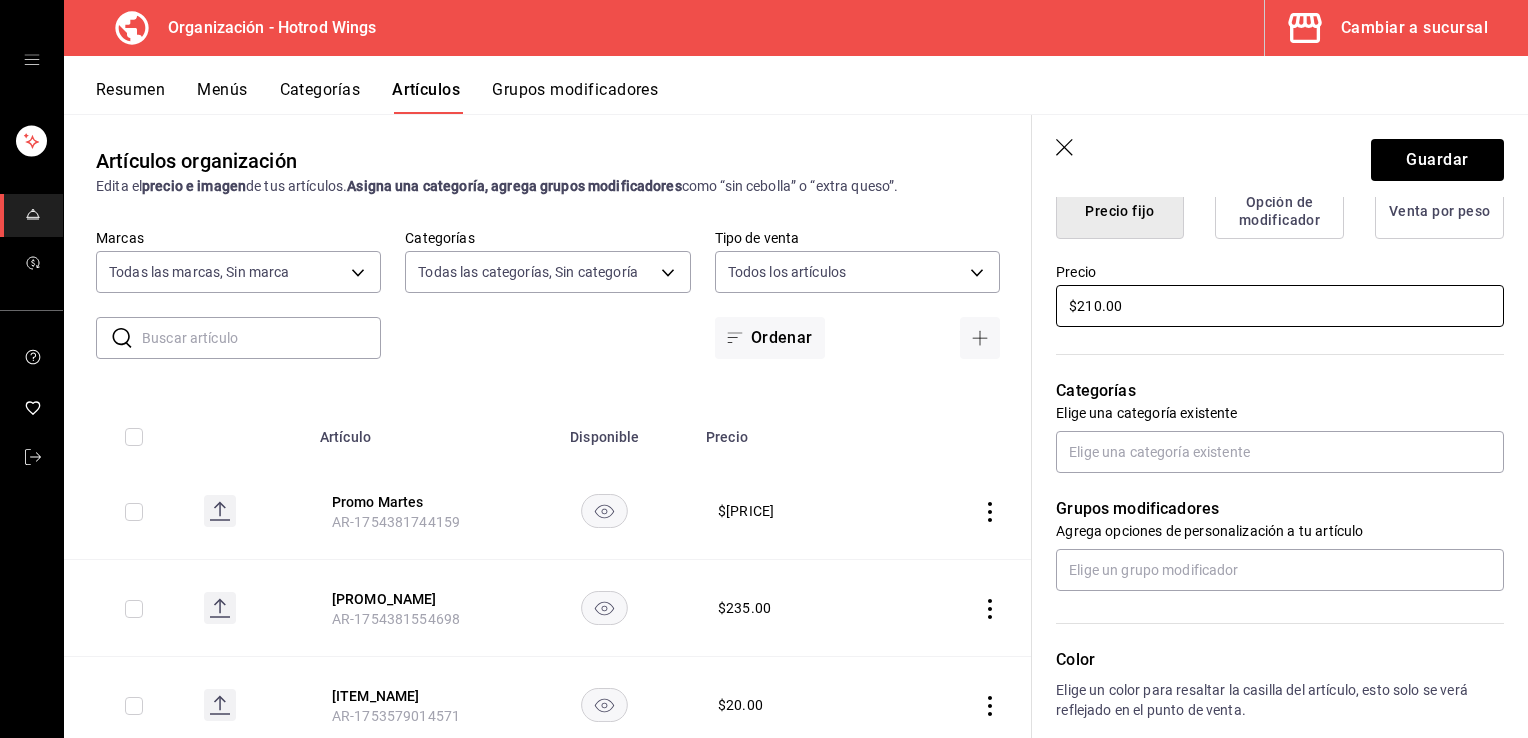 scroll, scrollTop: 568, scrollLeft: 0, axis: vertical 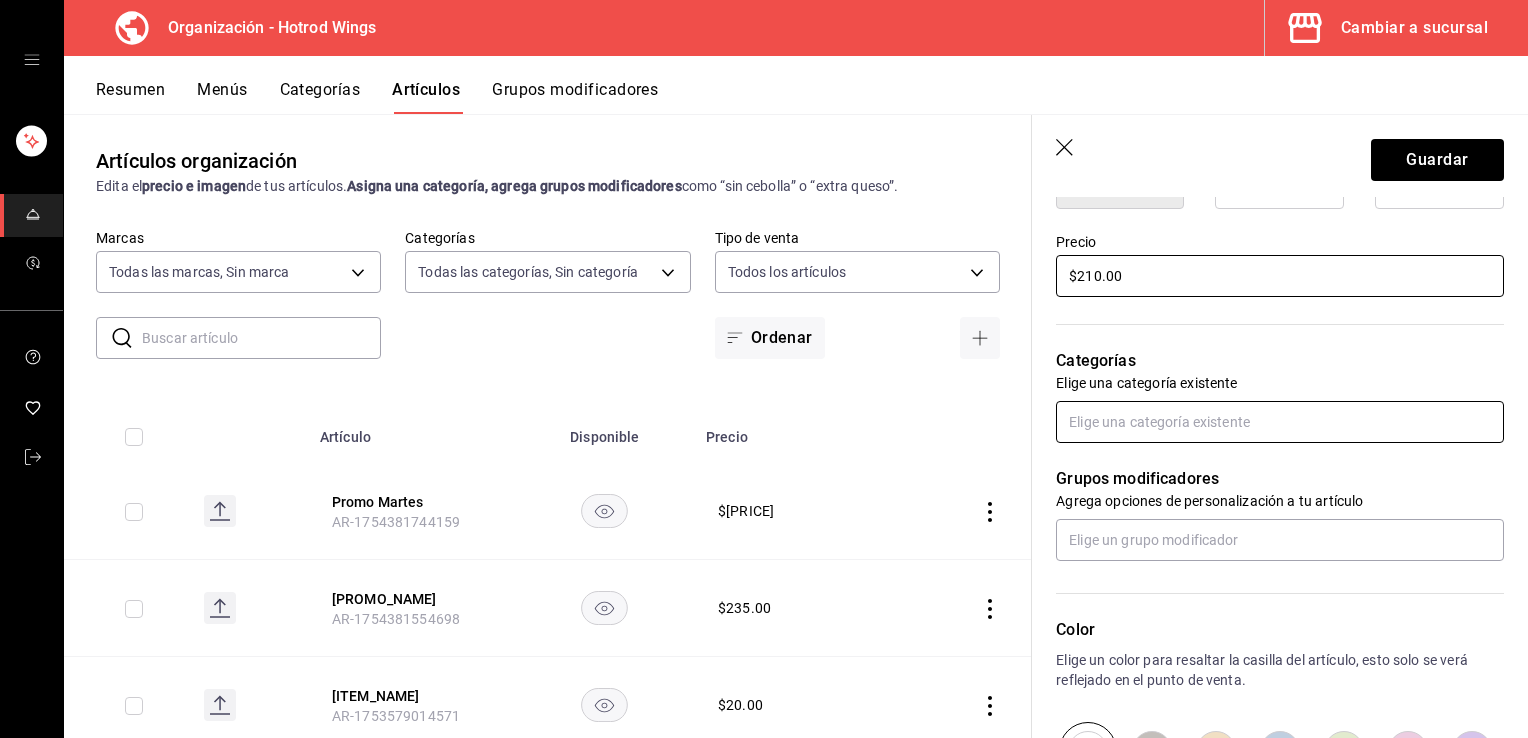 type on "$210.00" 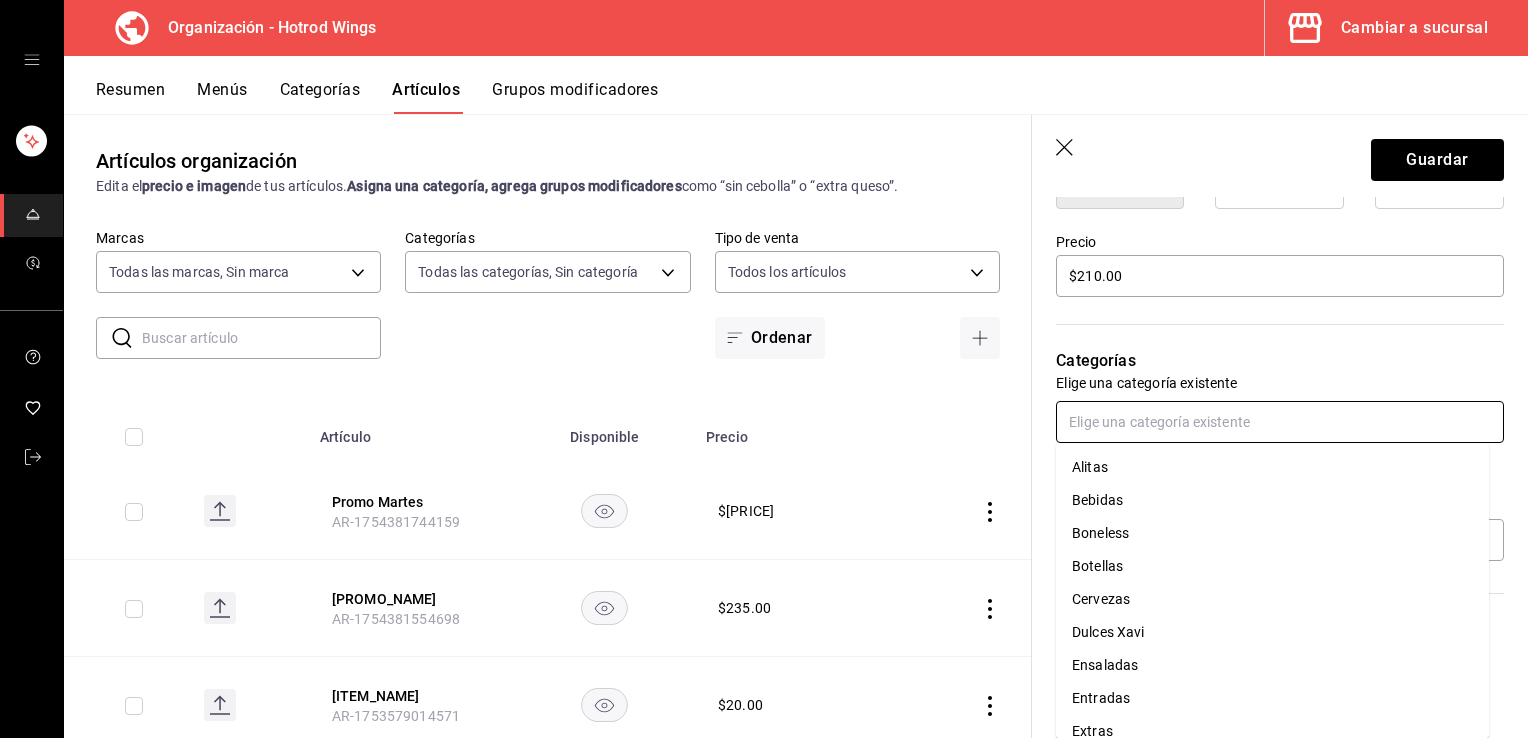 click at bounding box center (1280, 422) 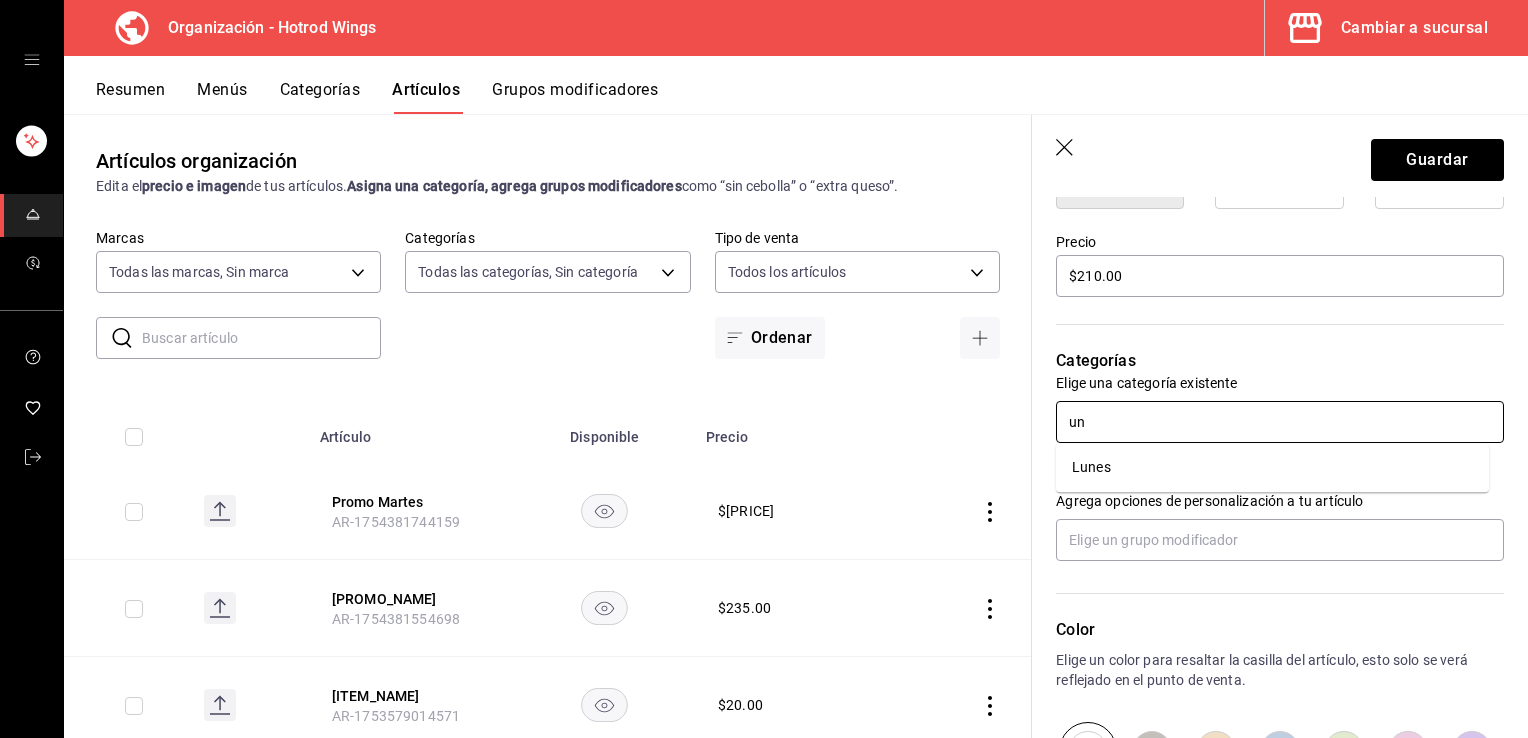 type on "u" 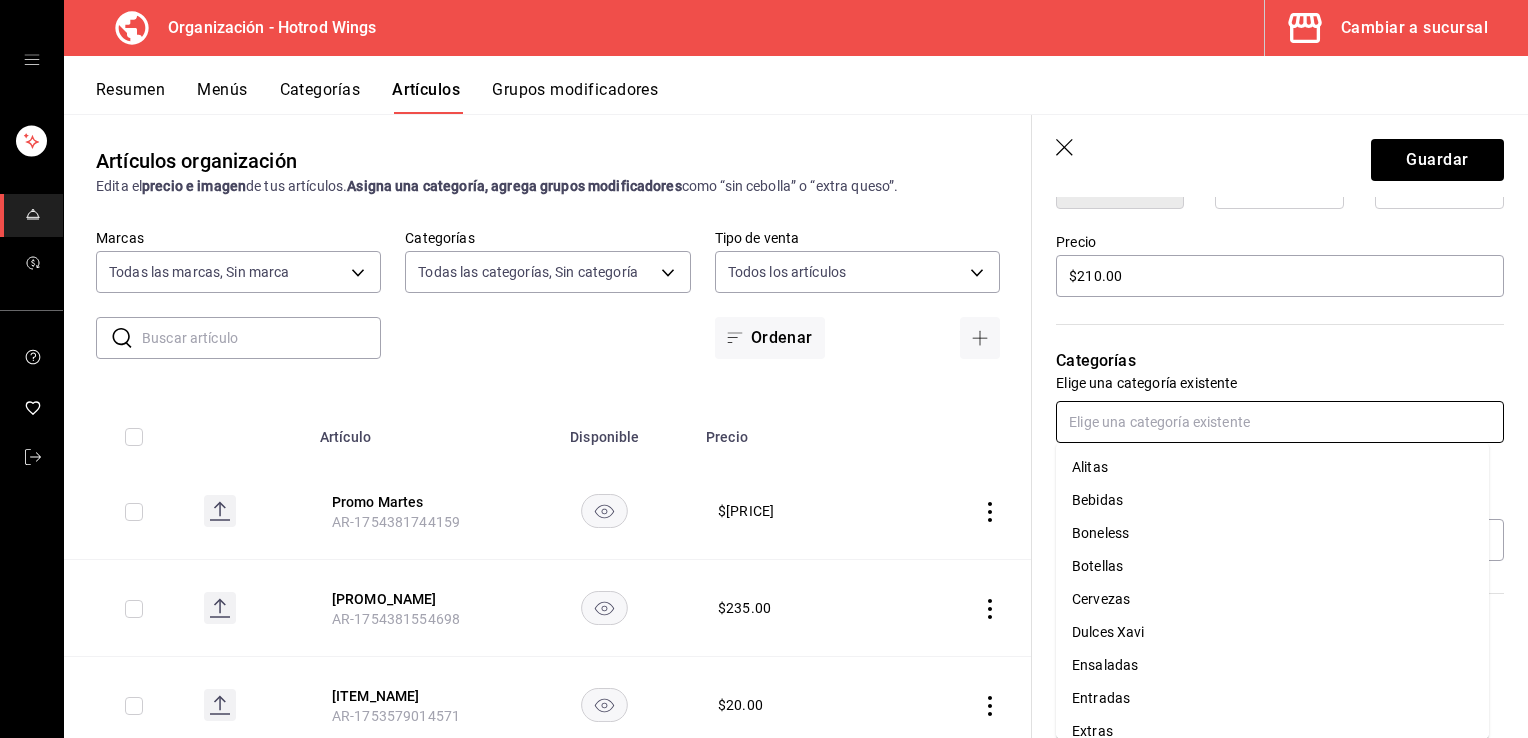 type on "k" 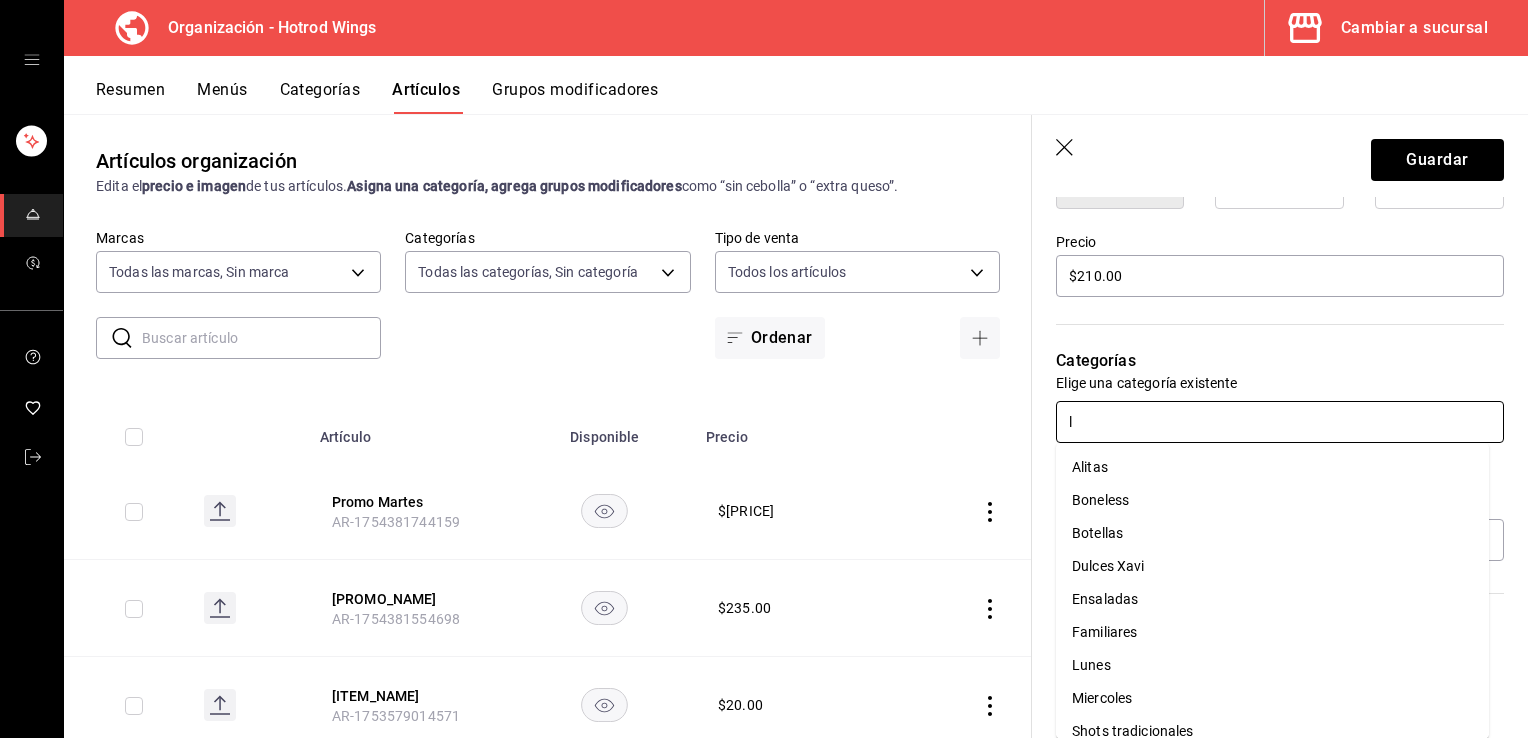type on "lu" 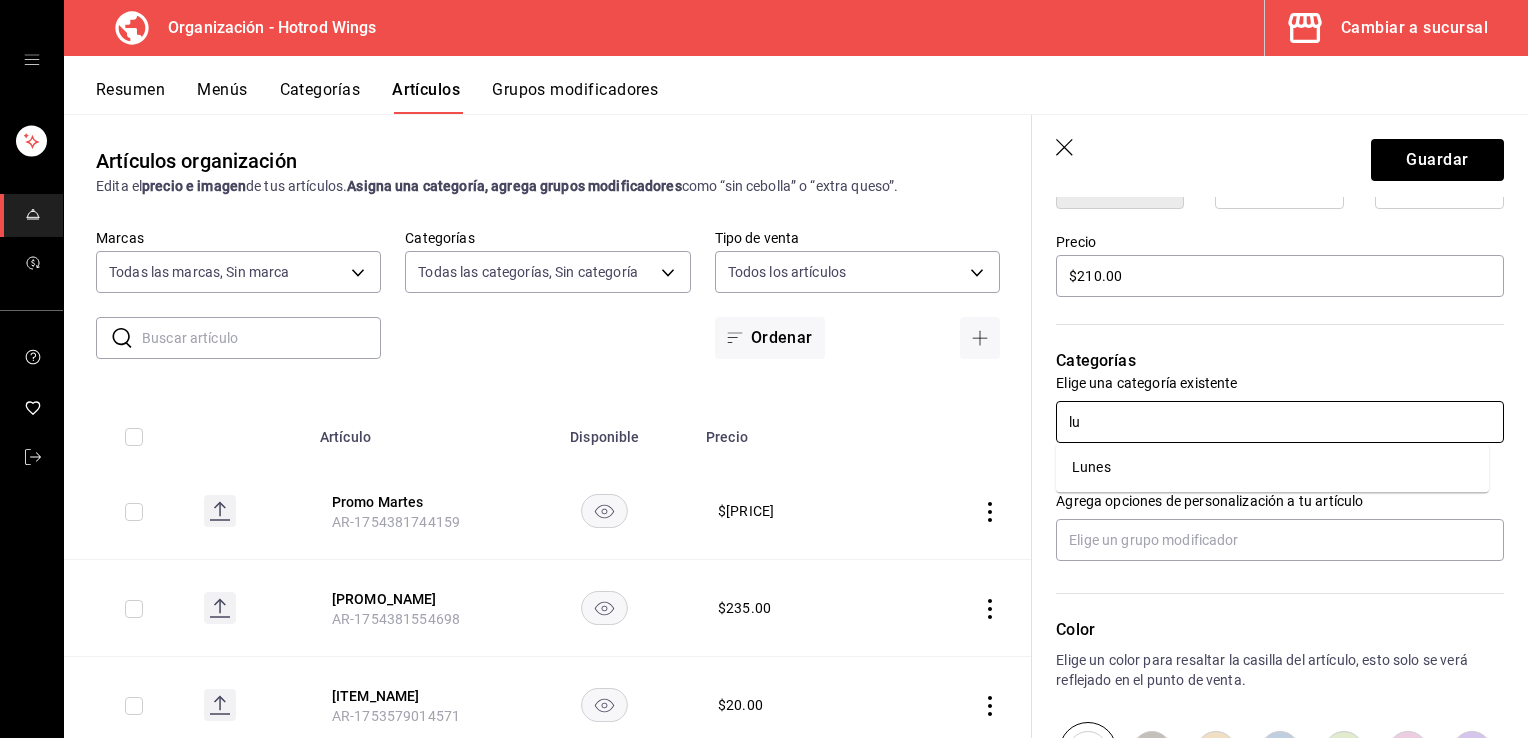 click on "Lunes" at bounding box center [1272, 467] 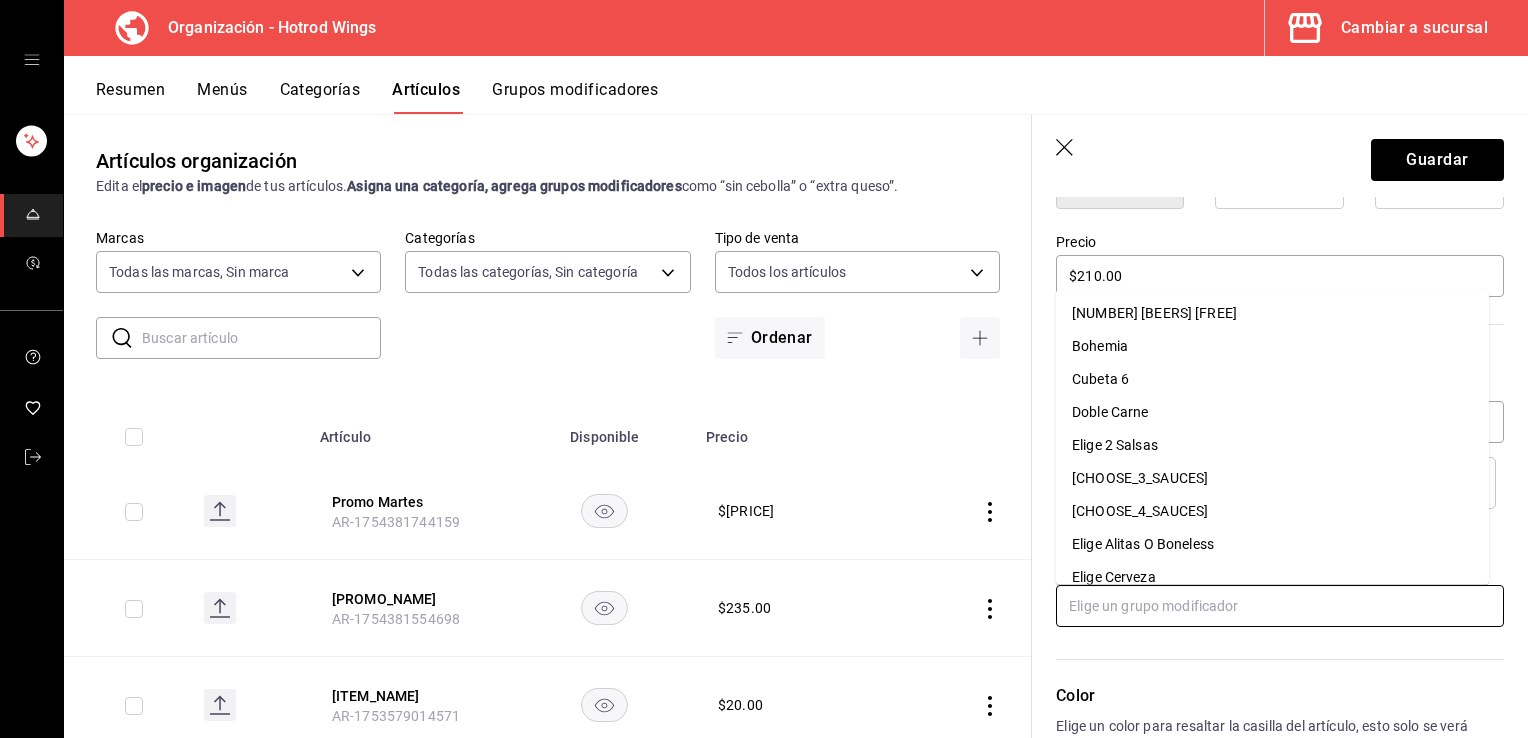 click at bounding box center (1280, 606) 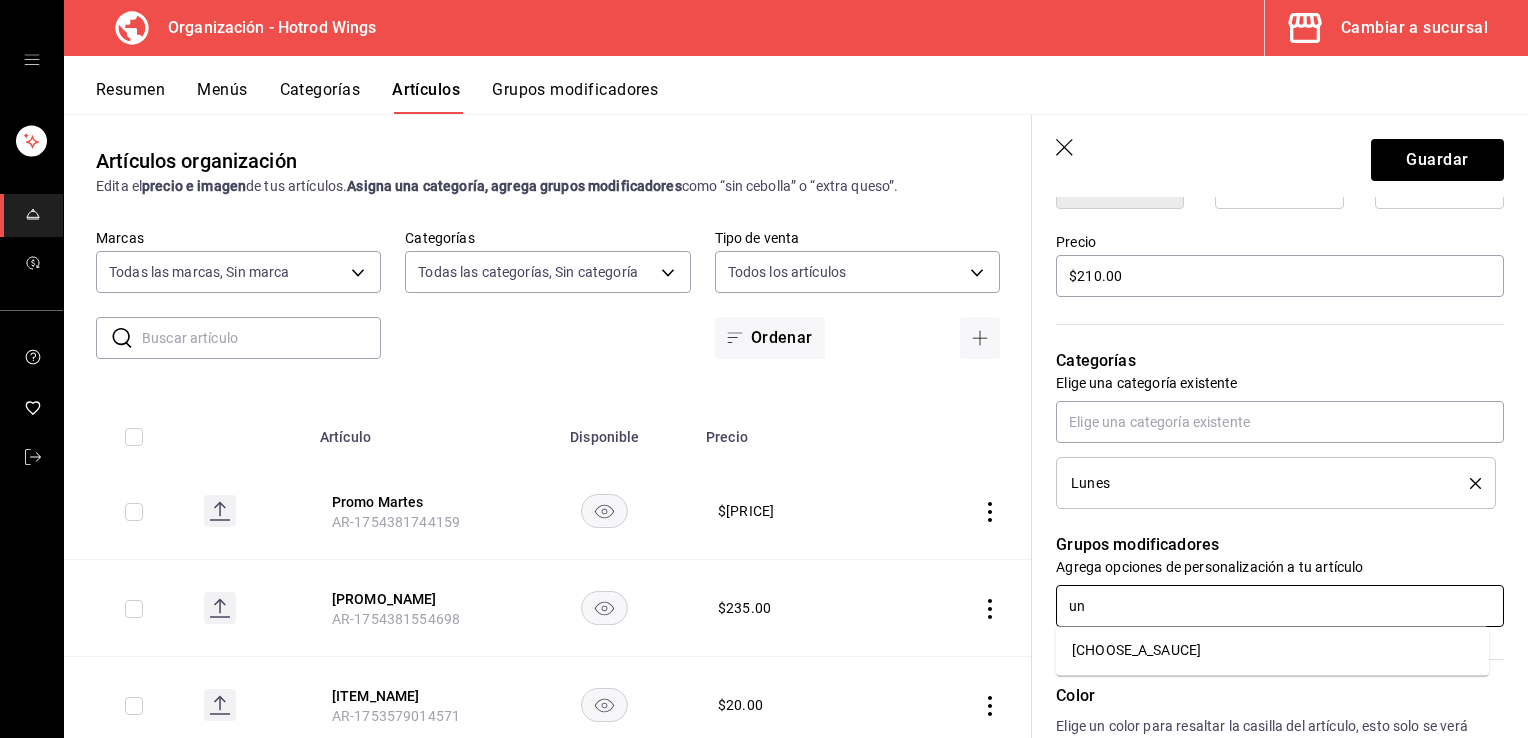 type on "una" 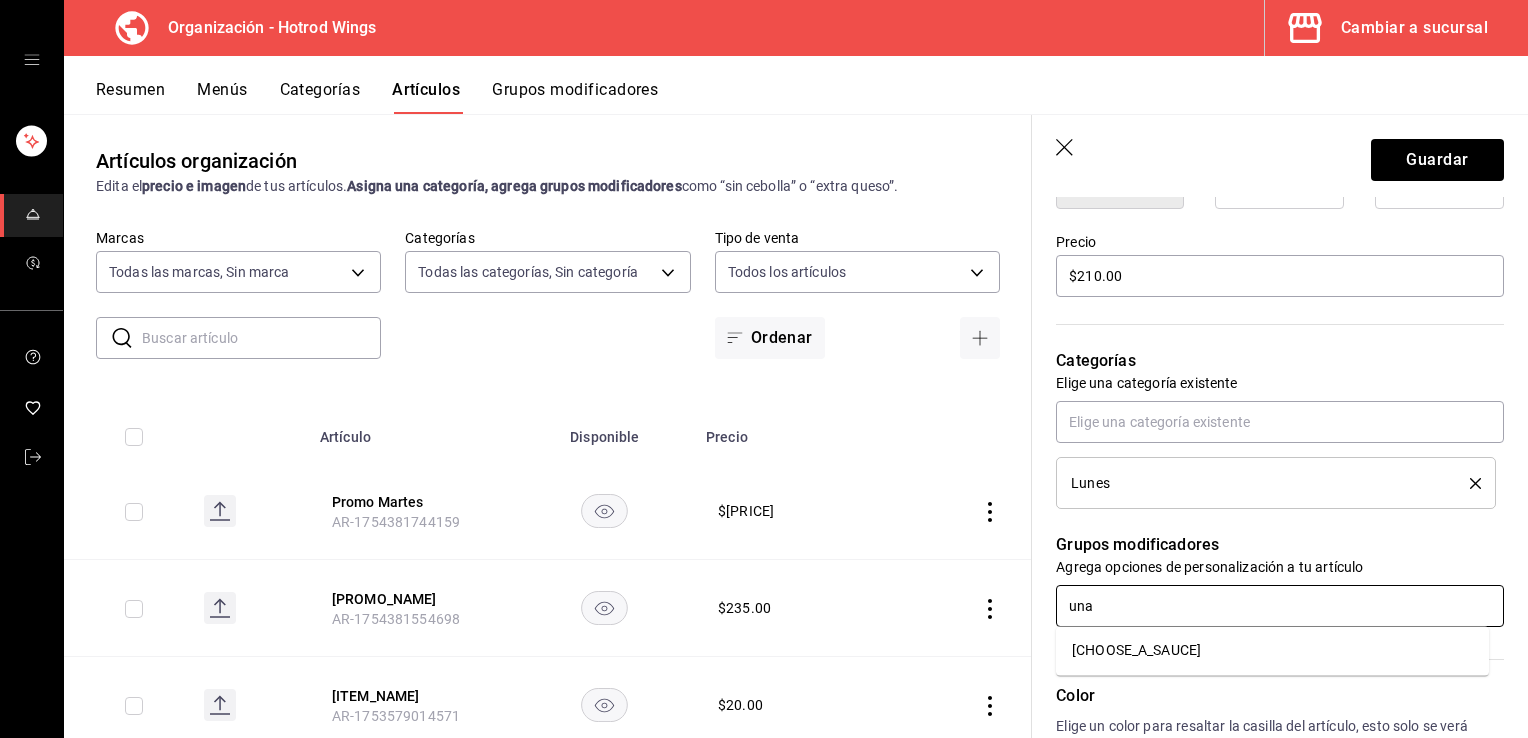 click on "[CHOOSE_A_SAUCE]" at bounding box center [1136, 650] 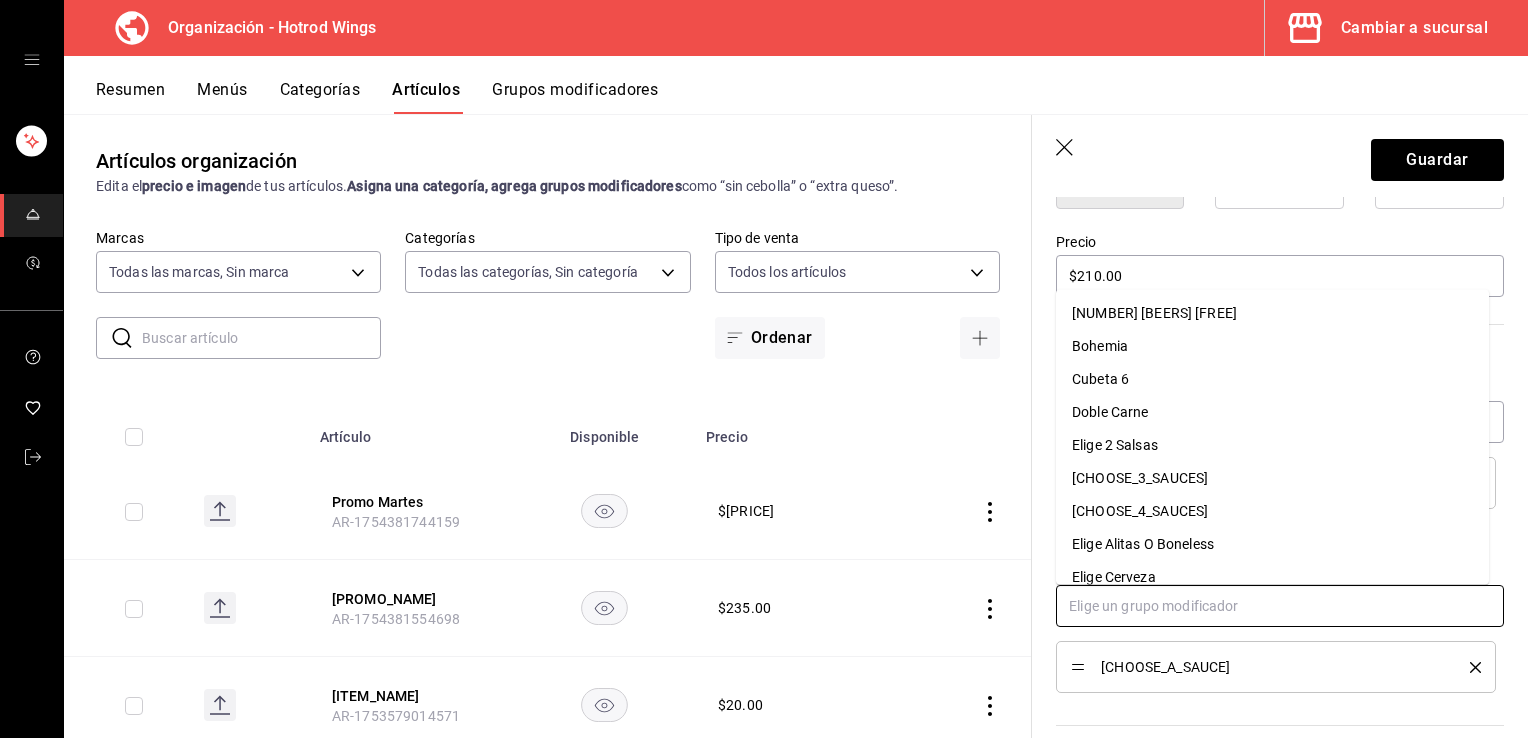 click at bounding box center (1280, 606) 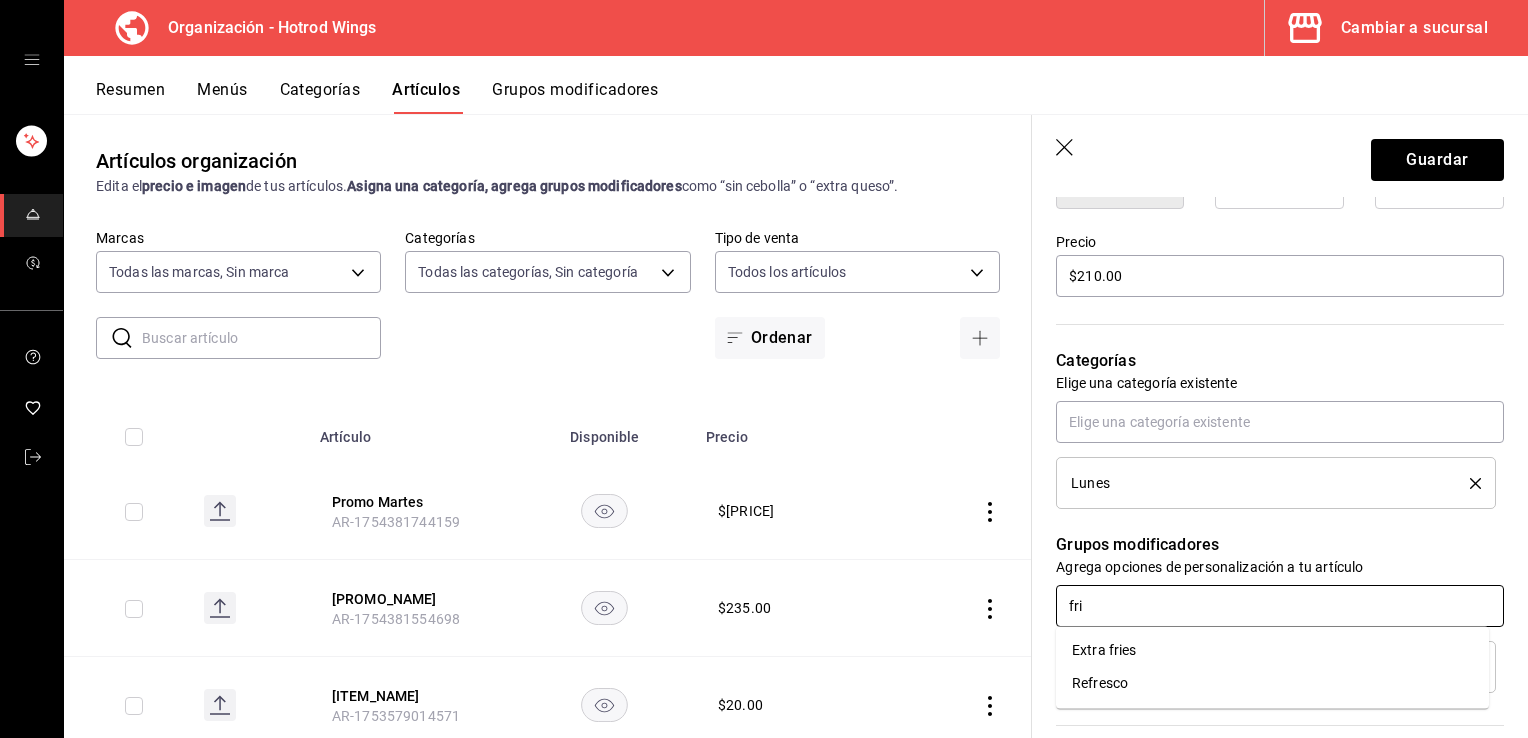 type on "[ITEM_NAME]" 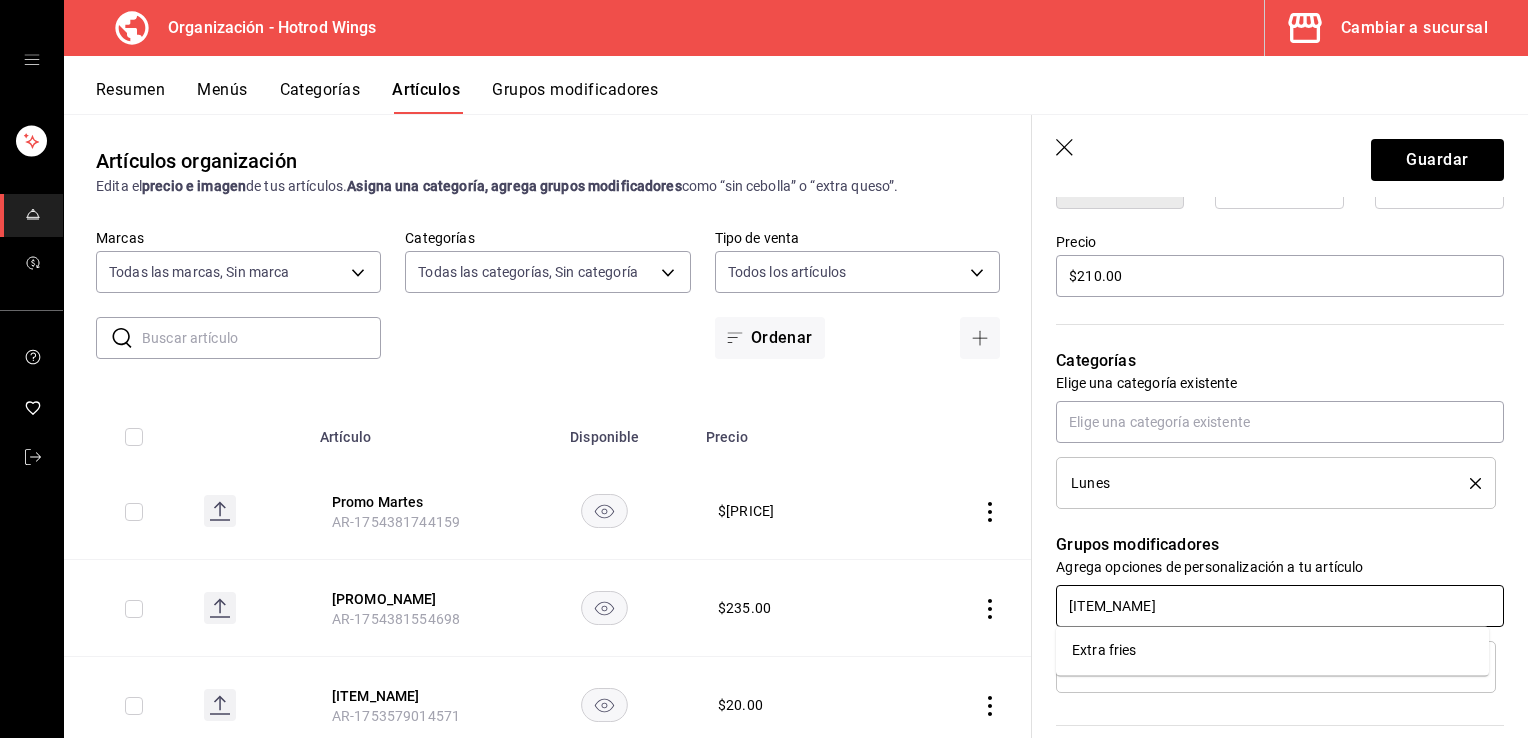 click on "Extra fries" at bounding box center (1104, 650) 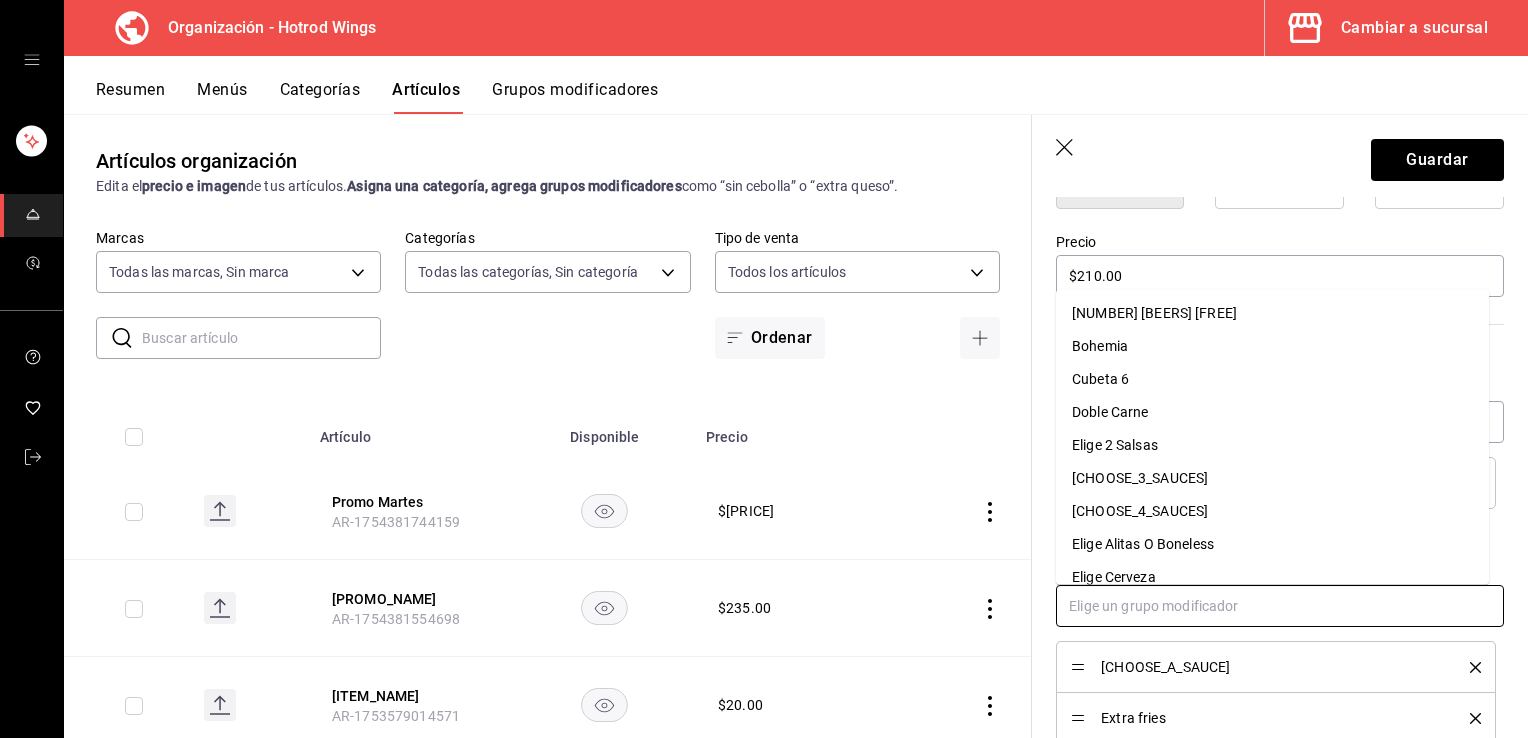 click at bounding box center [1280, 606] 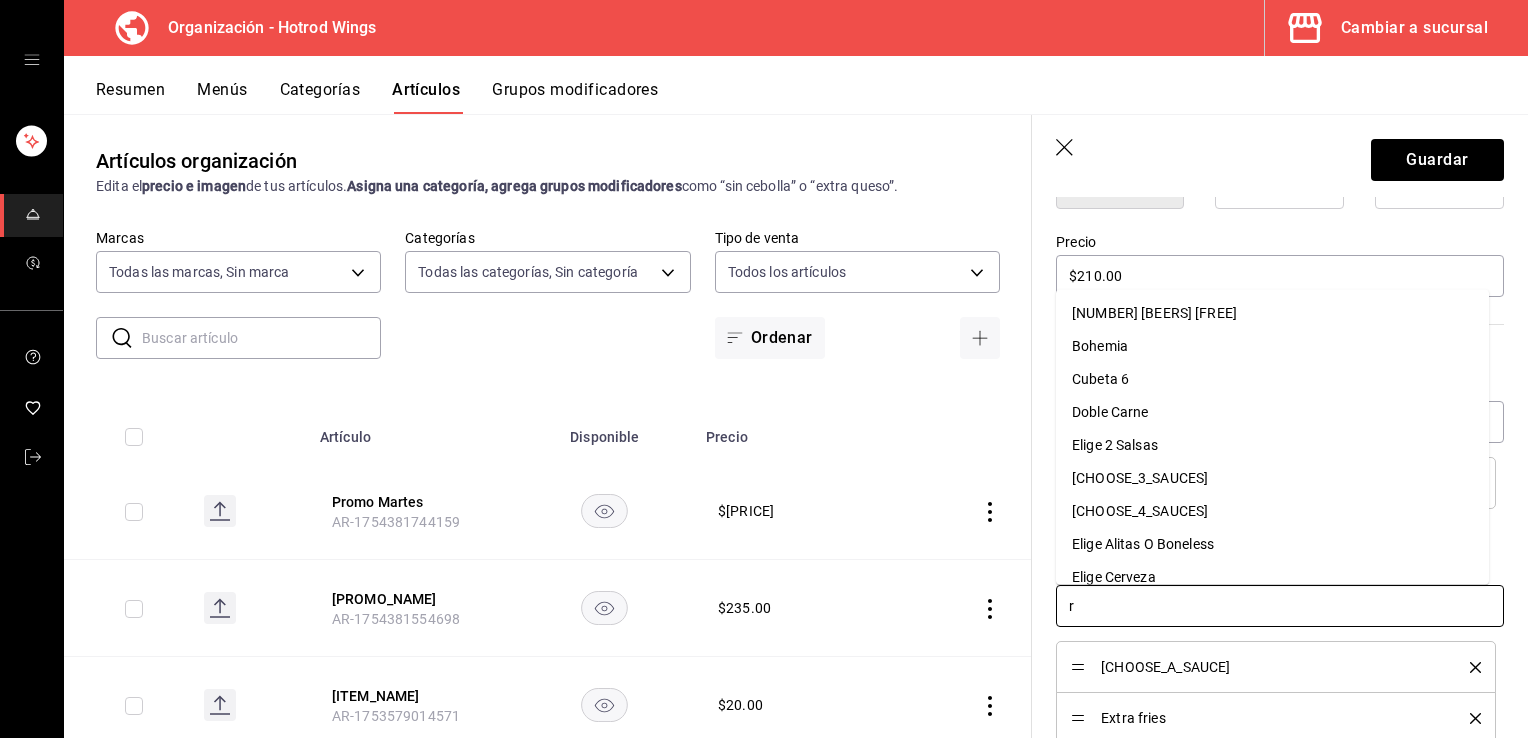 type on "re" 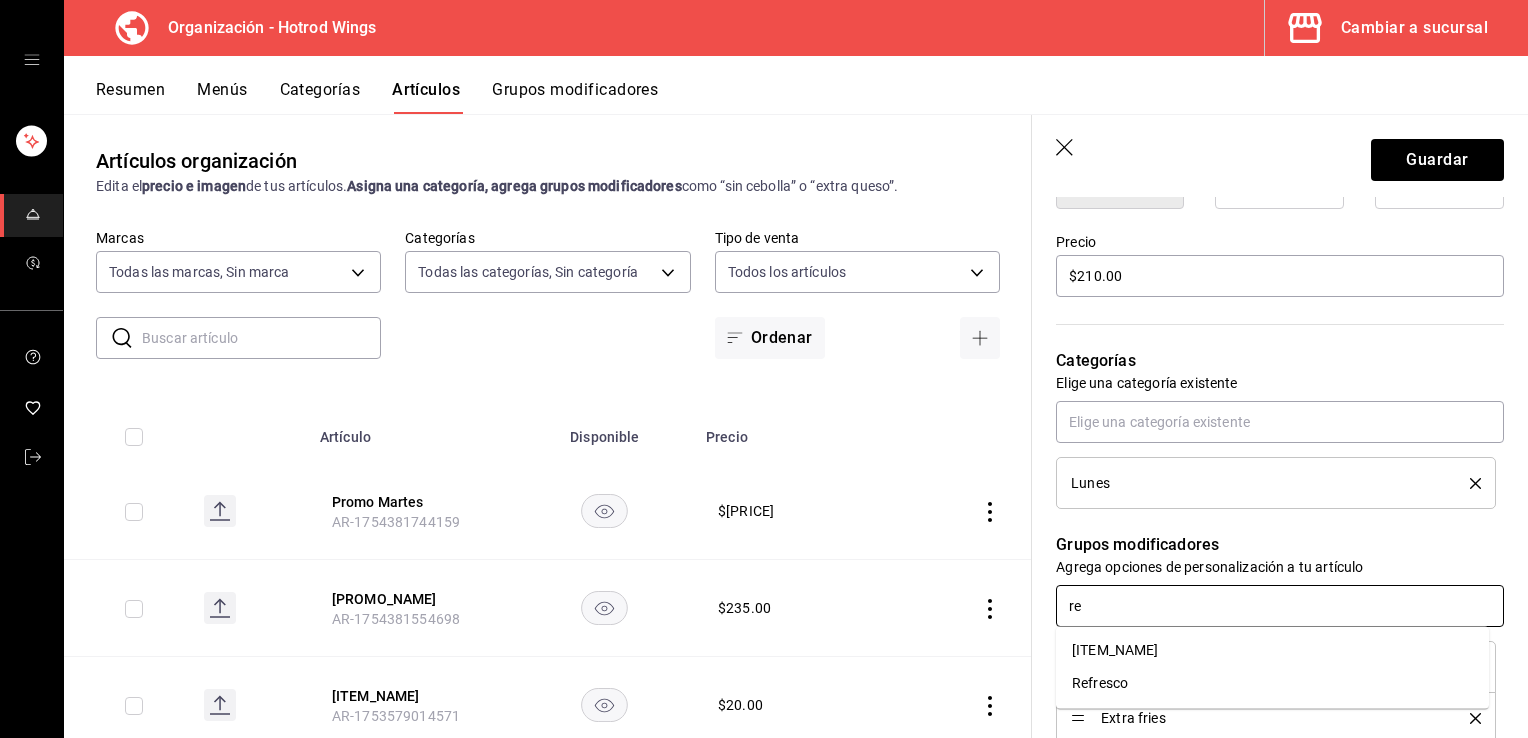 click on "Refresco" at bounding box center (1272, 683) 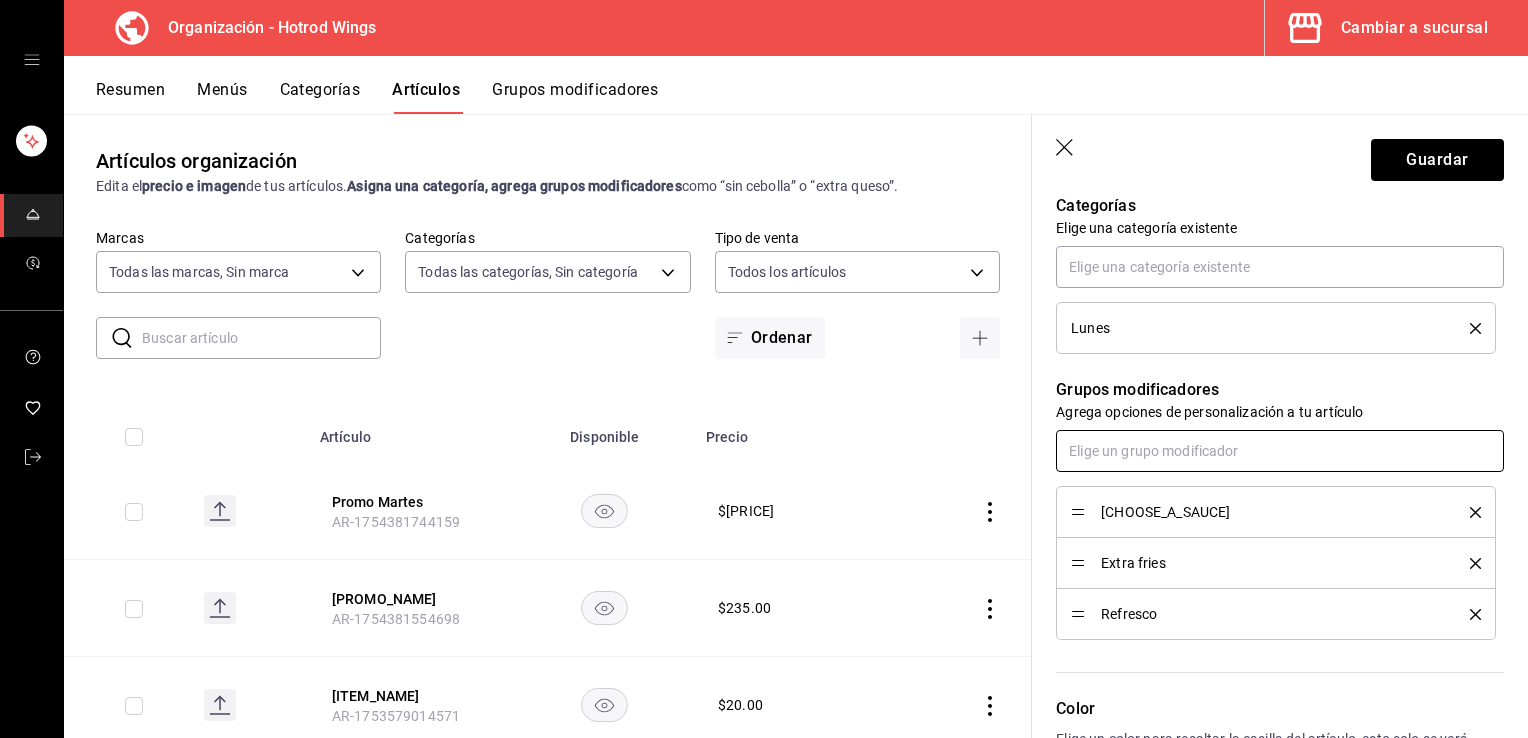 scroll, scrollTop: 742, scrollLeft: 0, axis: vertical 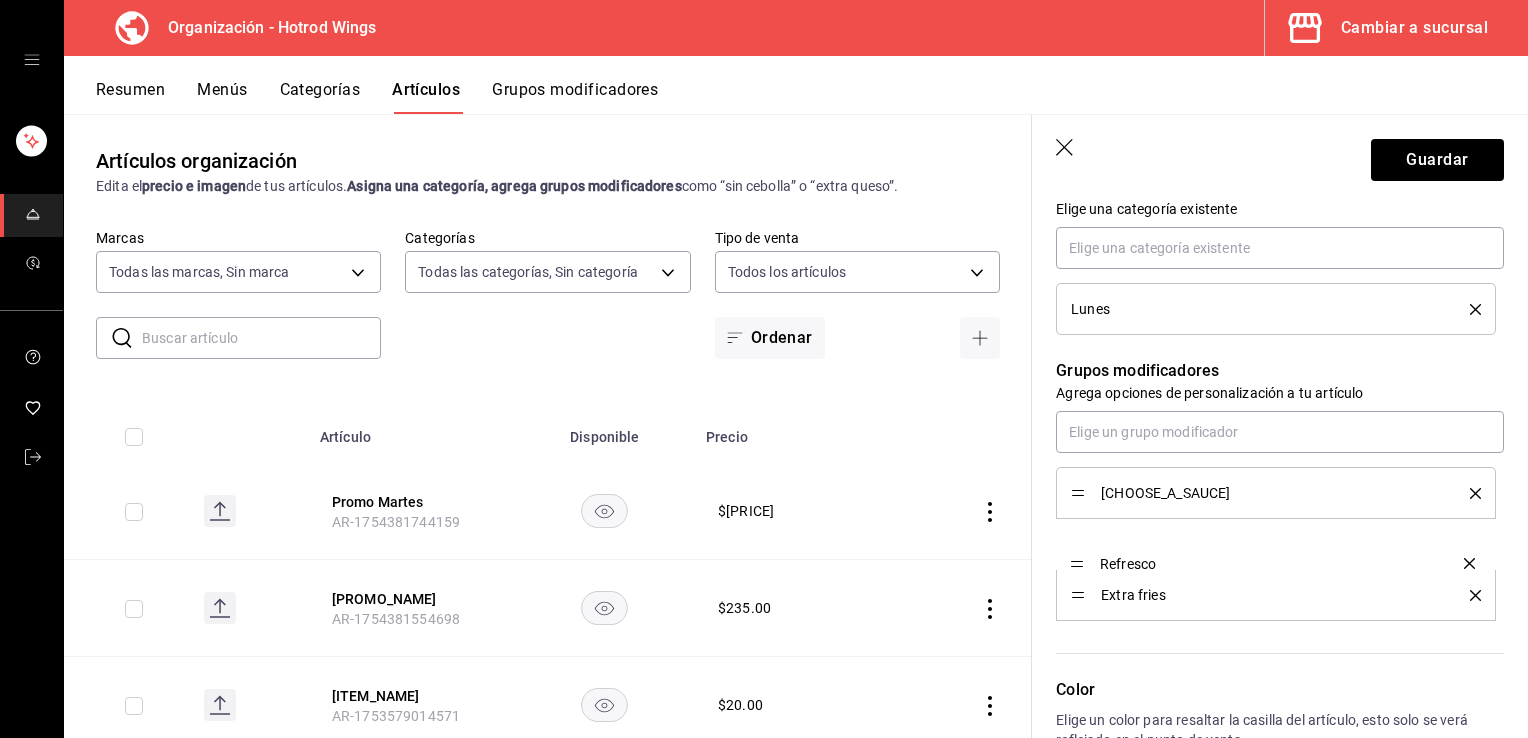 drag, startPoint x: 1074, startPoint y: 596, endPoint x: 1075, endPoint y: 532, distance: 64.00781 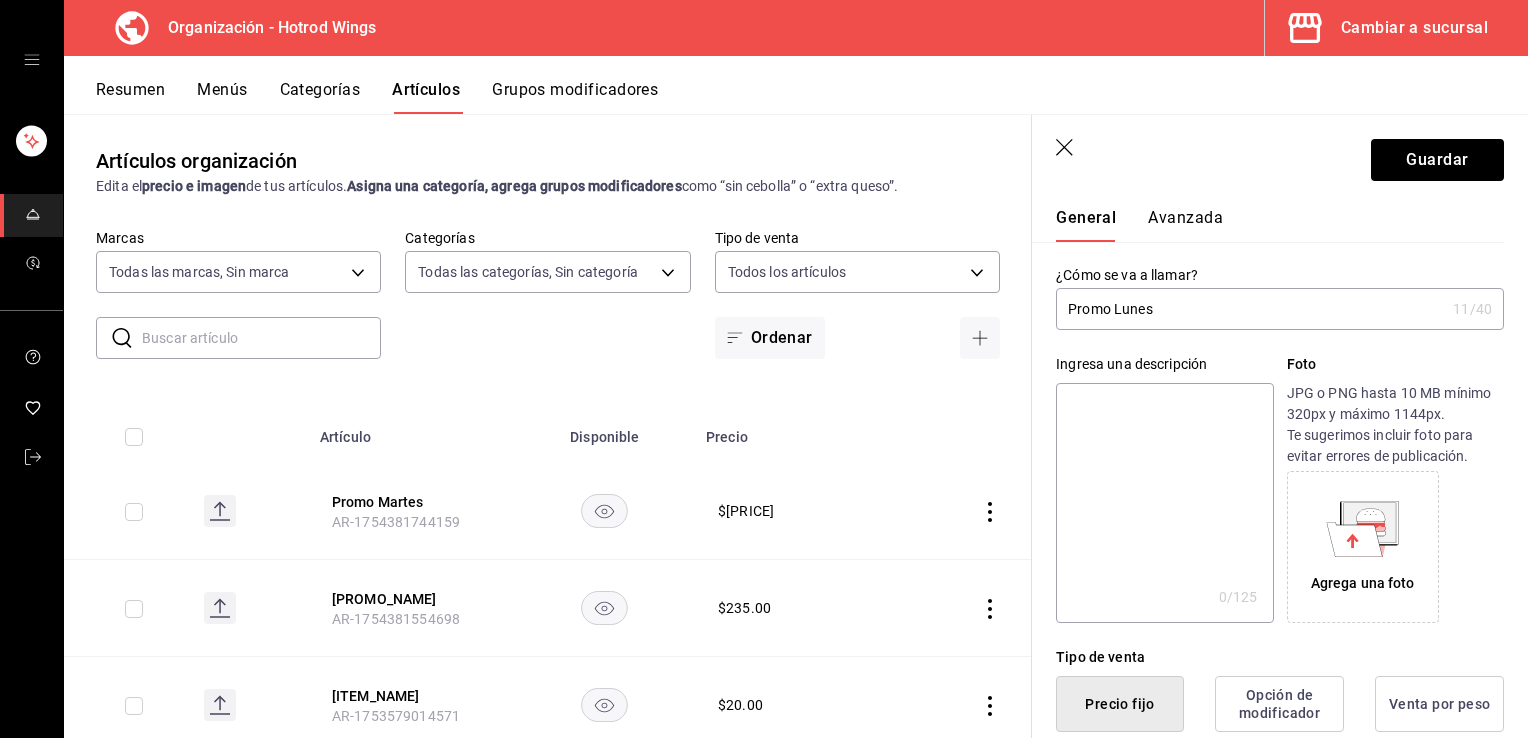 scroll, scrollTop: 0, scrollLeft: 0, axis: both 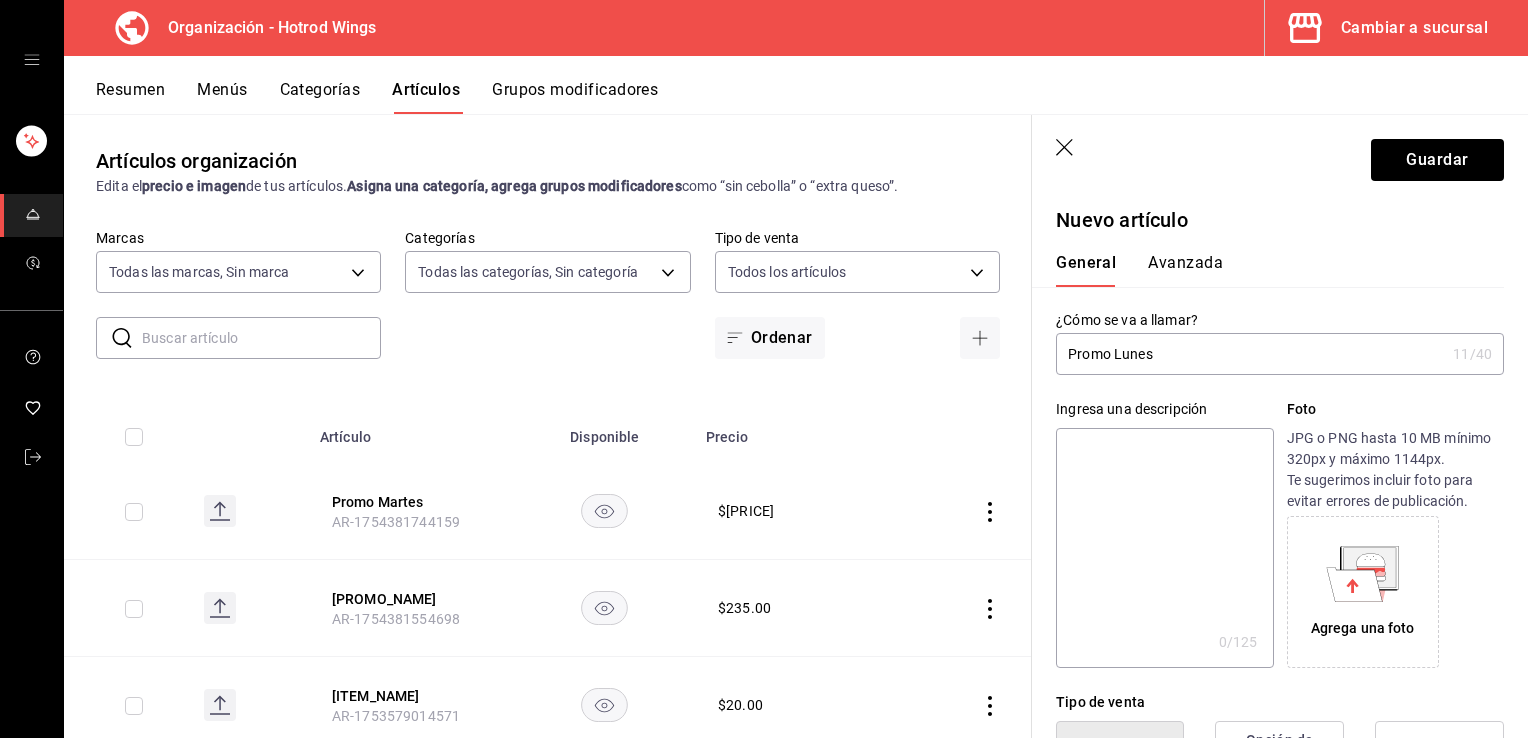 click on "Avanzada" at bounding box center [1185, 270] 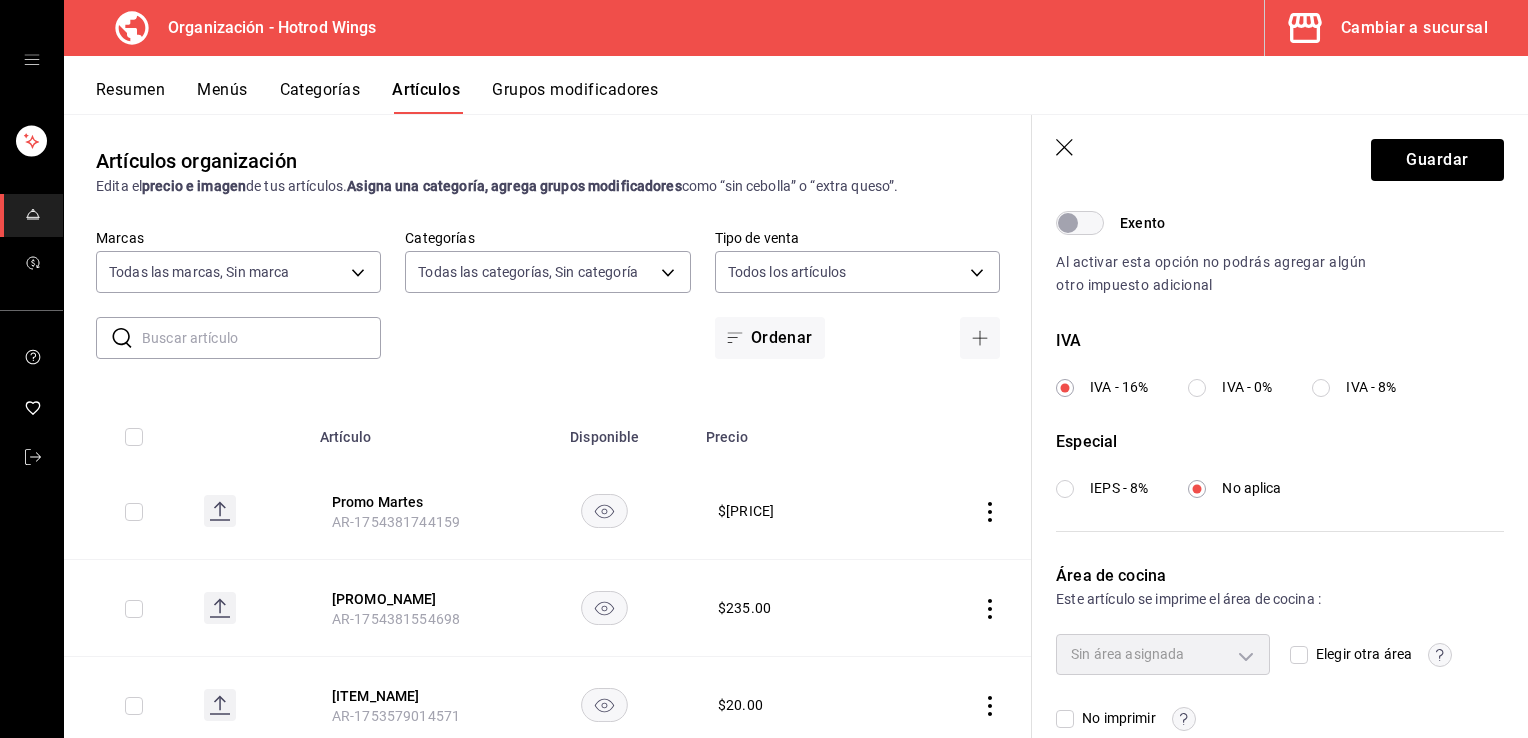 scroll, scrollTop: 673, scrollLeft: 0, axis: vertical 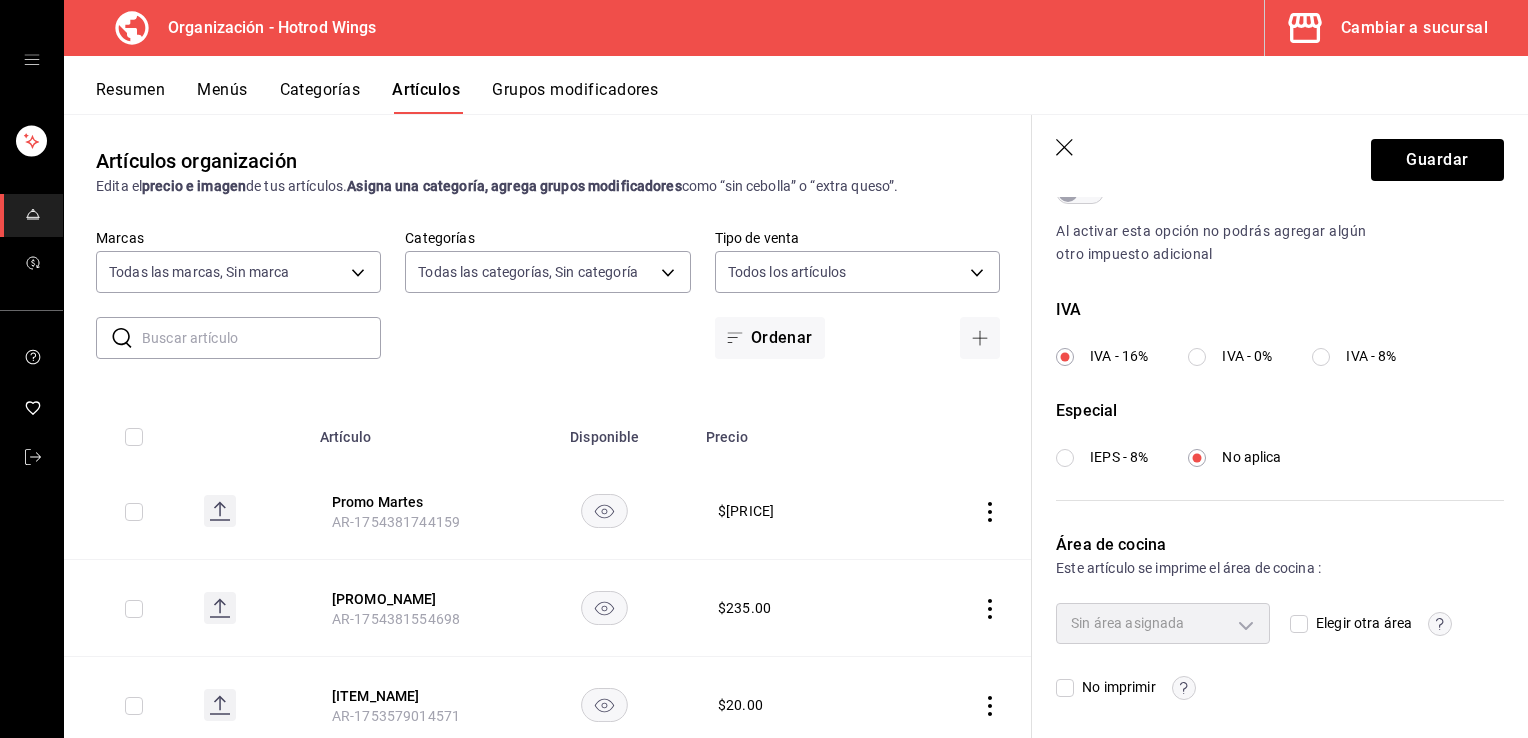 click on "IVA - 8%" at bounding box center [1321, 357] 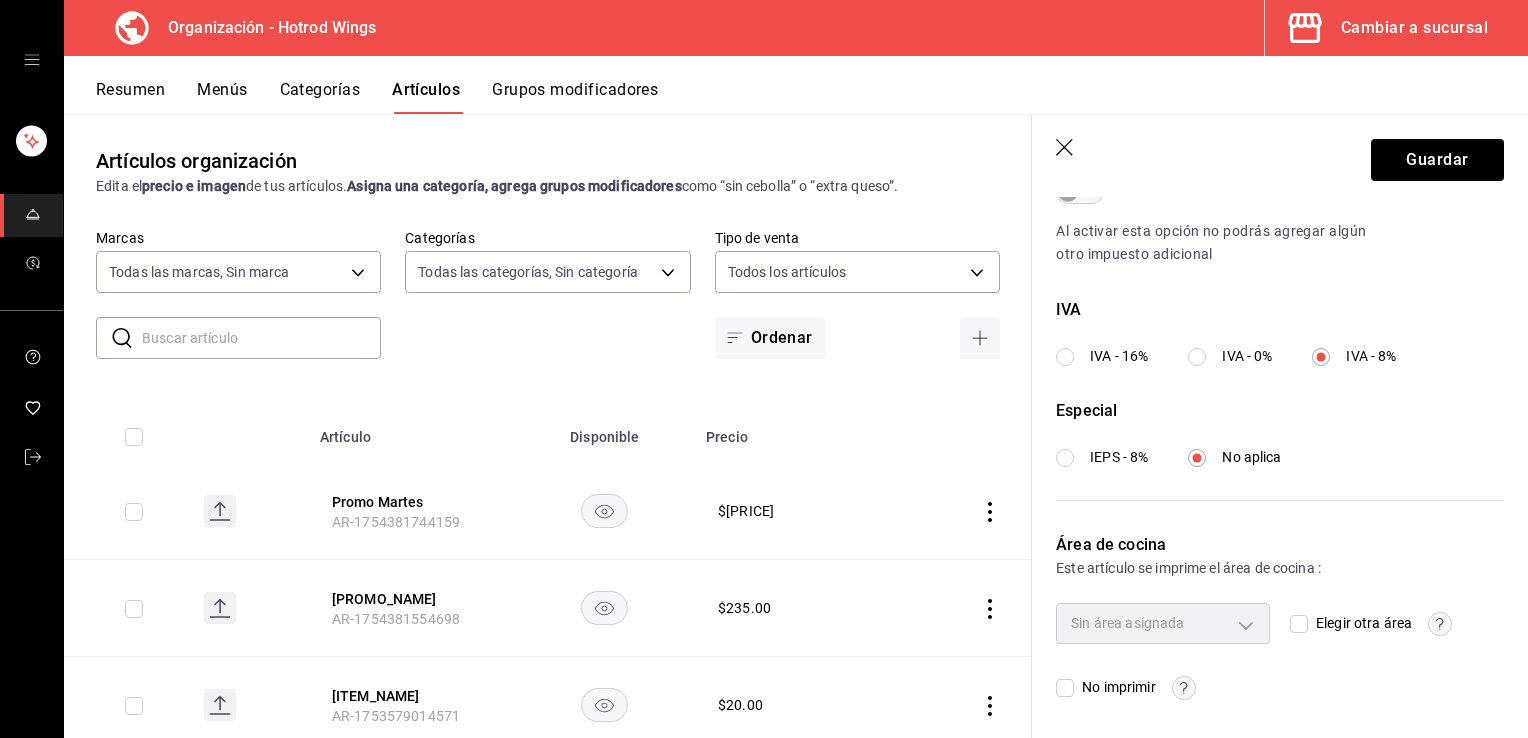 scroll, scrollTop: 0, scrollLeft: 0, axis: both 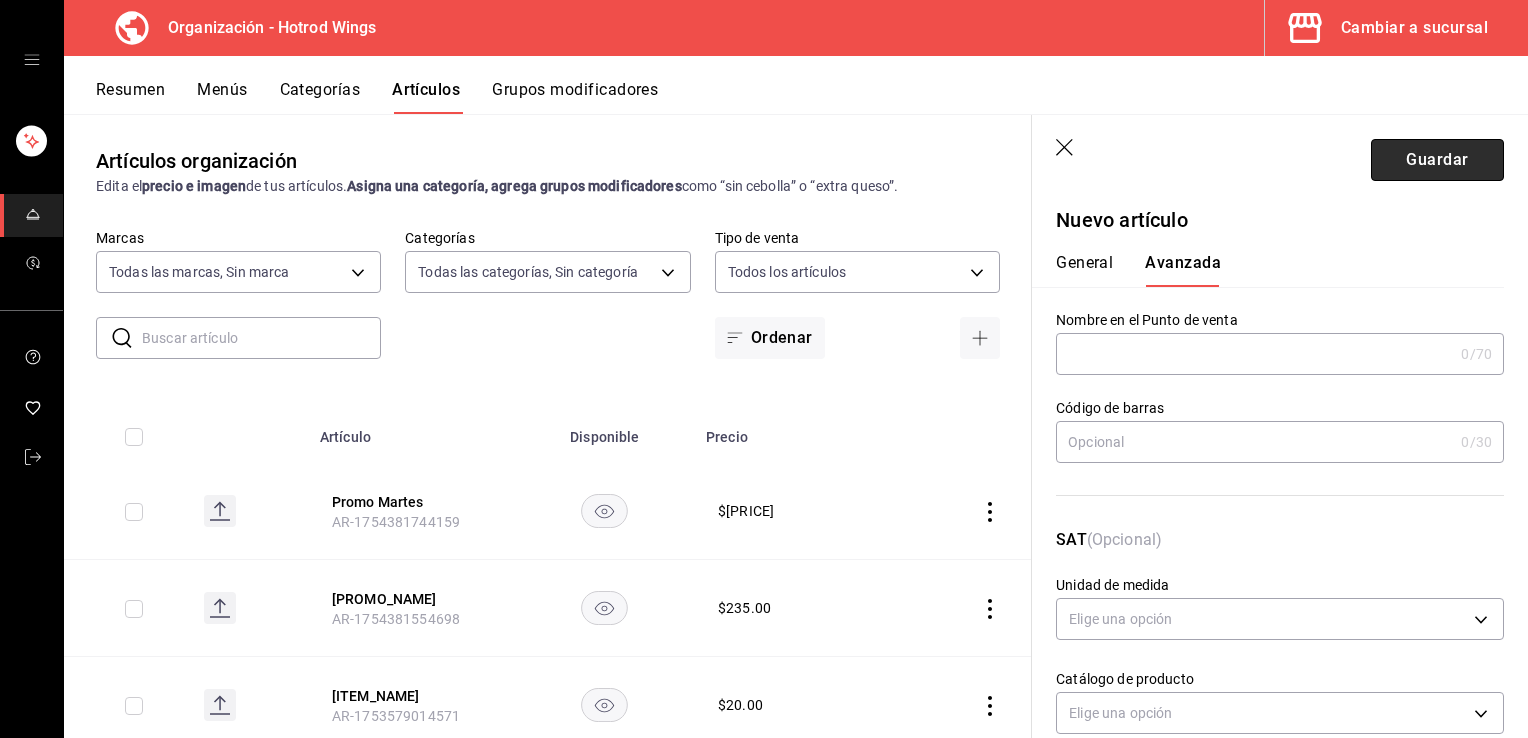 click on "Guardar" at bounding box center [1437, 160] 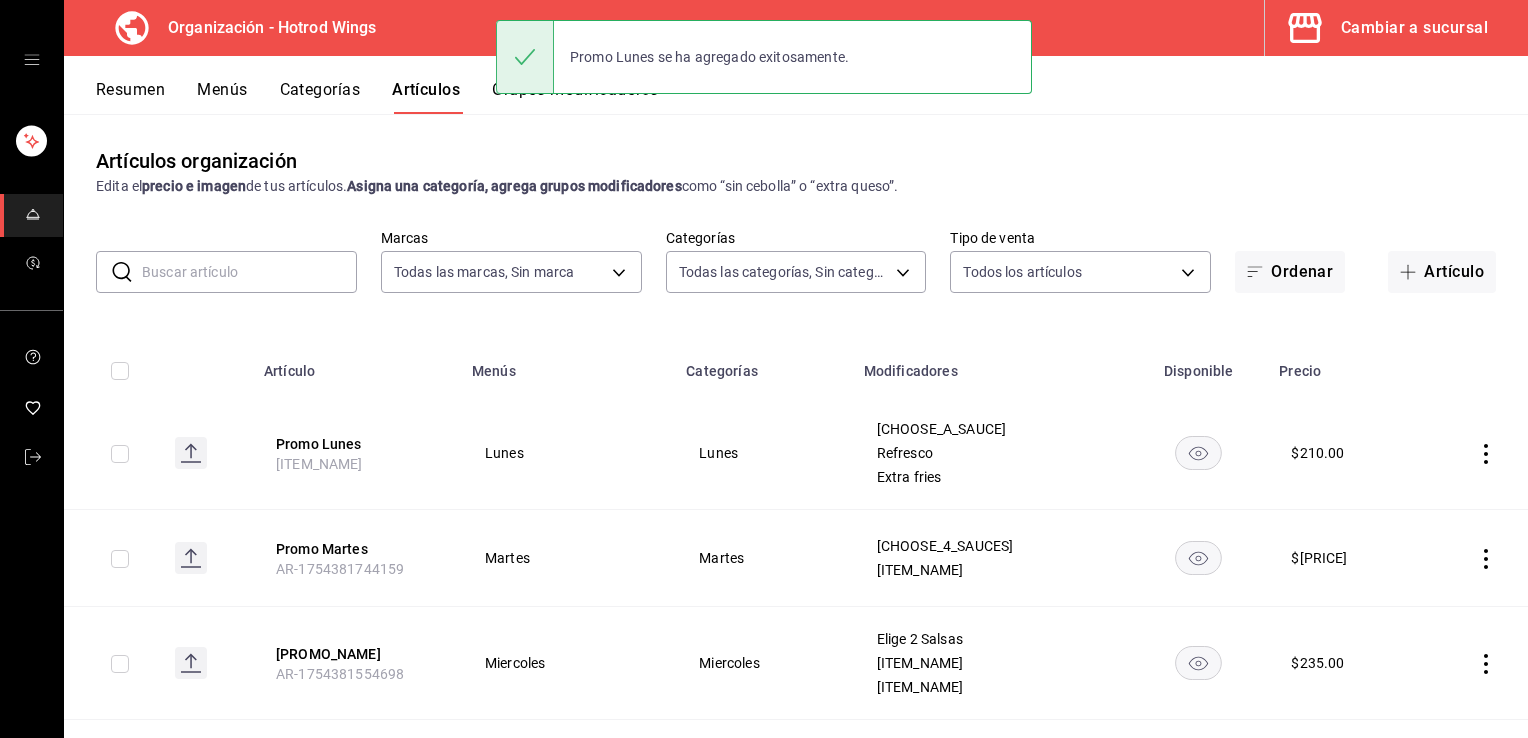 click on "Cambiar a sucursal" at bounding box center [1388, 28] 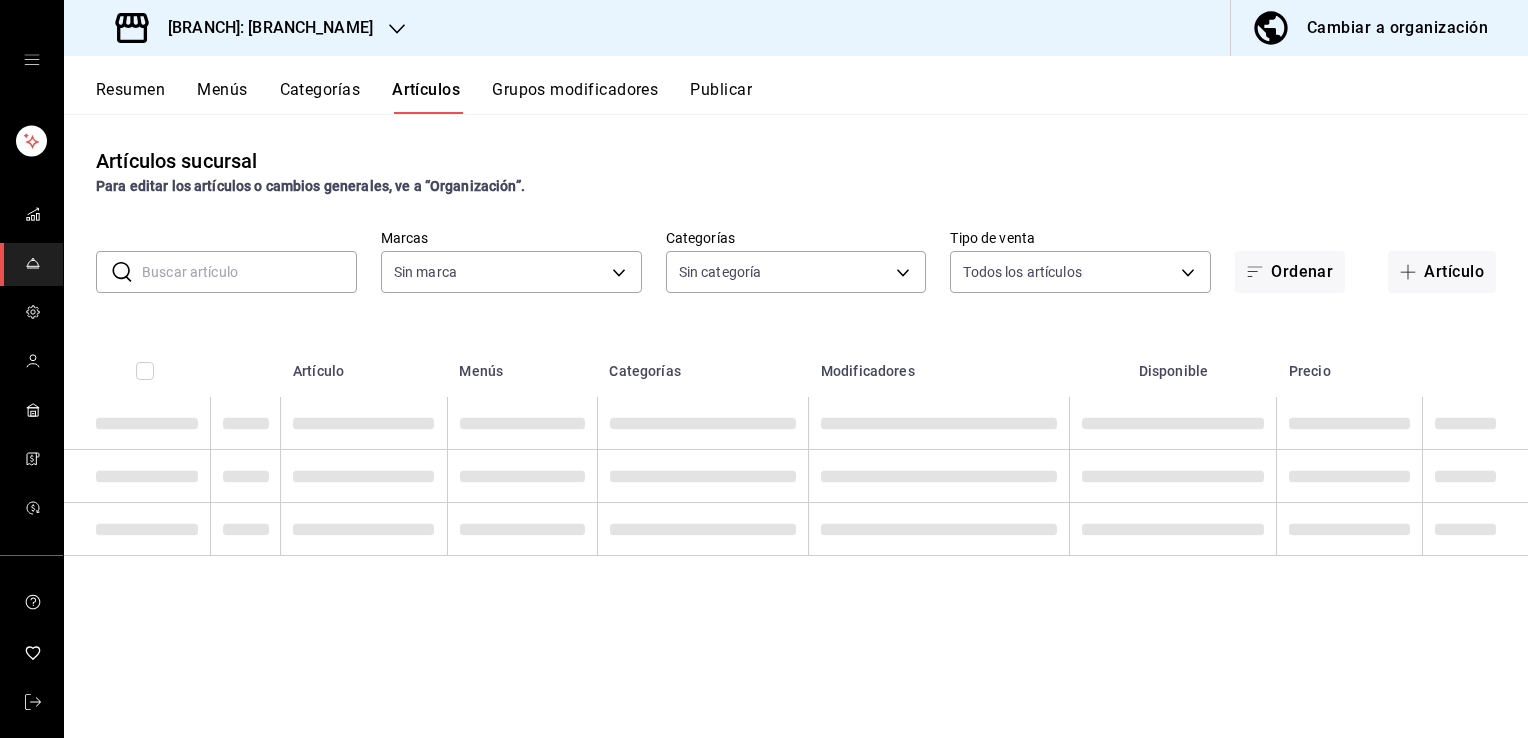 type on "7ceb17a1-d580-4392-8445-d5e8a42d23ae" 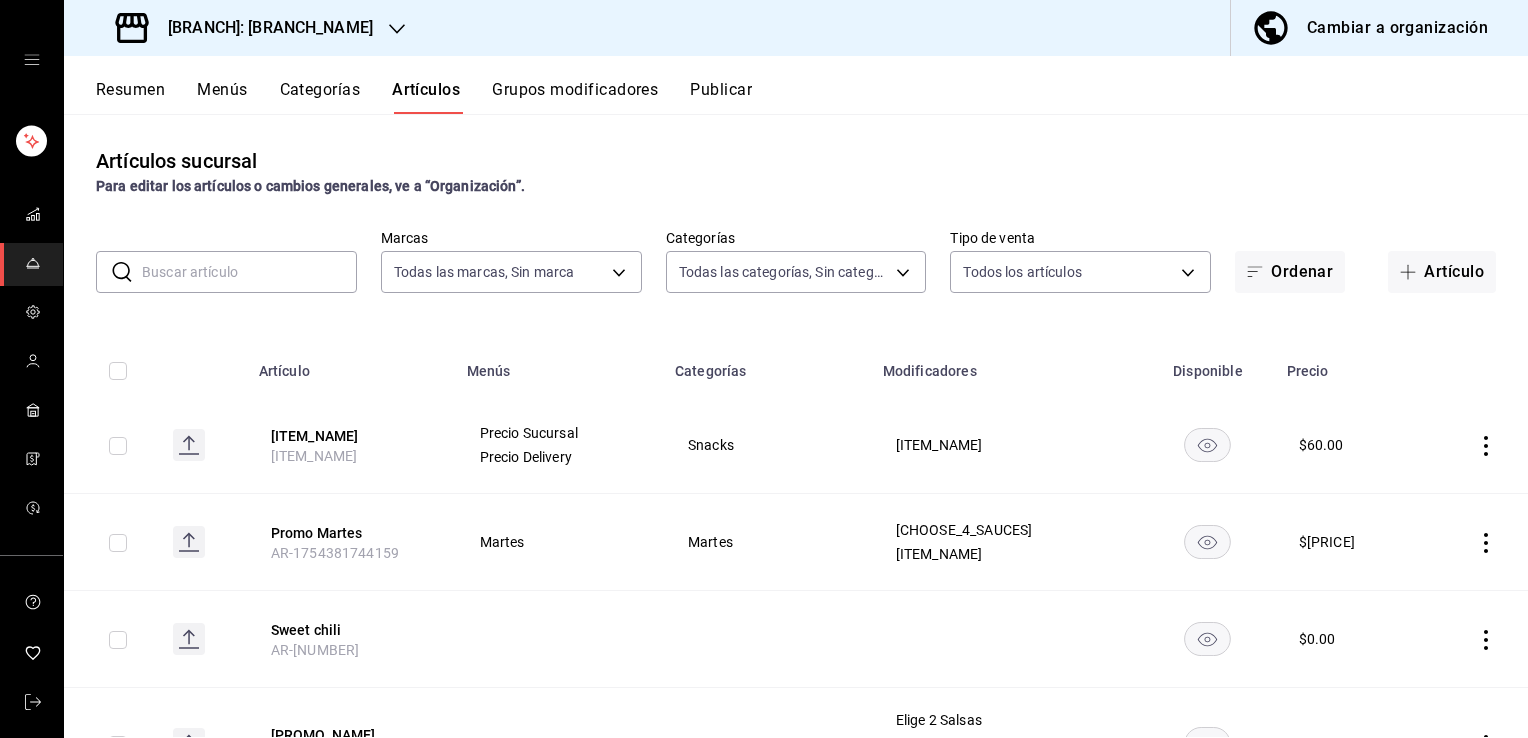 type on "470149b0-1102-4256-bc8c-a306cb7b2397,86c57051-138e-40f3-993c-f613ba438341,44f754ce-0ad4-42eb-b17d-c551185c0a02,e717350d-5782-4629-8a21-6399586171d8,705a95af-2cde-4a34-aabc-23d7ceb99baf,554d25f7-a261-4c3f-9c05-edd7f8c7cc64,f26b341c-0943-4229-ae52-5d04becea46d,4b357bd0-0048-422b-ac37-97fc3aa805c3,7cf76290-1adb-475d-8d89-f8e91e291088,595dd445-d8ed-4079-b1ca-b942f9eb7a77,d2f7a70a-7252-44af-bd06-5d84d0b21c0b,1a62e33f-8f71-4e2c-b3de-979ec9d39c3c,5bc80b10-52c2-4878-a400-132797498536,c396b4f3-a315-4c0f-8f35-65ec6d975744,4e29095c-b1c6-44a6-bfe9-736d083e2a89" 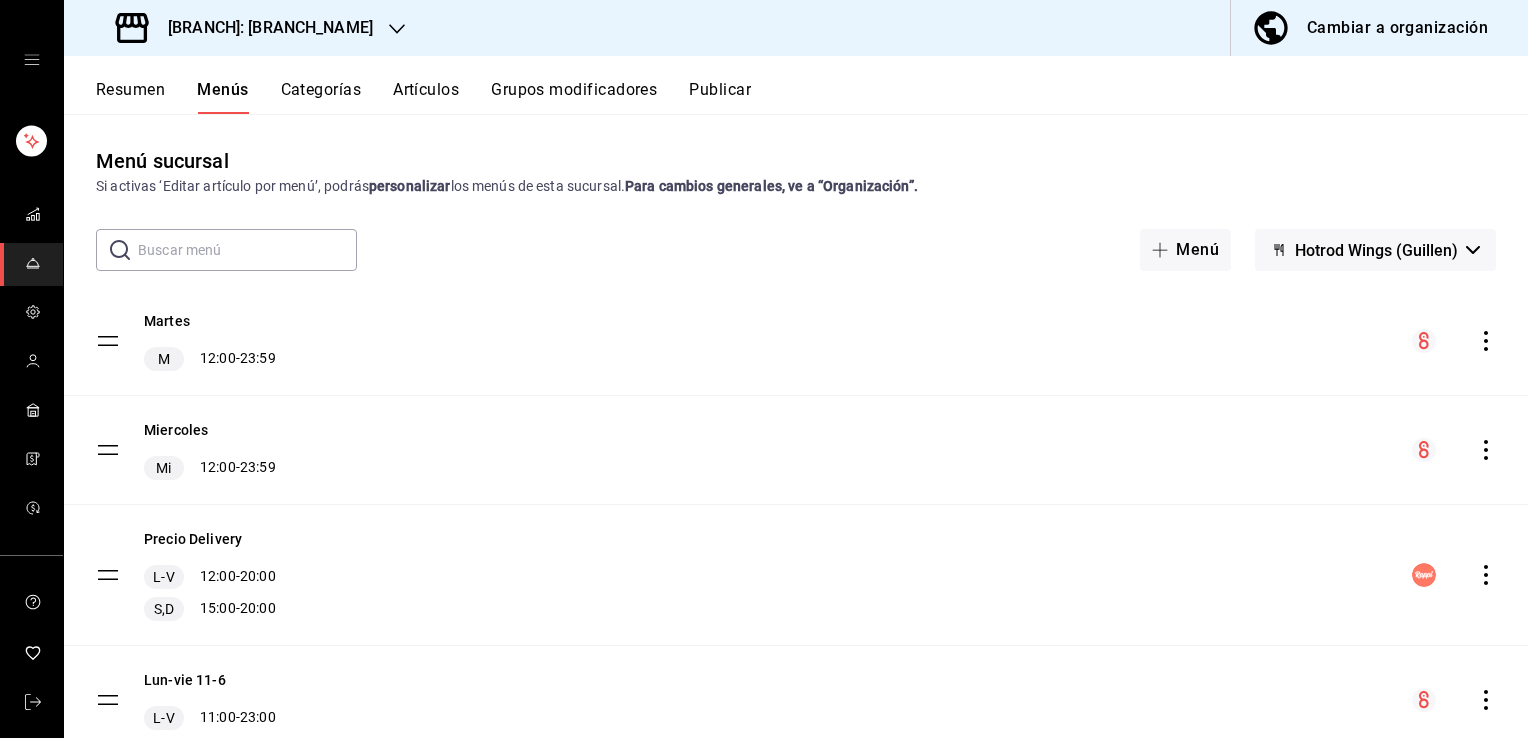 click 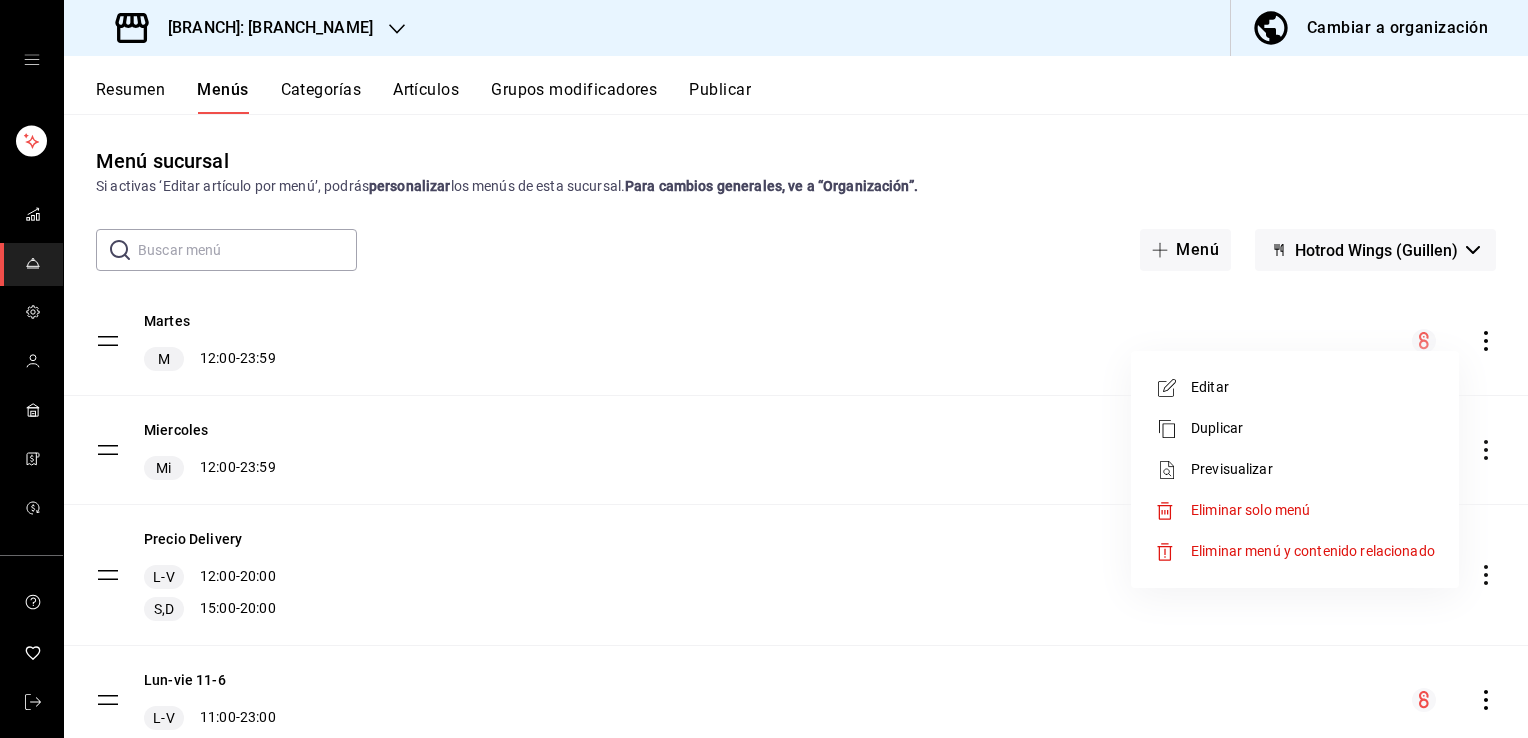 click on "Eliminar menú y contenido relacionado" at bounding box center [1313, 551] 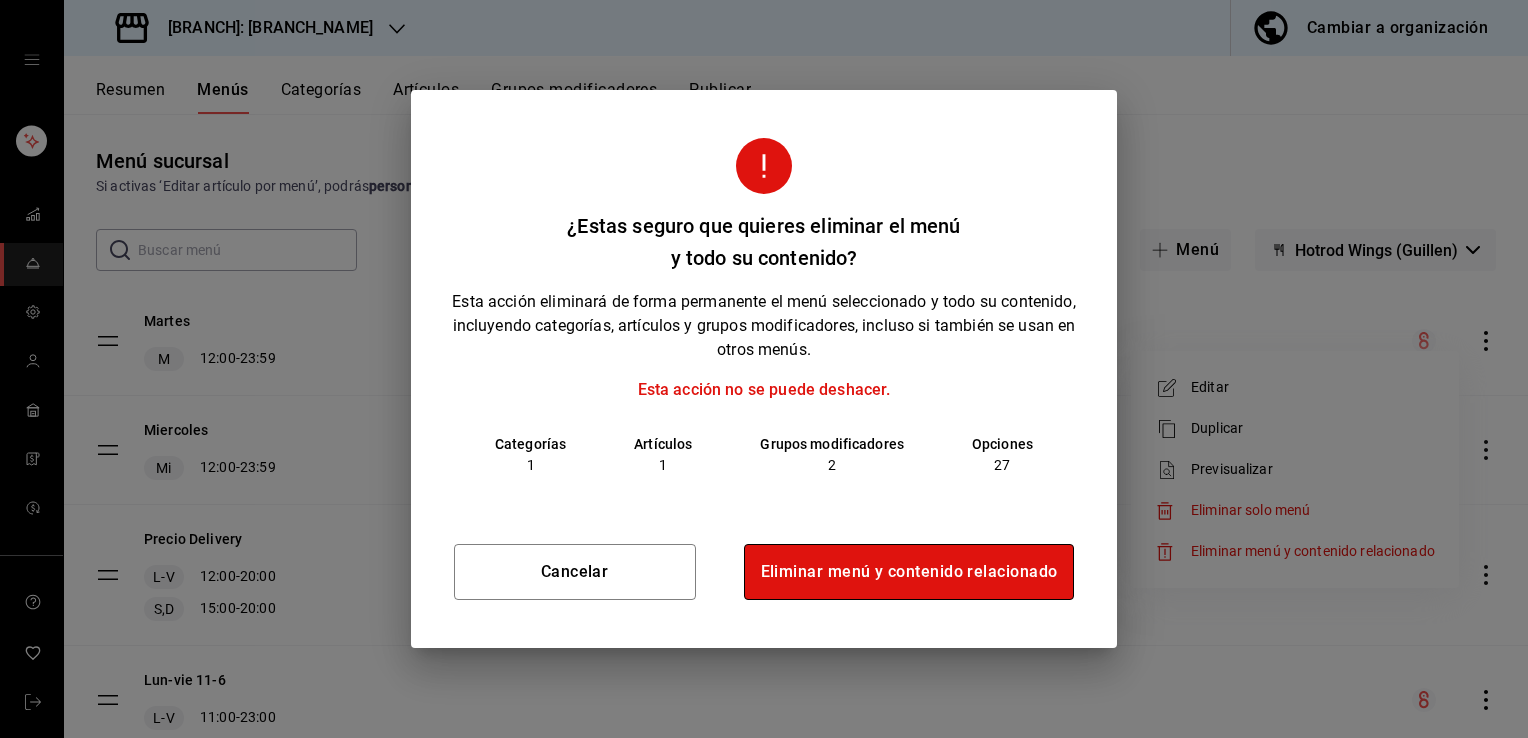 click on "Eliminar menú y contenido relacionado" at bounding box center (909, 572) 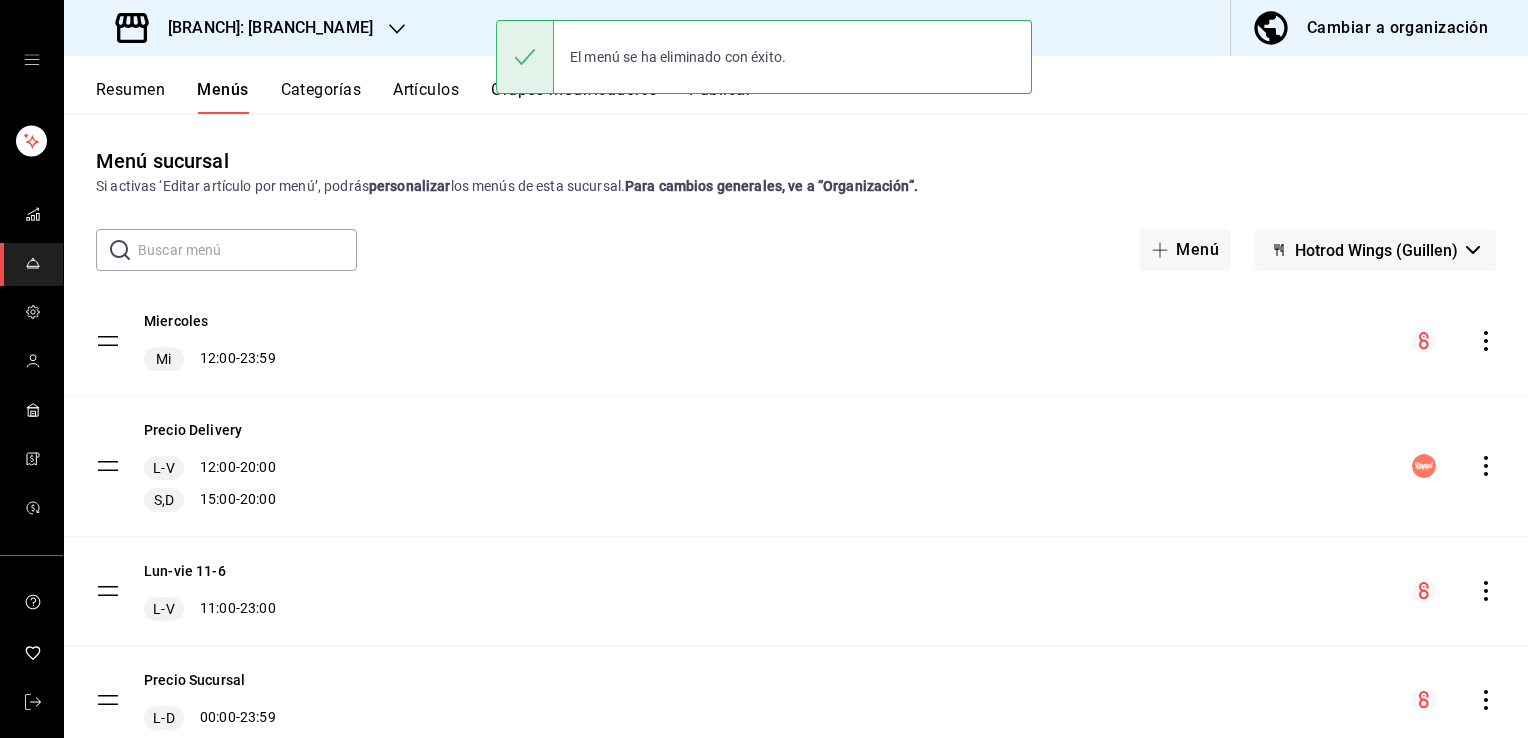 click 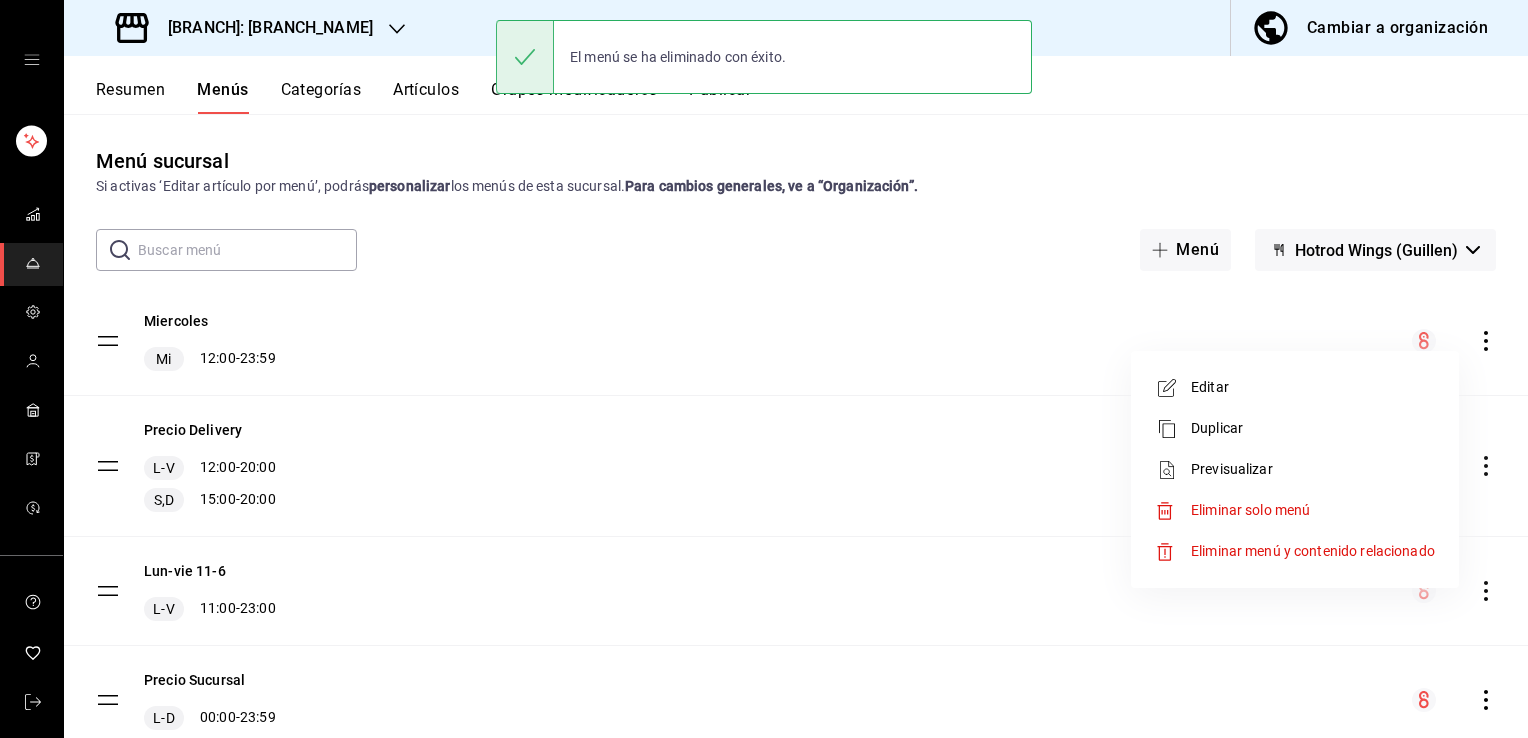 click on "Eliminar menú y contenido relacionado" at bounding box center [1313, 551] 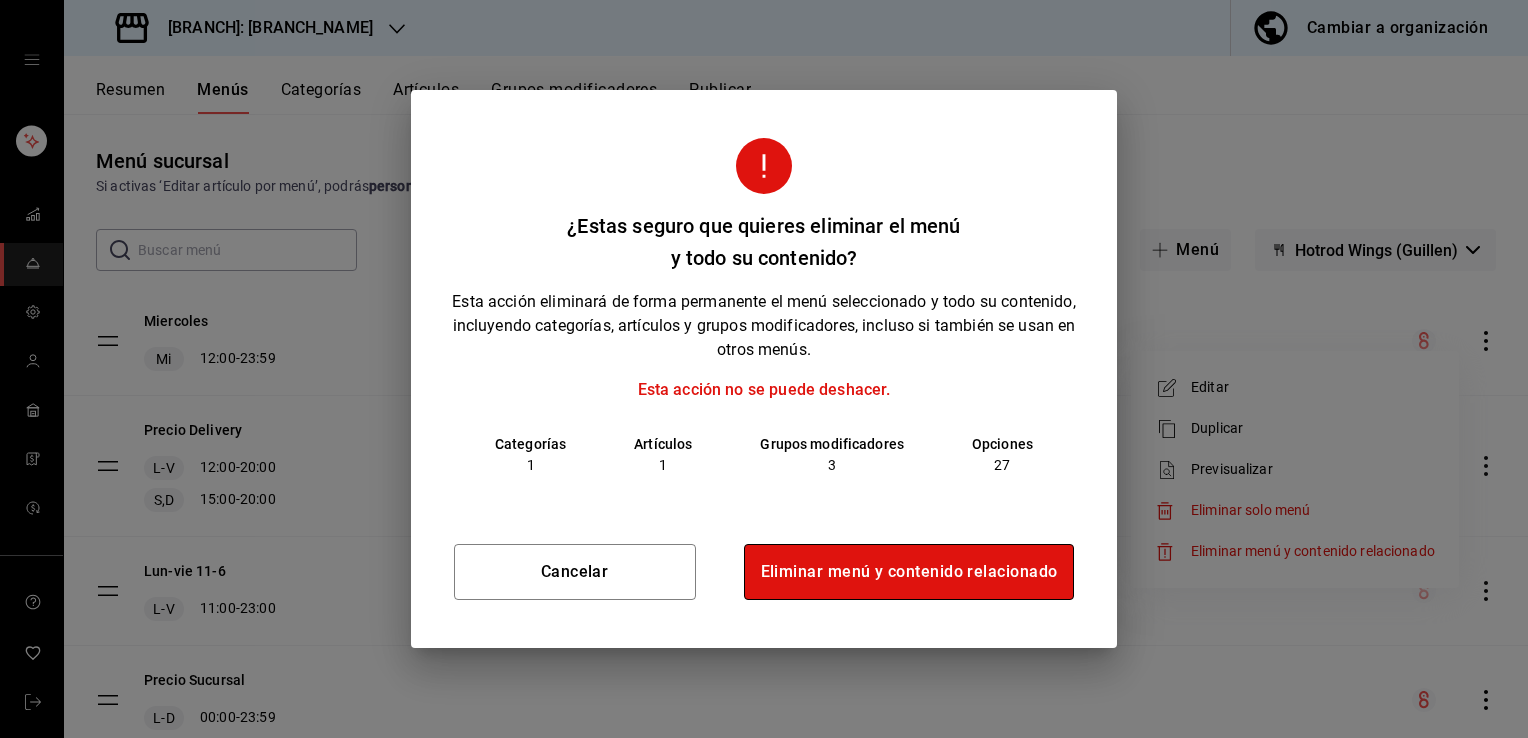 click on "Eliminar menú y contenido relacionado" at bounding box center [909, 572] 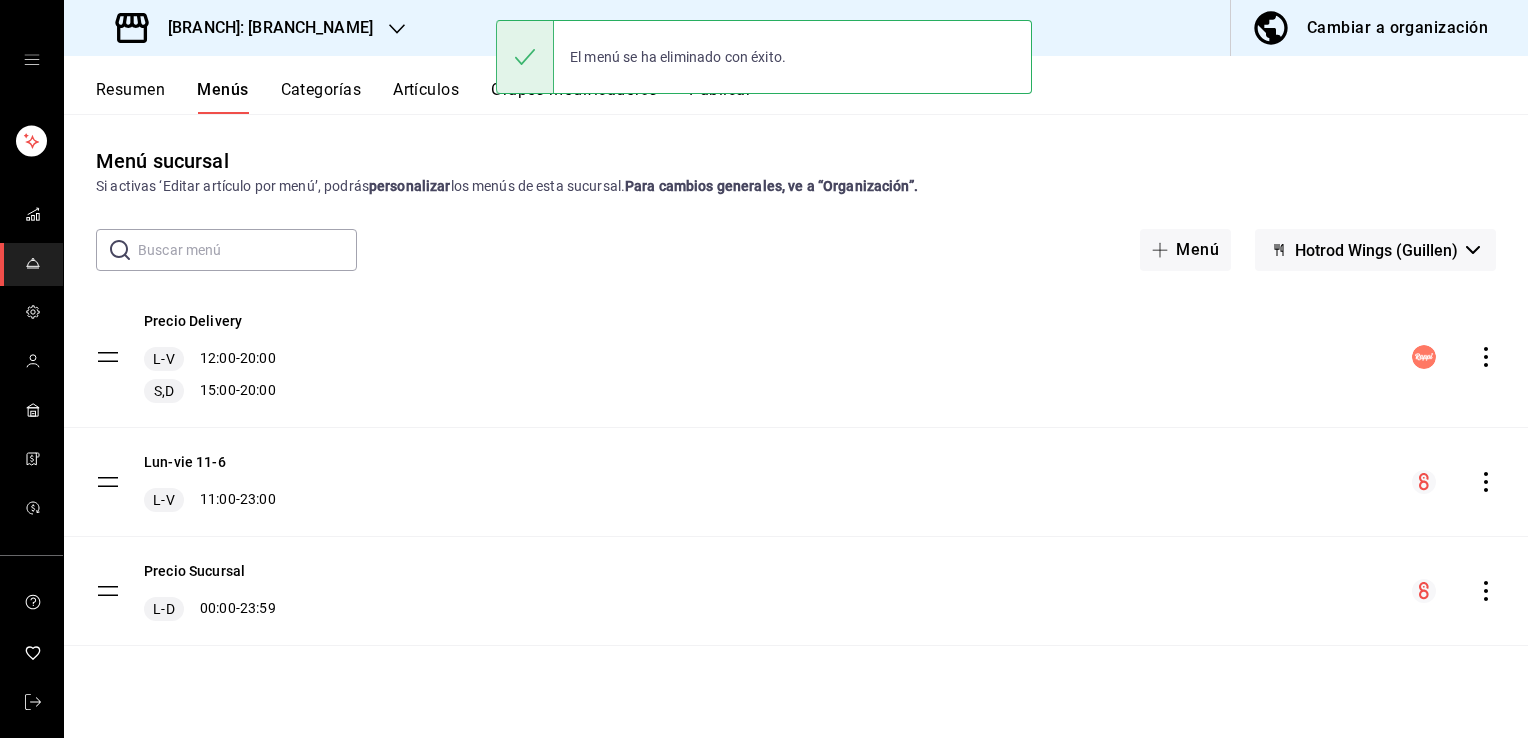 click 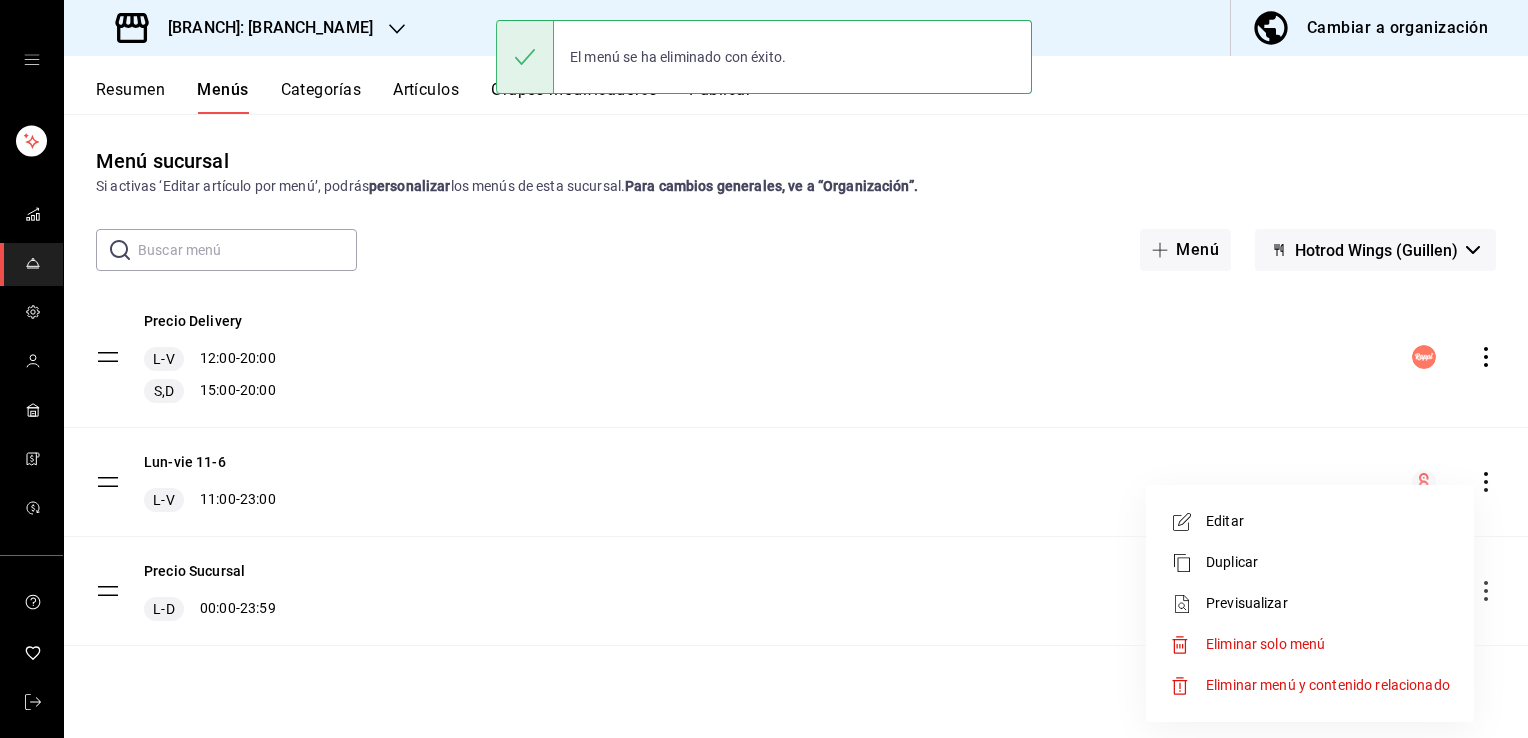 click on "Eliminar menú y contenido relacionado" at bounding box center (1328, 685) 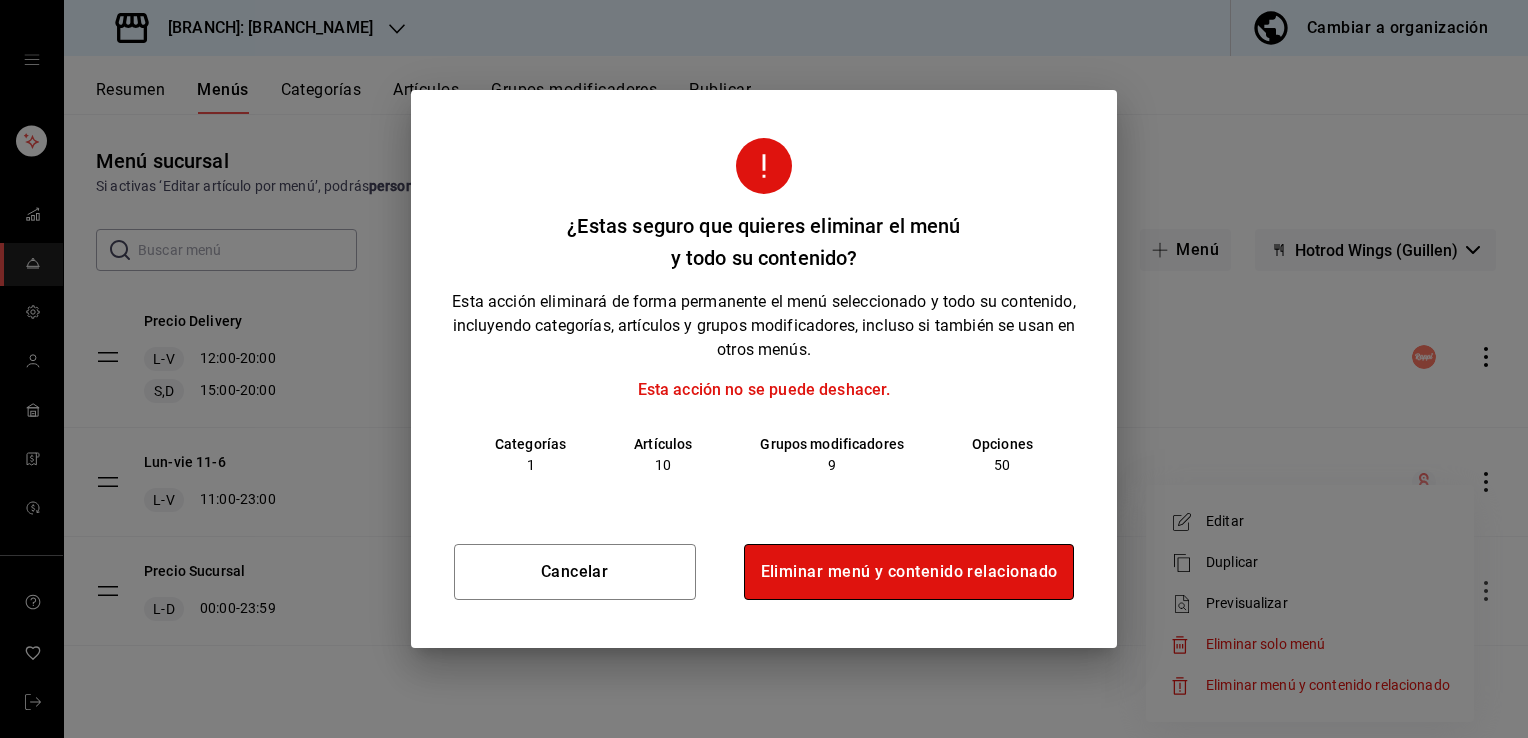 click on "Eliminar menú y contenido relacionado" at bounding box center (909, 572) 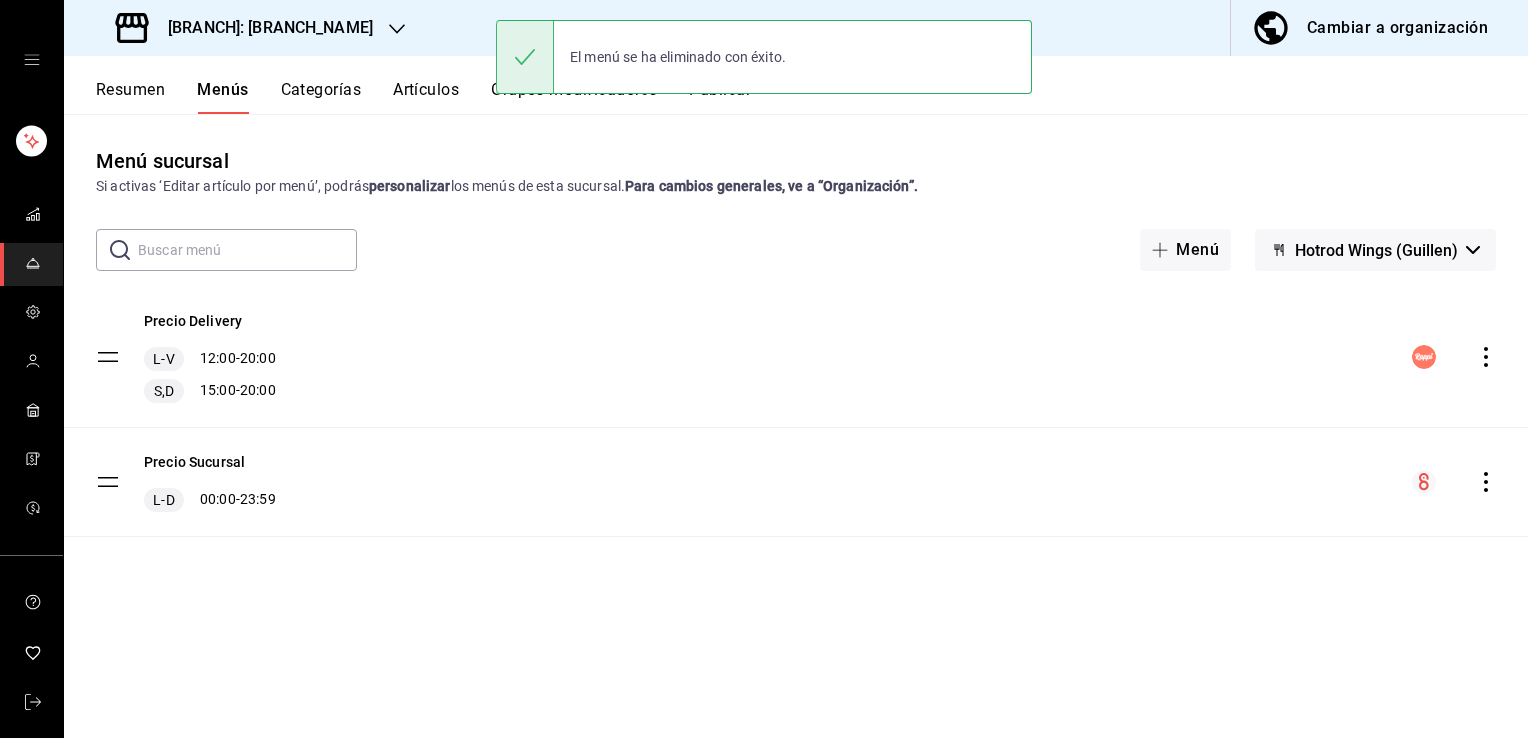 click 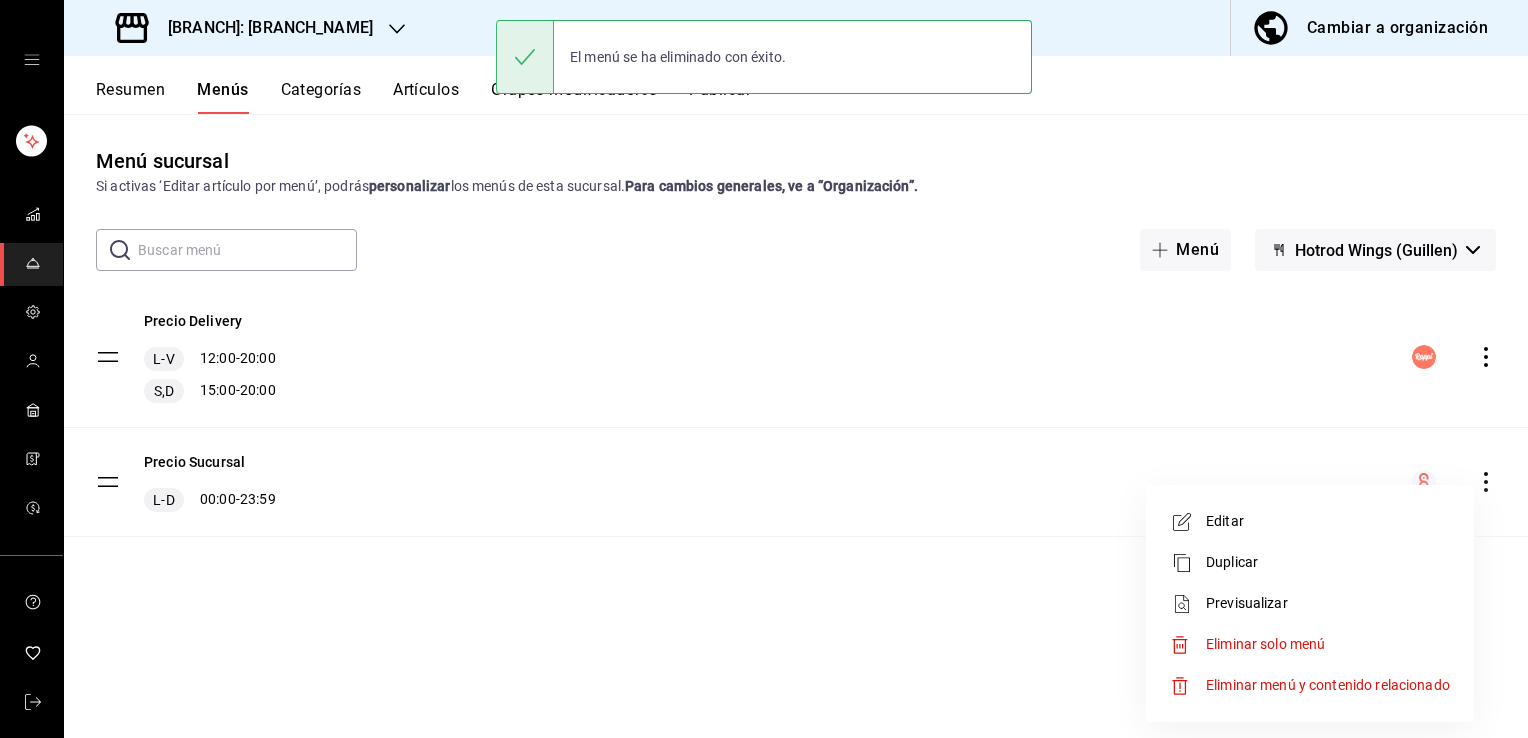 click on "Eliminar menú y contenido relacionado" at bounding box center (1328, 685) 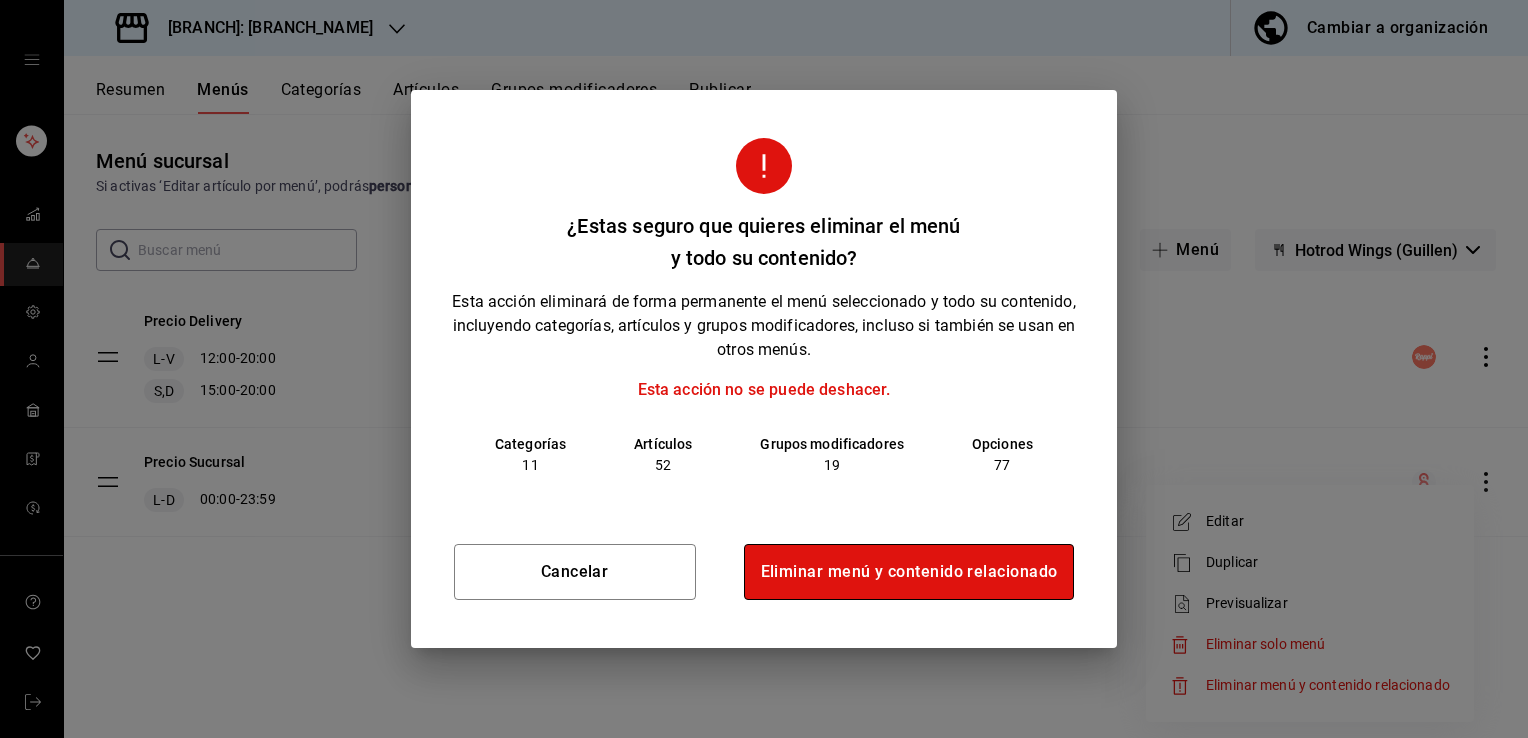 drag, startPoint x: 898, startPoint y: 554, endPoint x: 851, endPoint y: 568, distance: 49.0408 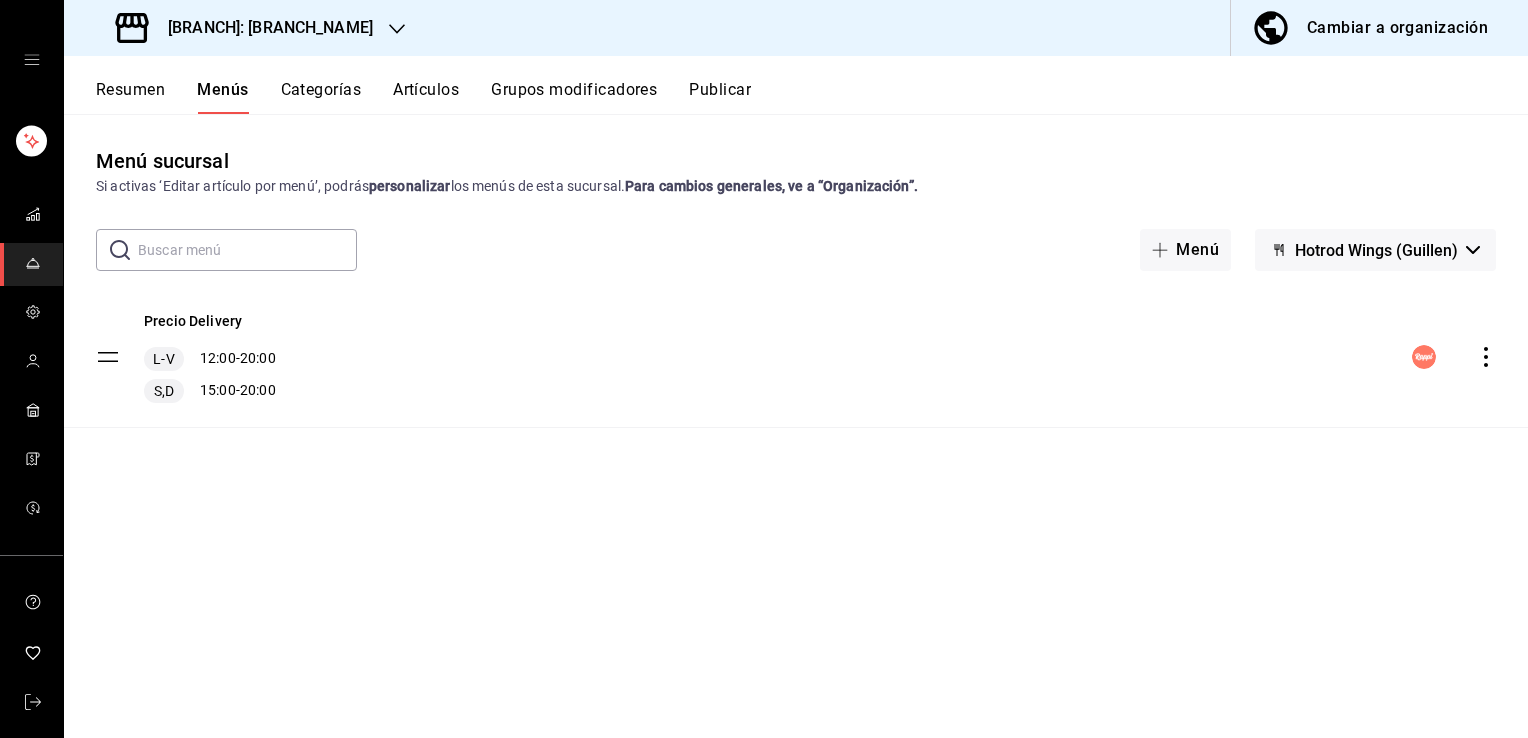 click on "Cambiar a organización" at bounding box center (1397, 28) 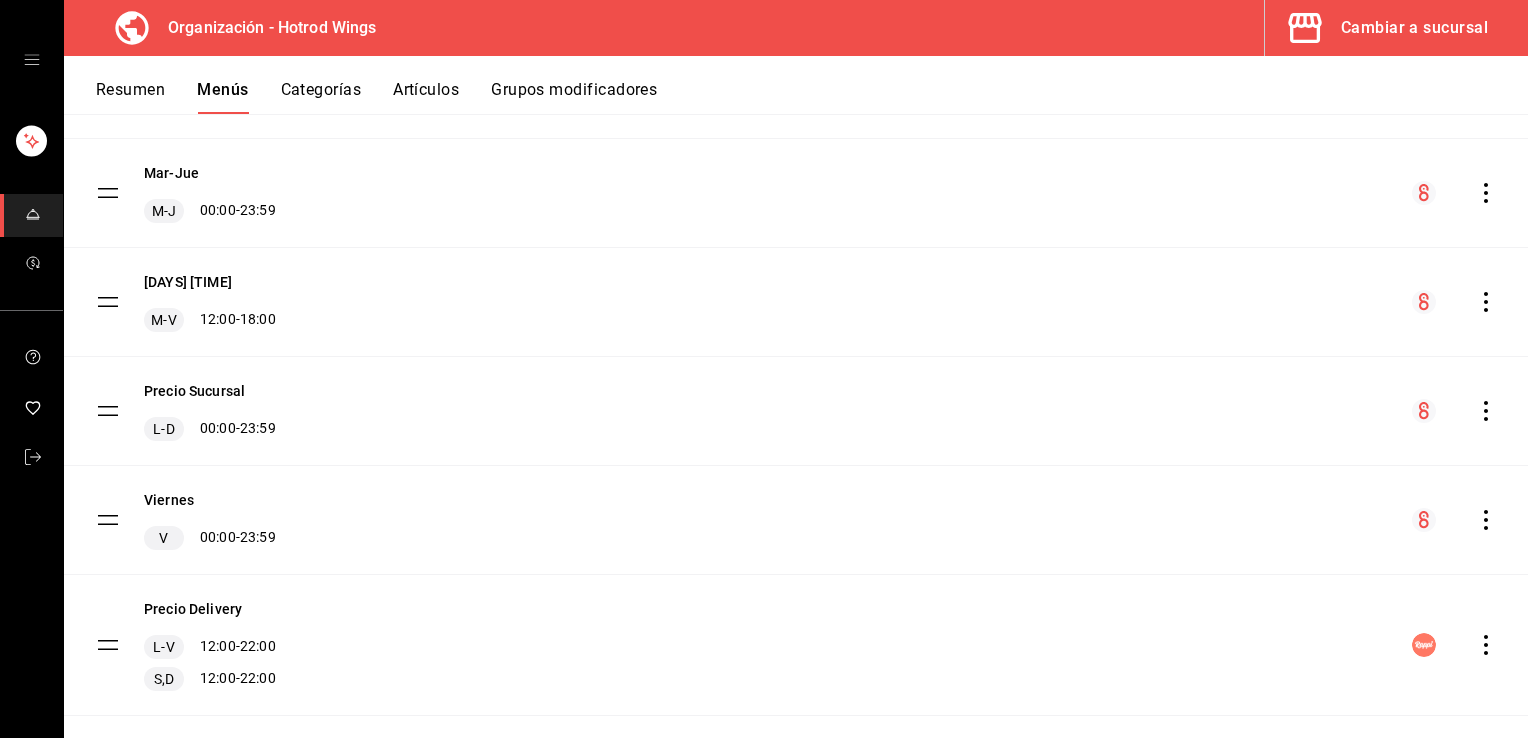 scroll, scrollTop: 616, scrollLeft: 0, axis: vertical 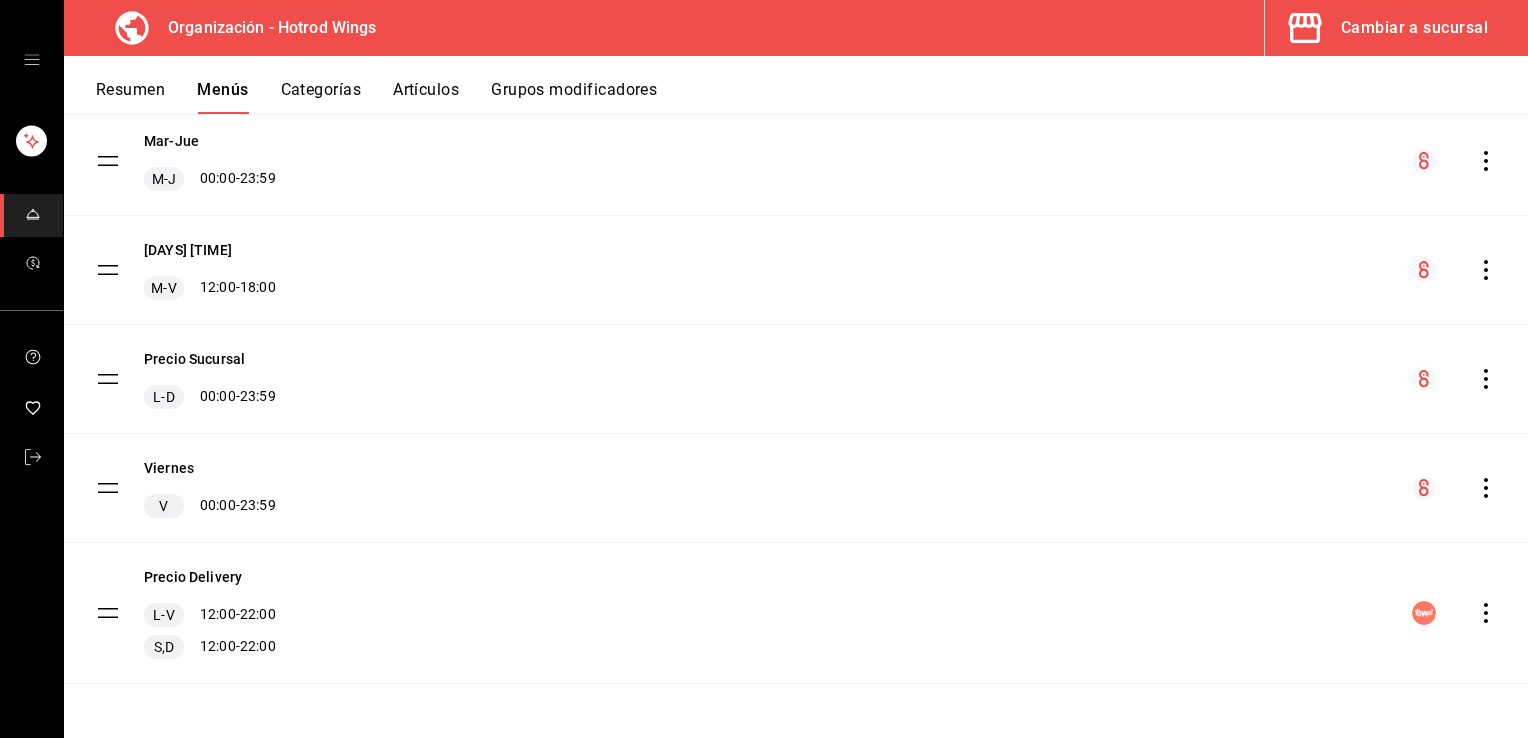 click 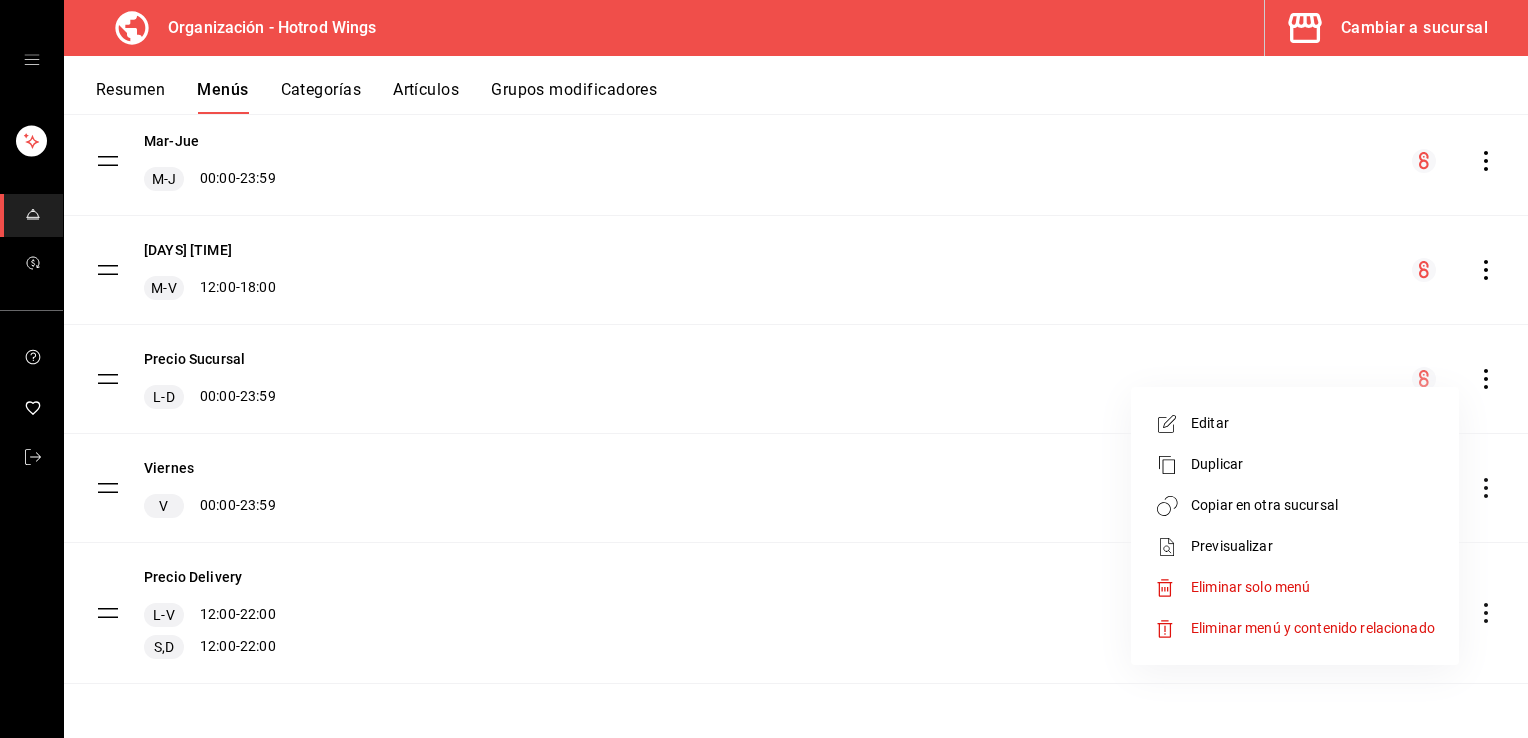 click on "Copiar en otra sucursal" at bounding box center [1313, 505] 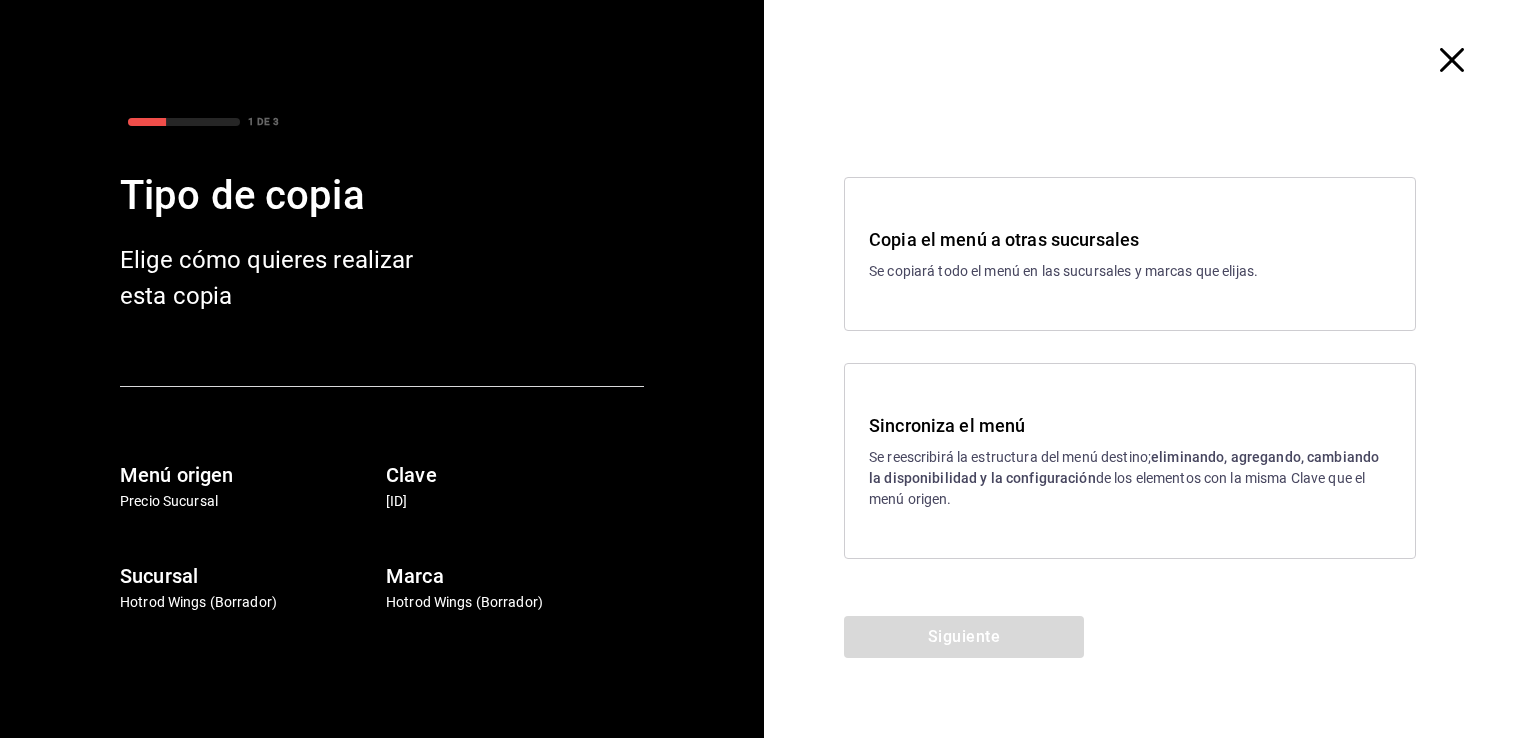 click on "Copia el menú a otras sucursales Se copiará todo el menú en las sucursales y marcas que elijas." at bounding box center [1130, 254] 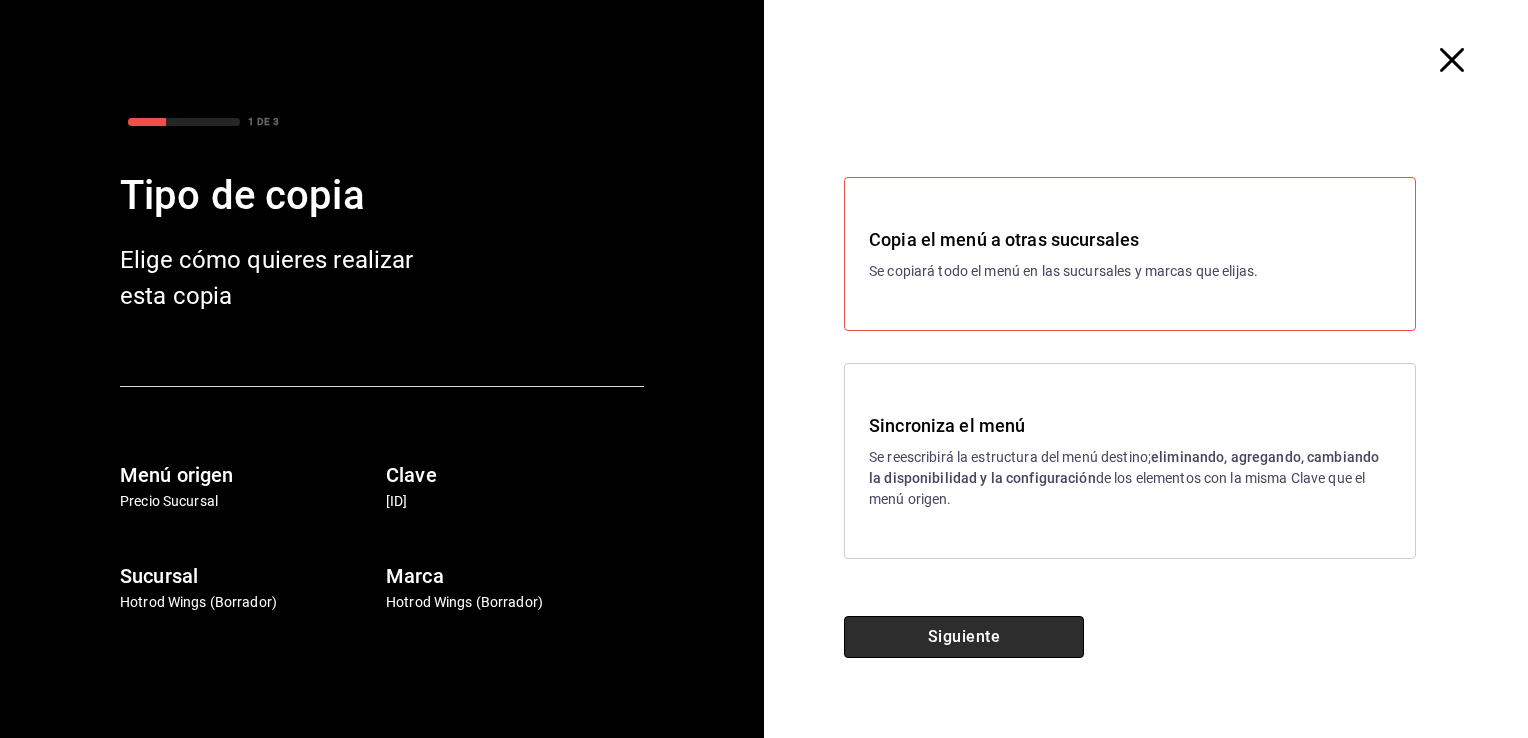 click on "Siguiente" at bounding box center [964, 637] 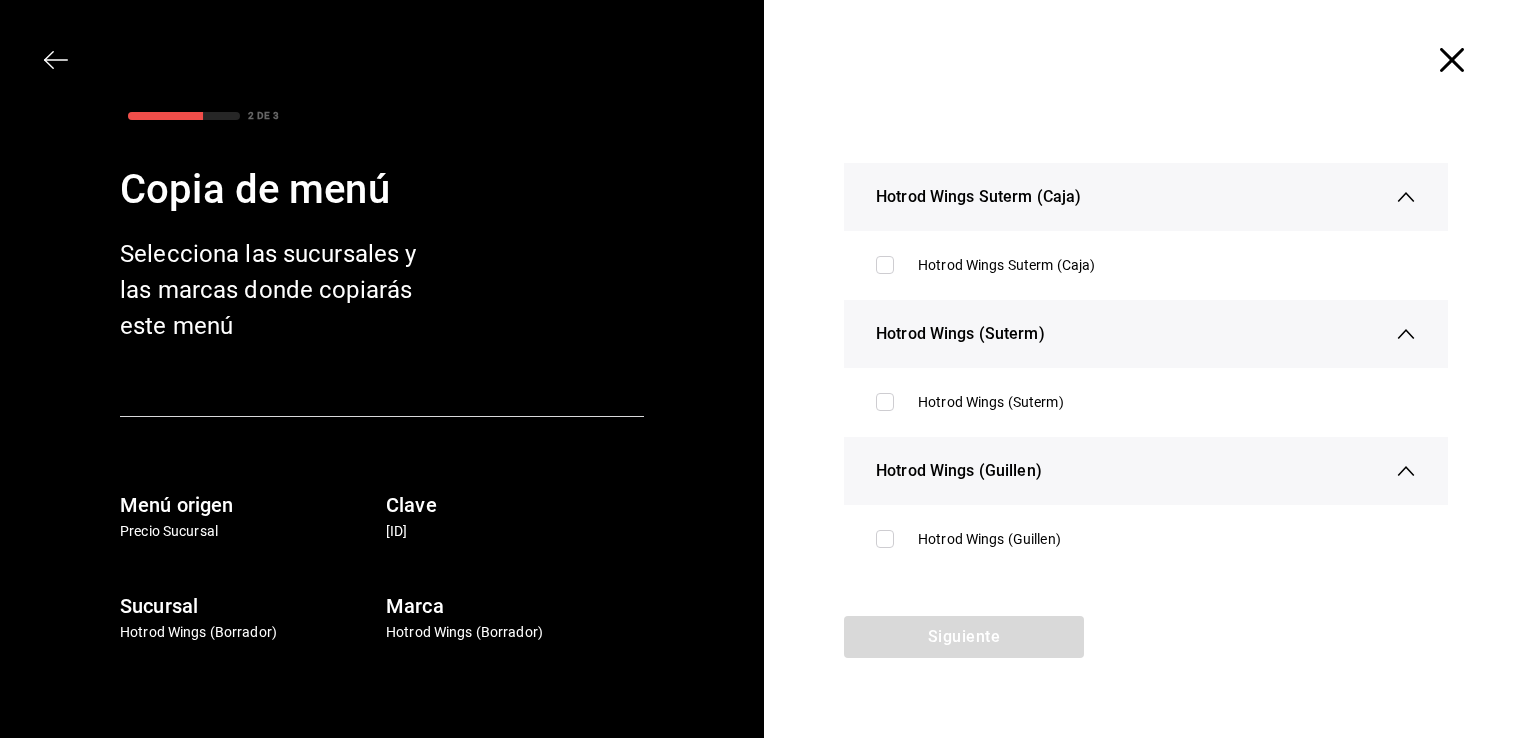 click on "Hotrod Wings (Guillen)" at bounding box center (1146, 539) 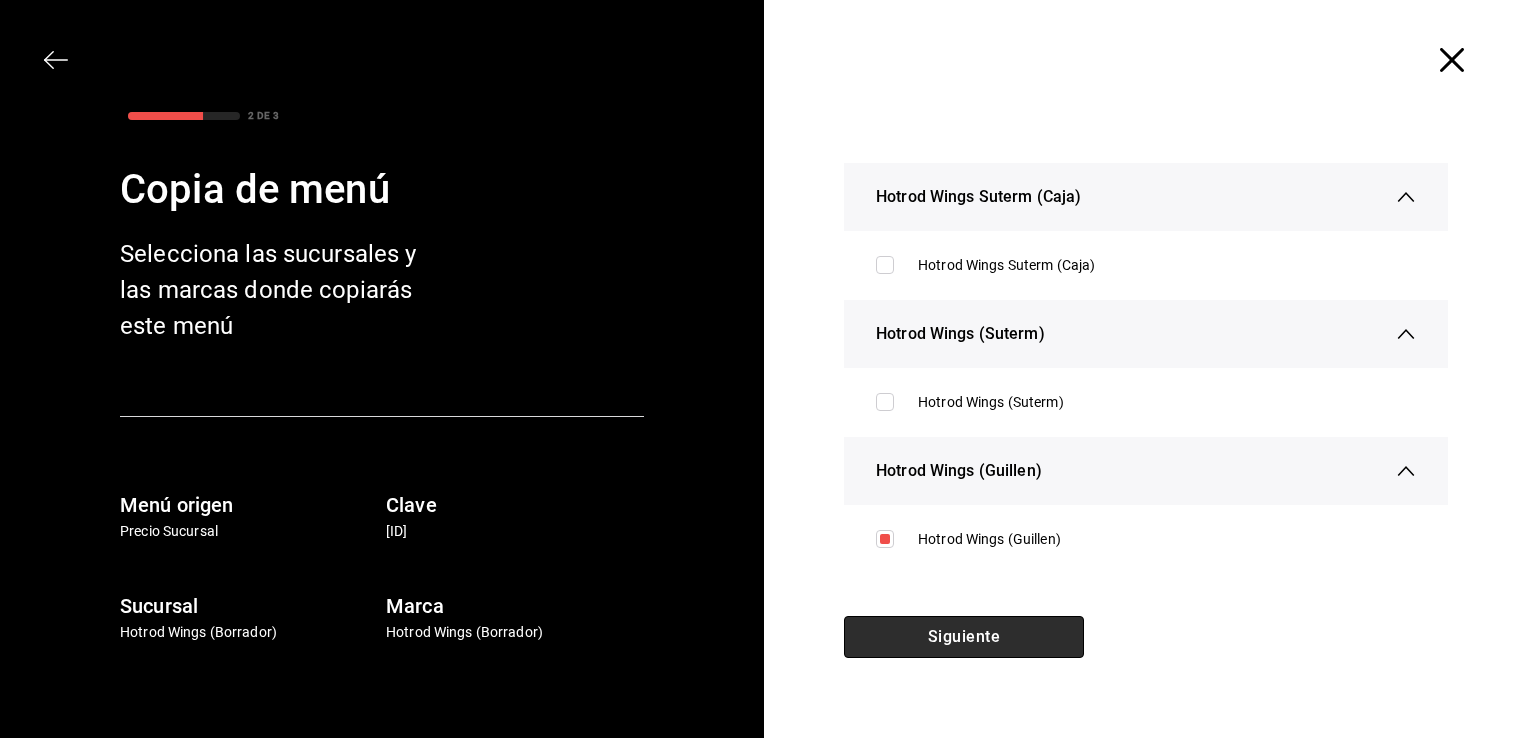 click on "Siguiente" at bounding box center [964, 637] 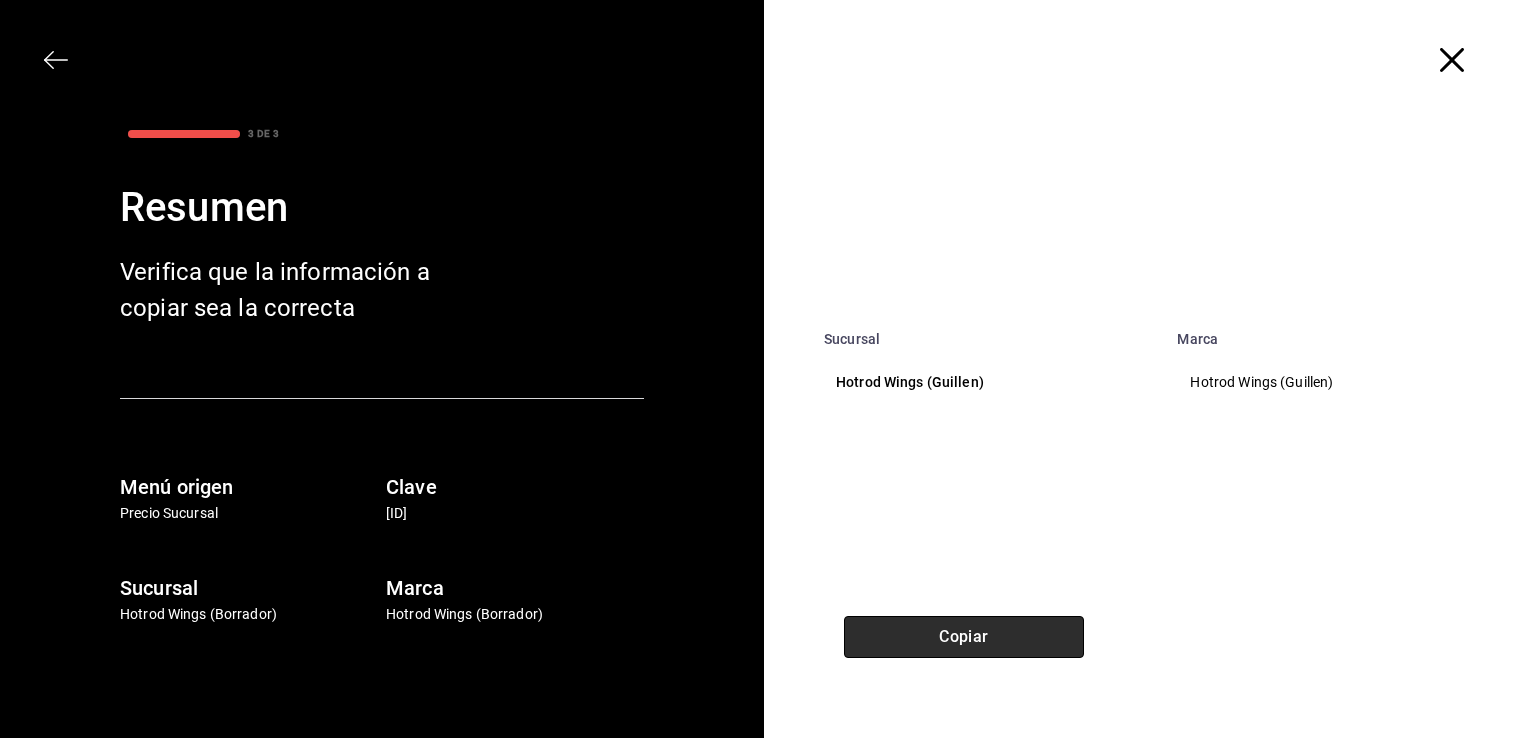 click on "Copiar" at bounding box center (964, 637) 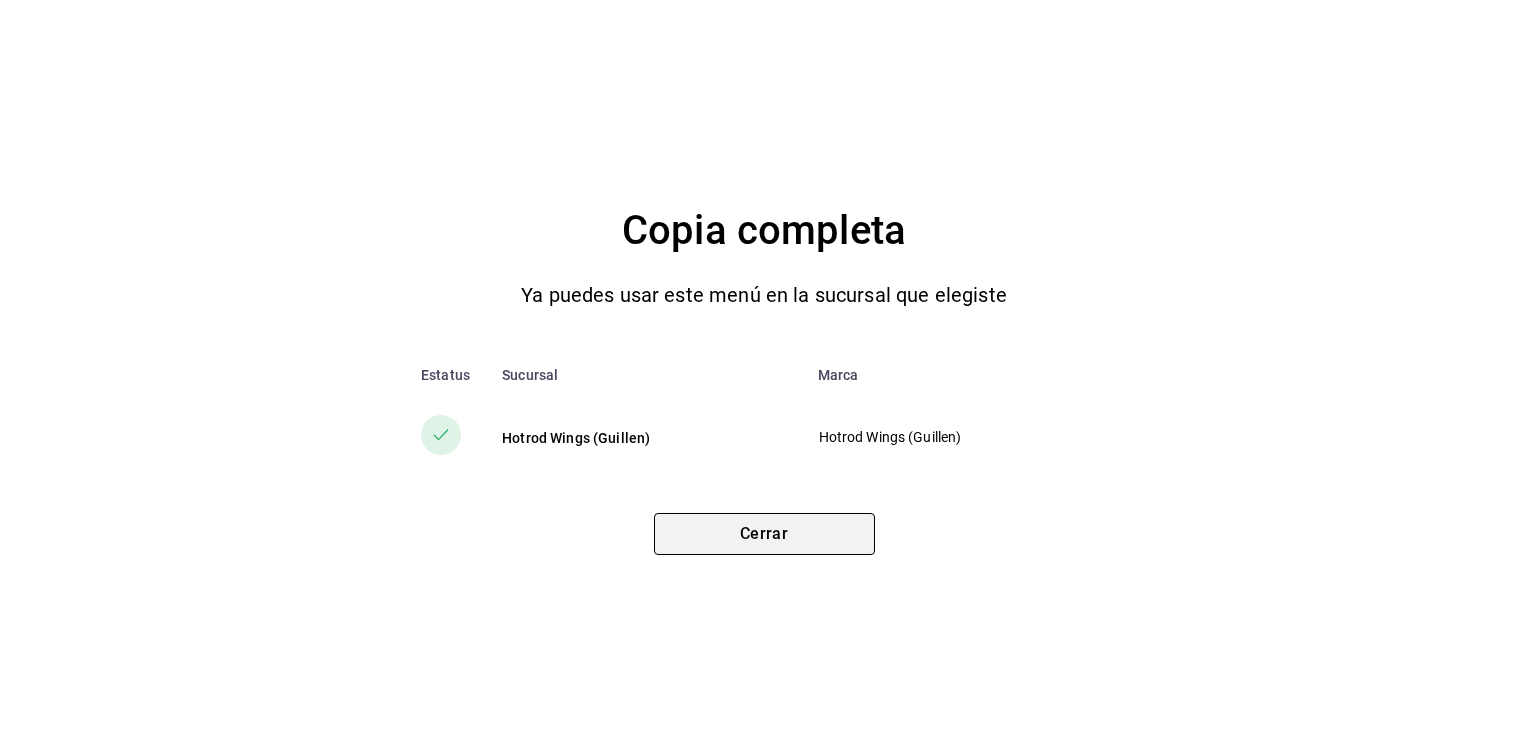 click on "Cerrar" at bounding box center [764, 534] 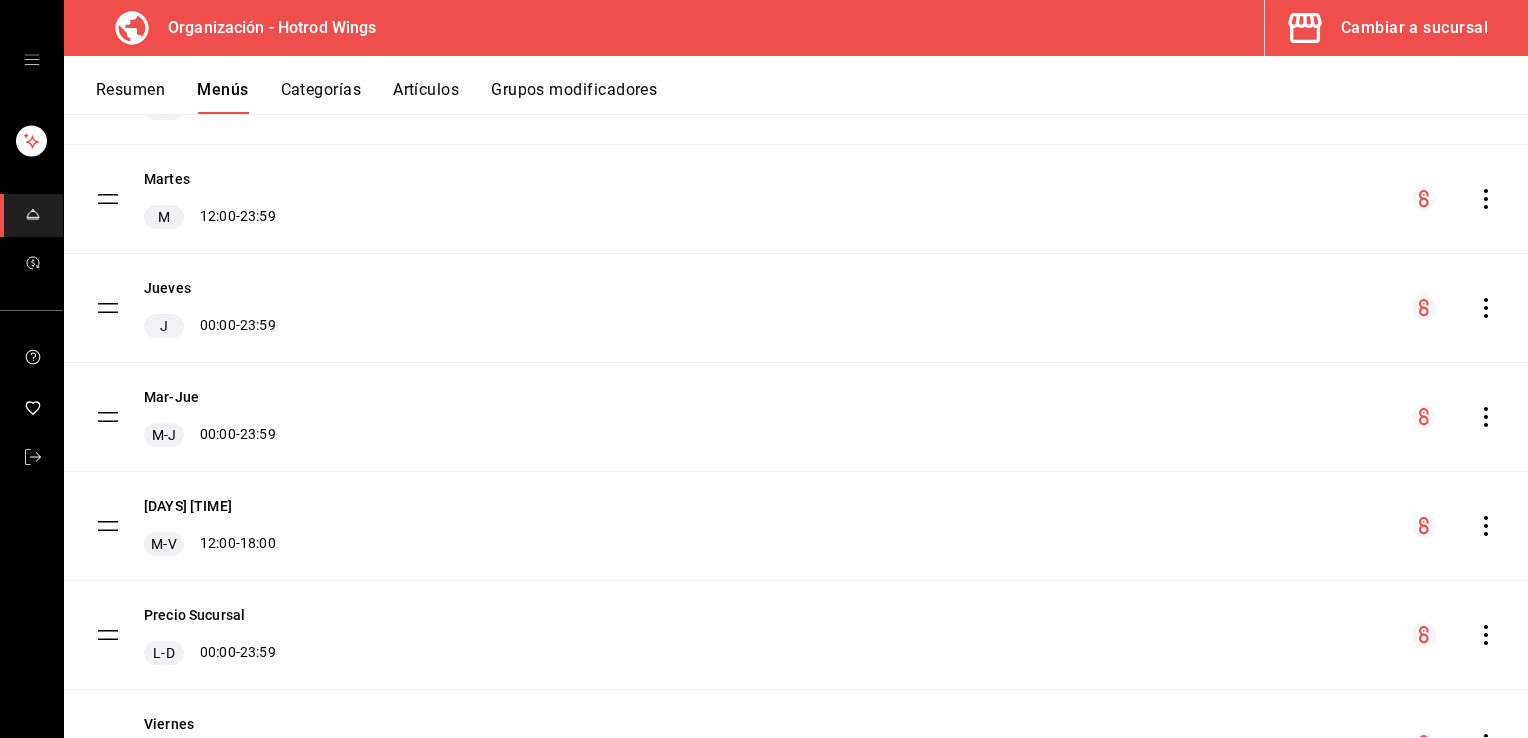 scroll, scrollTop: 387, scrollLeft: 0, axis: vertical 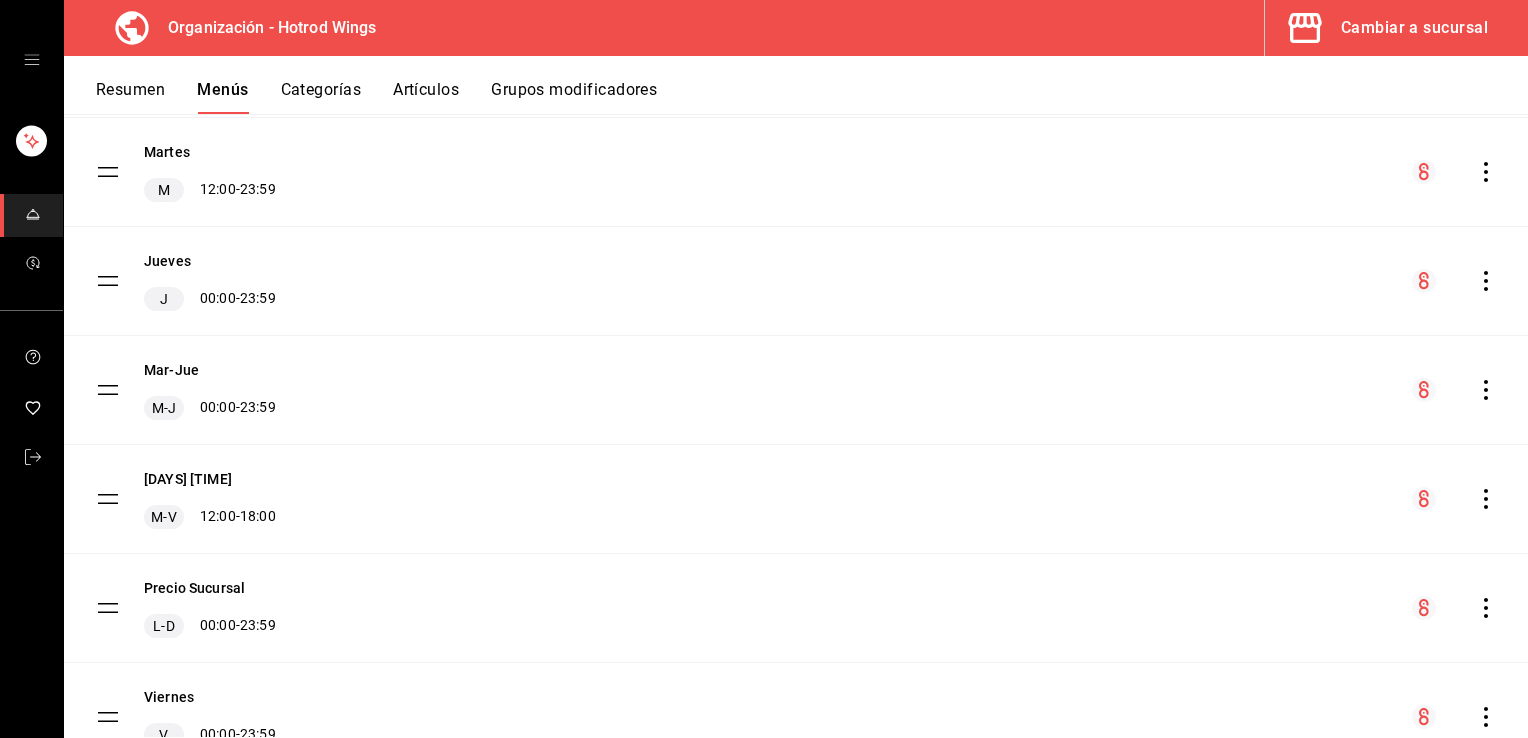 click 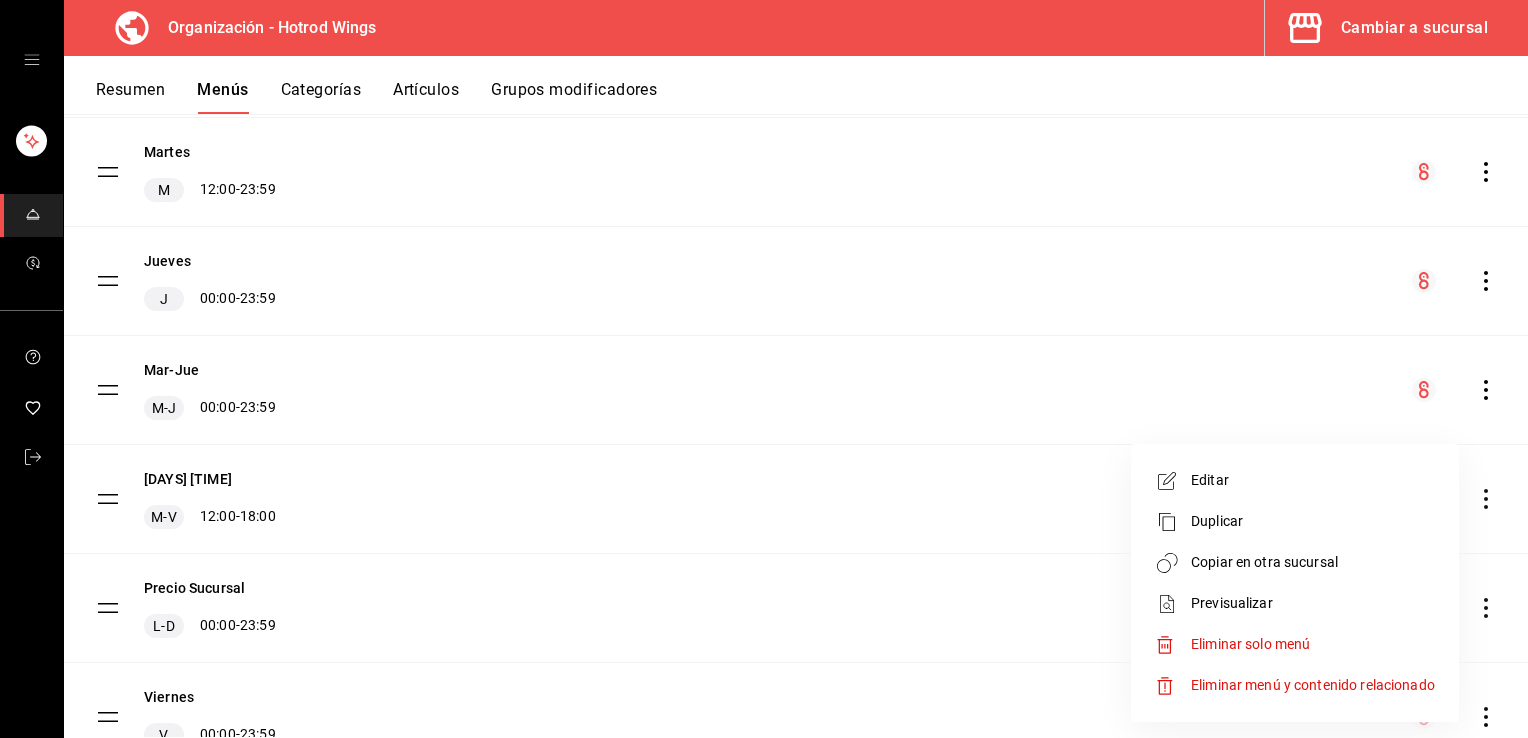 click on "Copiar en otra sucursal" at bounding box center (1313, 562) 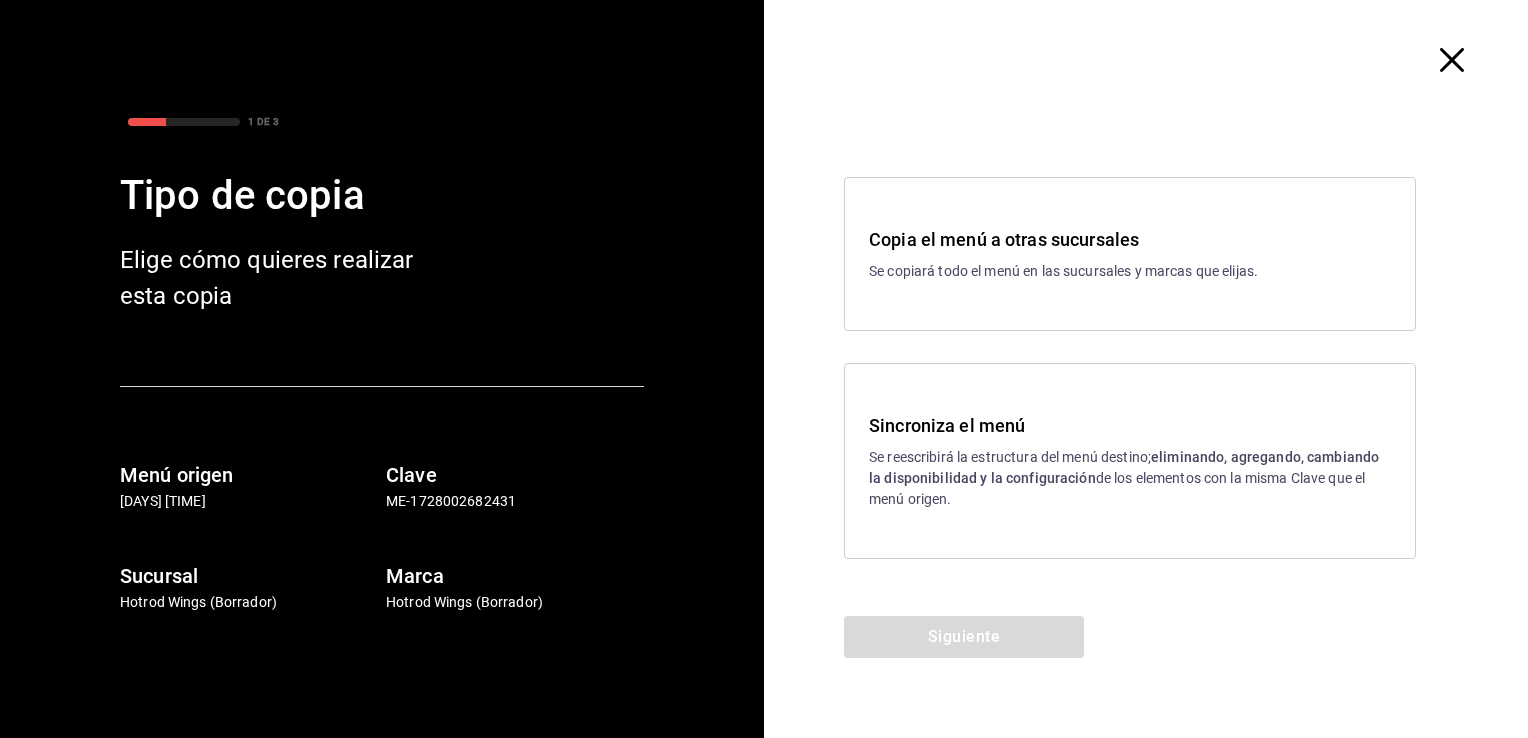 click on "Copia el menú a otras sucursales Se copiará todo el menú en las sucursales y marcas que elijas." at bounding box center [1130, 254] 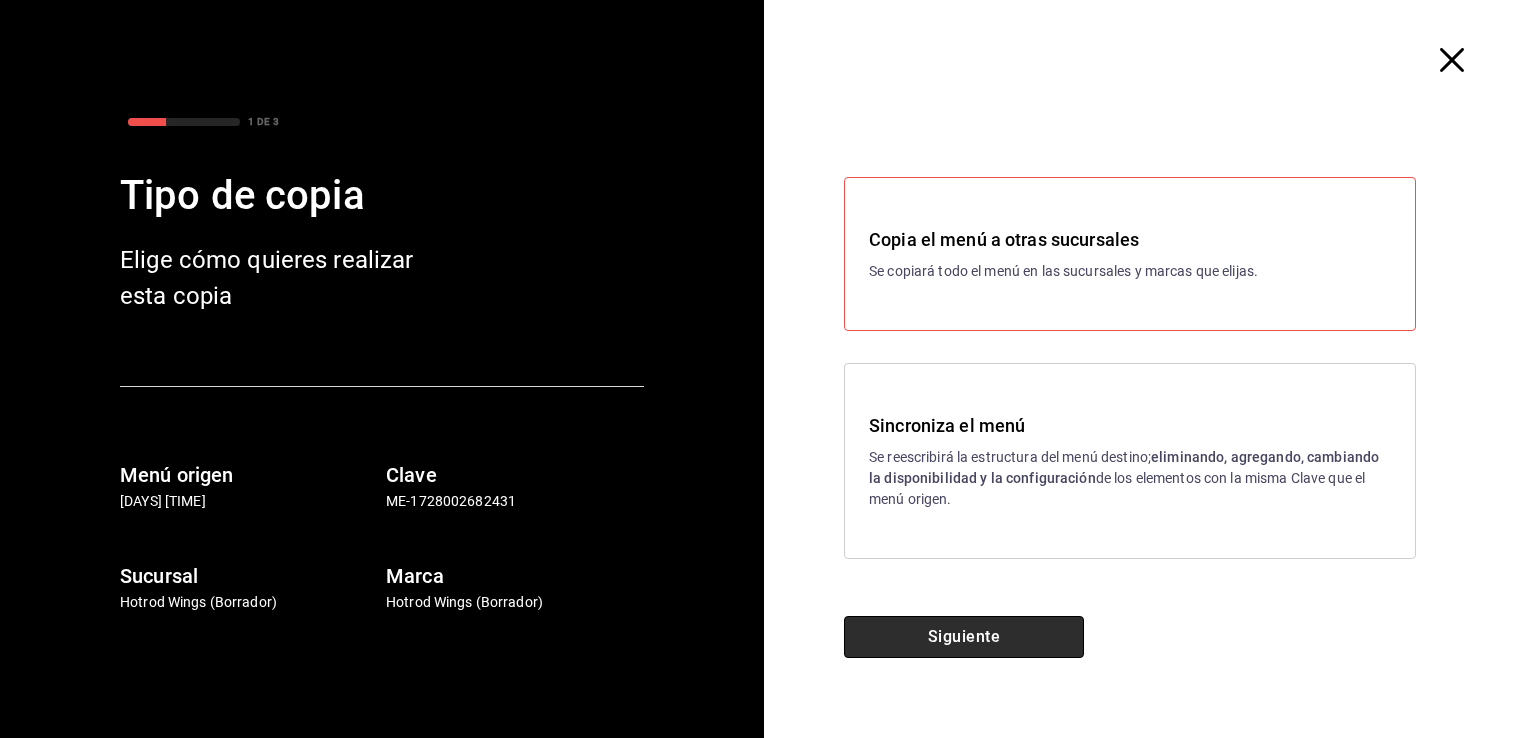 click on "Siguiente" at bounding box center [964, 637] 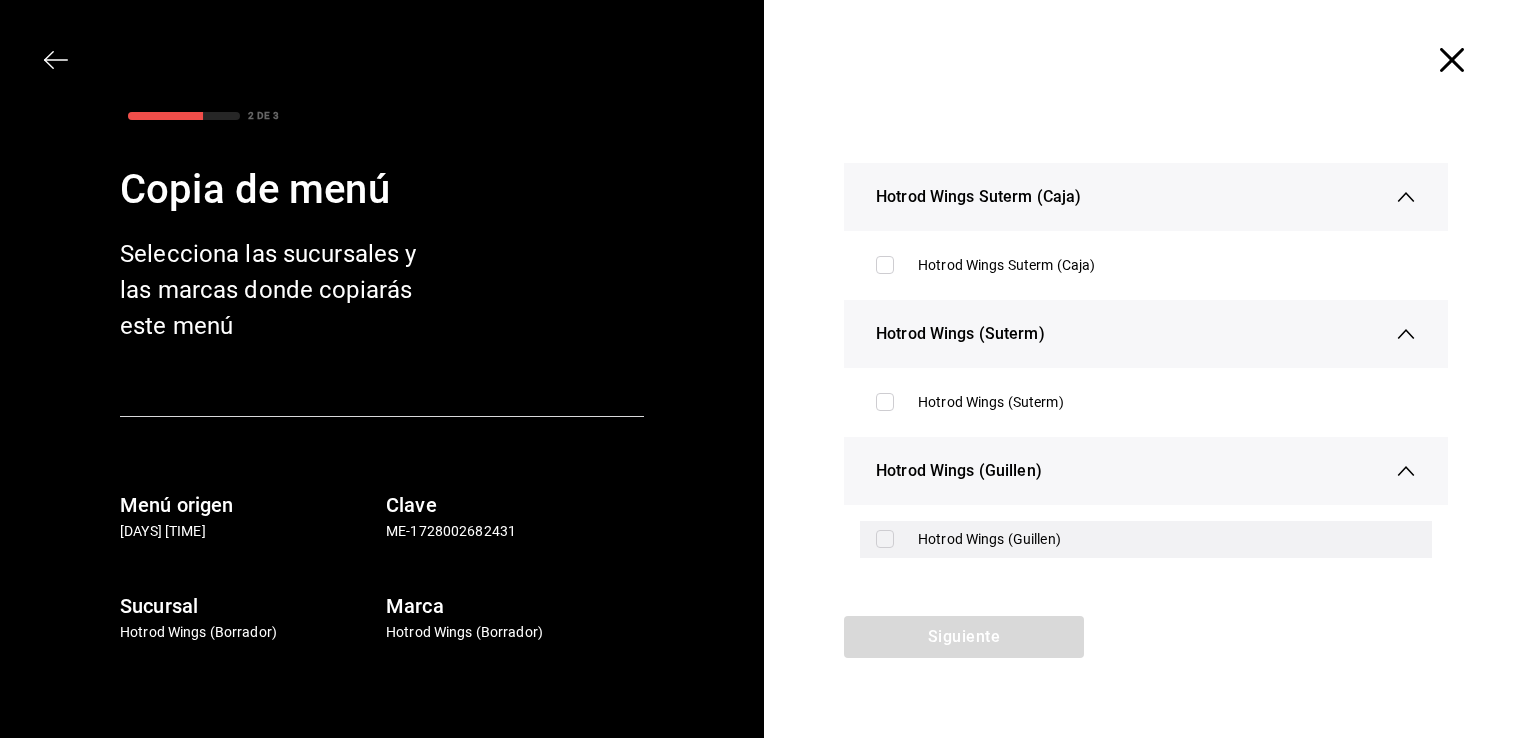 click on "Hotrod Wings (Guillen)" at bounding box center [1167, 539] 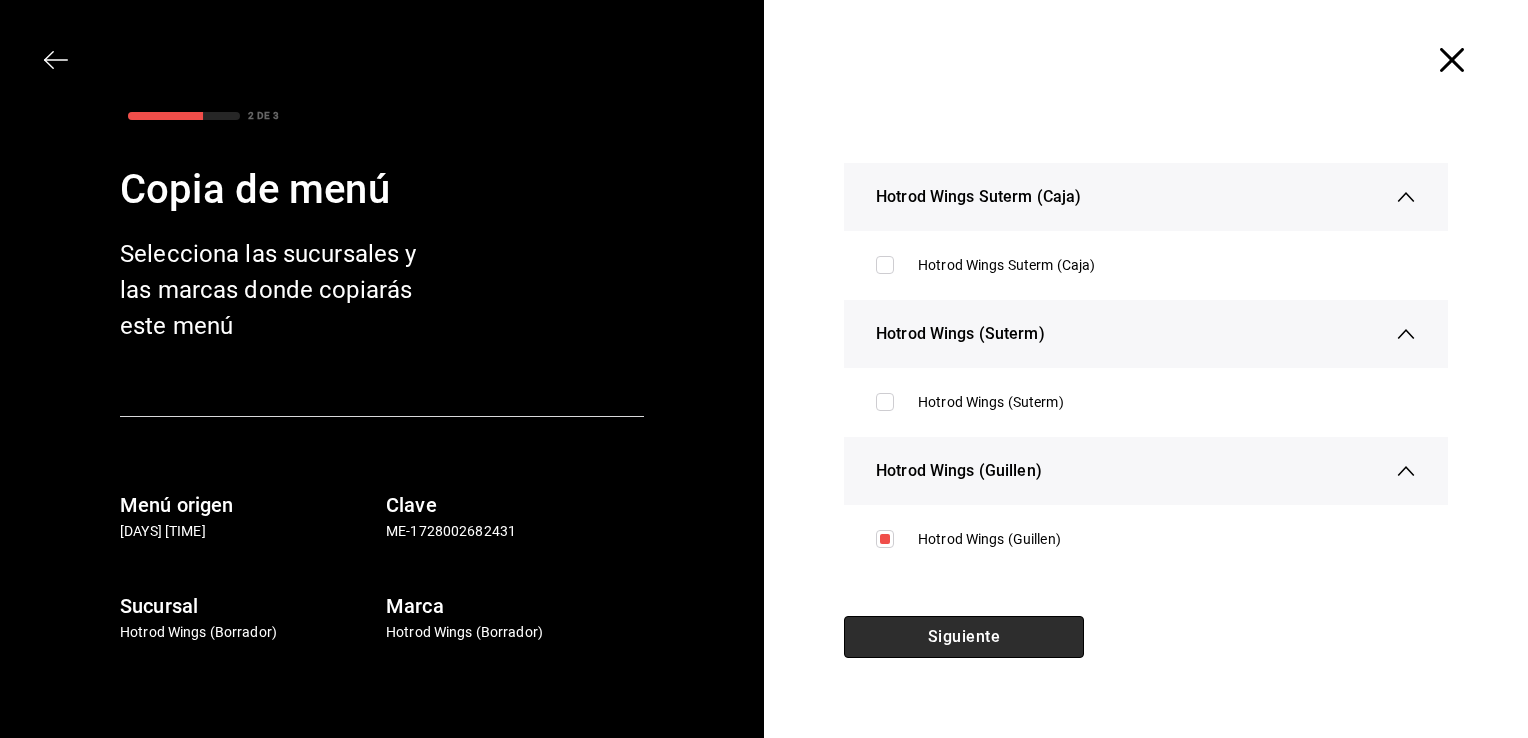 click on "Siguiente" at bounding box center (964, 637) 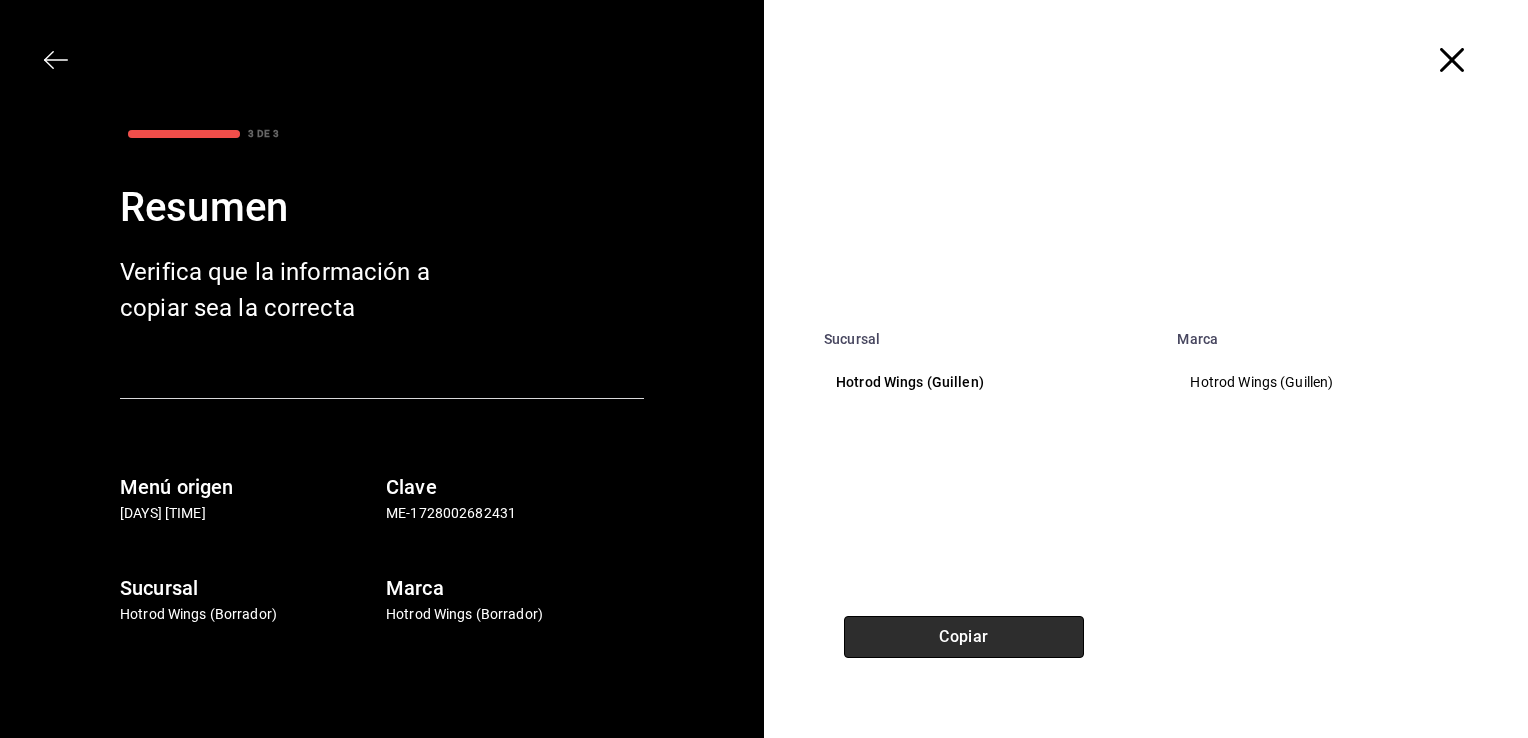 click on "Copiar" at bounding box center [964, 637] 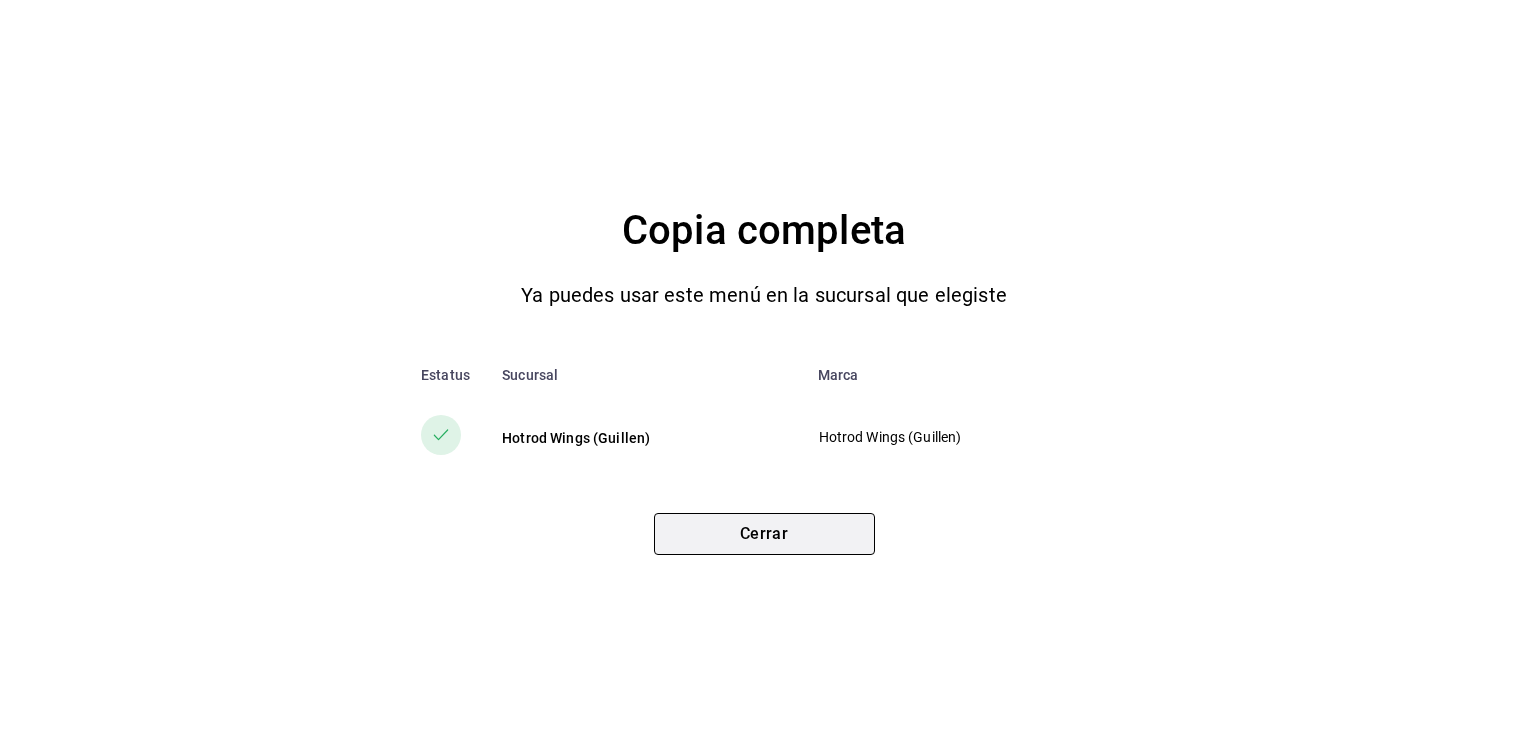 click on "Cerrar" at bounding box center (764, 534) 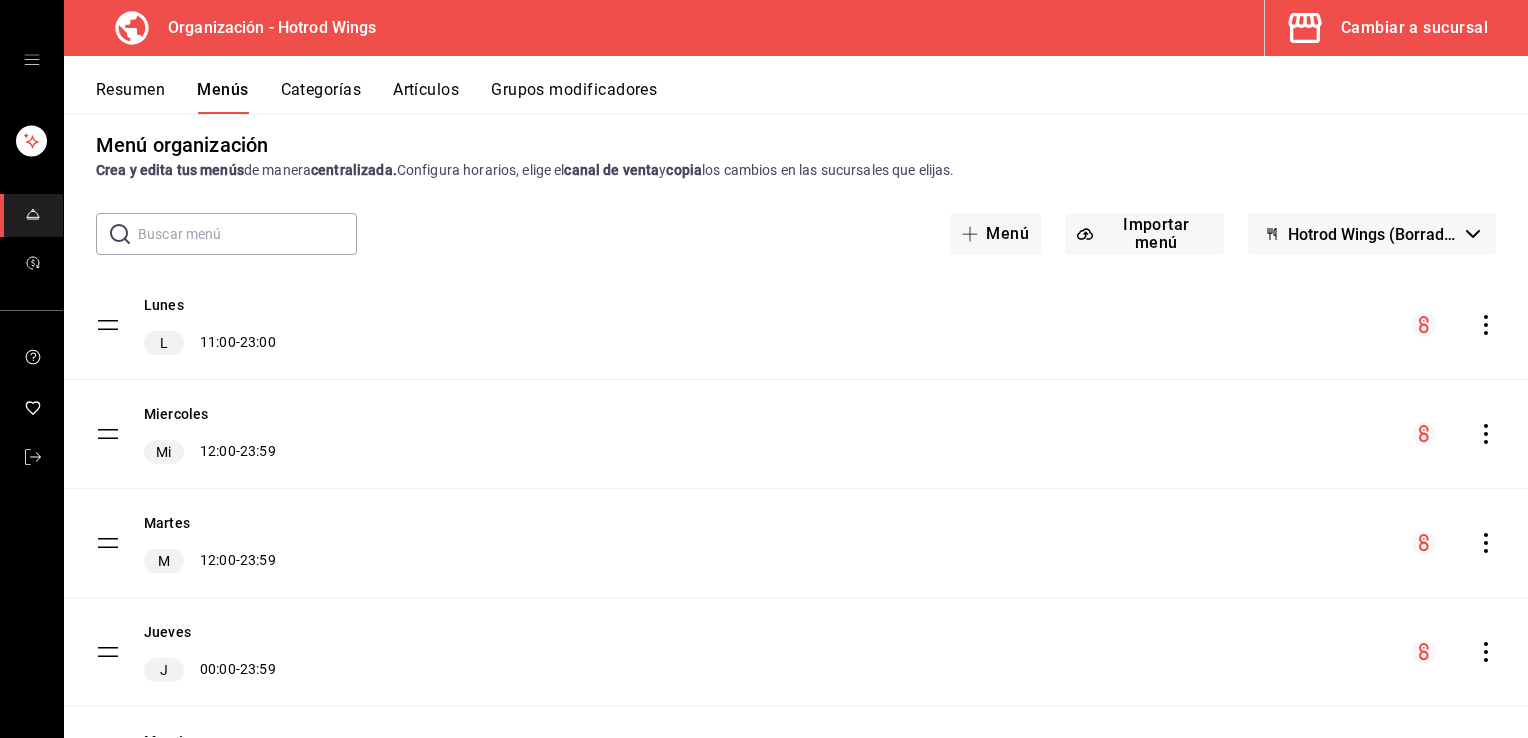 scroll, scrollTop: 0, scrollLeft: 0, axis: both 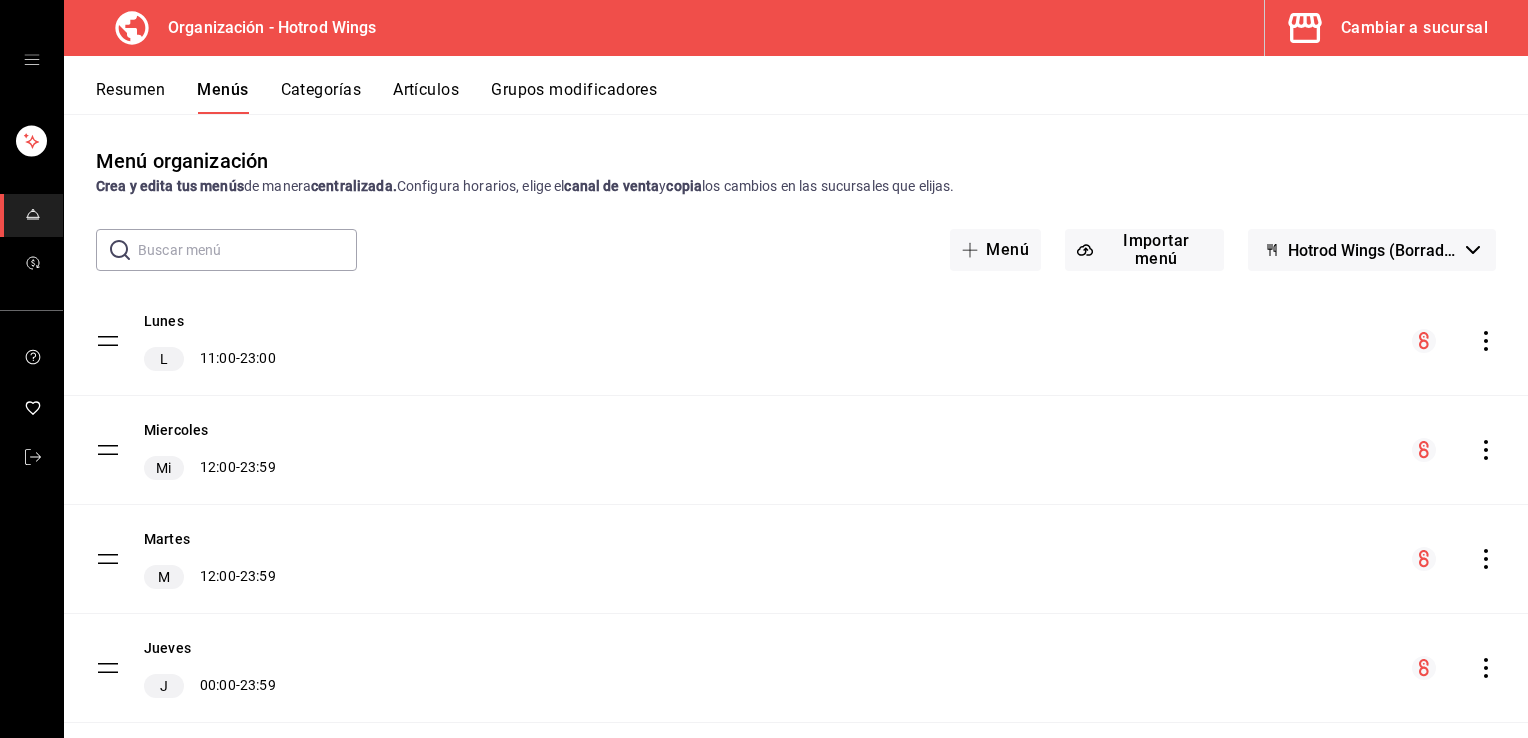 click 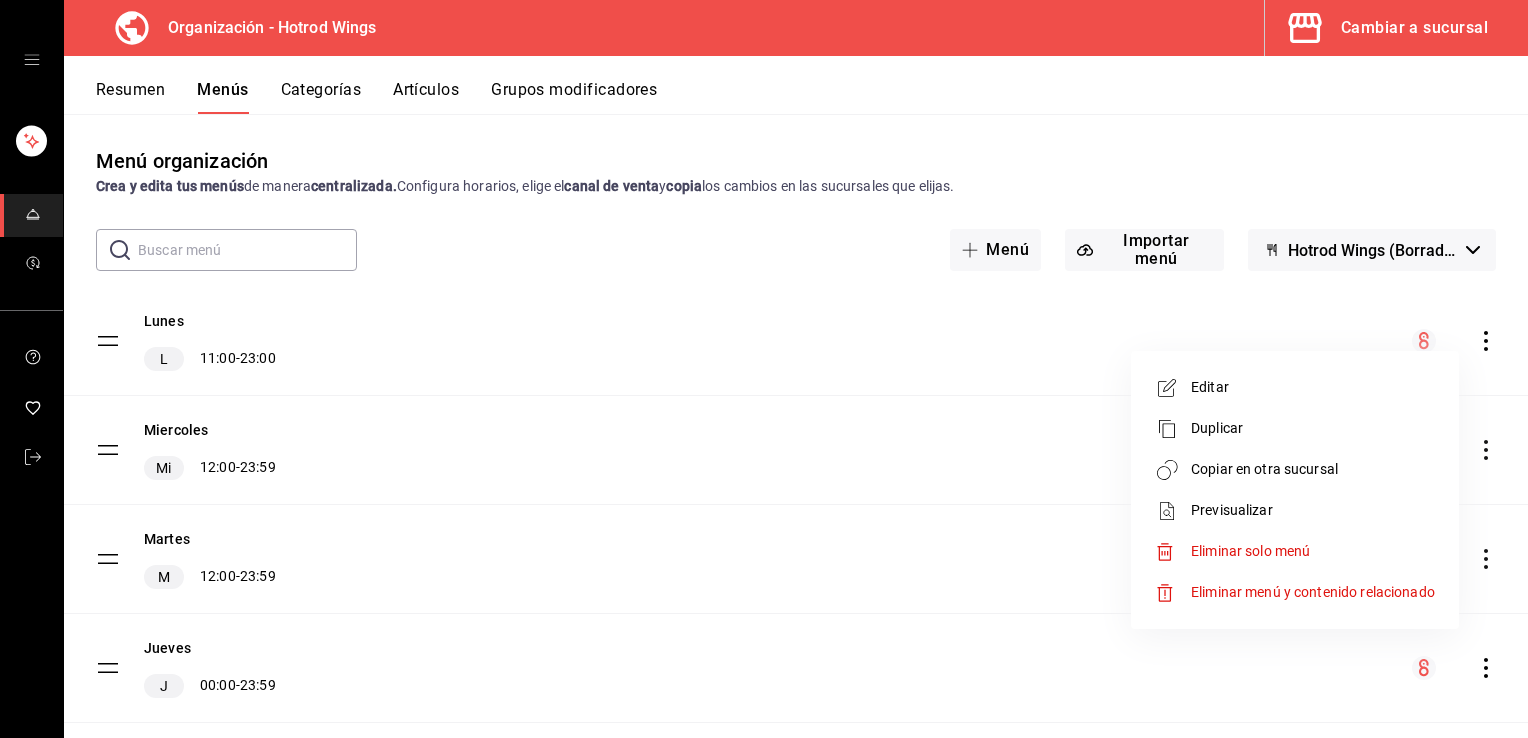 click on "Copiar en otra sucursal" at bounding box center (1313, 469) 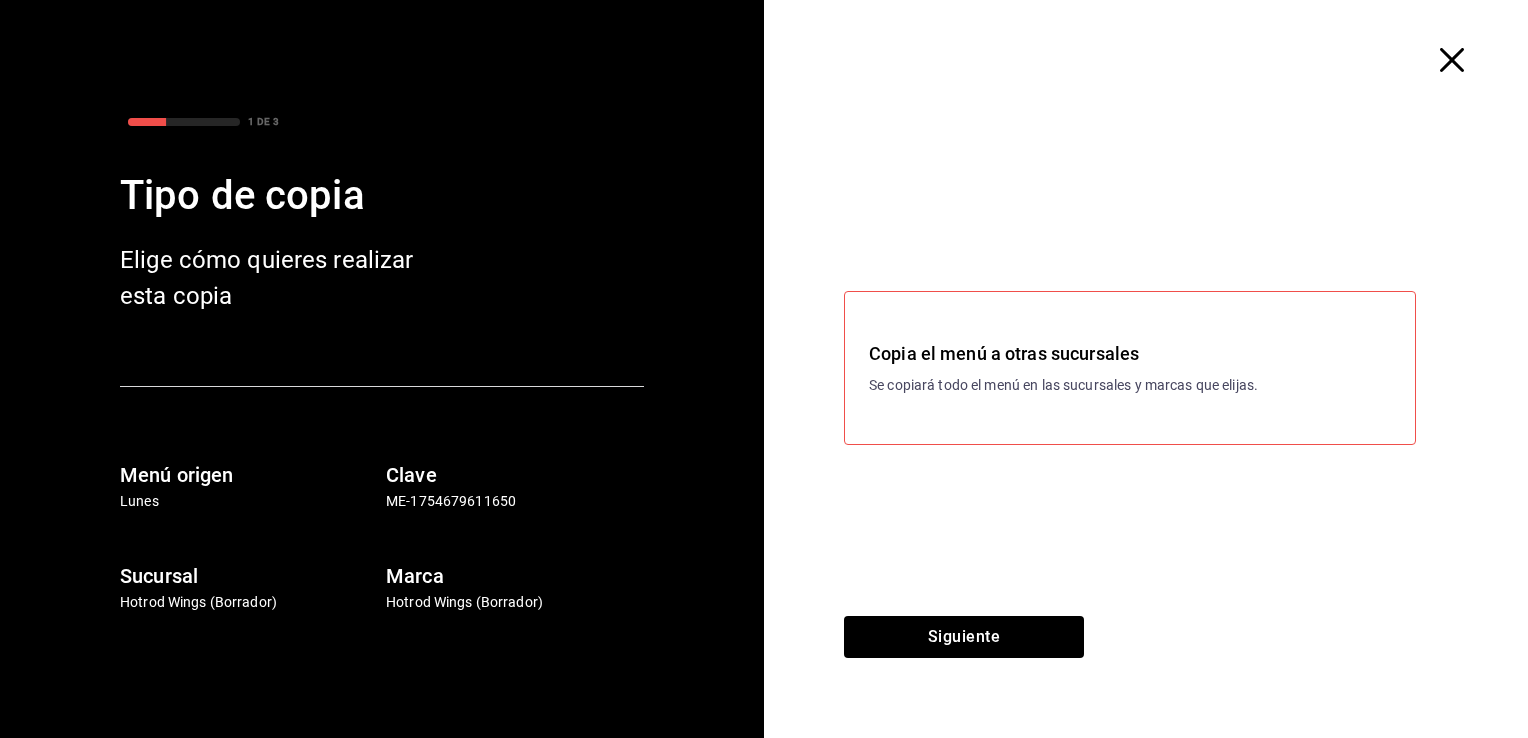 click on "Copia el menú a otras sucursales" at bounding box center (1130, 353) 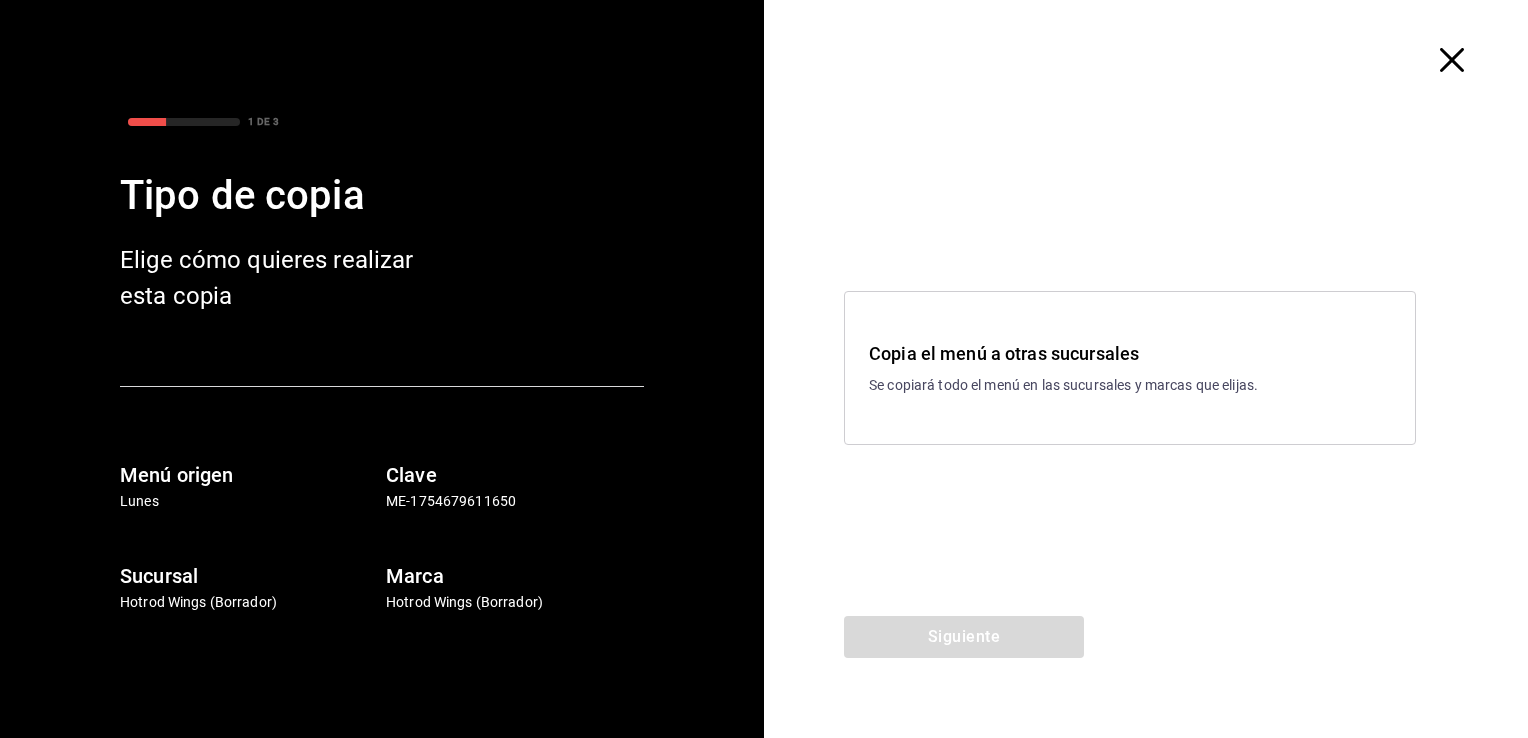 click on "Copia el menú a otras sucursales Se copiará todo el menú en las sucursales y marcas que elijas." at bounding box center (1130, 368) 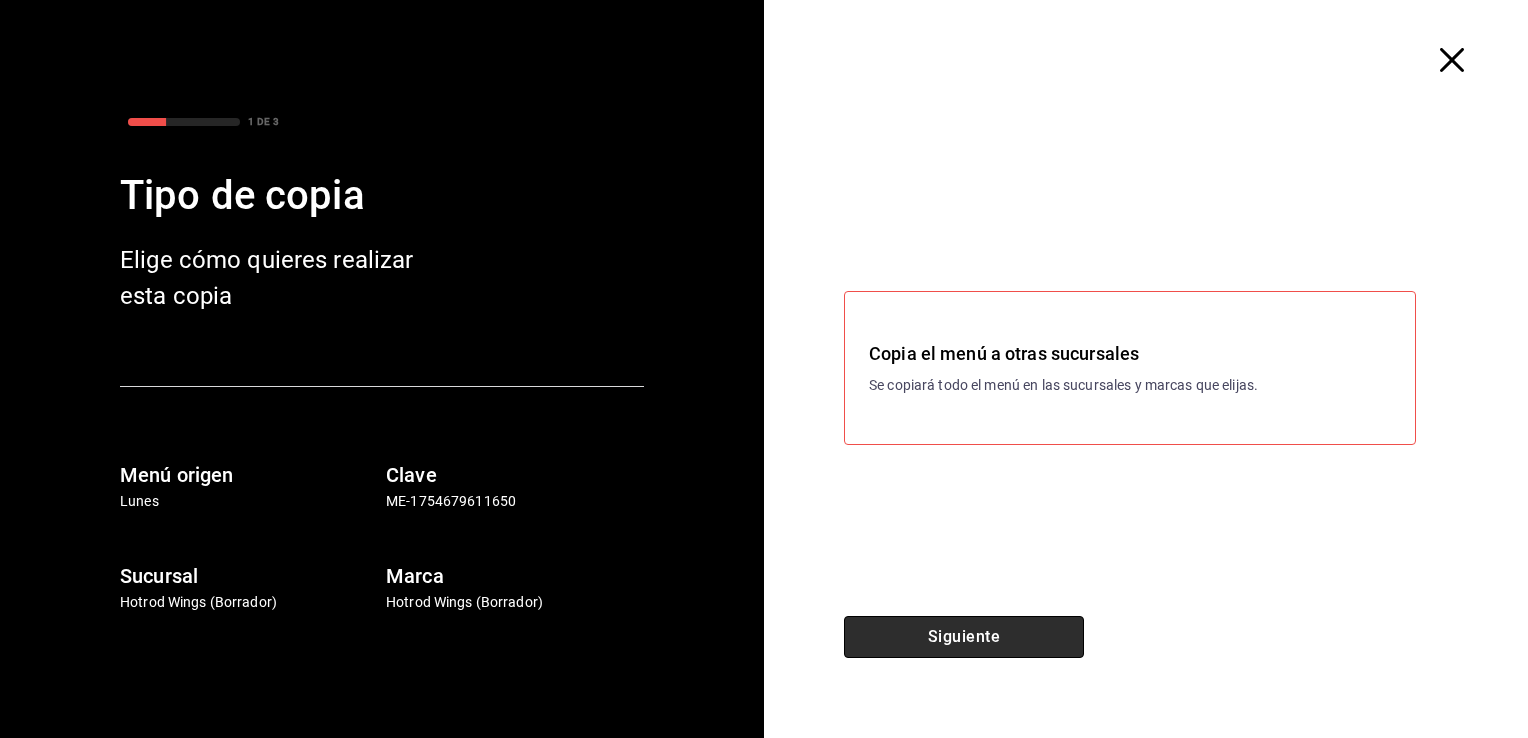 click on "Siguiente" at bounding box center [964, 637] 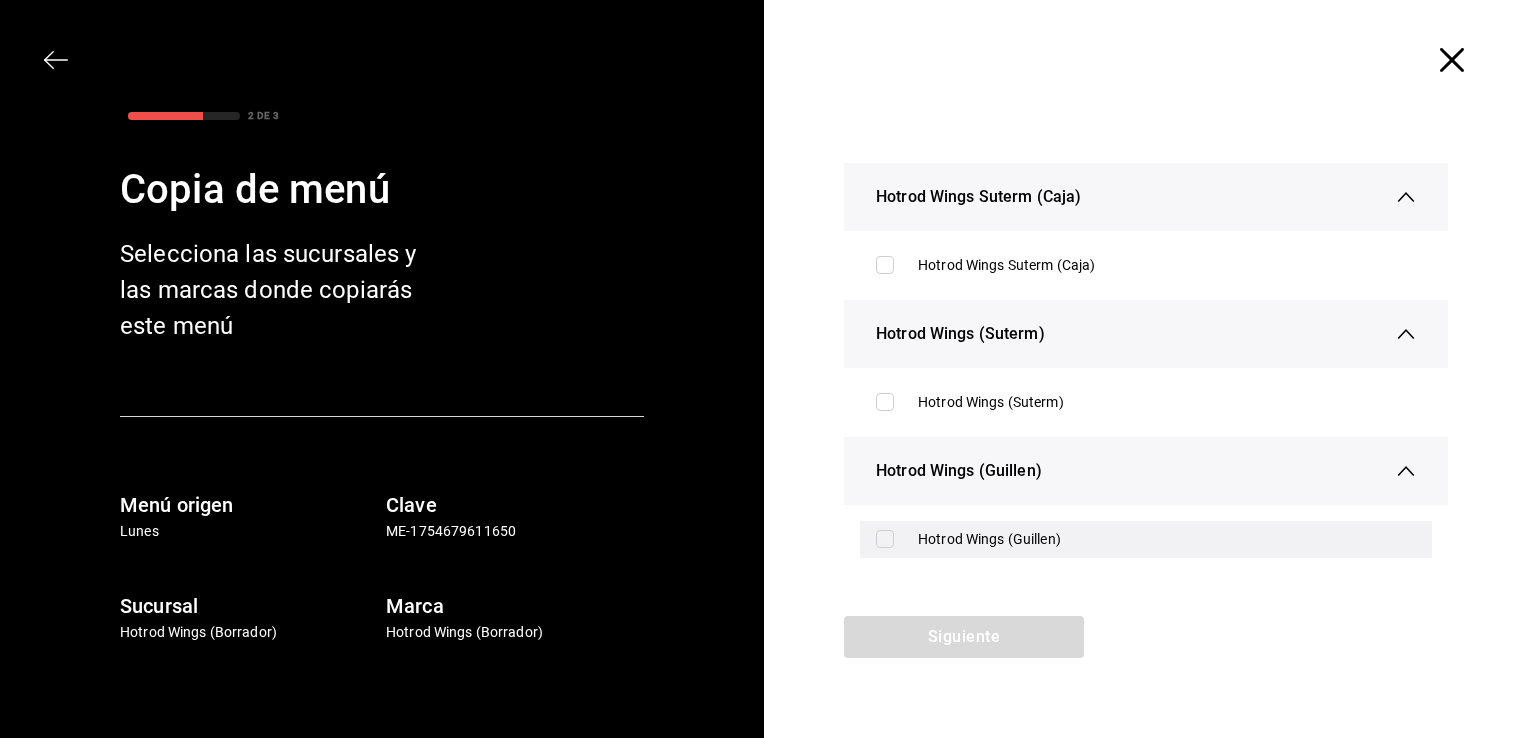 click on "Hotrod Wings (Guillen)" at bounding box center [1167, 539] 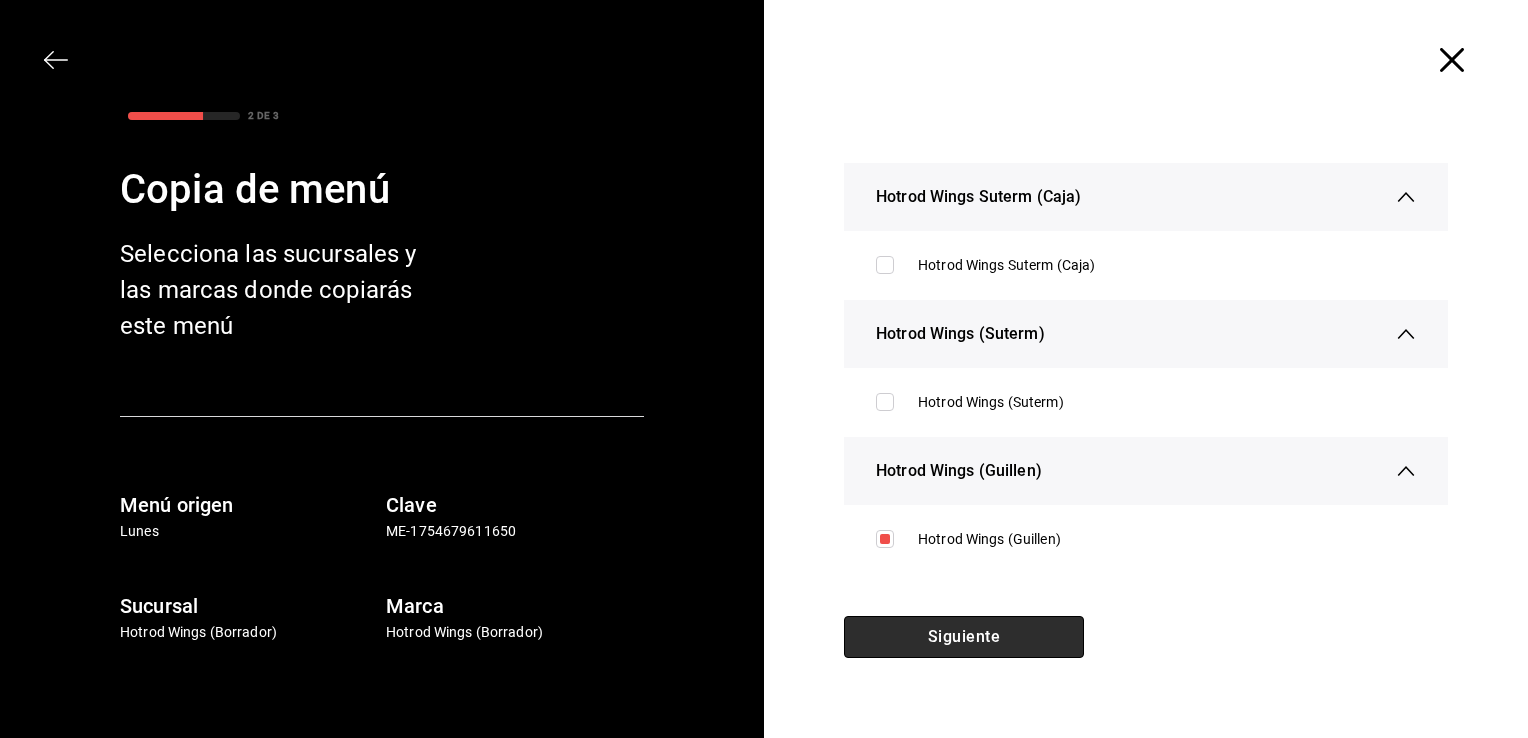 click on "Siguiente" at bounding box center (964, 637) 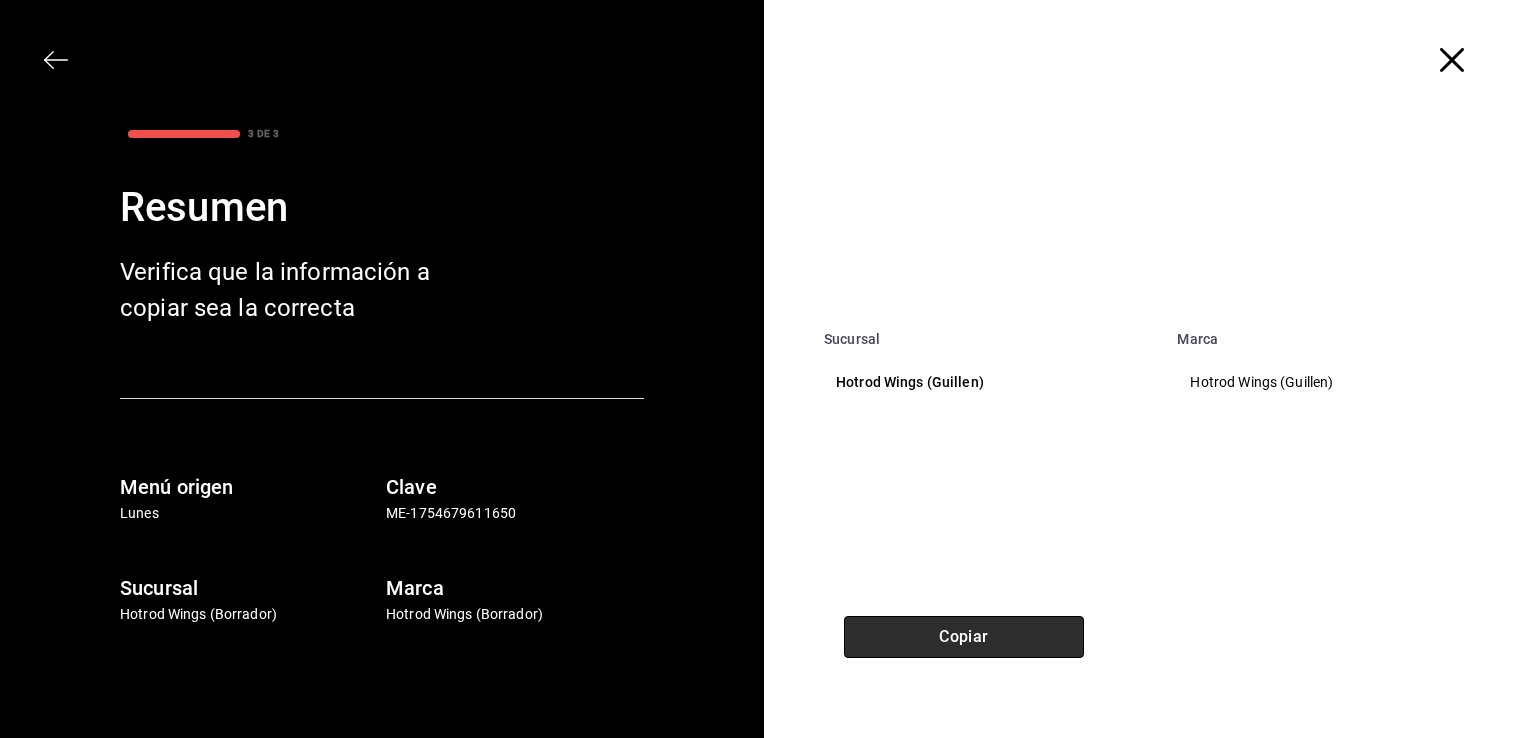 click on "Copiar" at bounding box center (964, 637) 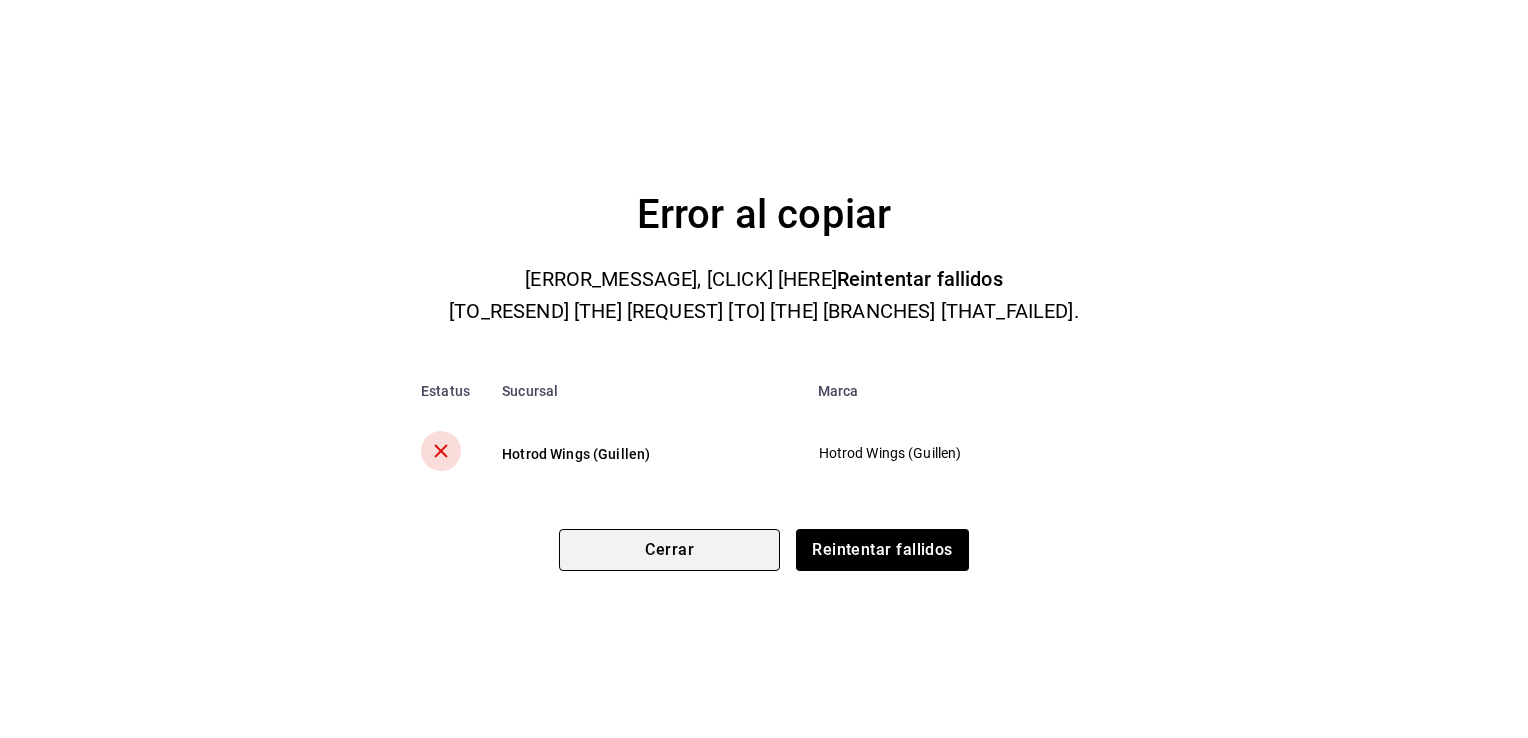 click on "Cerrar" at bounding box center (669, 550) 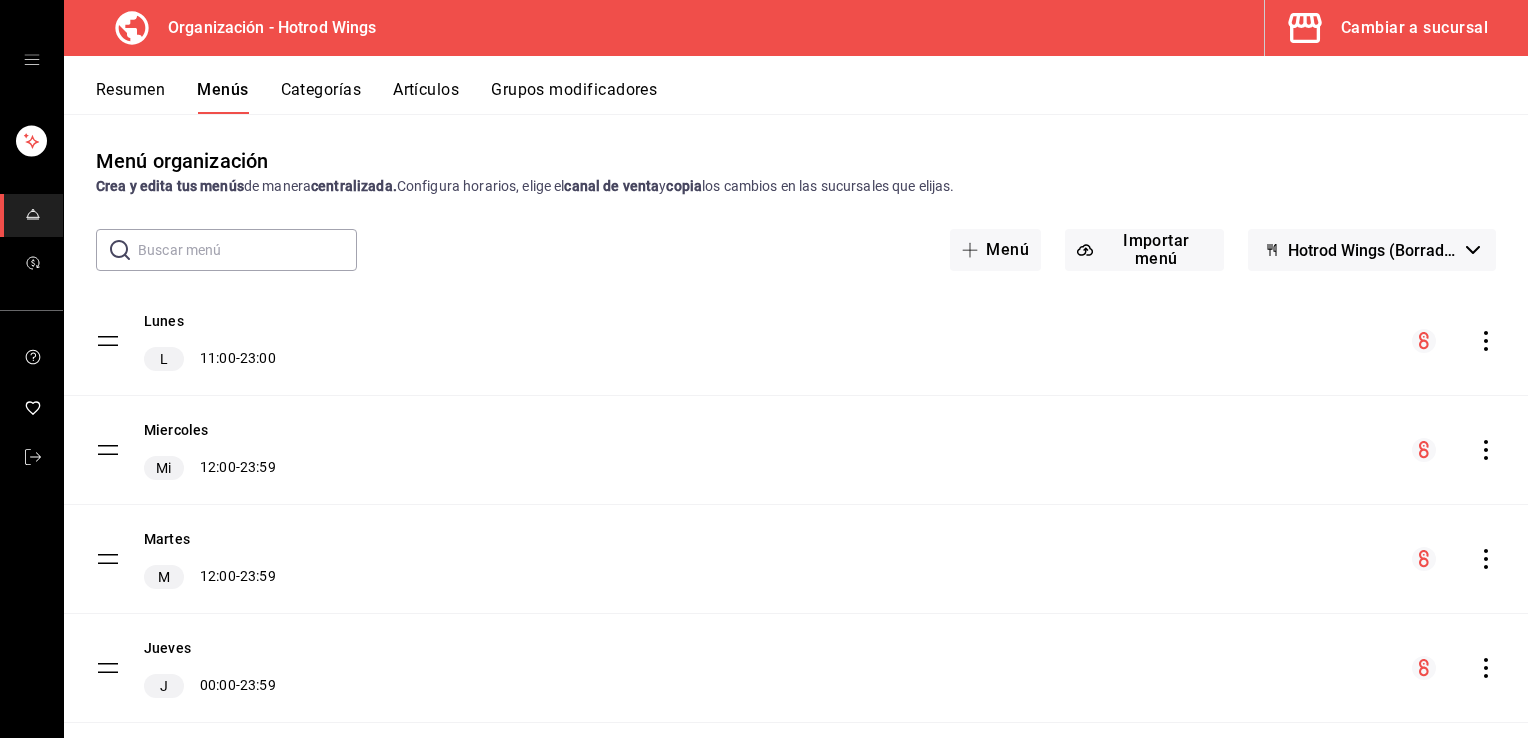 click 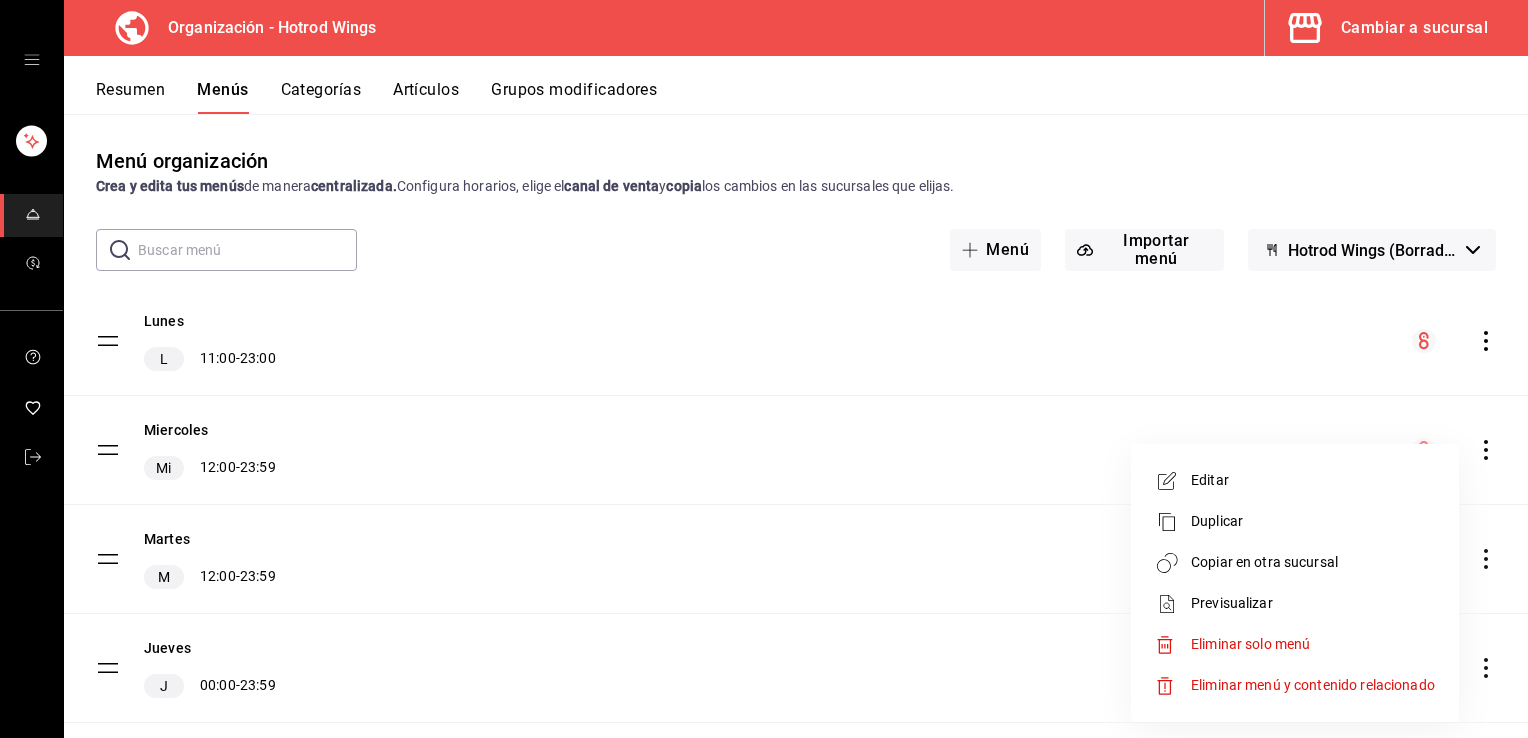 click on "Copiar en otra sucursal" at bounding box center (1313, 562) 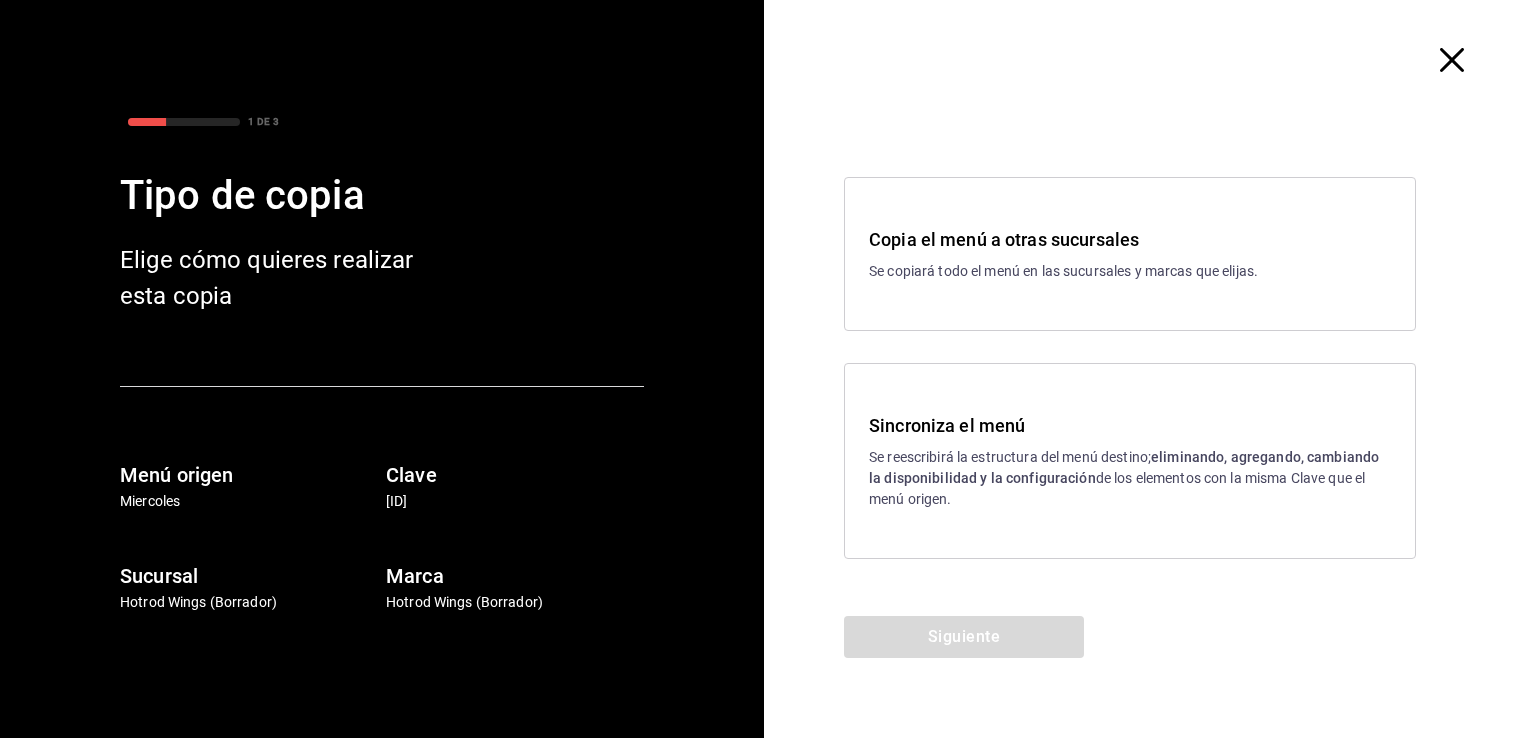click on "Copia el menú a otras sucursales Se copiará todo el menú en las sucursales y marcas que elijas." at bounding box center [1130, 254] 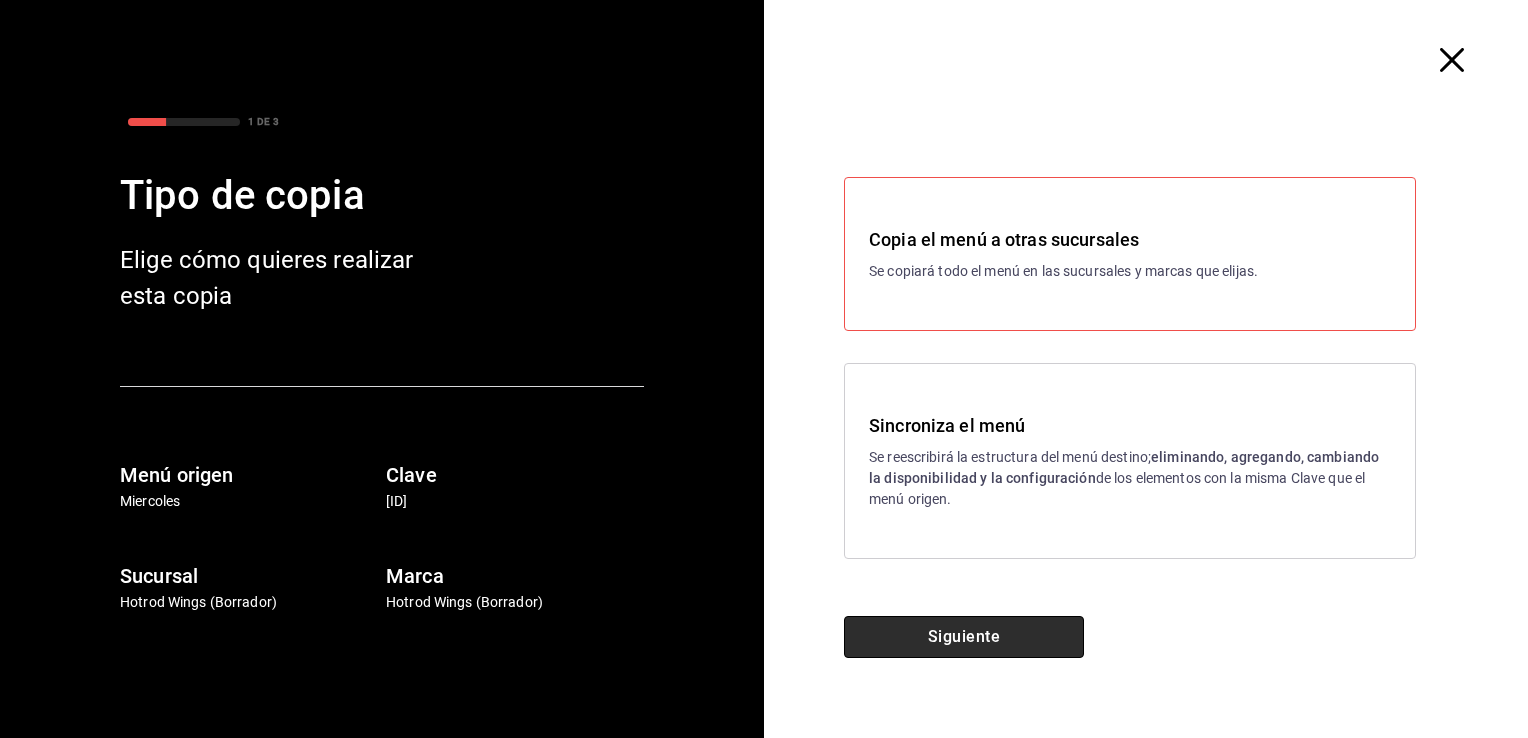 click on "Siguiente" at bounding box center (964, 637) 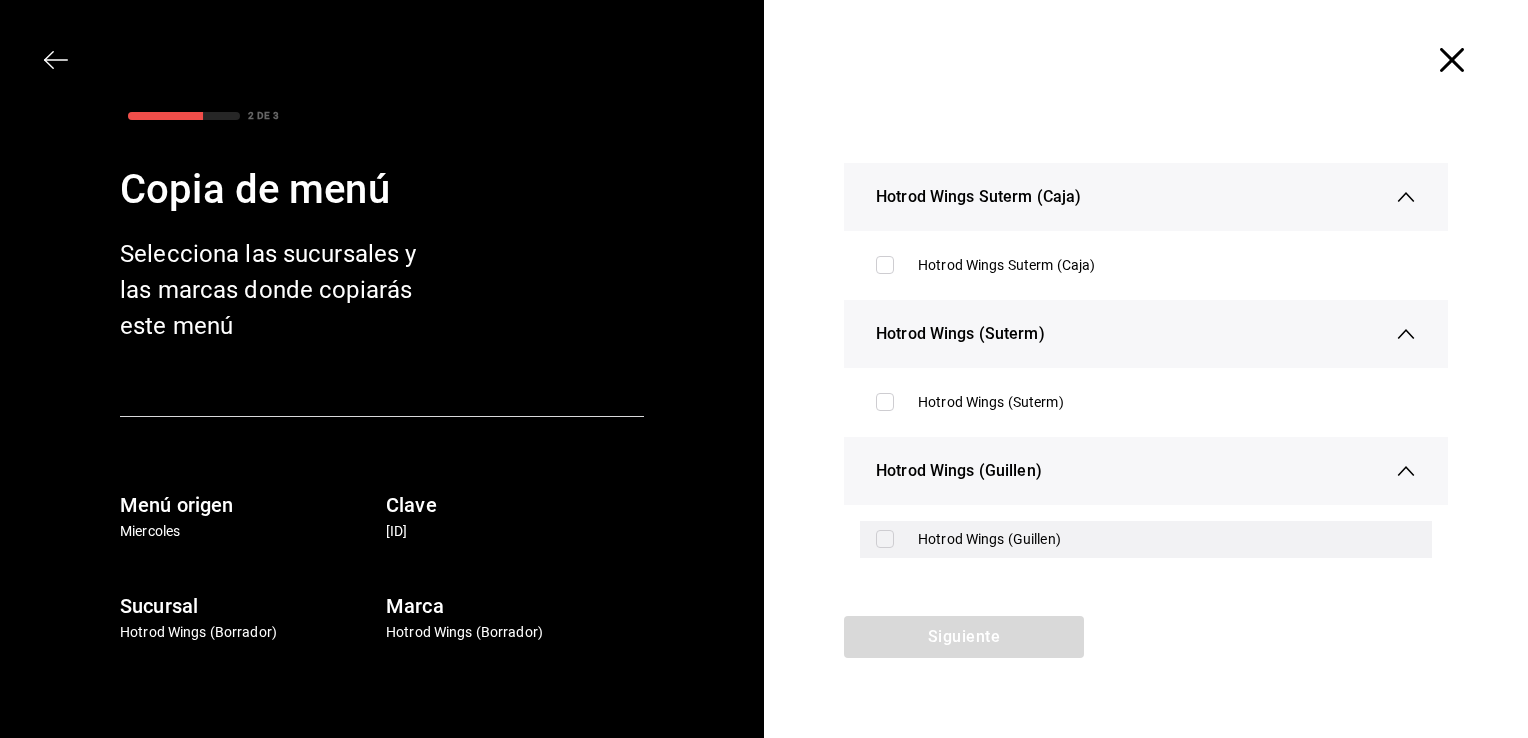 click on "Hotrod Wings (Guillen)" at bounding box center [1167, 539] 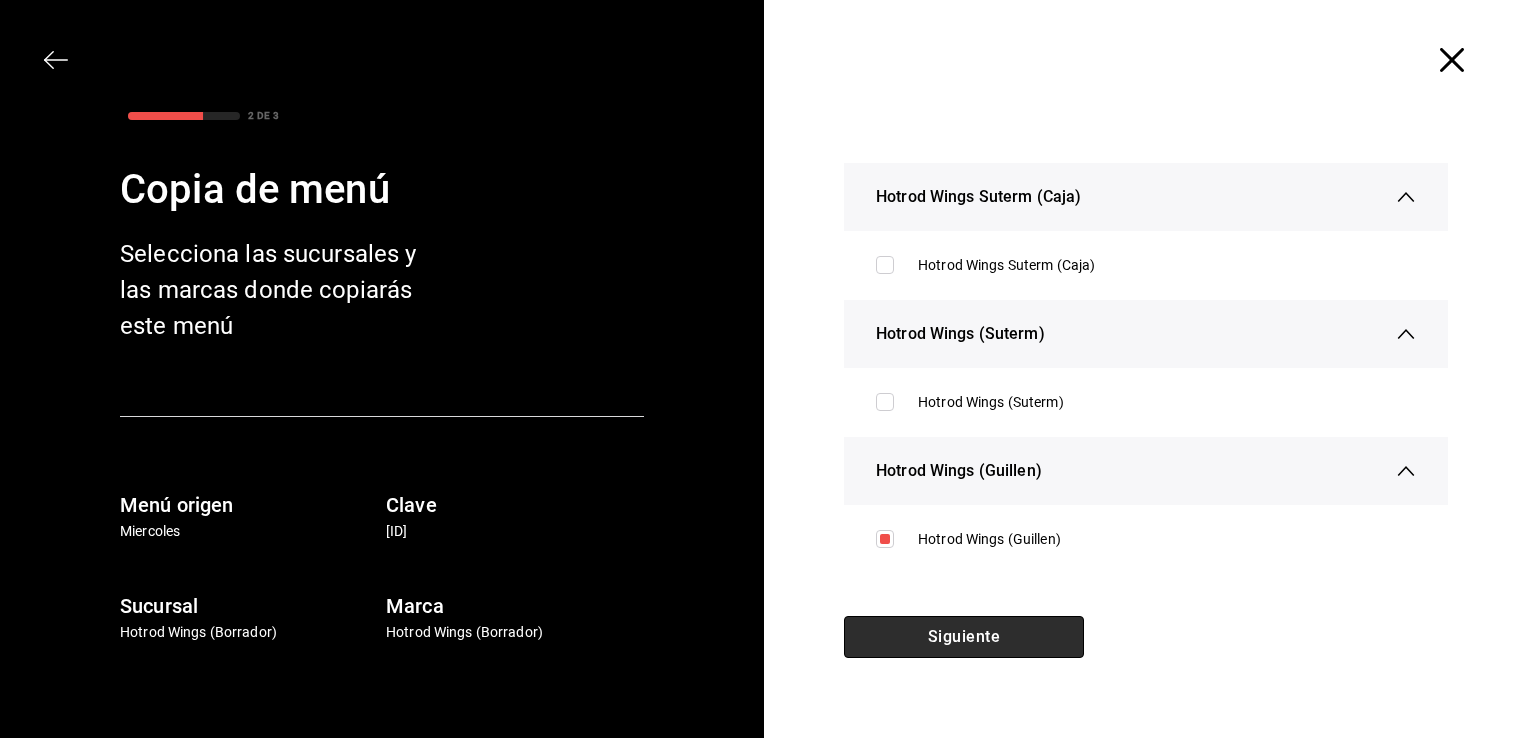click on "Siguiente" at bounding box center (964, 637) 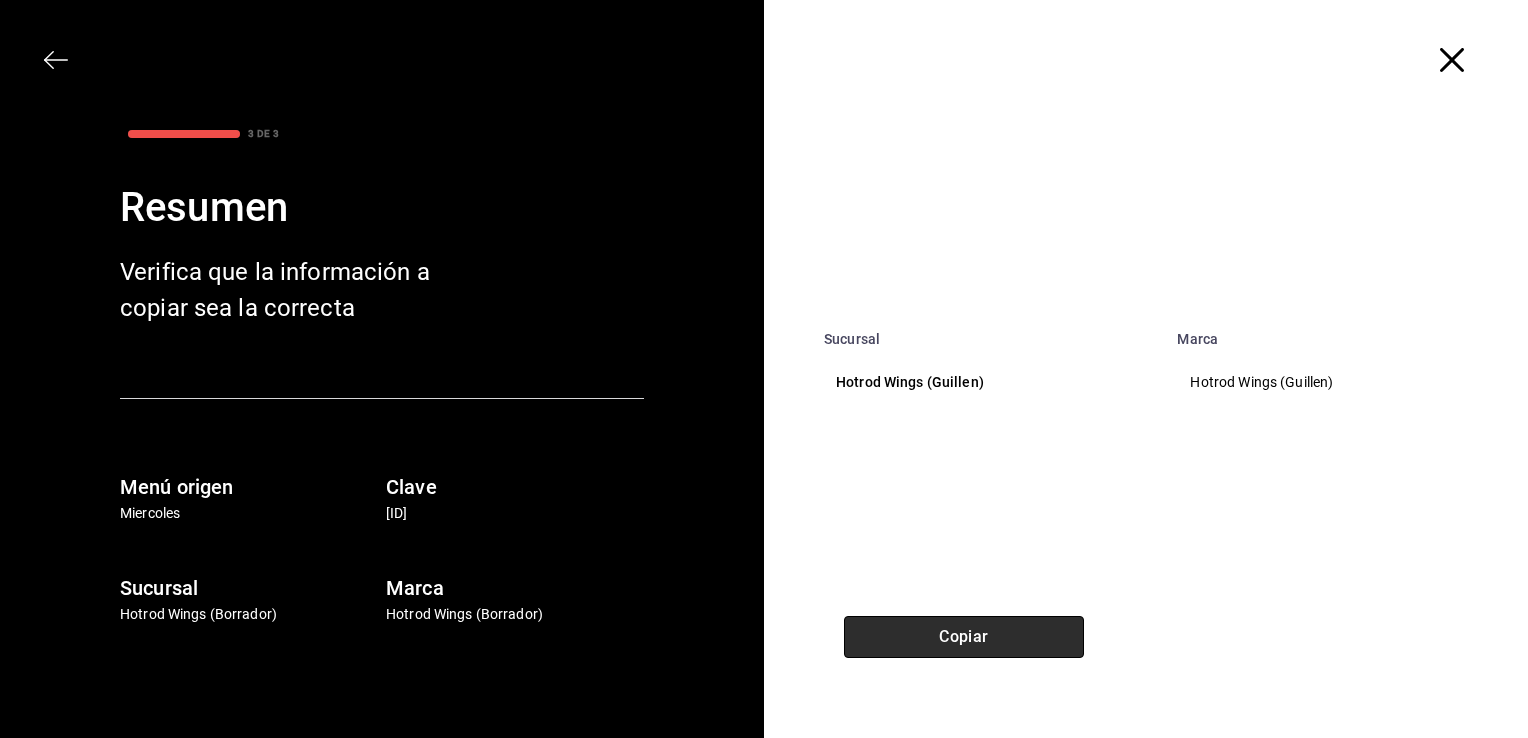 click on "Copiar" at bounding box center [964, 637] 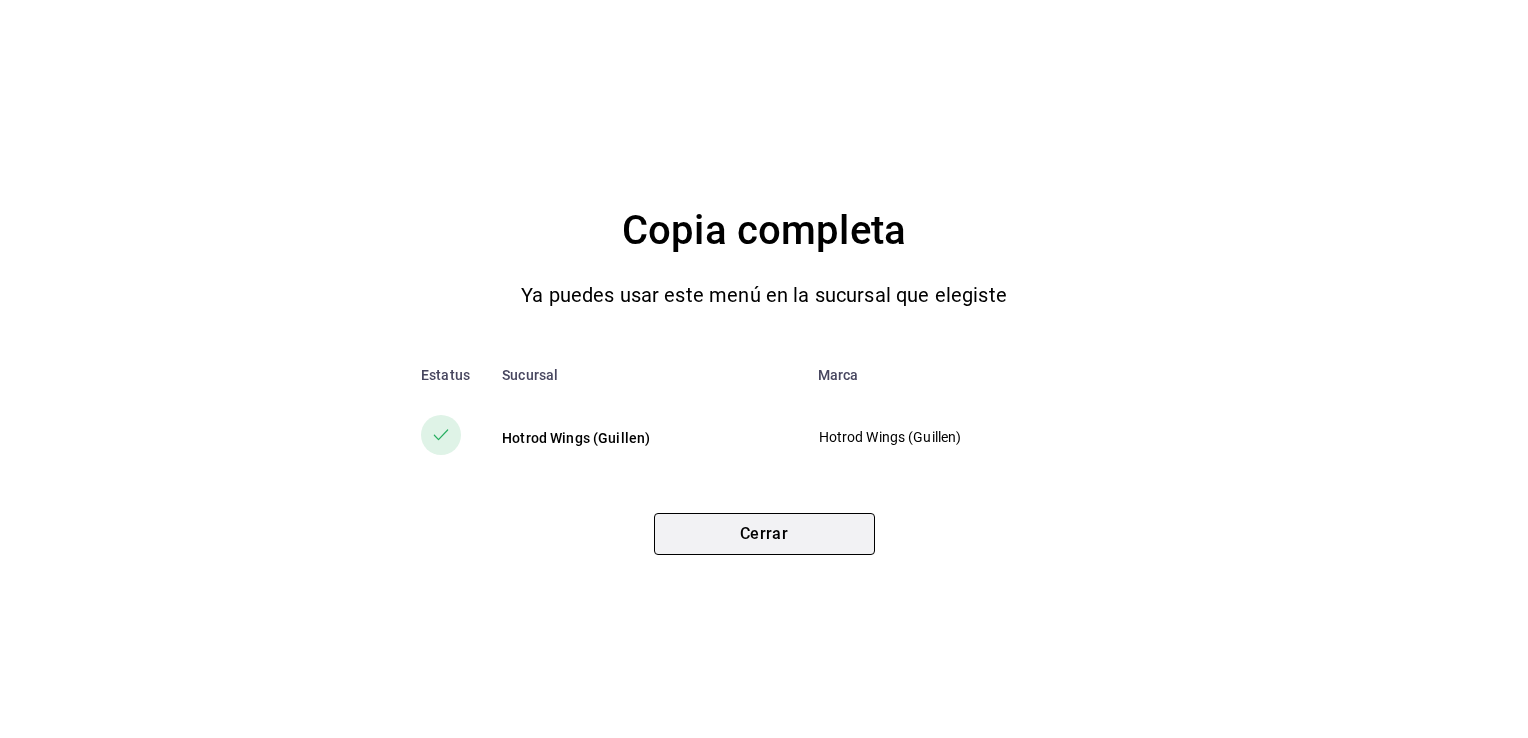 click on "Cerrar" at bounding box center [764, 534] 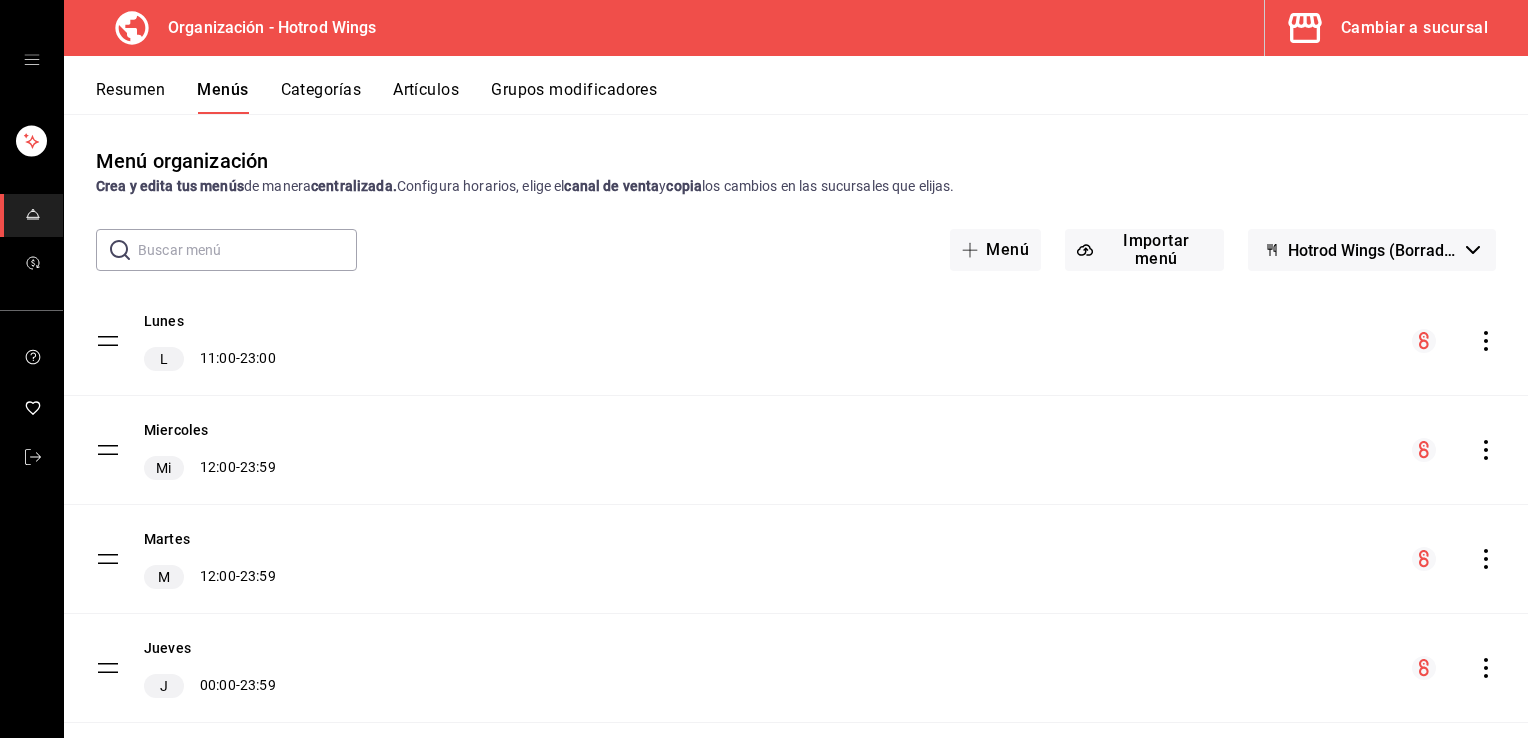 click 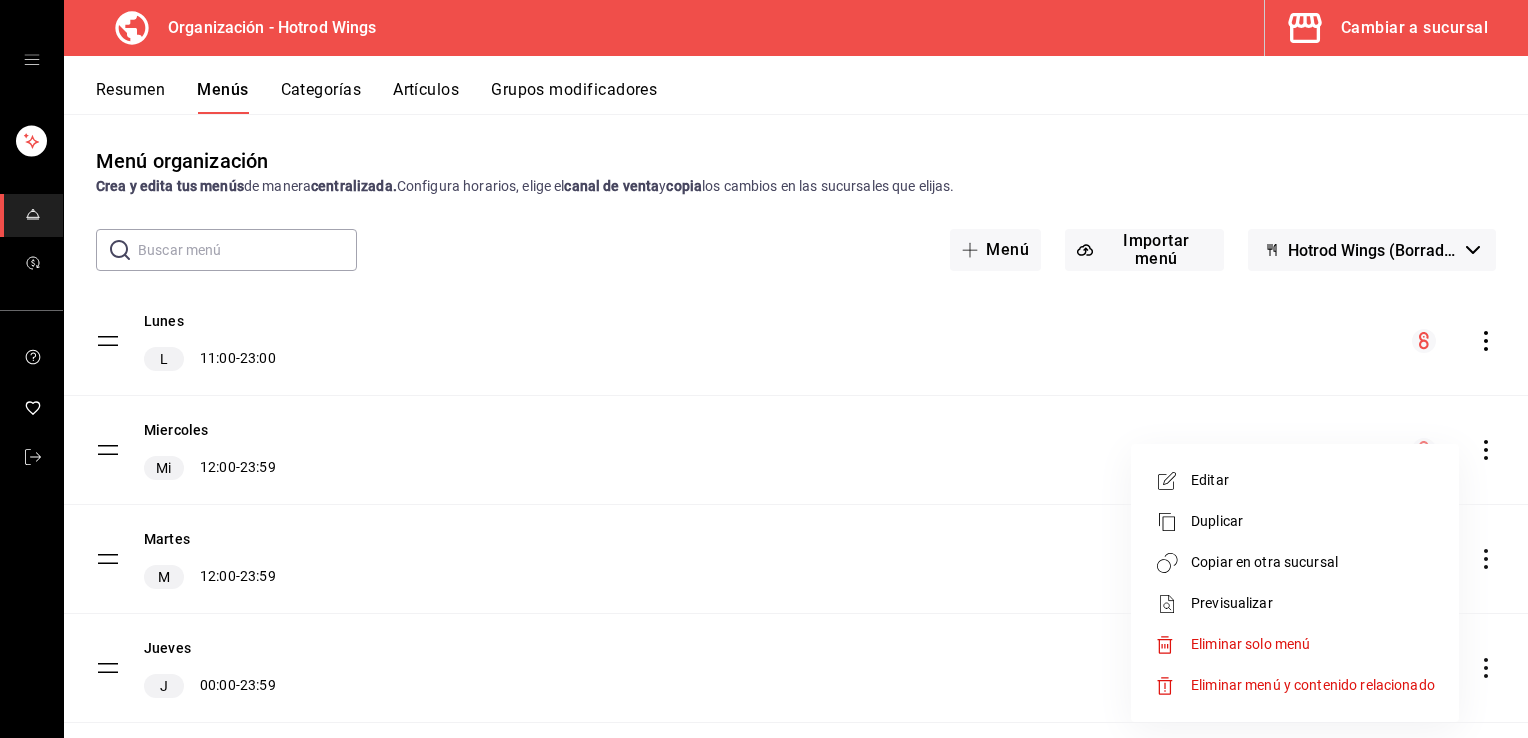 click on "Copiar en otra sucursal" at bounding box center [1313, 562] 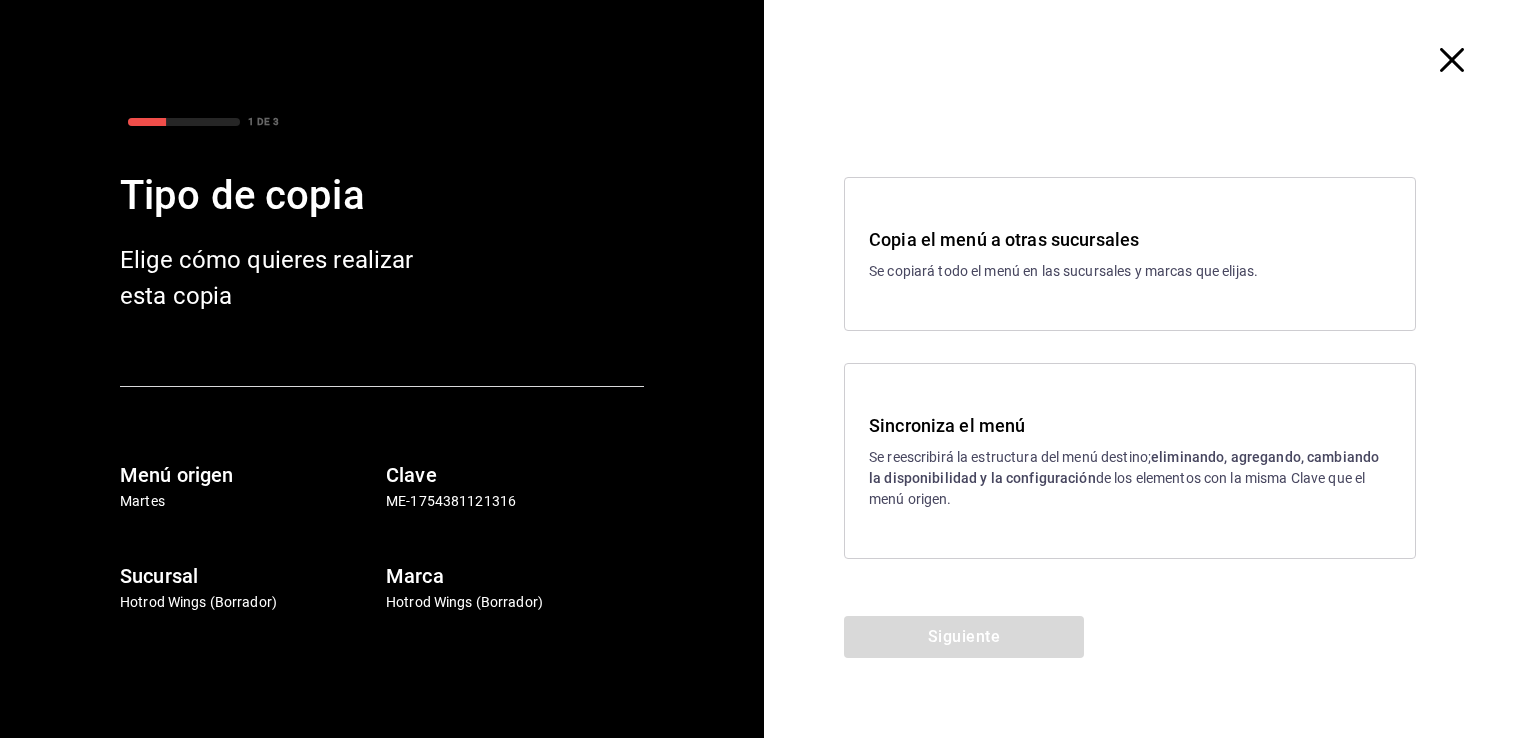 click on "Se reescribirá la estructura del menú destino;  eliminando, agregando, cambiando la disponibilidad y la configuración  de los elementos con la misma Clave que el menú origen." at bounding box center [1130, 478] 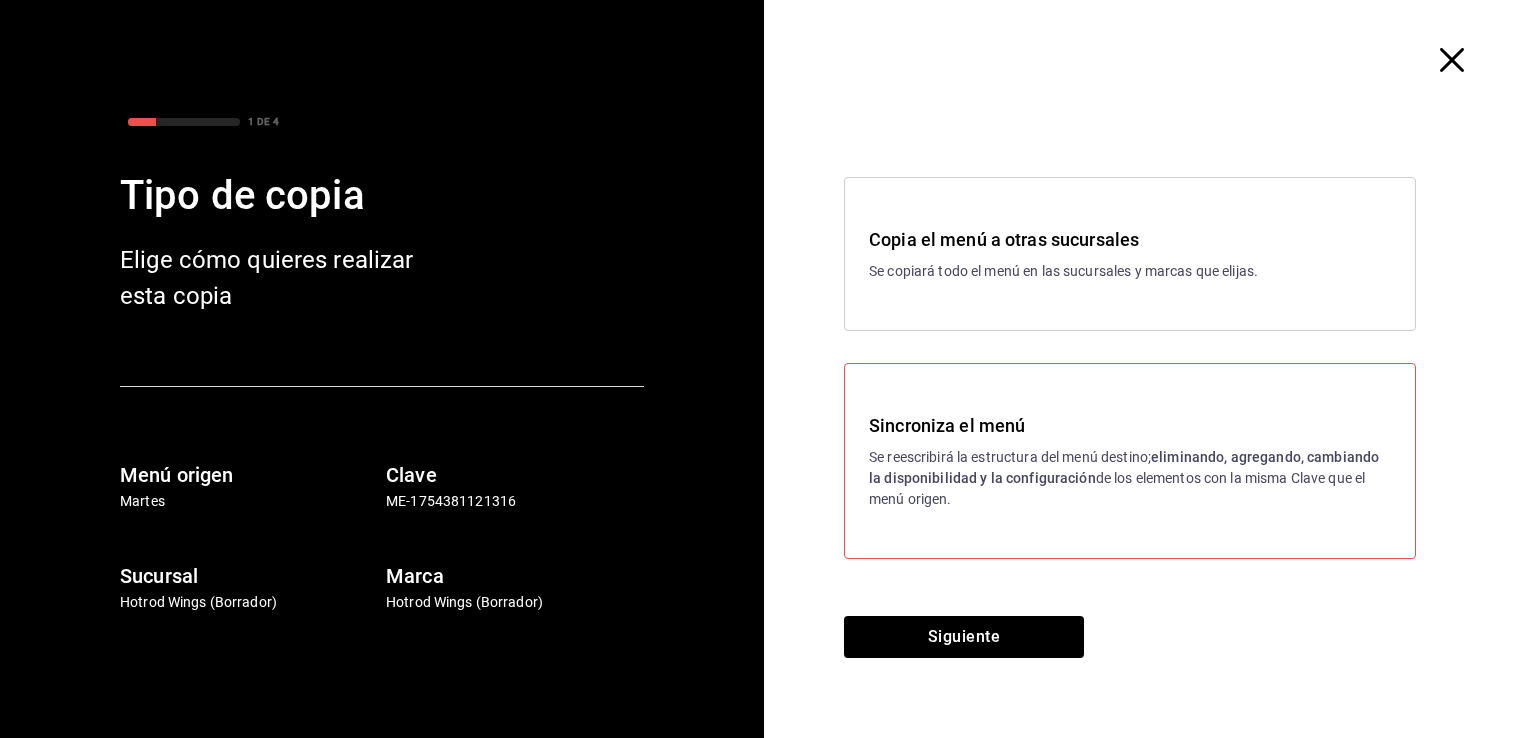 click on "Copia el menú a otras sucursales" at bounding box center [1130, 239] 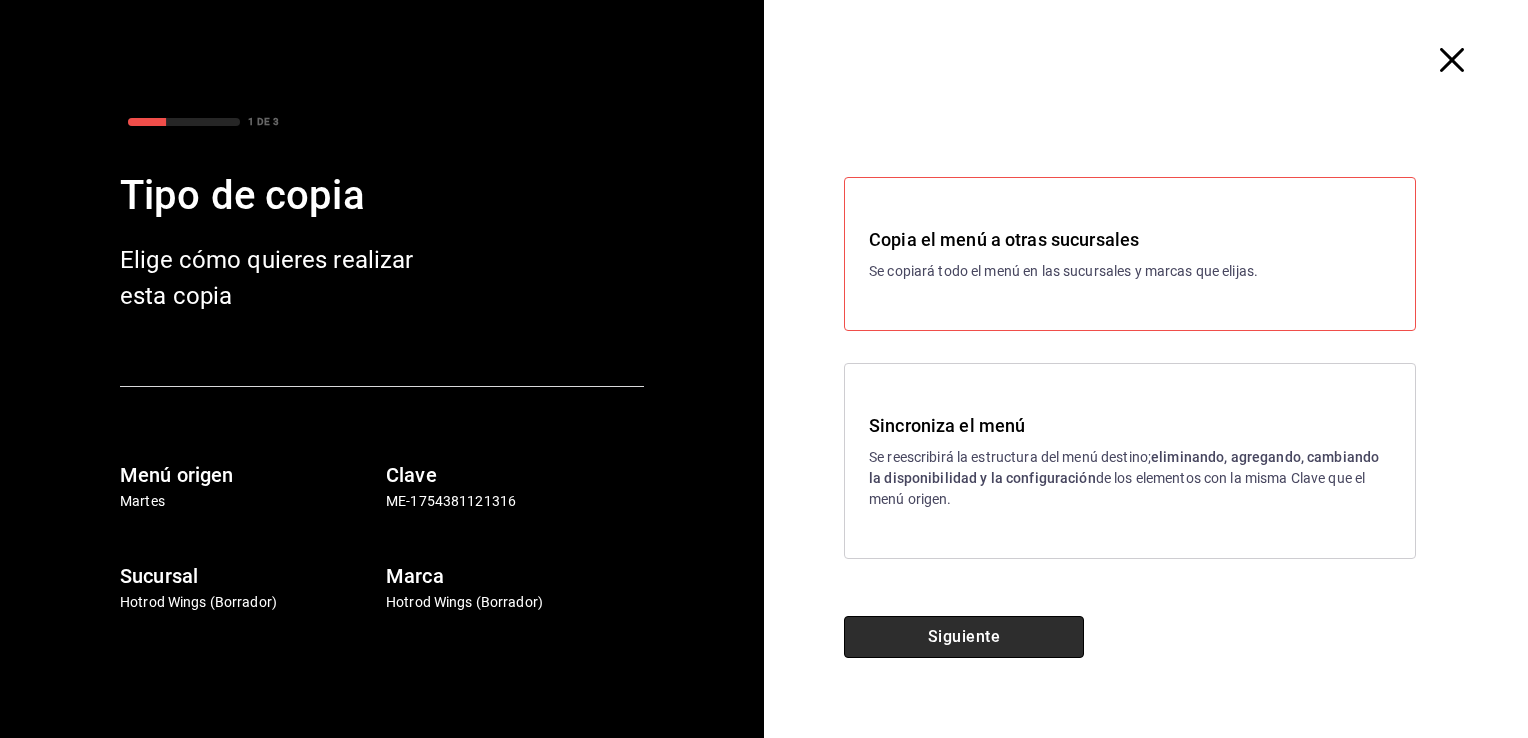 click on "Siguiente" at bounding box center [964, 637] 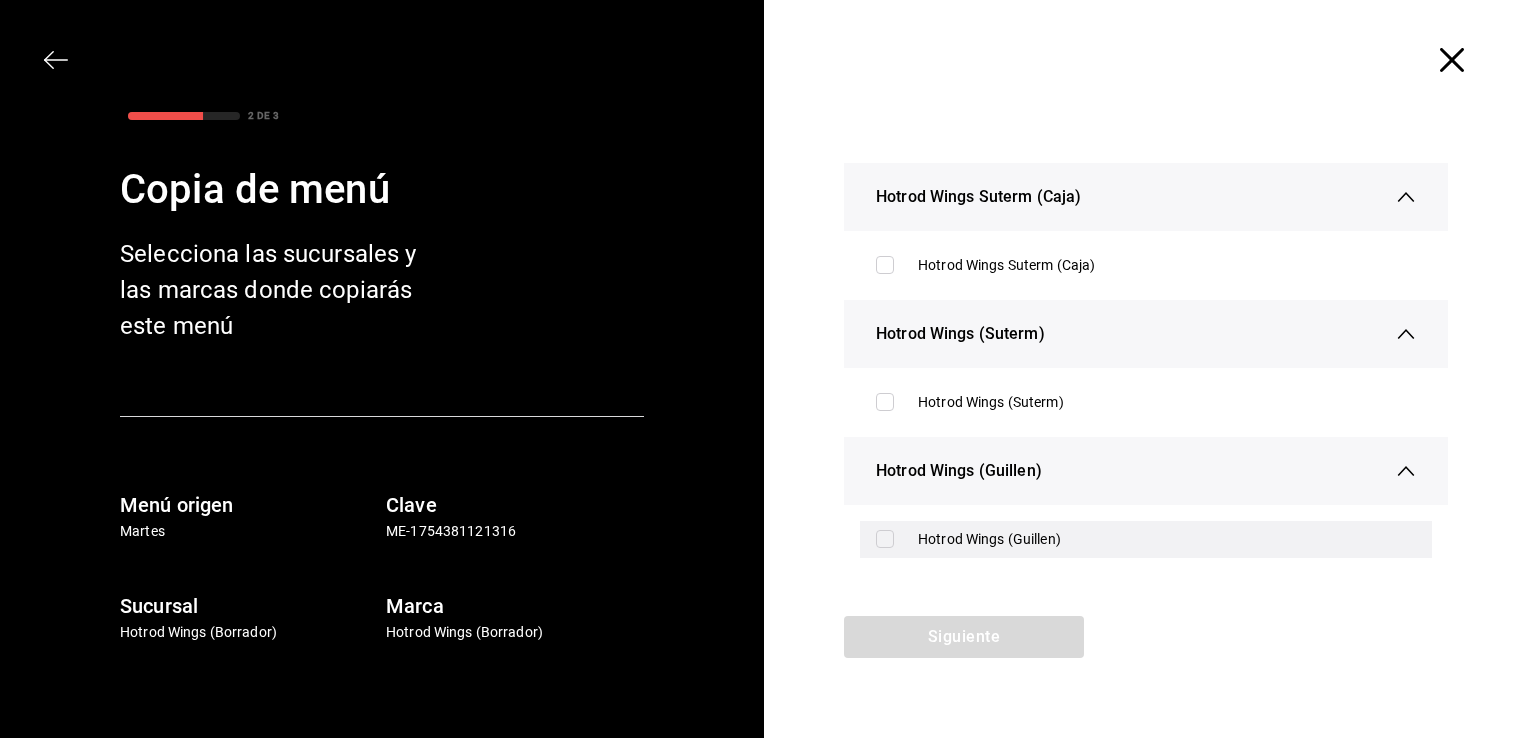 click on "Hotrod Wings (Guillen)" at bounding box center (1167, 539) 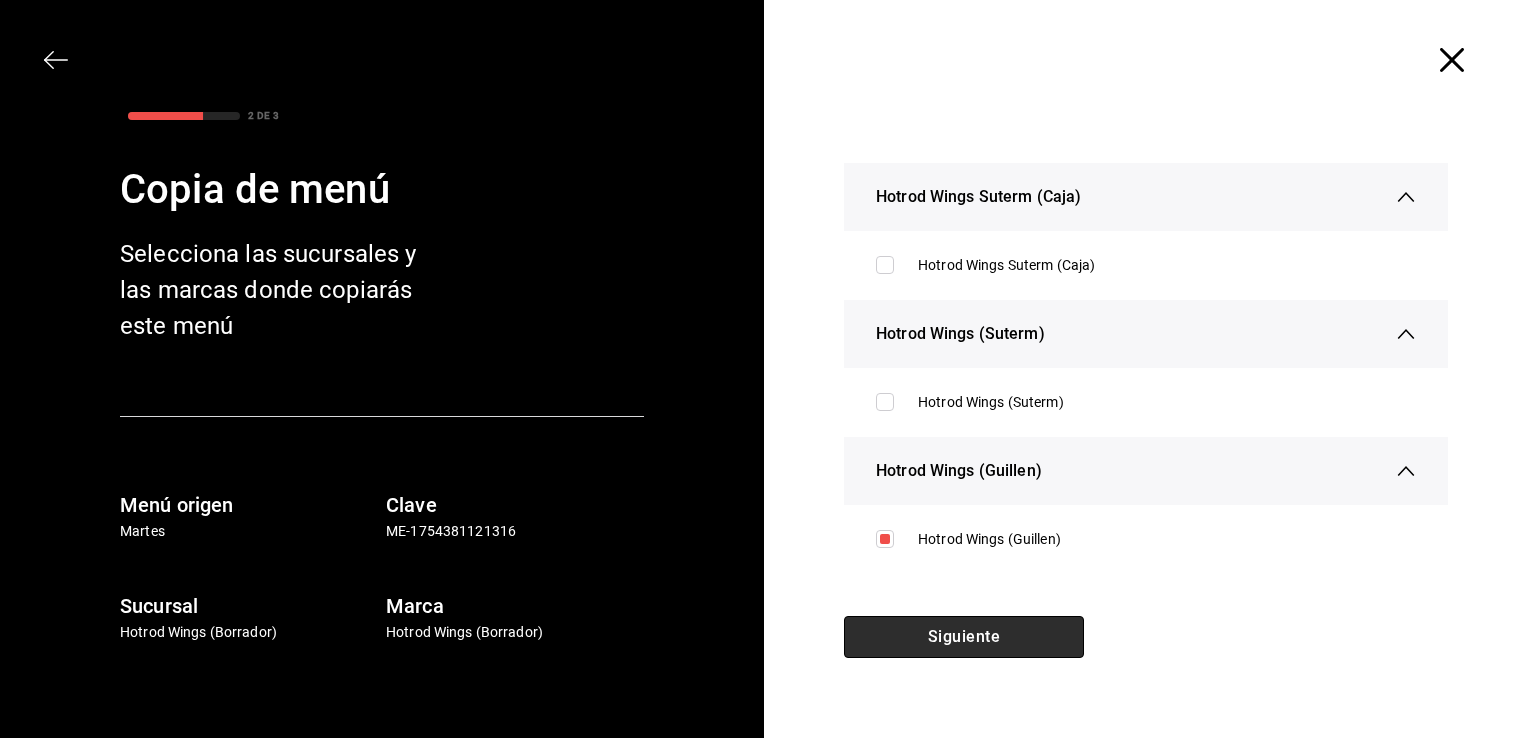 click on "Siguiente" at bounding box center [964, 637] 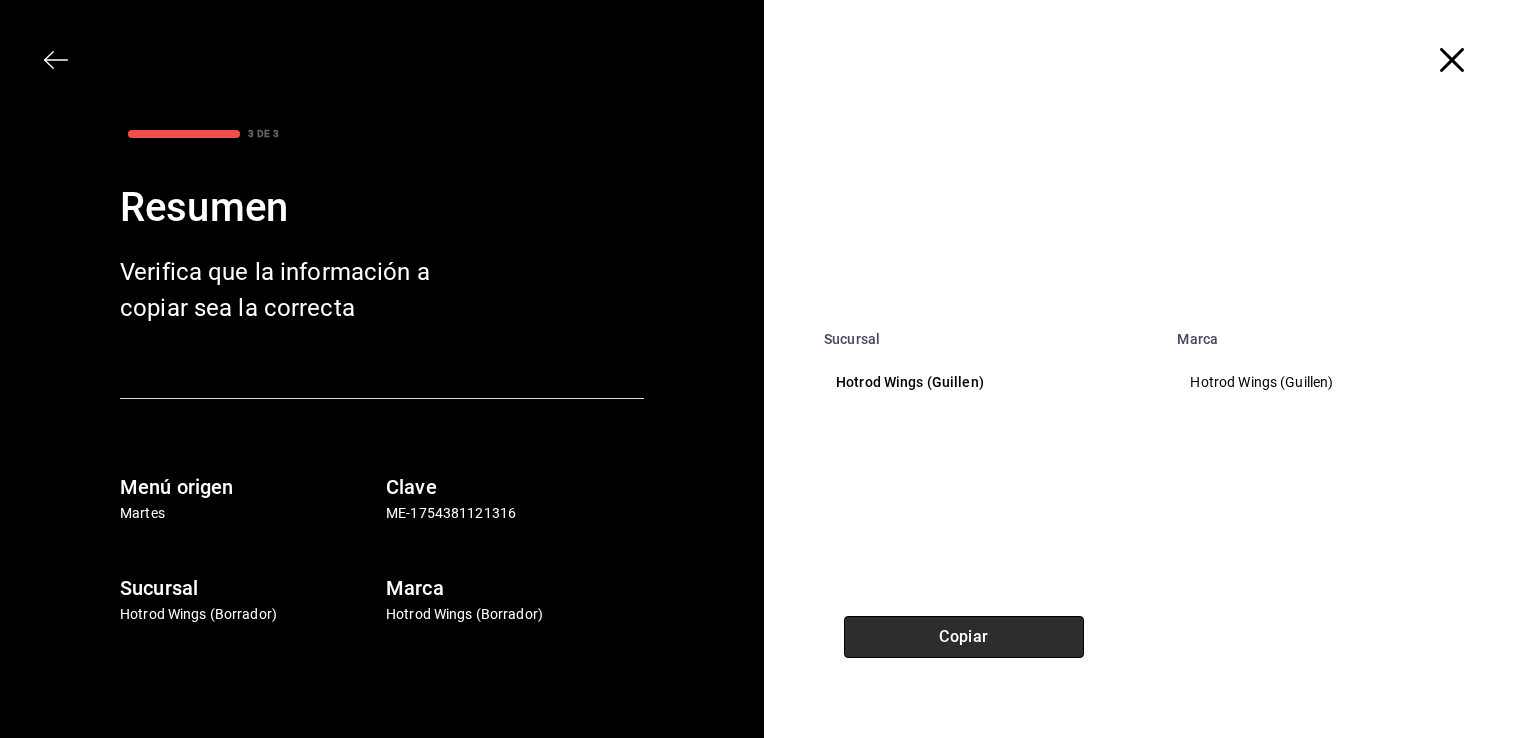 click on "Copiar" at bounding box center [964, 637] 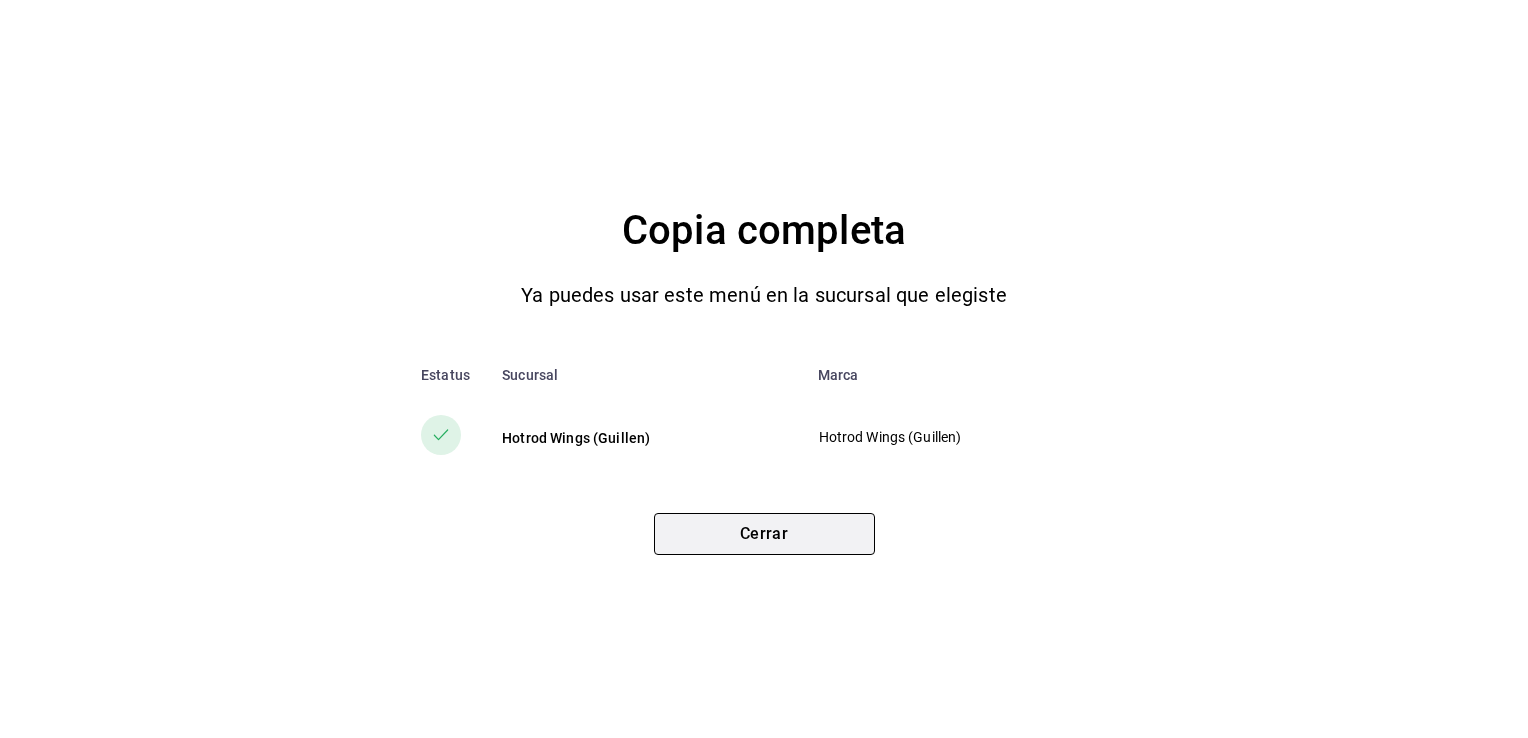 click on "Cerrar" at bounding box center (764, 534) 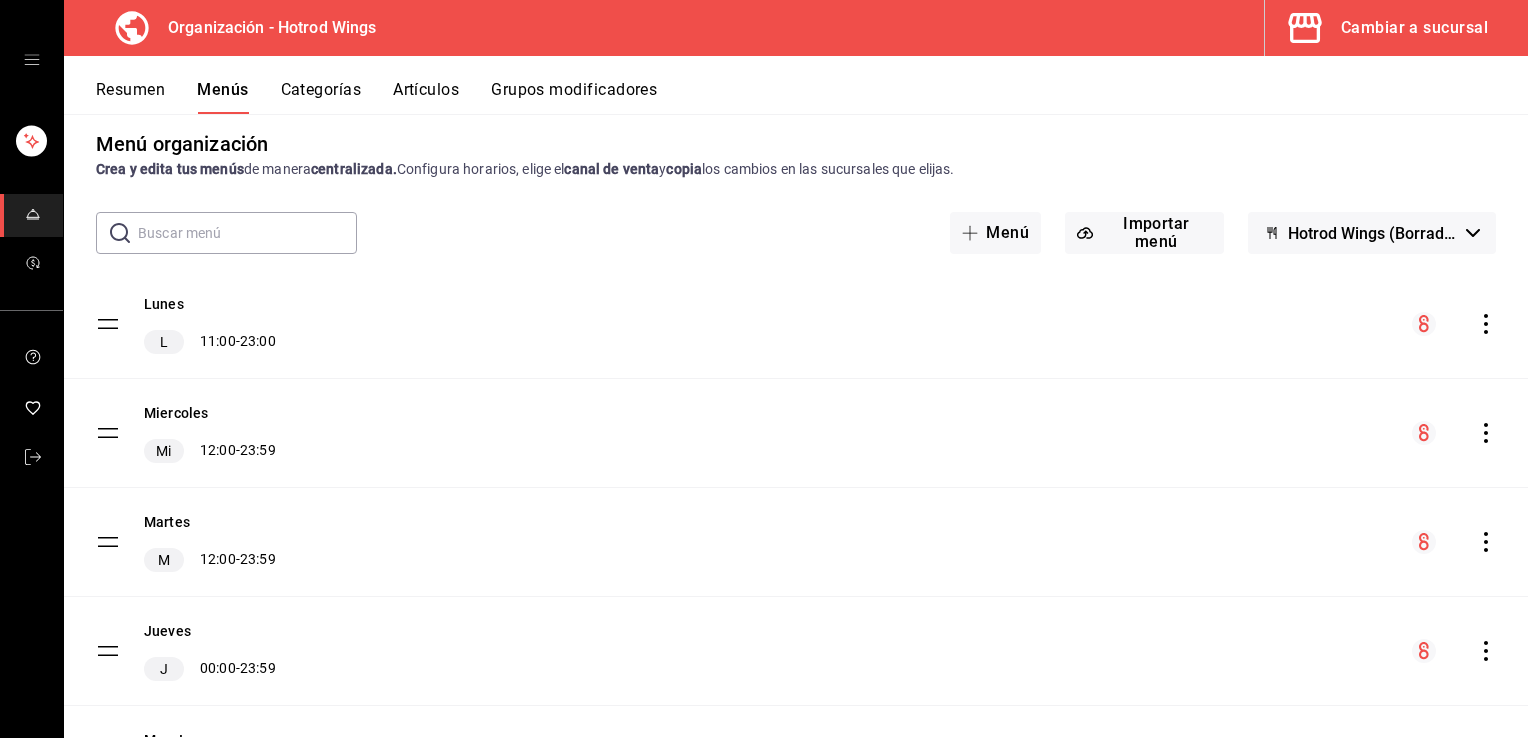 scroll, scrollTop: 0, scrollLeft: 0, axis: both 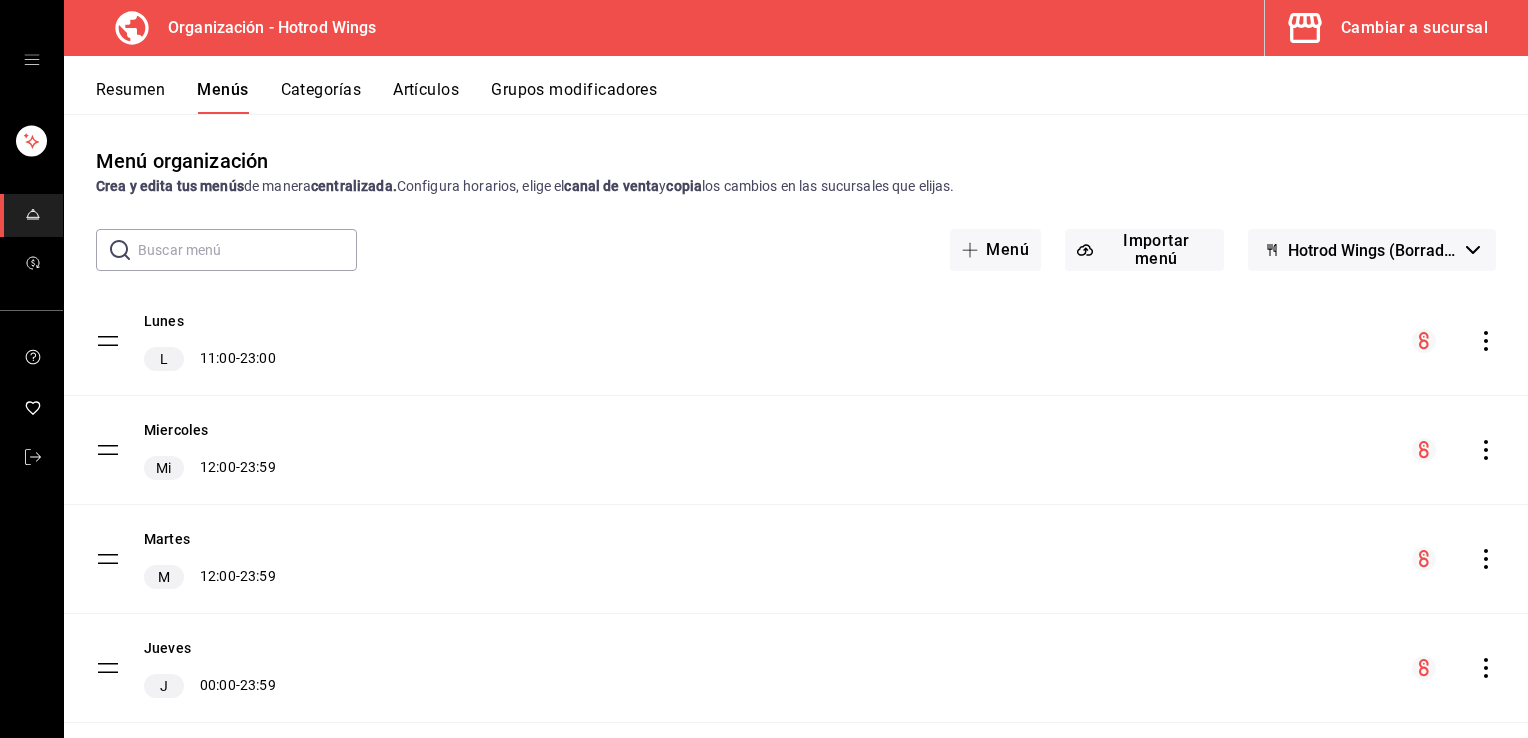 click 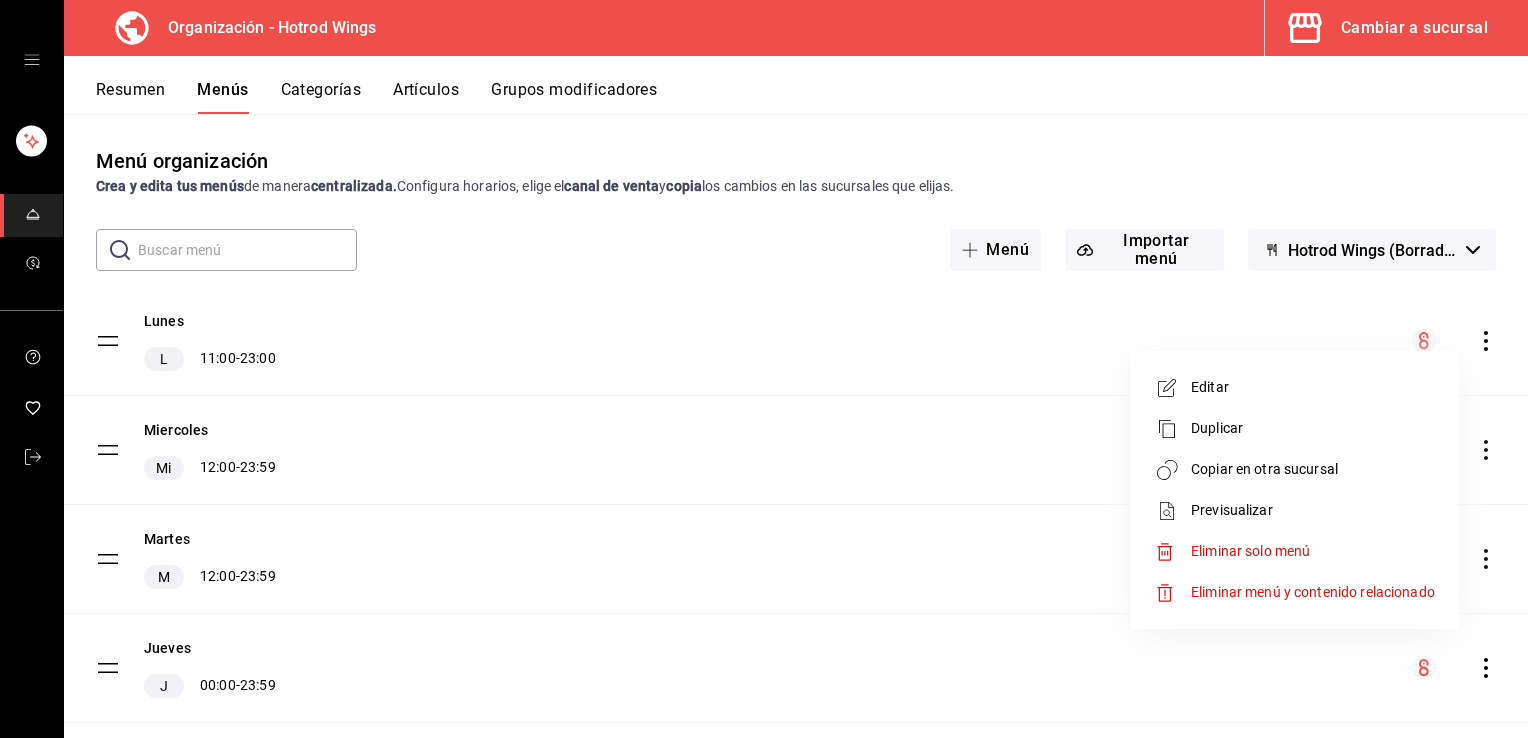 click on "Copiar en otra sucursal" at bounding box center (1313, 469) 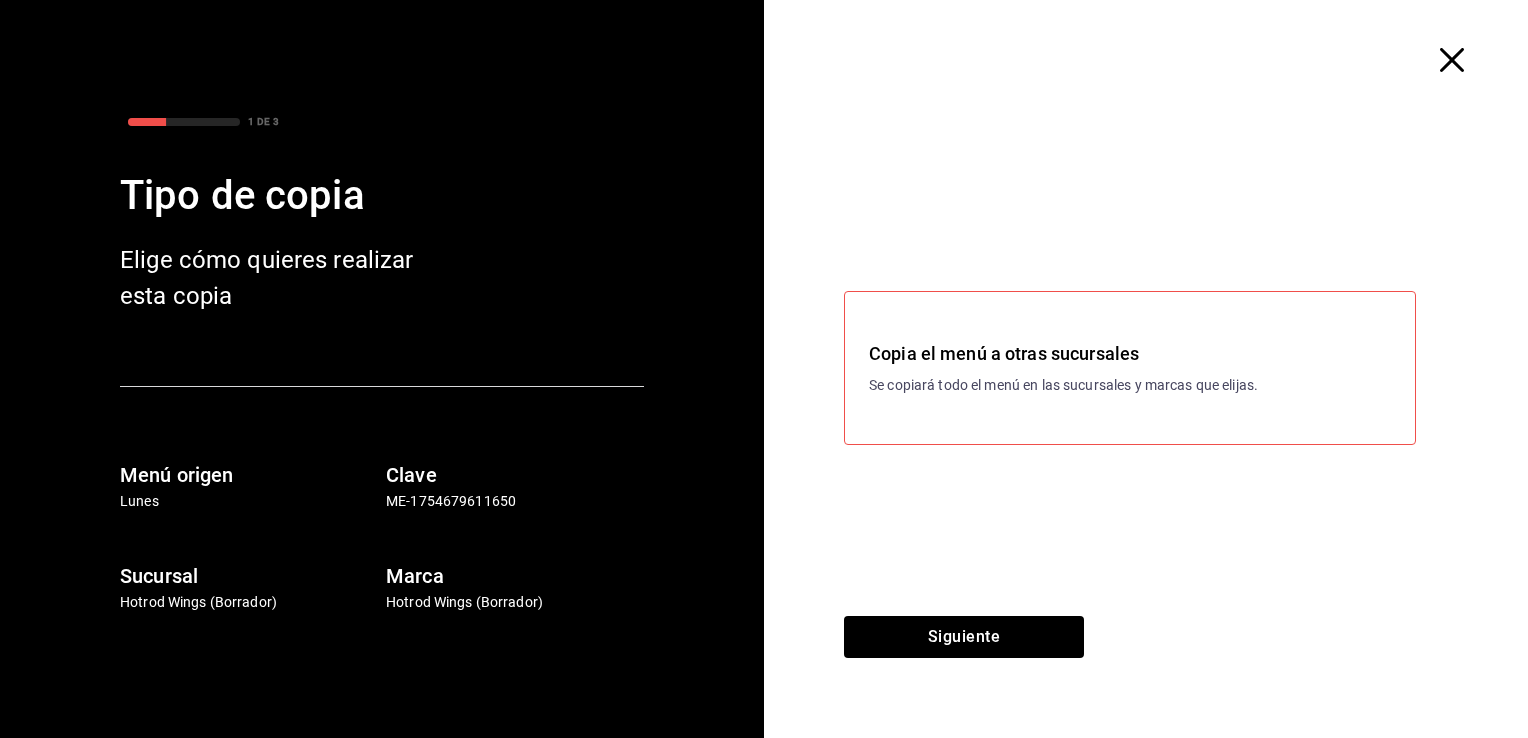 click on "Copia el menú a otras sucursales Se copiará todo el menú en las sucursales y marcas que elijas." at bounding box center (1130, 368) 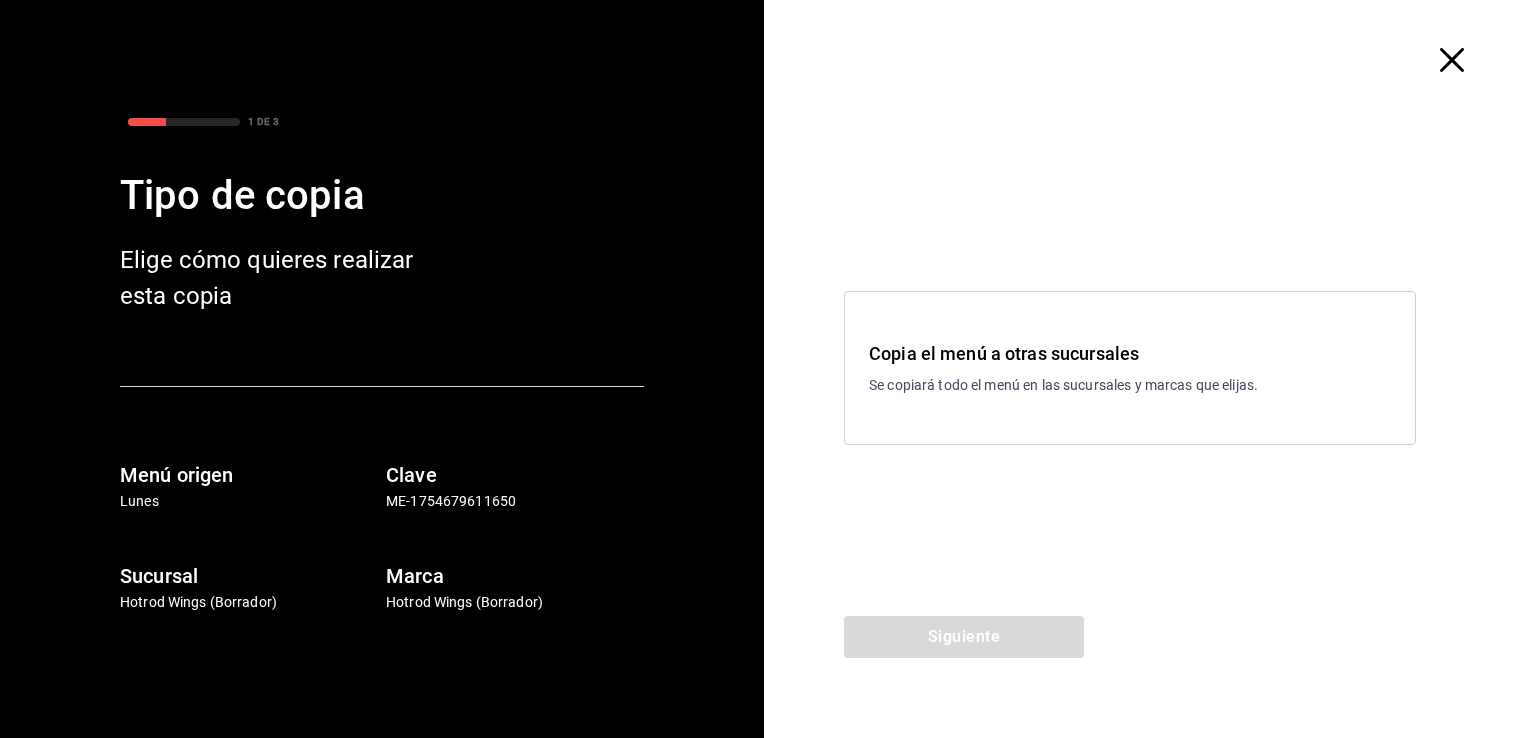 click on "Copia el menú a otras sucursales" at bounding box center (1130, 353) 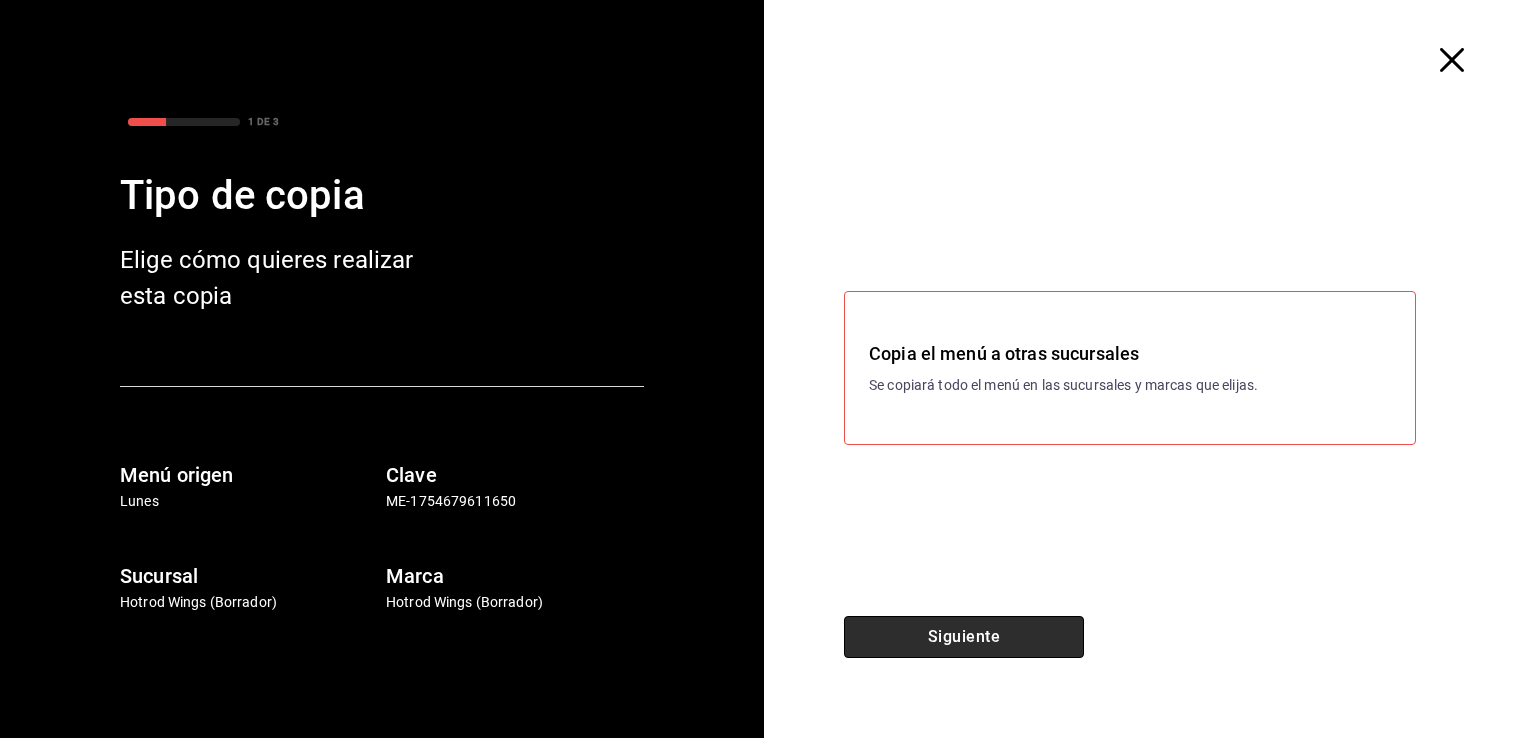 click on "Siguiente" at bounding box center [964, 637] 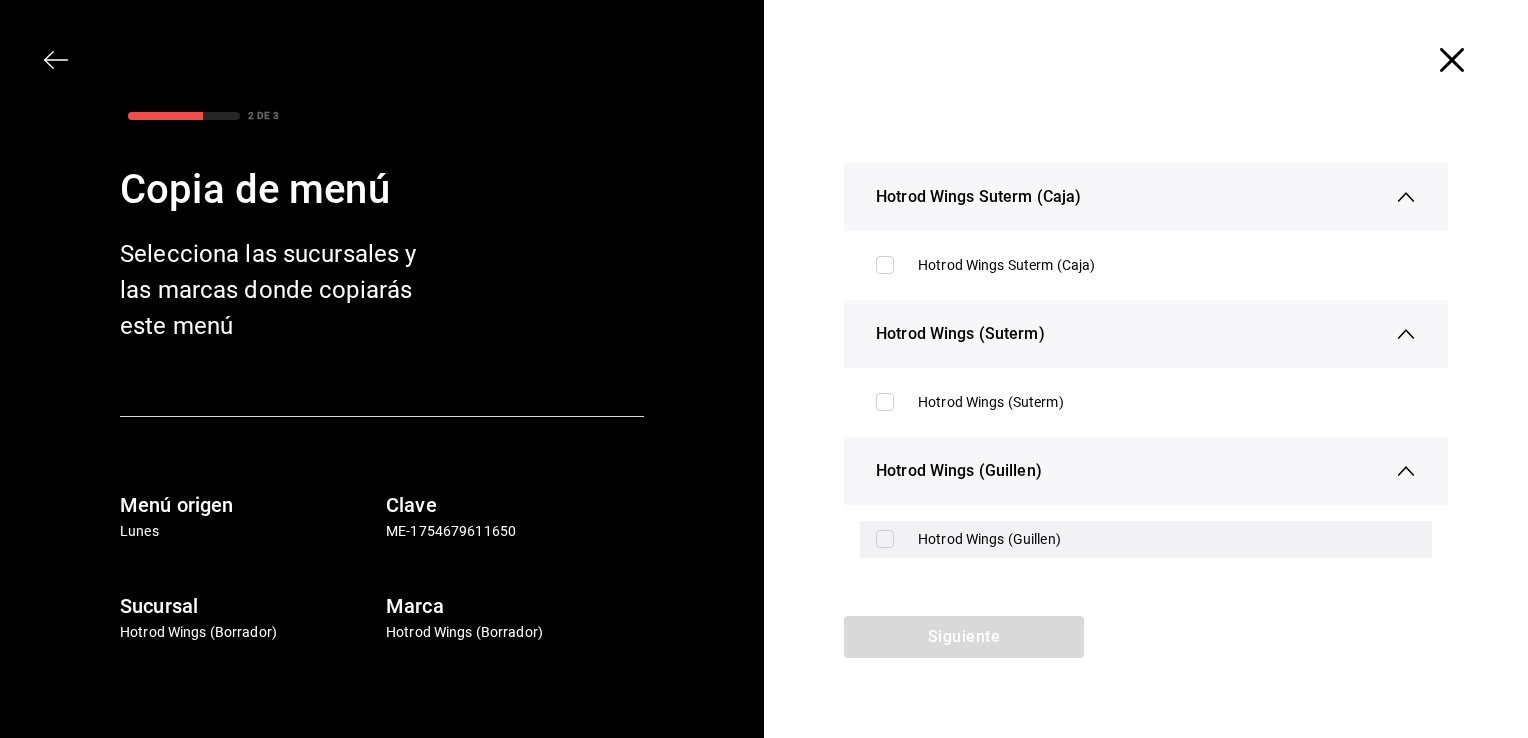 click on "Hotrod Wings (Guillen)" at bounding box center (1167, 539) 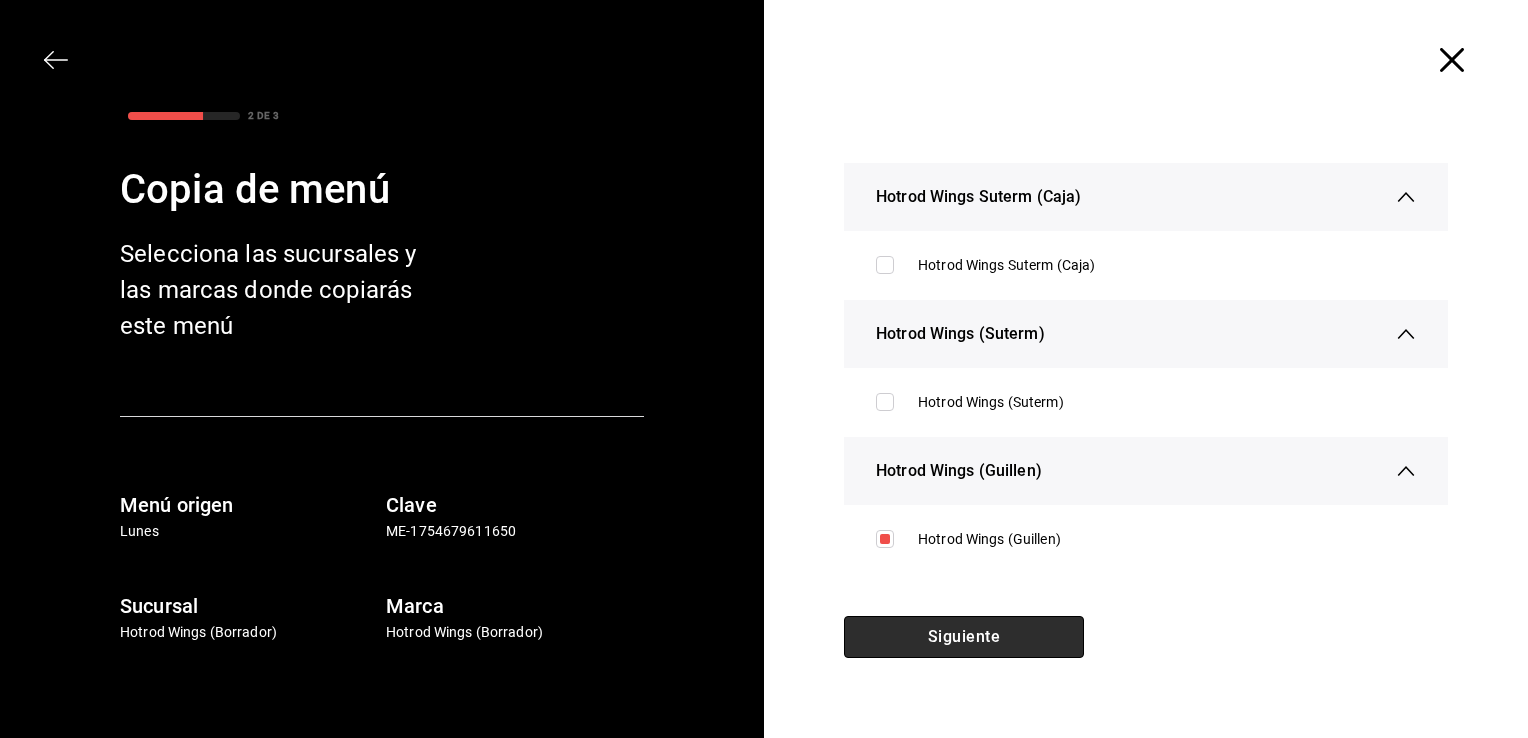 click on "Siguiente" at bounding box center [964, 637] 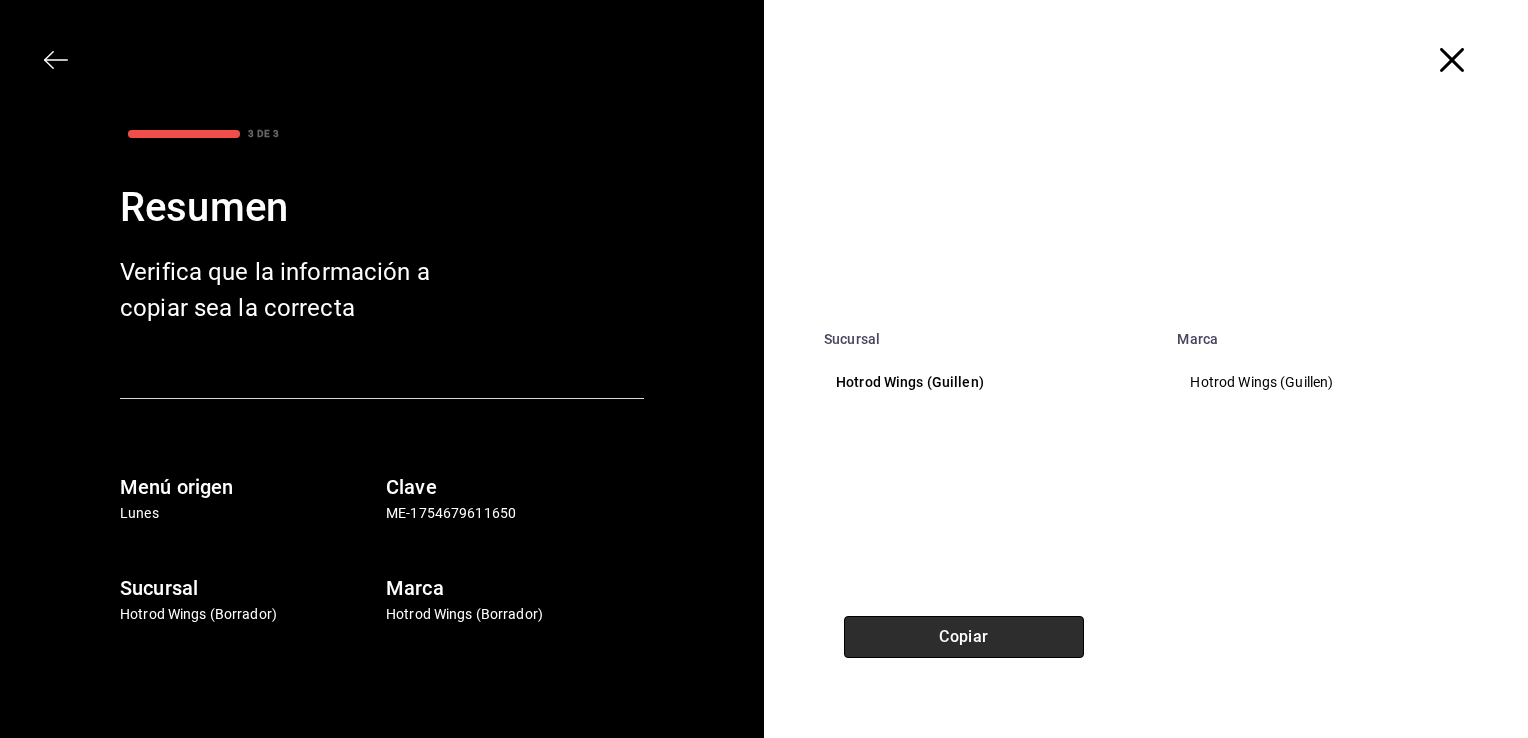 click on "Copiar" at bounding box center [964, 637] 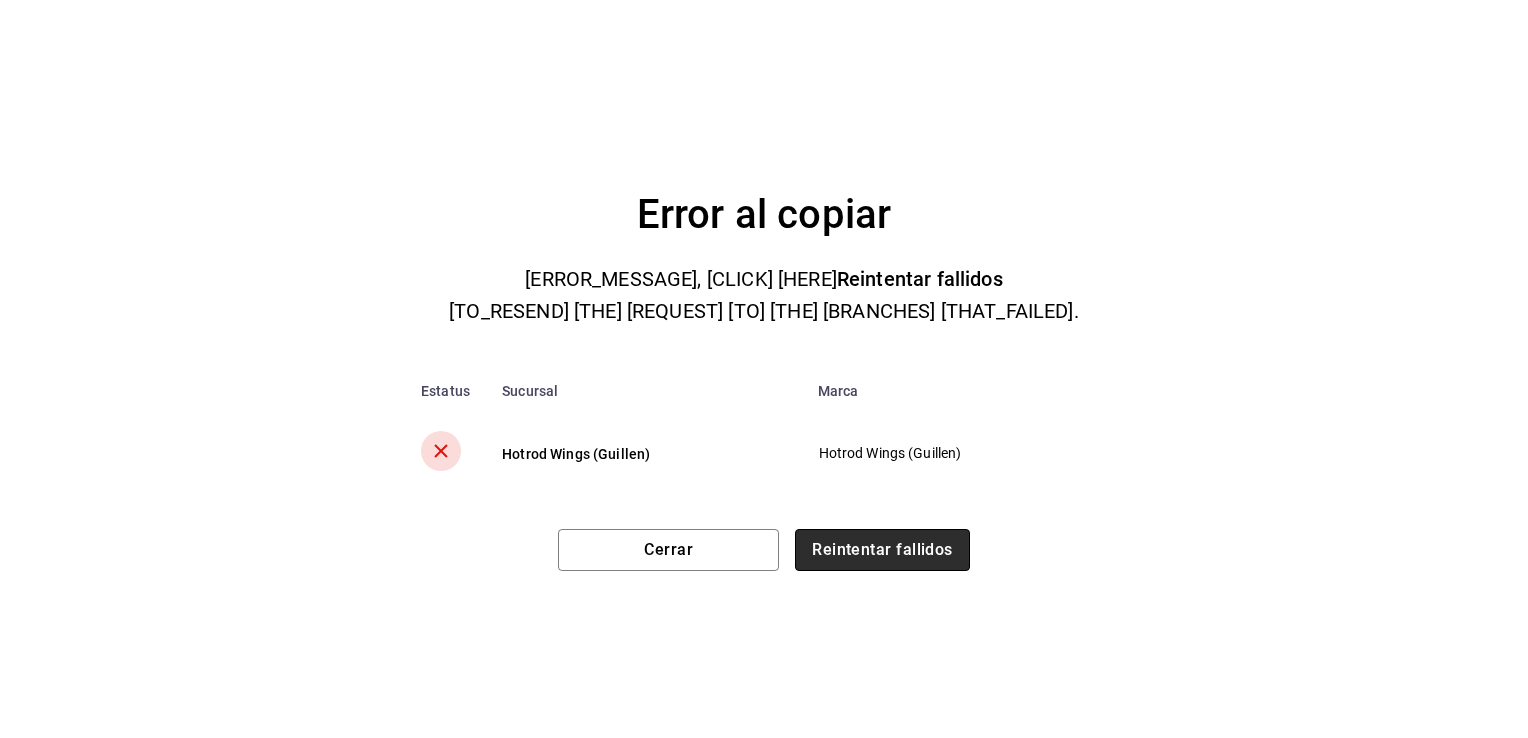 click on "Reintentar fallidos" at bounding box center (882, 550) 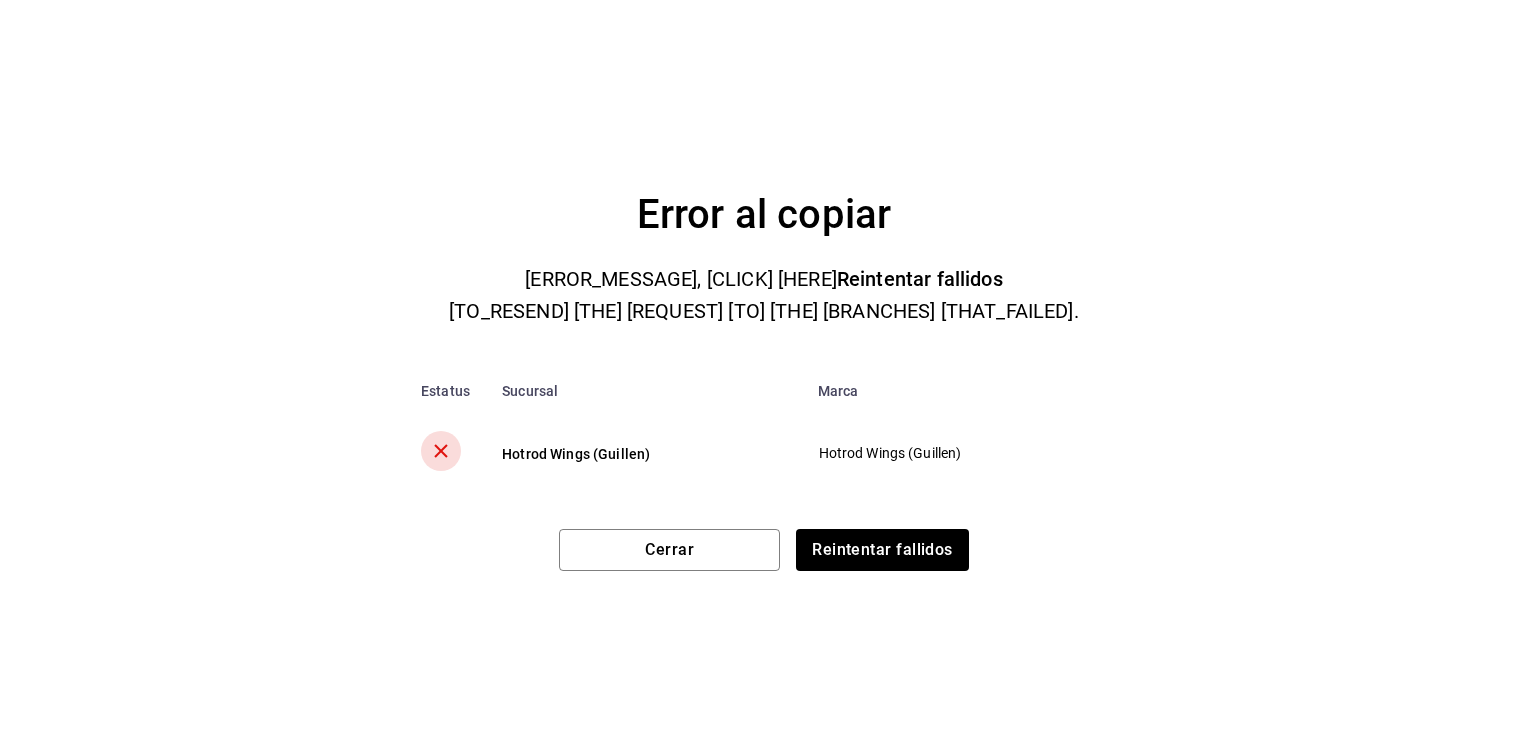 click on "Hotrod Wings (Guillen)" at bounding box center (962, 453) 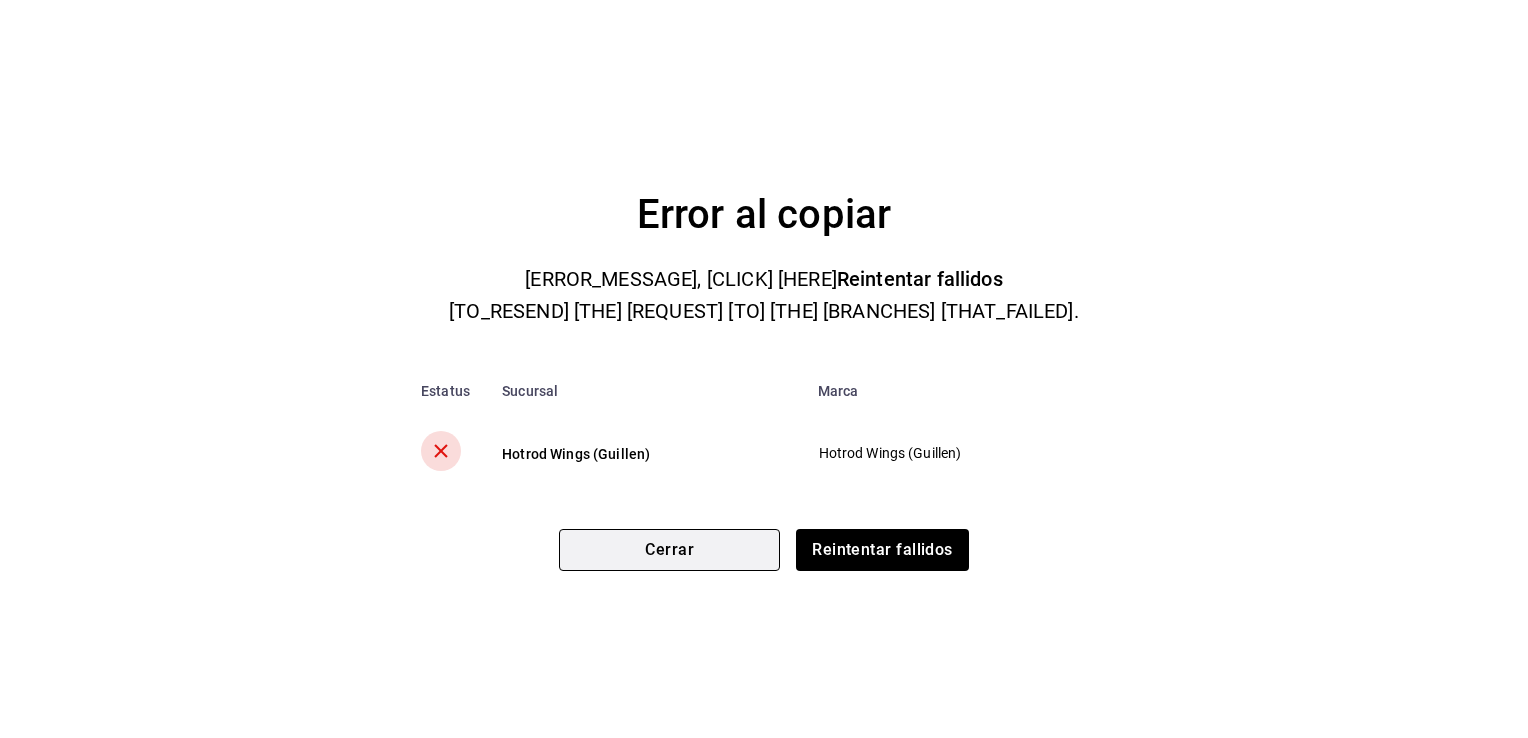 click on "Cerrar" at bounding box center (669, 550) 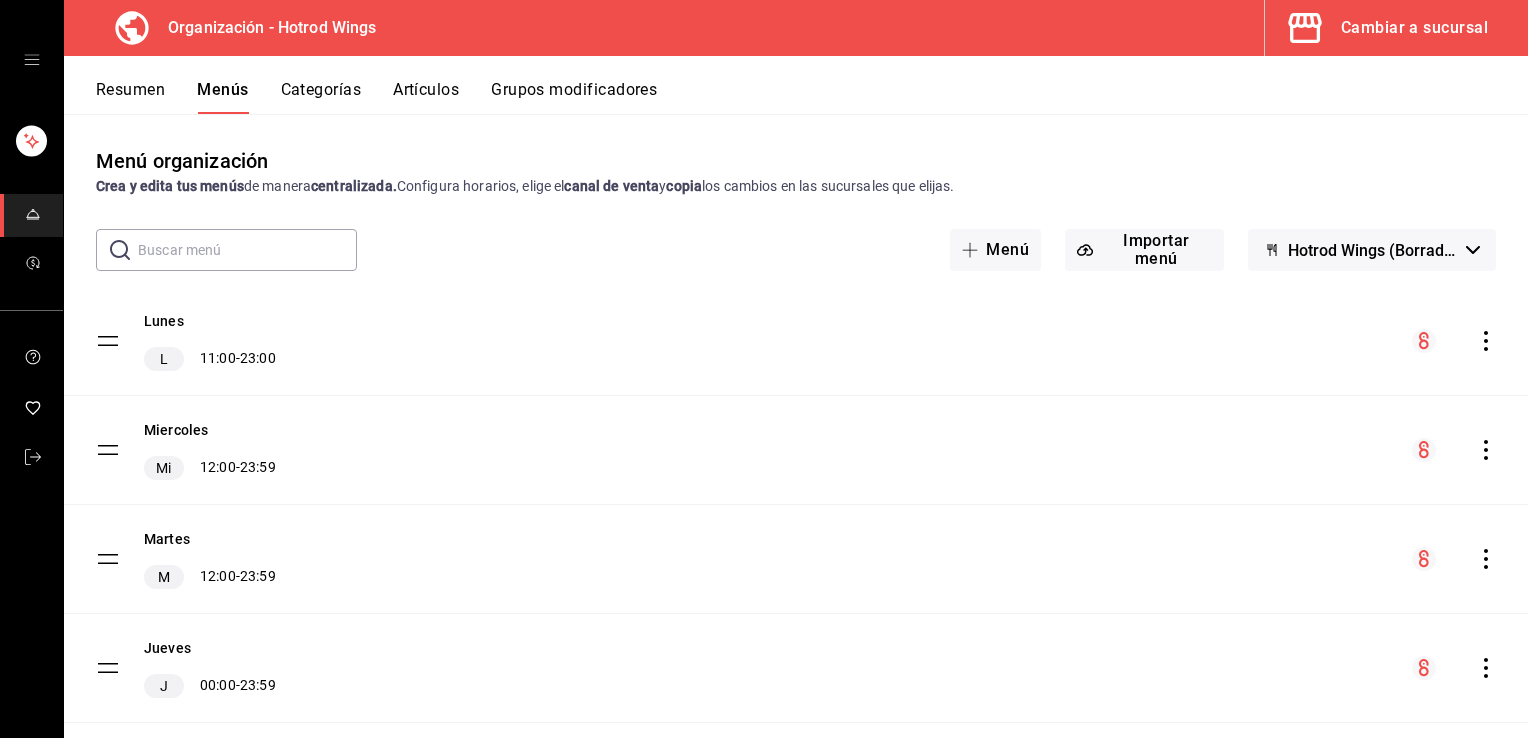 click on "Cambiar a sucursal" at bounding box center (1414, 28) 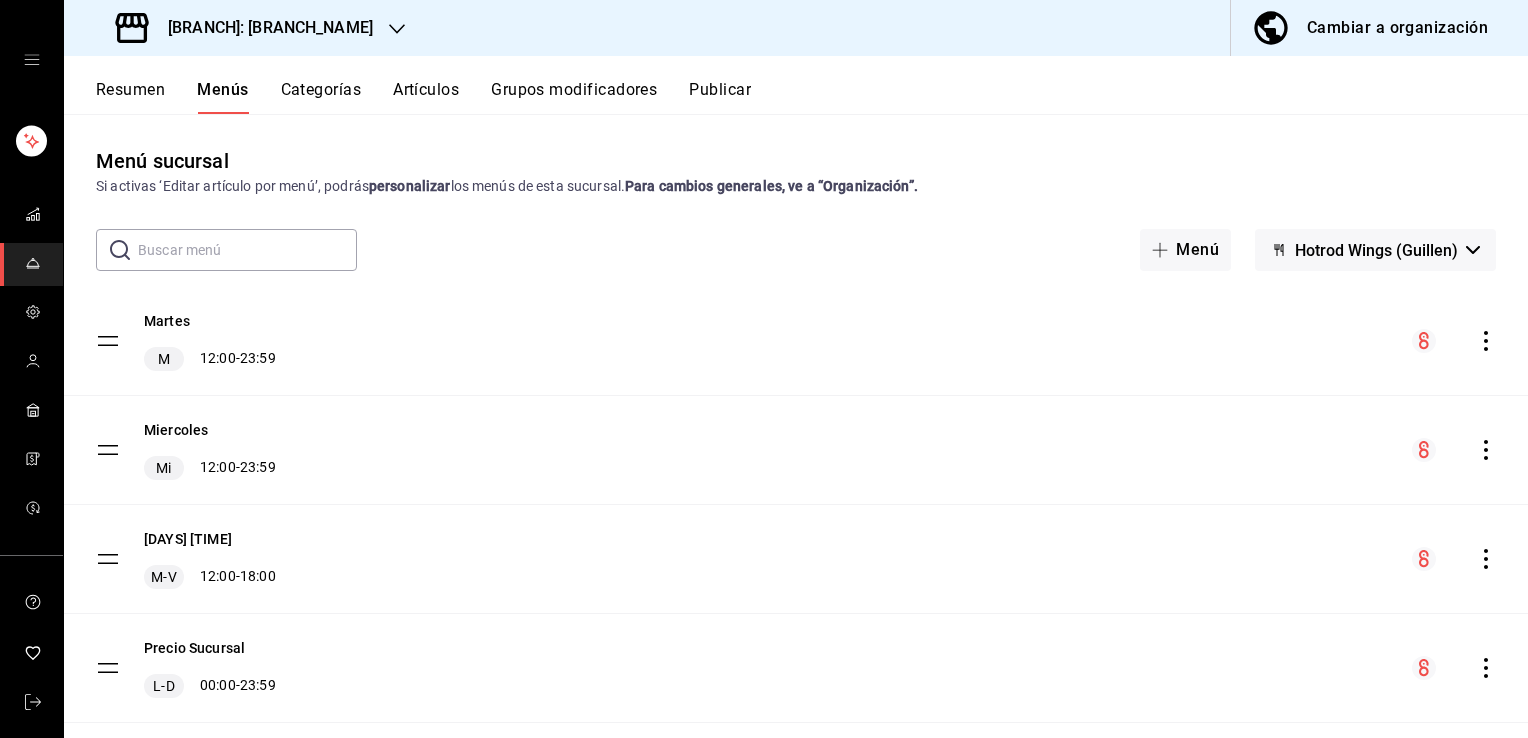 click on "Resumen Menús Categorías Artículos Grupos modificadores Publicar" at bounding box center [796, 85] 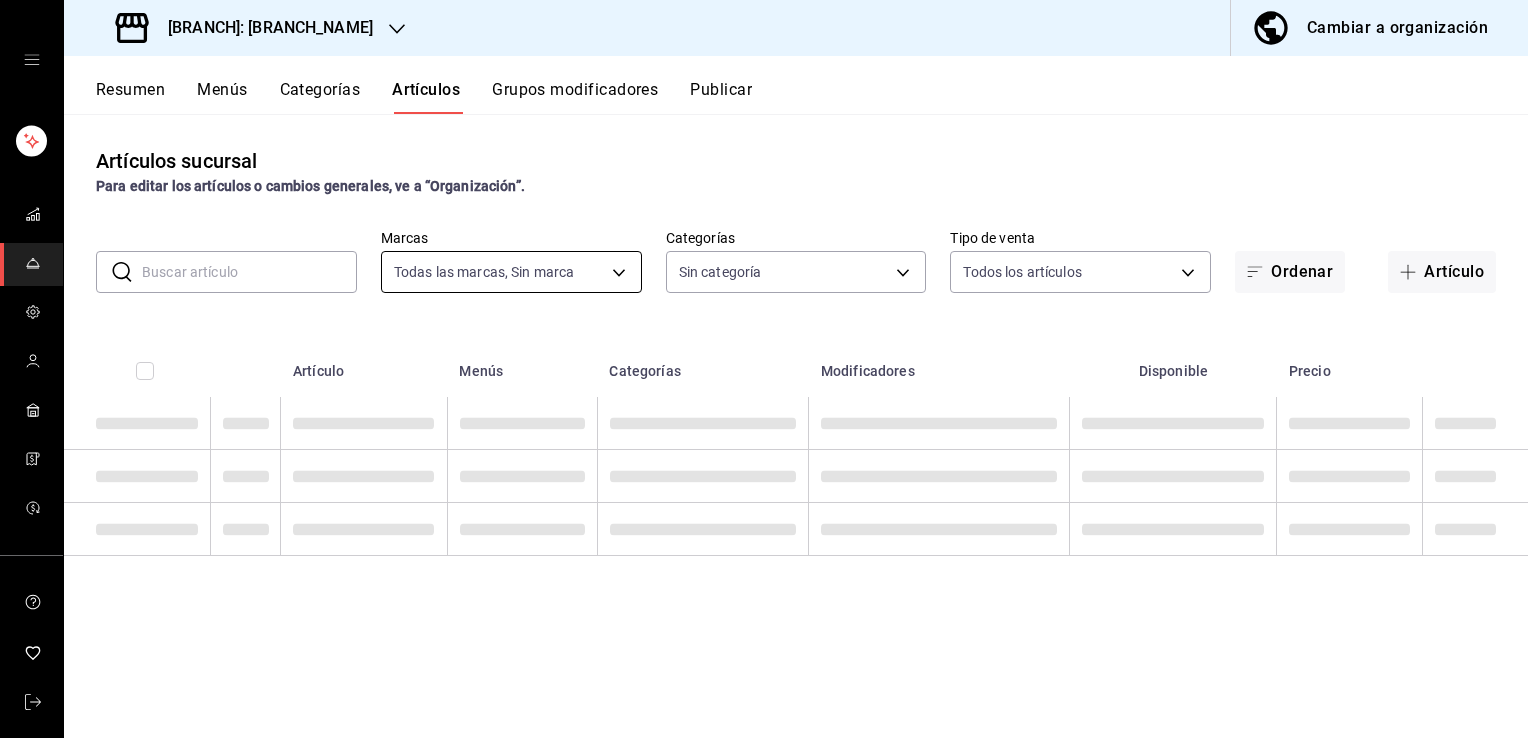 type on "7ceb17a1-d580-4392-8445-d5e8a42d23ae" 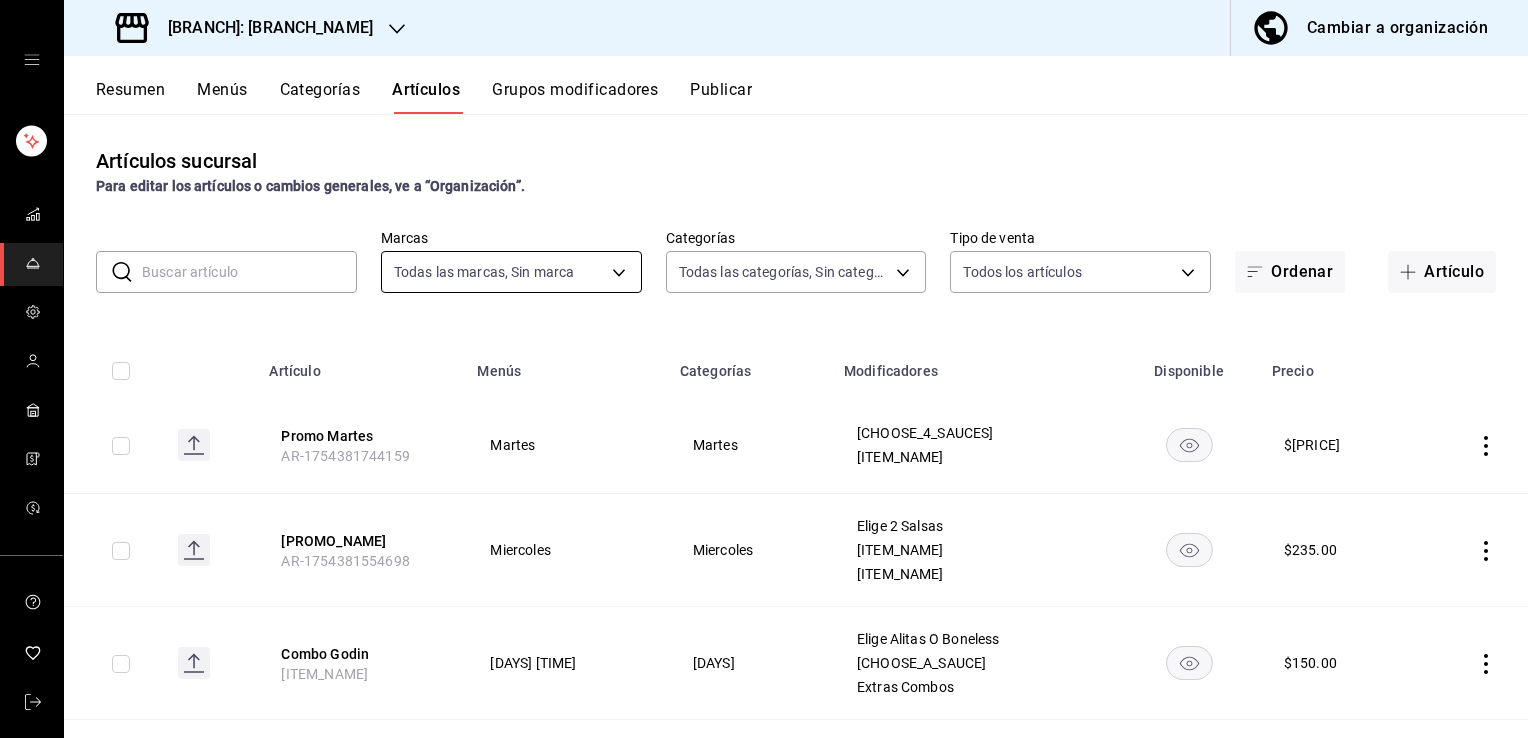 type on "ead1e2cc-52ba-4ec3-b41c-e71f729ca7b1,d6429f42-5215-4ccc-9bb0-c9e36a0c7187,323e1b09-ed22-452e-b52b-65b8179454a1,e4cfadc4-fdf9-4244-a628-2fbc6e4ff0df,6f23efb8-e973-416d-b30c-ffd9ea402340,e0afe053-fadc-45d4-8c30-9f2ec9bde86e,fcedb212-506e-4e2d-893d-13a6c46611f4,8a1f73ae-d8de-40c0-b7bd-aa92d944a49c,bb651081-2562-4b24-862f-5ca75e4f39c1,f2a7e972-c7e1-4566-9137-afa7c35e8178,c4121b51-7d06-4351-b919-32999e641809,eb08deeb-de8d-4676-b449-d9ba0ddc0635,1124f9ba-2c7c-4f92-9761-8044a55dba89,3abeb88a-7562-4b49-bf58-054892033795,e09f6bd5-ace2-41c1-a327-0174e1abeaa3,6be5bfe1-01ae-4f9c-8b60-7b8d6c4f2692,e7e36742-2402-4164-b3ae-7b4aef335364,bd6fa117-ee2d-49d0-8ee9-91f963eea390,025321a8-24d9-432b-96a9-fb6ce0bd5a90,f0f1d5a0-fece-4d7a-bff5-f3ce144ccc58,a9b2c650-a790-42ef-a160-8f016990346c,acf2f2ff-aa86-4b36-a386-d987cc7dad0c,79379376-36fb-4b1c-b81d-3944fbb9c48c,a854743b-0512-4699-8ad9-d5b4bbf0787e,c4c022cb-1bfe-4323-9a13-9aebcf801338,99fc7434-de70-4eea-9359-38e90e43f31c,4e29095c-b1c6-44a6-bfe9-736d083e2a89" 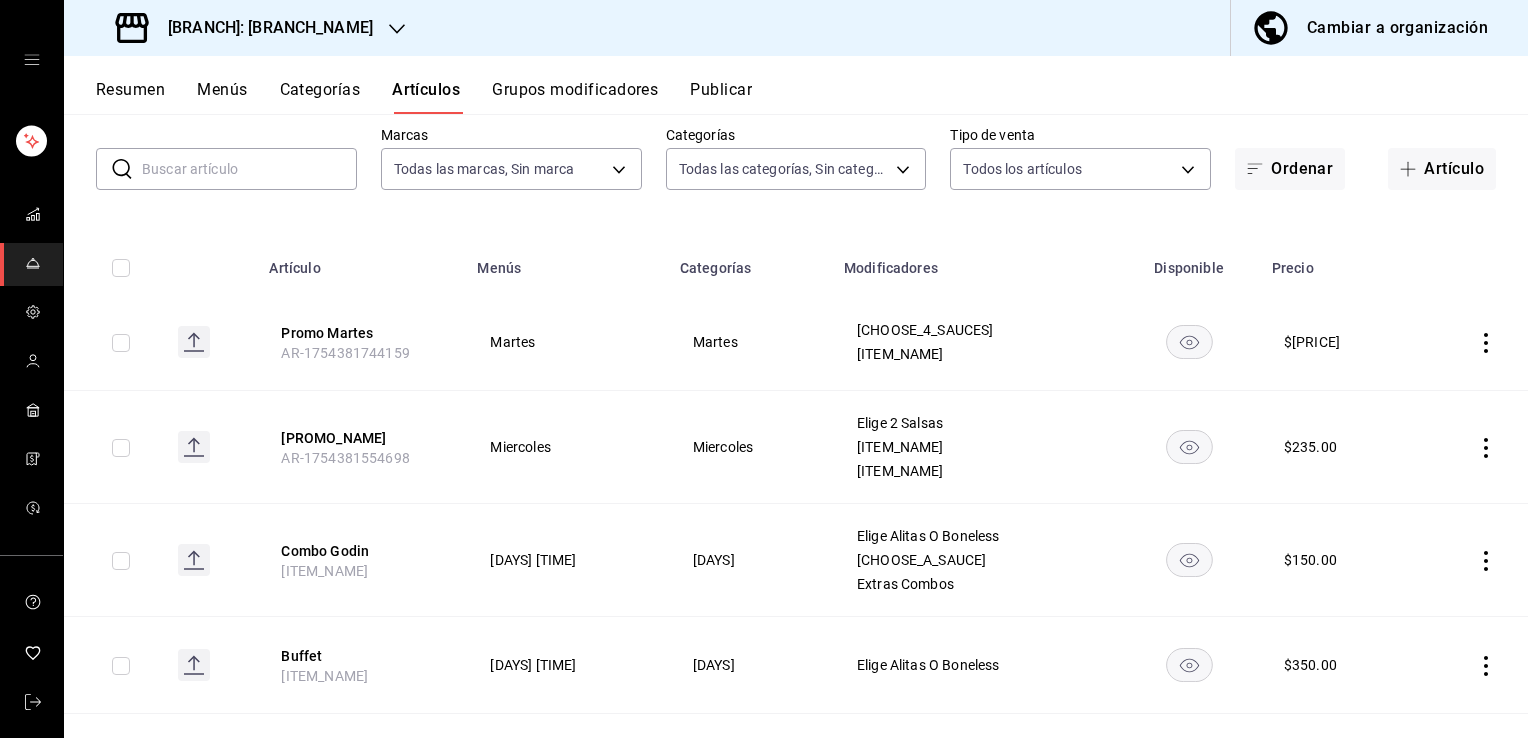 scroll, scrollTop: 0, scrollLeft: 0, axis: both 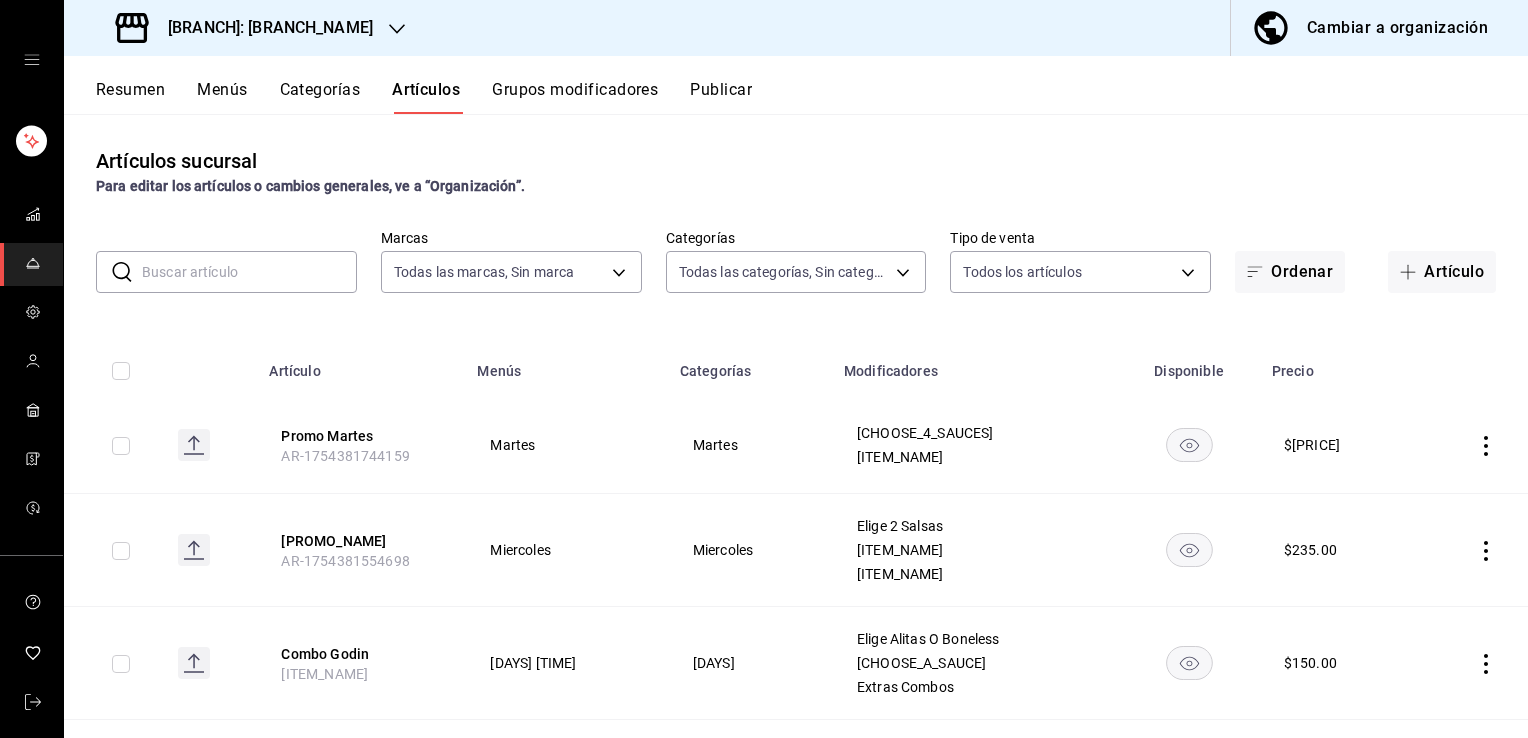 click at bounding box center (249, 272) 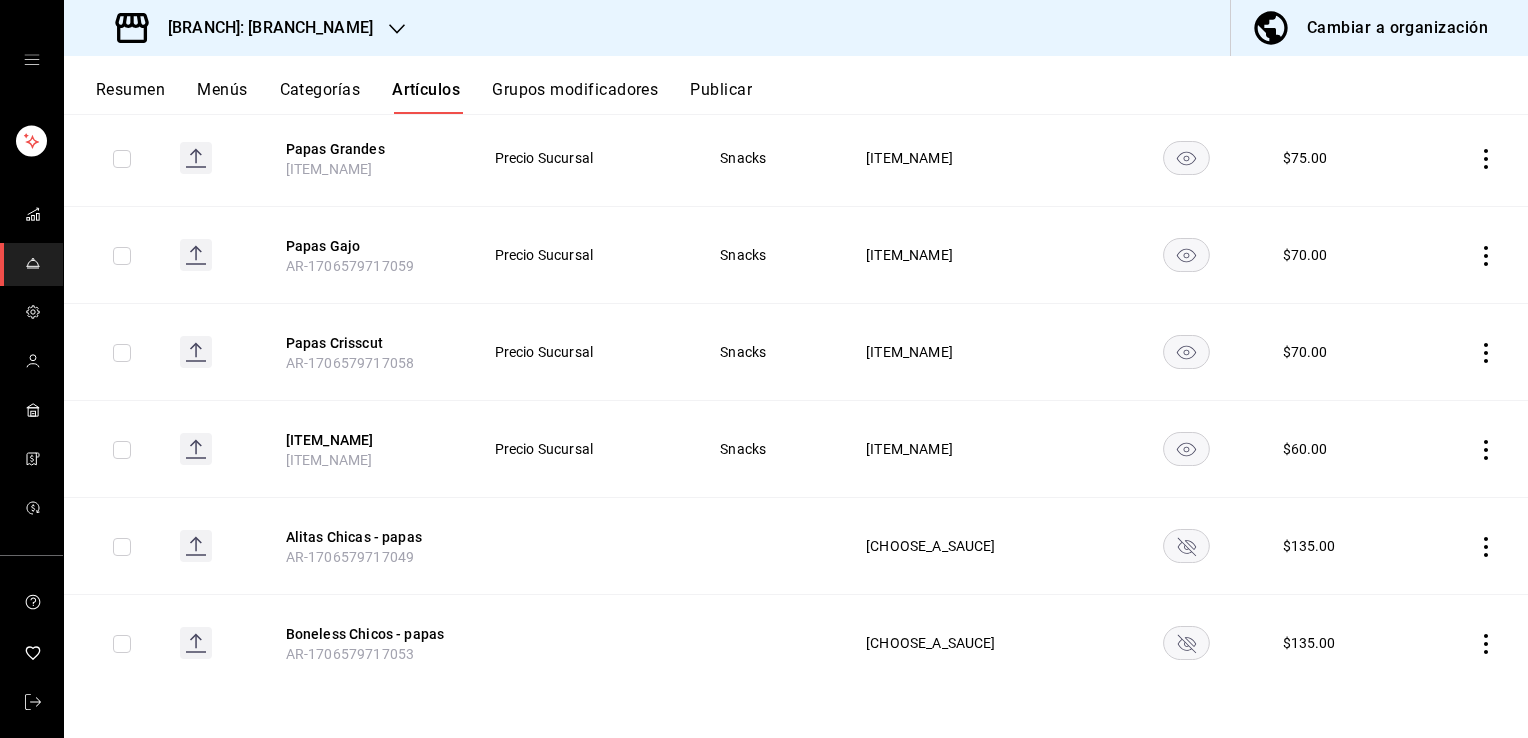 scroll, scrollTop: 0, scrollLeft: 0, axis: both 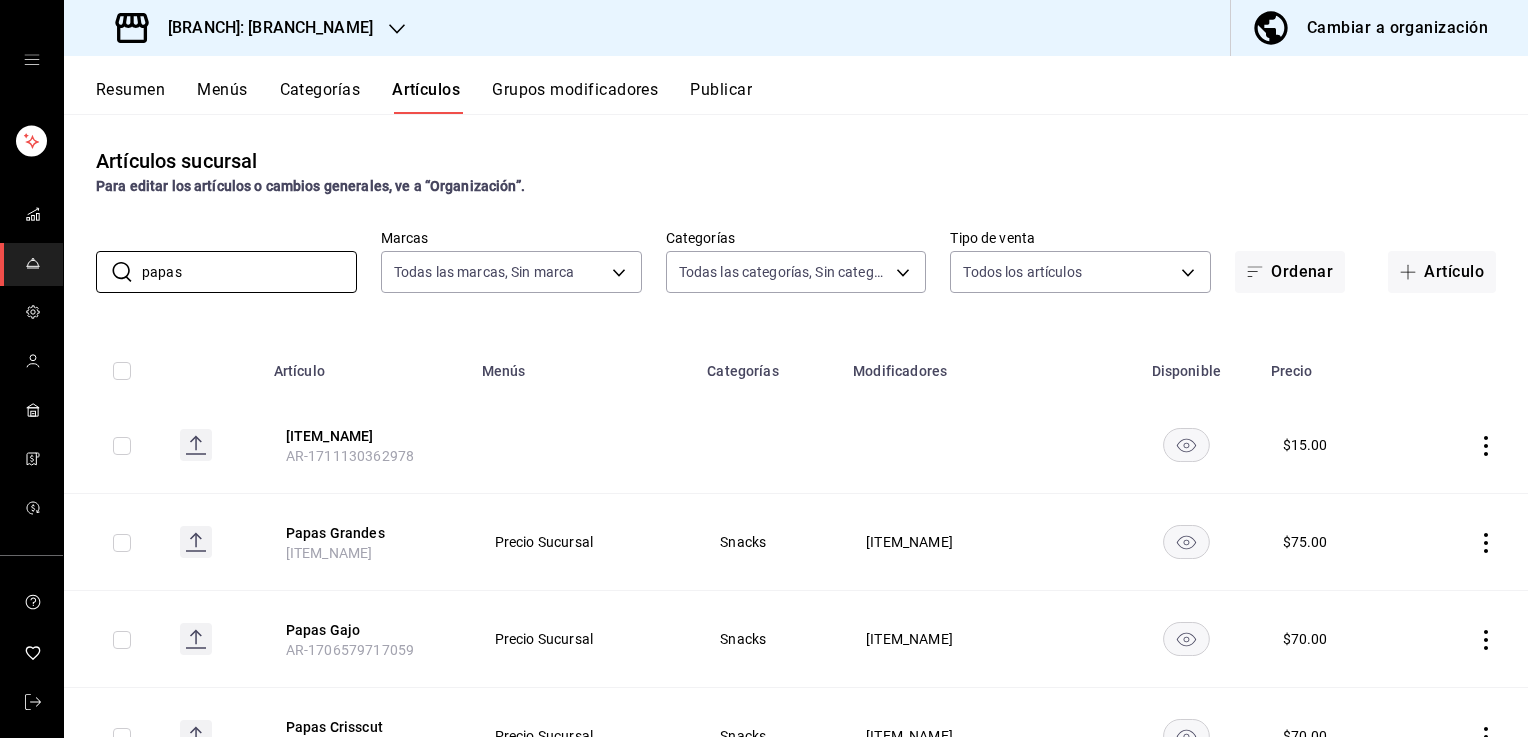 type on "papas" 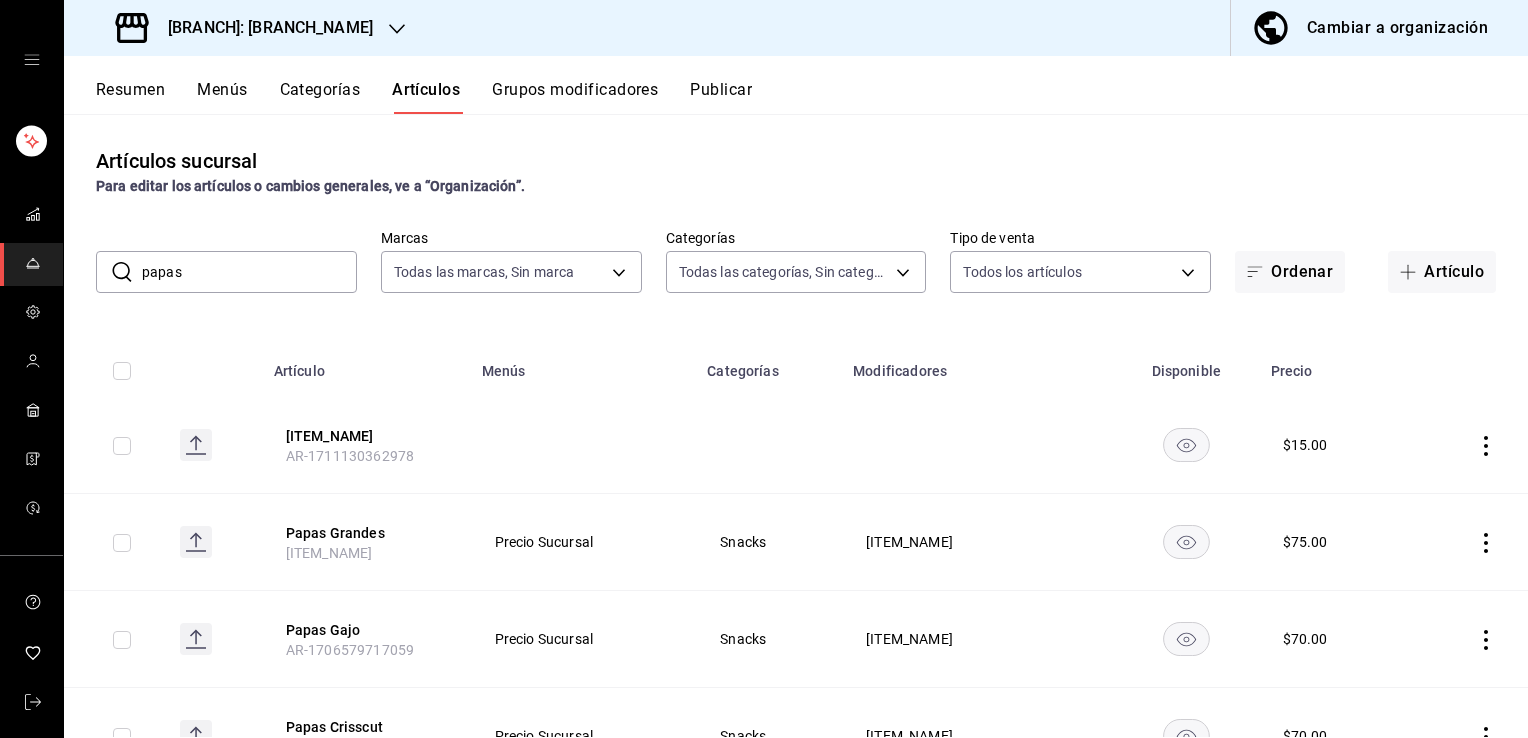 click on "Resumen Menús Categorías Artículos Grupos modificadores Publicar" at bounding box center (796, 85) 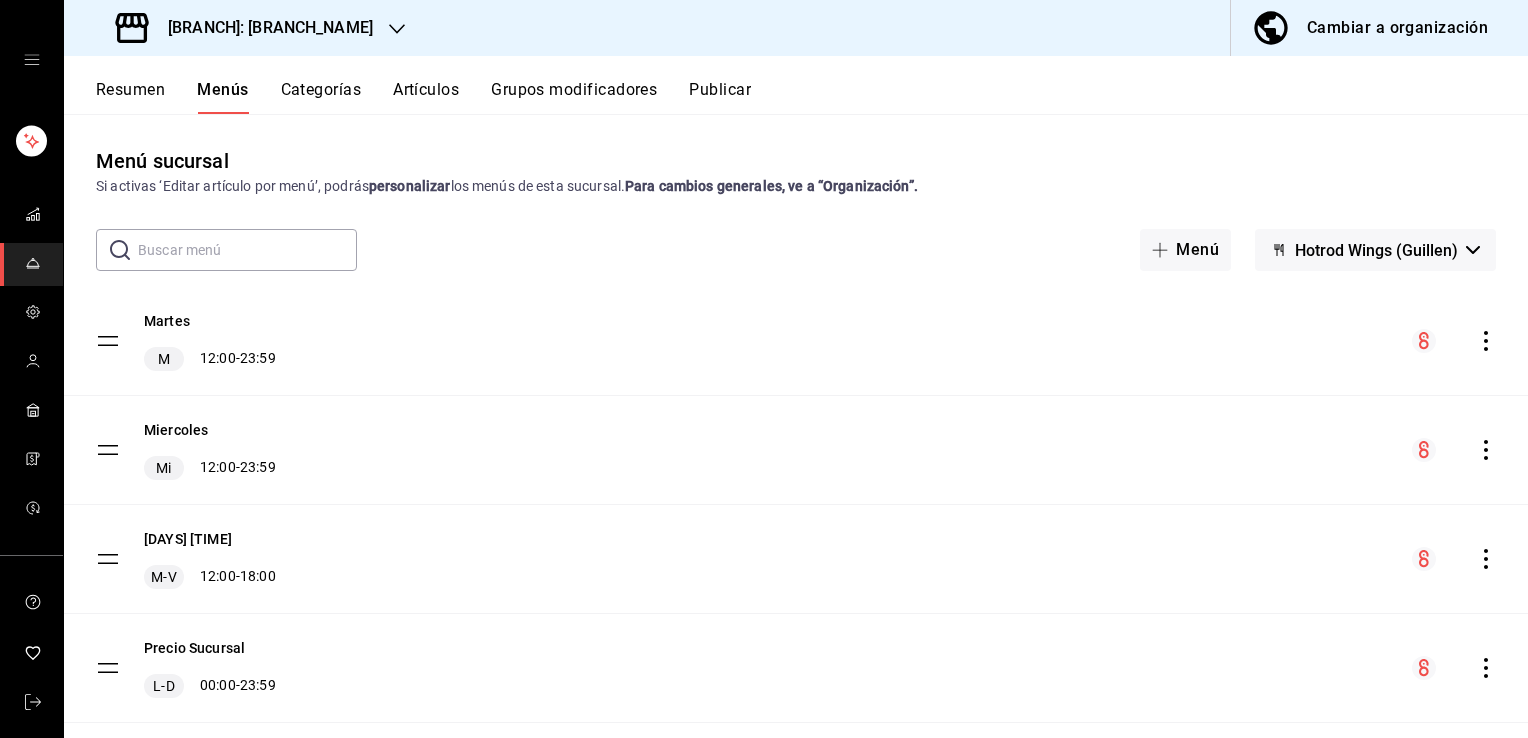 click 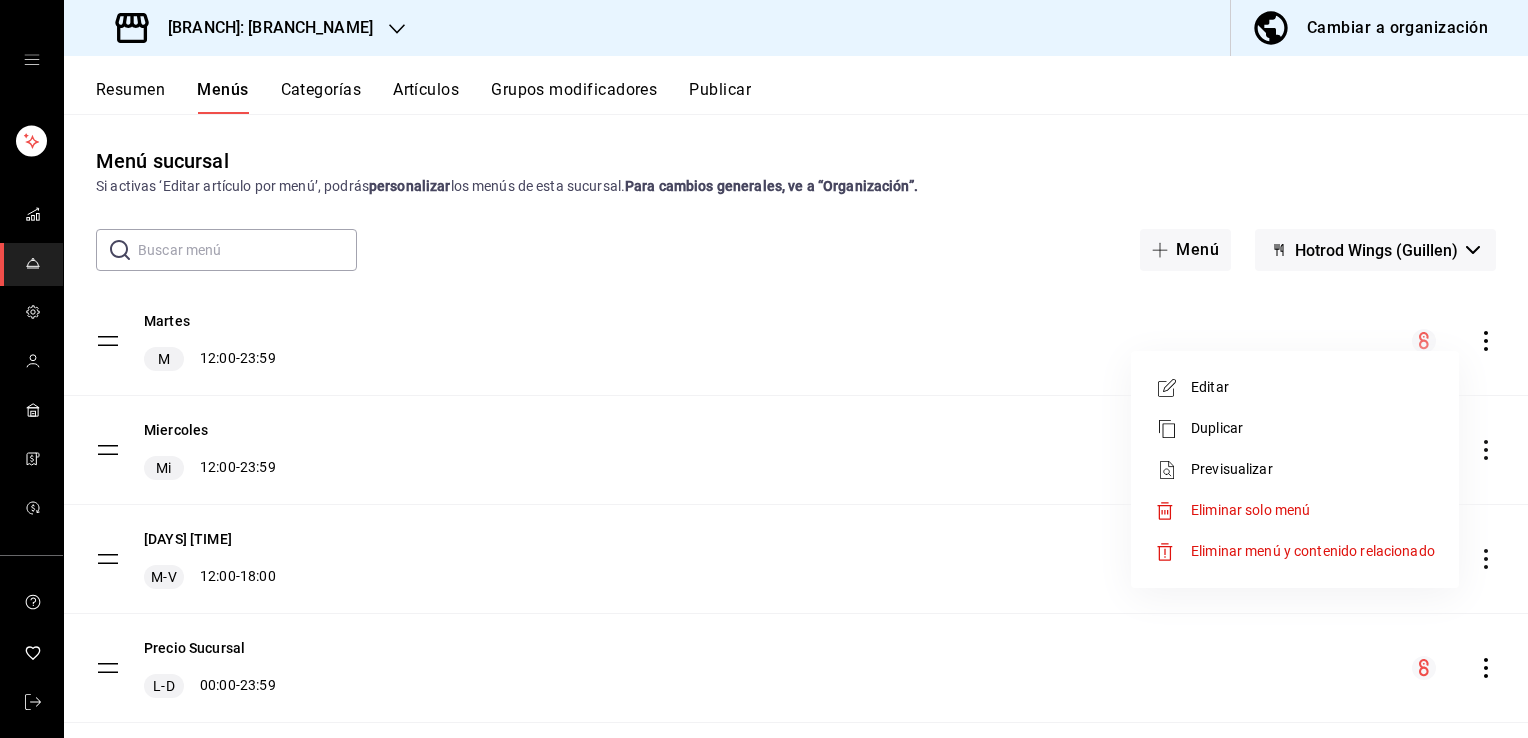 click on "Eliminar menú y contenido relacionado" at bounding box center [1313, 551] 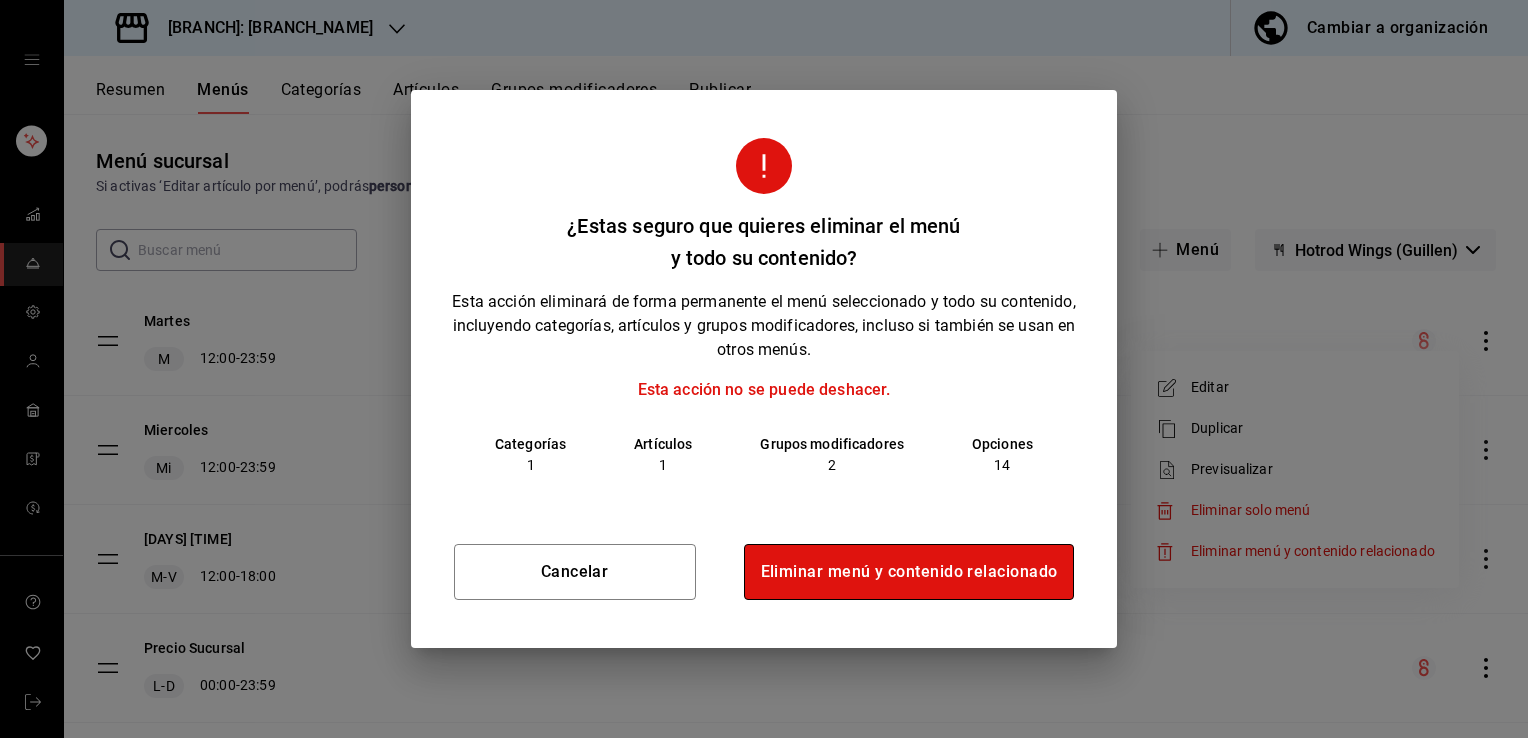 click on "Eliminar menú y contenido relacionado" at bounding box center [909, 572] 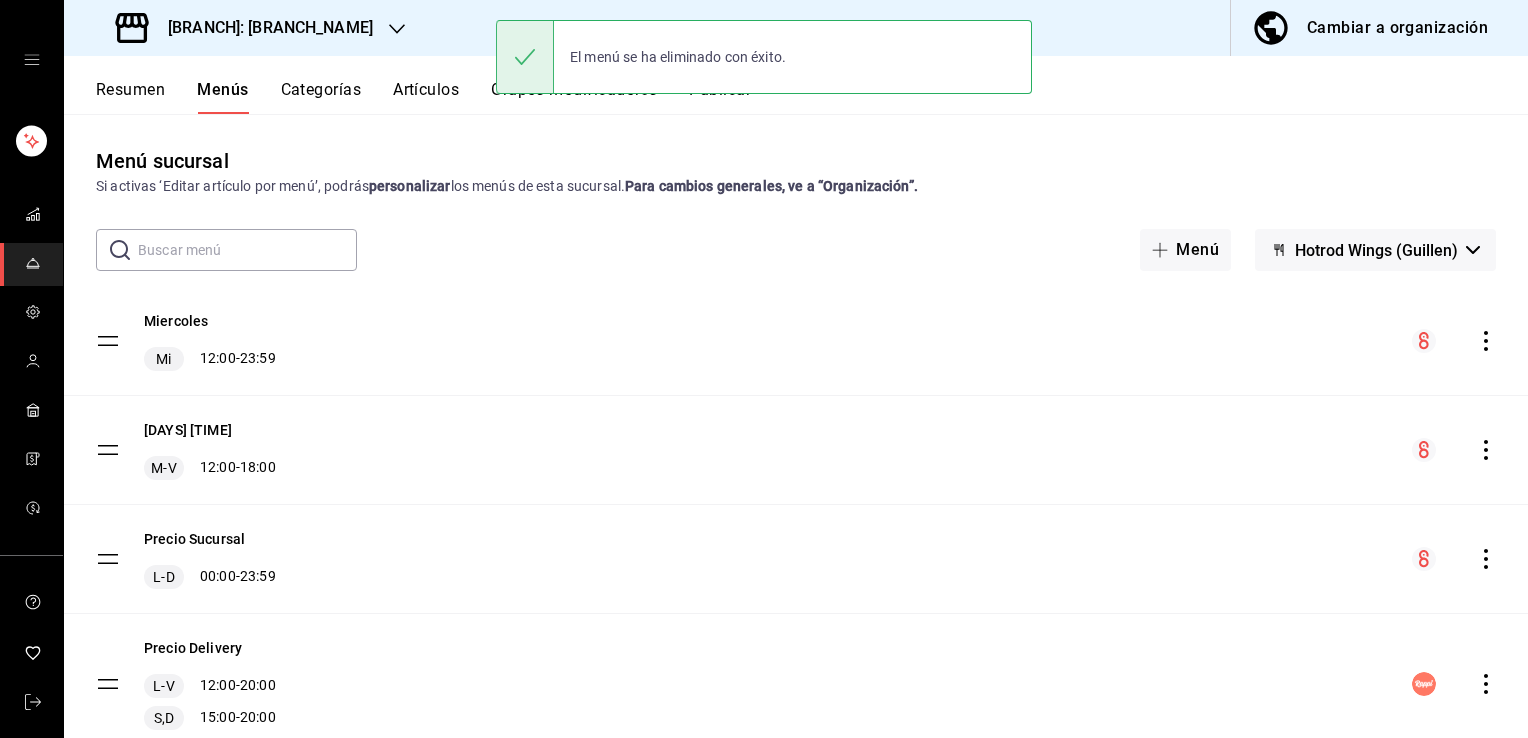 click 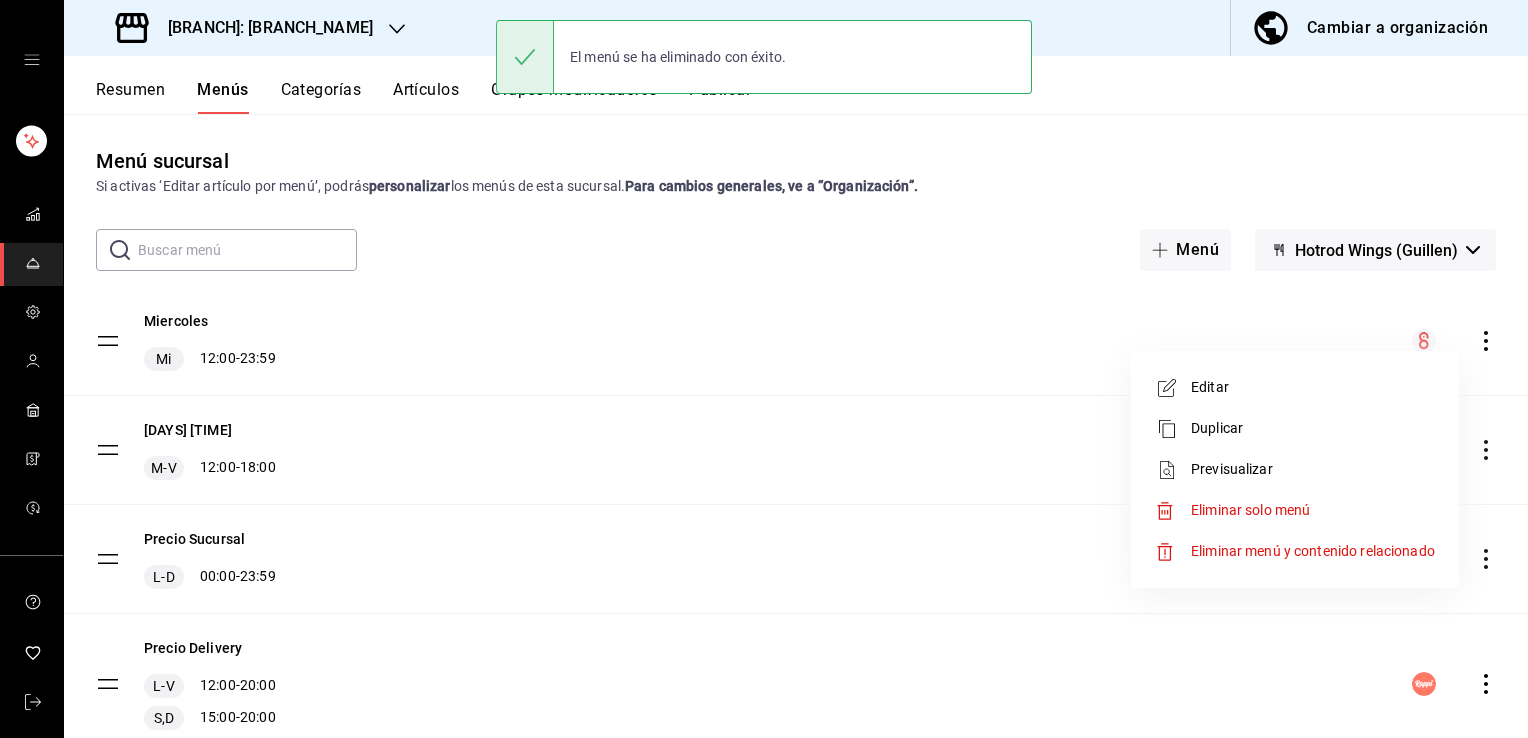 click on "Eliminar menú y contenido relacionado" at bounding box center (1313, 551) 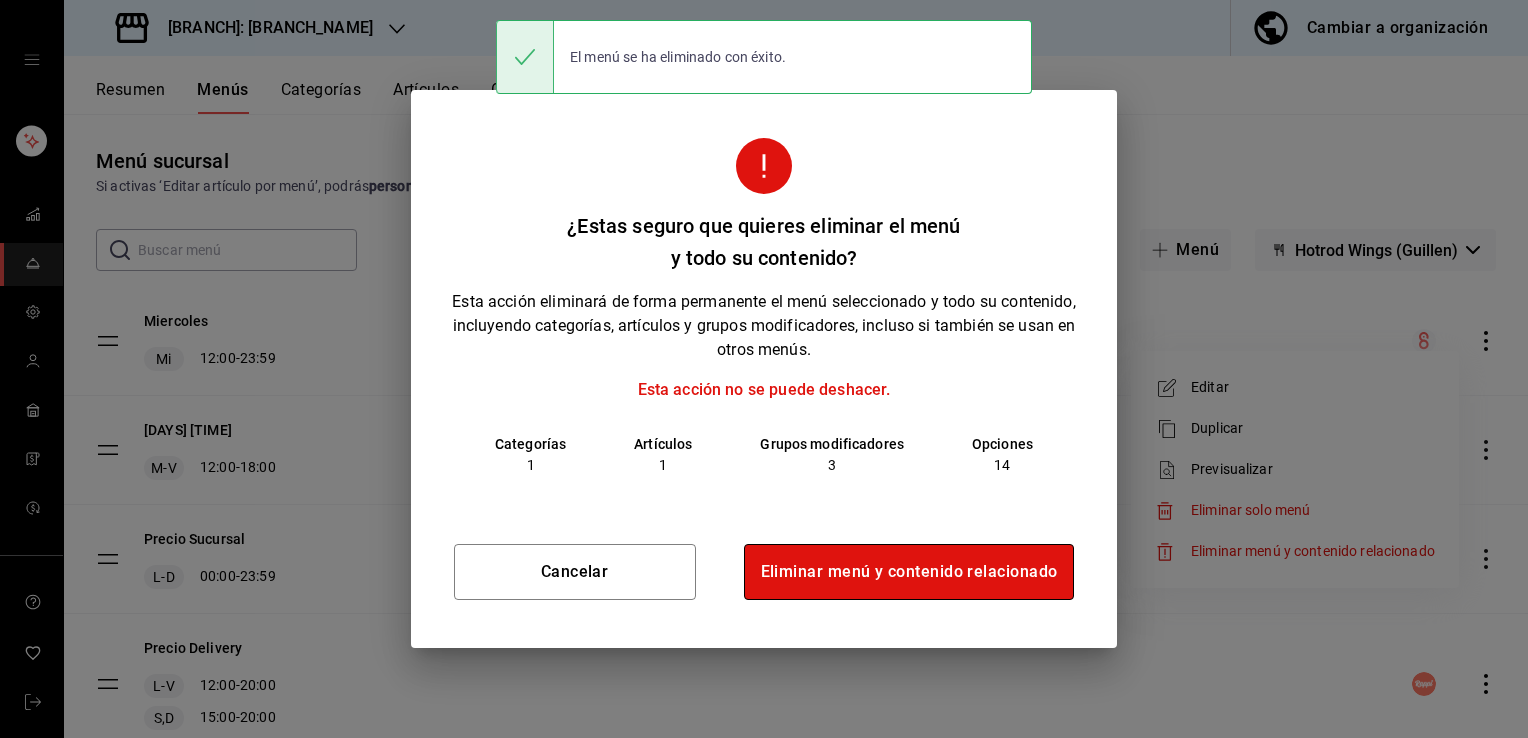 click on "Eliminar menú y contenido relacionado" at bounding box center (909, 572) 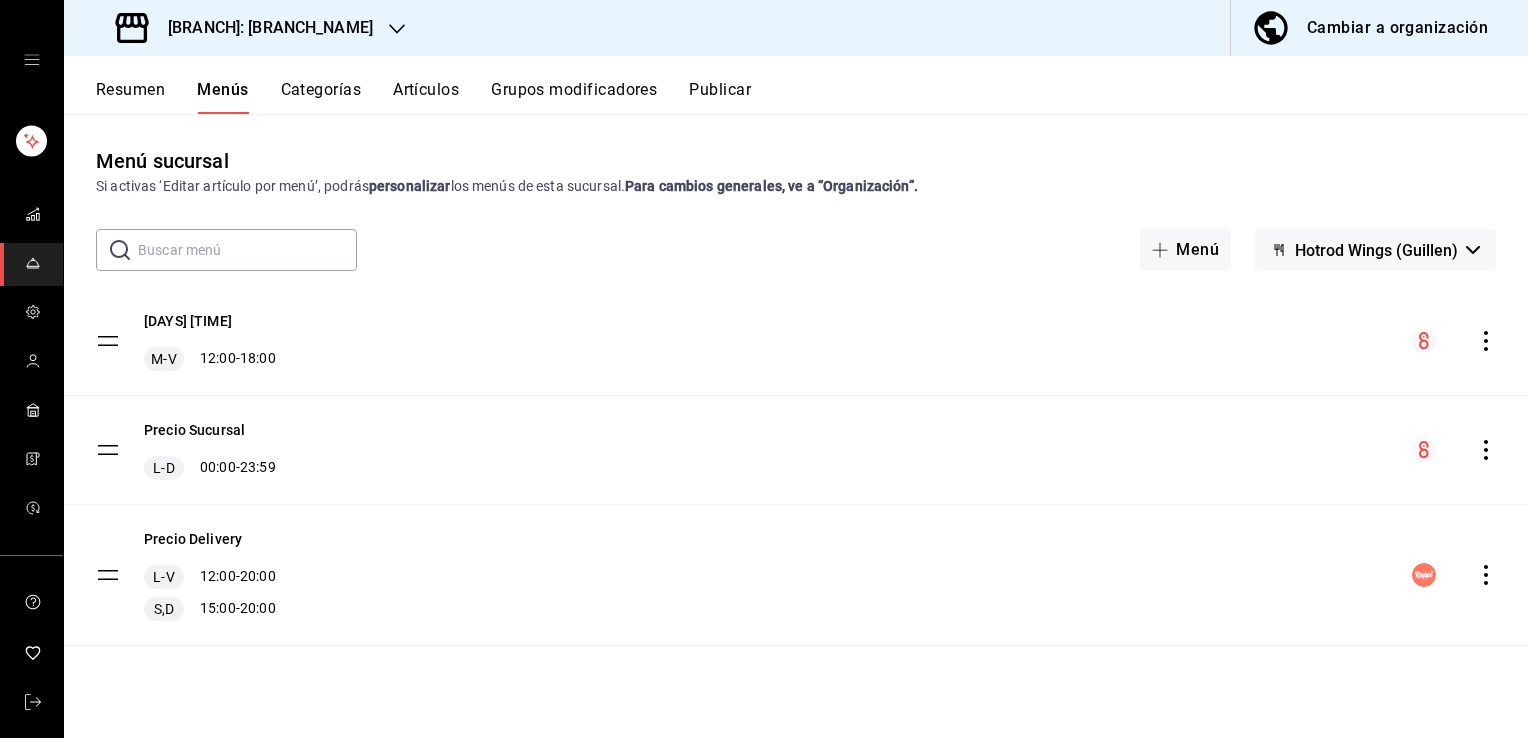 click at bounding box center (1454, 341) 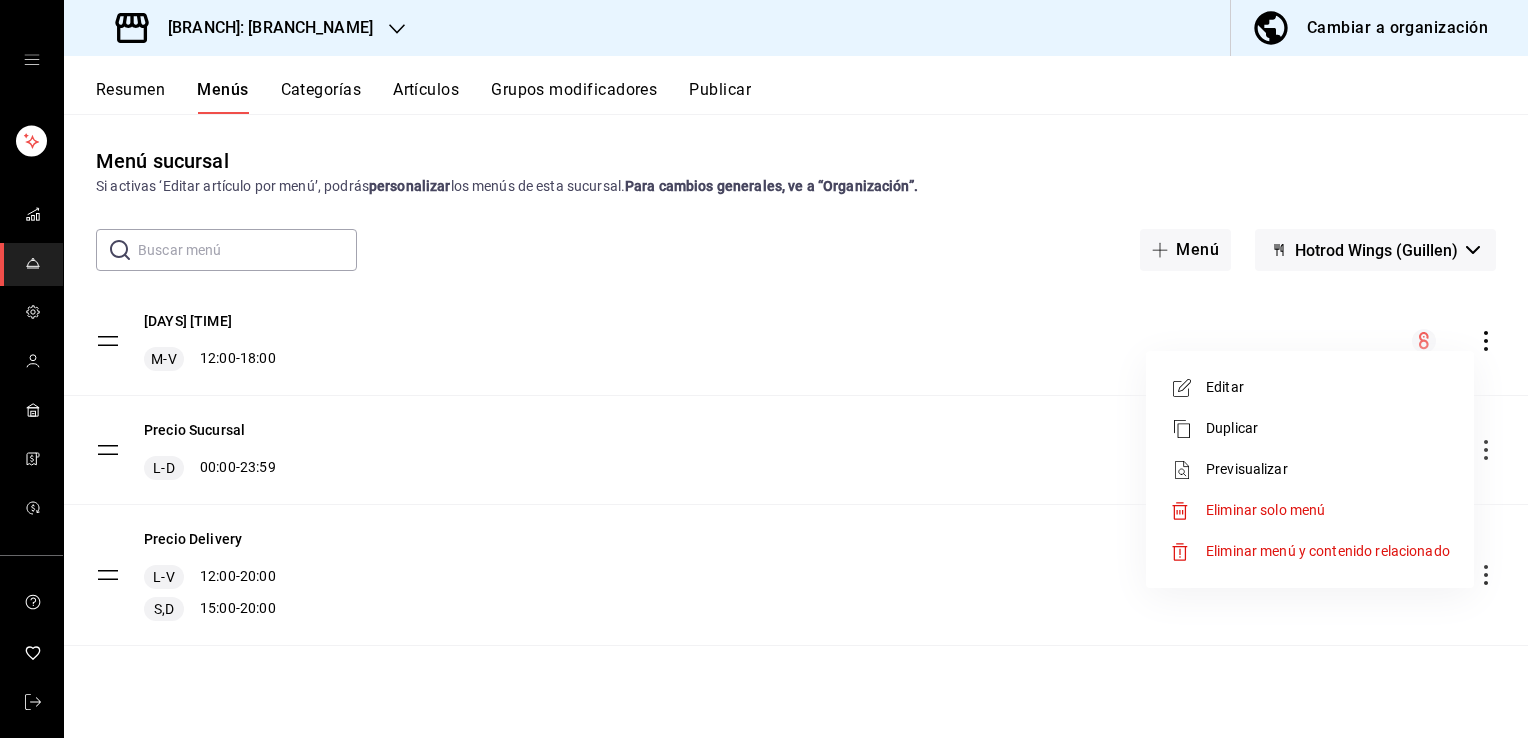 click on "Eliminar menú y contenido relacionado" at bounding box center (1328, 551) 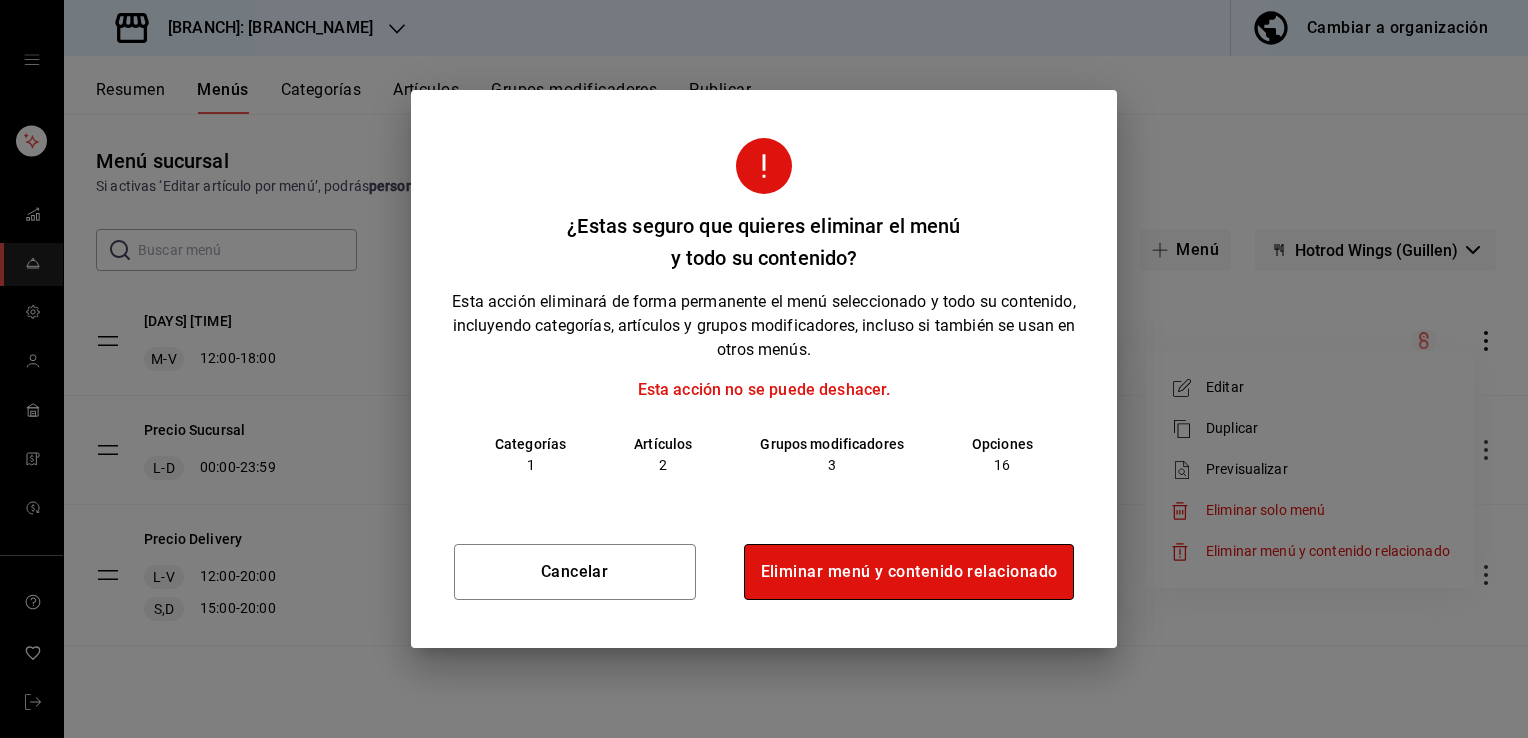 click on "Eliminar menú y contenido relacionado" at bounding box center [909, 572] 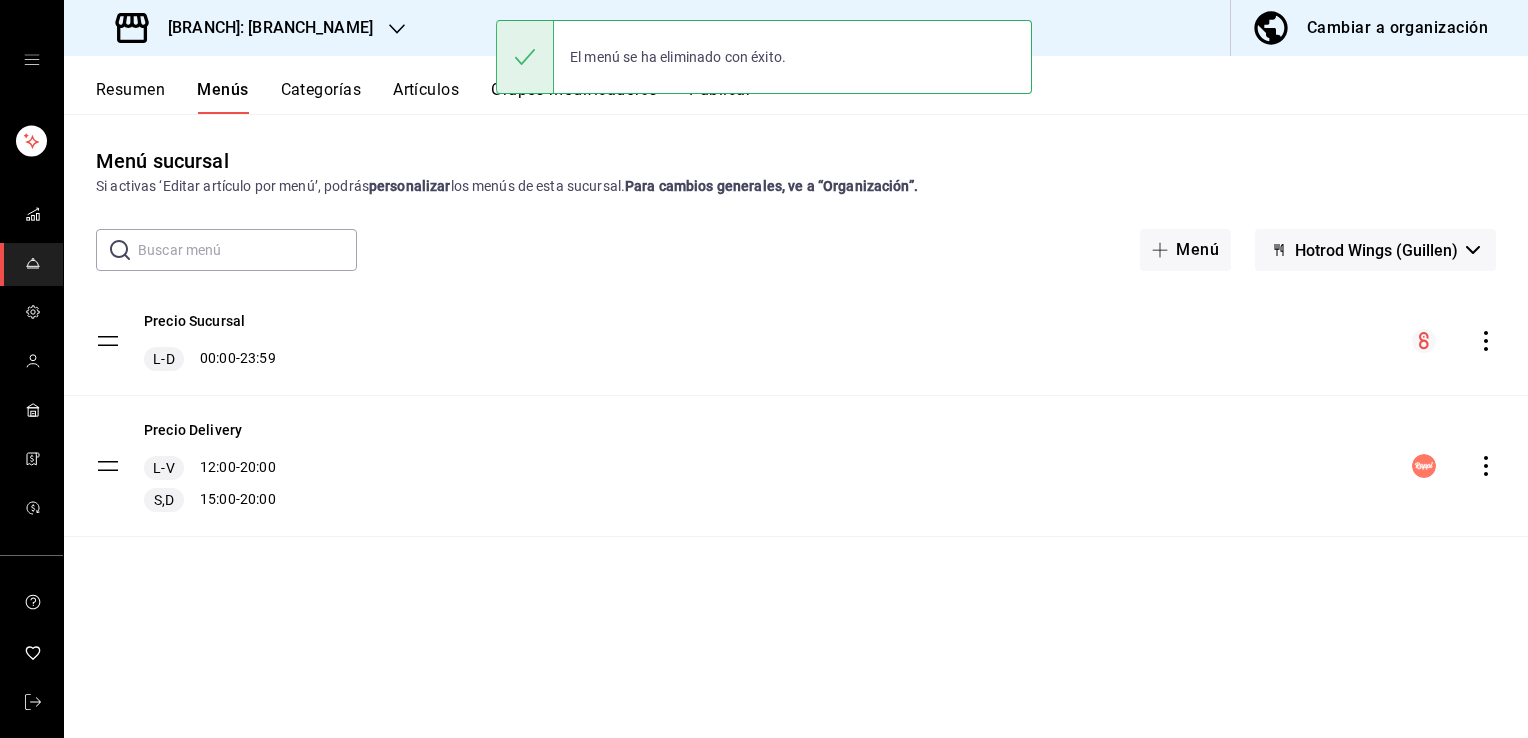 click 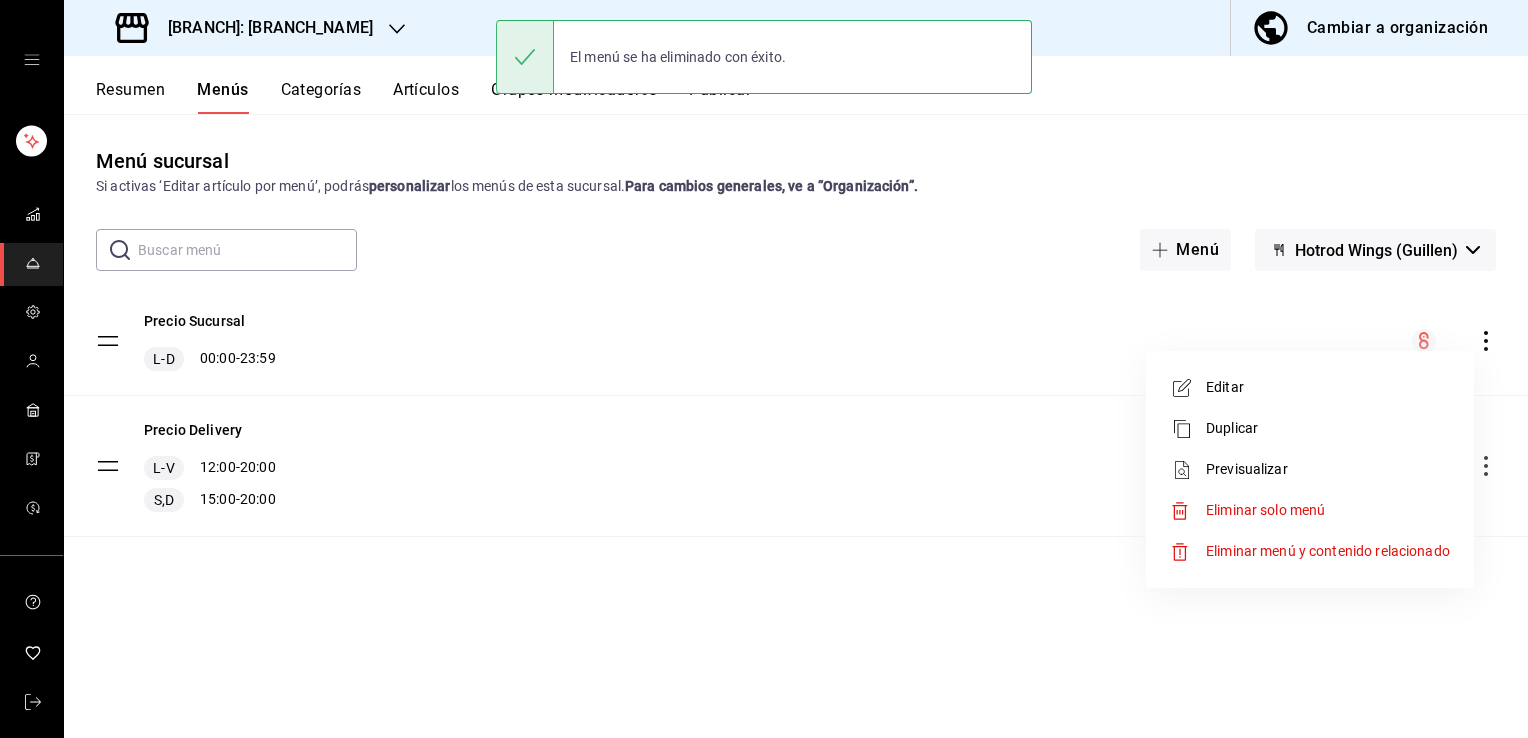 click on "Eliminar menú y contenido relacionado" at bounding box center [1328, 551] 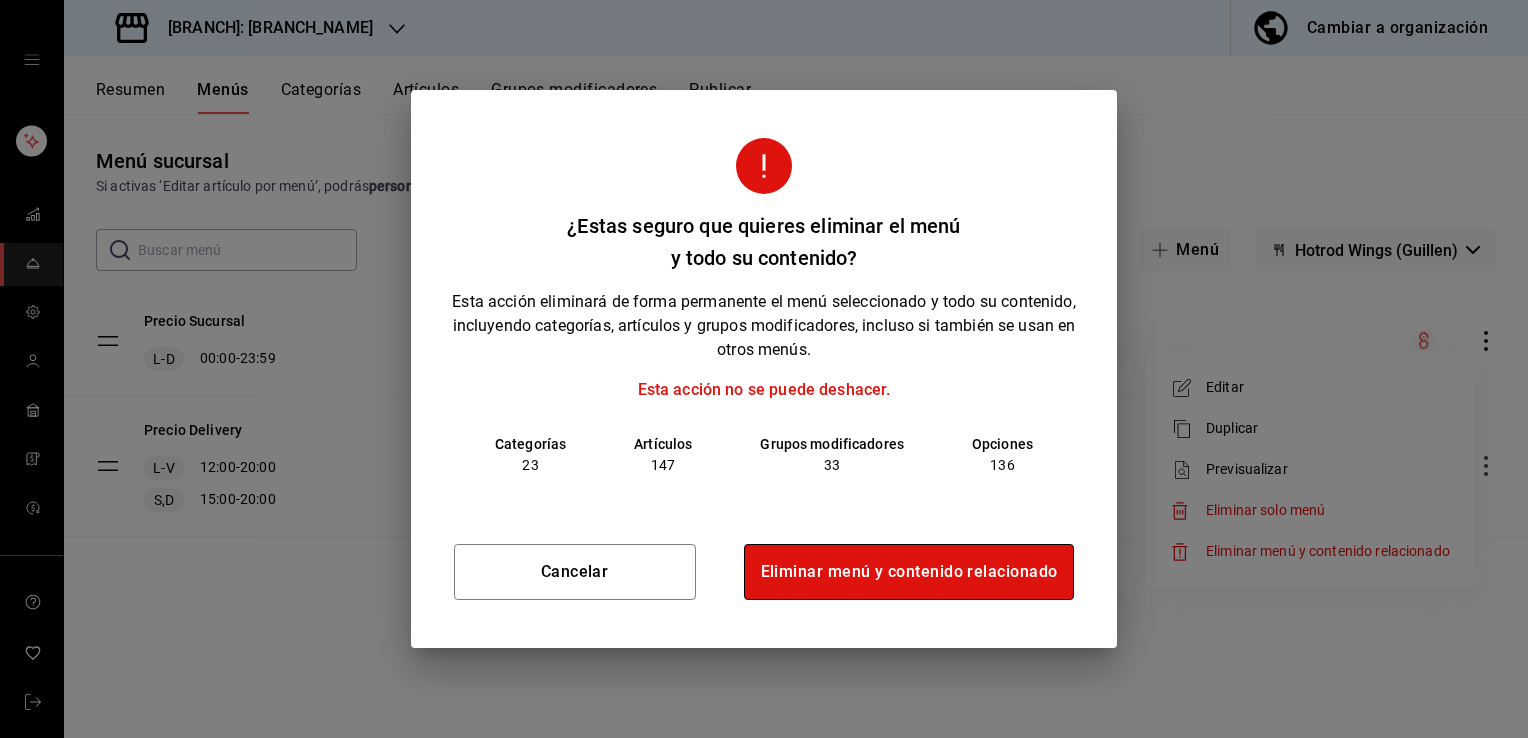 click on "Eliminar menú y contenido relacionado" at bounding box center (909, 572) 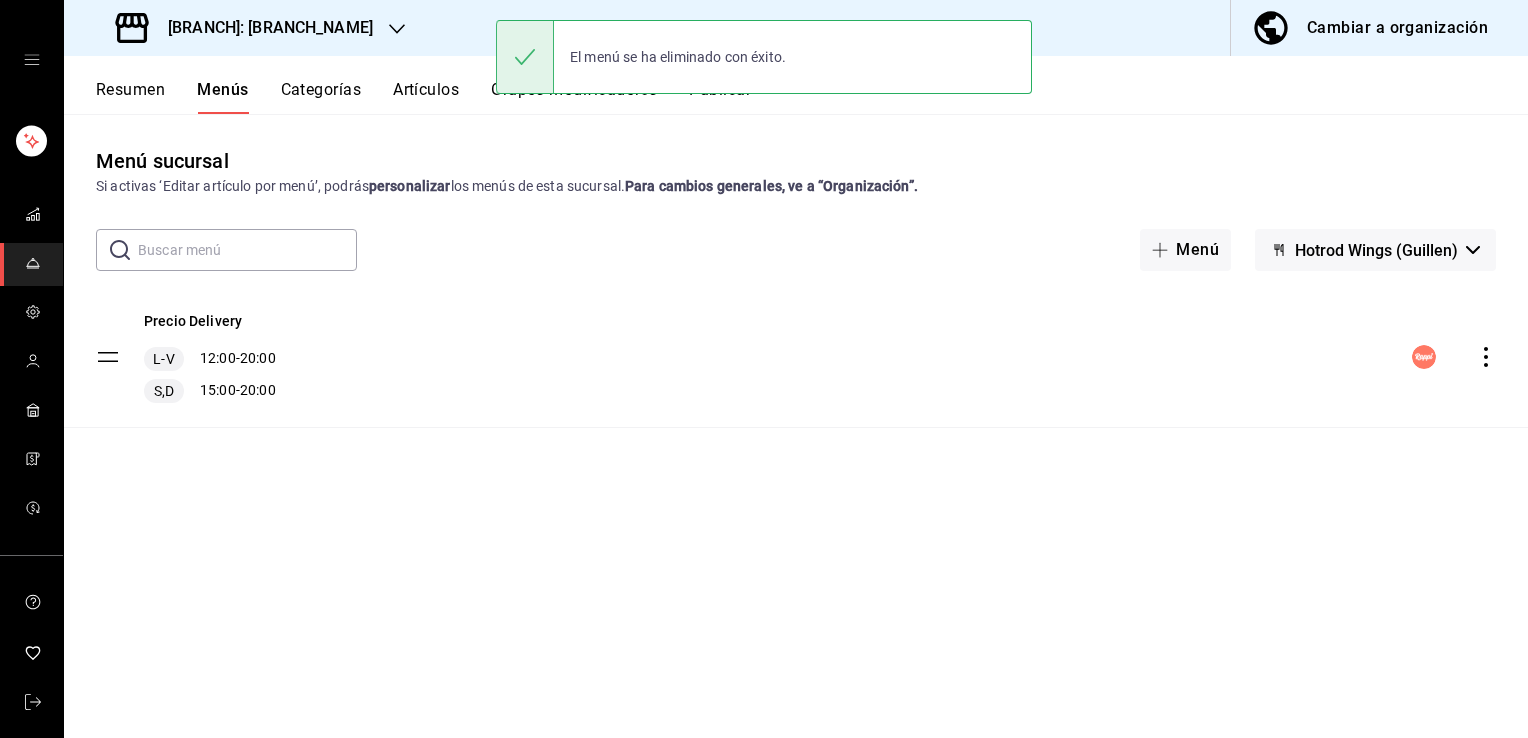 click on "Artículos" at bounding box center [426, 97] 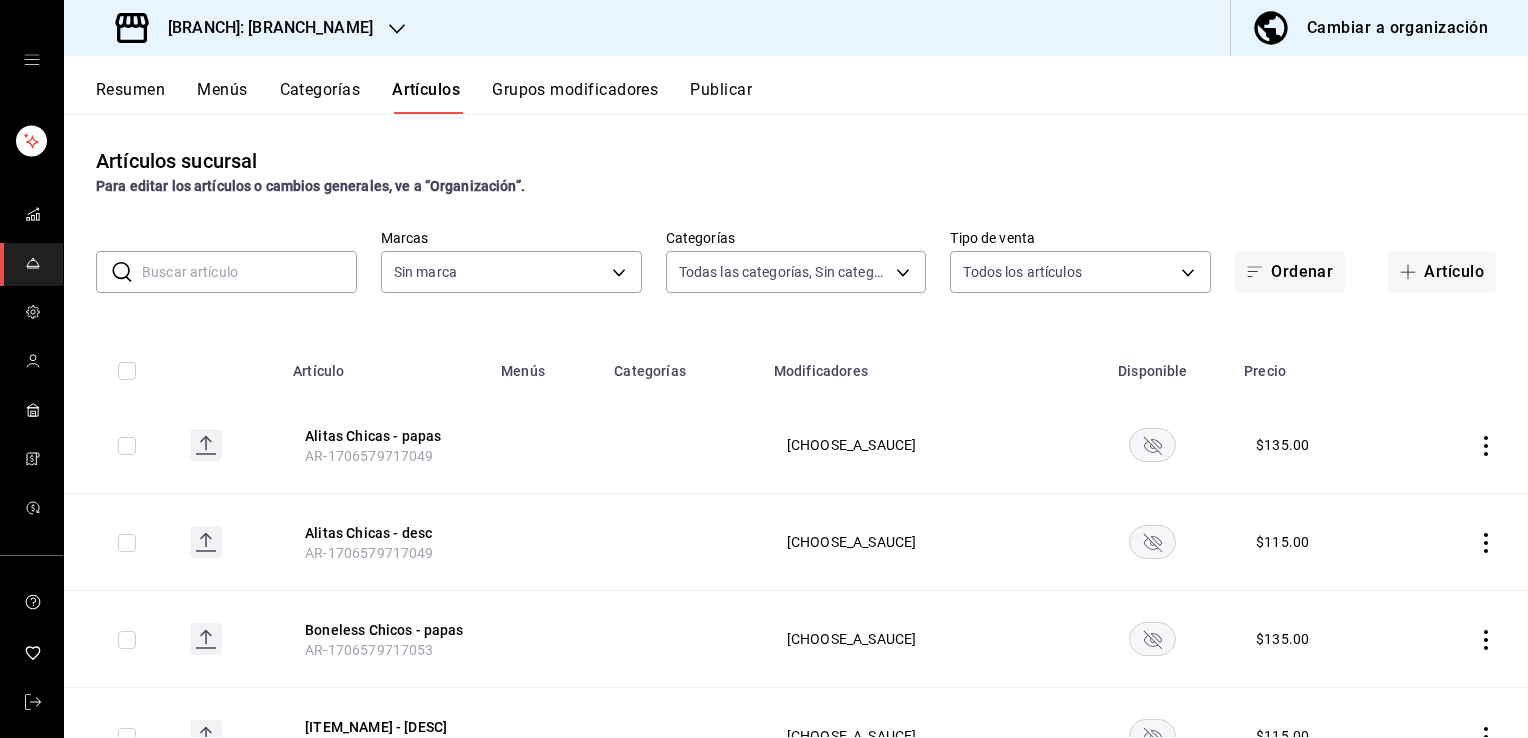 type on "[UUID]" 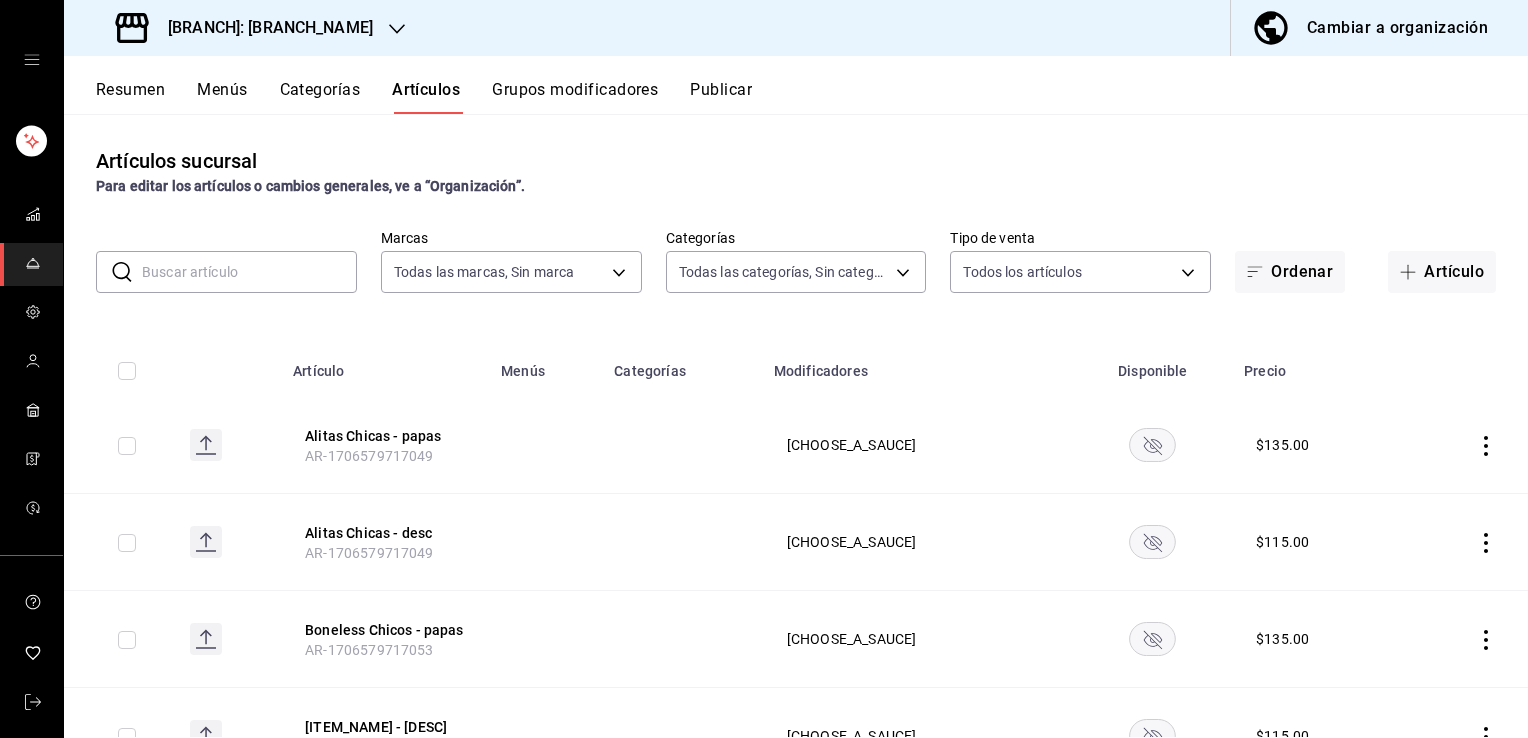 click 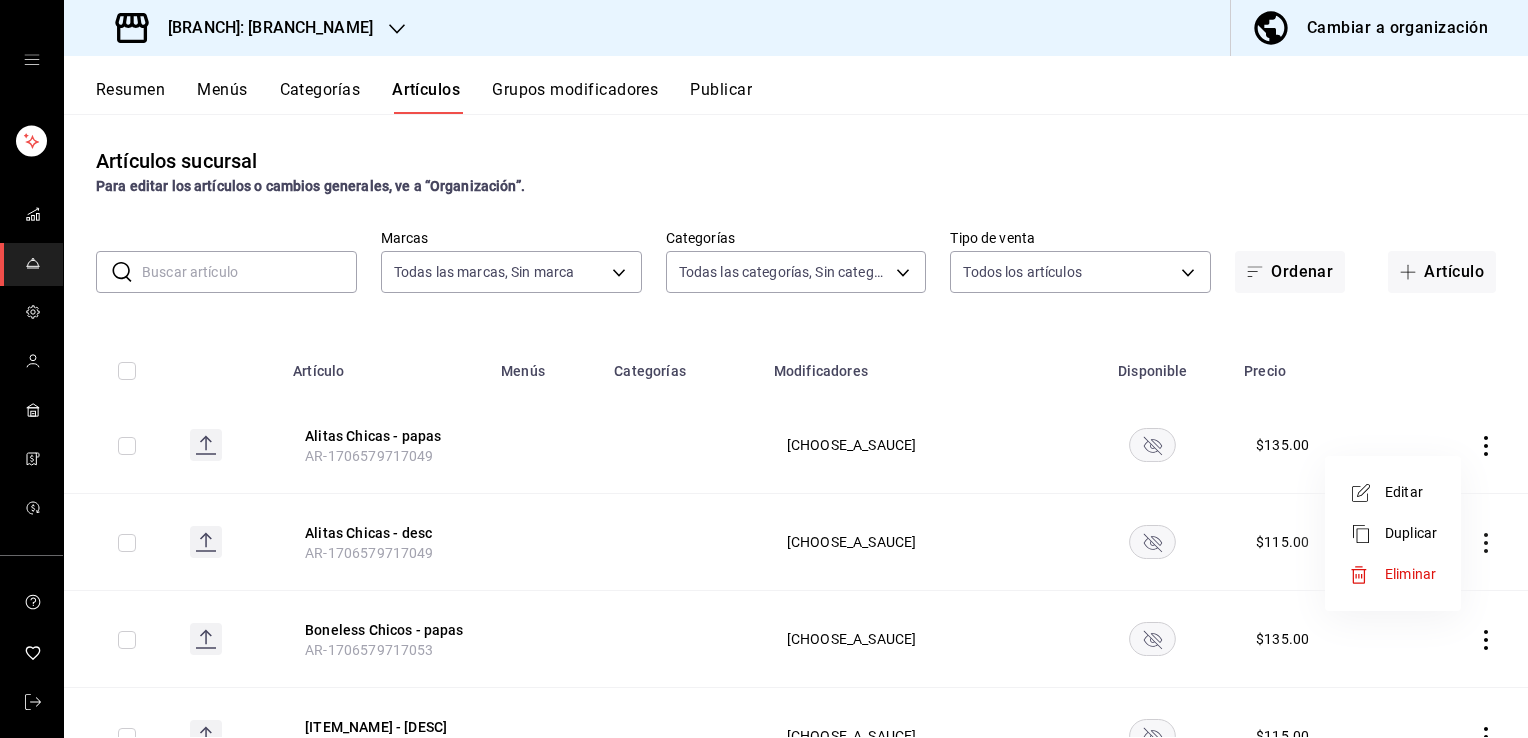 click on "Eliminar" at bounding box center [1410, 574] 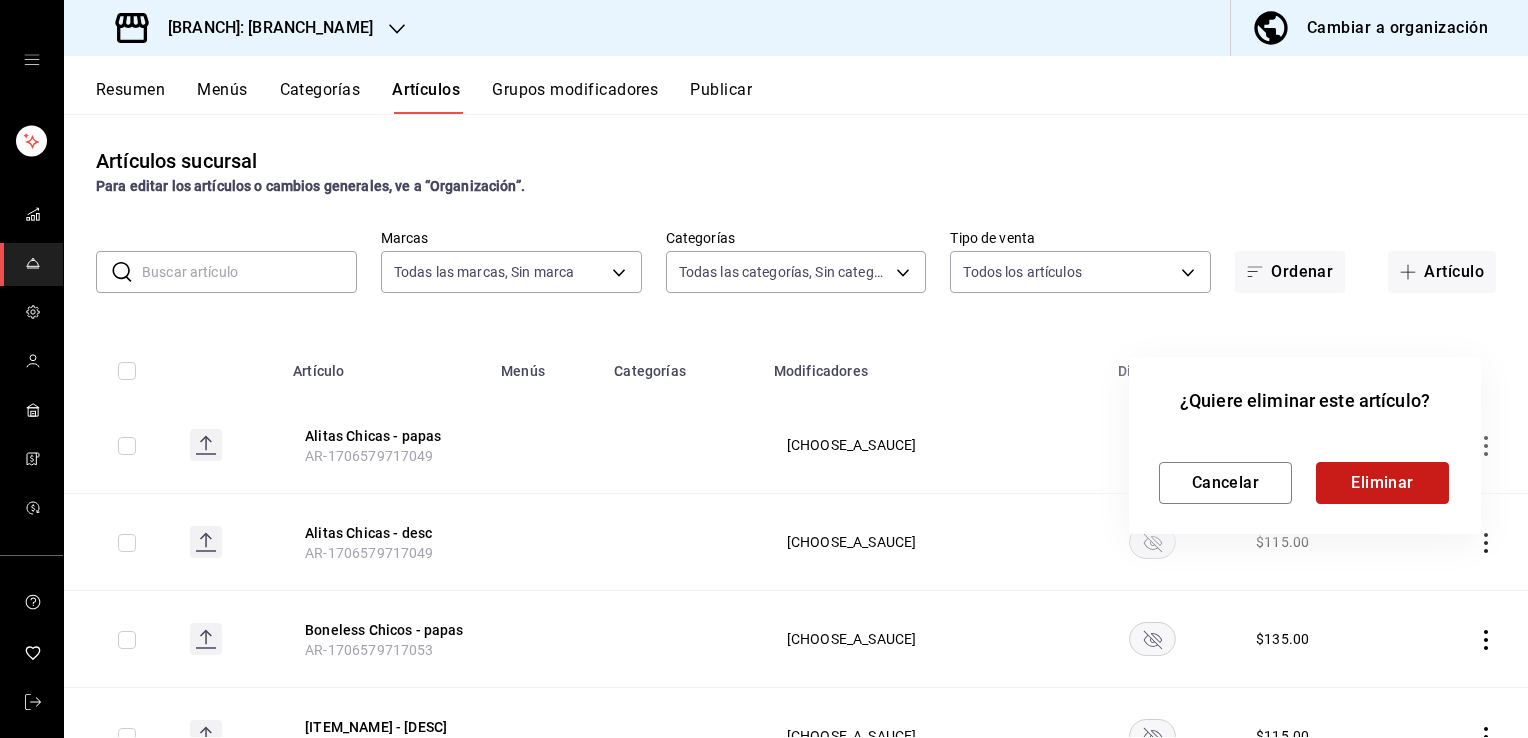click on "Eliminar" at bounding box center (1382, 483) 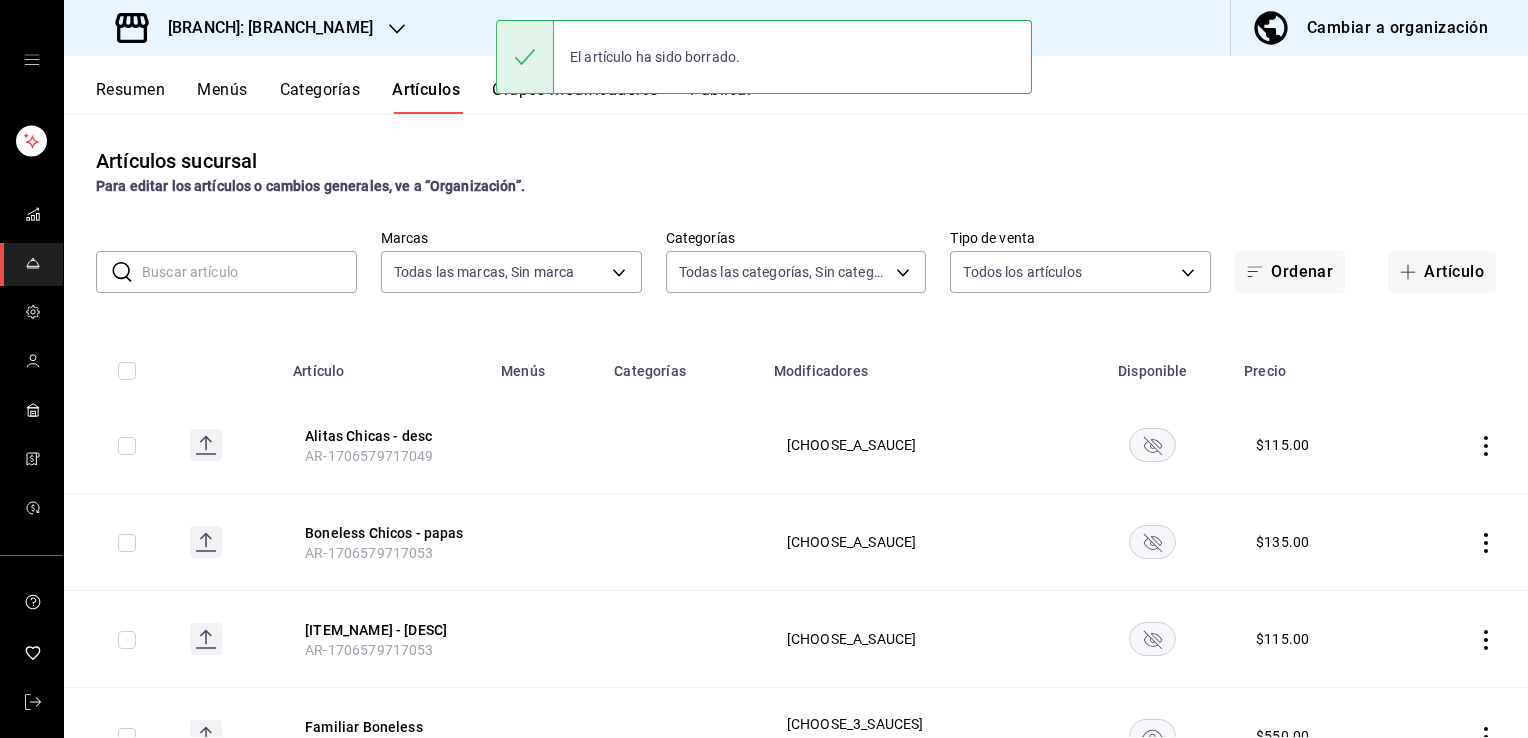 click 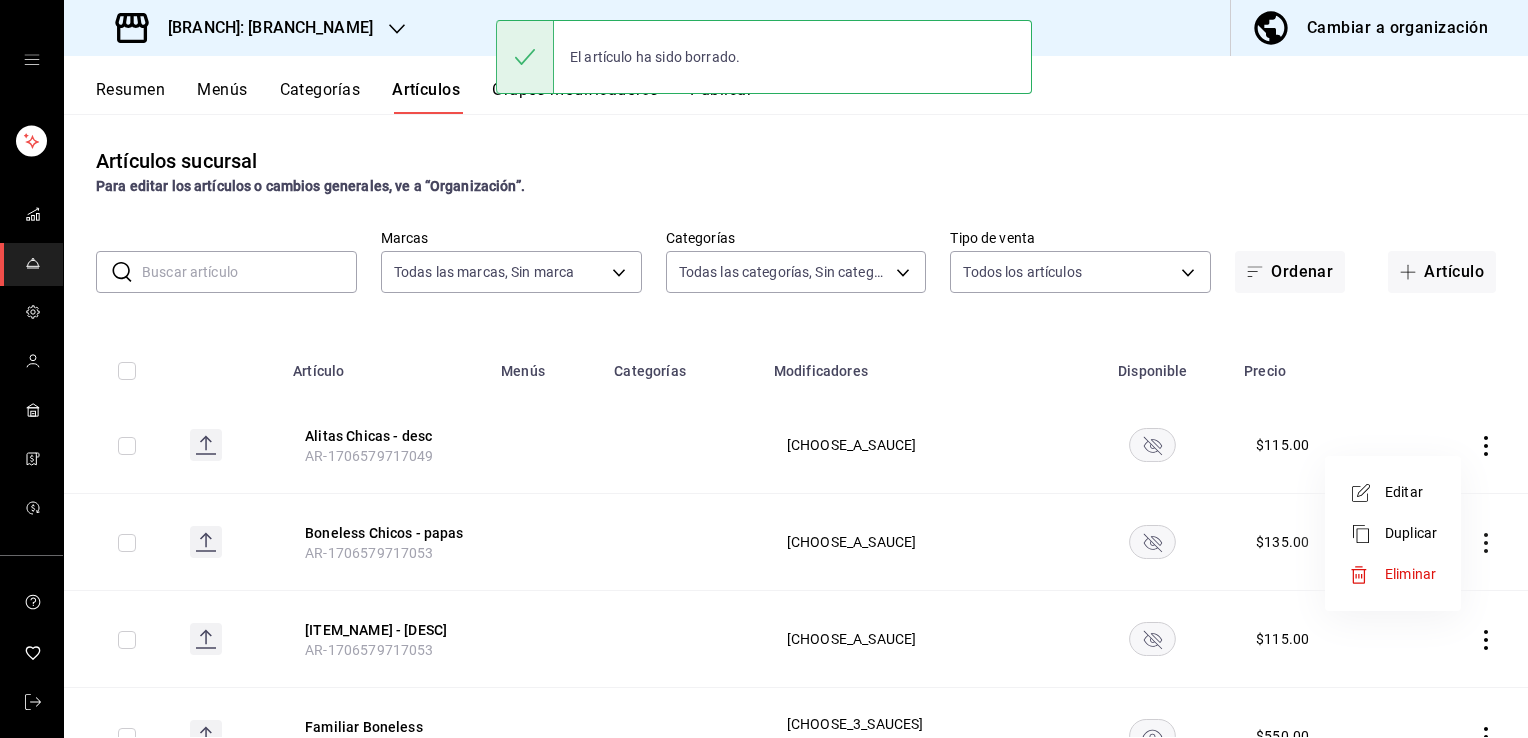 click on "Eliminar" at bounding box center (1393, 574) 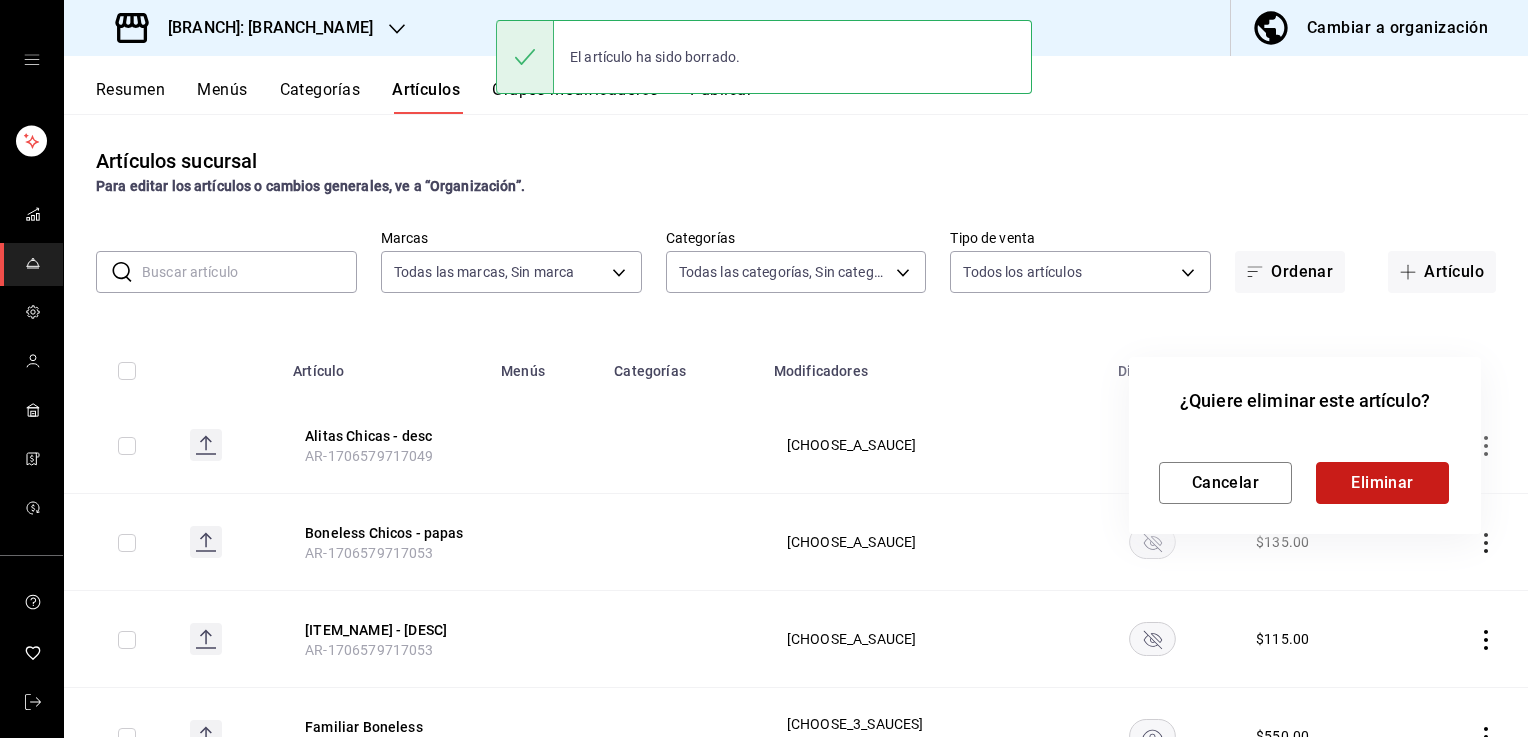 click on "Eliminar" at bounding box center (1382, 483) 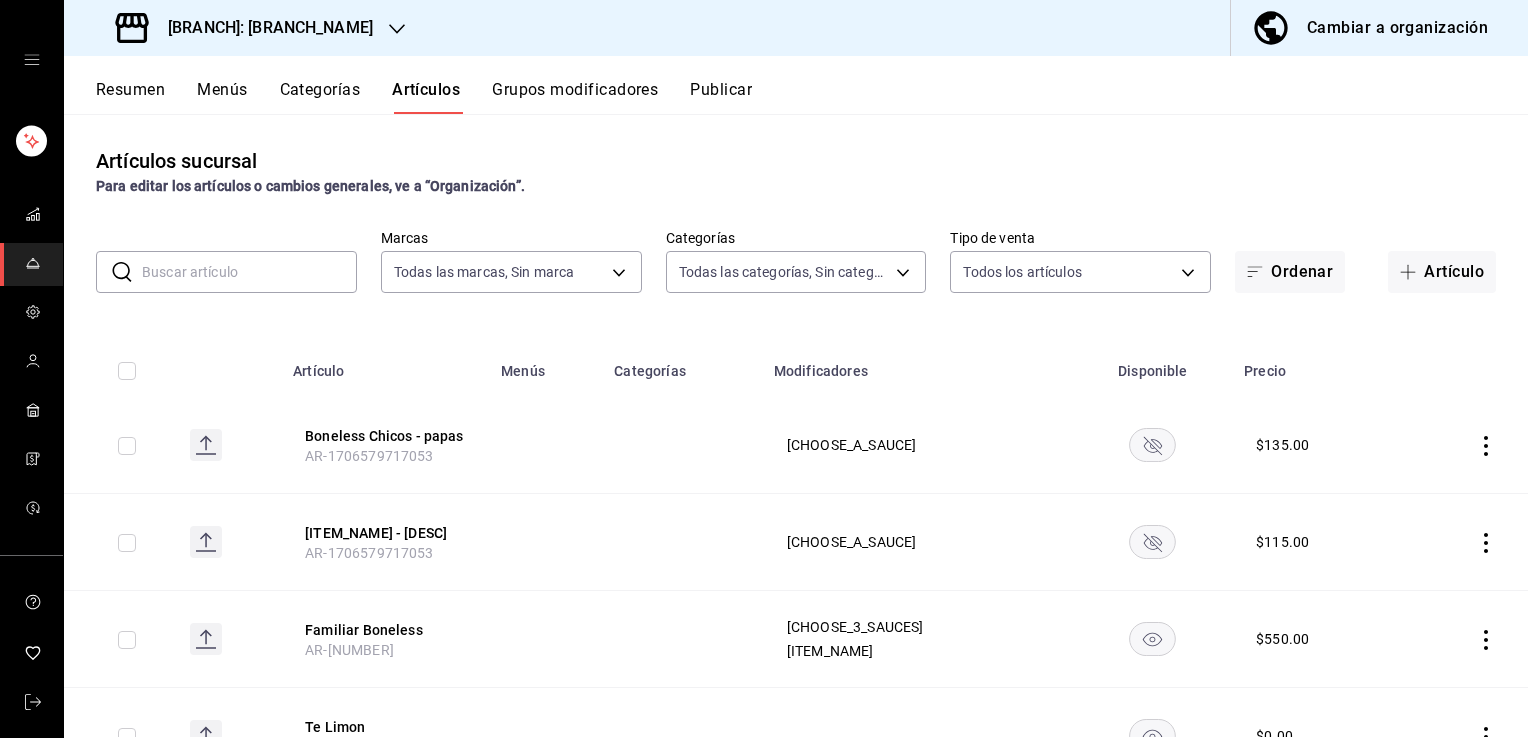 click at bounding box center (1464, 445) 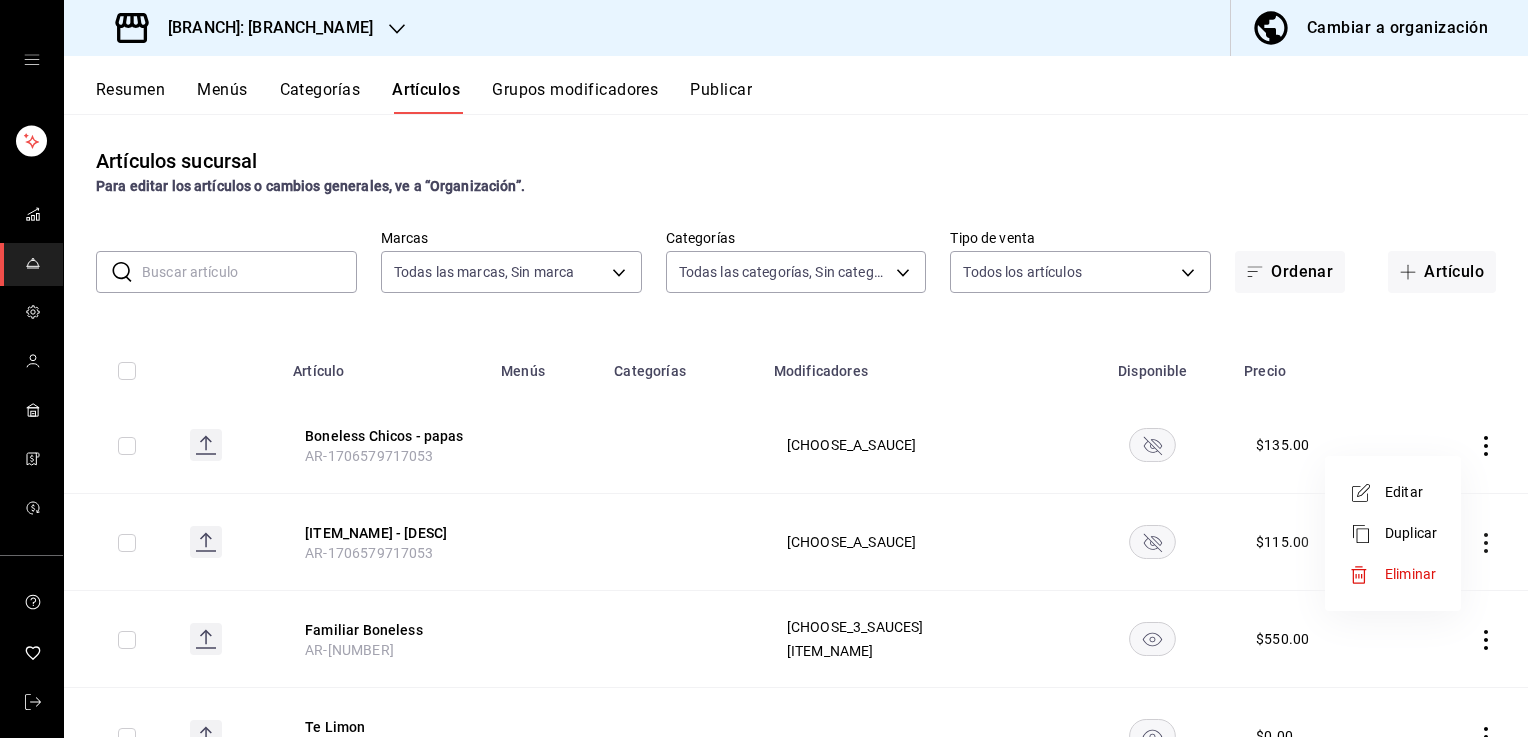 click on "Eliminar" at bounding box center (1410, 574) 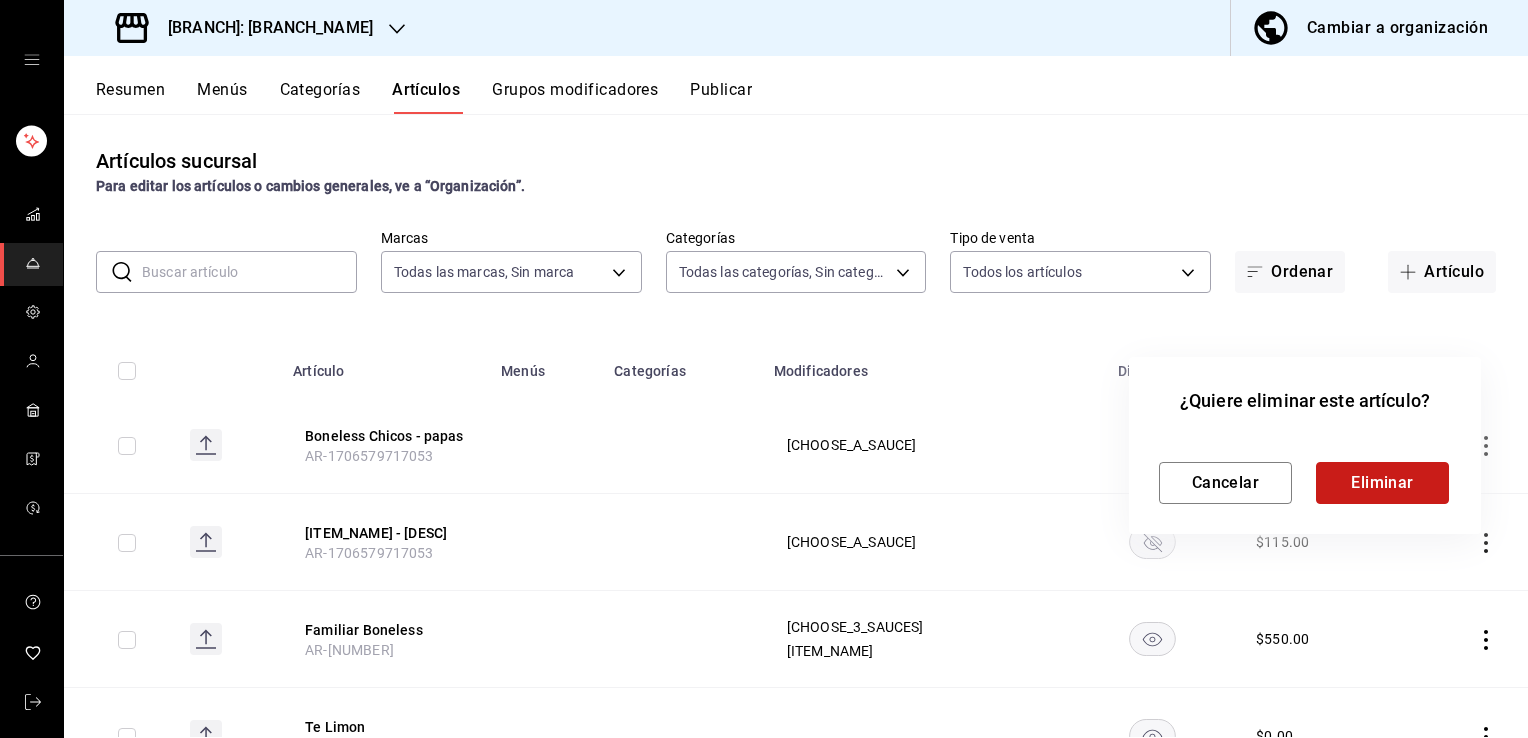 click on "Eliminar" at bounding box center (1382, 483) 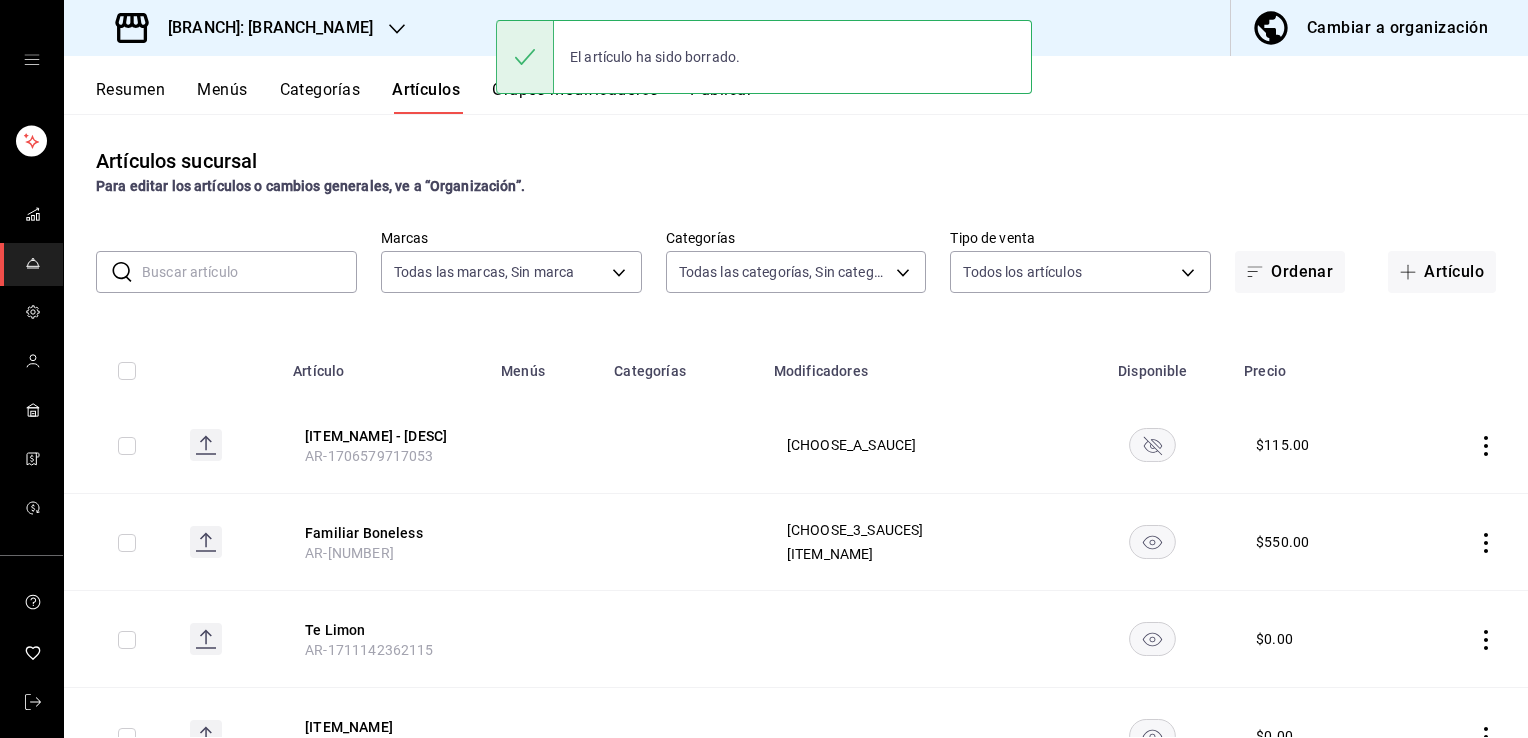 click 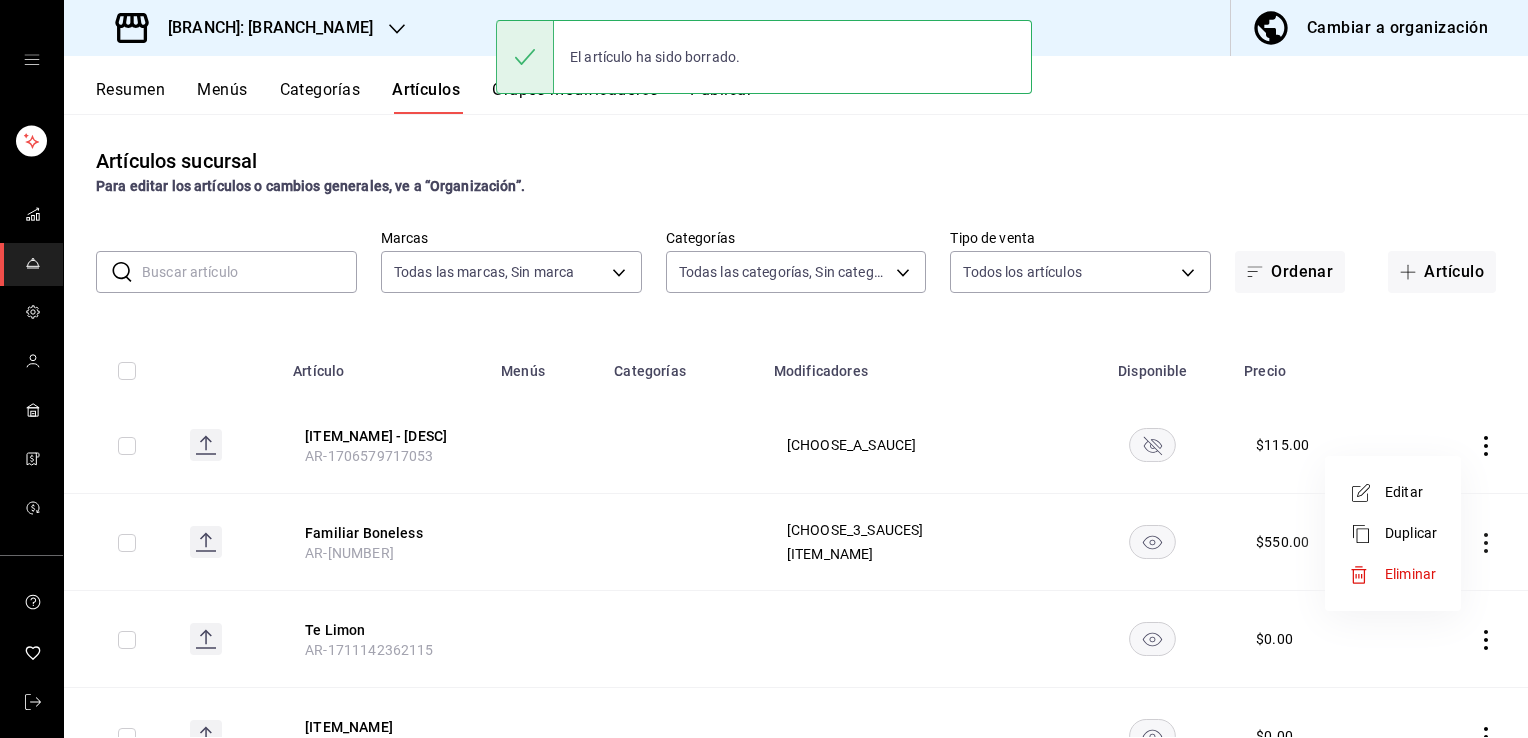 click on "Eliminar" at bounding box center (1411, 574) 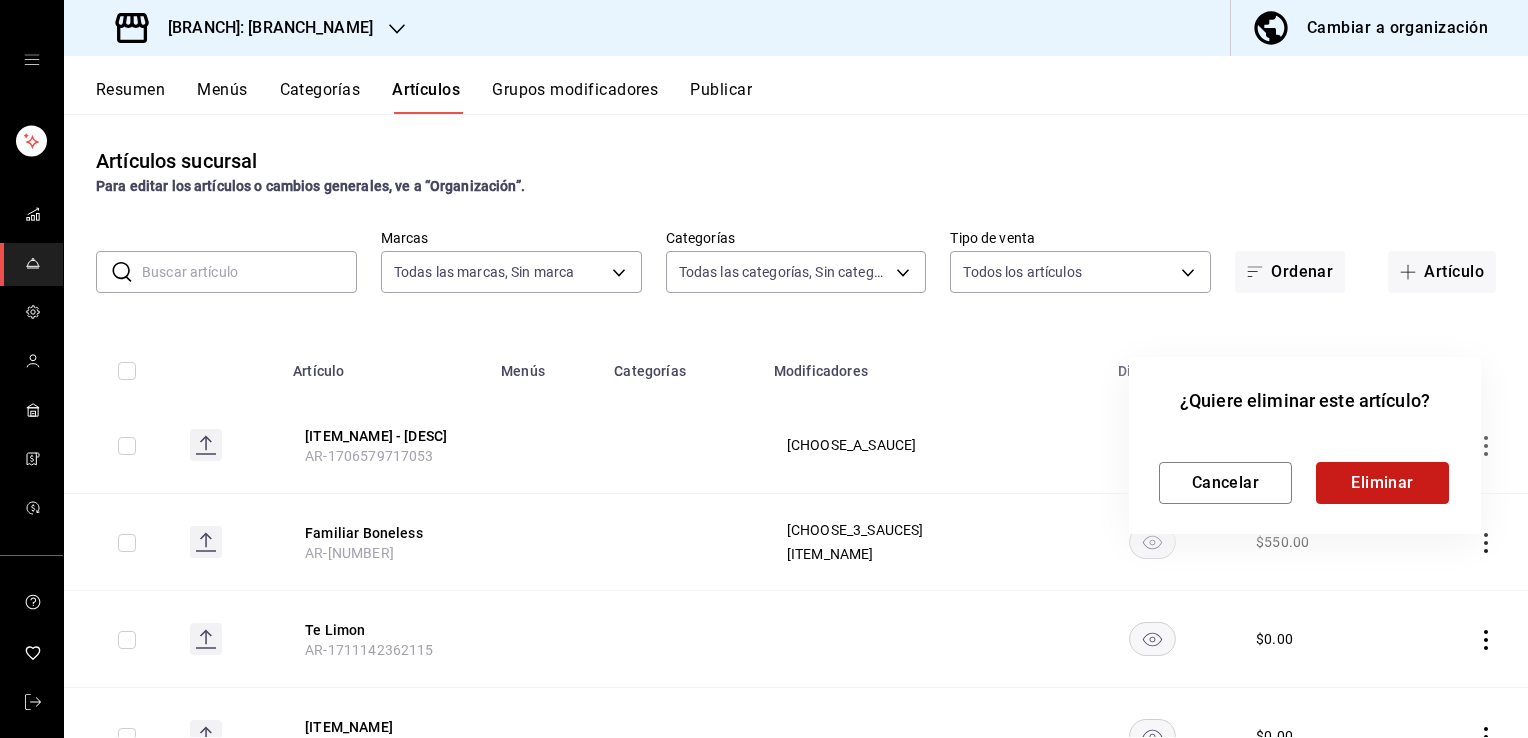 click on "Eliminar" at bounding box center (1382, 483) 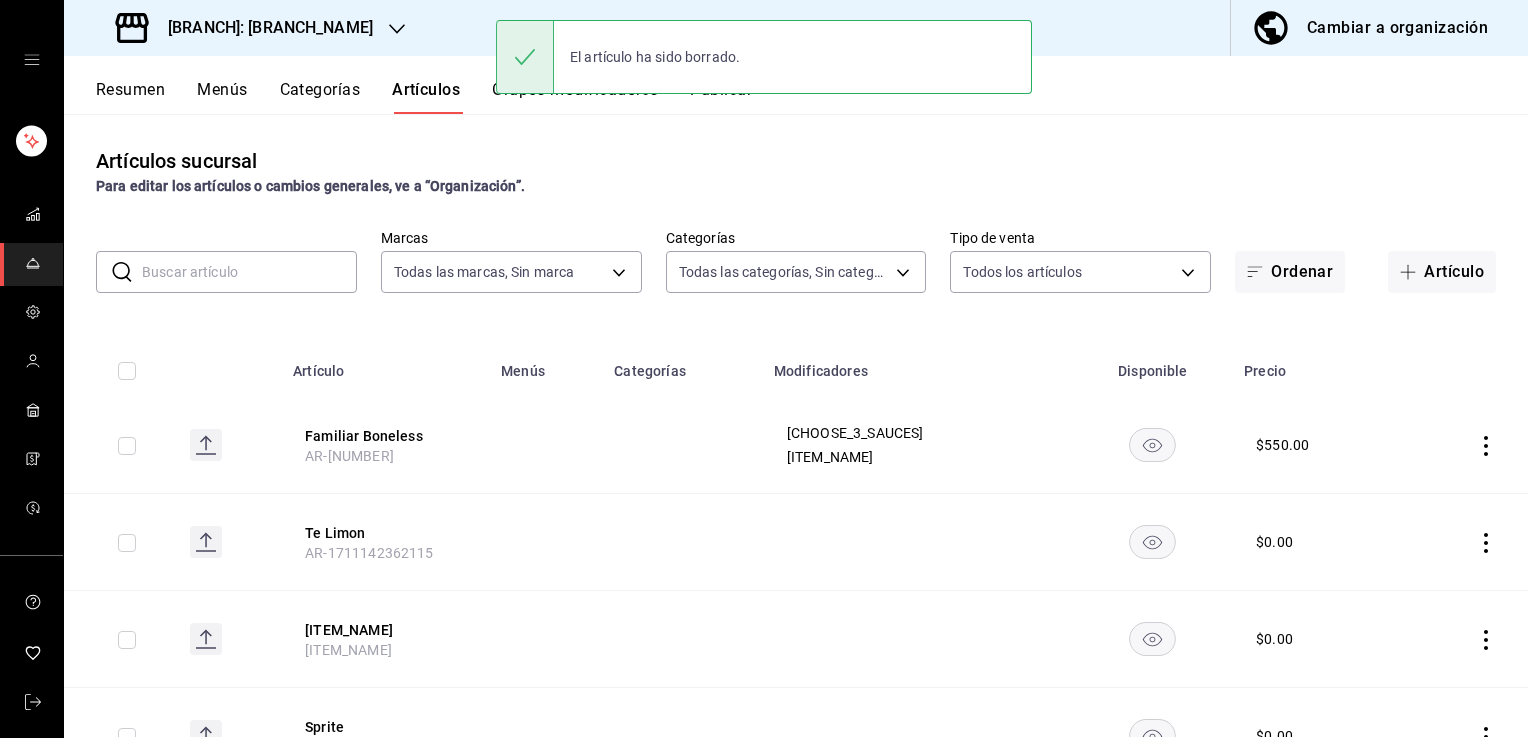 click 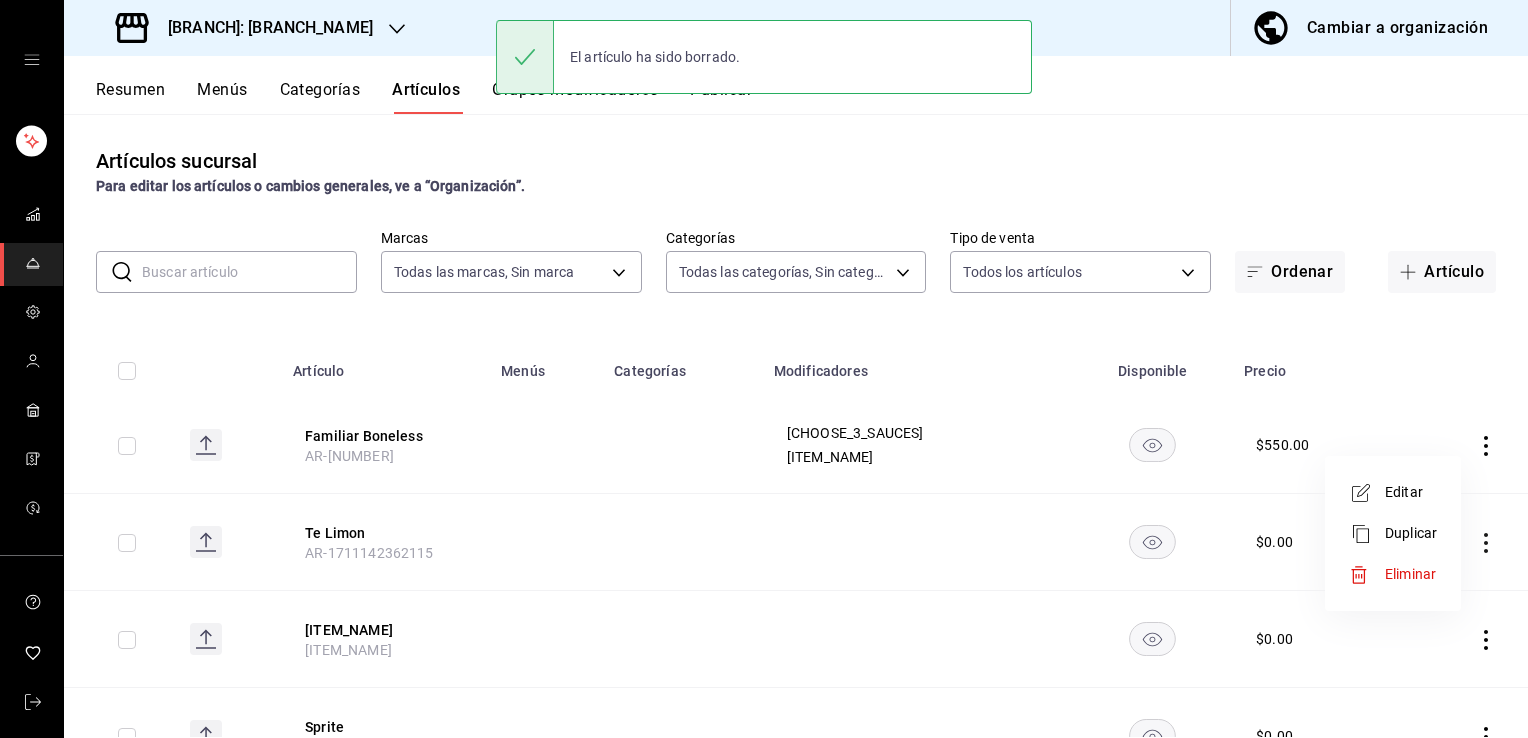 click on "Eliminar" at bounding box center [1410, 574] 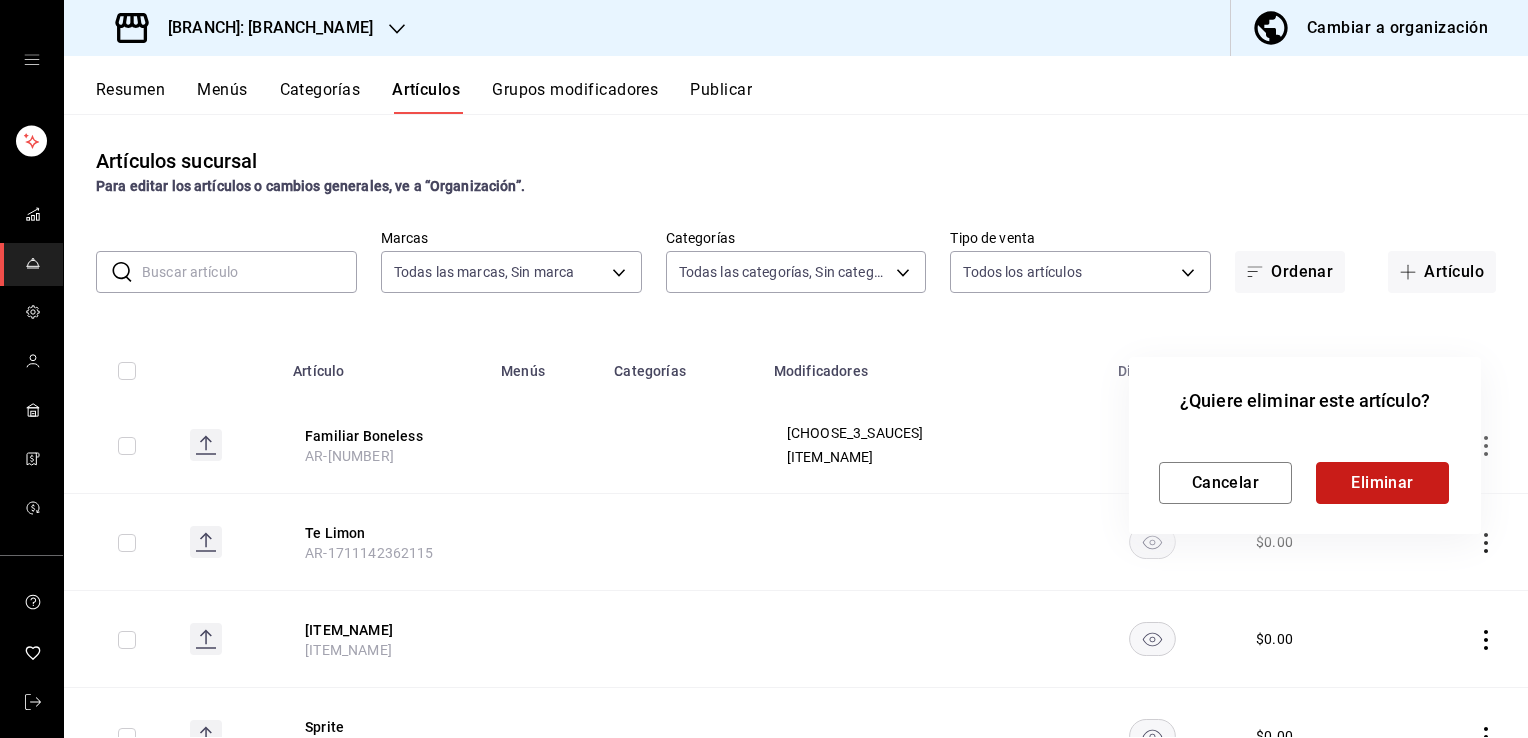 click on "Eliminar" at bounding box center [1382, 483] 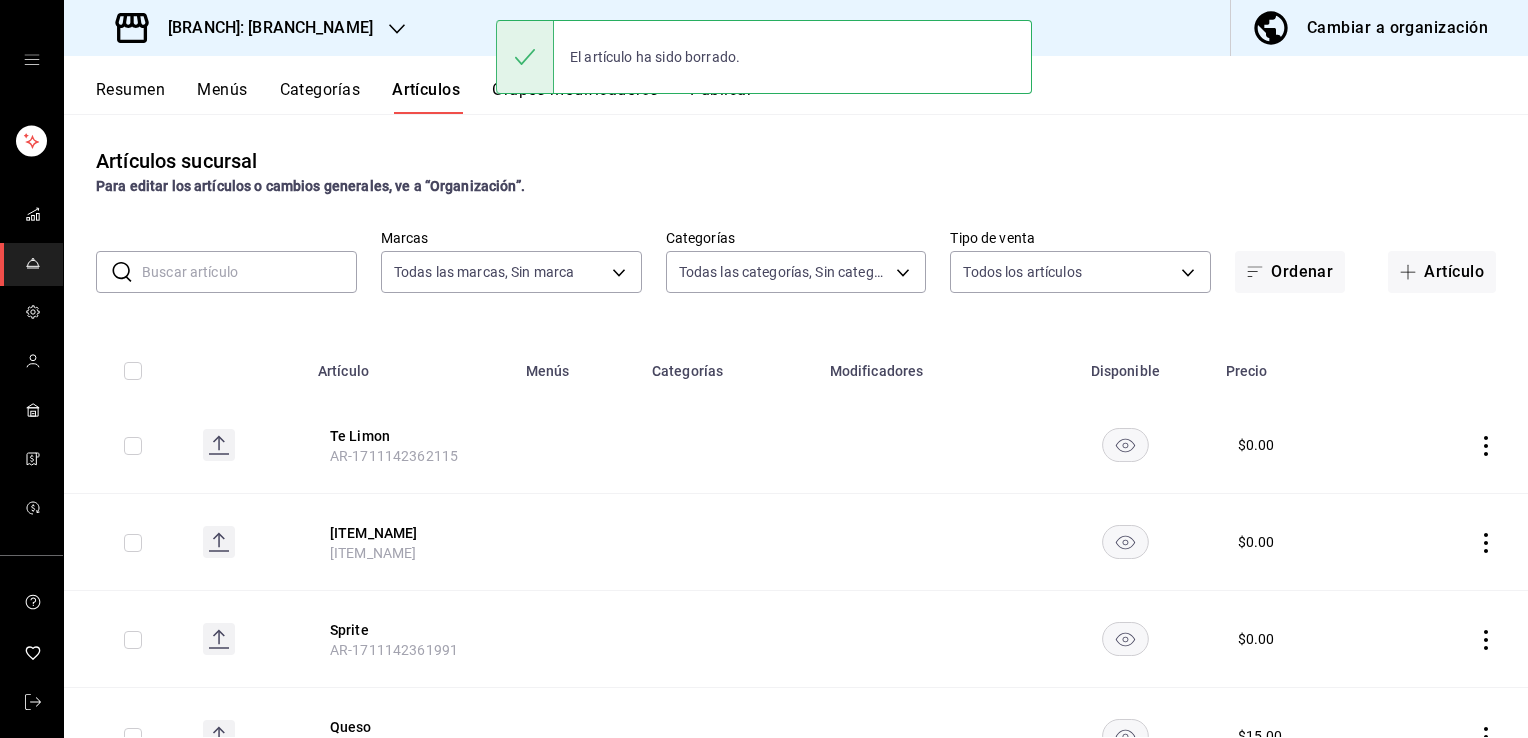 click 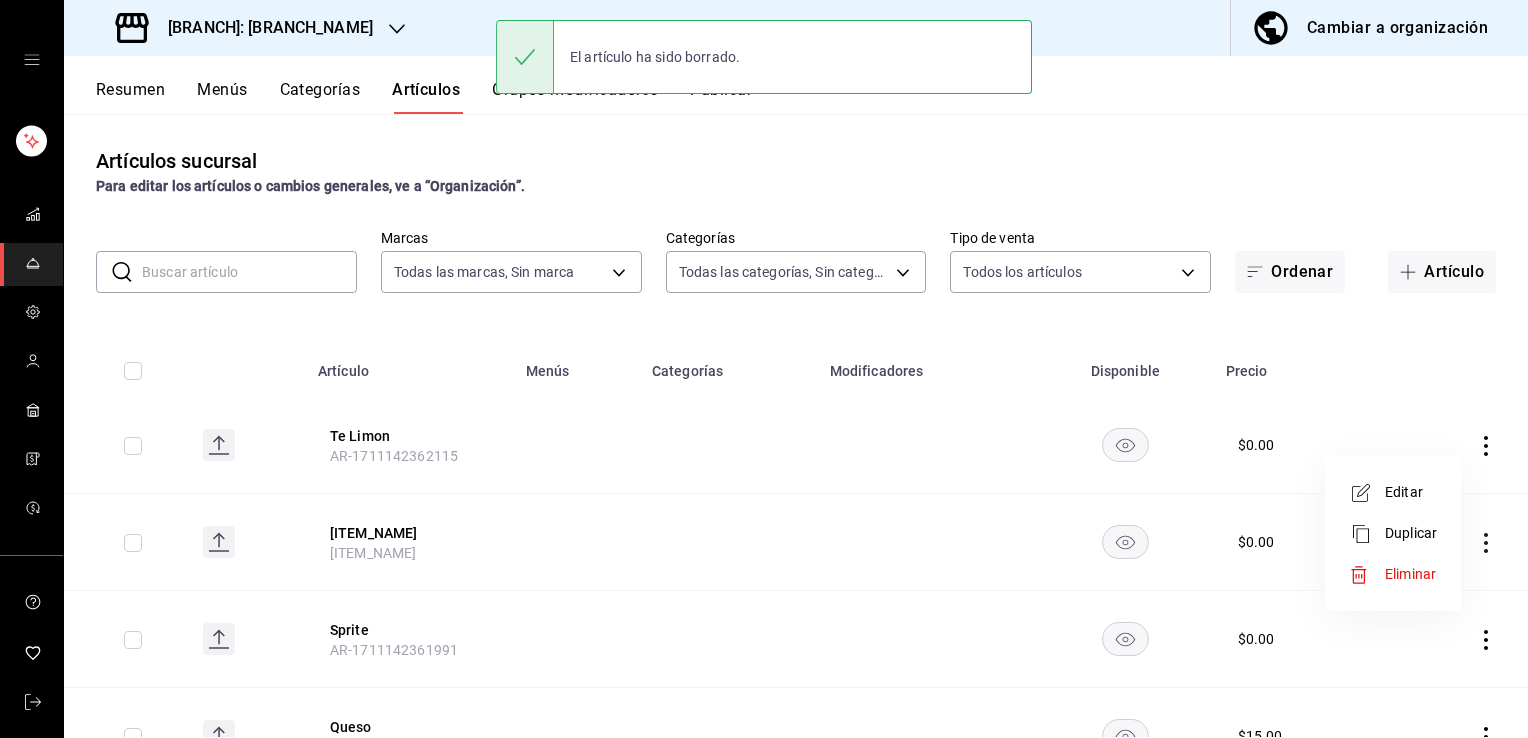 click on "Eliminar" at bounding box center (1410, 574) 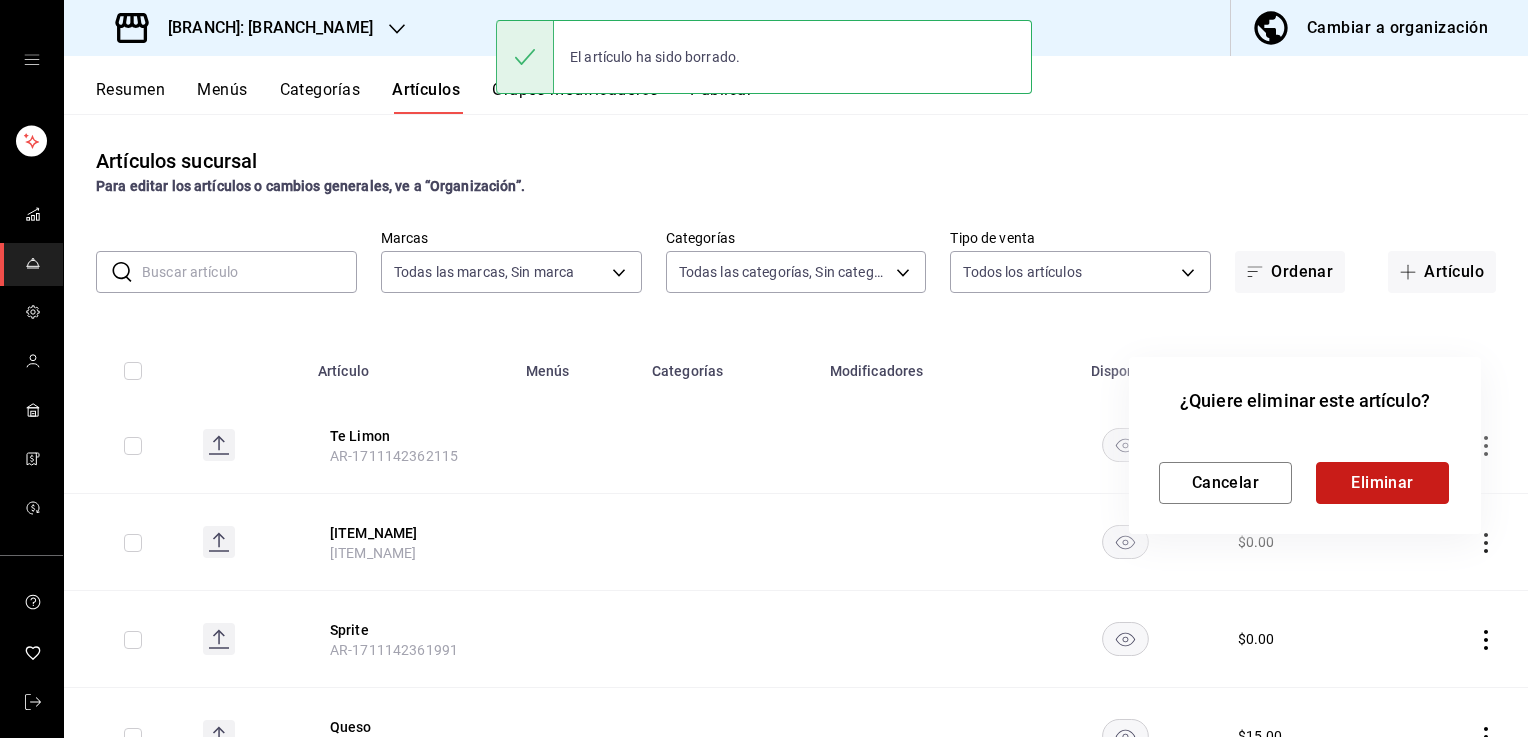 click on "Eliminar" at bounding box center (1382, 483) 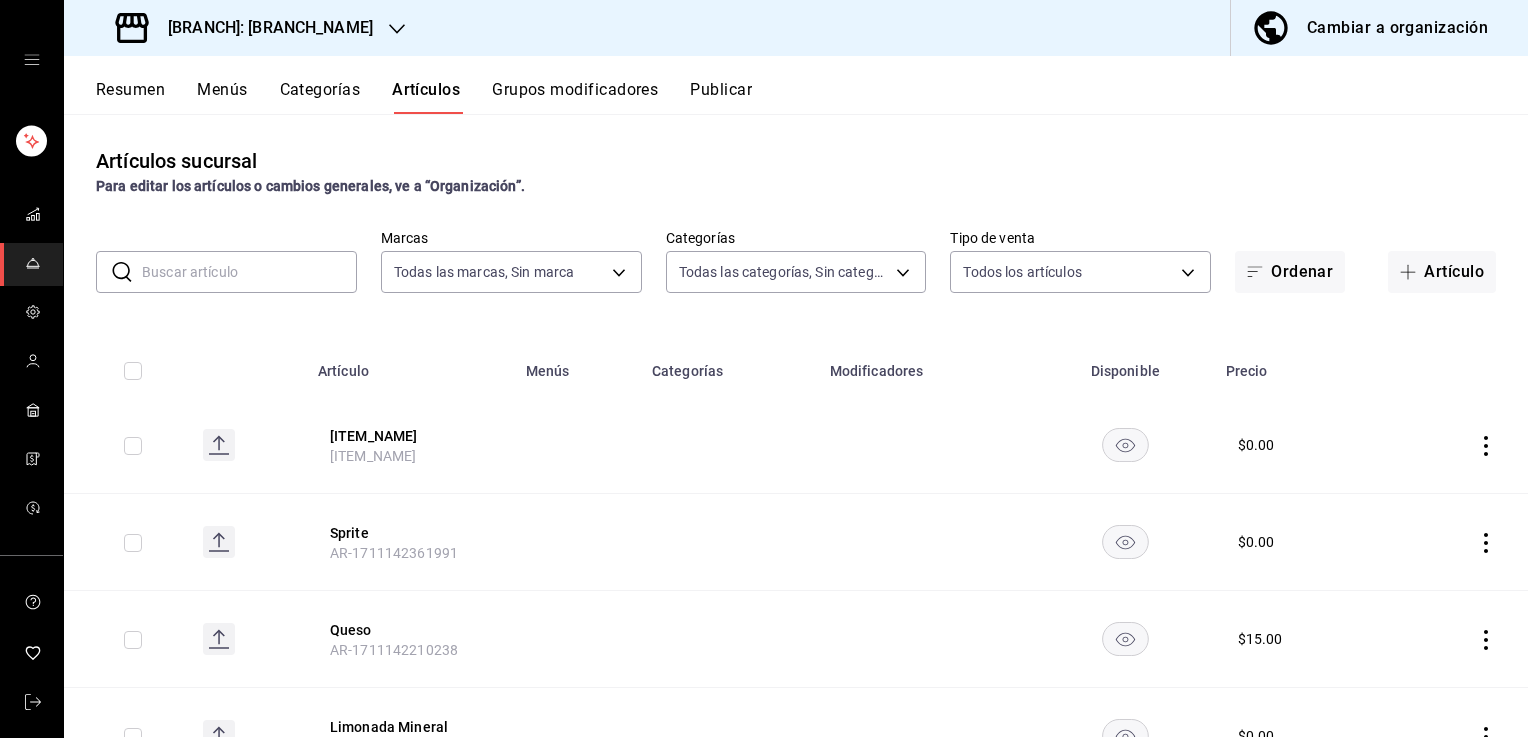 click 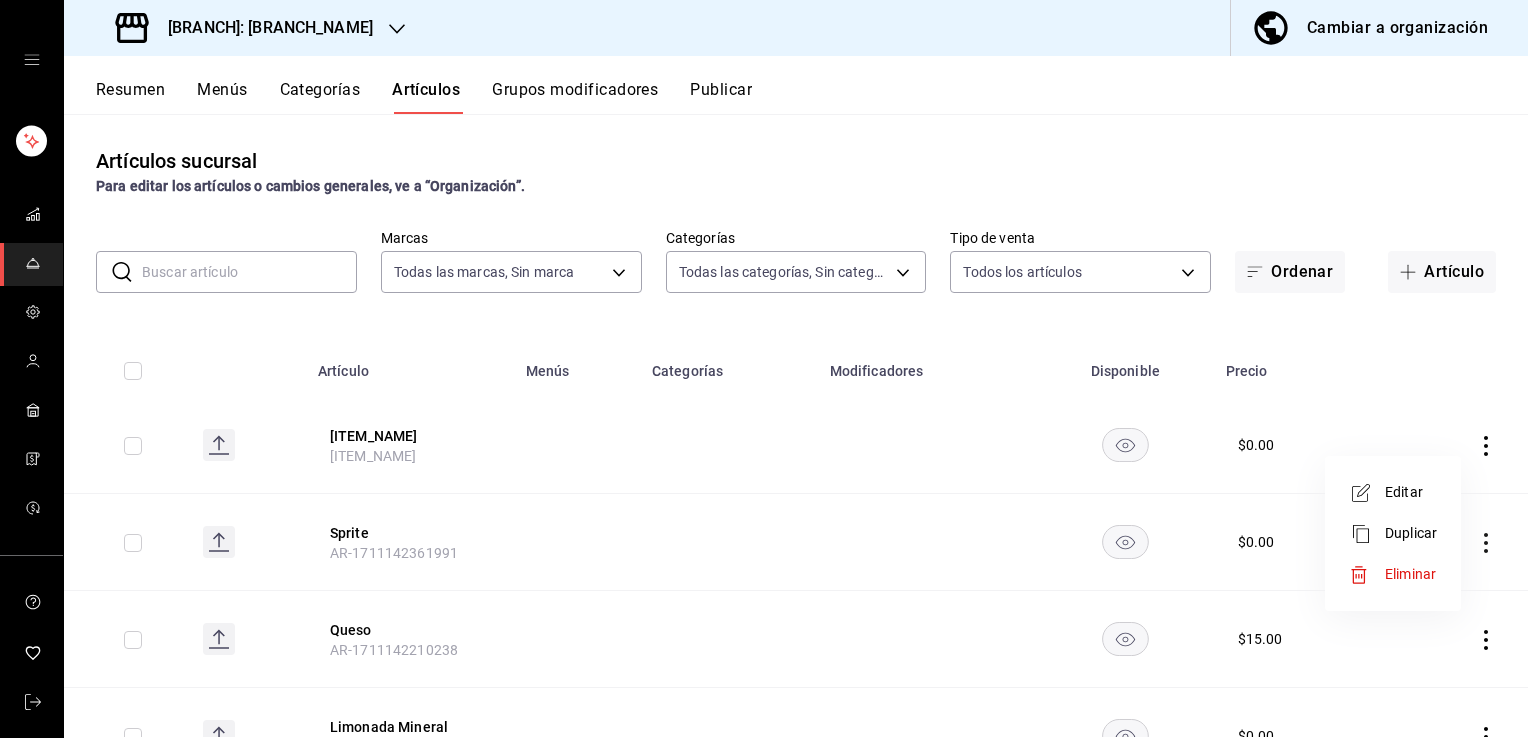 click on "Eliminar" at bounding box center [1410, 574] 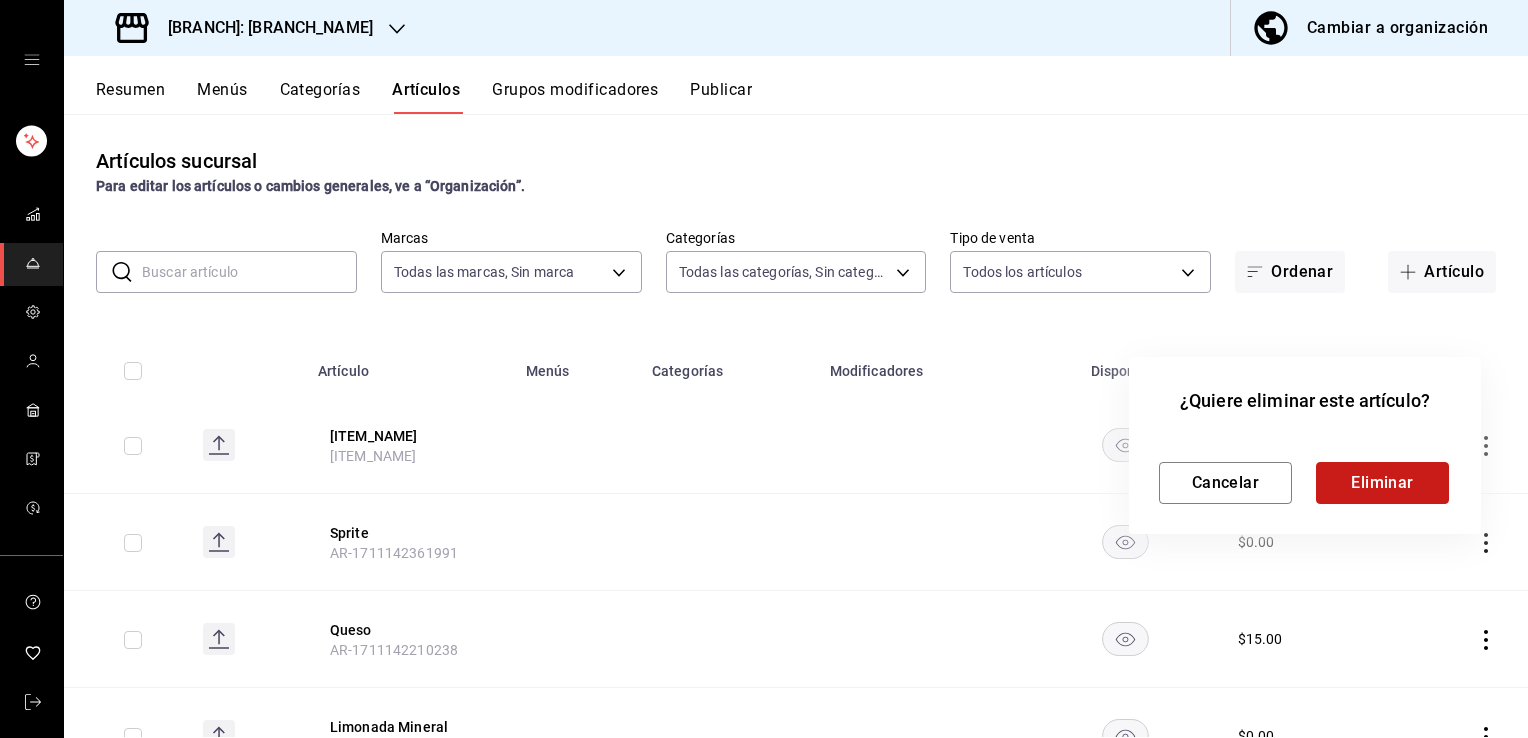click on "Eliminar" at bounding box center [1382, 483] 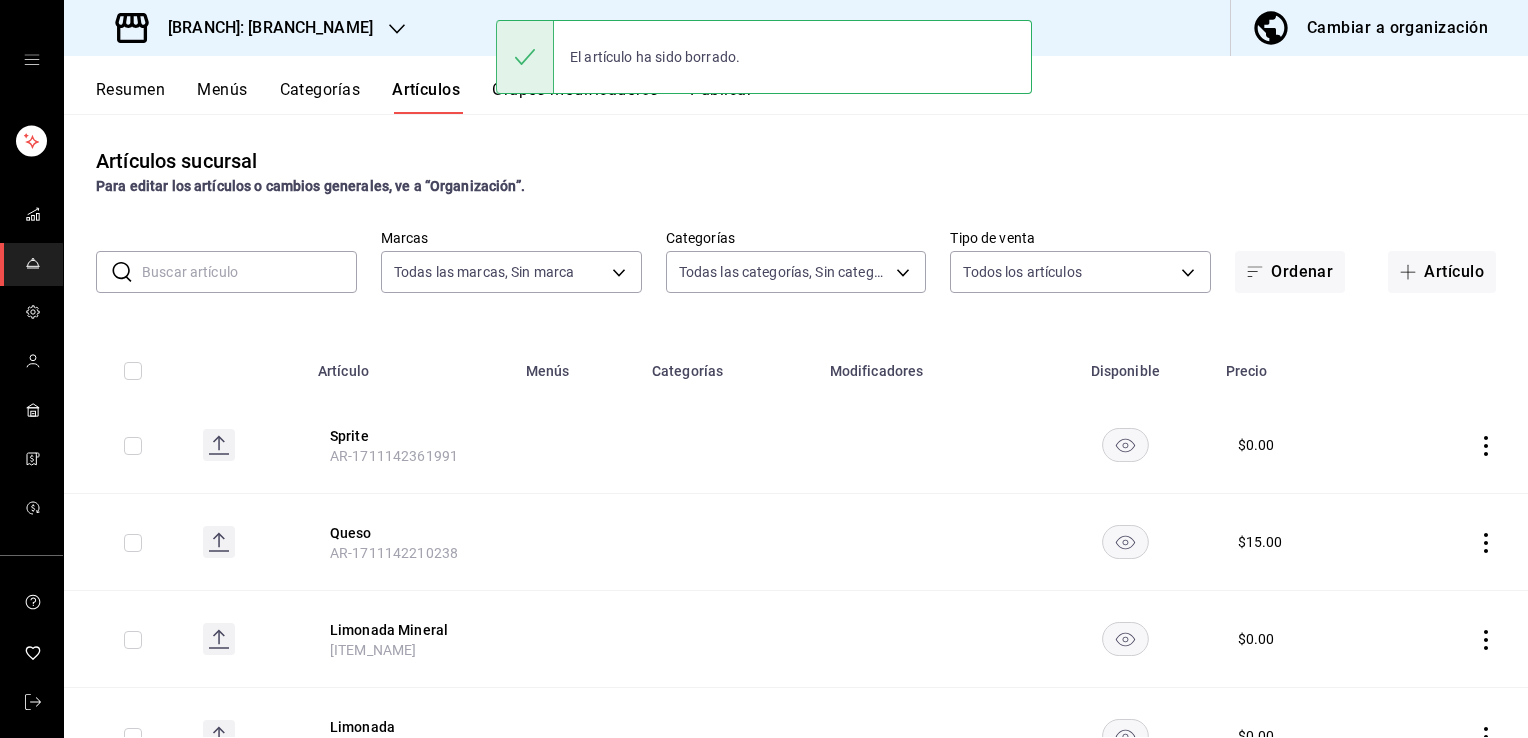 click 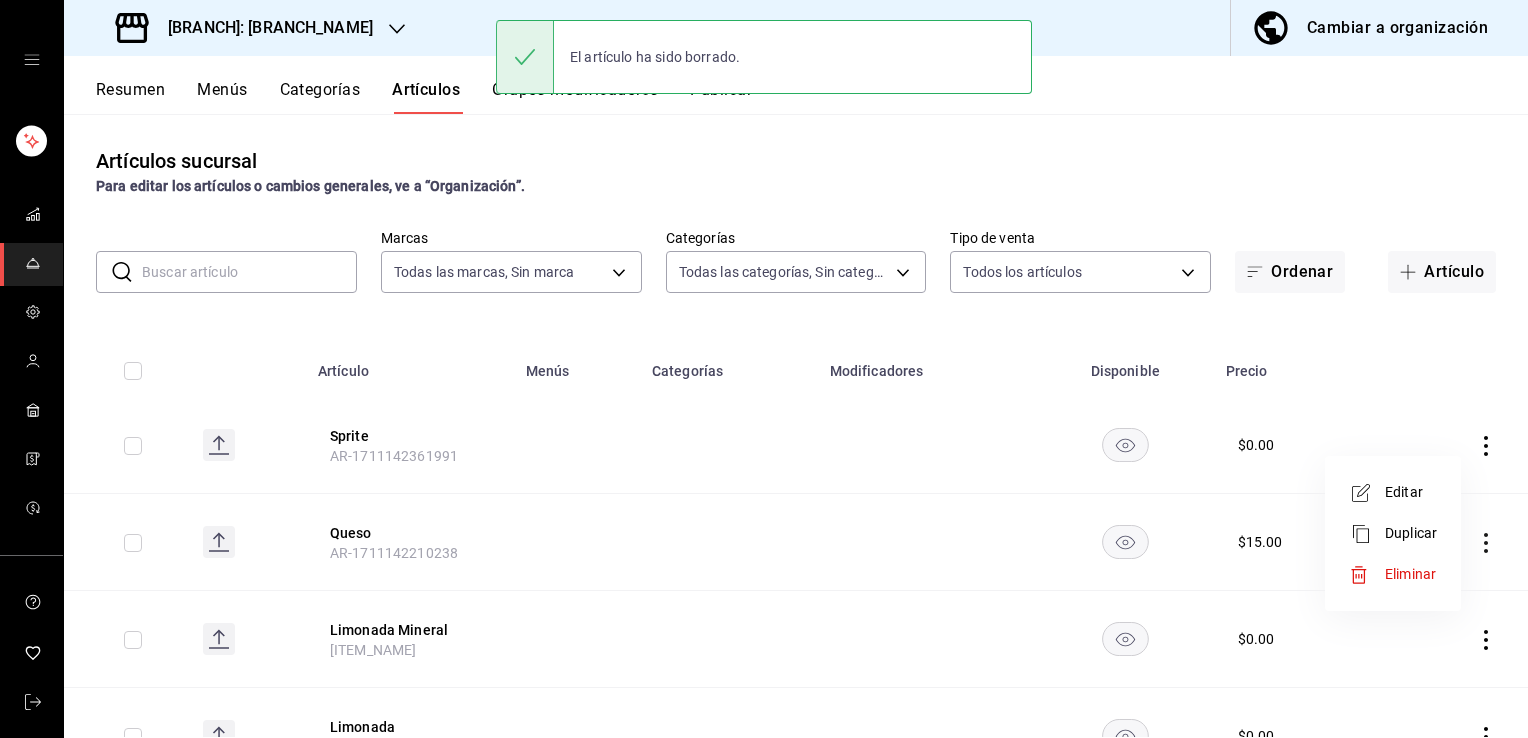 click on "Eliminar" at bounding box center (1410, 574) 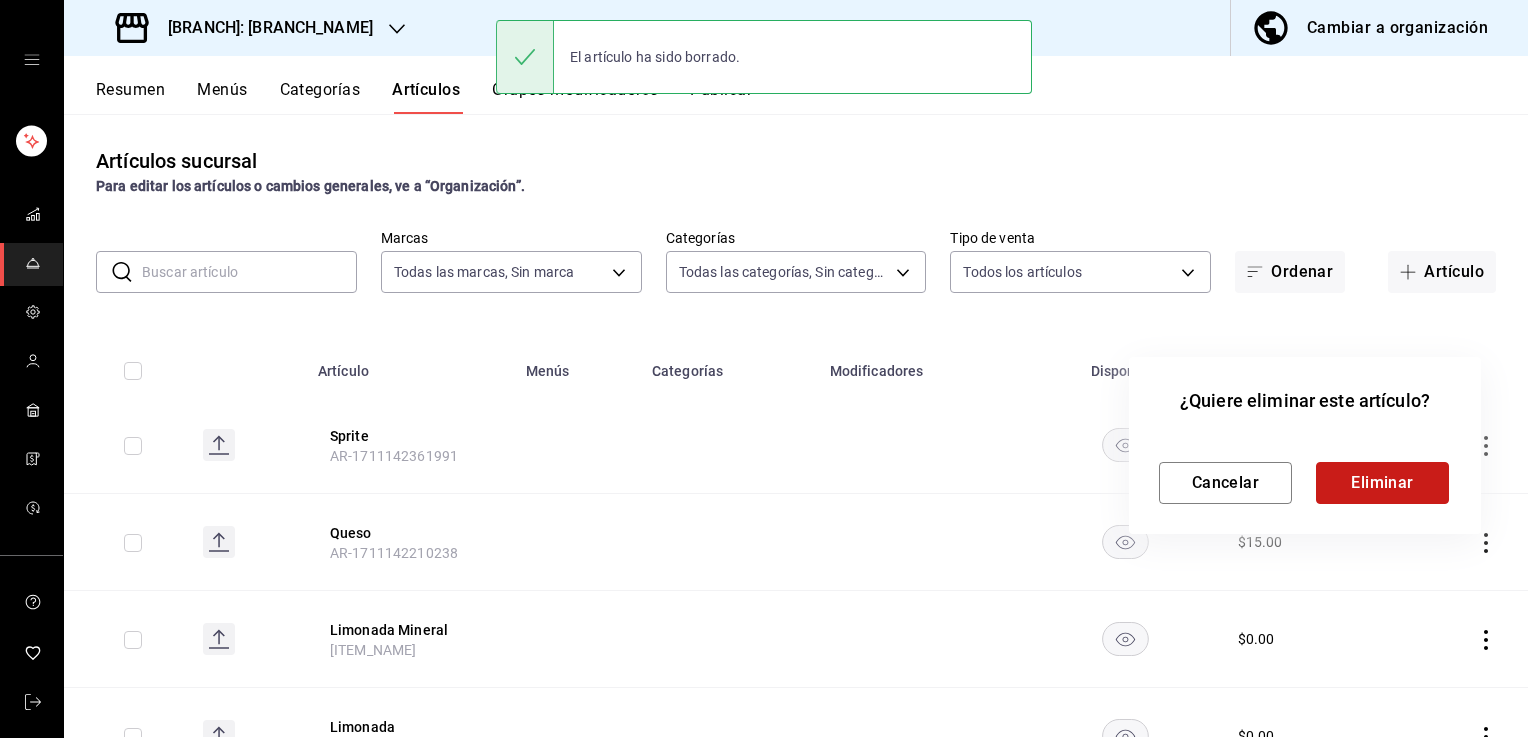 click on "Eliminar" at bounding box center [1382, 483] 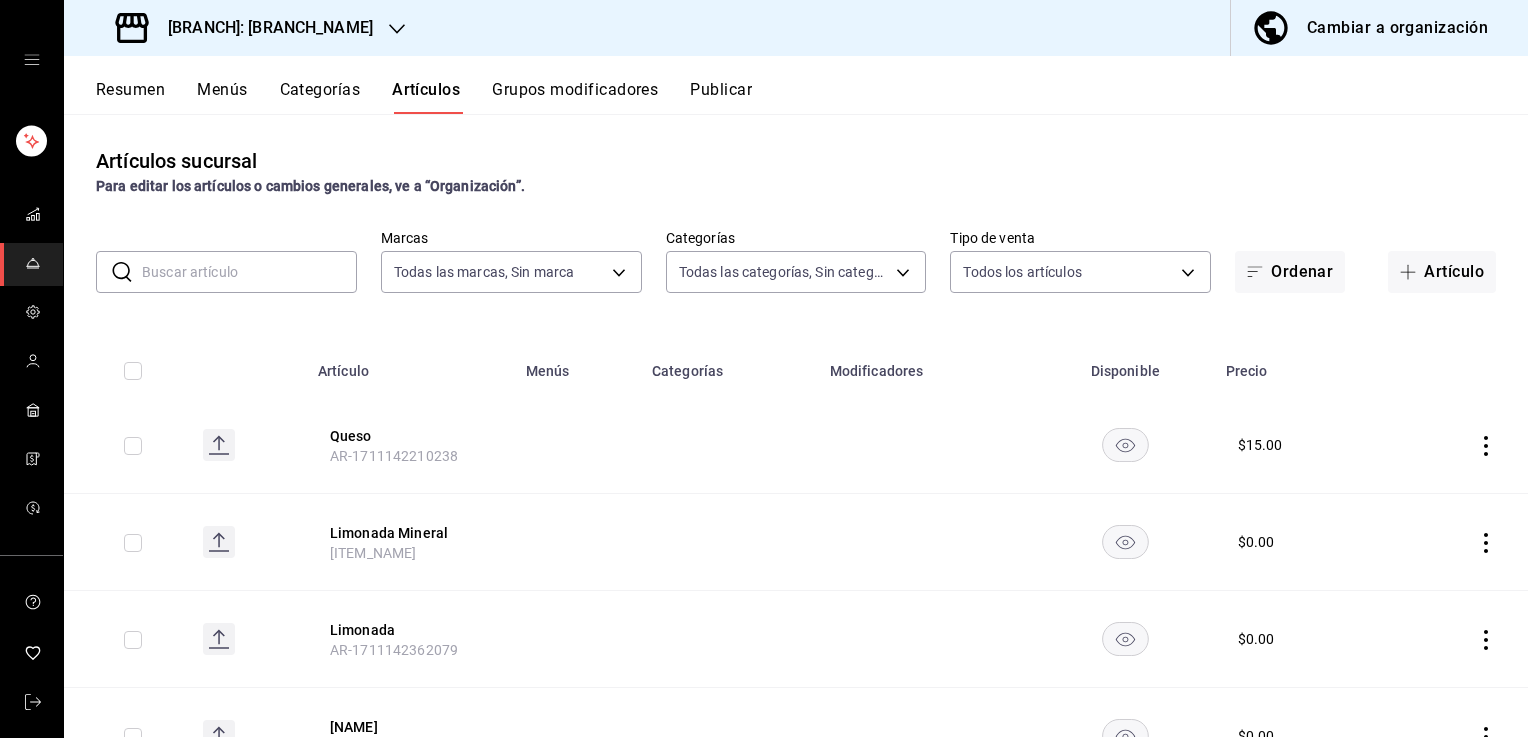 click 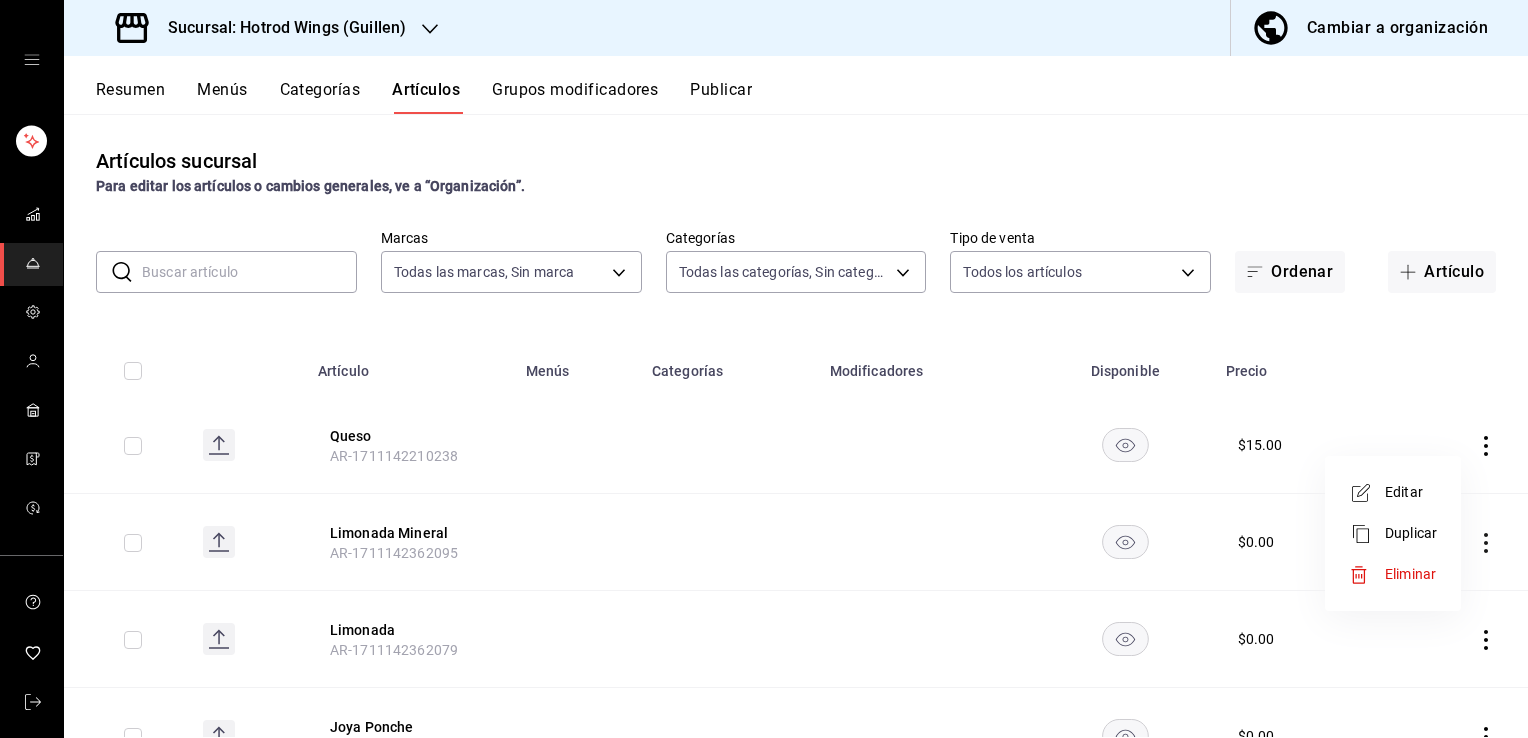 click on "Eliminar" at bounding box center [1410, 574] 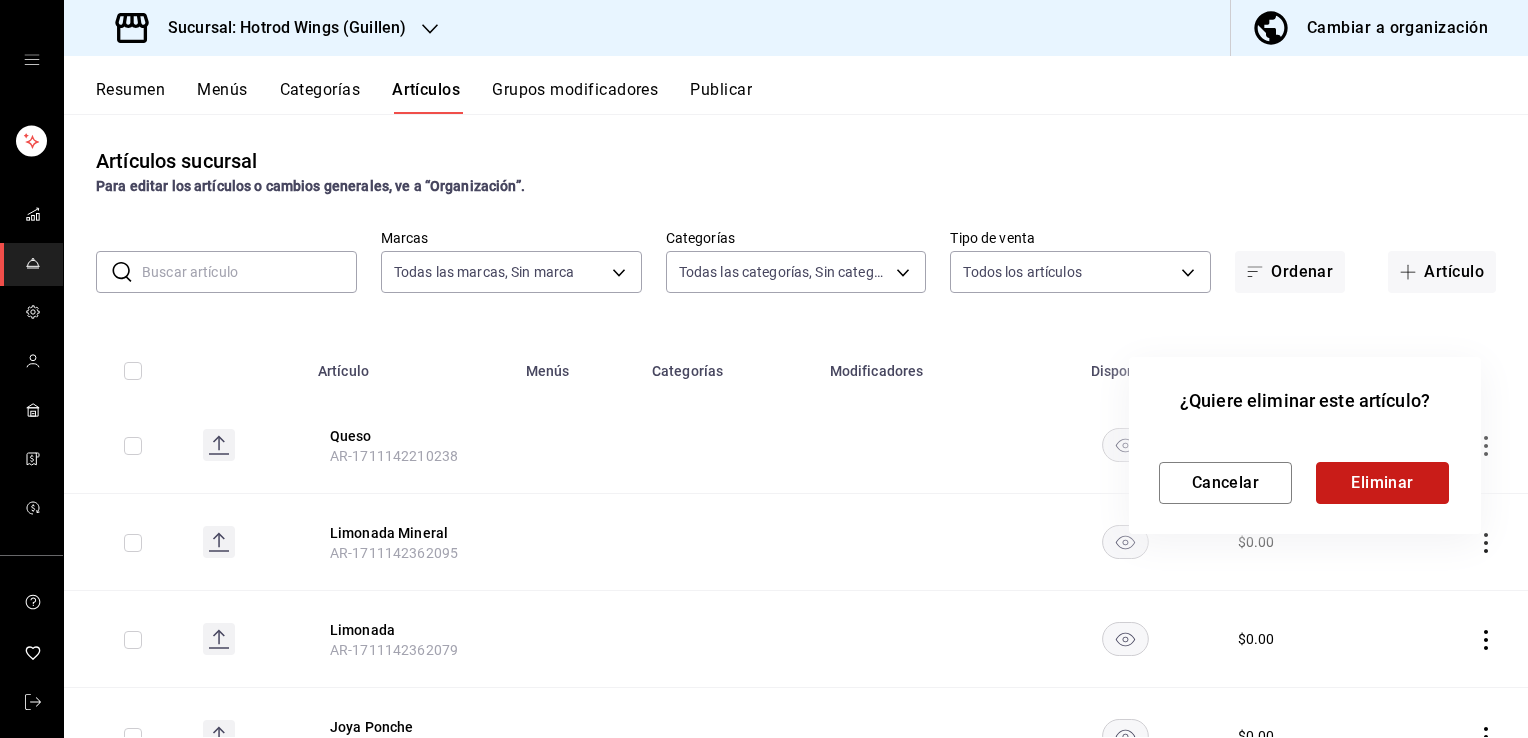 click on "Eliminar" at bounding box center (1382, 483) 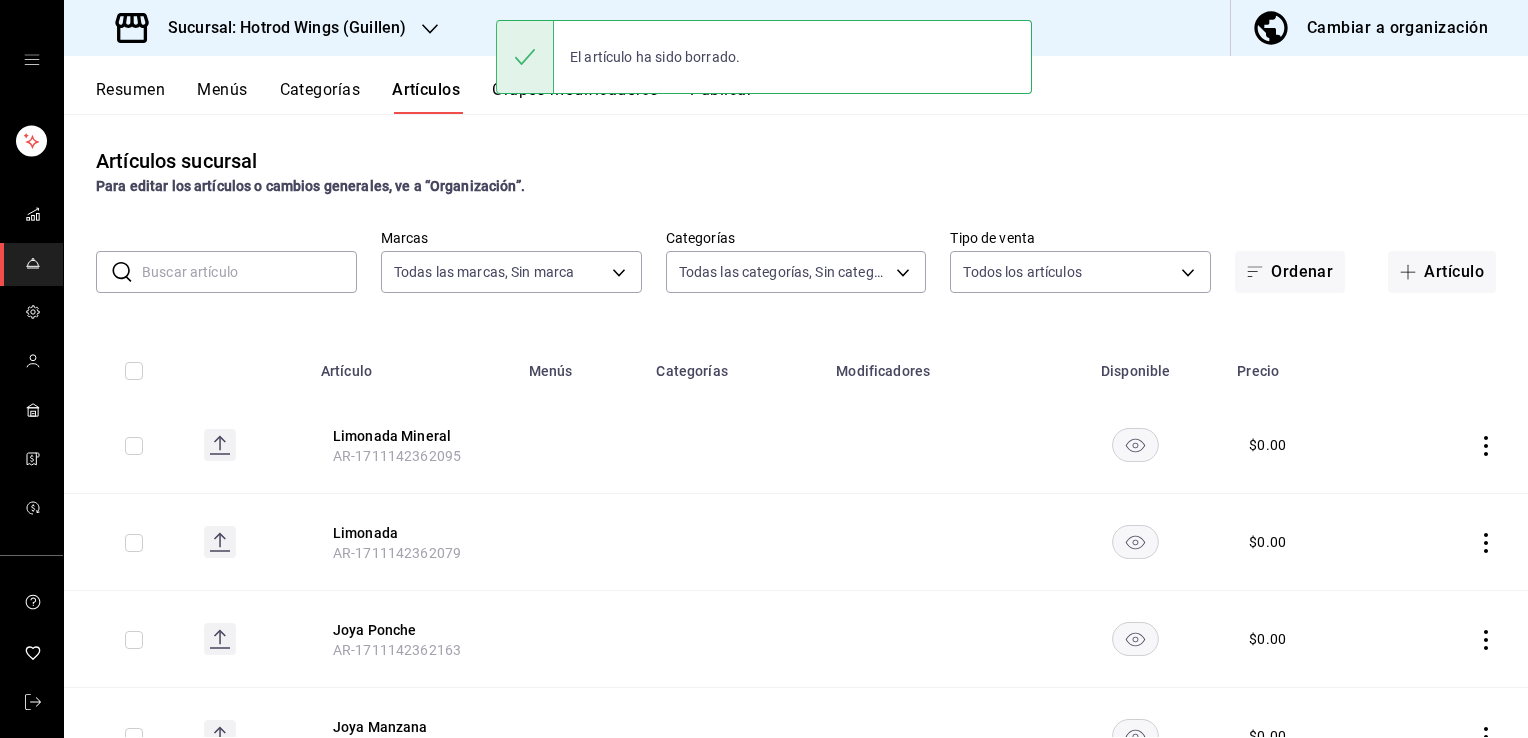 click 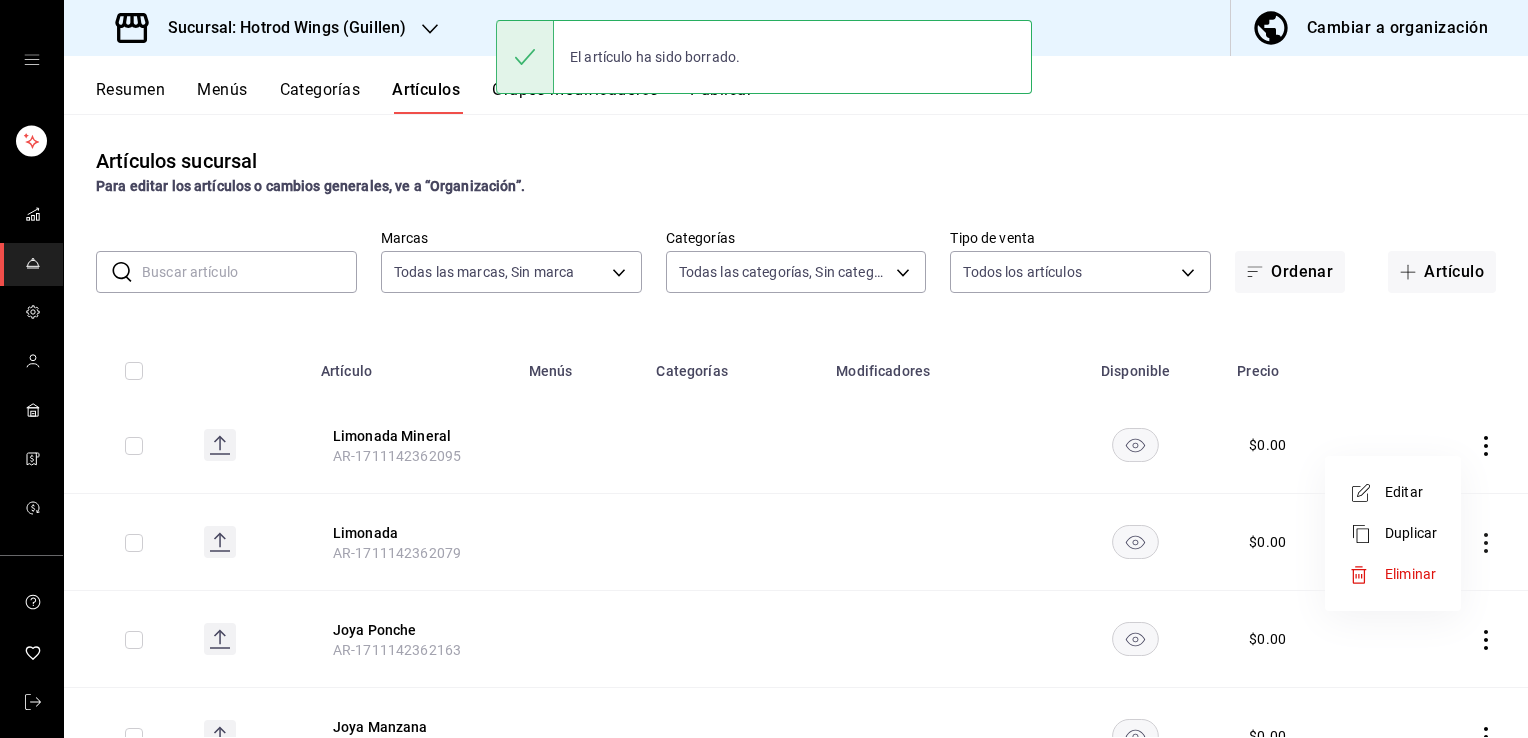 click on "Eliminar" at bounding box center (1410, 574) 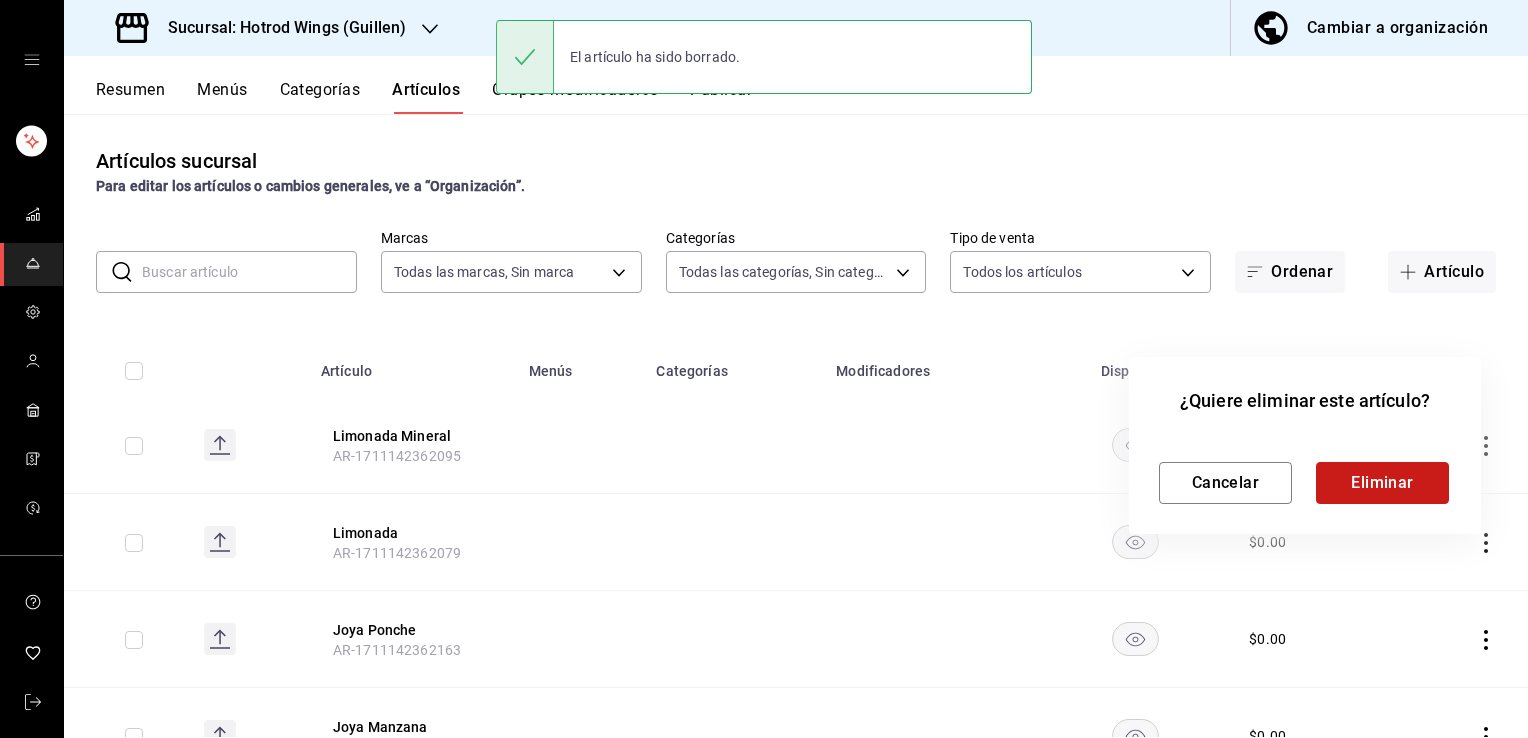 click on "Eliminar" at bounding box center (1382, 483) 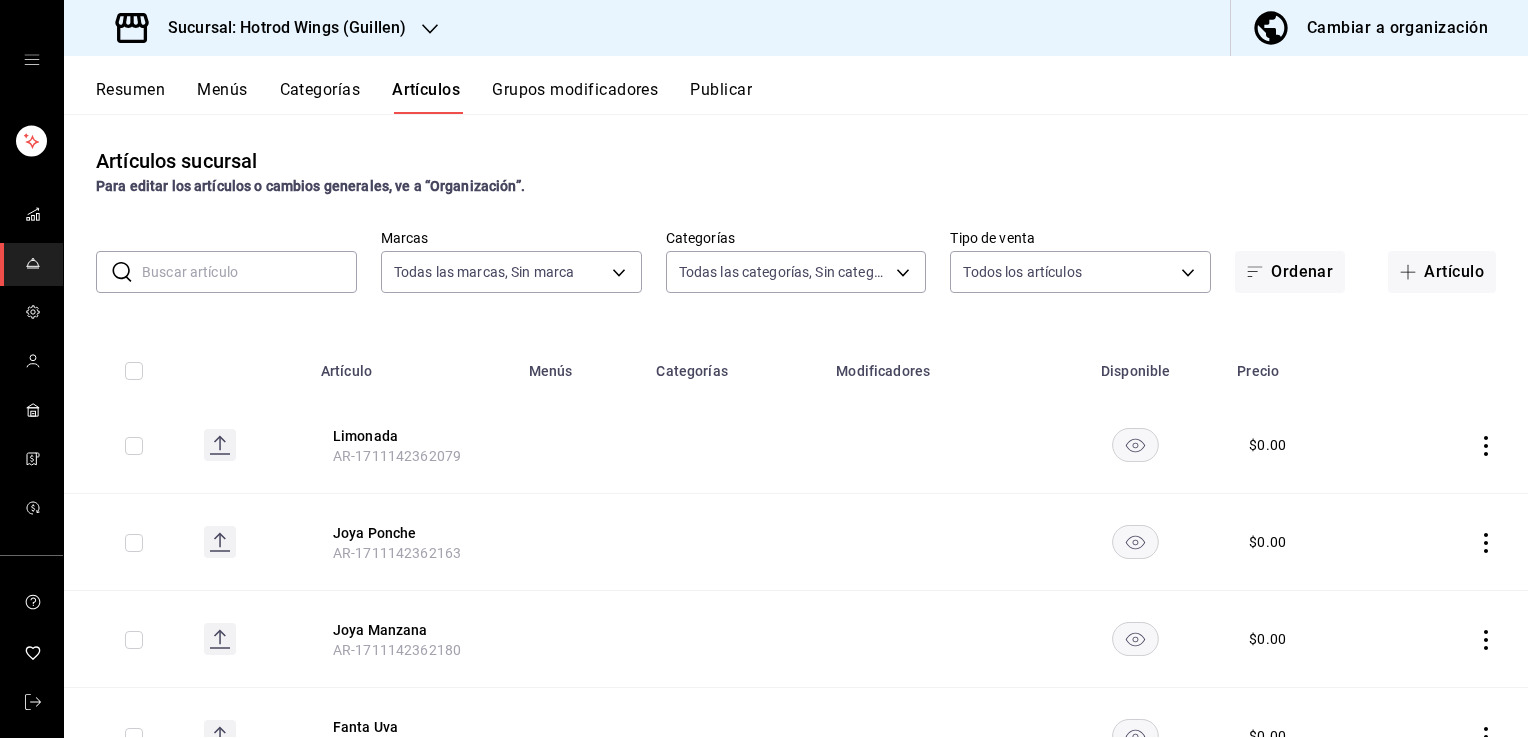 click 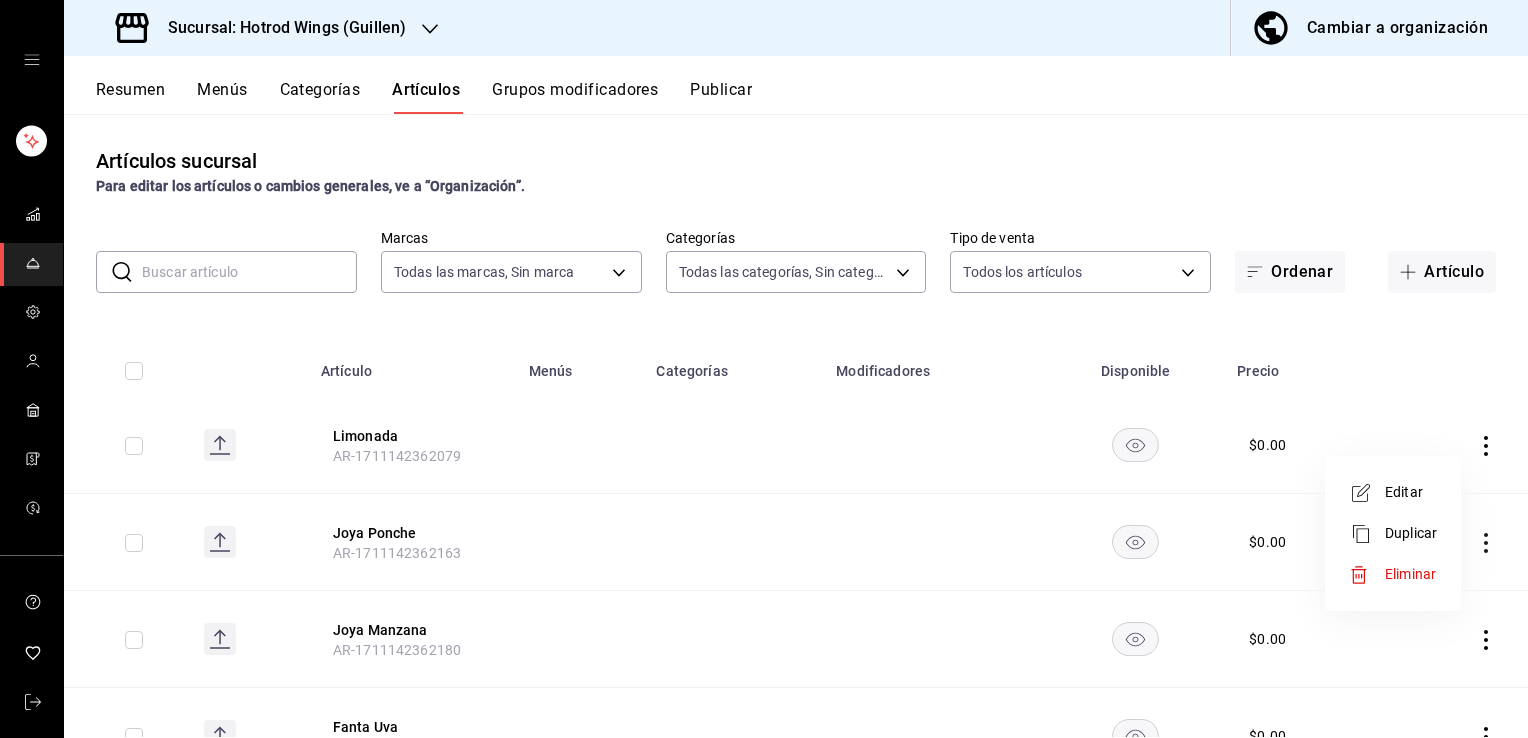 click on "Eliminar" at bounding box center (1410, 574) 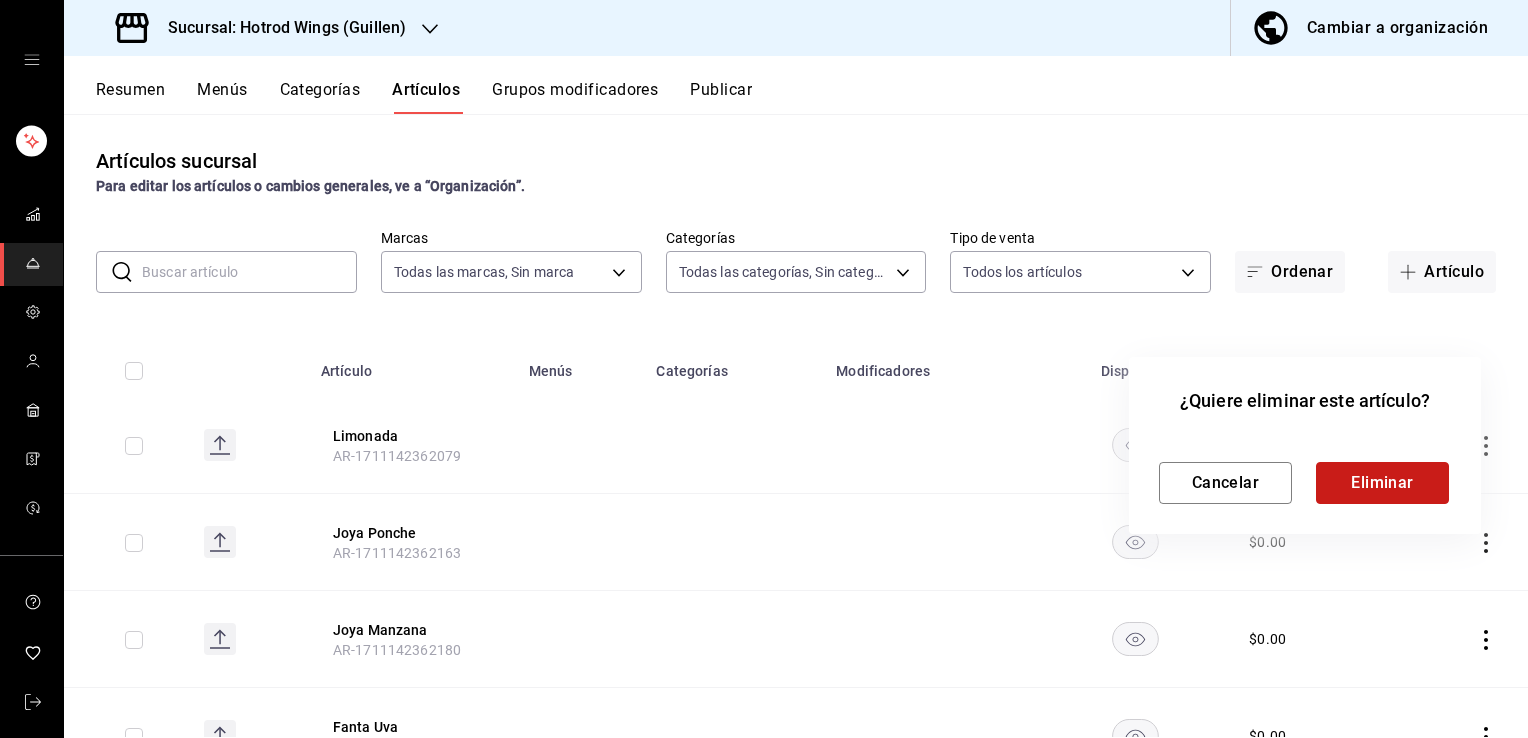 click on "Eliminar" at bounding box center (1382, 483) 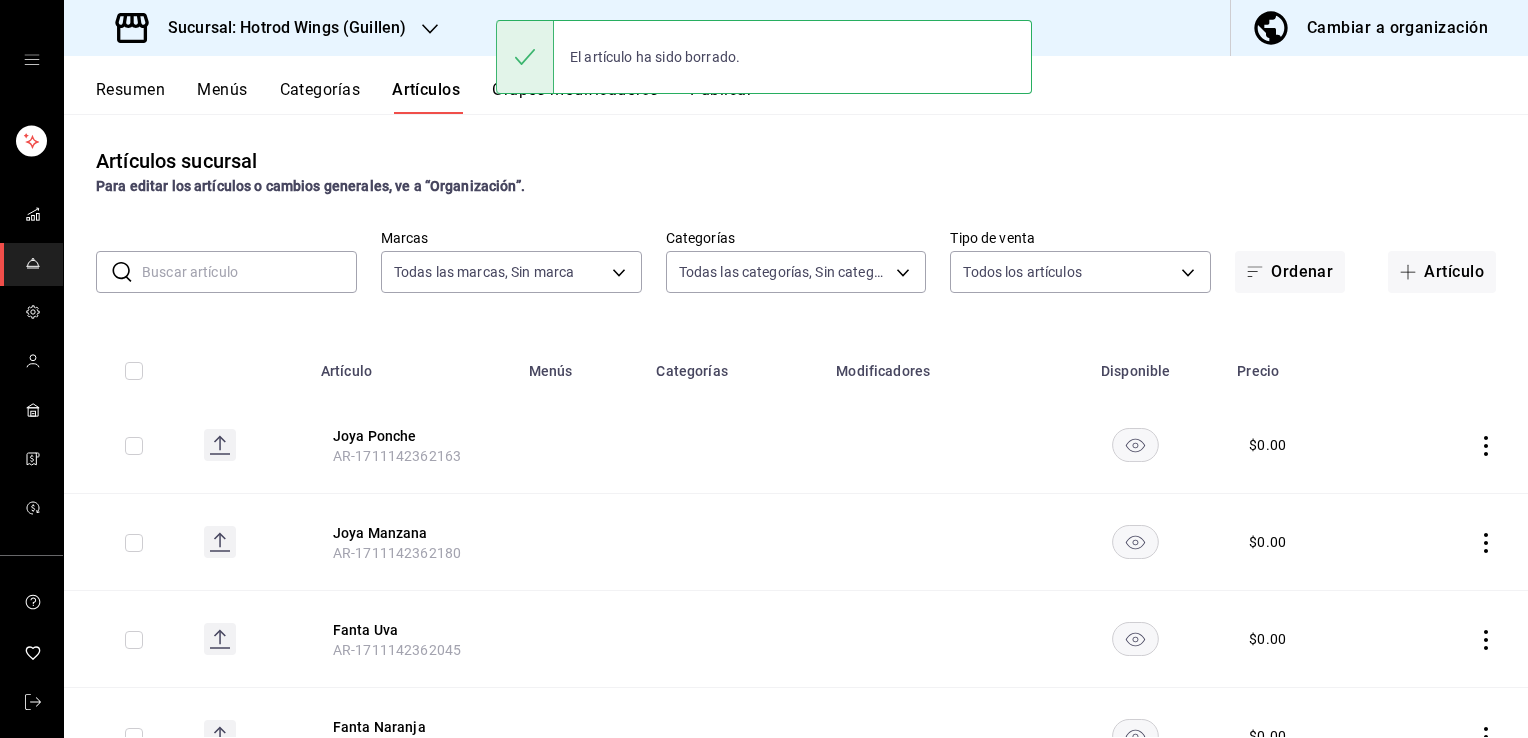 click 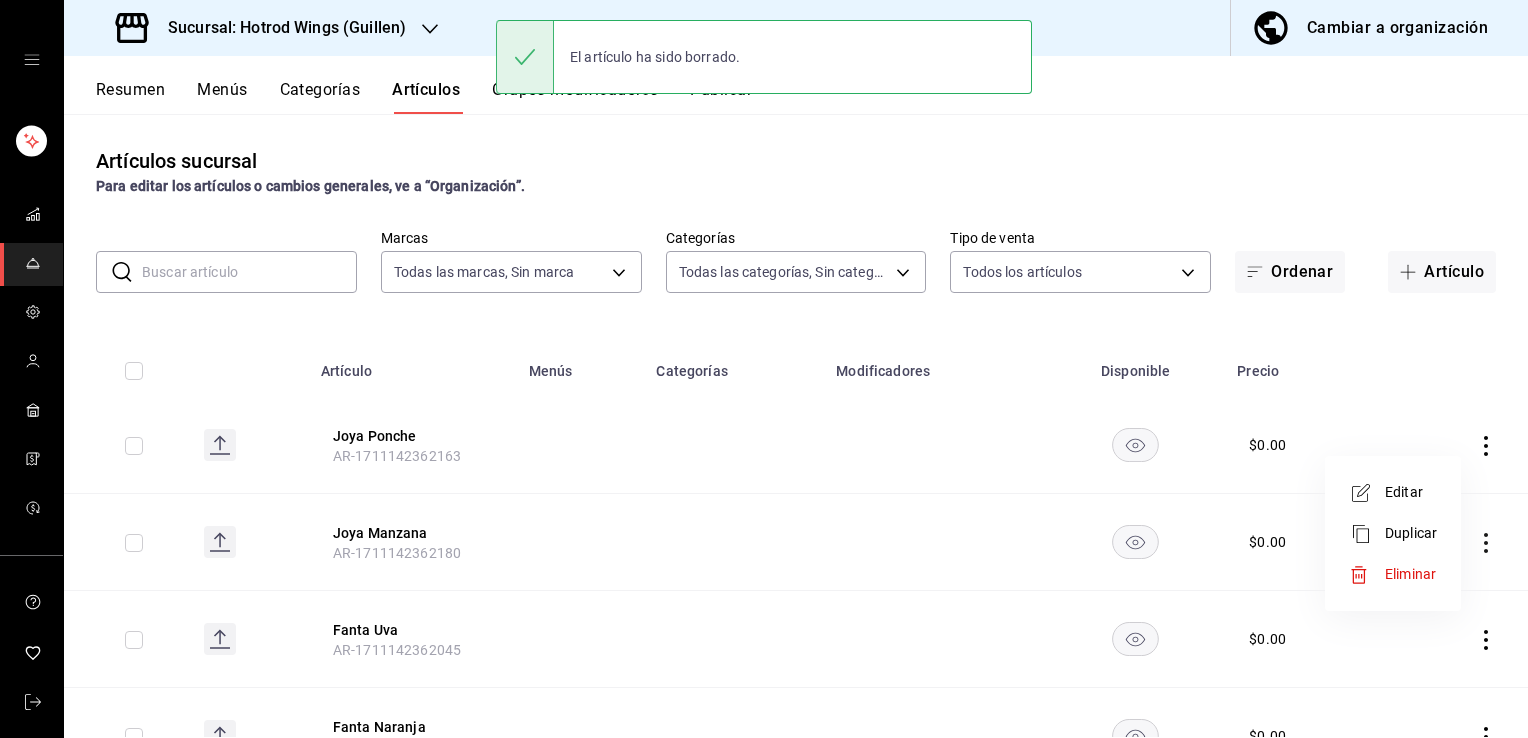 click on "Eliminar" at bounding box center [1410, 574] 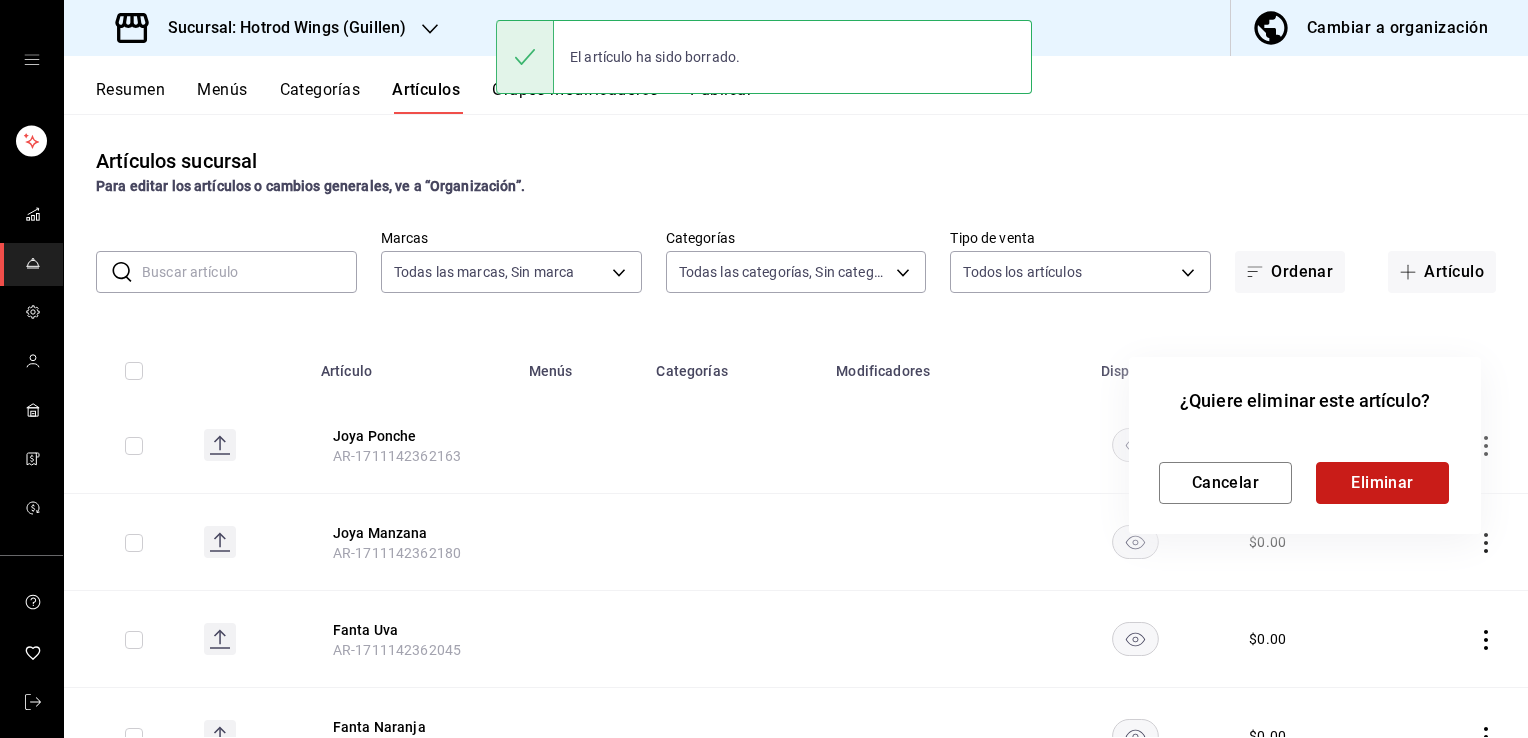 click on "Eliminar" at bounding box center (1382, 483) 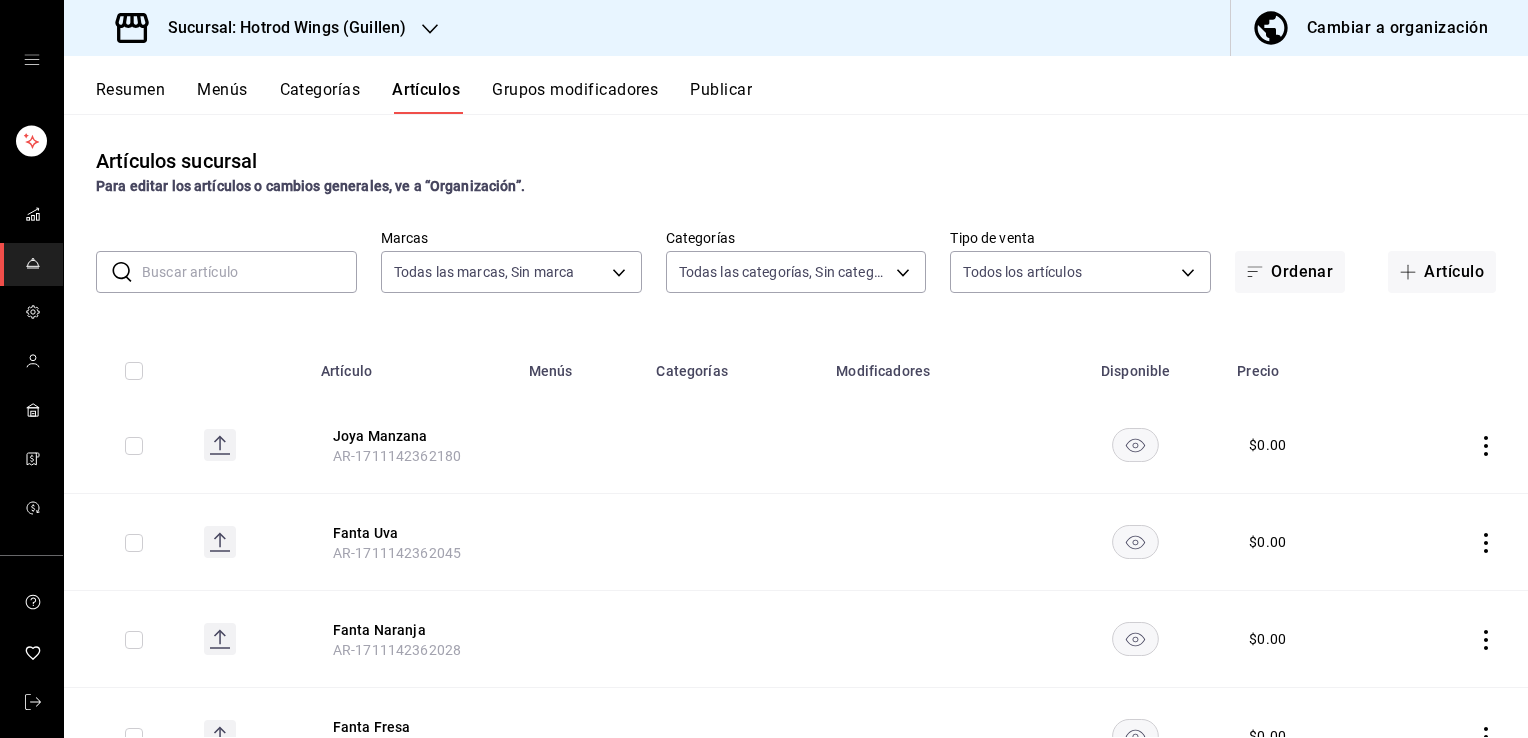 click 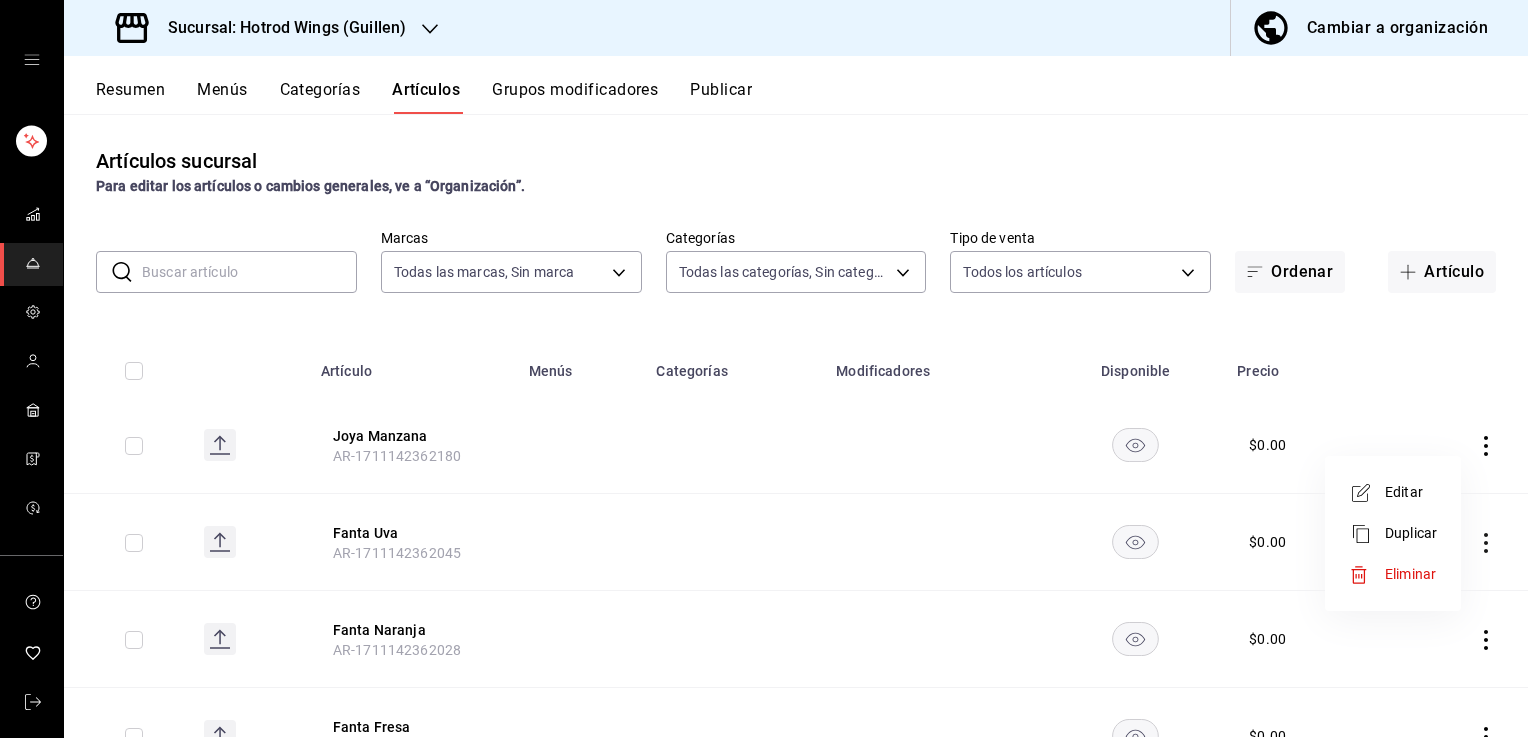 click on "Eliminar" at bounding box center [1410, 574] 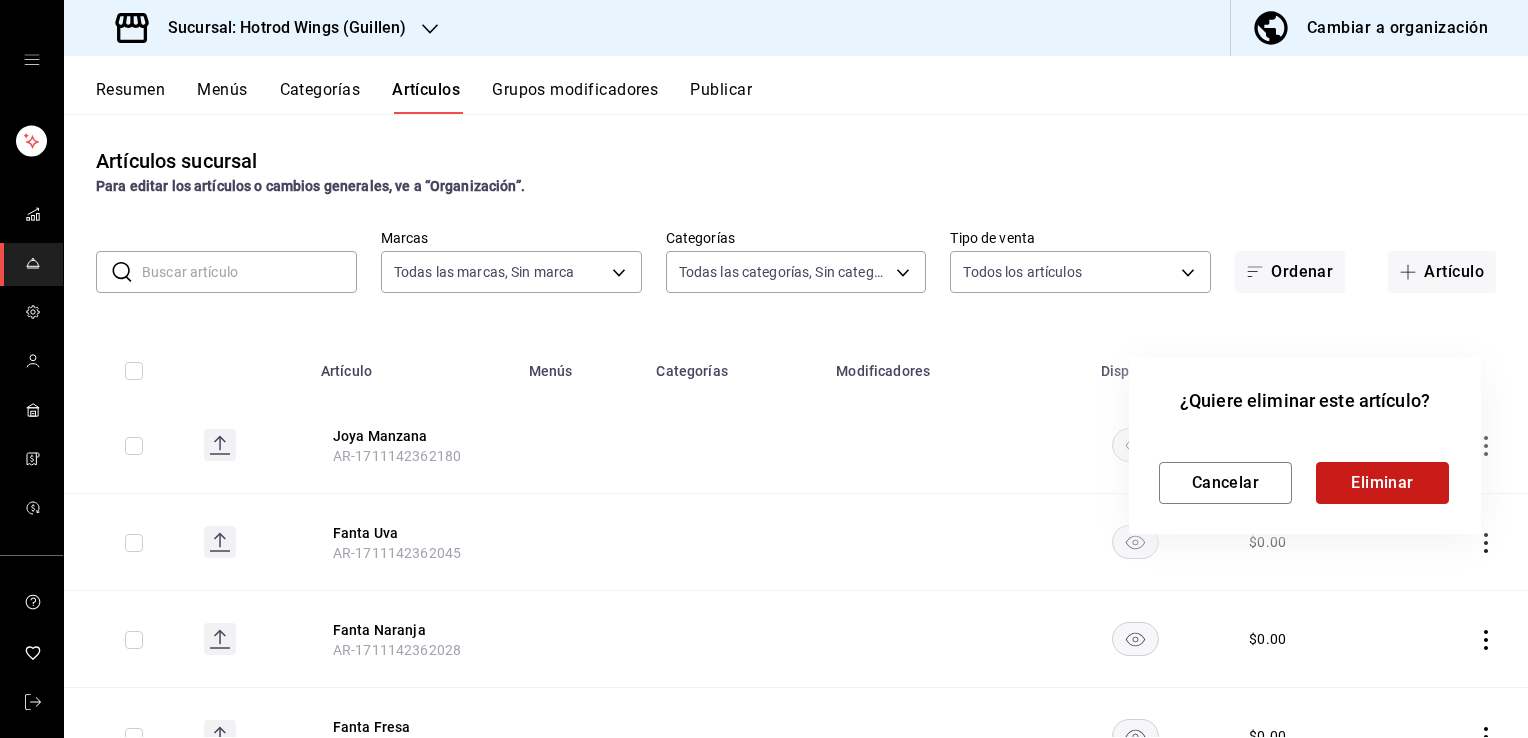 click on "Eliminar" at bounding box center [1382, 483] 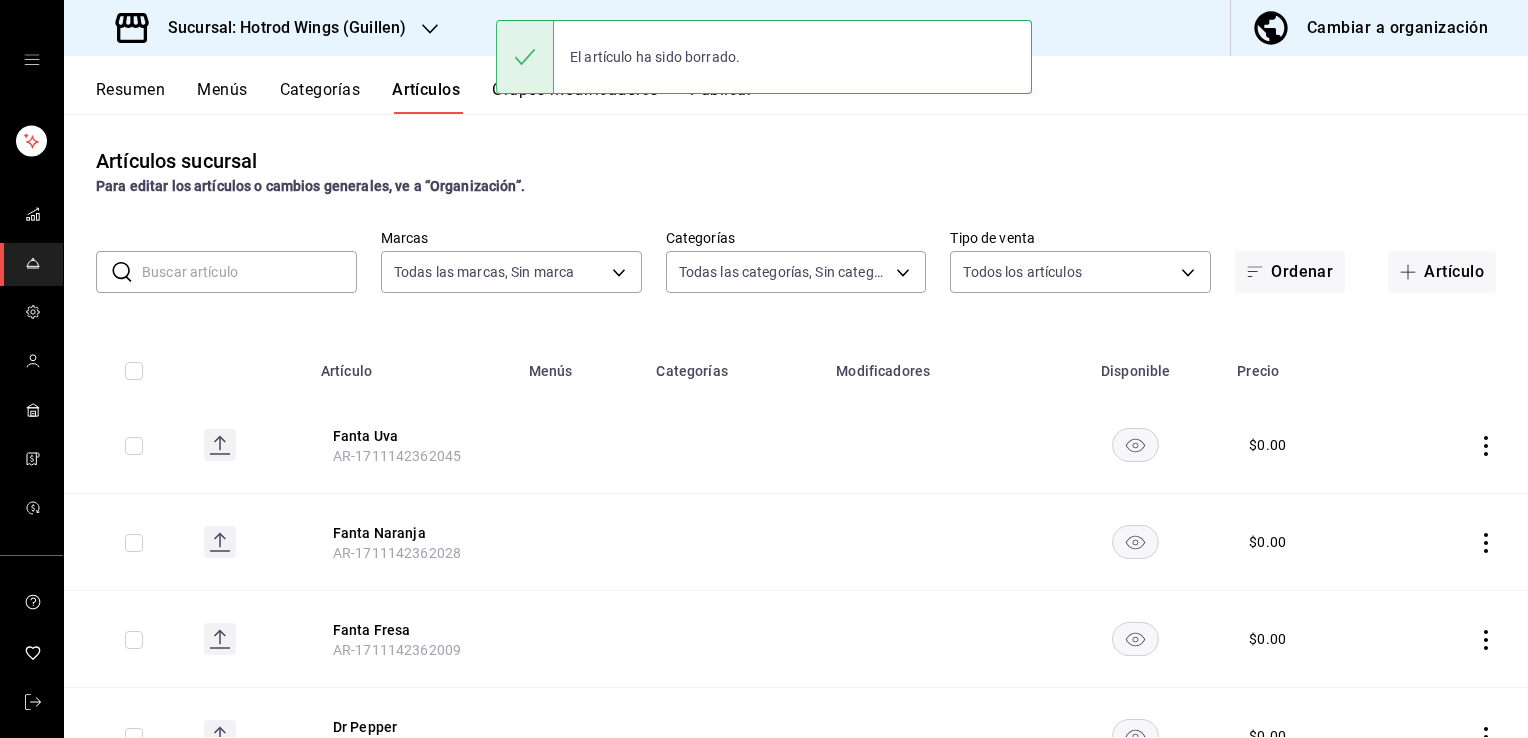 click 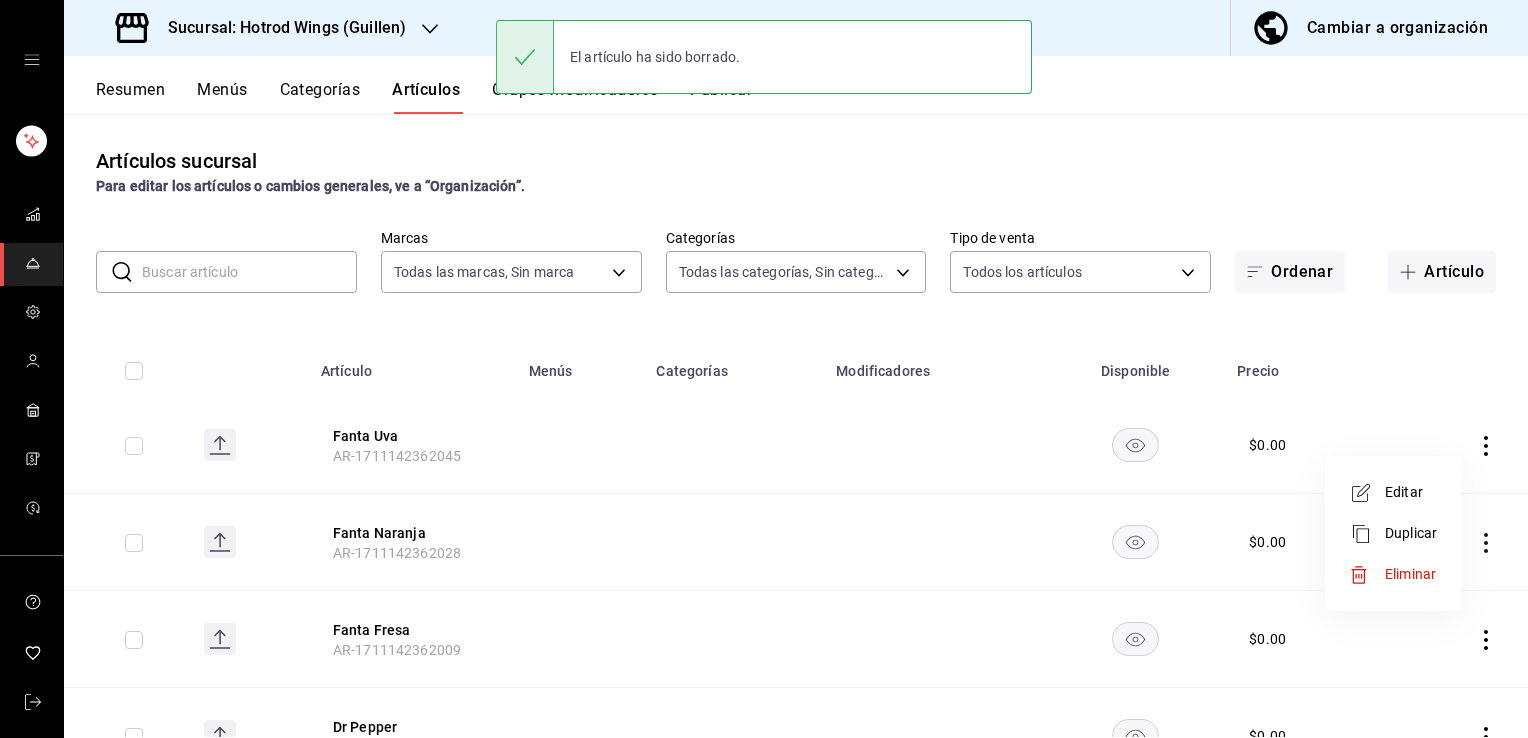 click on "Eliminar" at bounding box center (1410, 574) 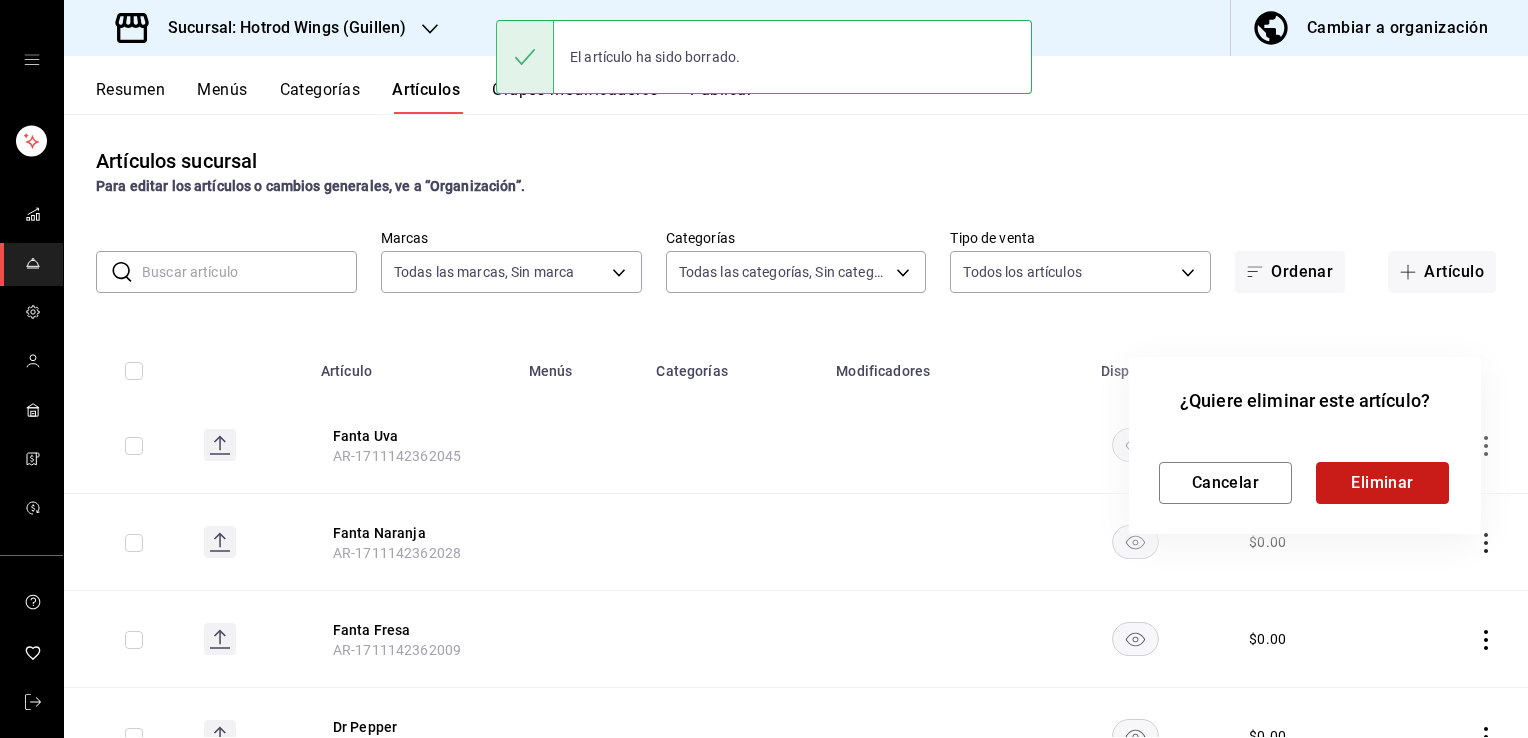 click on "Eliminar" at bounding box center (1382, 483) 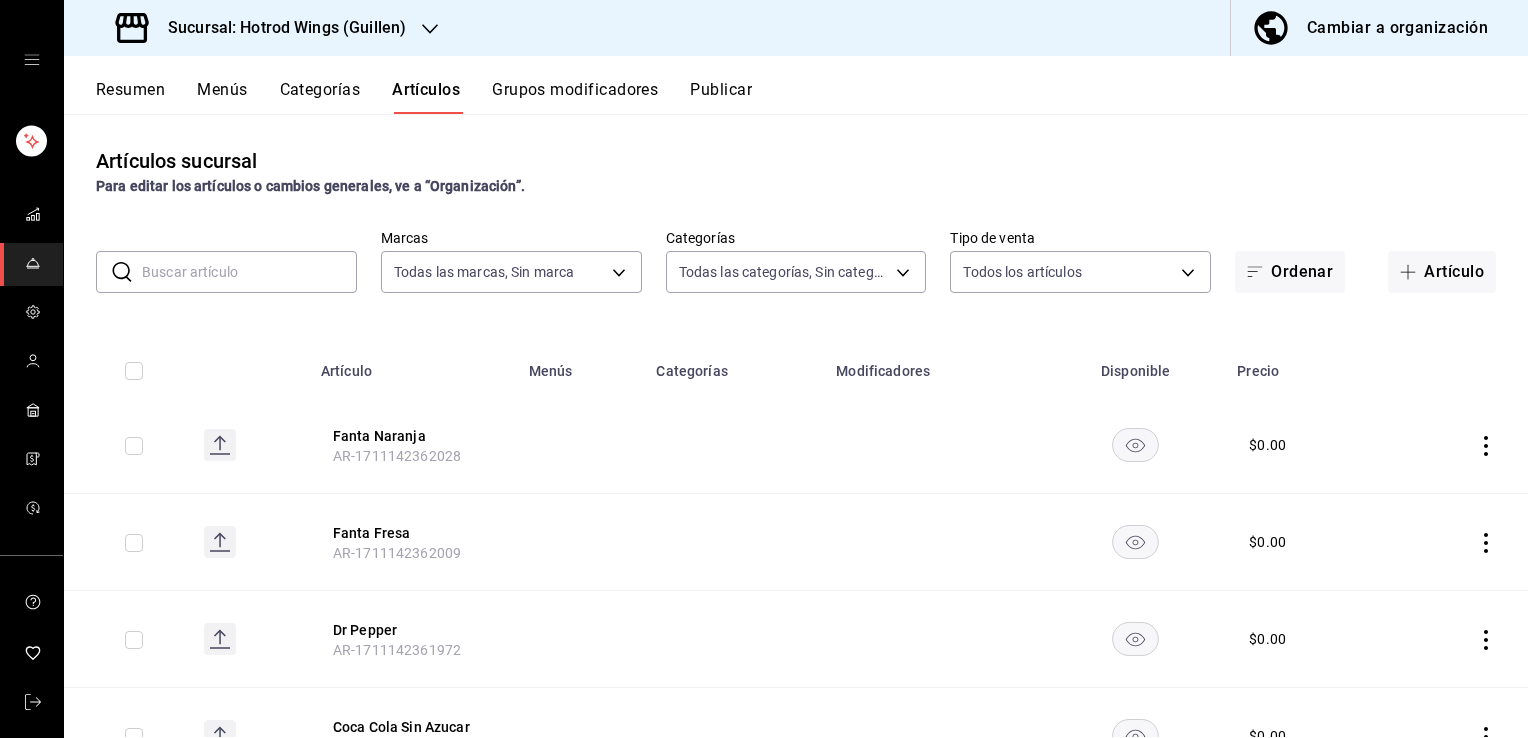 click 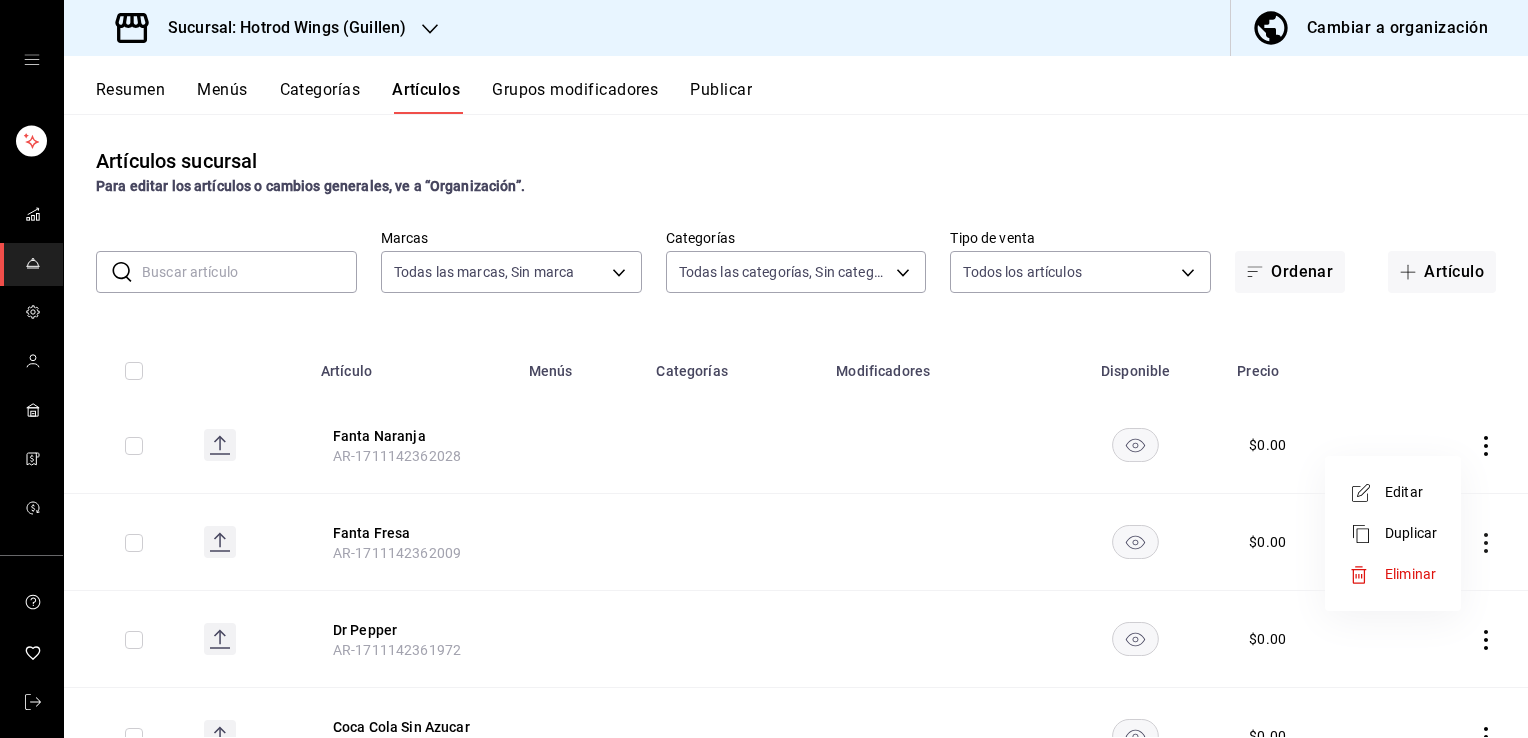 click on "Eliminar" at bounding box center [1410, 574] 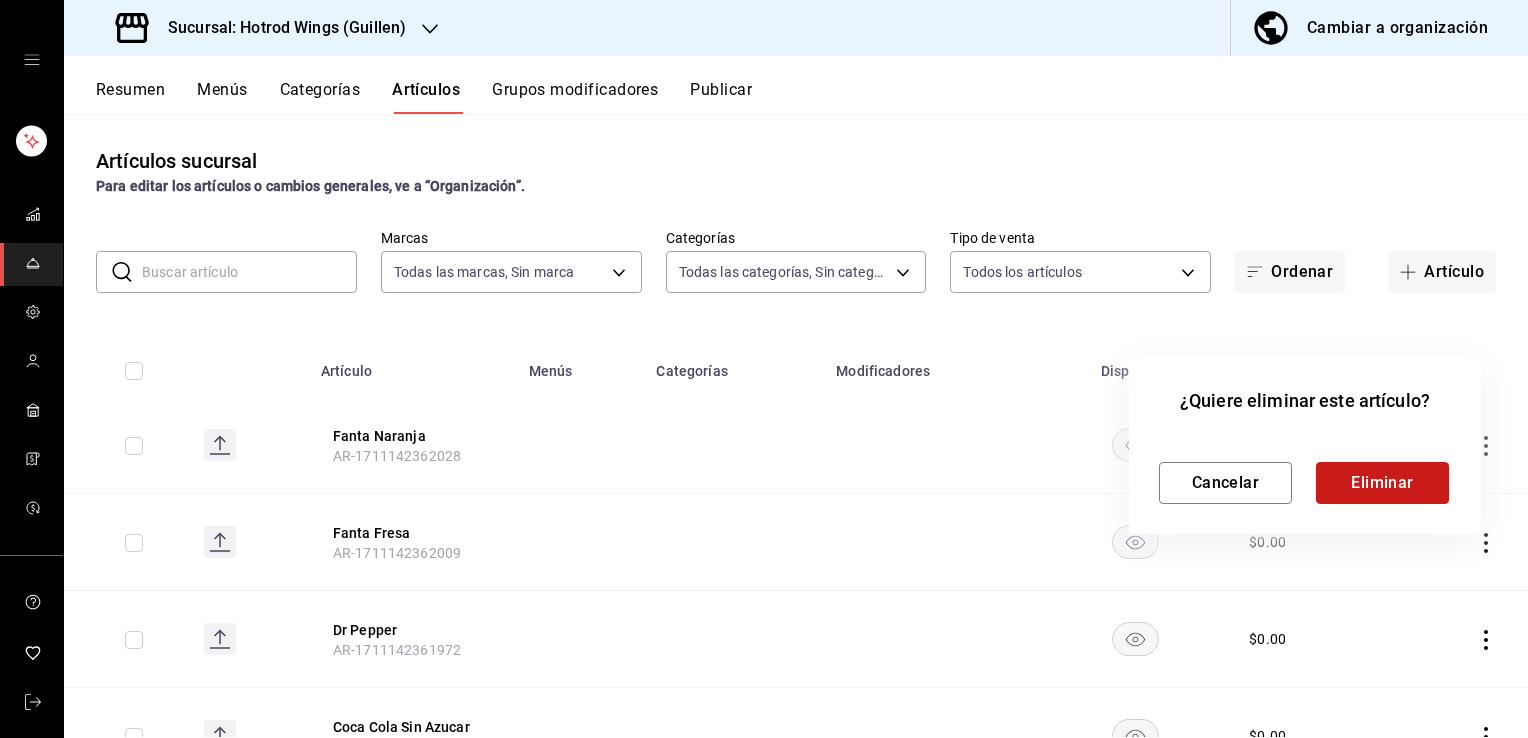 click on "Eliminar" at bounding box center [1382, 483] 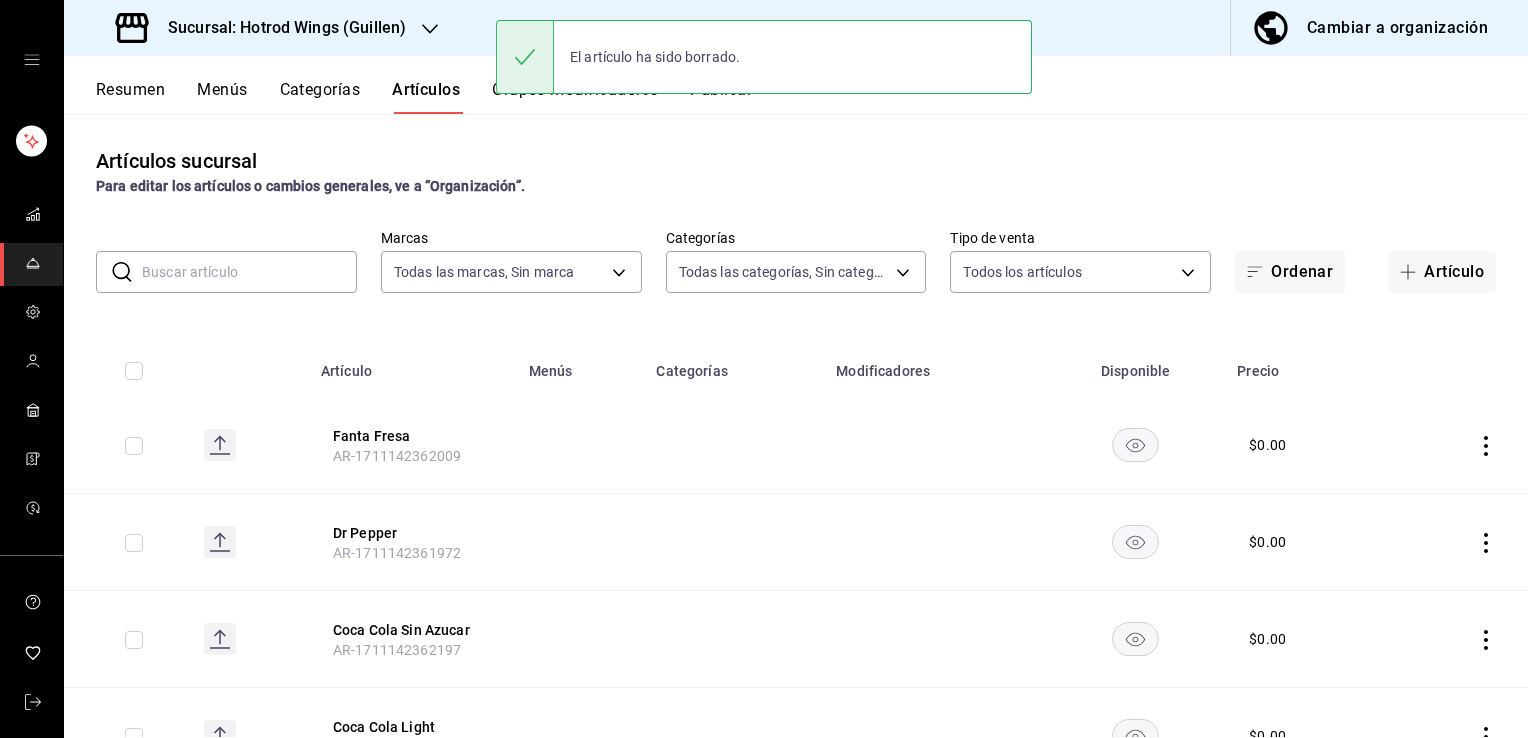 click 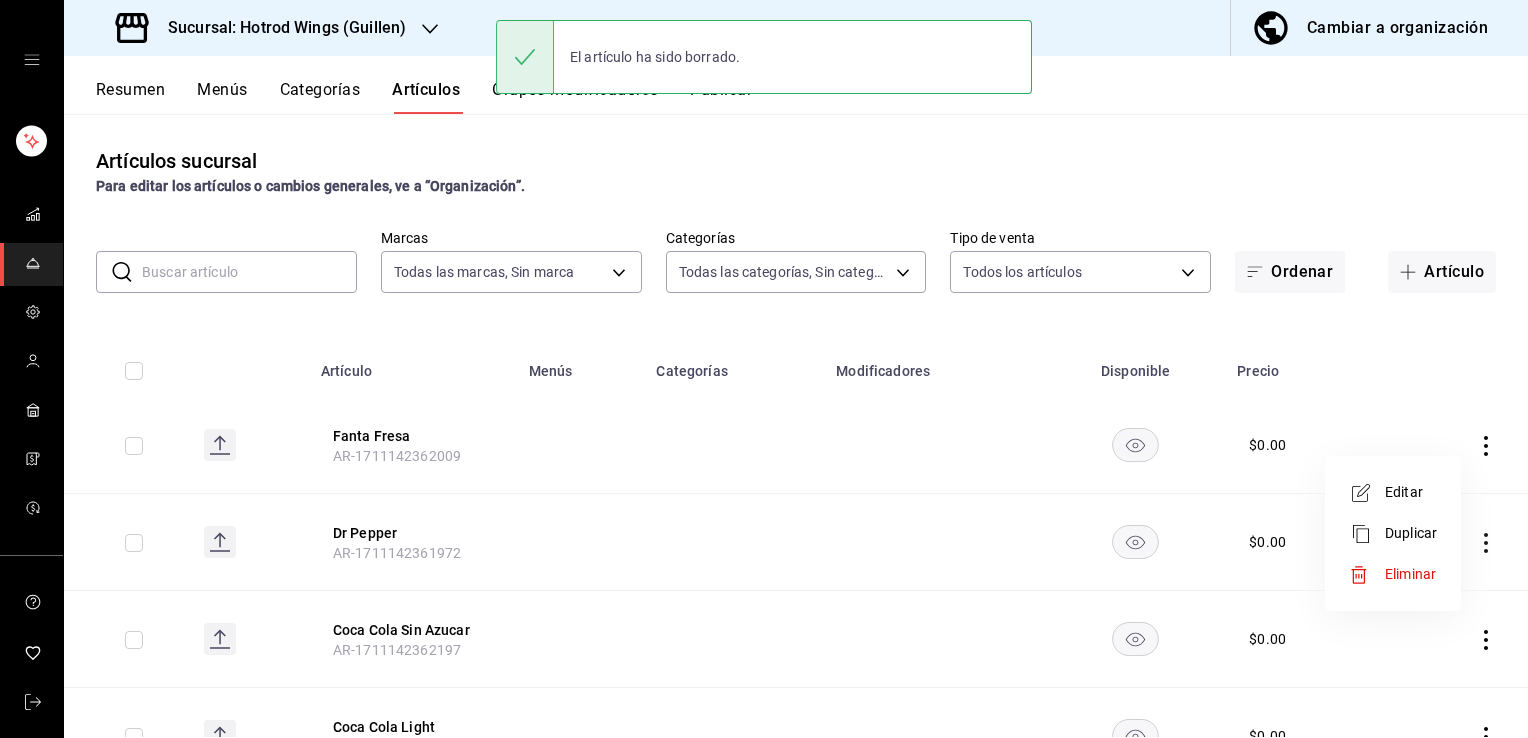click on "Eliminar" at bounding box center (1393, 574) 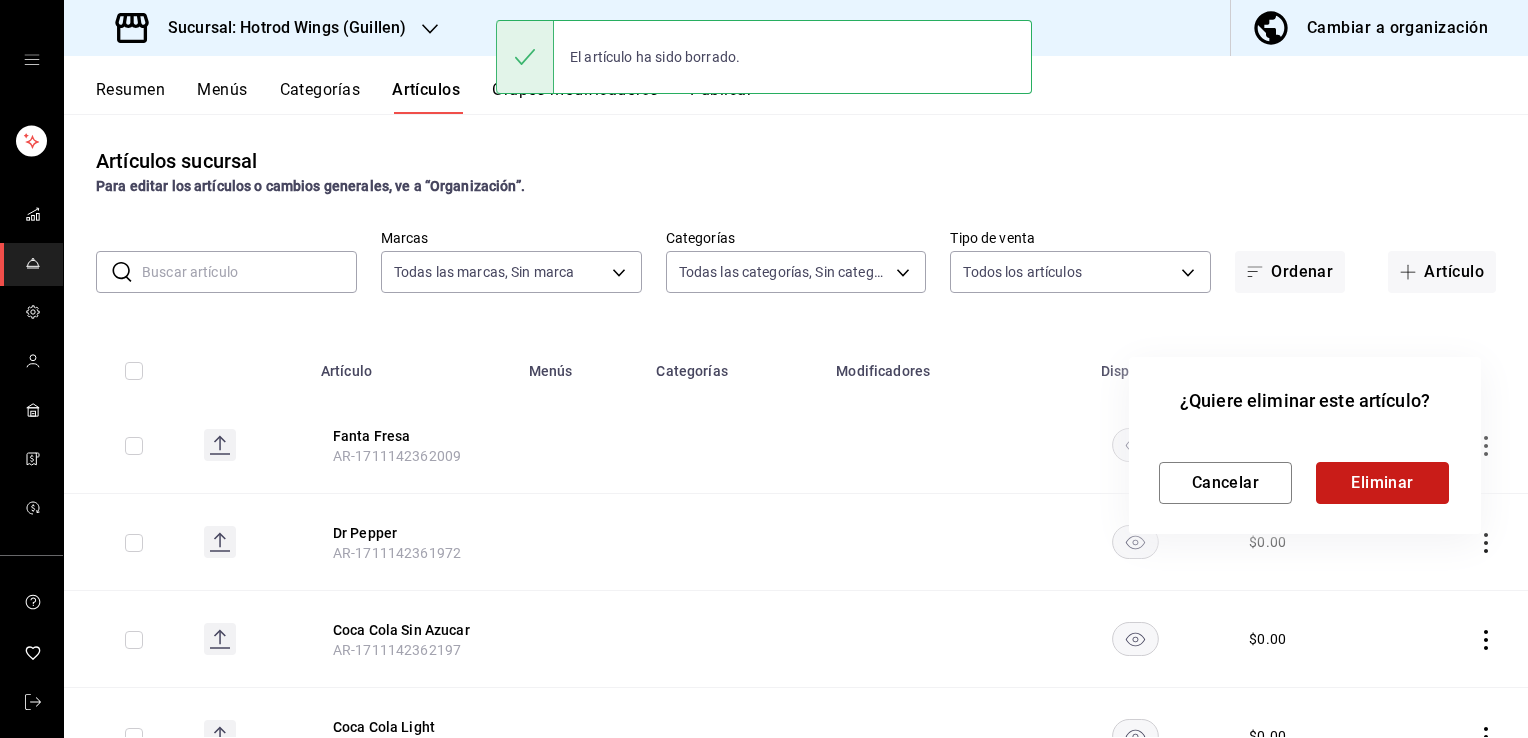 click on "Eliminar" at bounding box center (1382, 483) 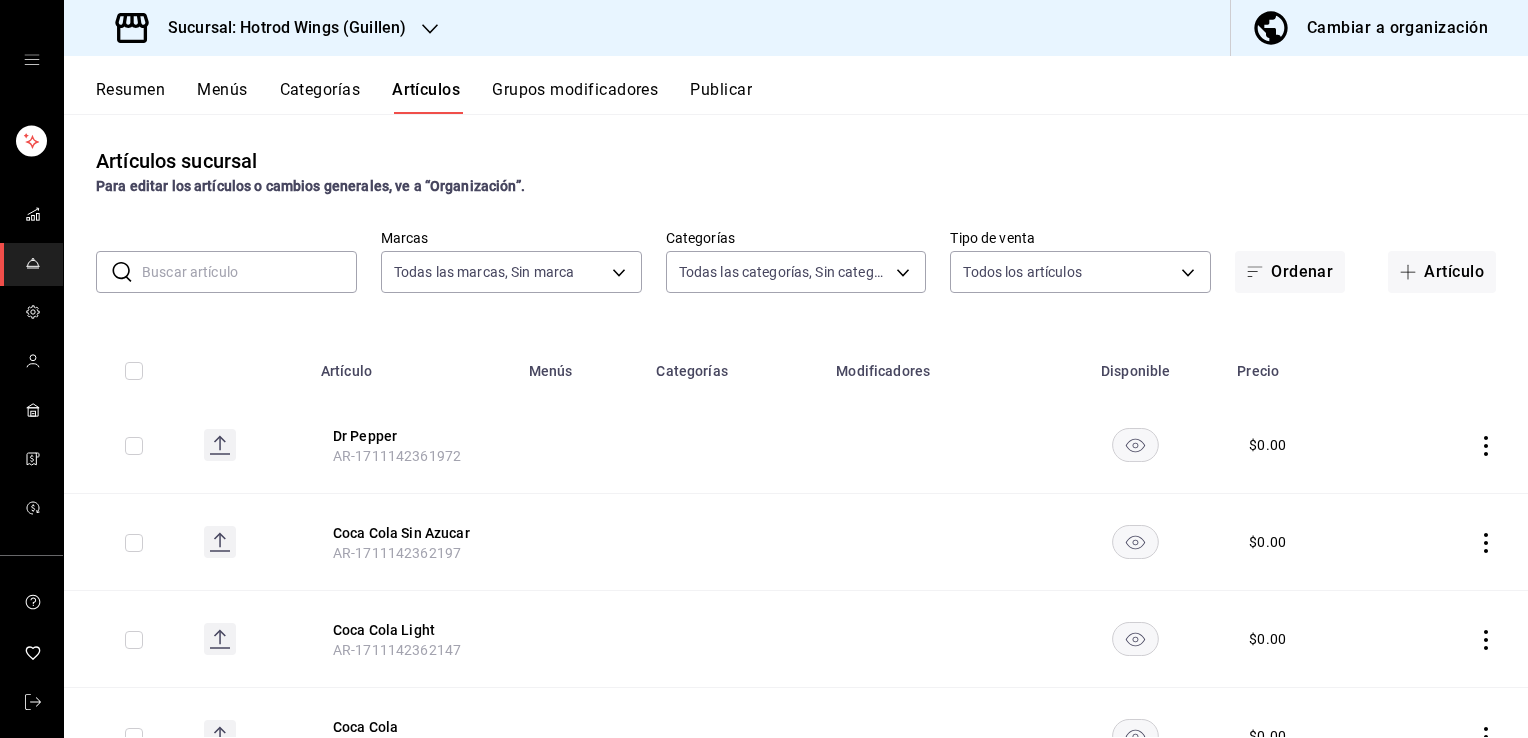 click 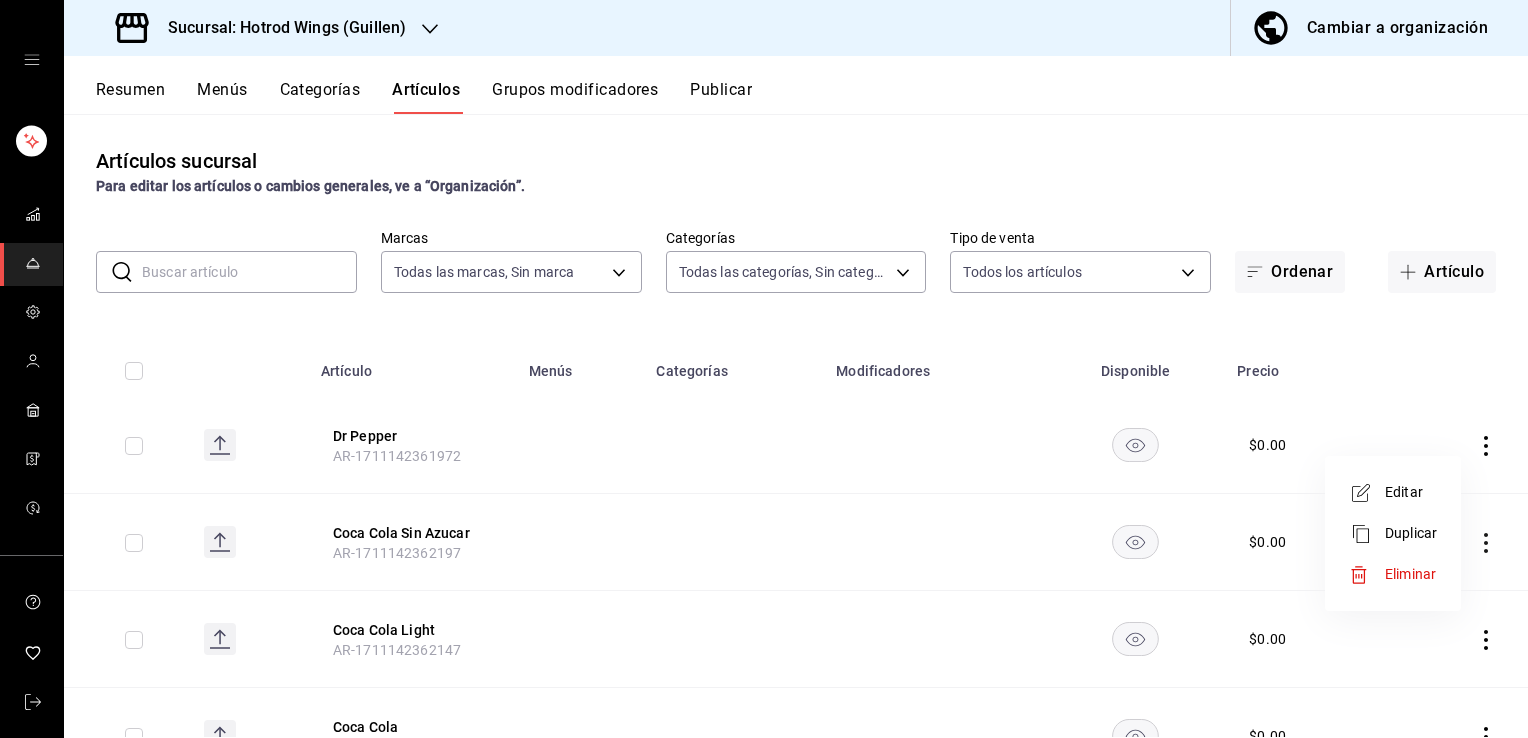 click on "Eliminar" at bounding box center (1410, 574) 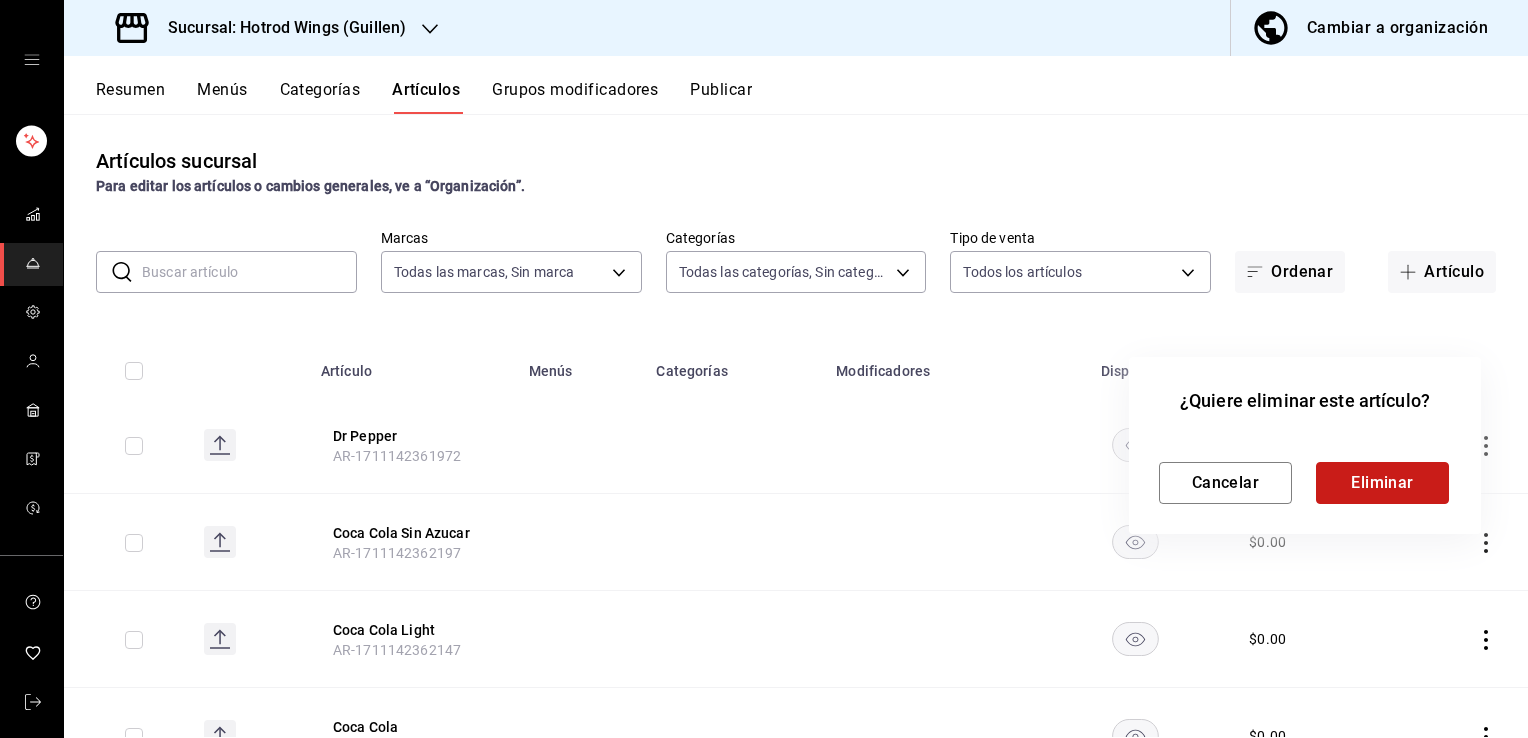 click on "Eliminar" at bounding box center [1382, 483] 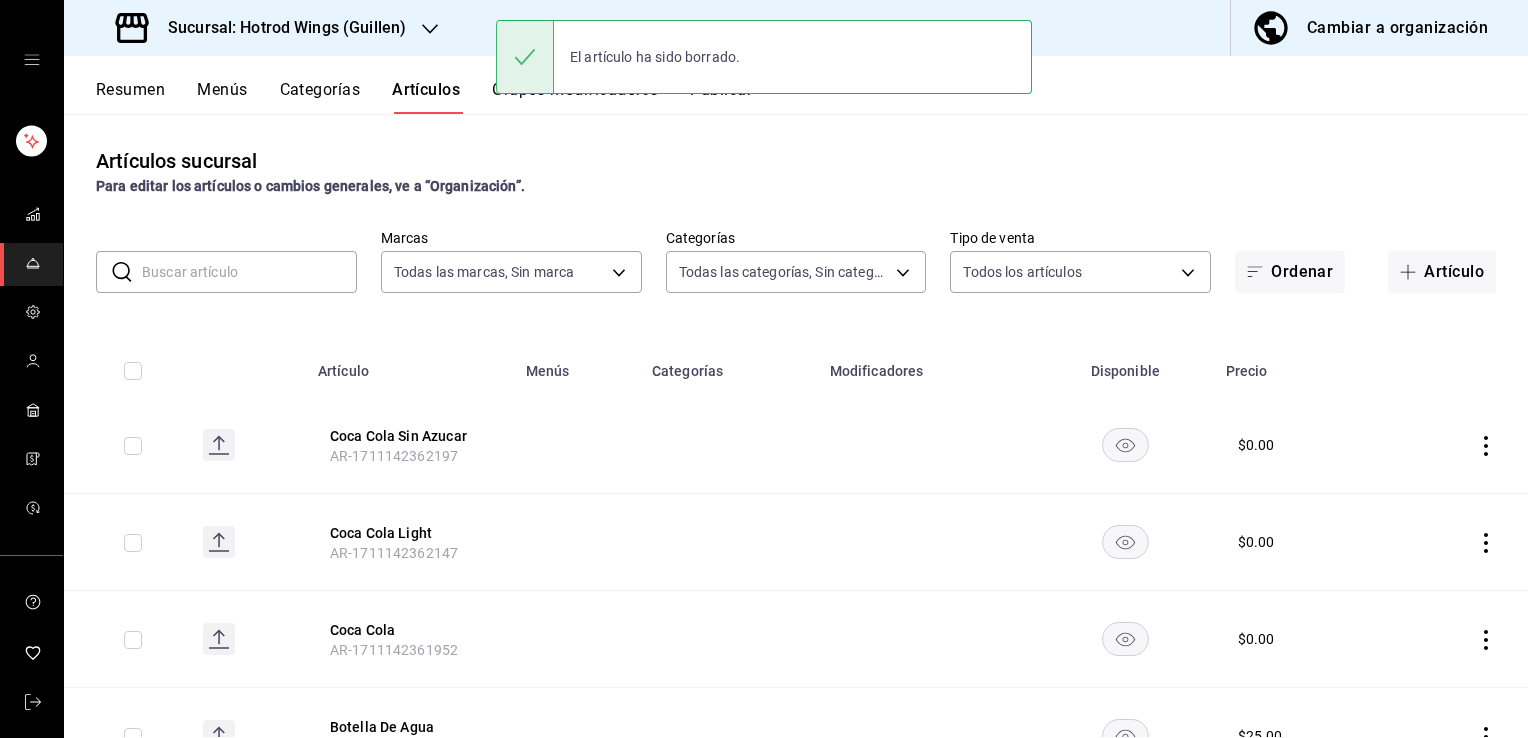click 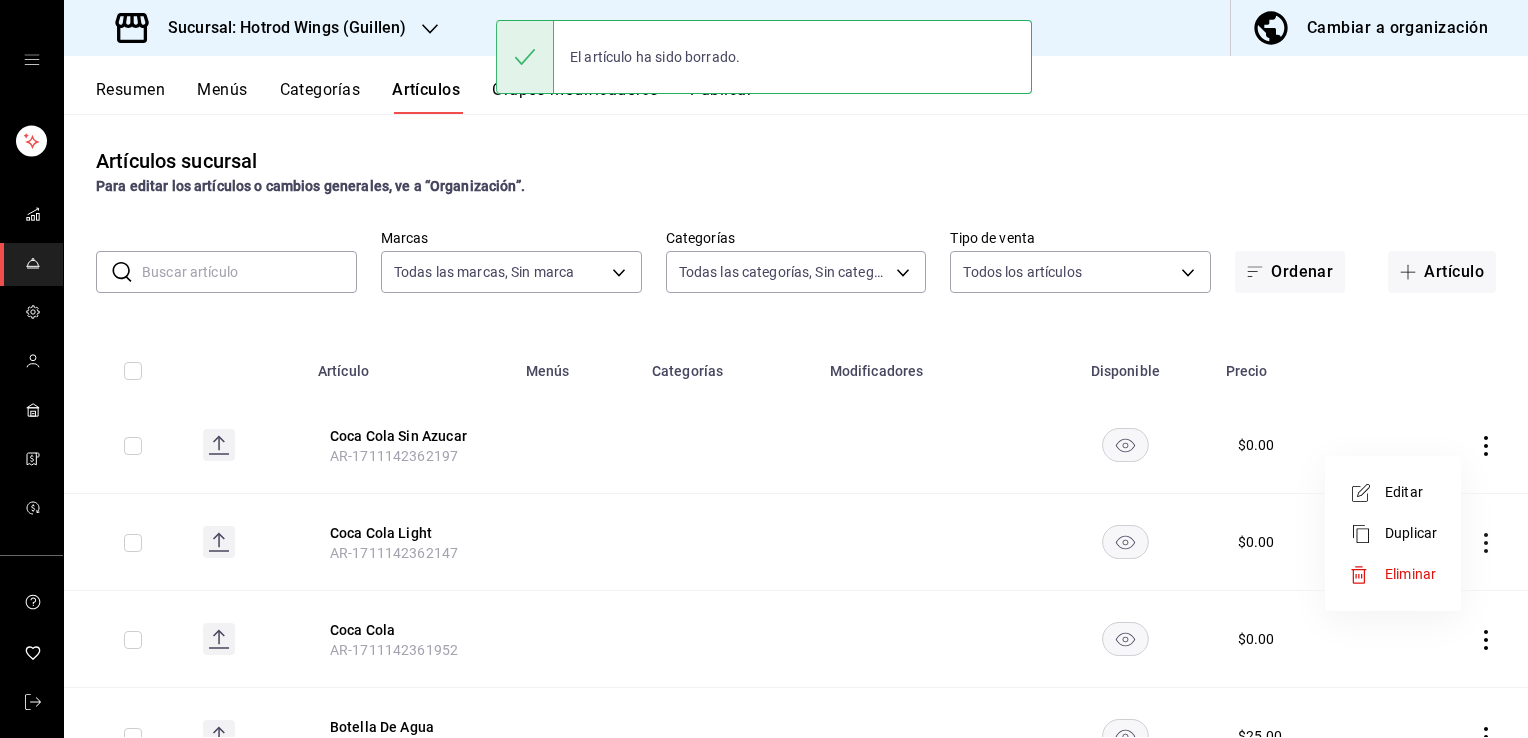 click on "Eliminar" at bounding box center [1393, 574] 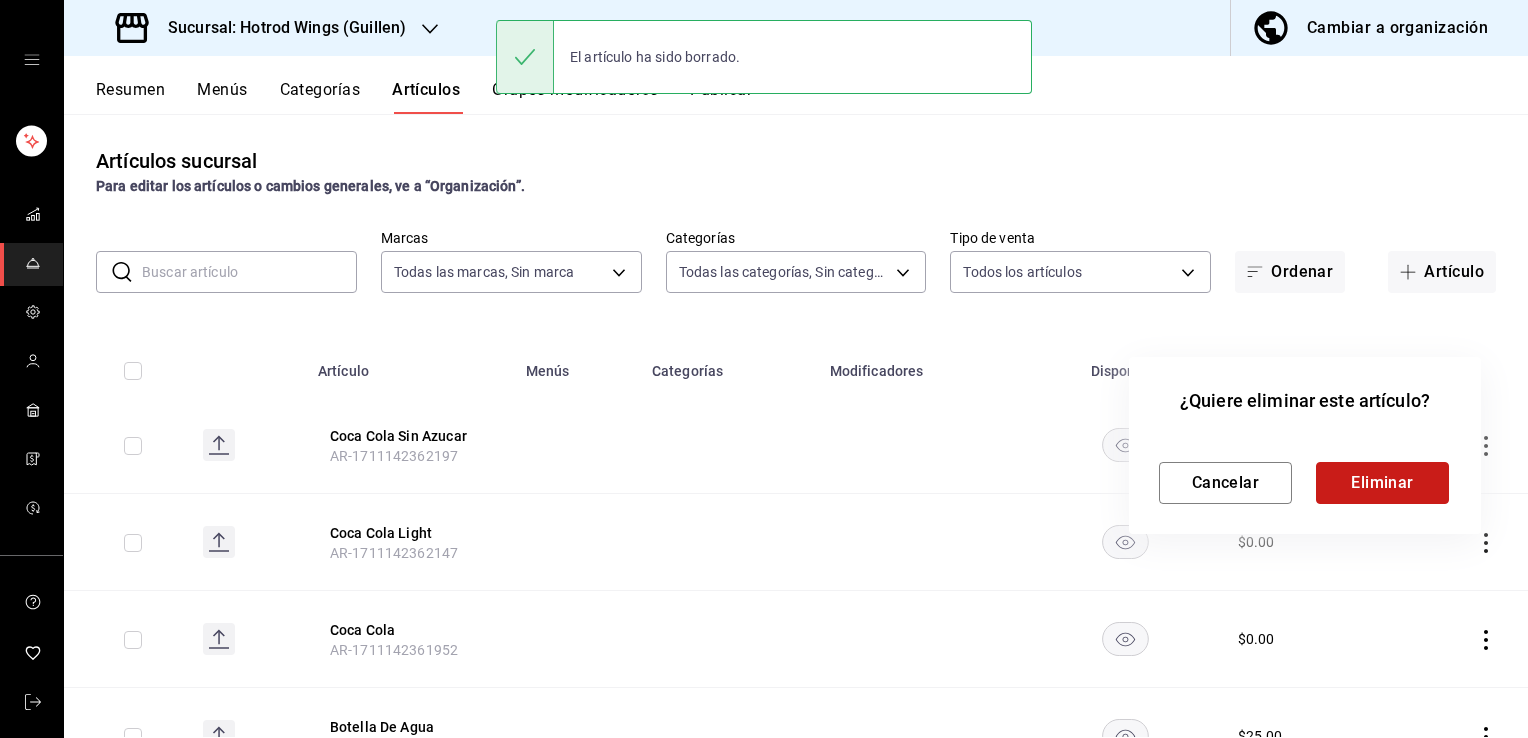 click on "Eliminar" at bounding box center (1382, 483) 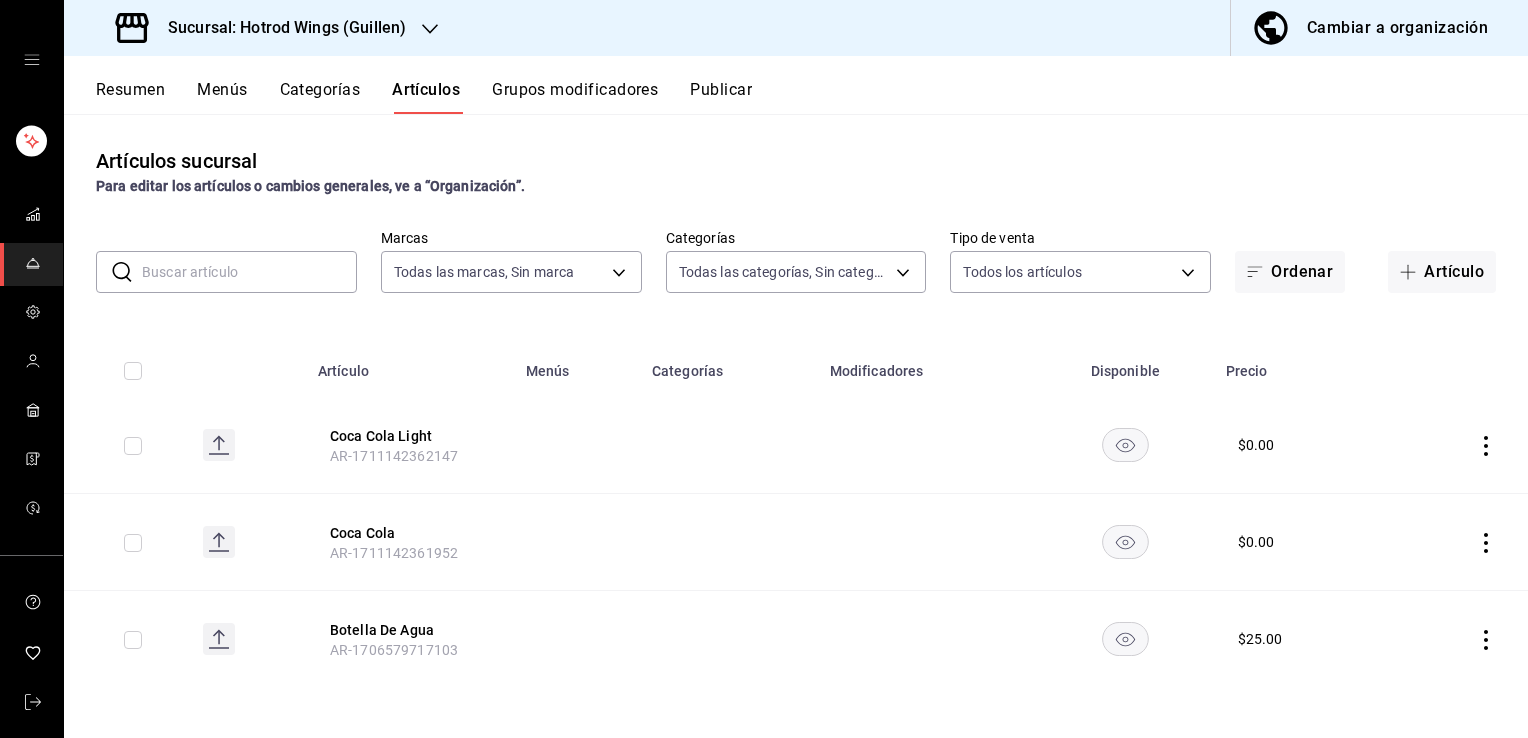 click 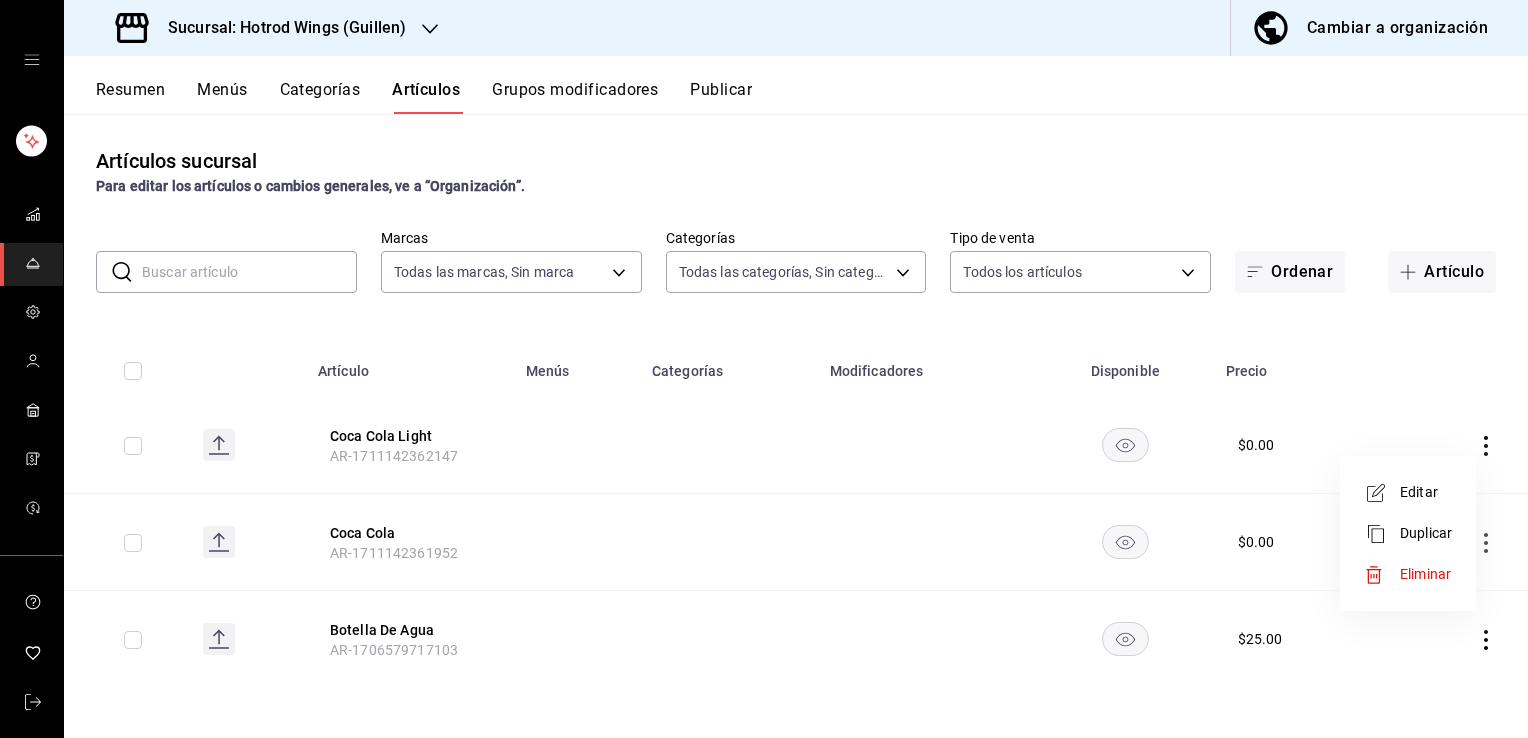 click on "Eliminar" at bounding box center [1408, 574] 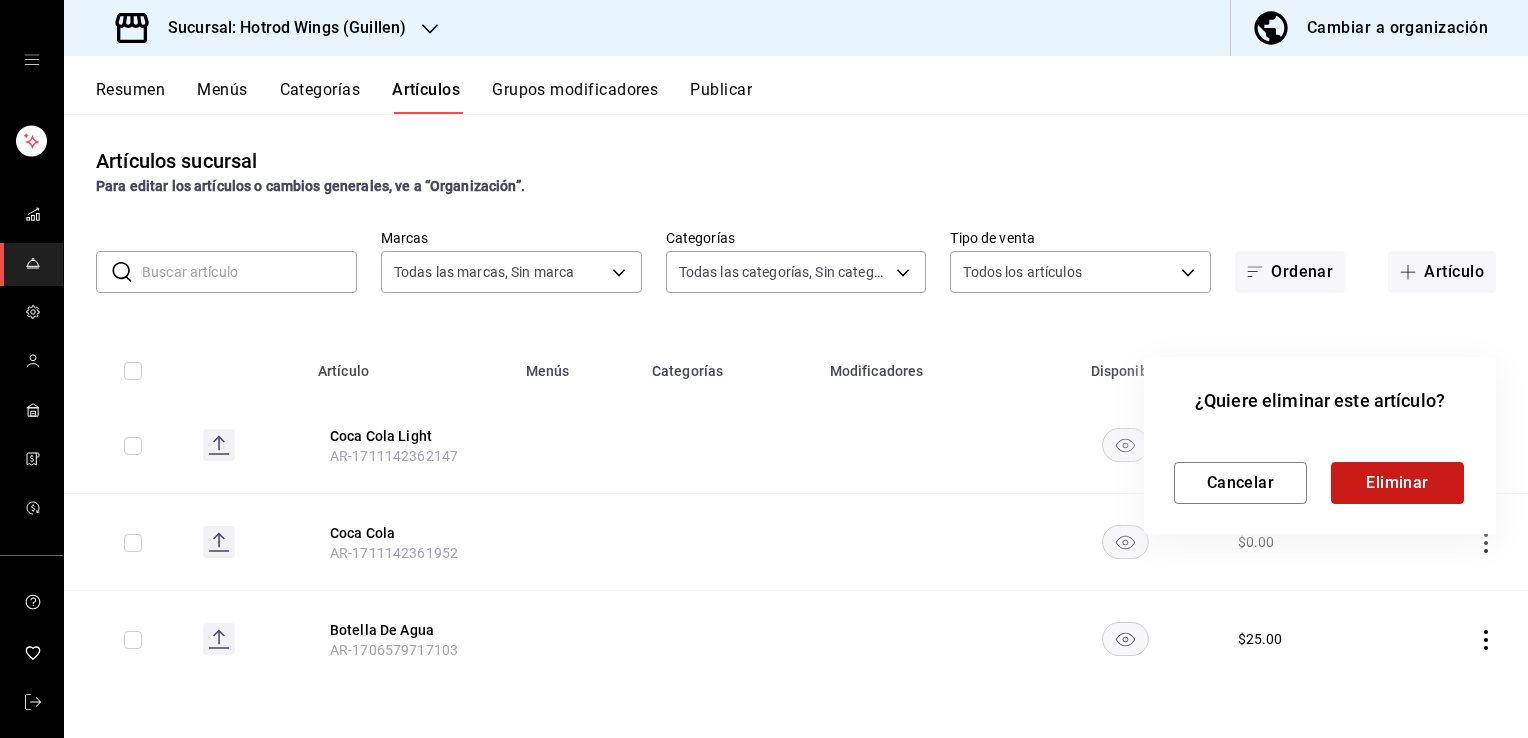 click on "Eliminar" at bounding box center (1397, 483) 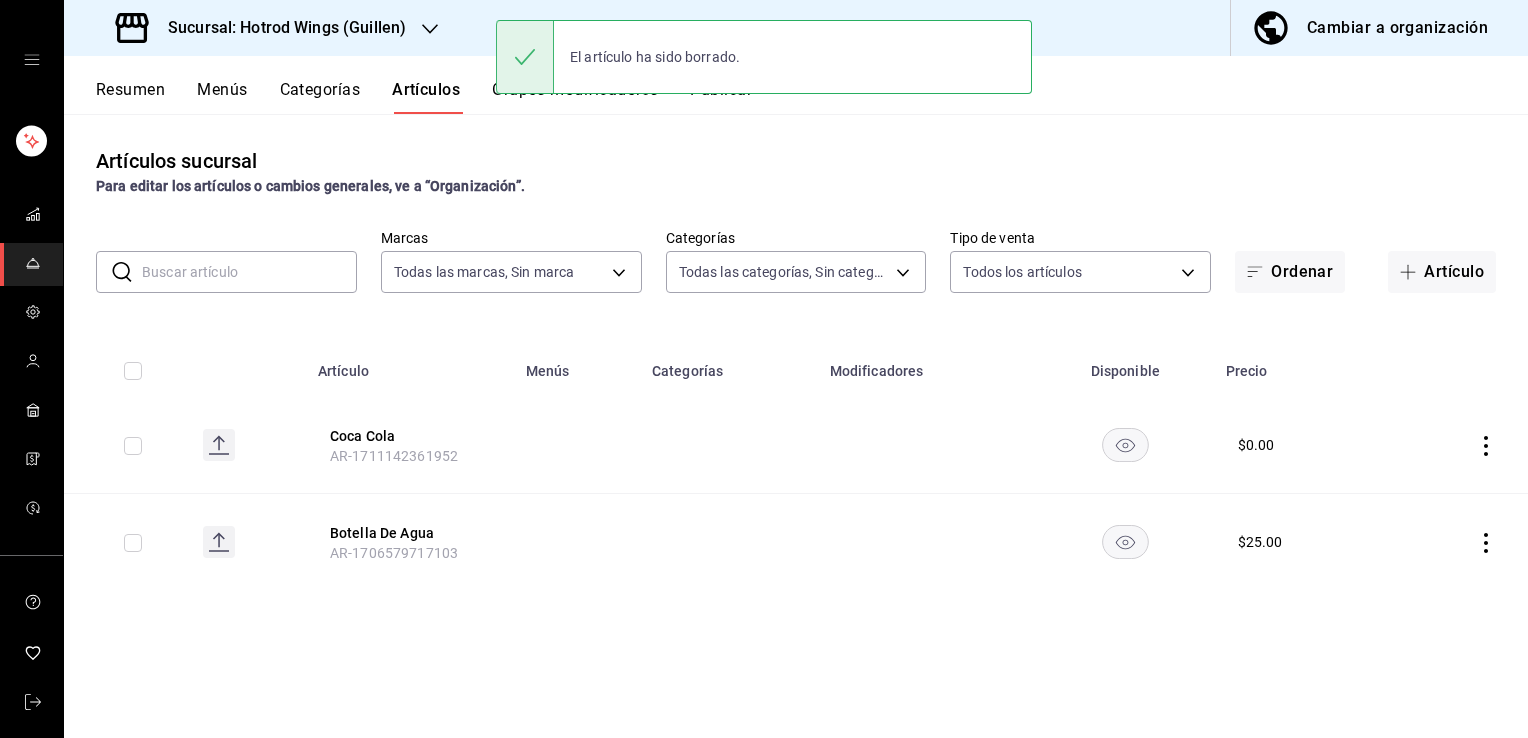 click 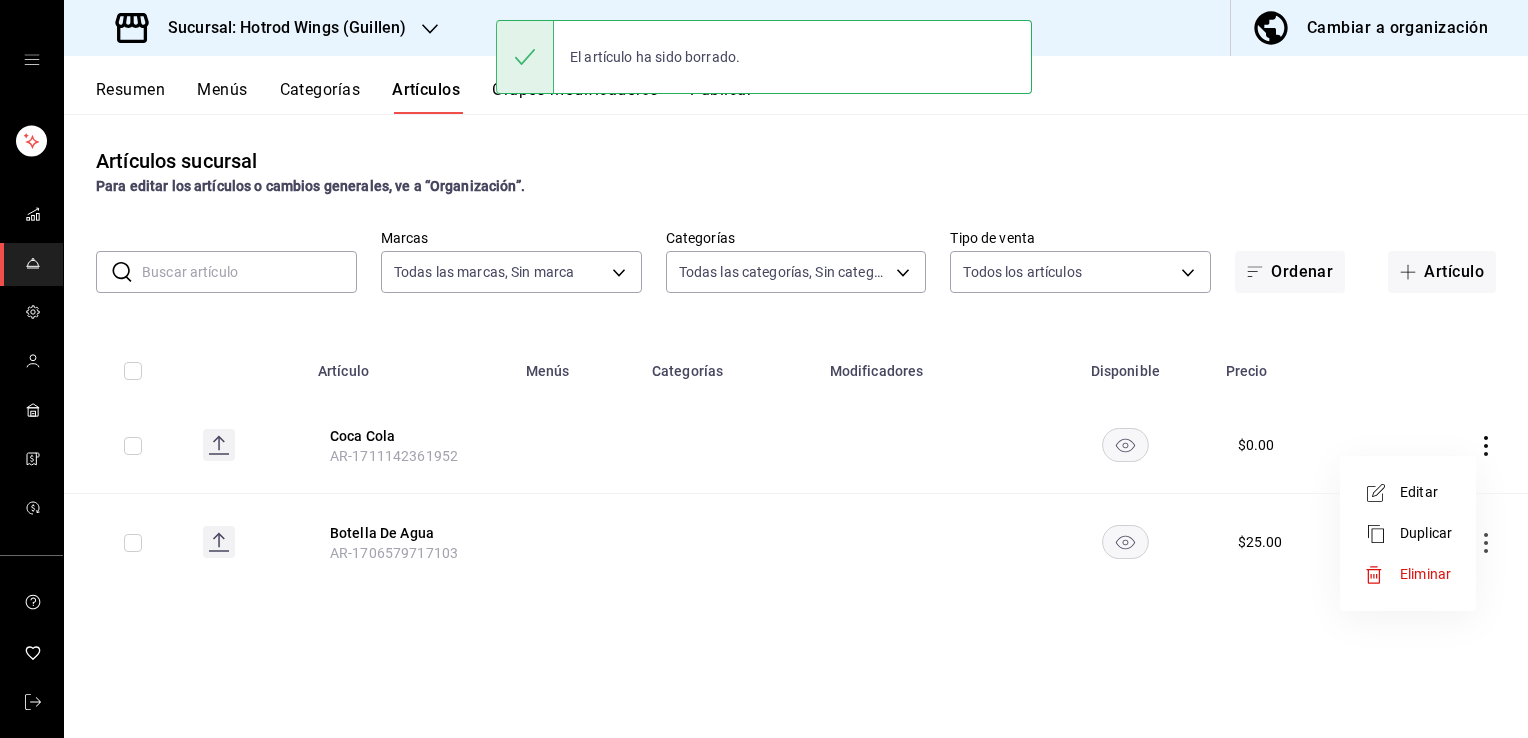 click on "Eliminar" at bounding box center [1425, 574] 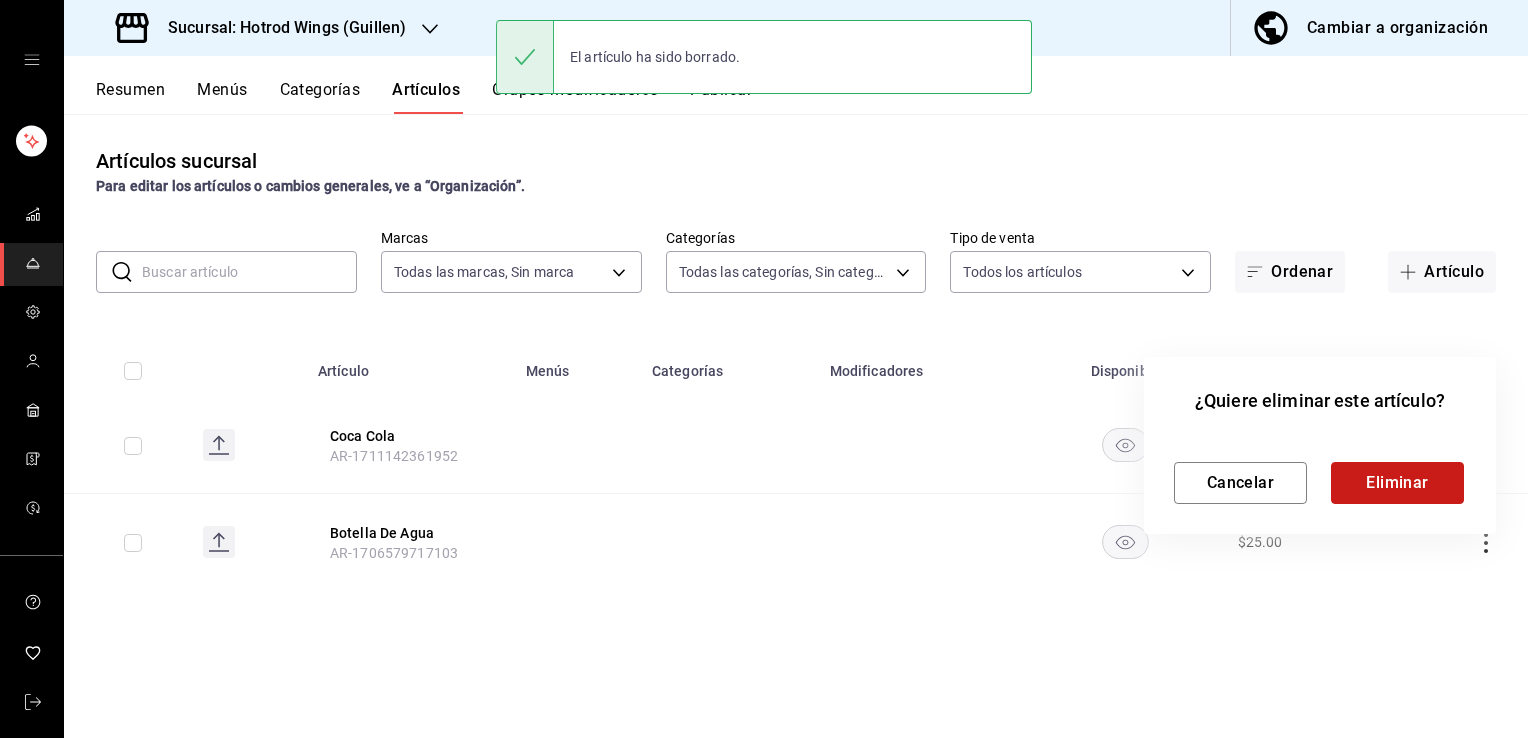 click on "Eliminar" at bounding box center (1397, 483) 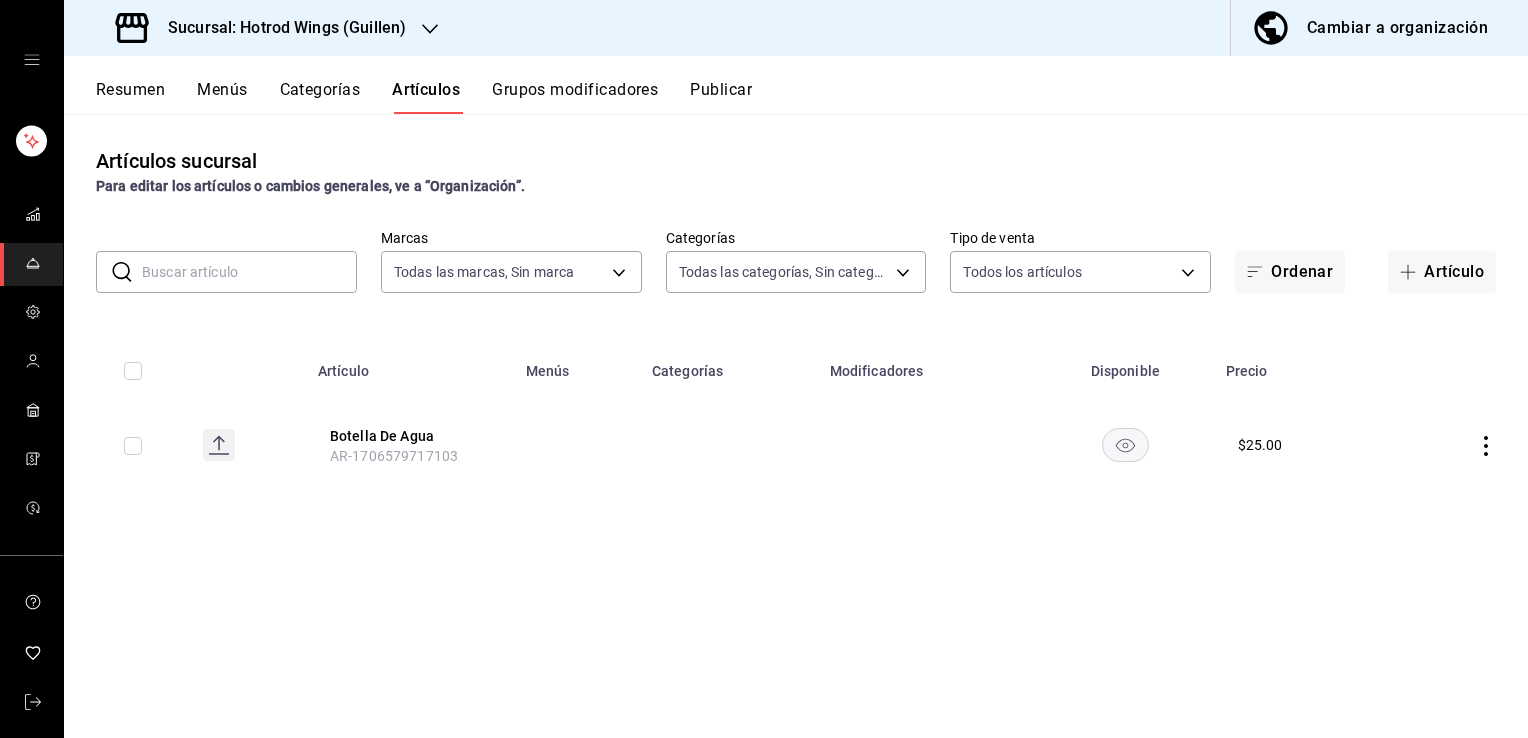 click 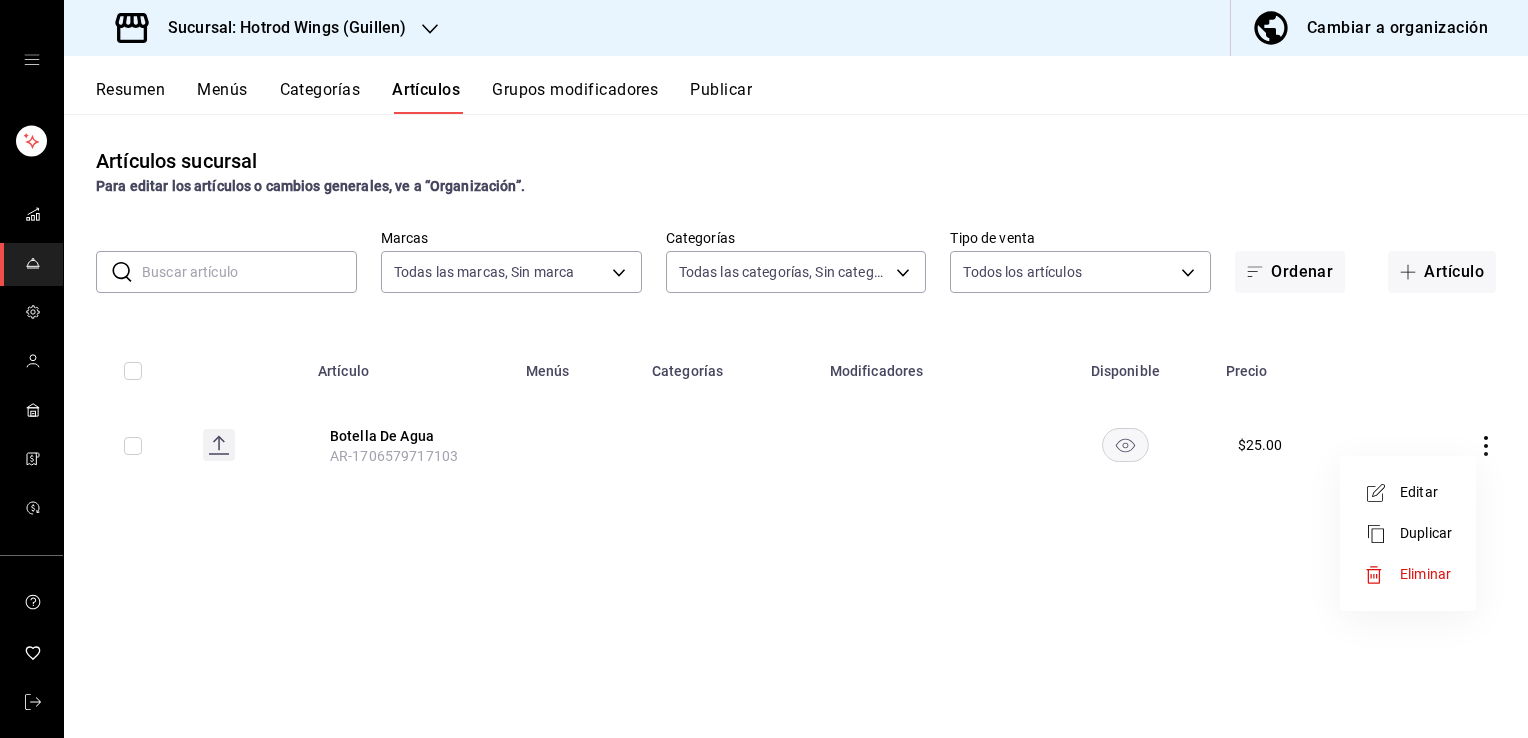 click on "Eliminar" at bounding box center [1426, 574] 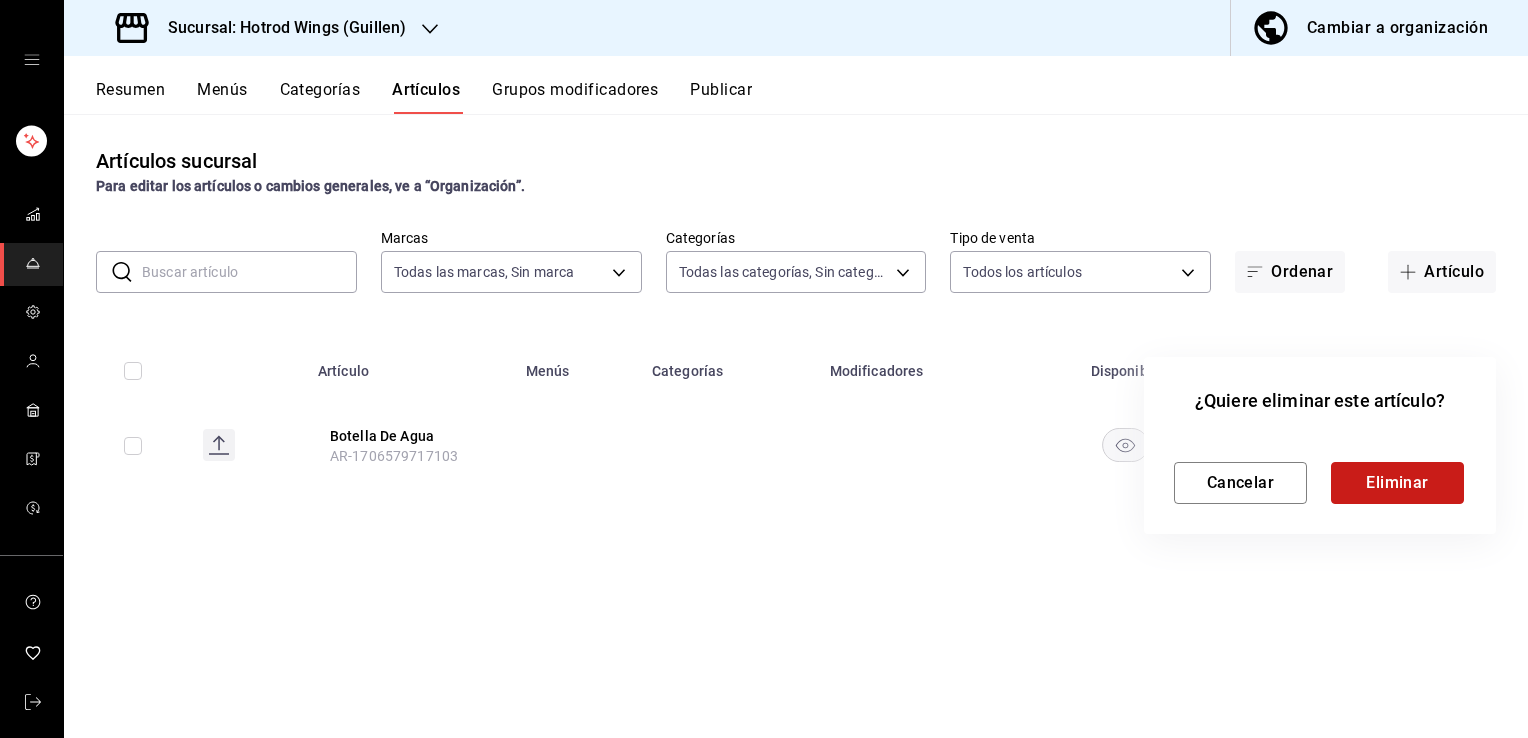 click on "Eliminar" at bounding box center (1397, 483) 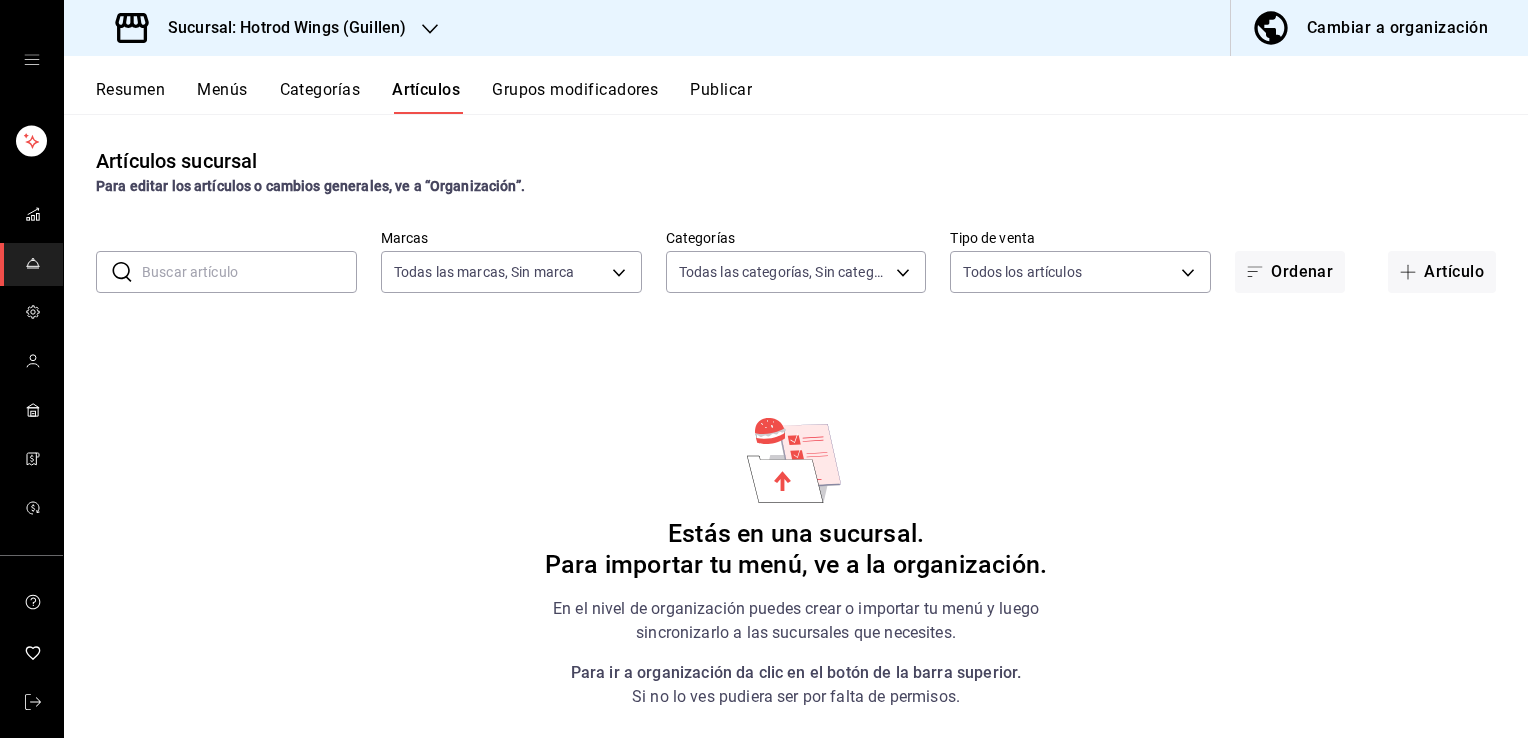 click on "Cambiar a organización" at bounding box center (1397, 28) 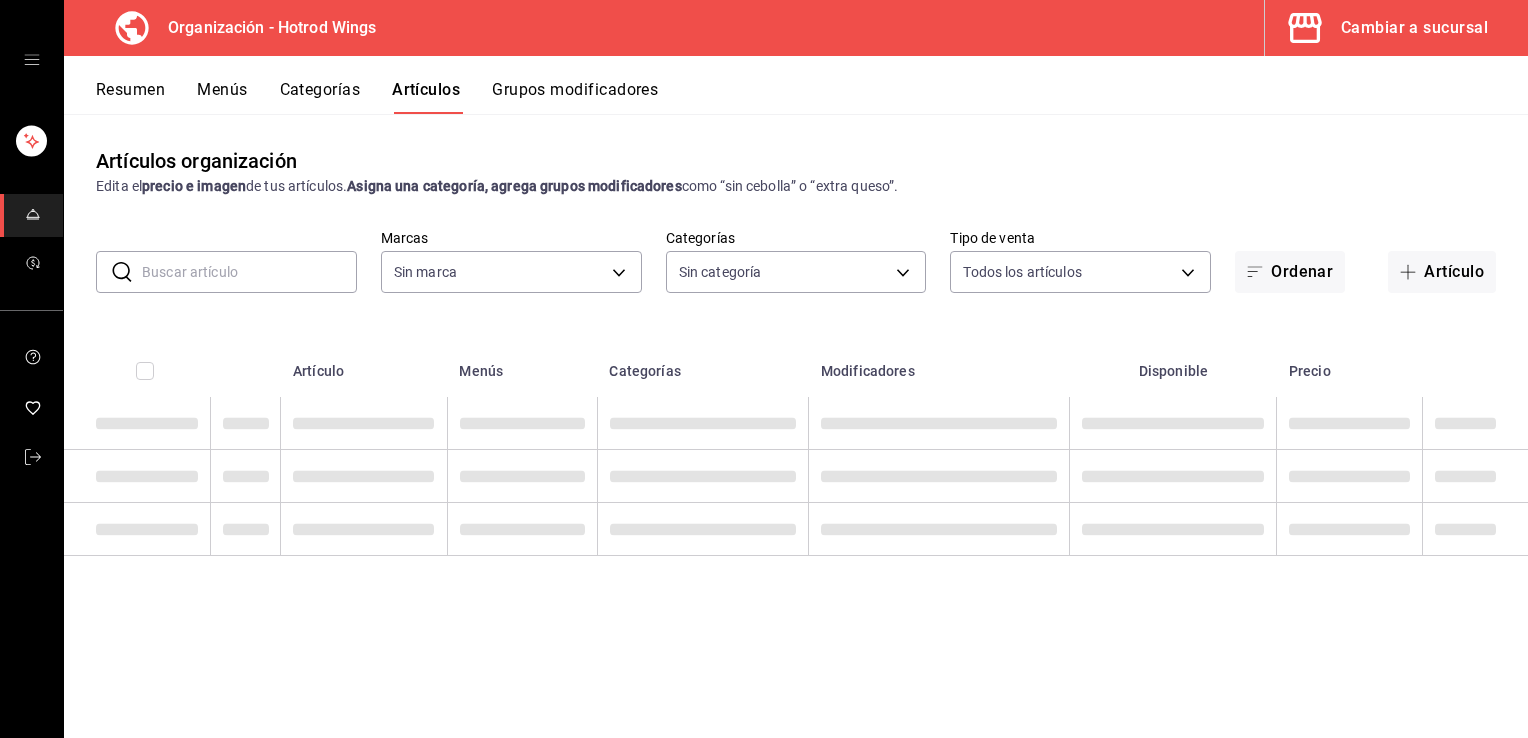 type on "15465c50-846d-4f50-ada5-c89162e78ec4" 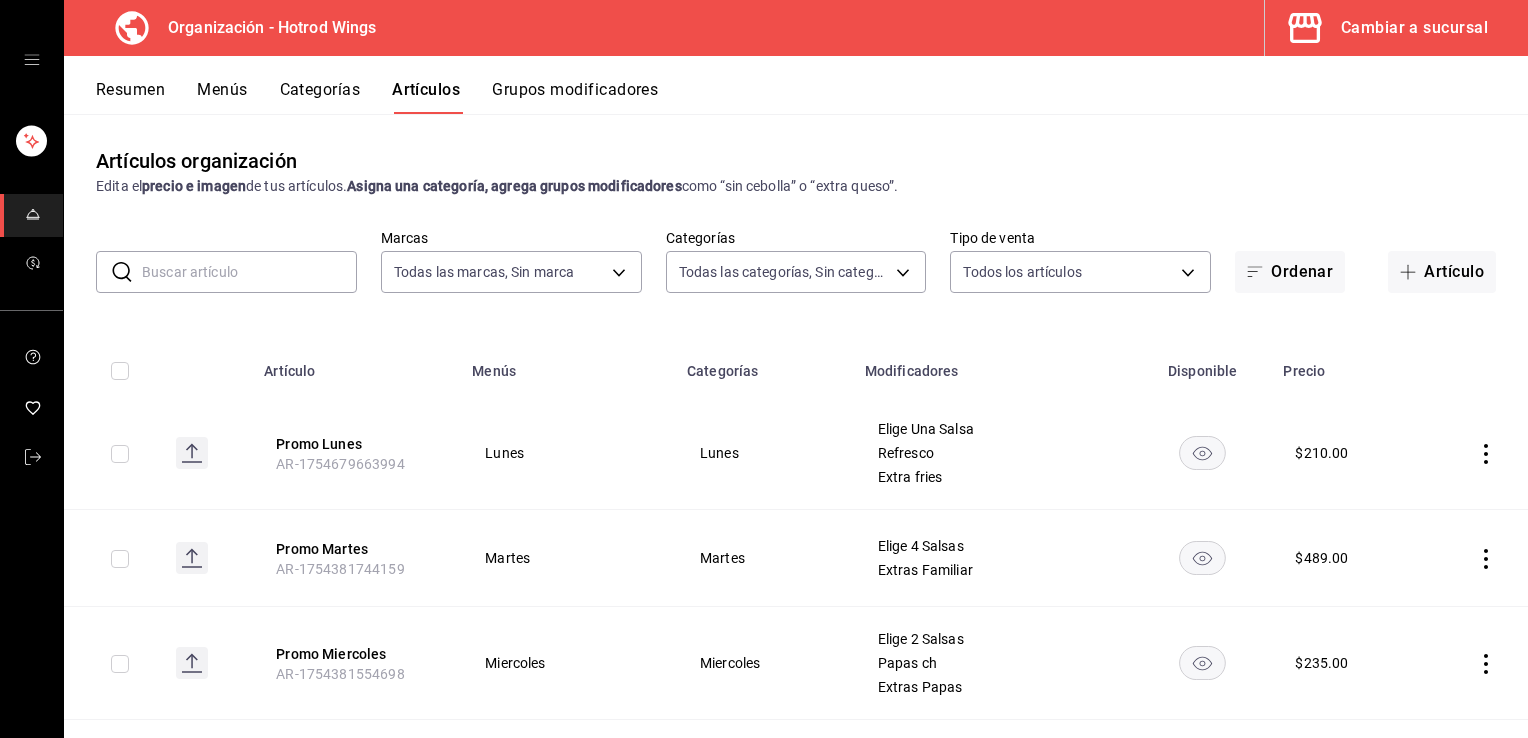 type on "[UUID_LIST]" 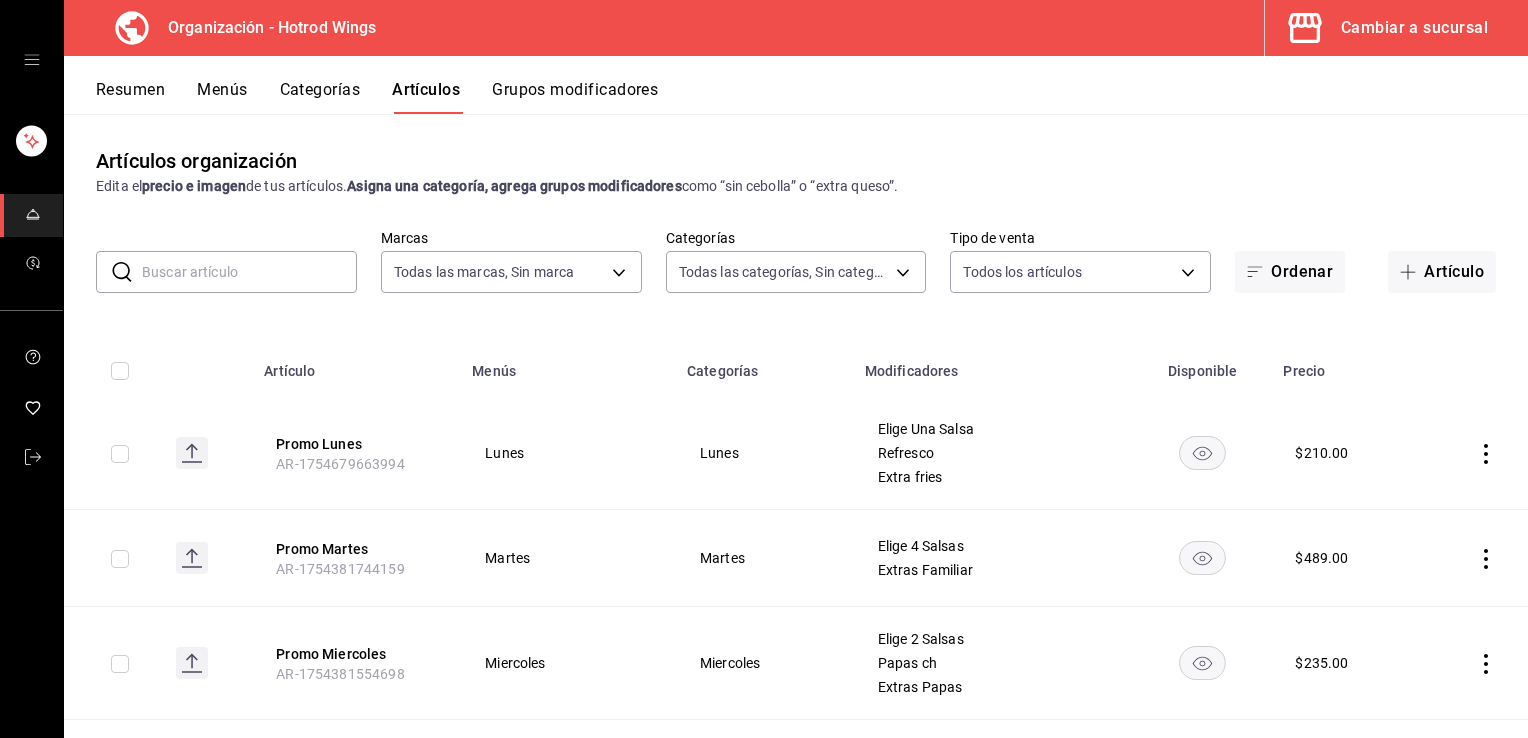 click on "Menús" at bounding box center [222, 97] 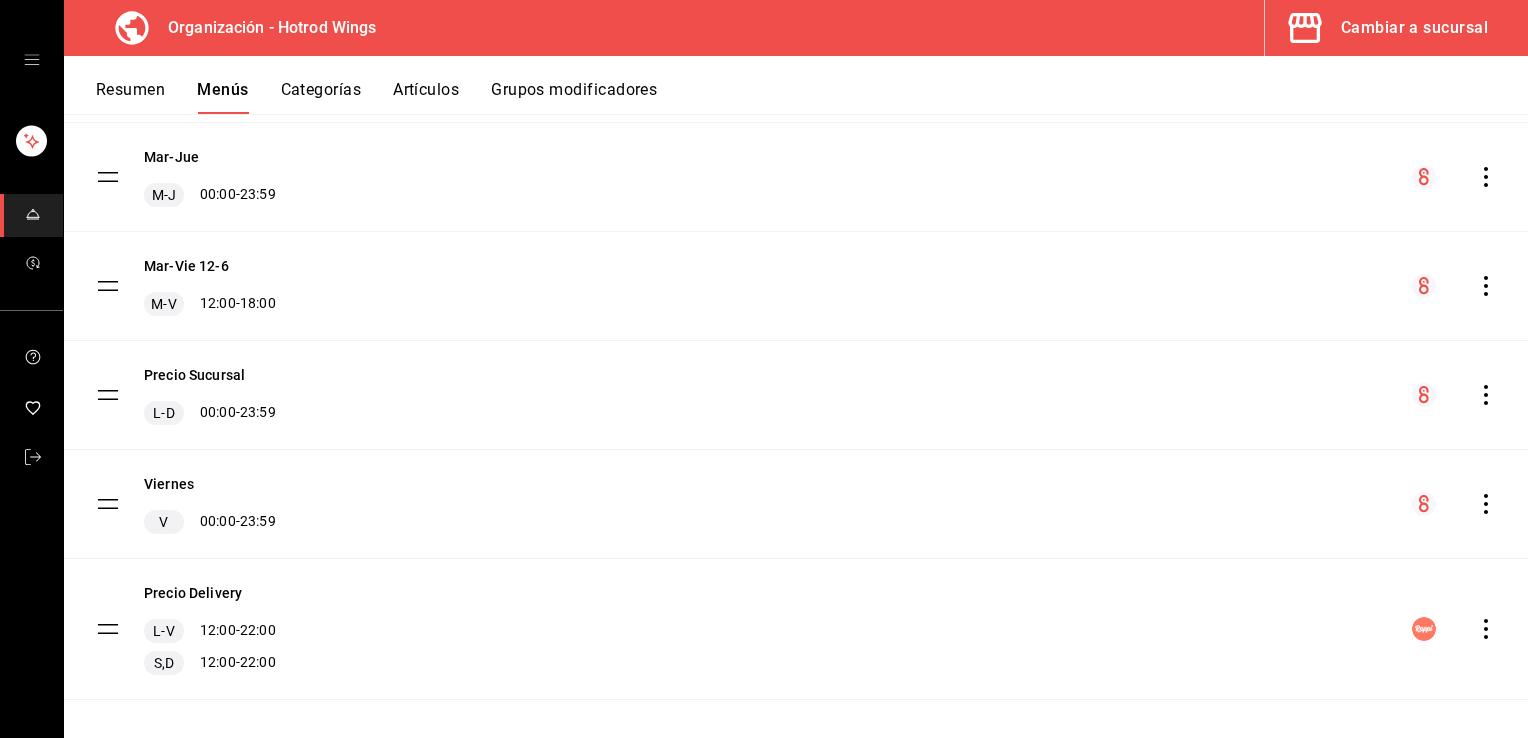 scroll, scrollTop: 600, scrollLeft: 0, axis: vertical 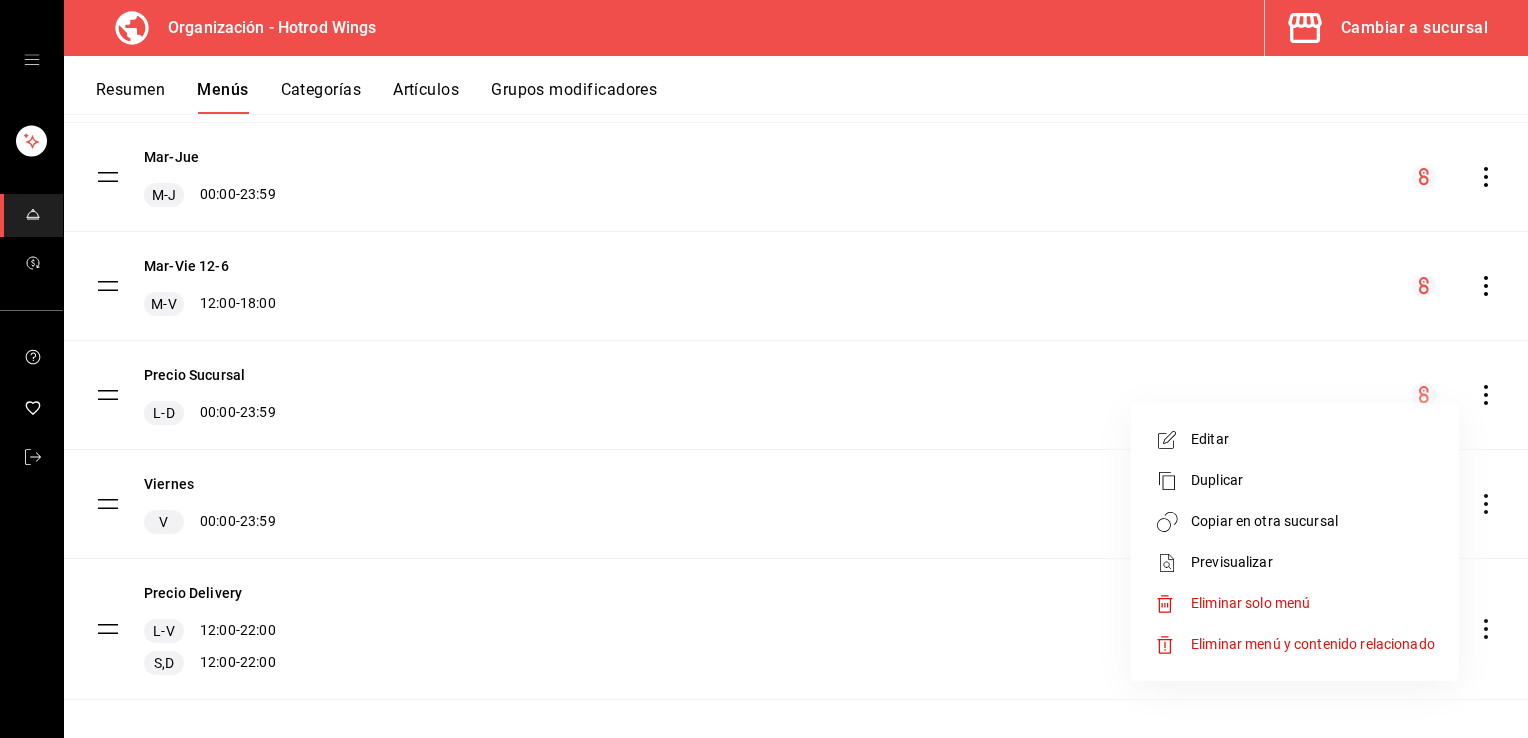 click on "Copiar en otra sucursal" at bounding box center (1313, 521) 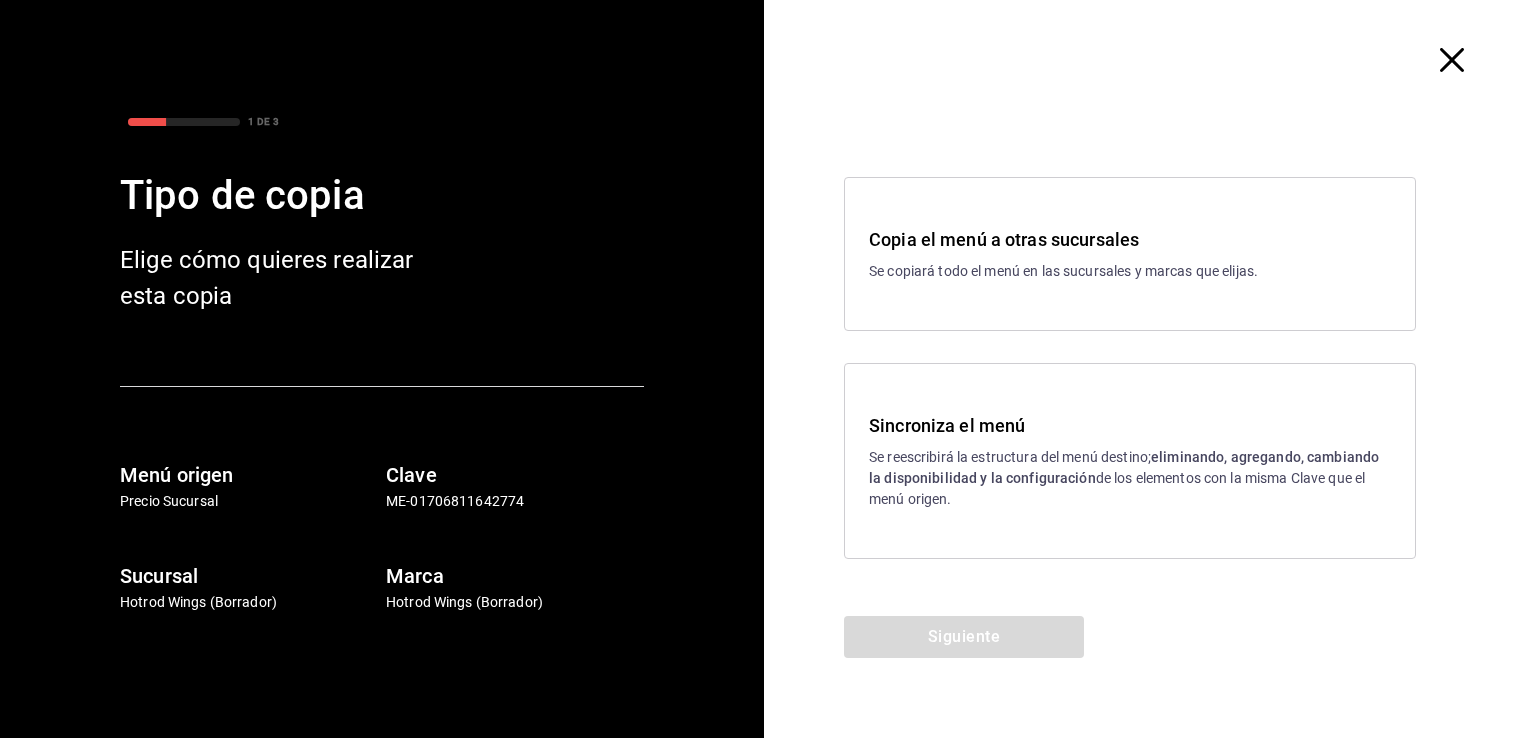 click on "Se copiará todo el menú en las sucursales y marcas que elijas." at bounding box center [1130, 271] 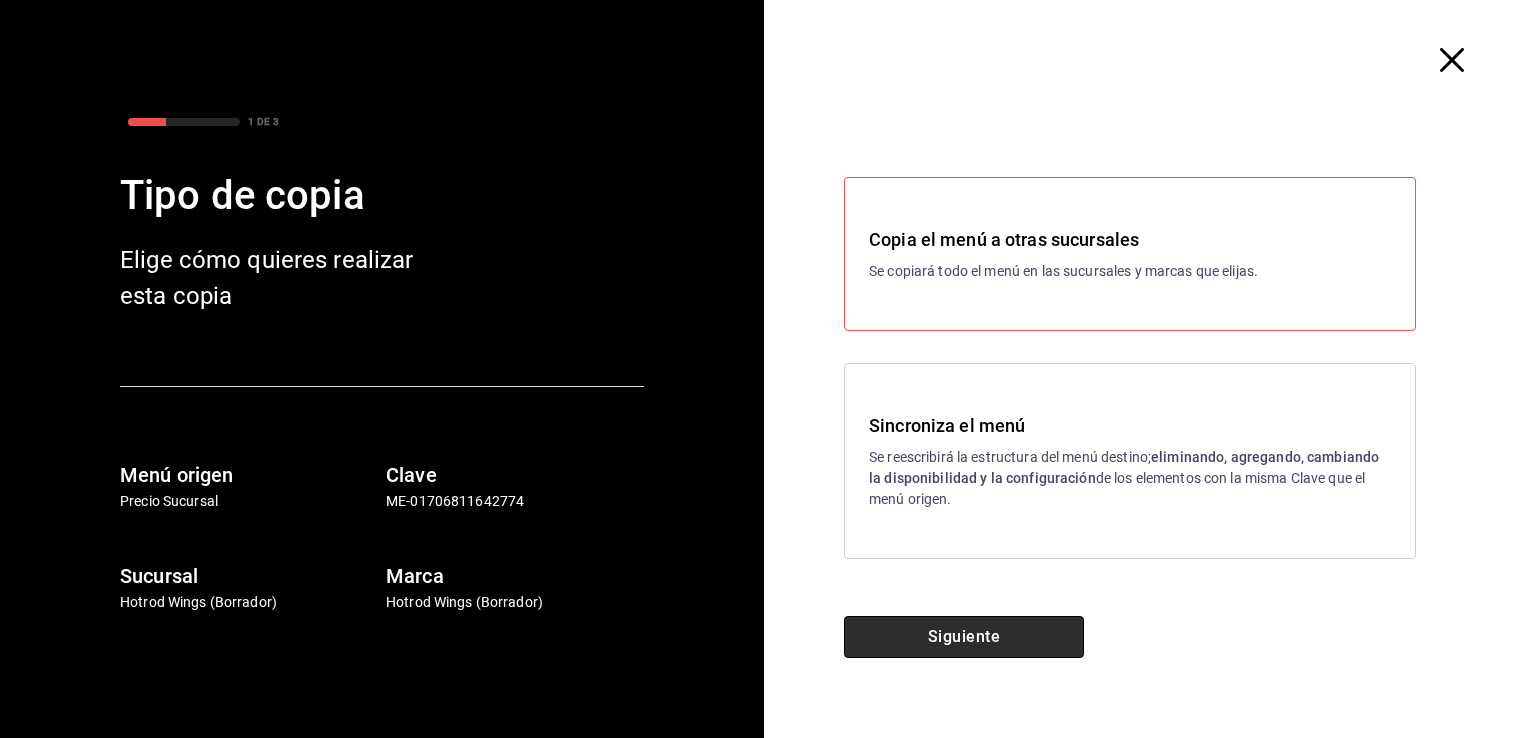 click on "Siguiente" at bounding box center (964, 637) 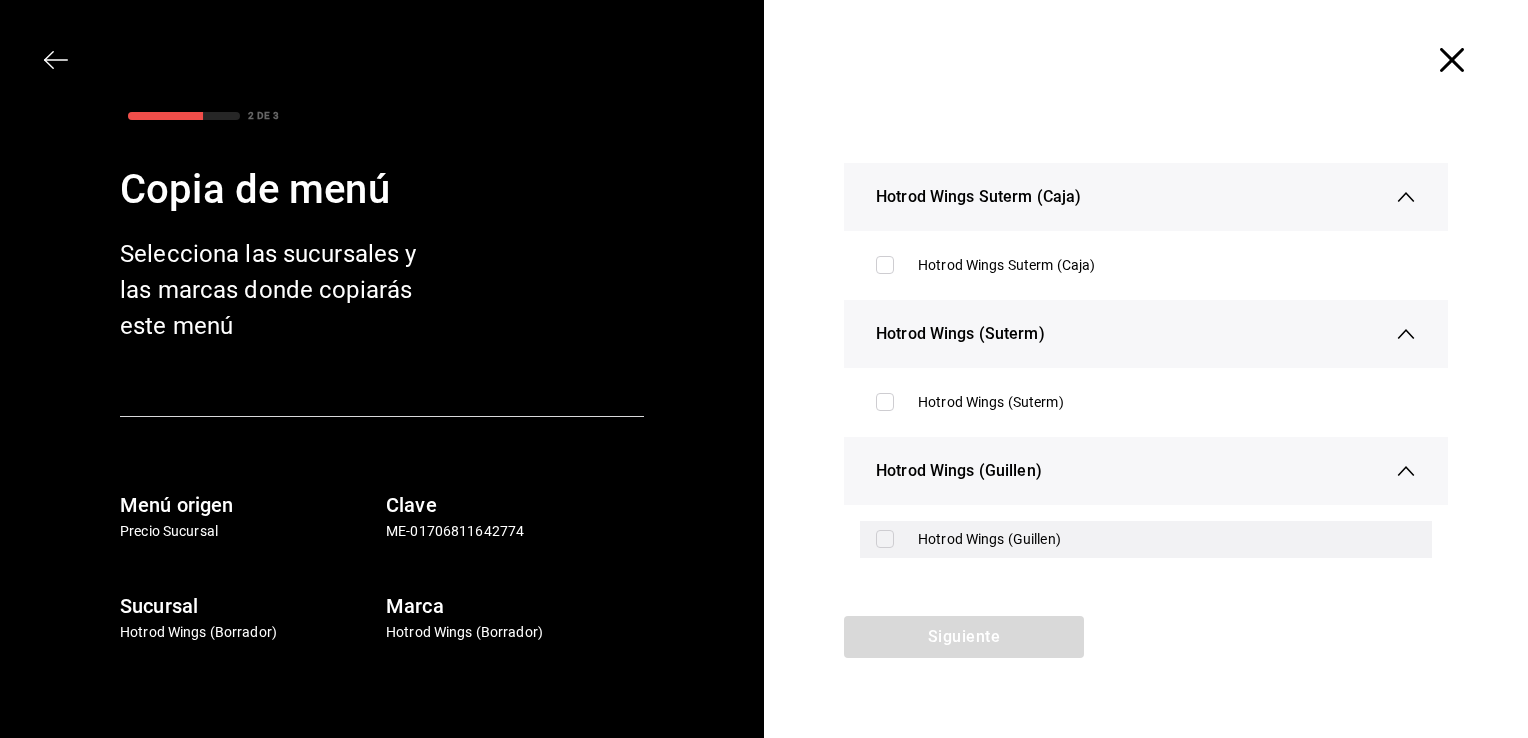 click on "Hotrod Wings (Guillen)" at bounding box center (1167, 539) 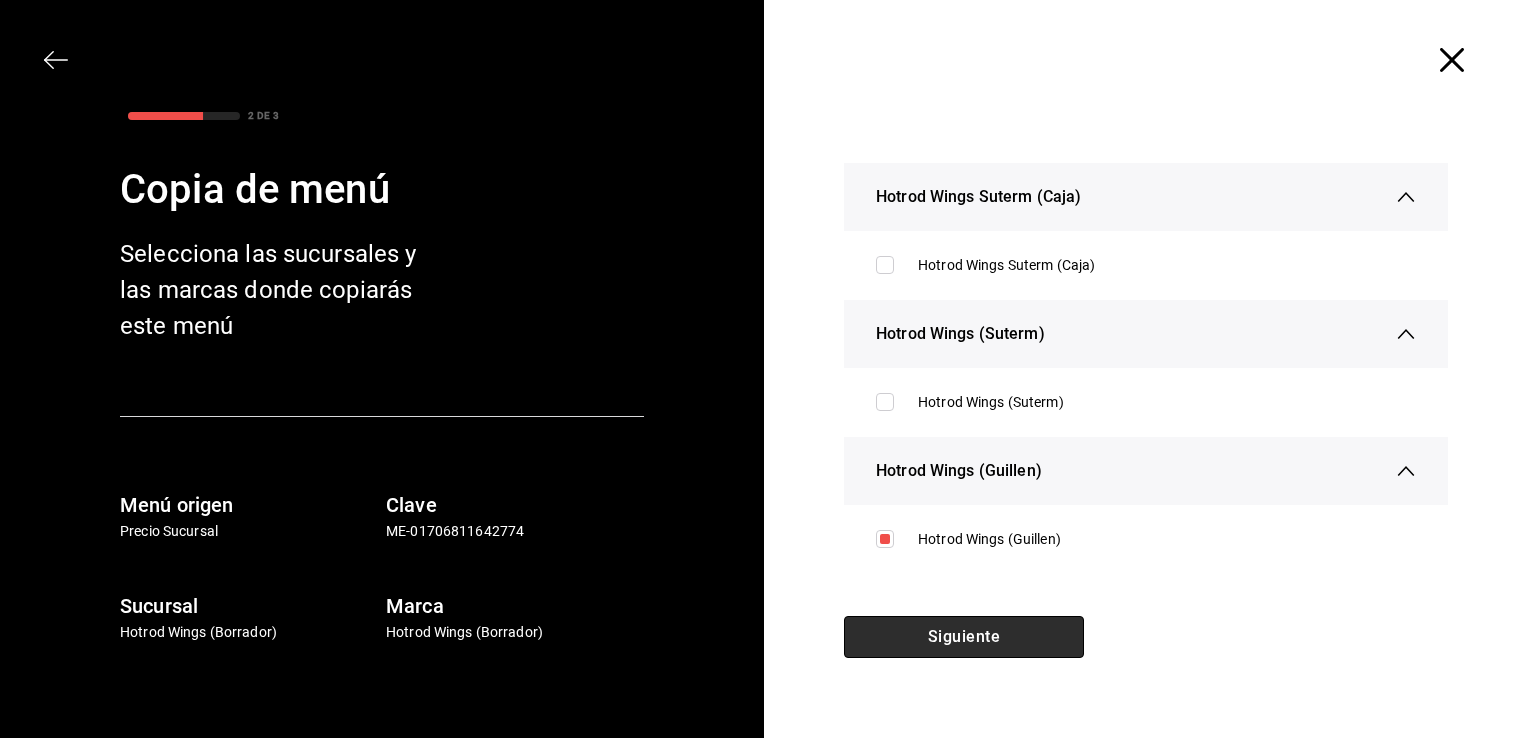 click on "Siguiente" at bounding box center [964, 637] 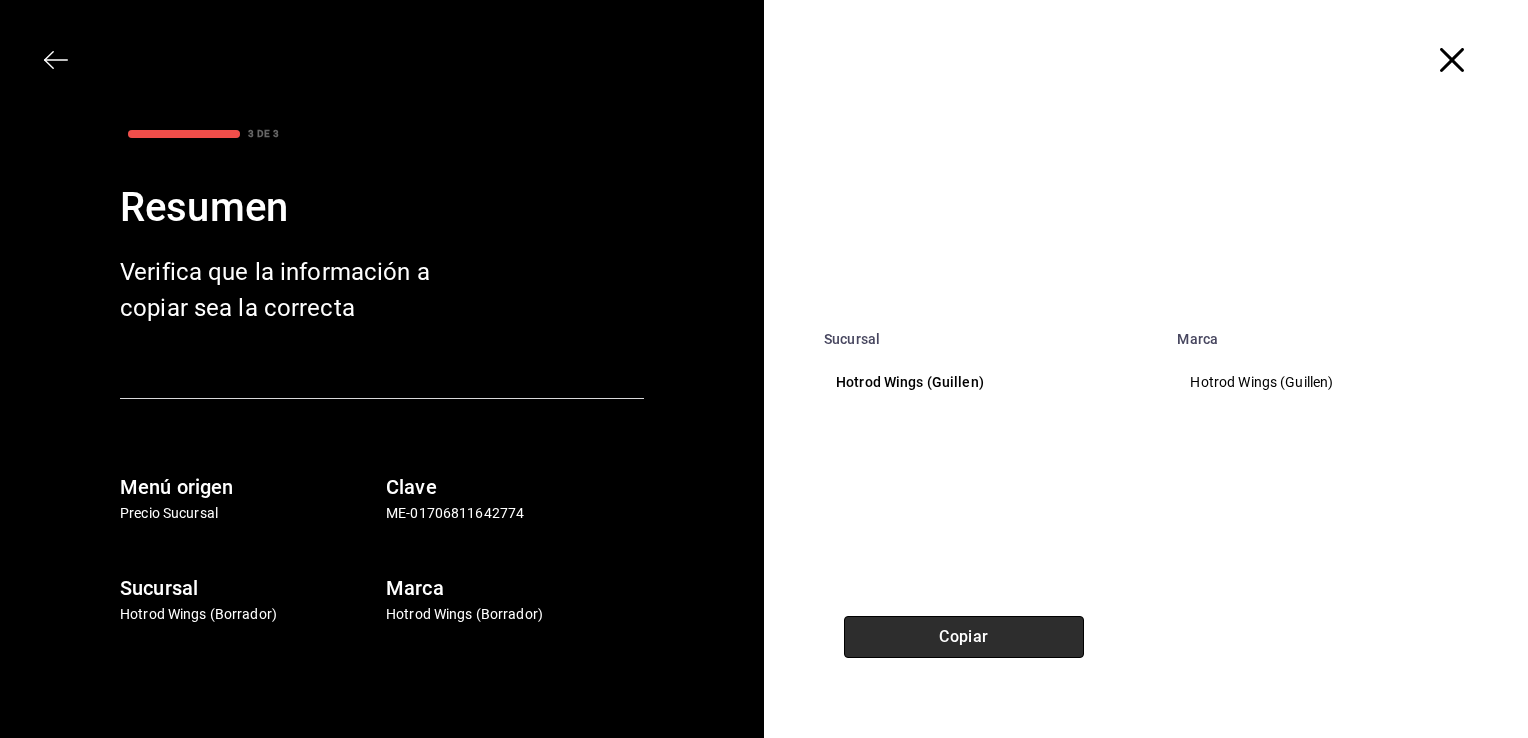 click on "Copiar" at bounding box center (964, 637) 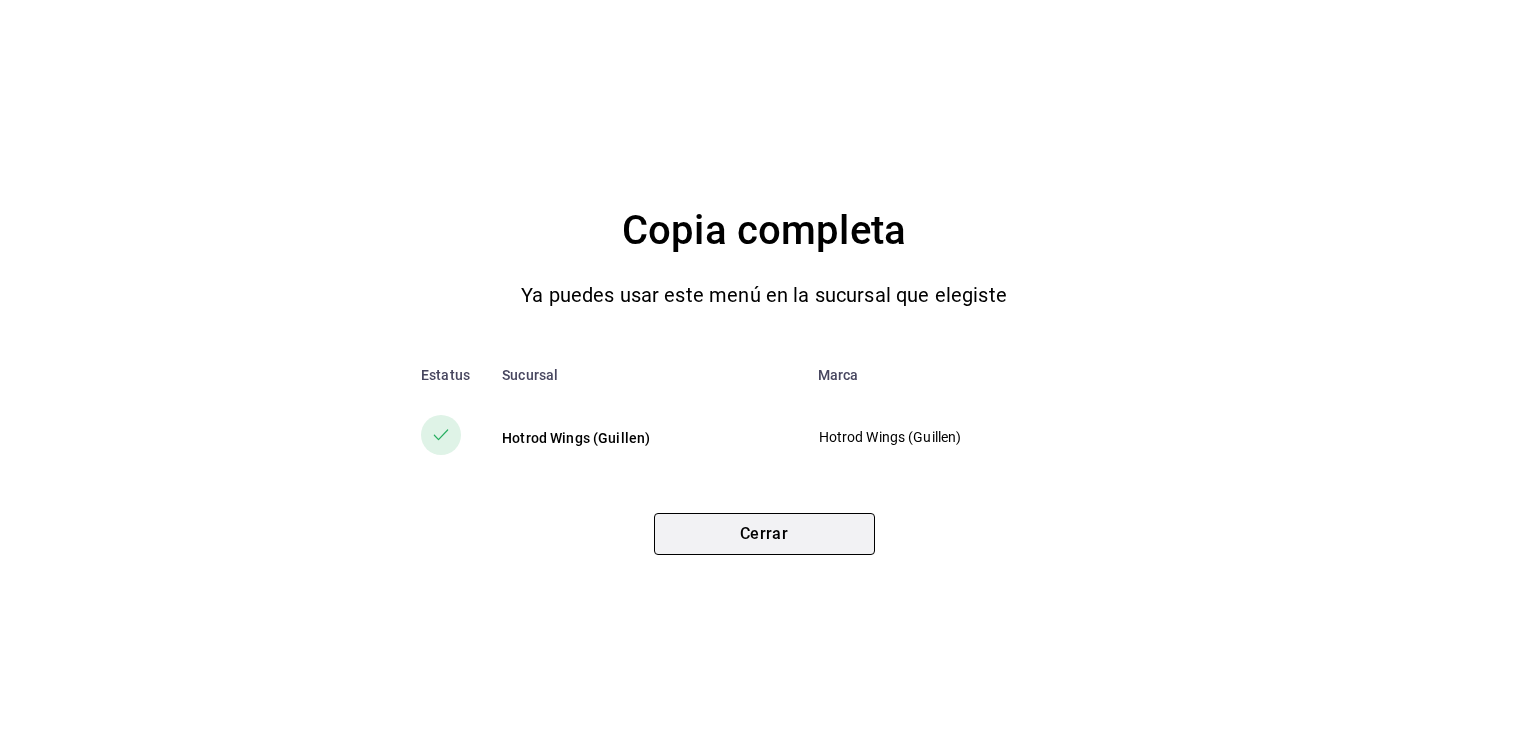 click on "Cerrar" at bounding box center (764, 534) 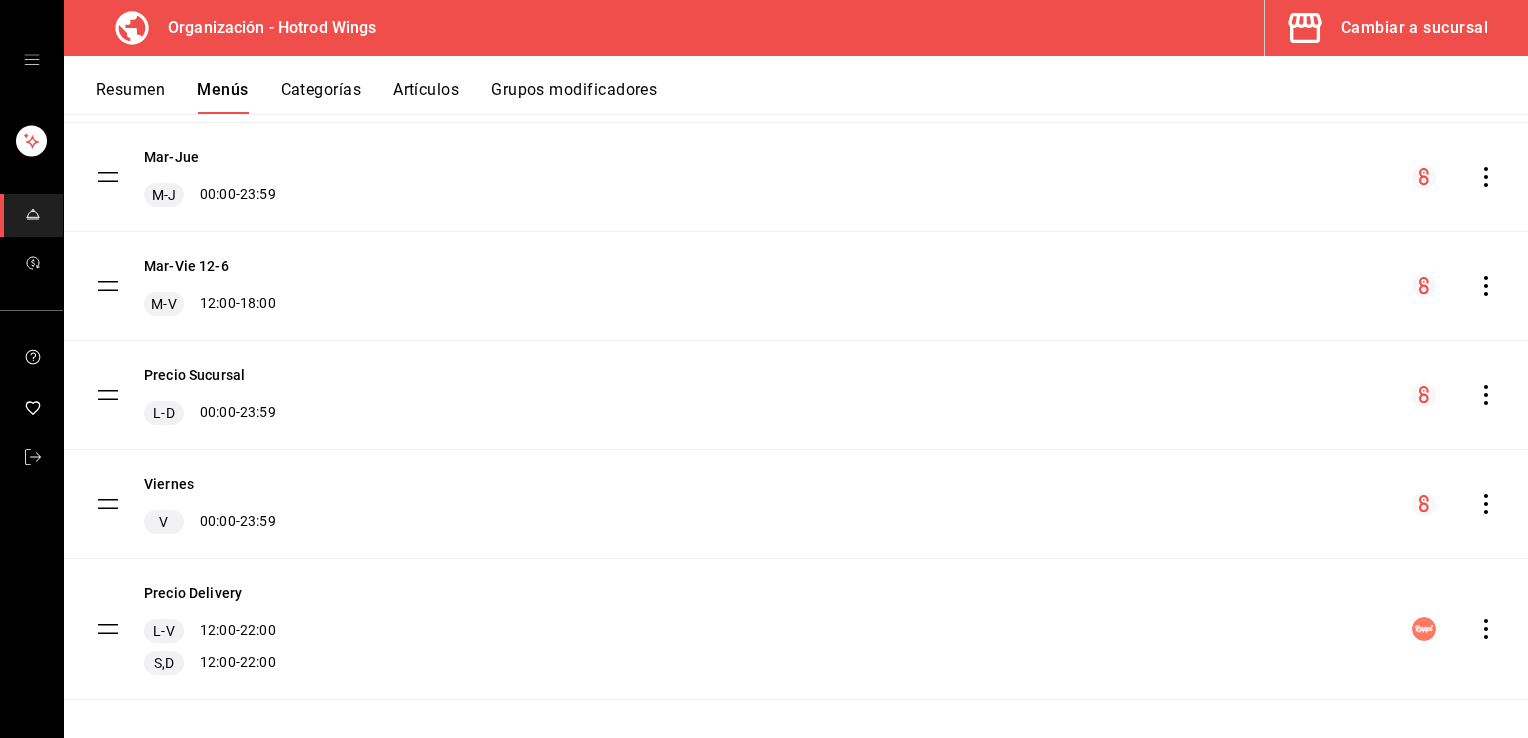 click 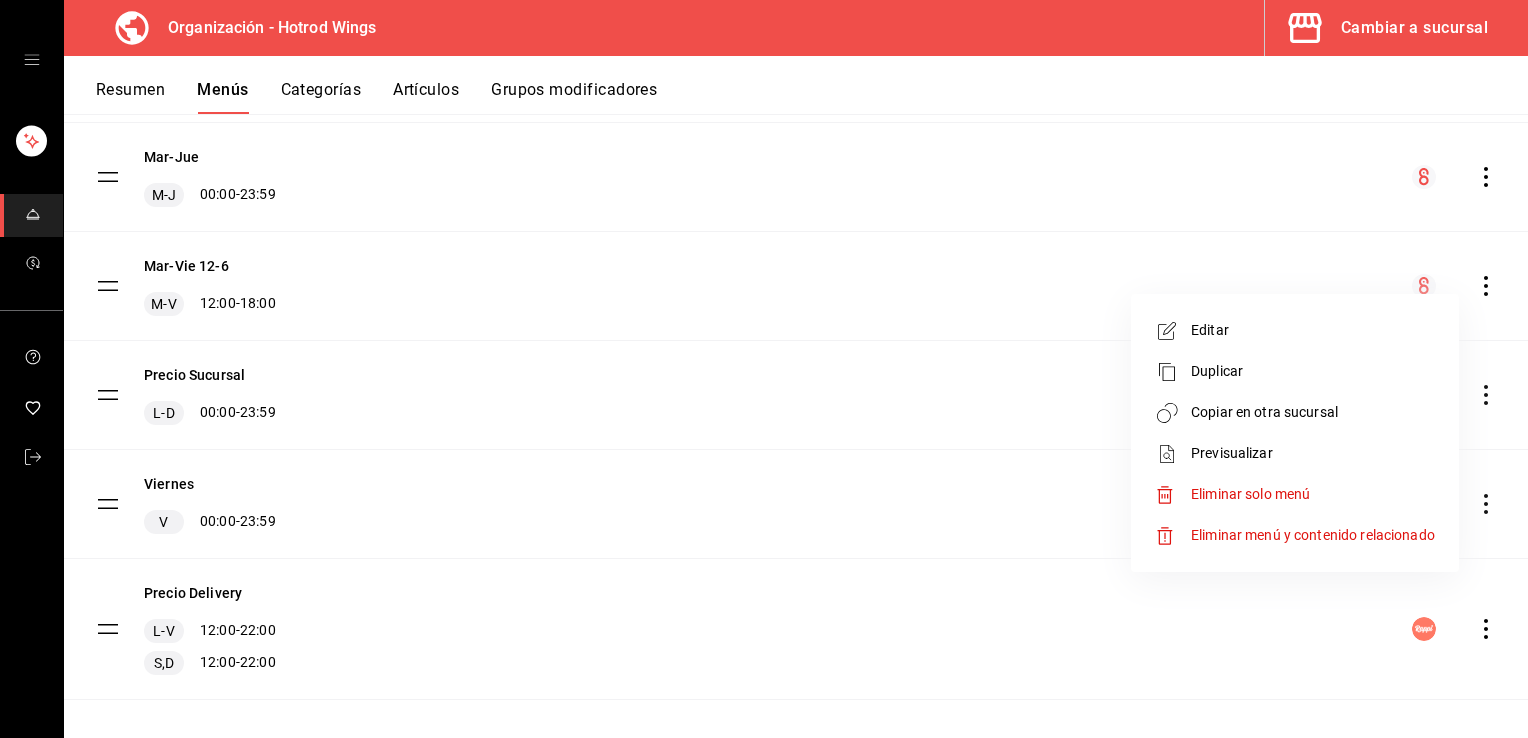 click on "Copiar en otra sucursal" at bounding box center (1313, 412) 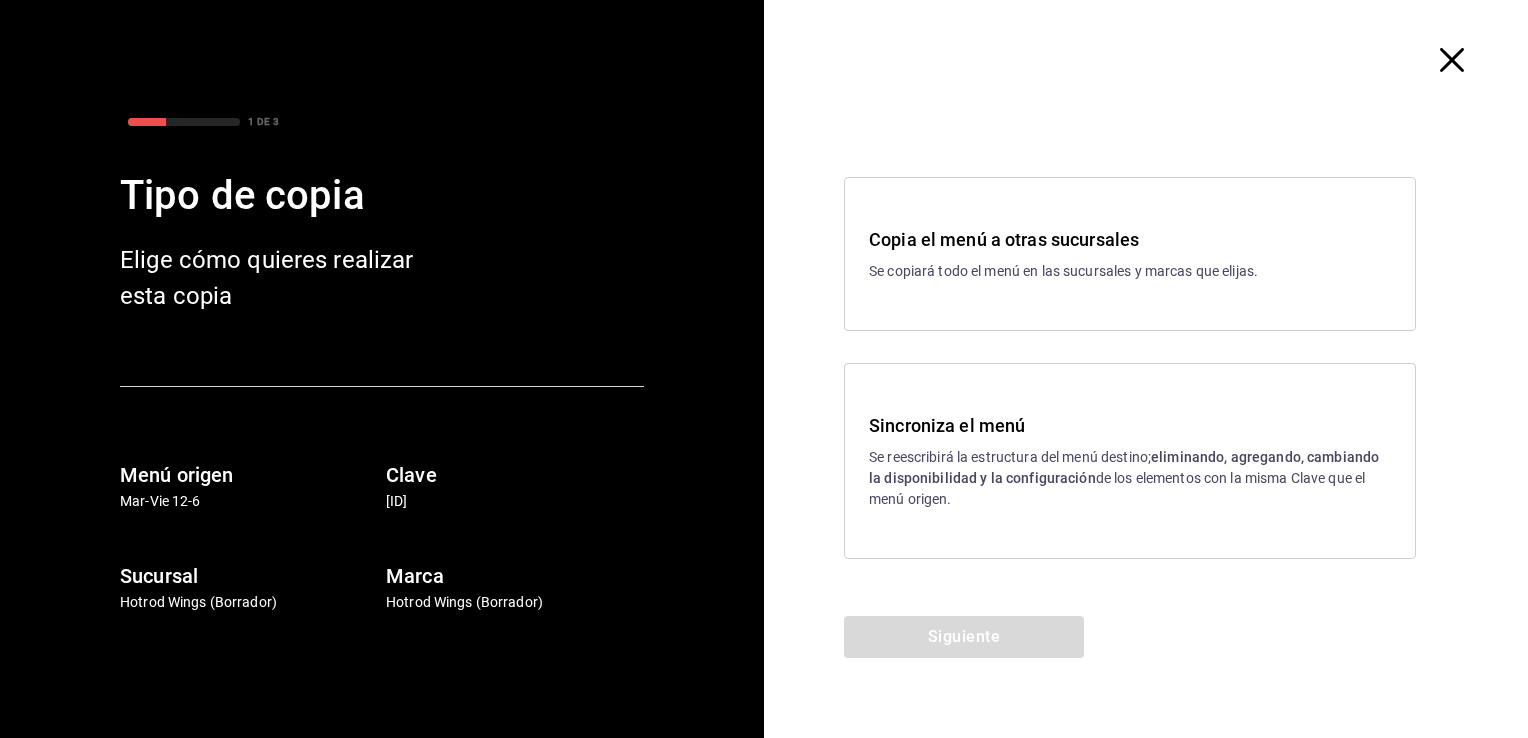 click on "Se copiará todo el menú en las sucursales y marcas que elijas." at bounding box center (1130, 271) 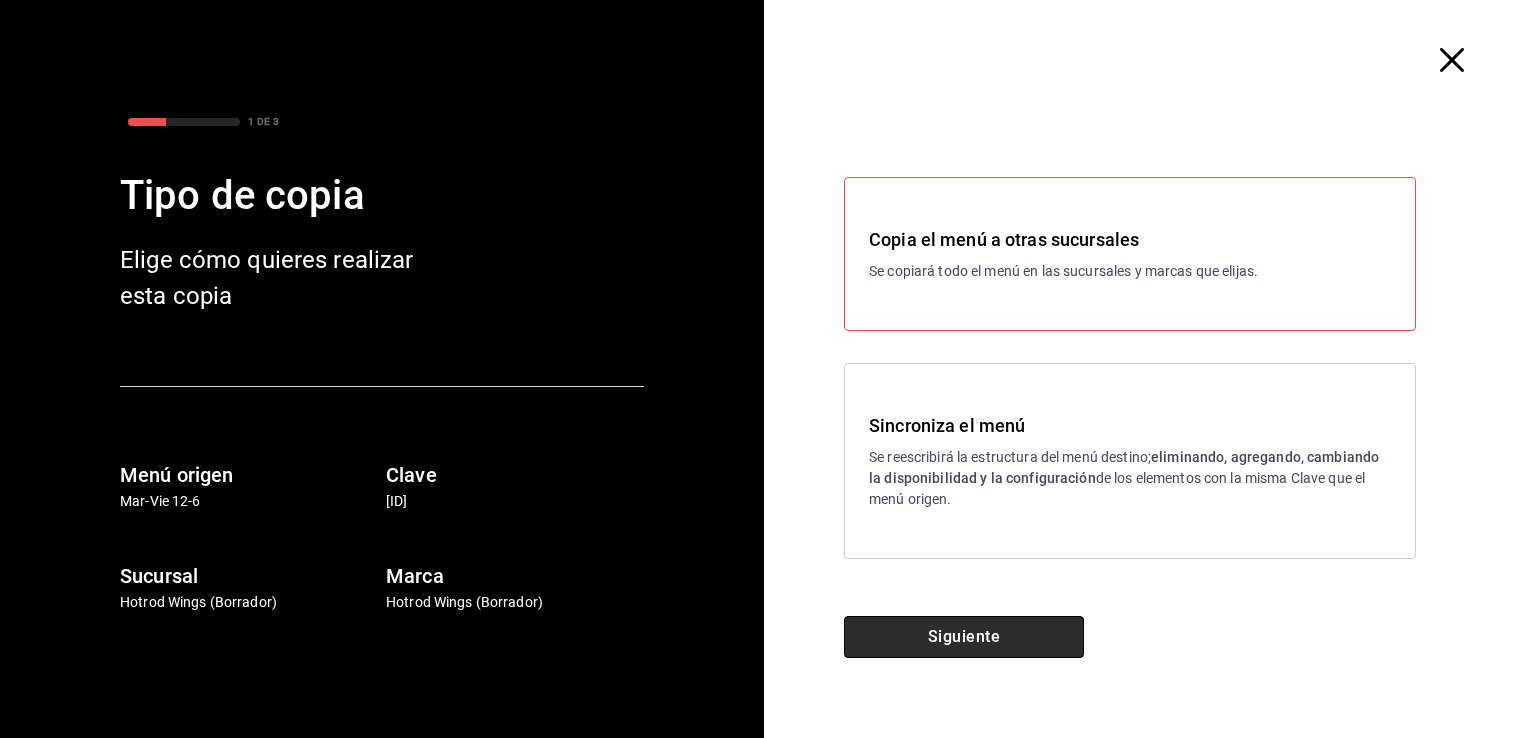 click on "Siguiente" at bounding box center (964, 637) 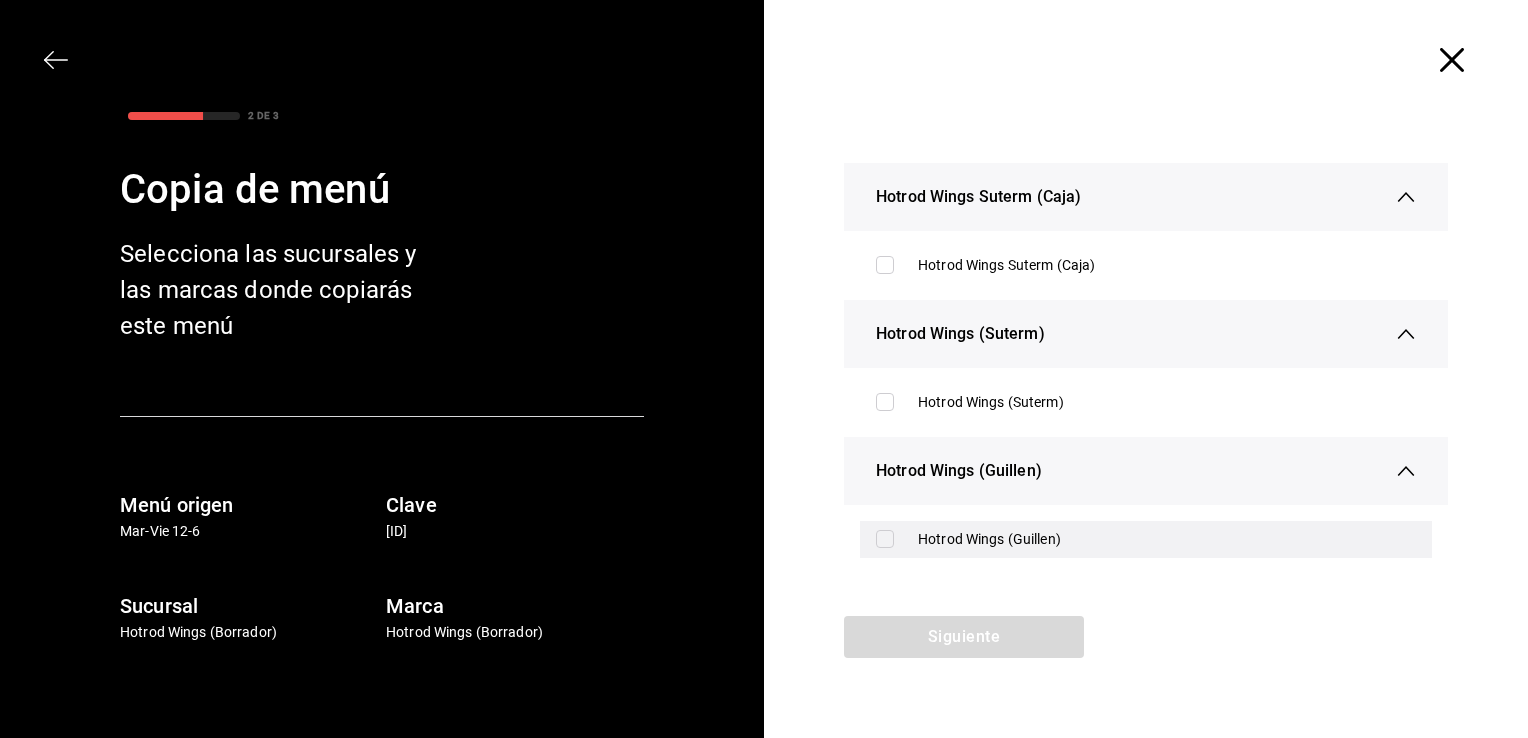 click on "Hotrod Wings (Guillen)" at bounding box center [1146, 539] 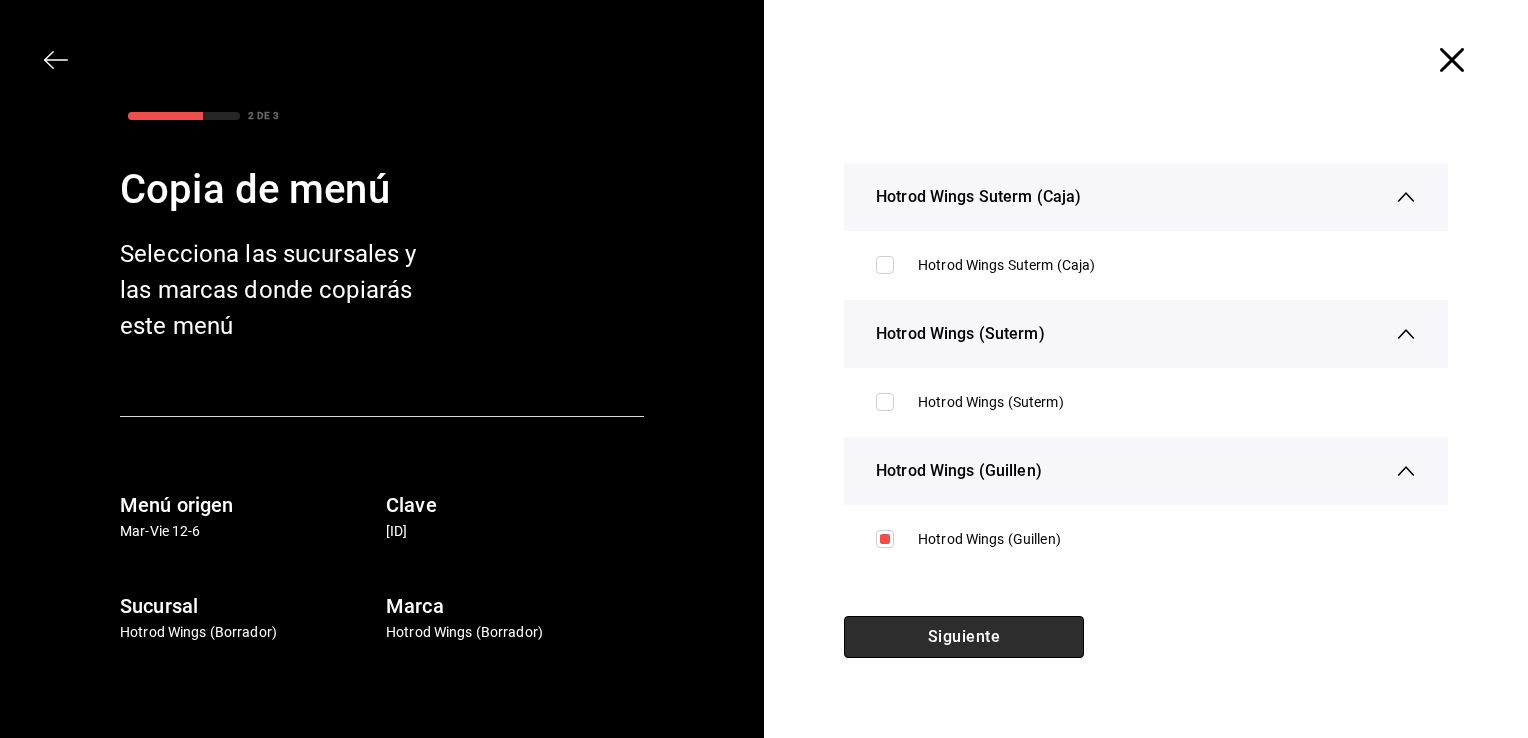 click on "Siguiente" at bounding box center (964, 637) 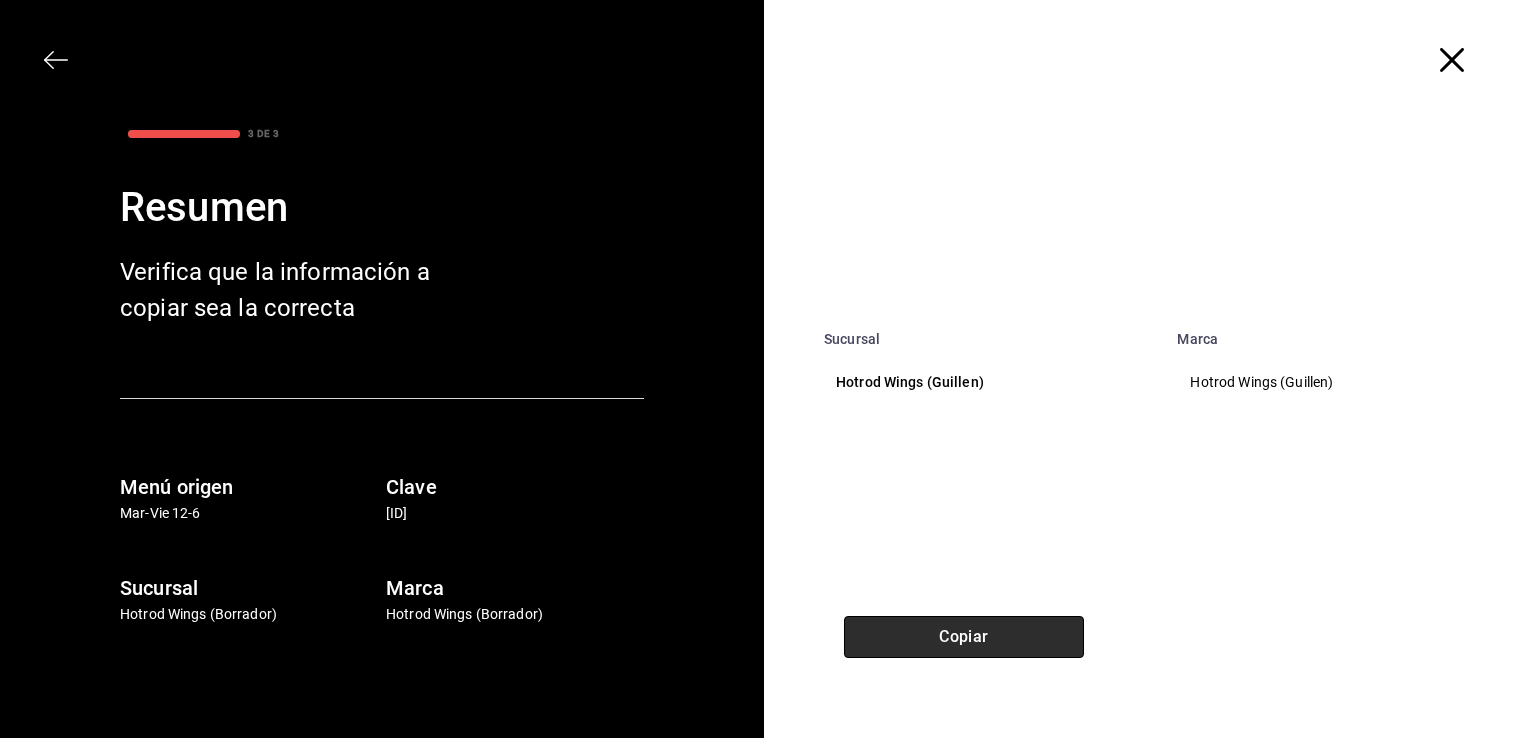 click on "Copiar" at bounding box center [964, 637] 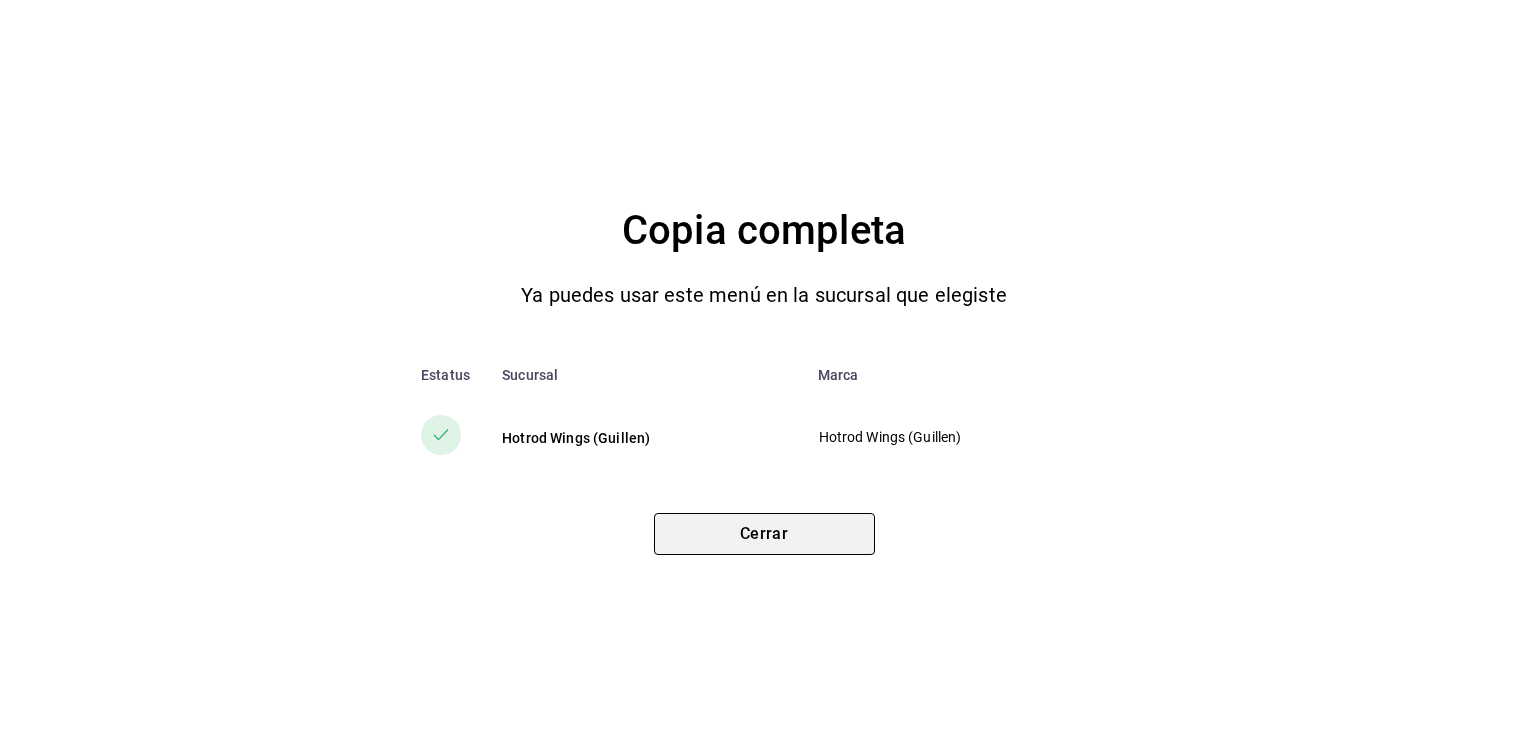 click on "Cerrar" at bounding box center (764, 534) 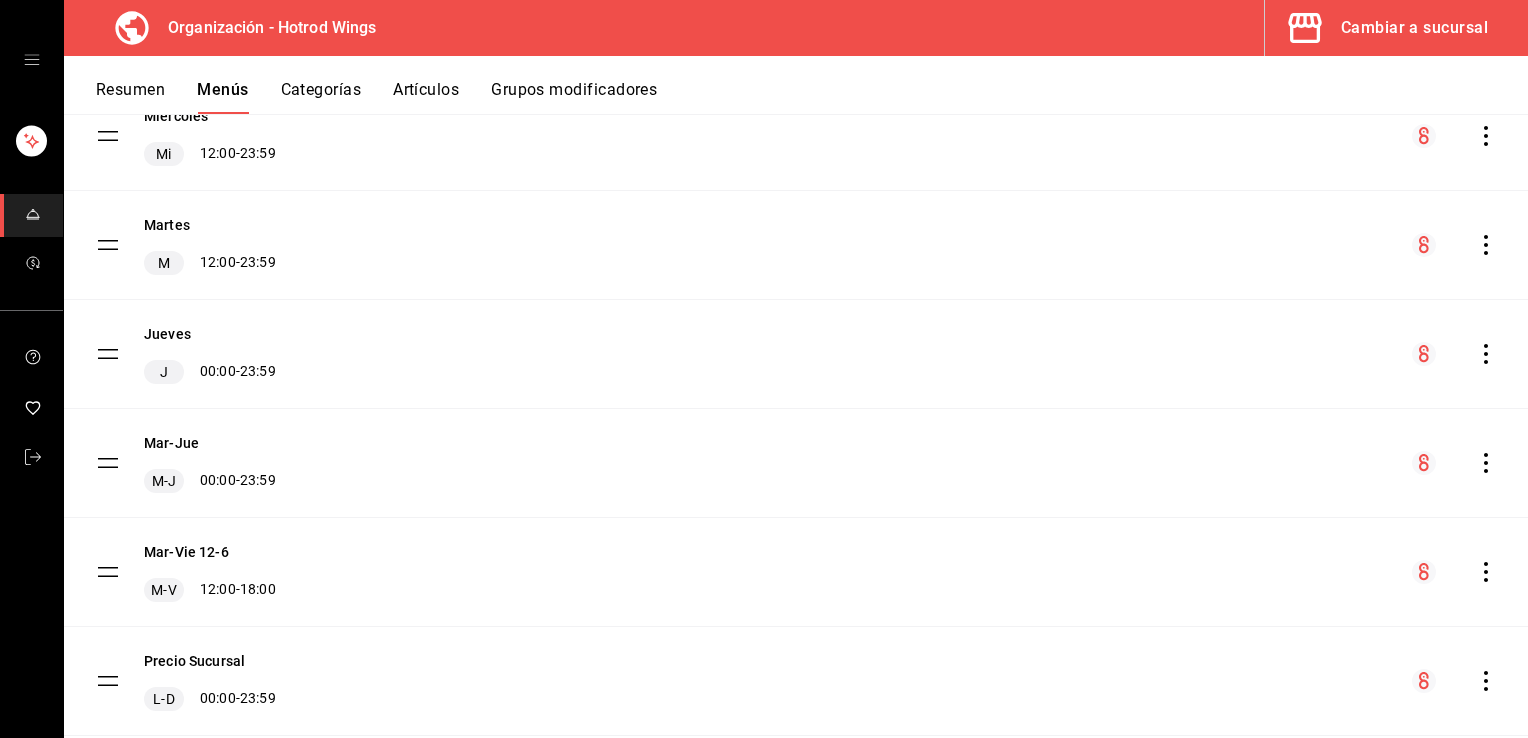 scroll, scrollTop: 0, scrollLeft: 0, axis: both 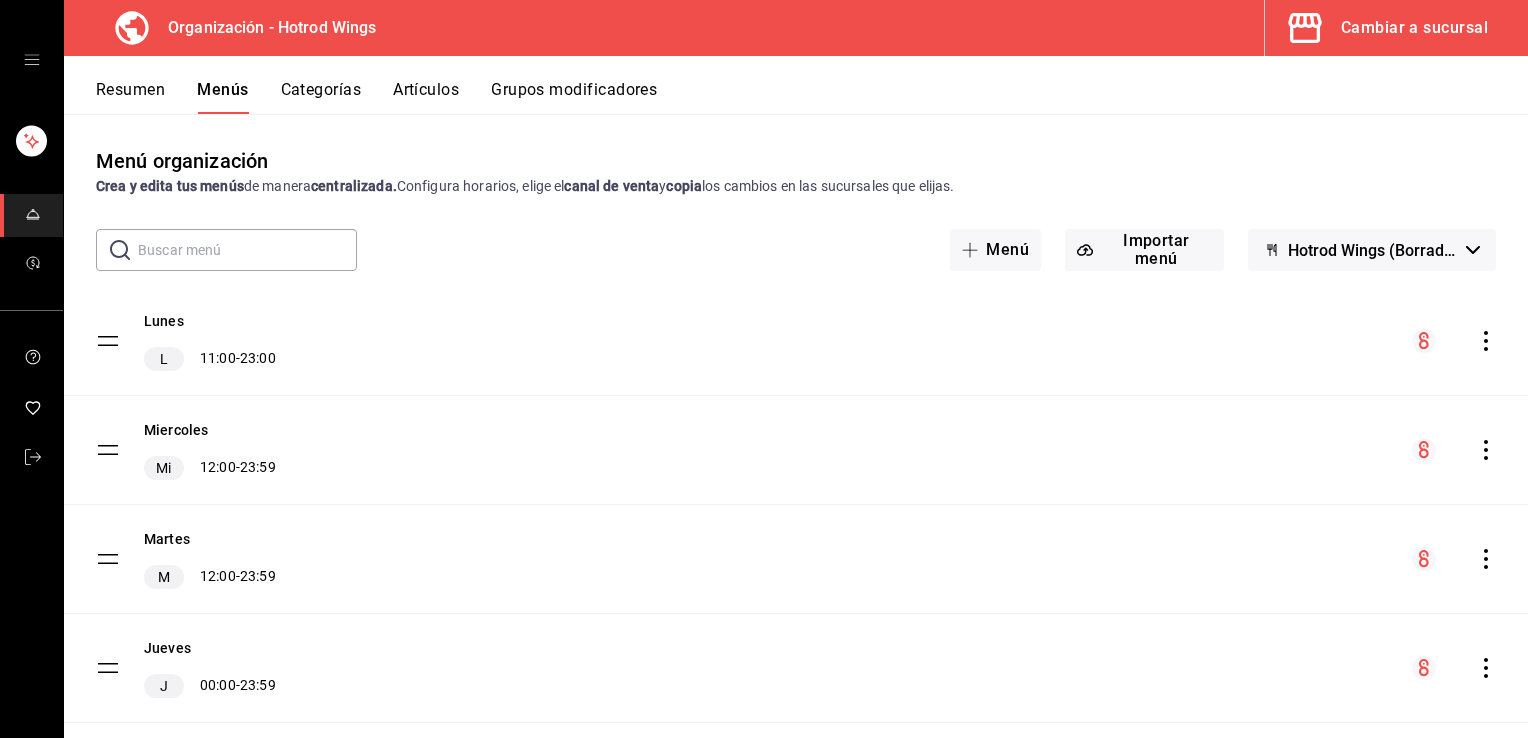 click 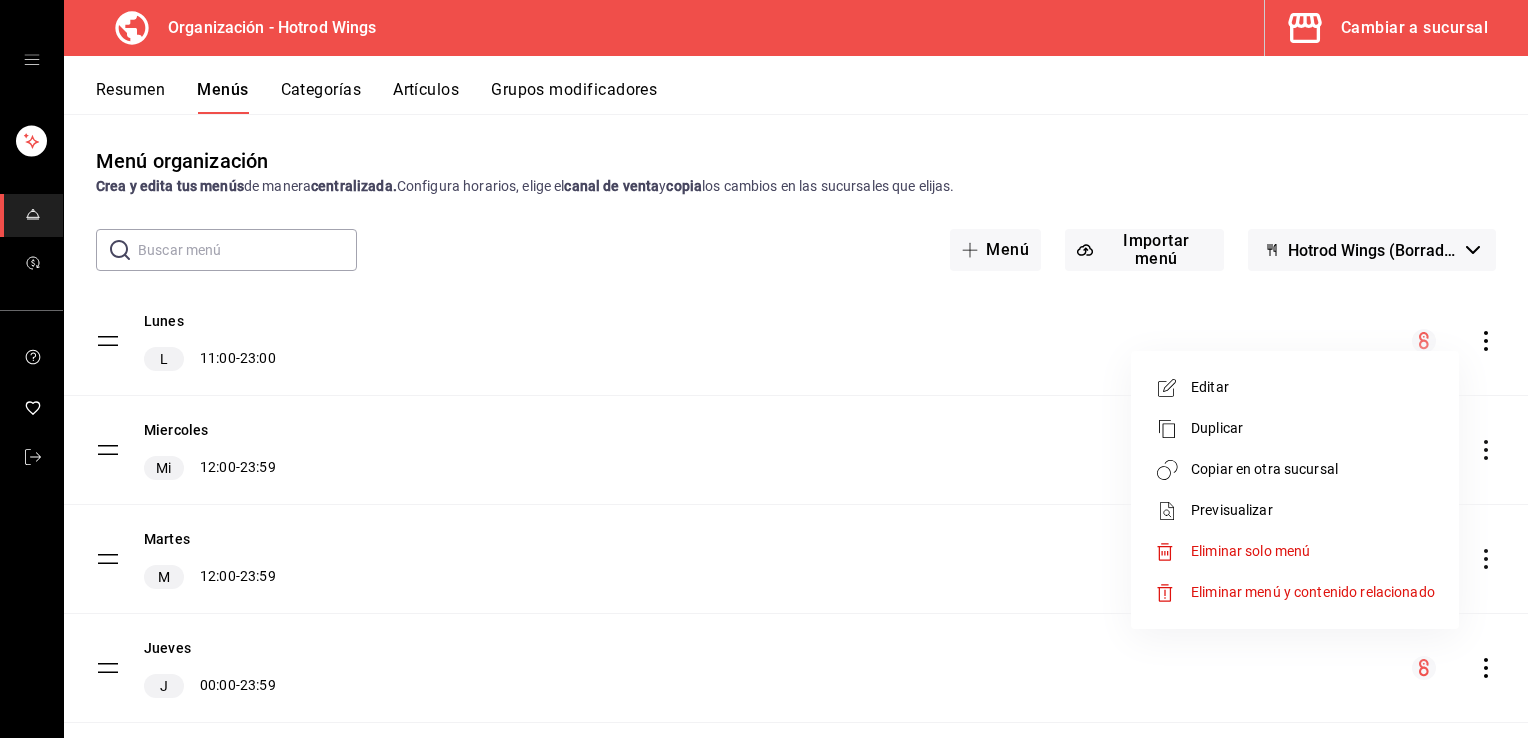 click on "Copiar en otra sucursal" at bounding box center (1313, 469) 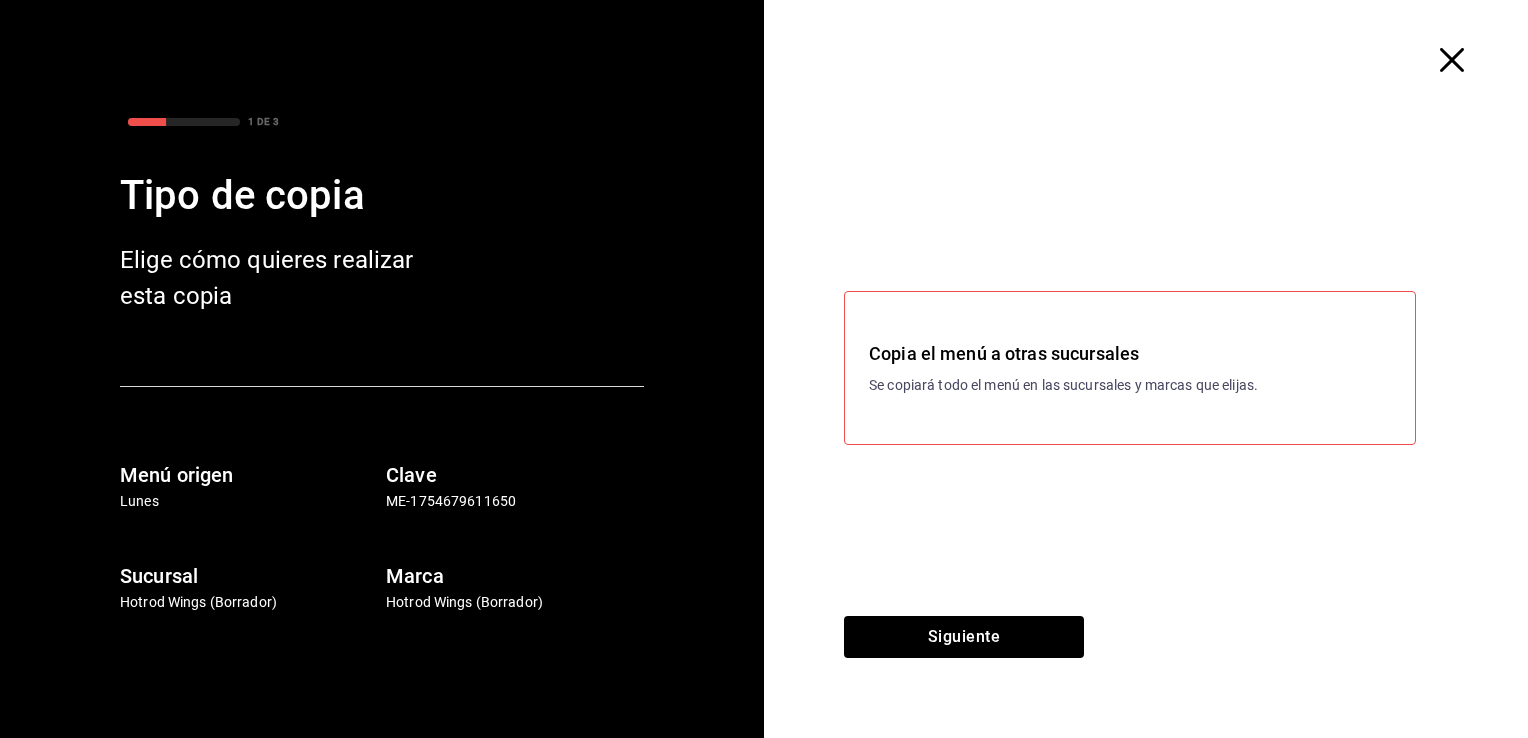 click on "Copia el menú a otras sucursales Se copiará todo el menú en las sucursales y marcas que elijas." at bounding box center (1130, 368) 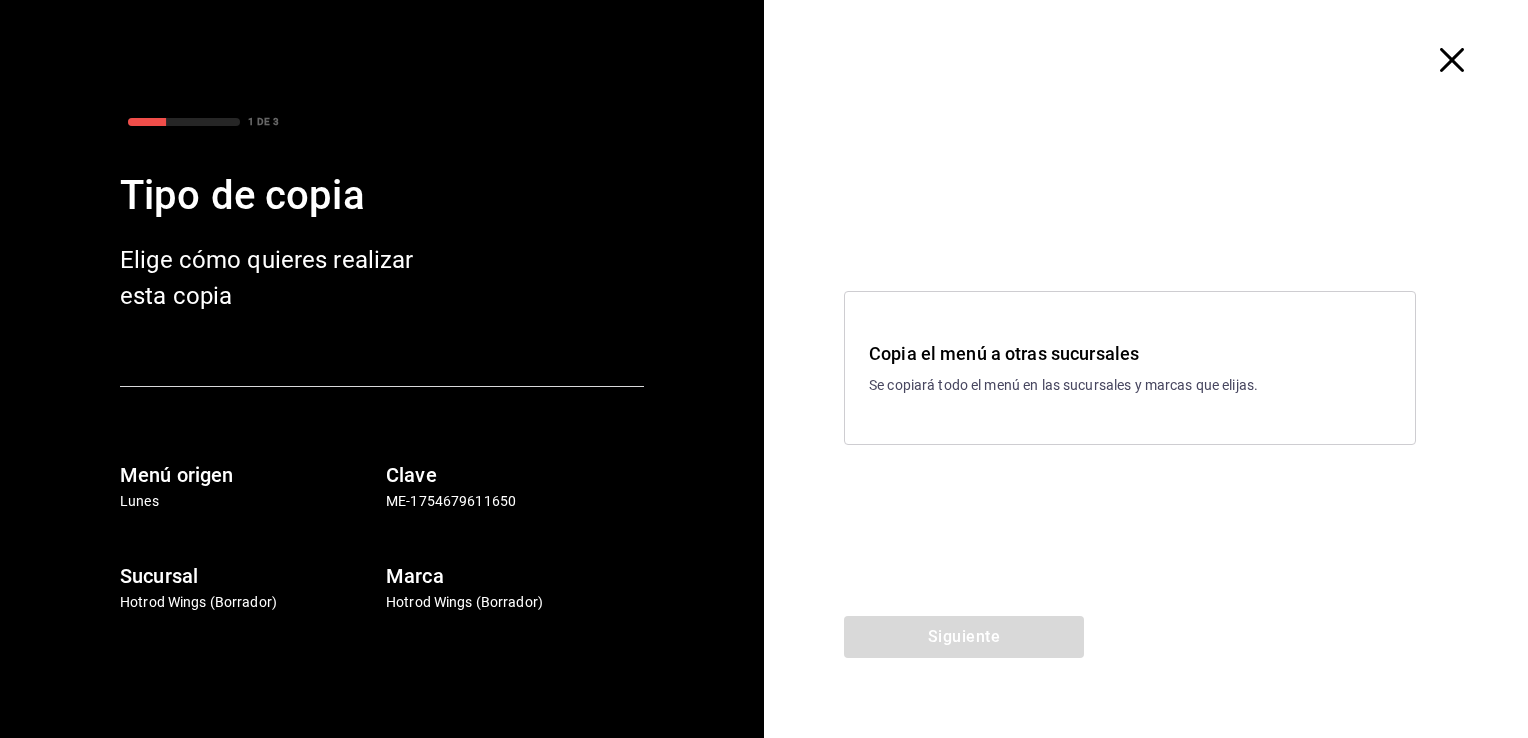 click on "Copia el menú a otras sucursales Se copiará todo el menú en las sucursales y marcas que elijas." at bounding box center [1130, 368] 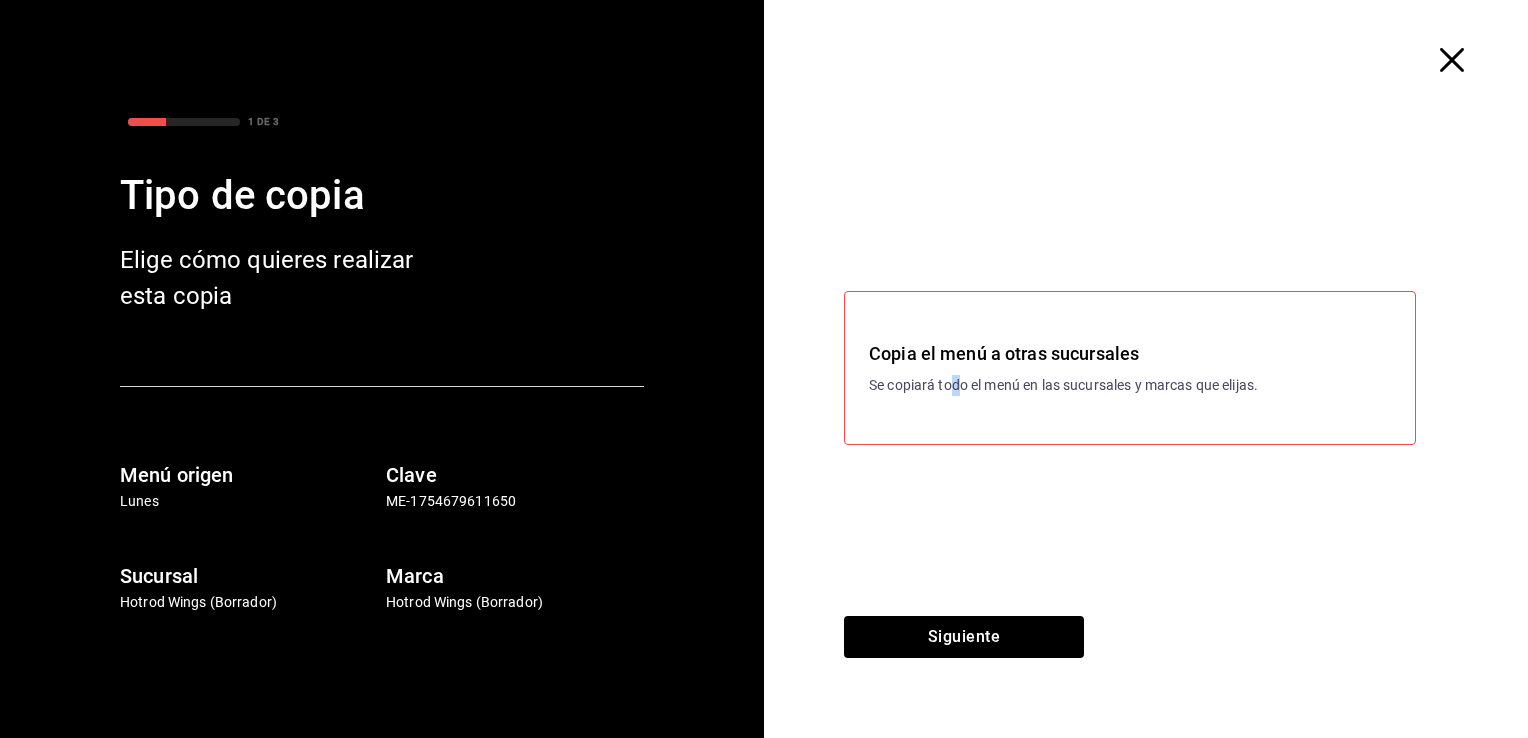 click on "Copia el menú a otras sucursales Se copiará todo el menú en las sucursales y marcas que elijas." at bounding box center [1146, 368] 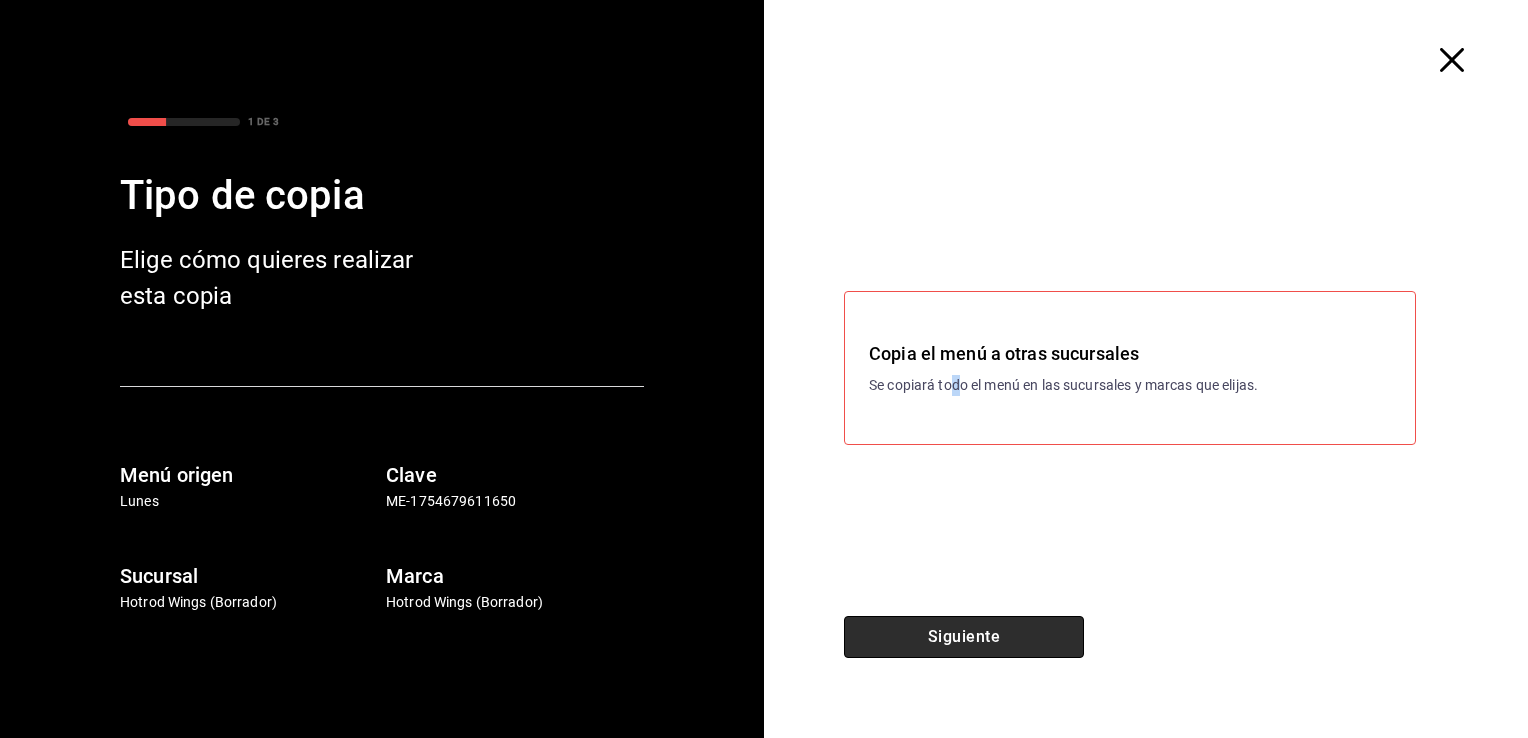 click on "Siguiente" at bounding box center [964, 637] 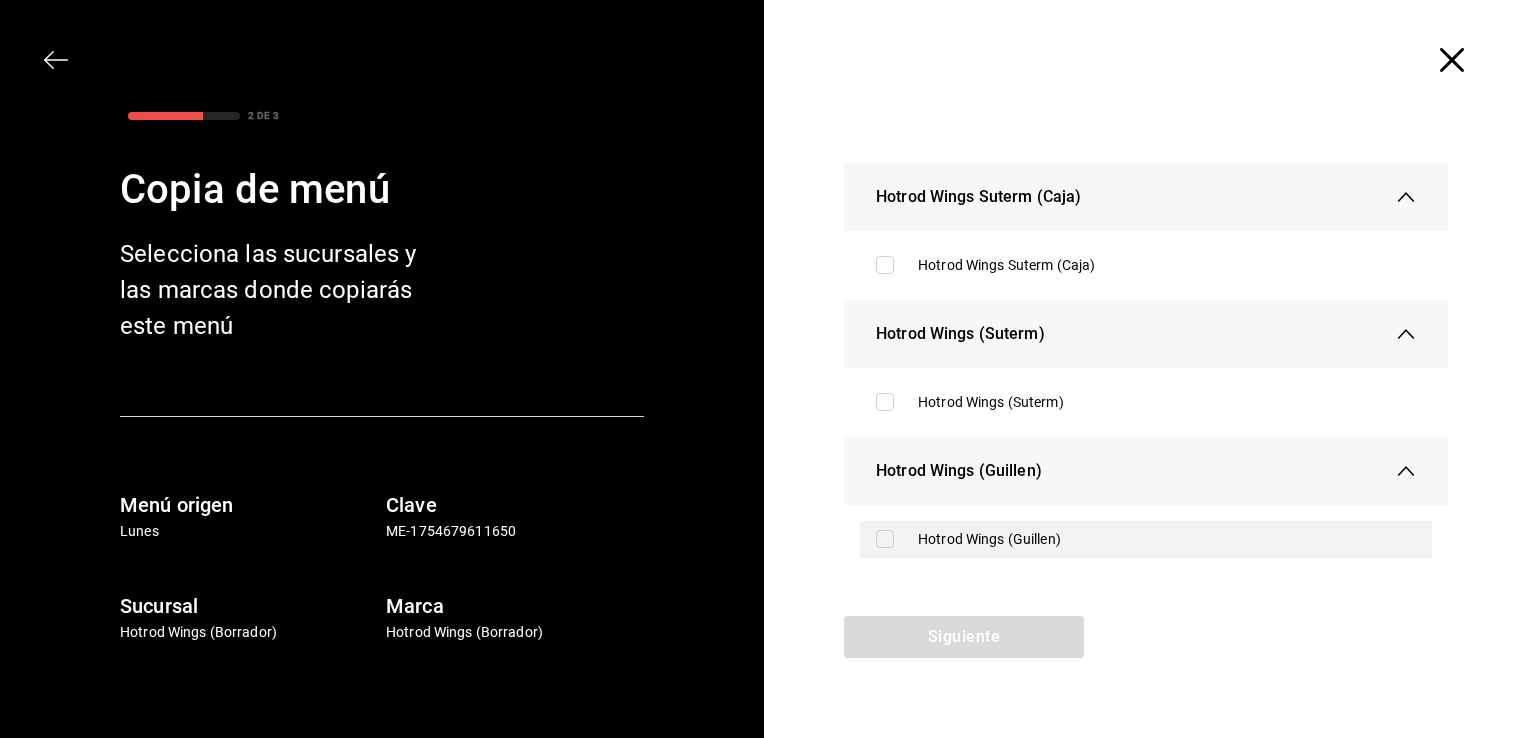 click on "Hotrod Wings (Guillen)" at bounding box center [1167, 539] 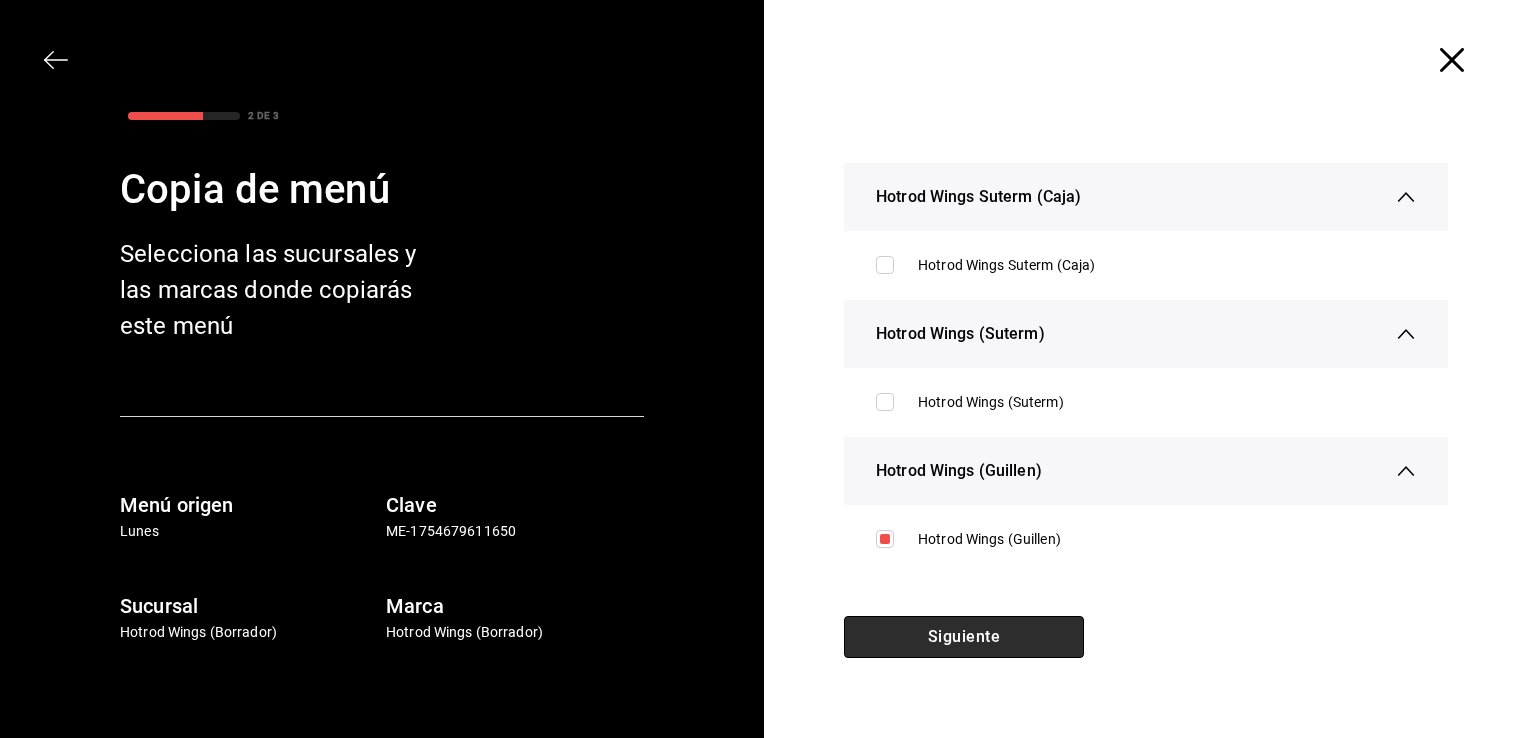 click on "Siguiente" at bounding box center (964, 637) 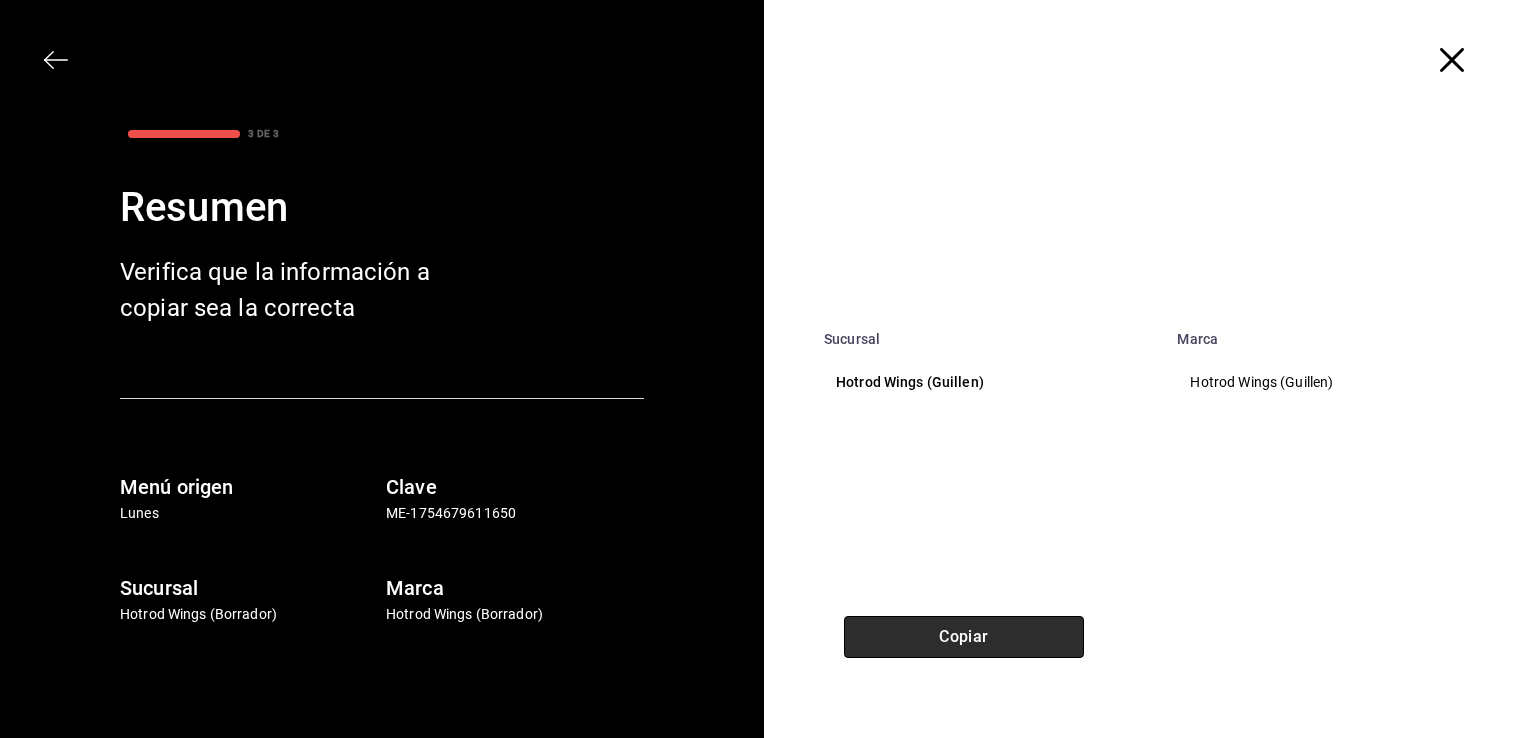 click on "Copiar" at bounding box center [964, 637] 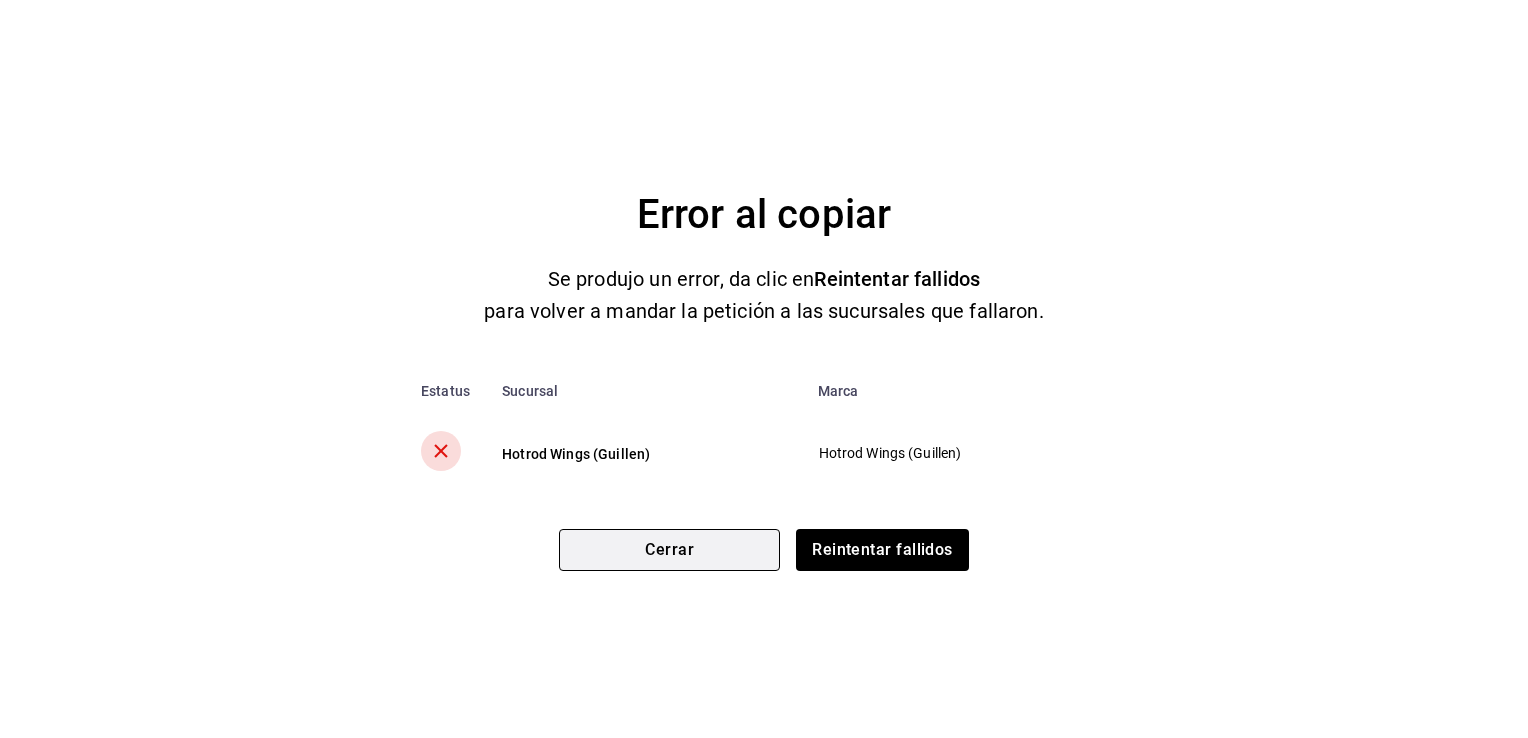 click on "Cerrar" at bounding box center [669, 550] 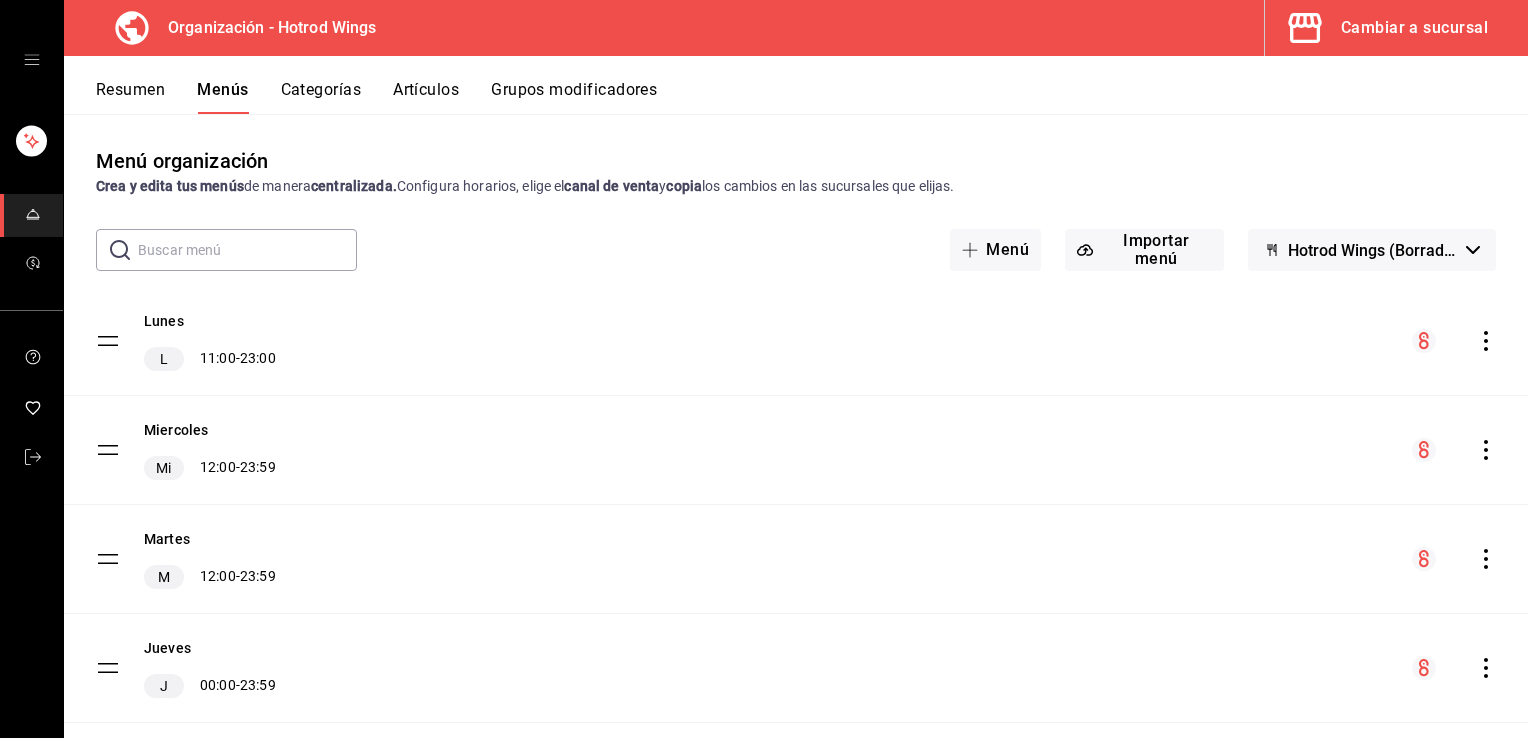 click 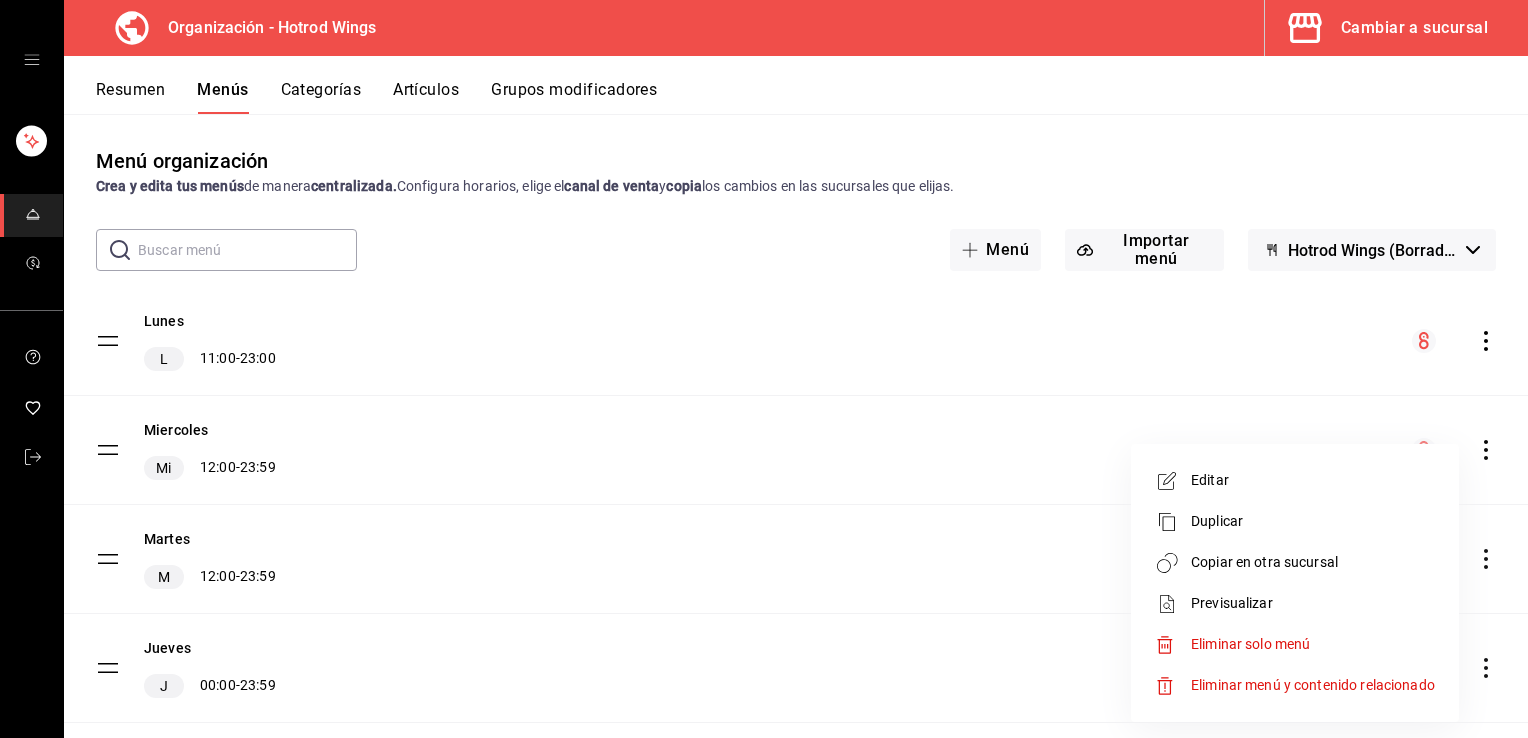click on "Copiar en otra sucursal" at bounding box center [1313, 562] 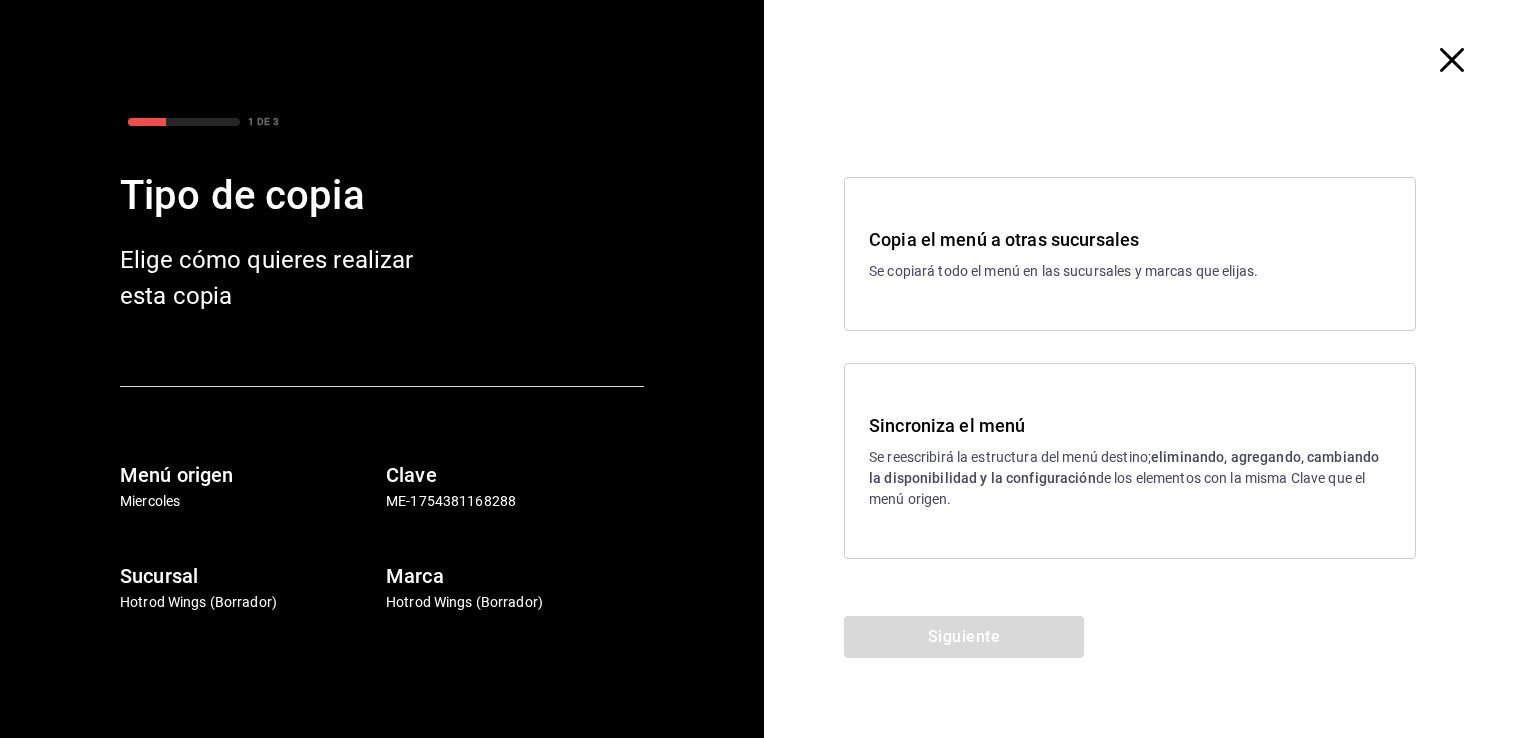 click on "Copia el menú a otras sucursales Se copiará todo el menú en las sucursales y marcas que elijas." at bounding box center (1130, 254) 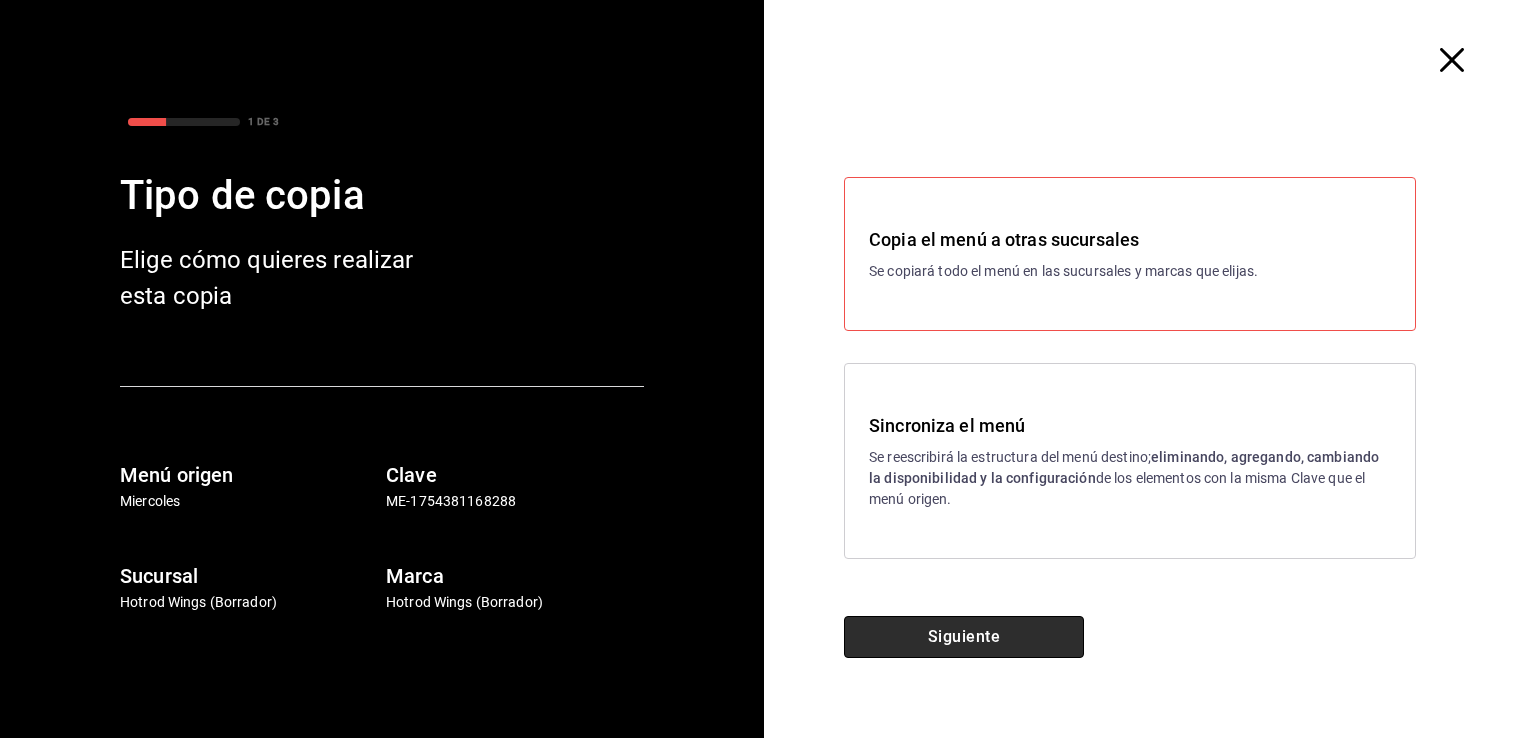 click on "Siguiente" at bounding box center (964, 637) 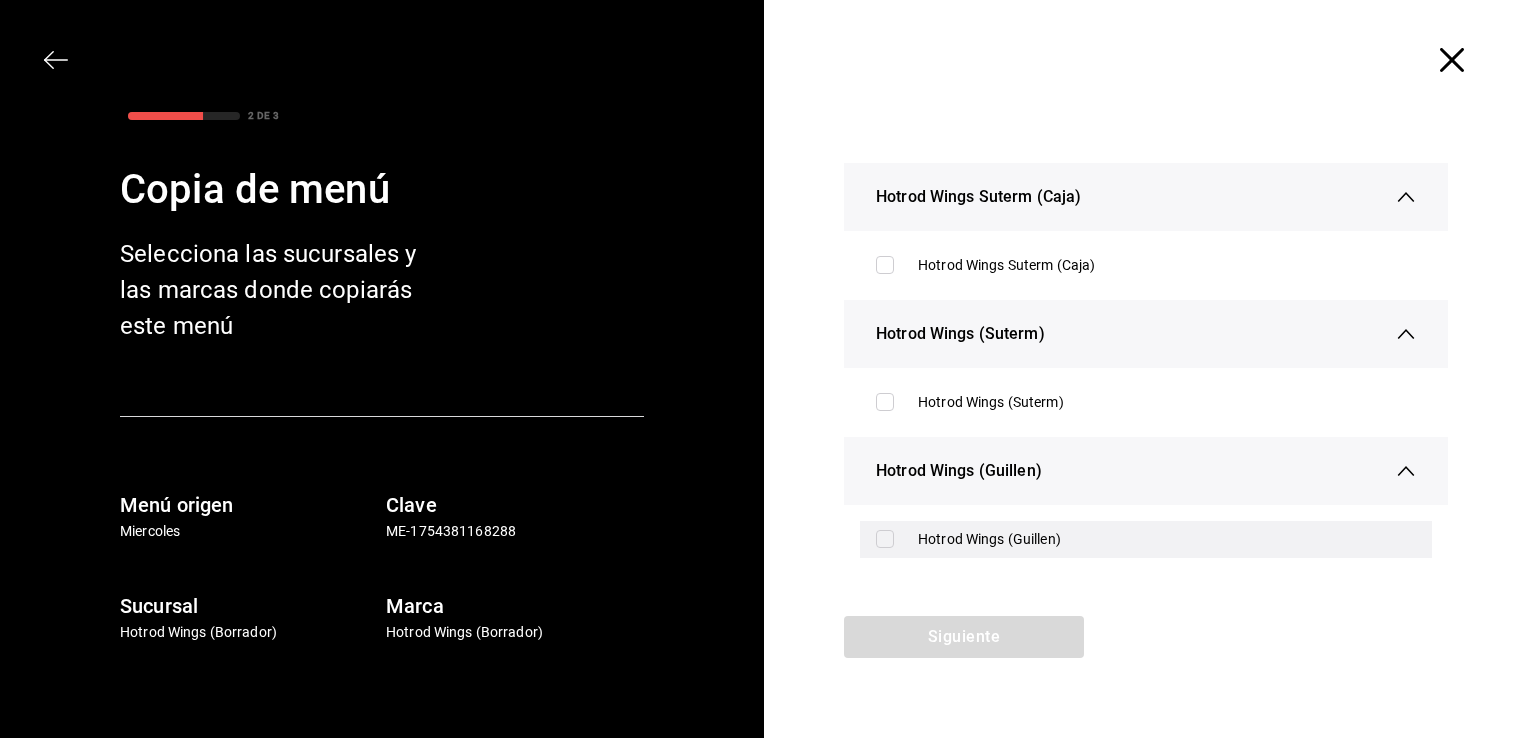 click on "Hotrod Wings (Guillen)" at bounding box center (1167, 539) 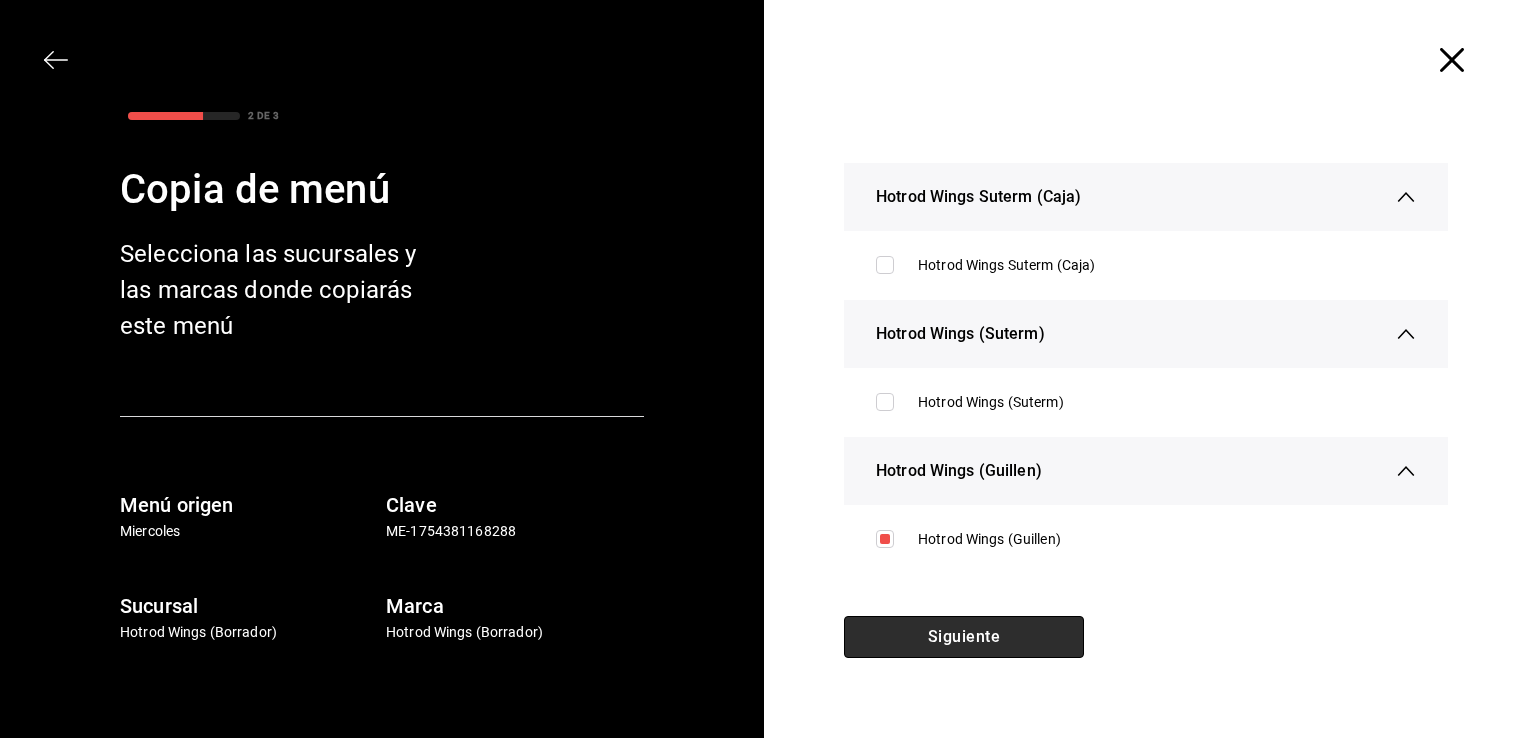 click on "Siguiente" at bounding box center [964, 637] 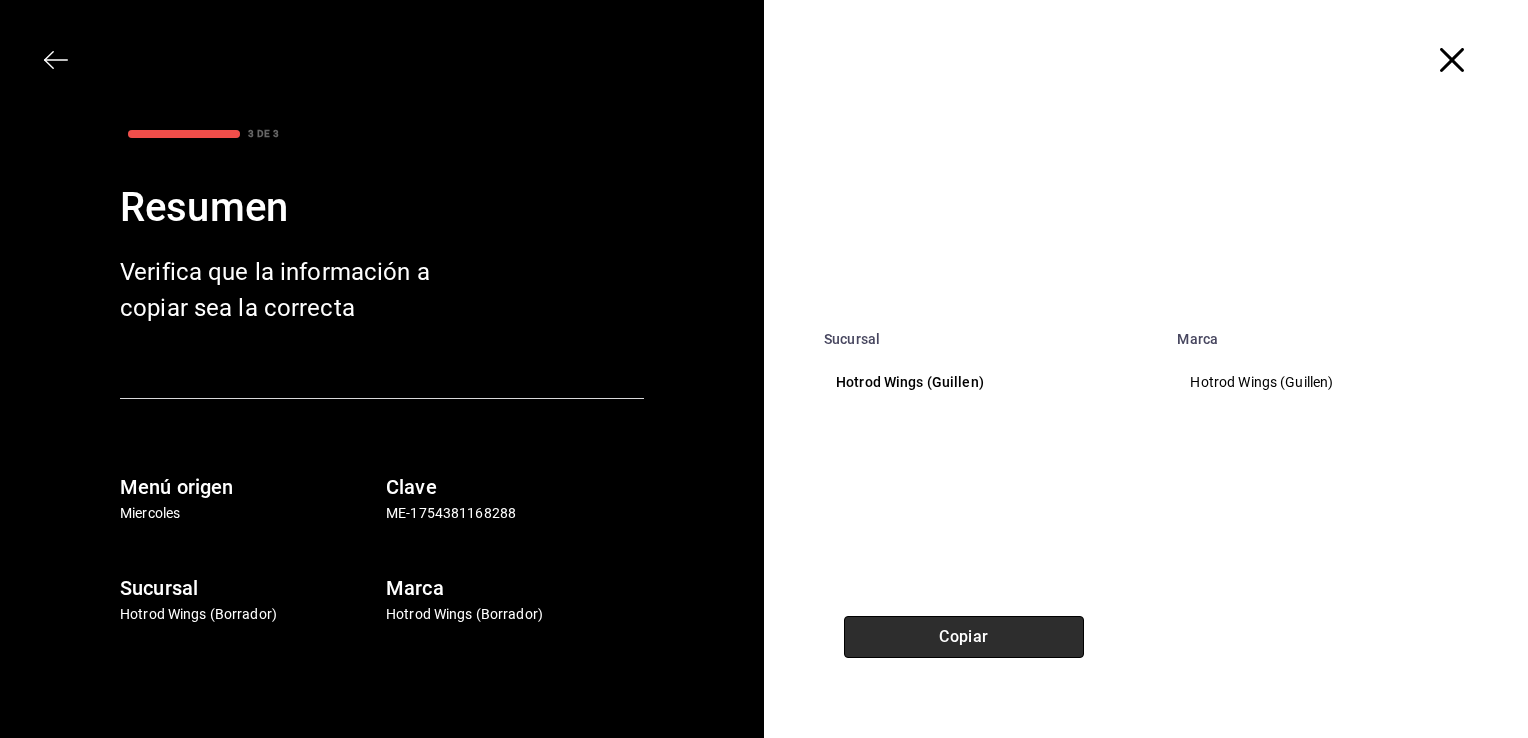 click on "Copiar" at bounding box center [964, 637] 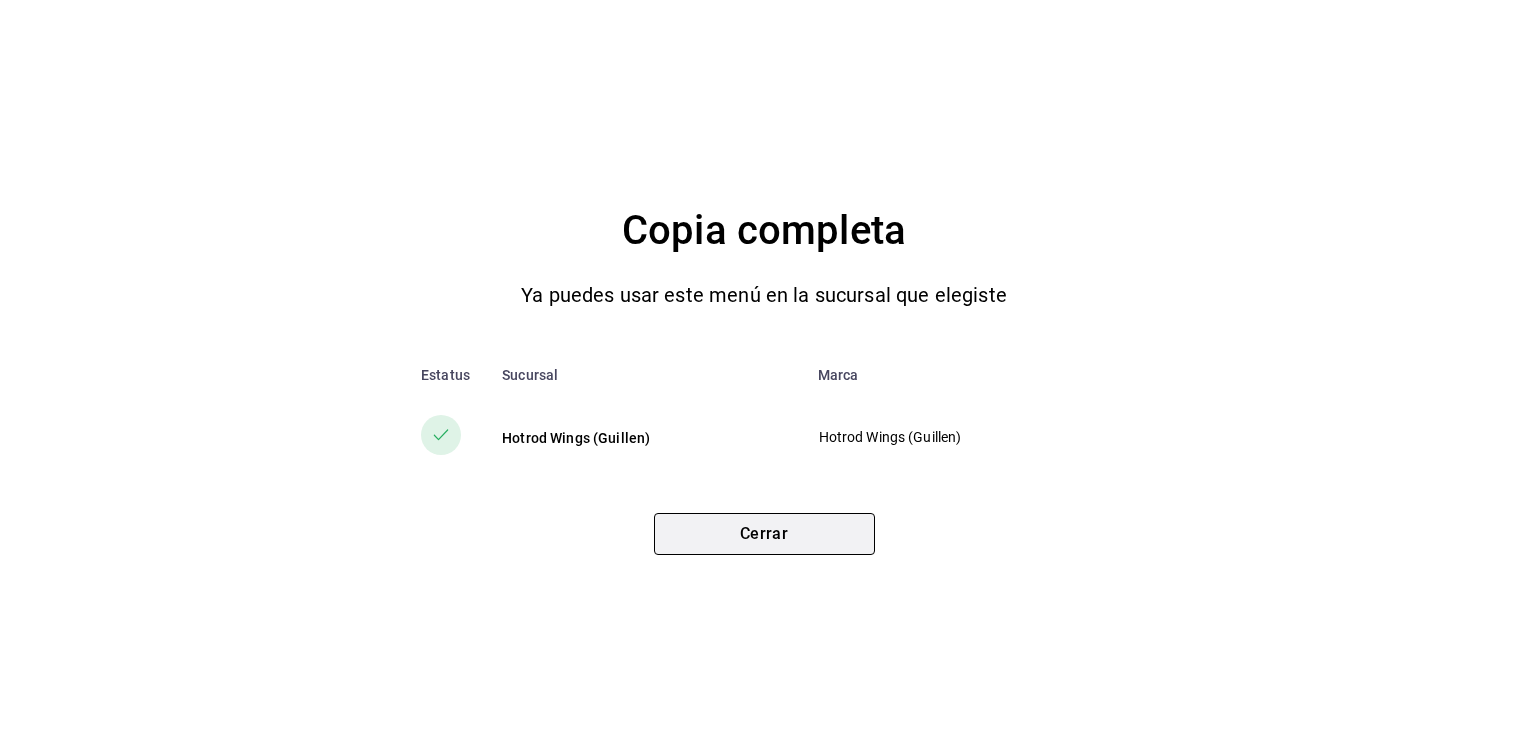 click on "Cerrar" at bounding box center (764, 534) 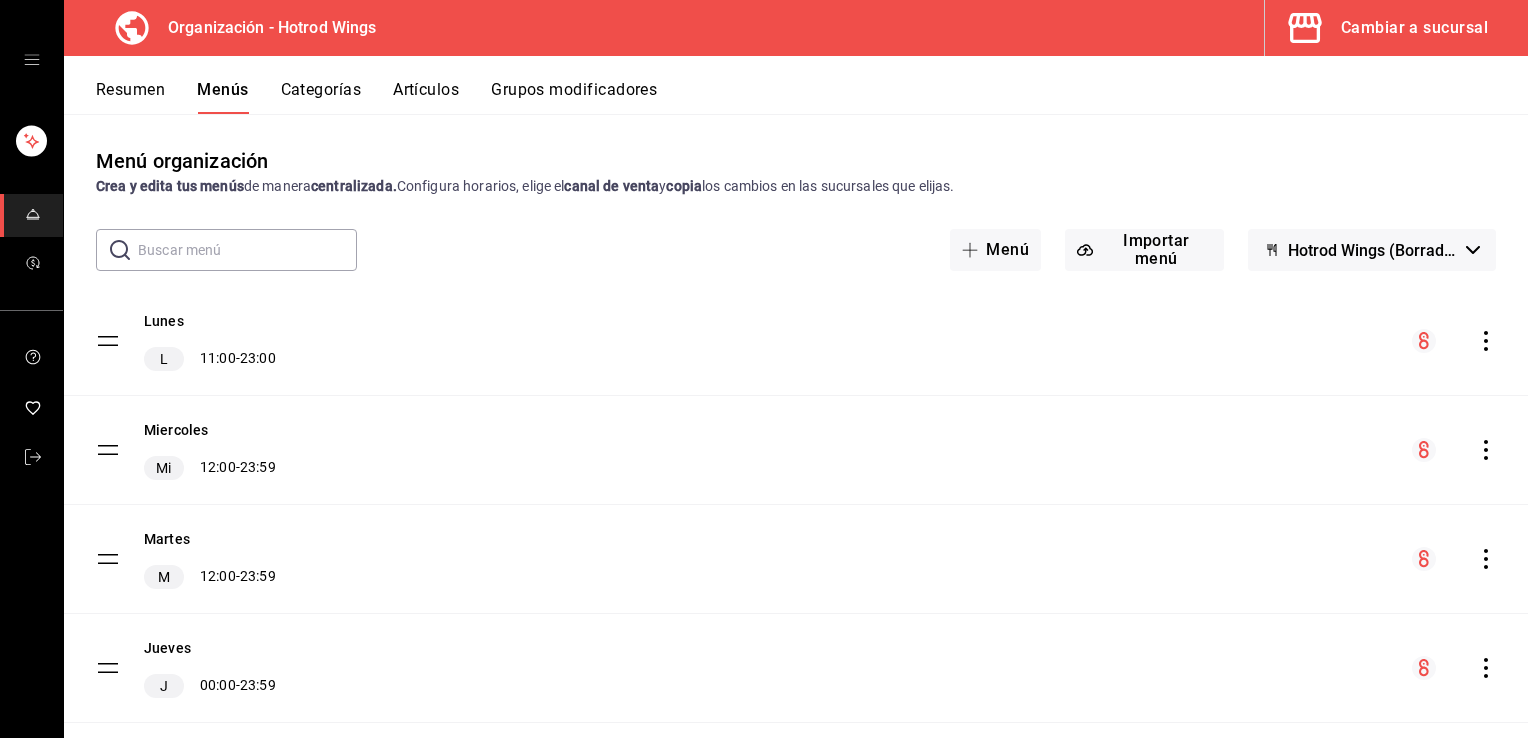 click 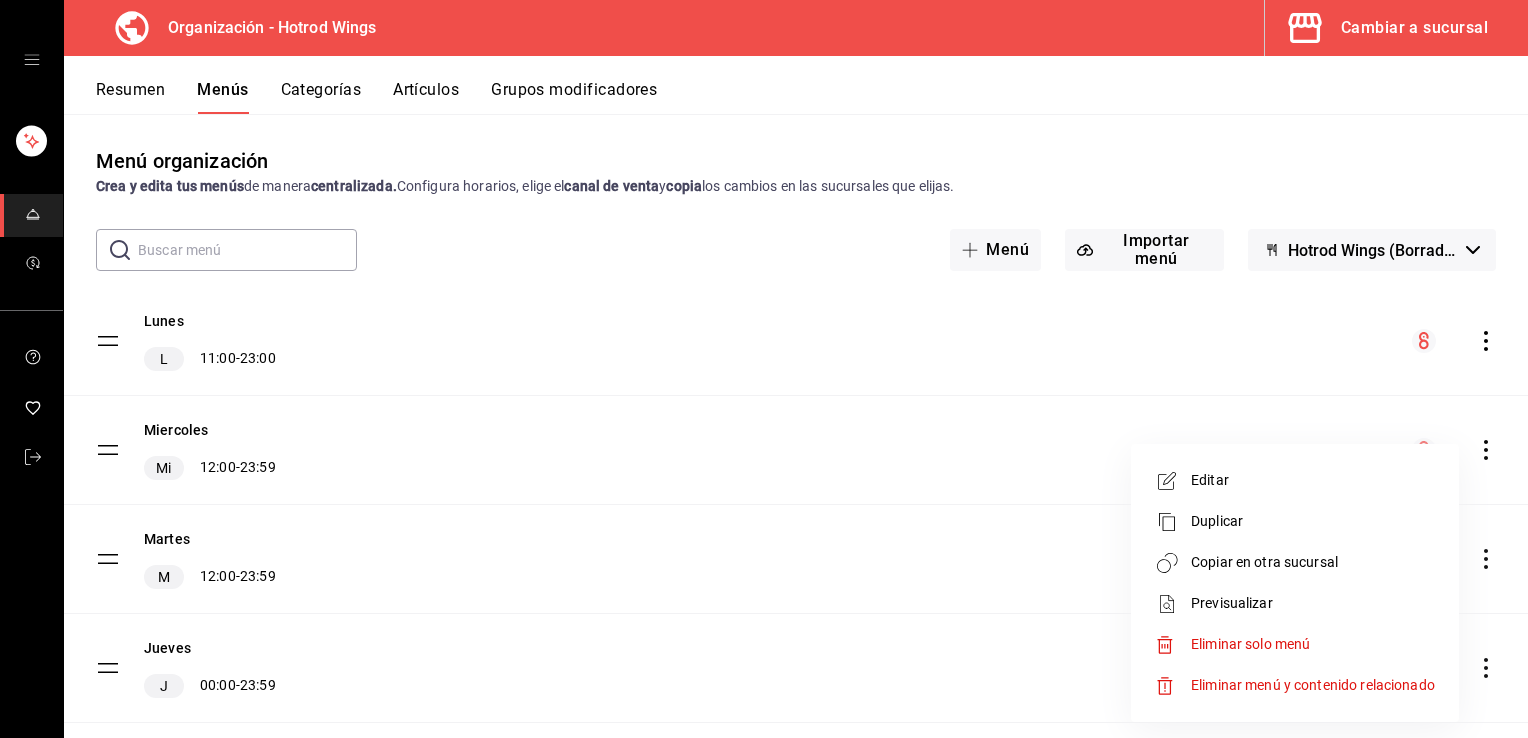 click on "Copiar en otra sucursal" at bounding box center [1313, 562] 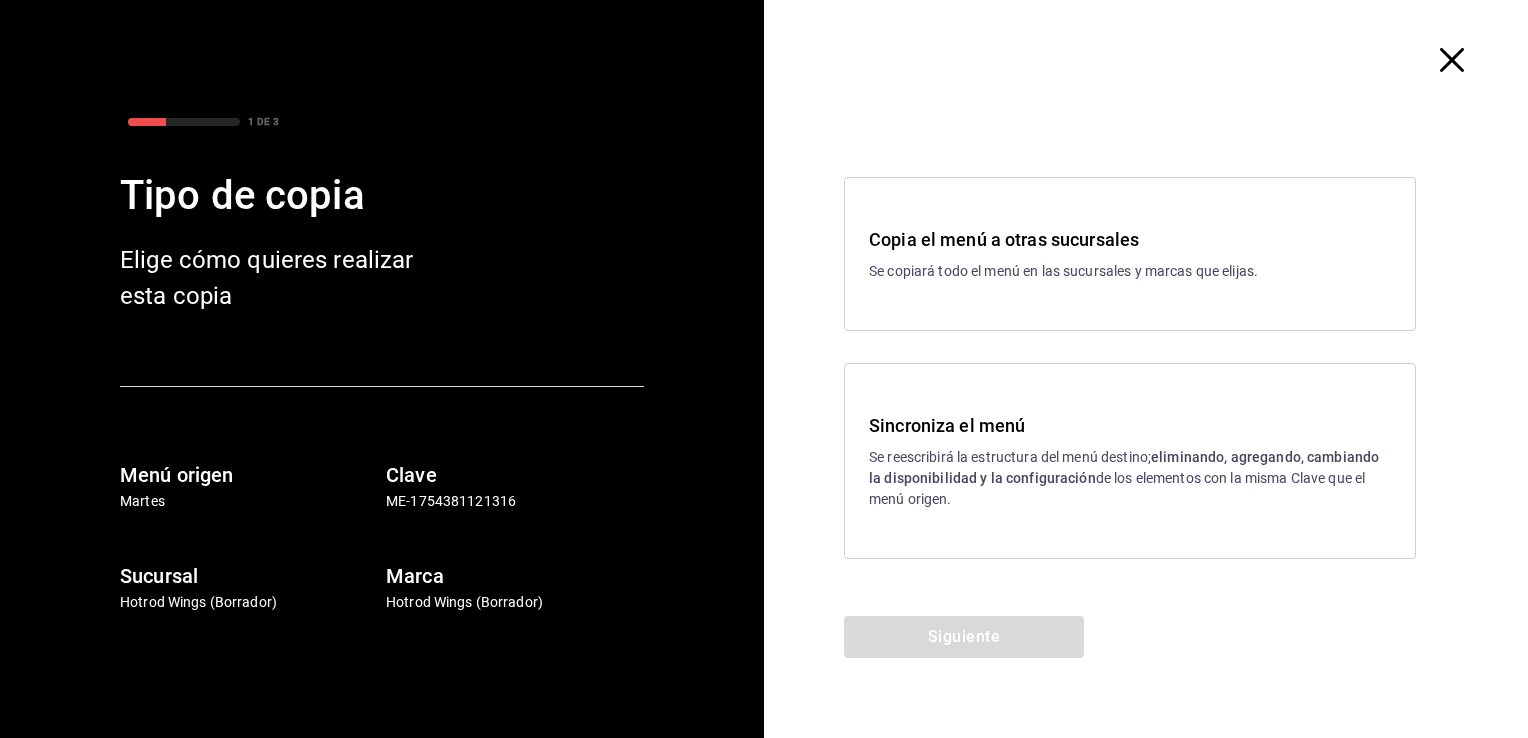 click on "Se copiará todo el menú en las sucursales y marcas que elijas." at bounding box center [1130, 271] 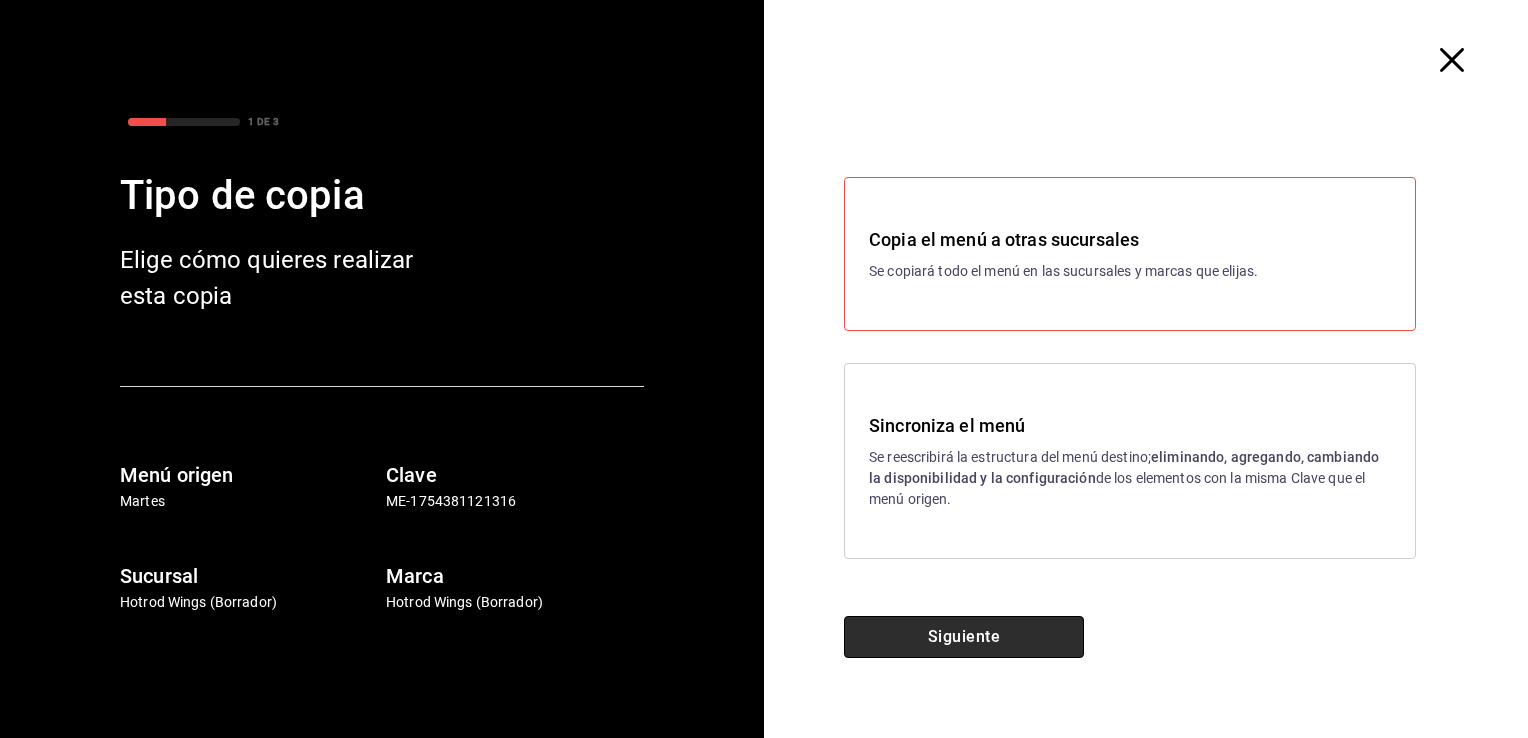 click on "Siguiente" at bounding box center (964, 637) 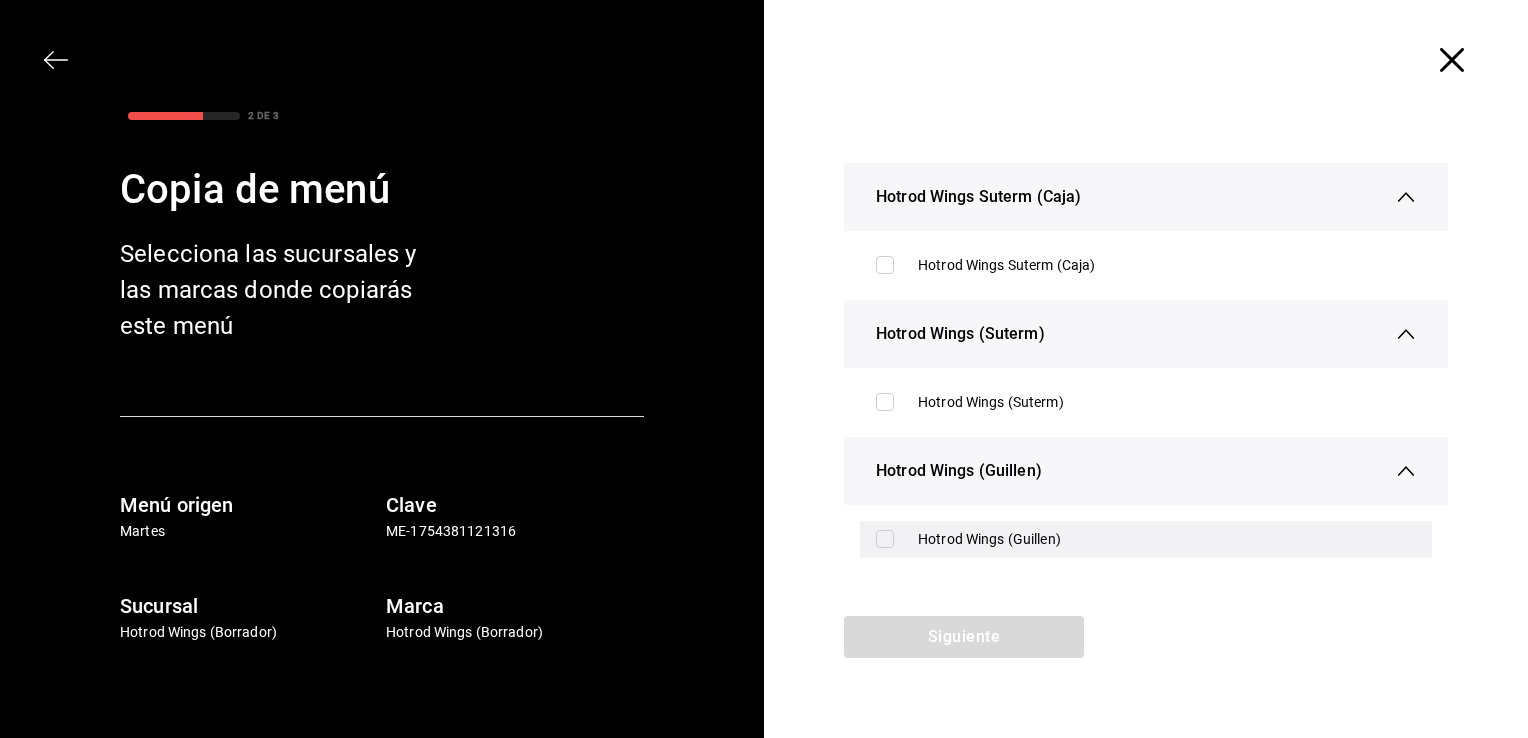 click on "Hotrod Wings (Guillen)" at bounding box center (1167, 539) 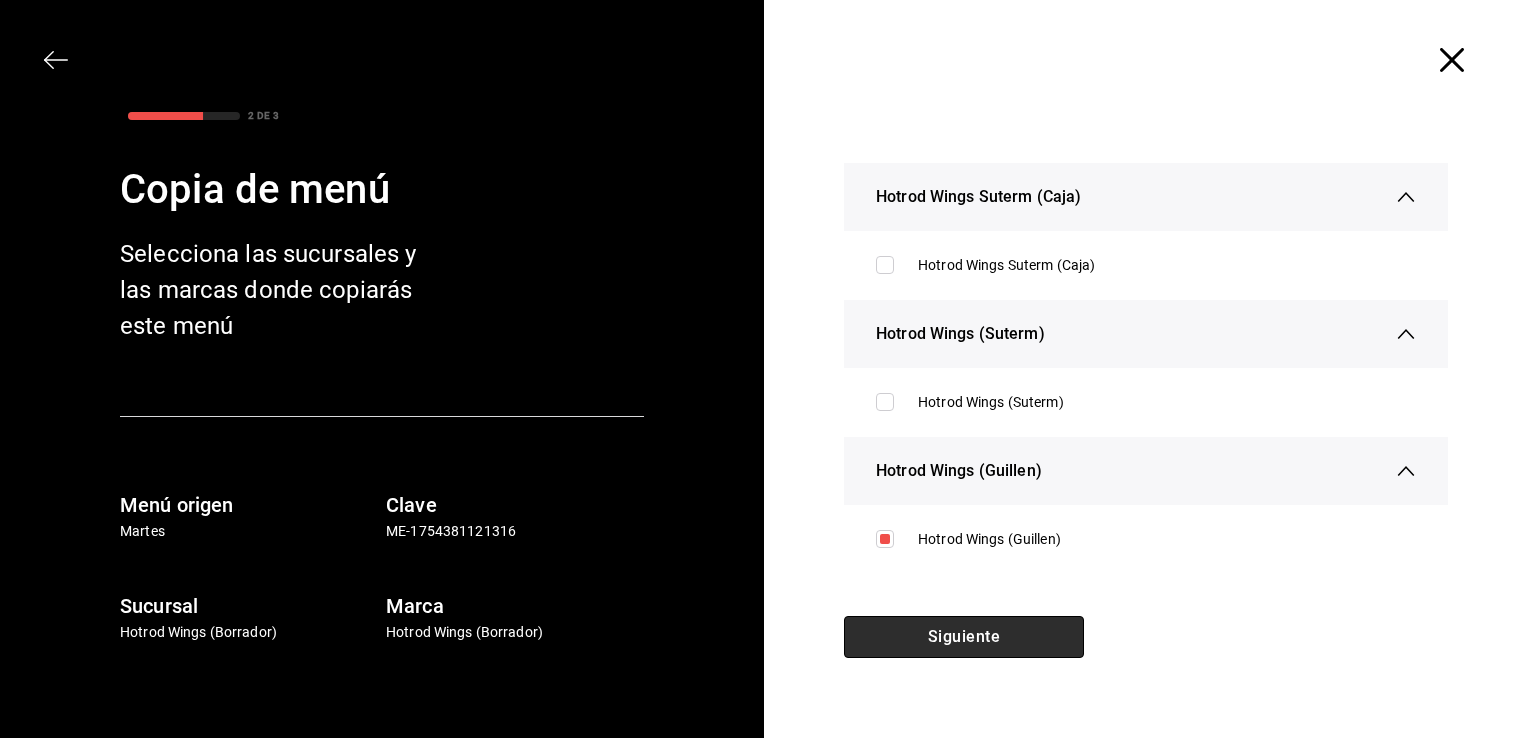 click on "Siguiente" at bounding box center (964, 637) 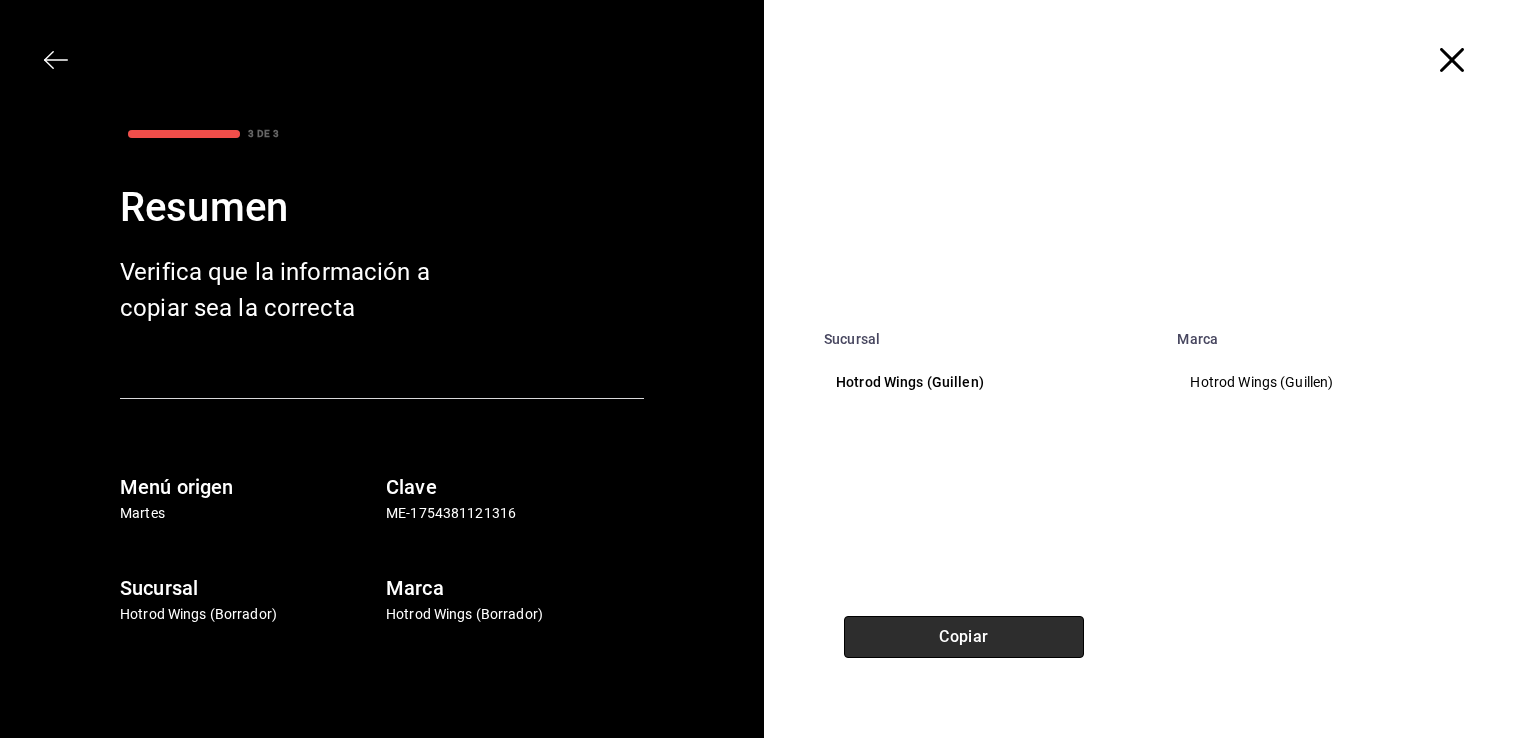 click on "Copiar" at bounding box center [964, 637] 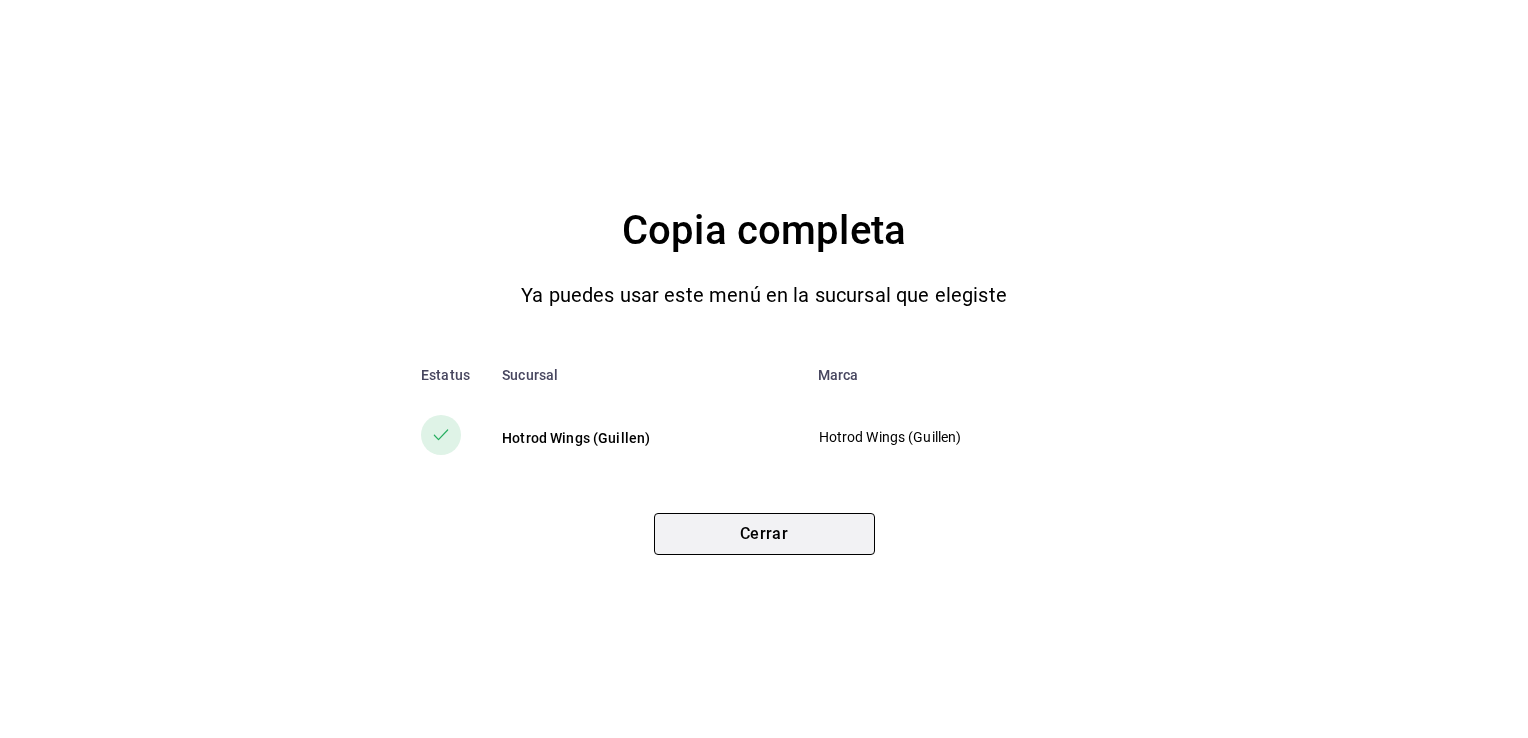click on "Cerrar" at bounding box center [764, 534] 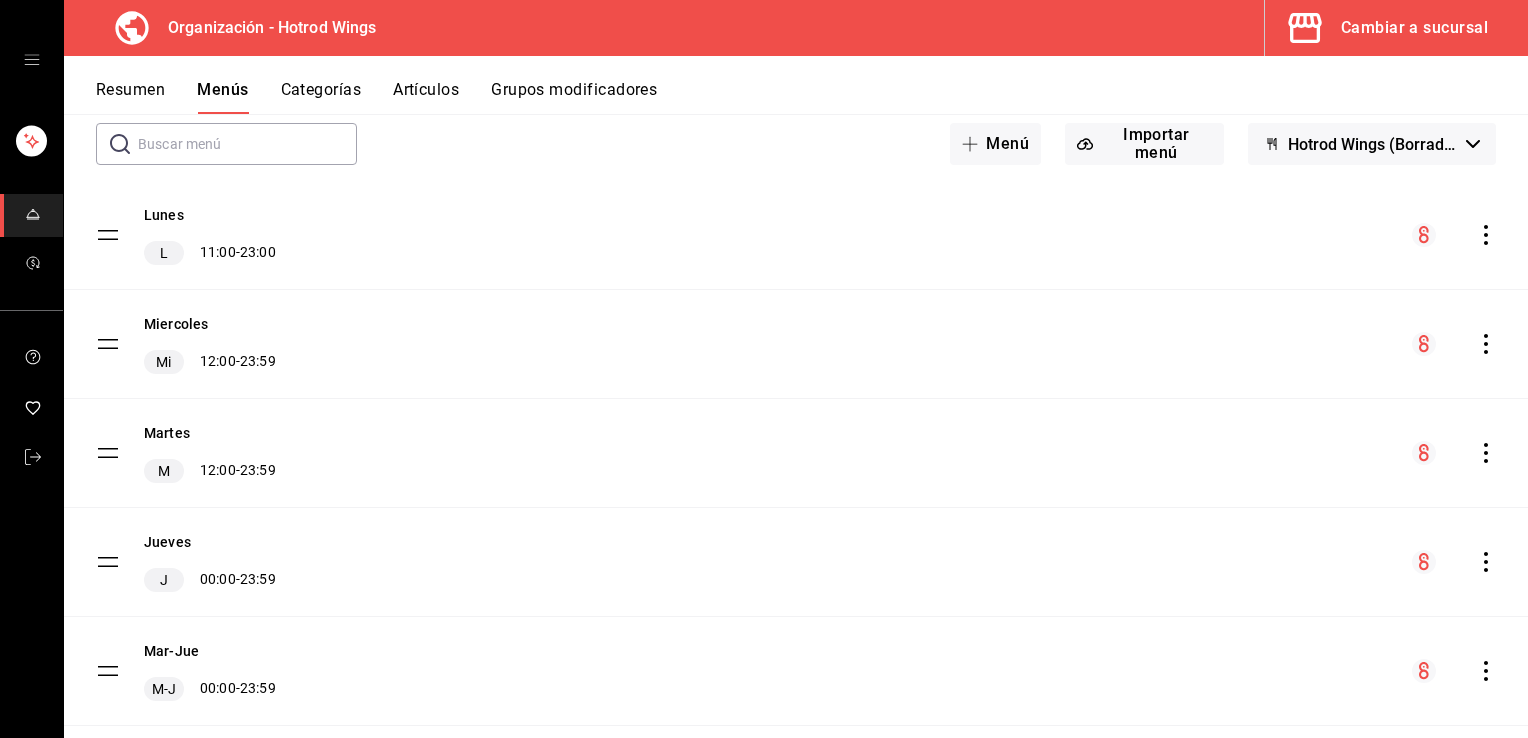 scroll, scrollTop: 0, scrollLeft: 0, axis: both 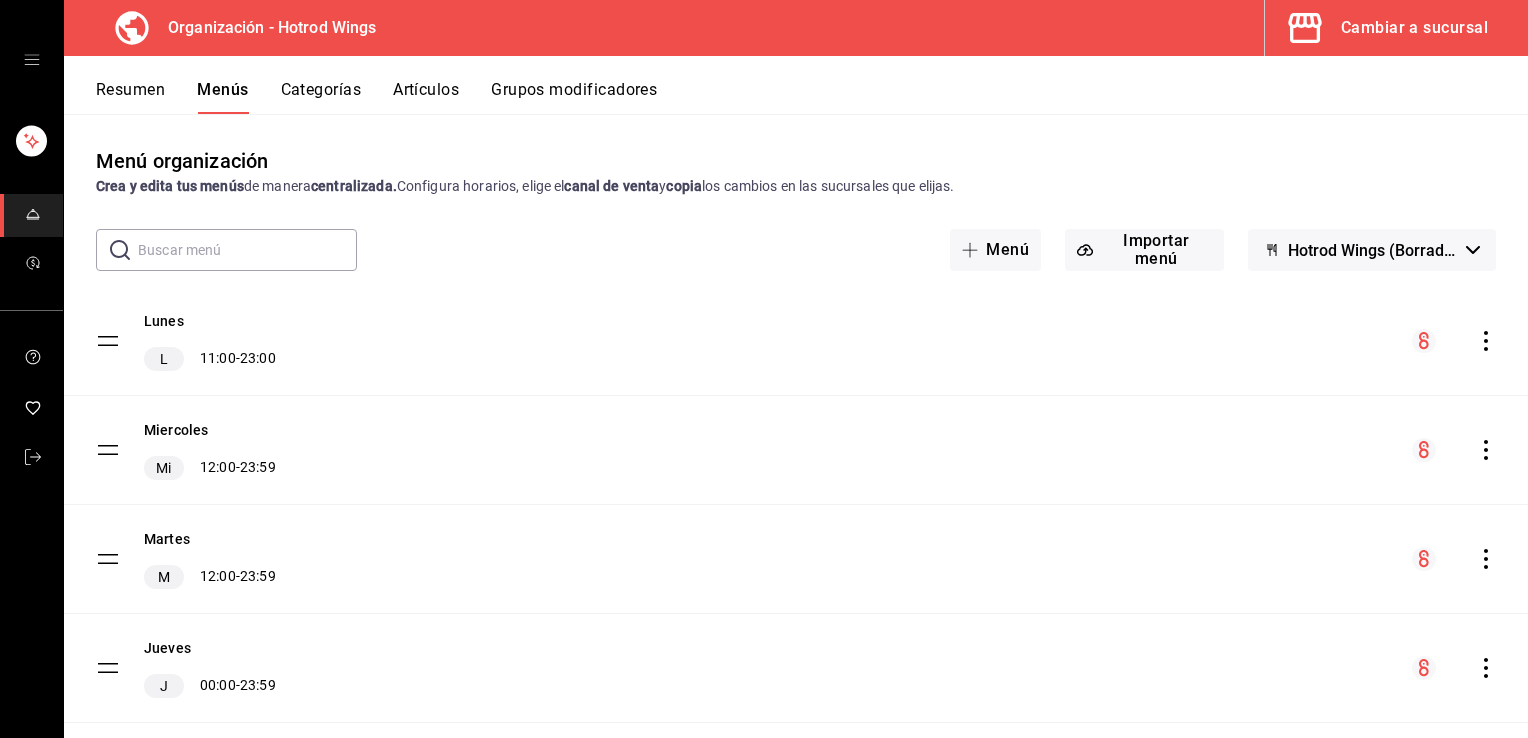 click 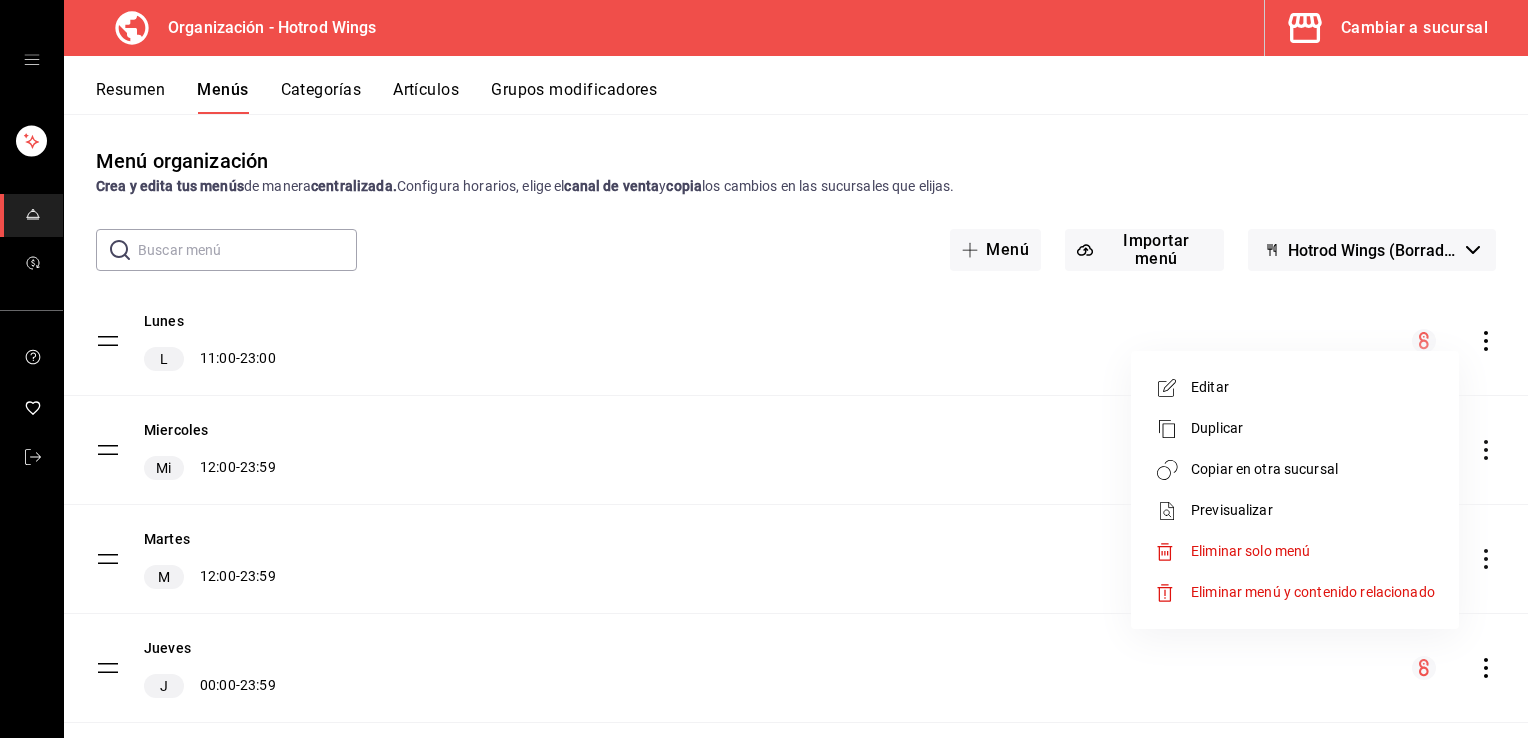 click on "Copiar en otra sucursal" at bounding box center (1313, 469) 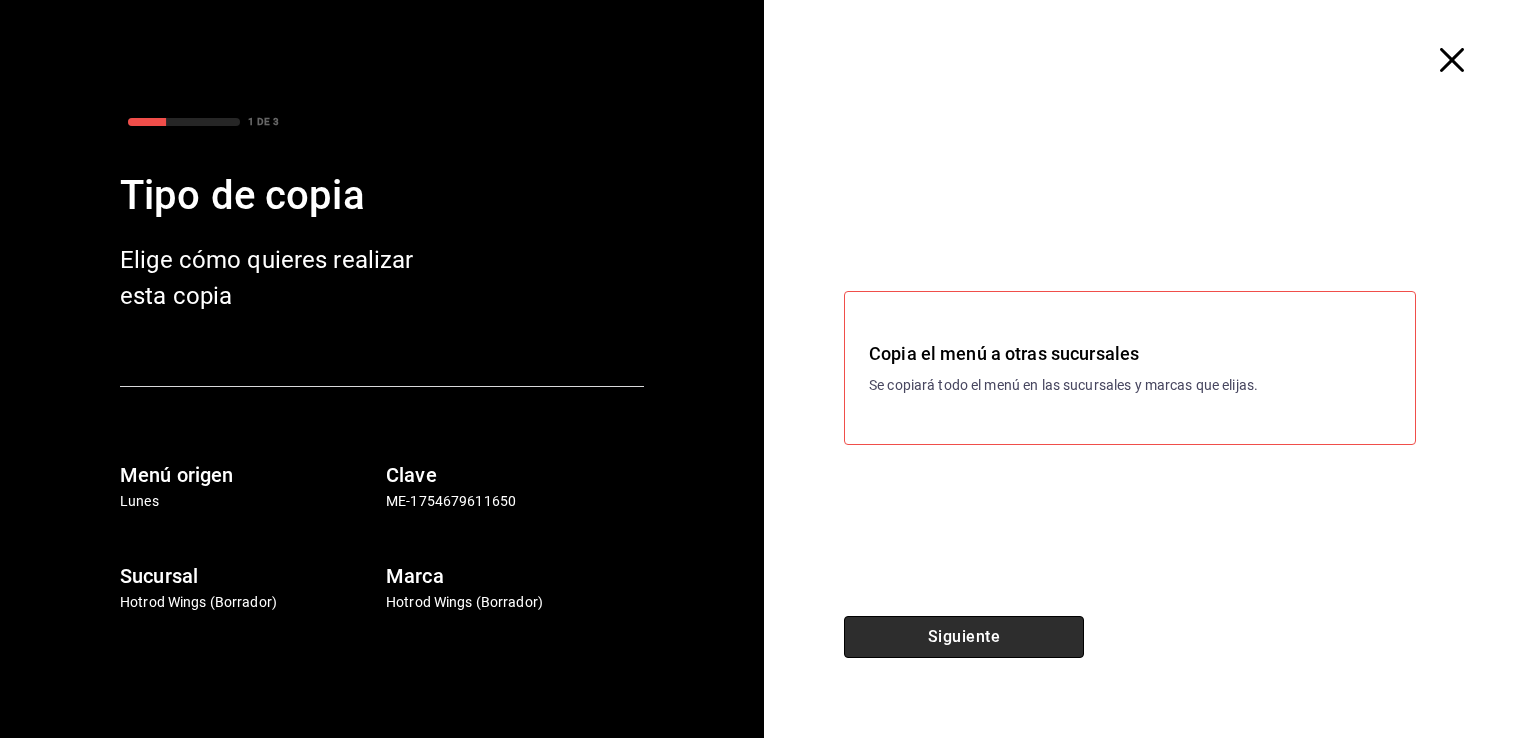 click on "Siguiente" at bounding box center [964, 637] 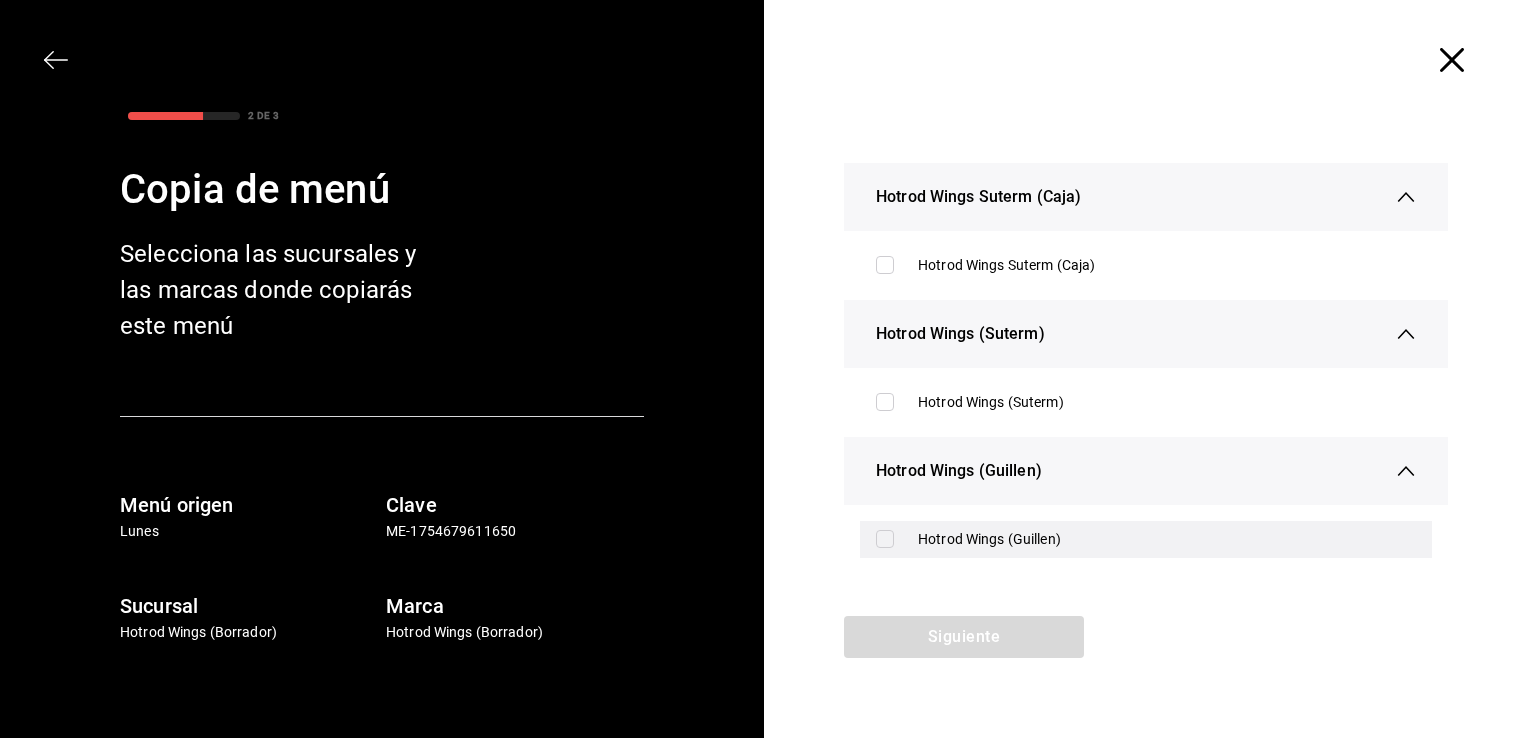 click on "Hotrod Wings (Guillen)" at bounding box center (1167, 539) 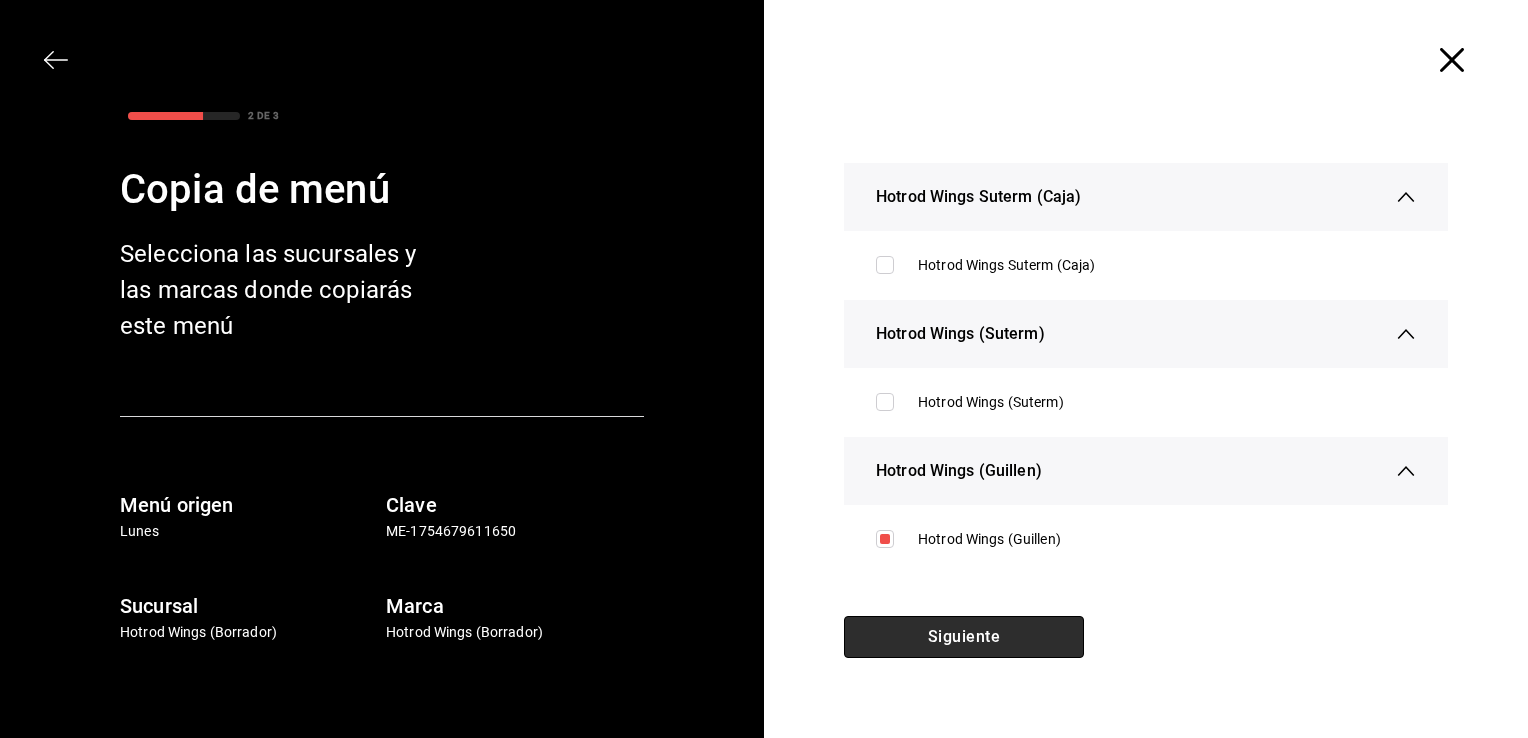 click on "Siguiente" at bounding box center [964, 637] 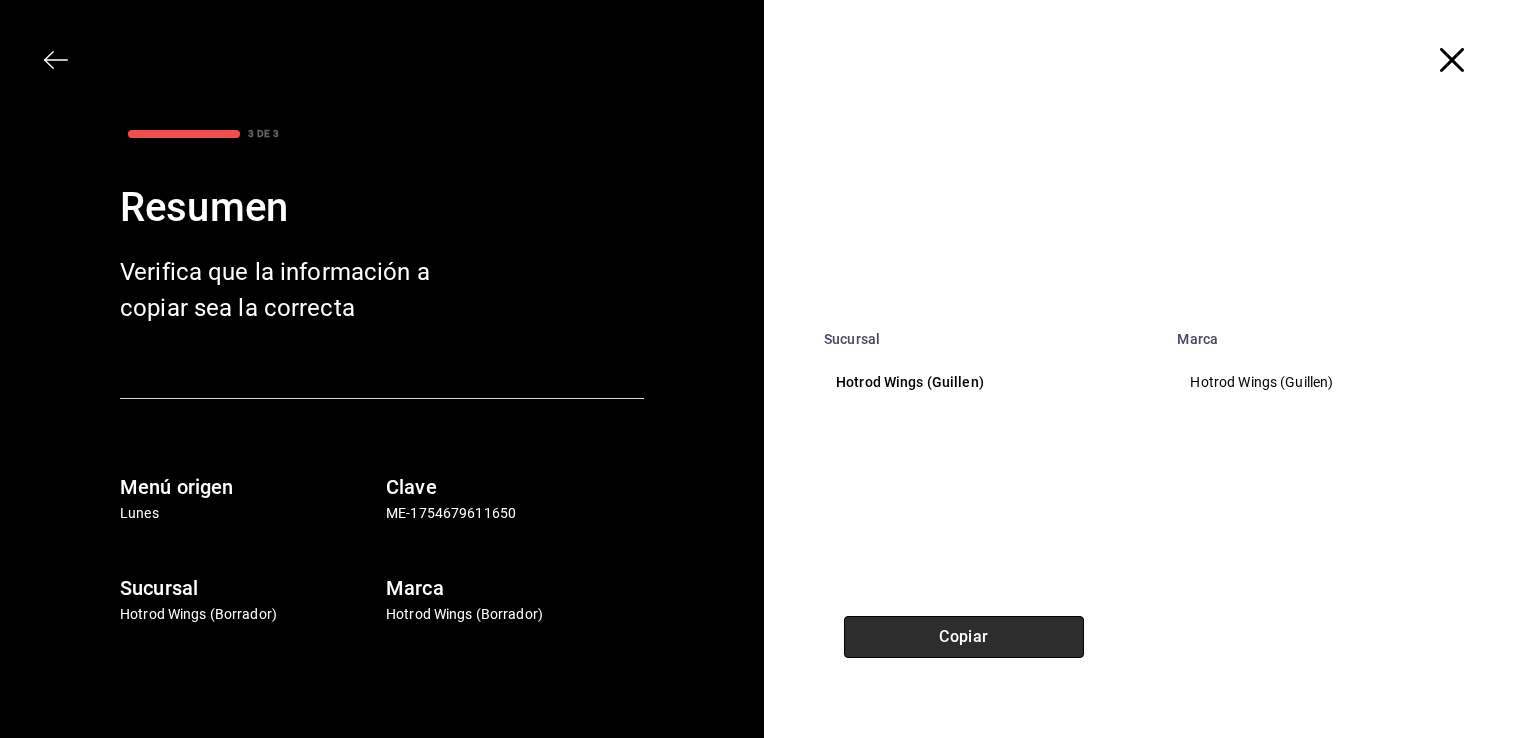 click on "Copiar" at bounding box center (964, 637) 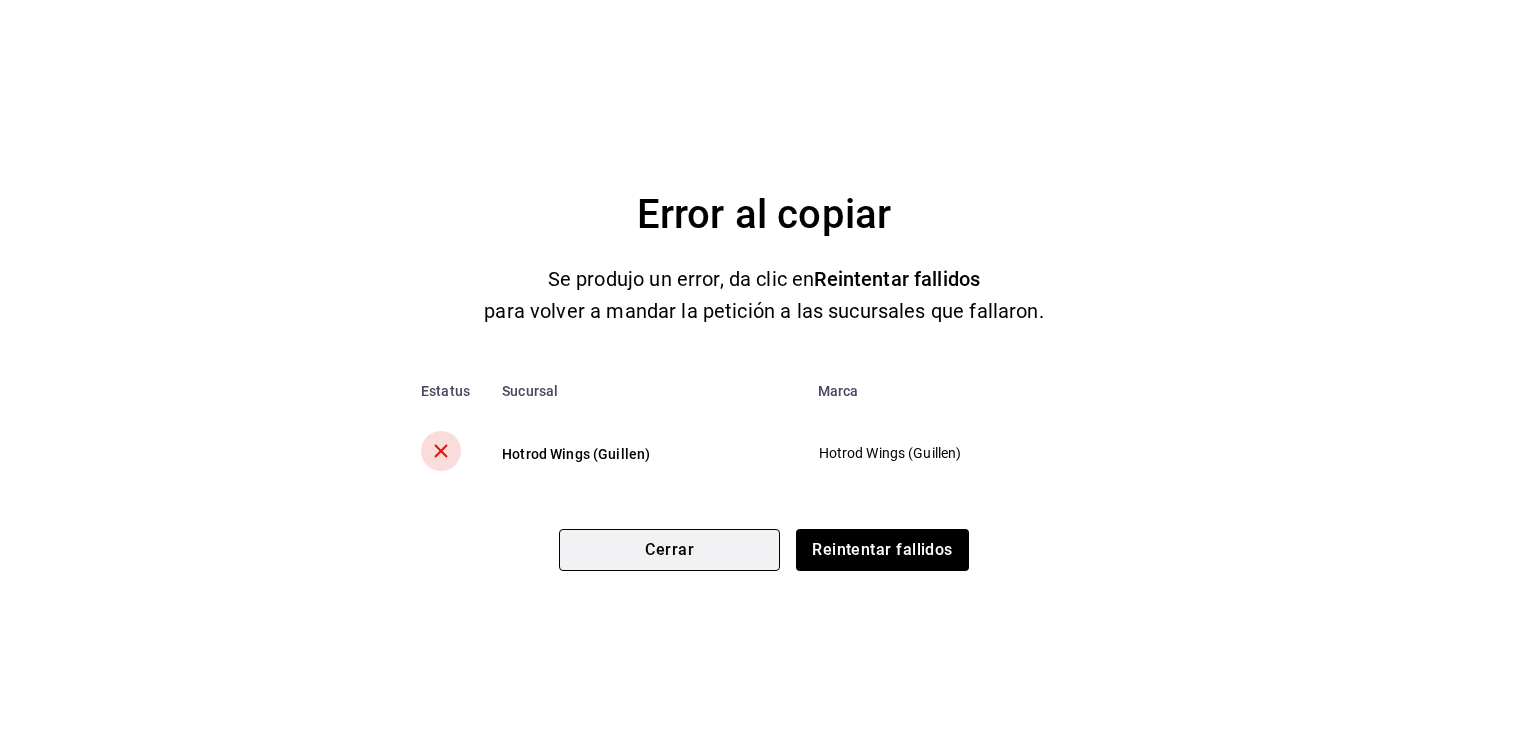 click on "Cerrar" at bounding box center (669, 550) 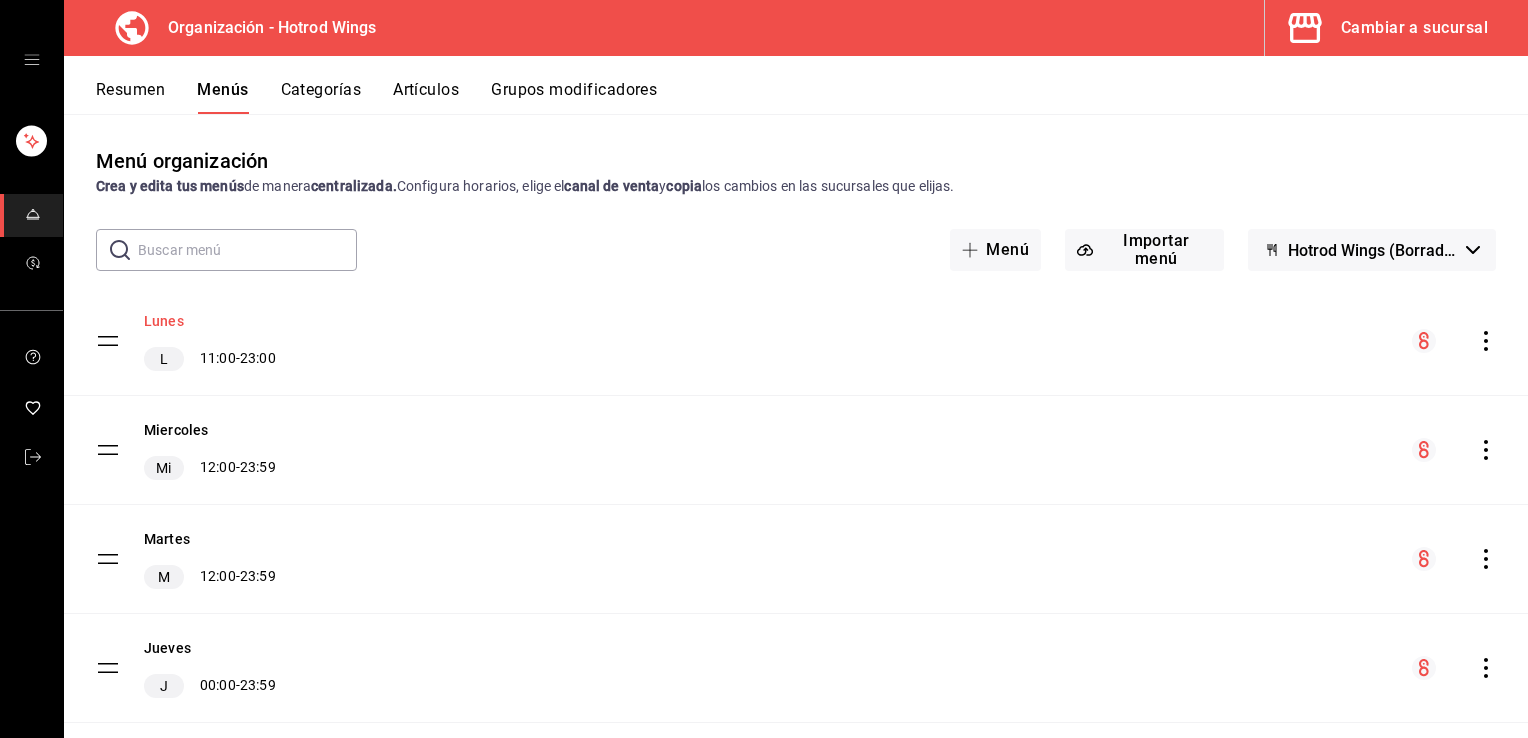 click on "Lunes" at bounding box center (164, 321) 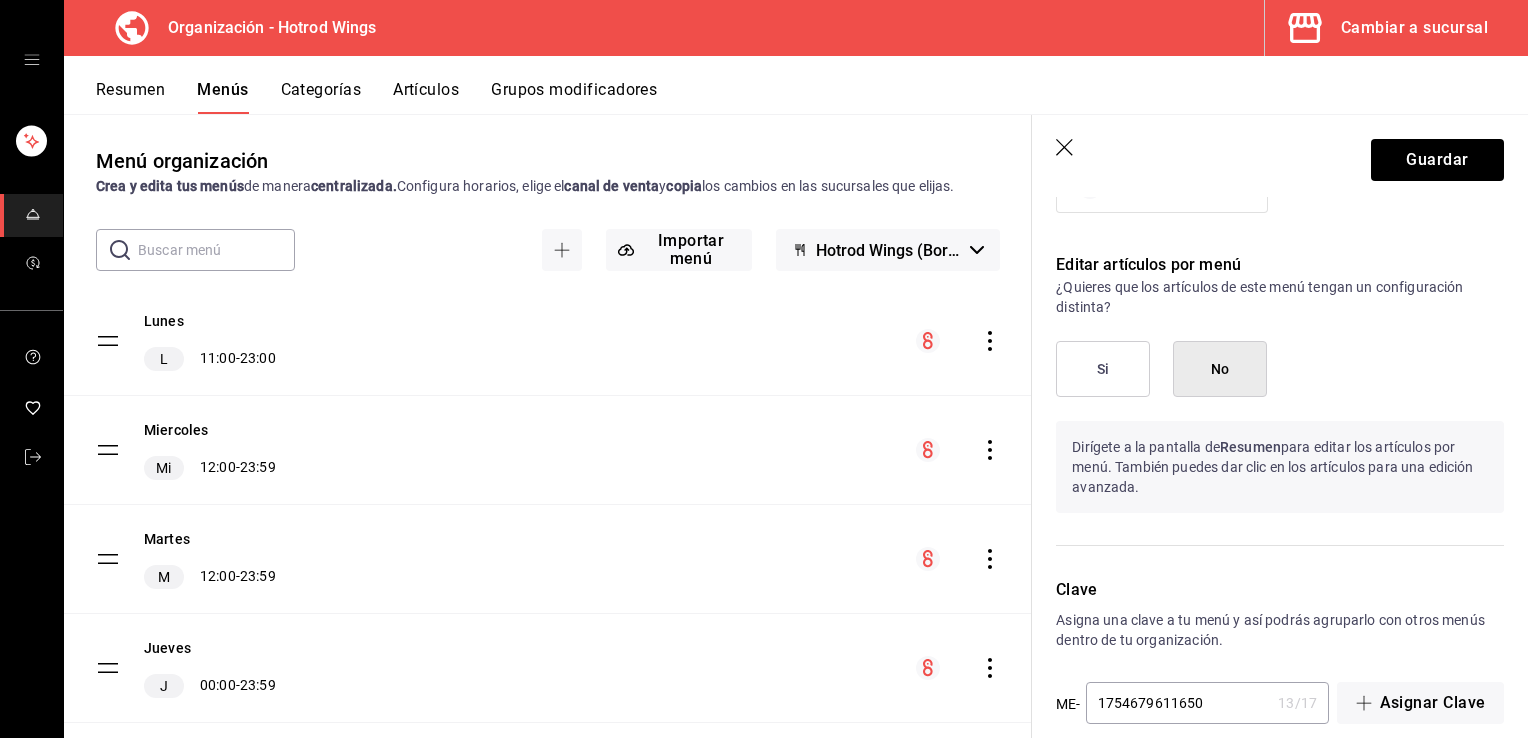 scroll, scrollTop: 0, scrollLeft: 0, axis: both 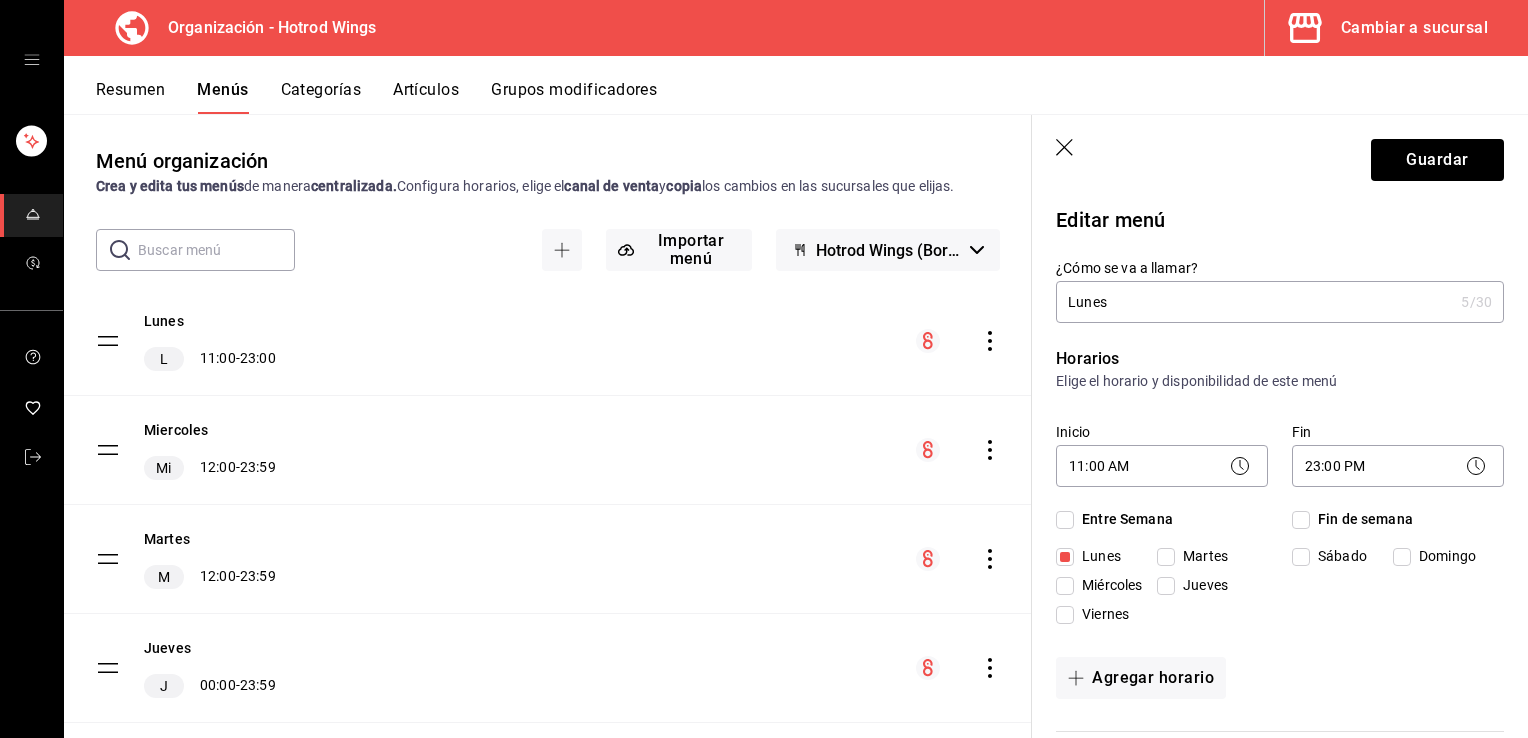 click 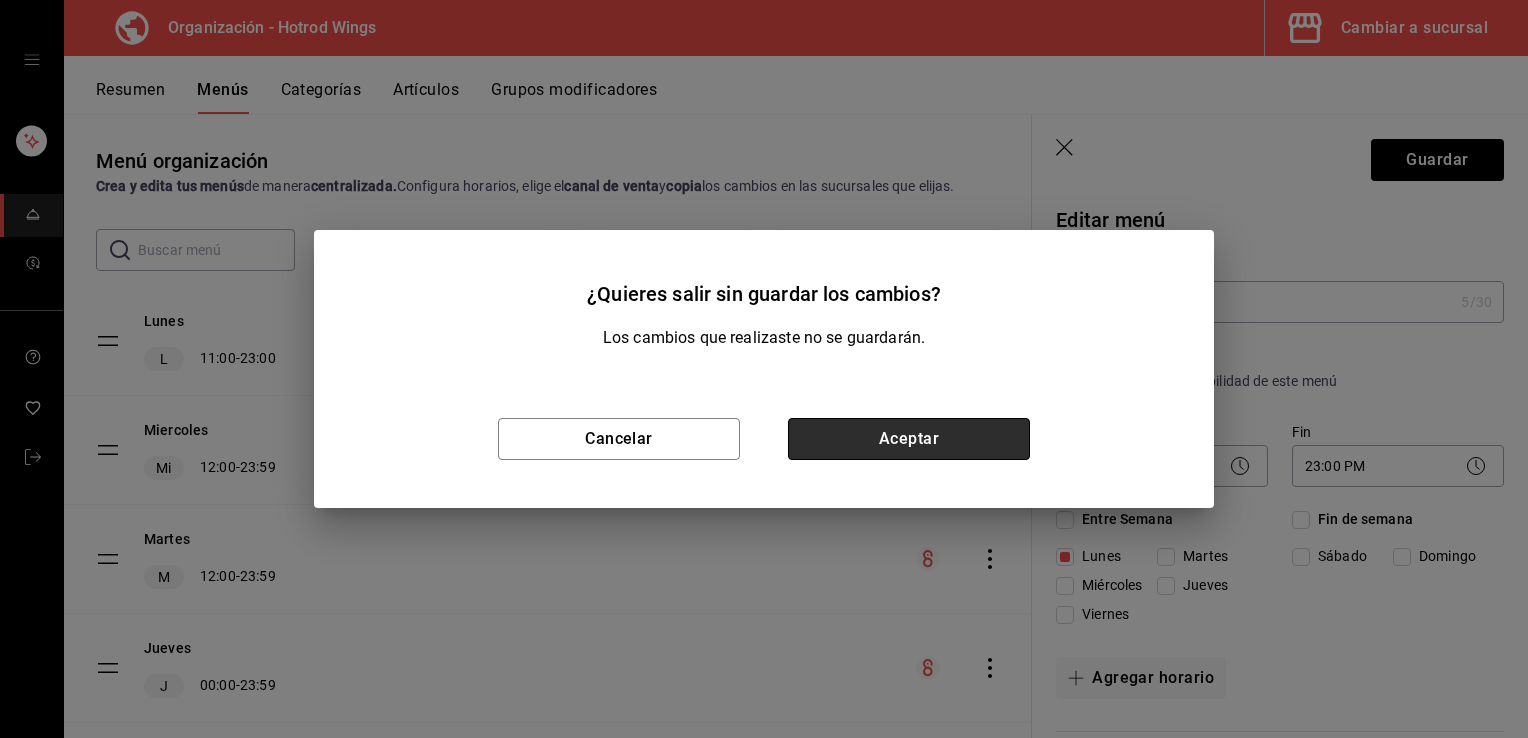 click on "Aceptar" at bounding box center [909, 439] 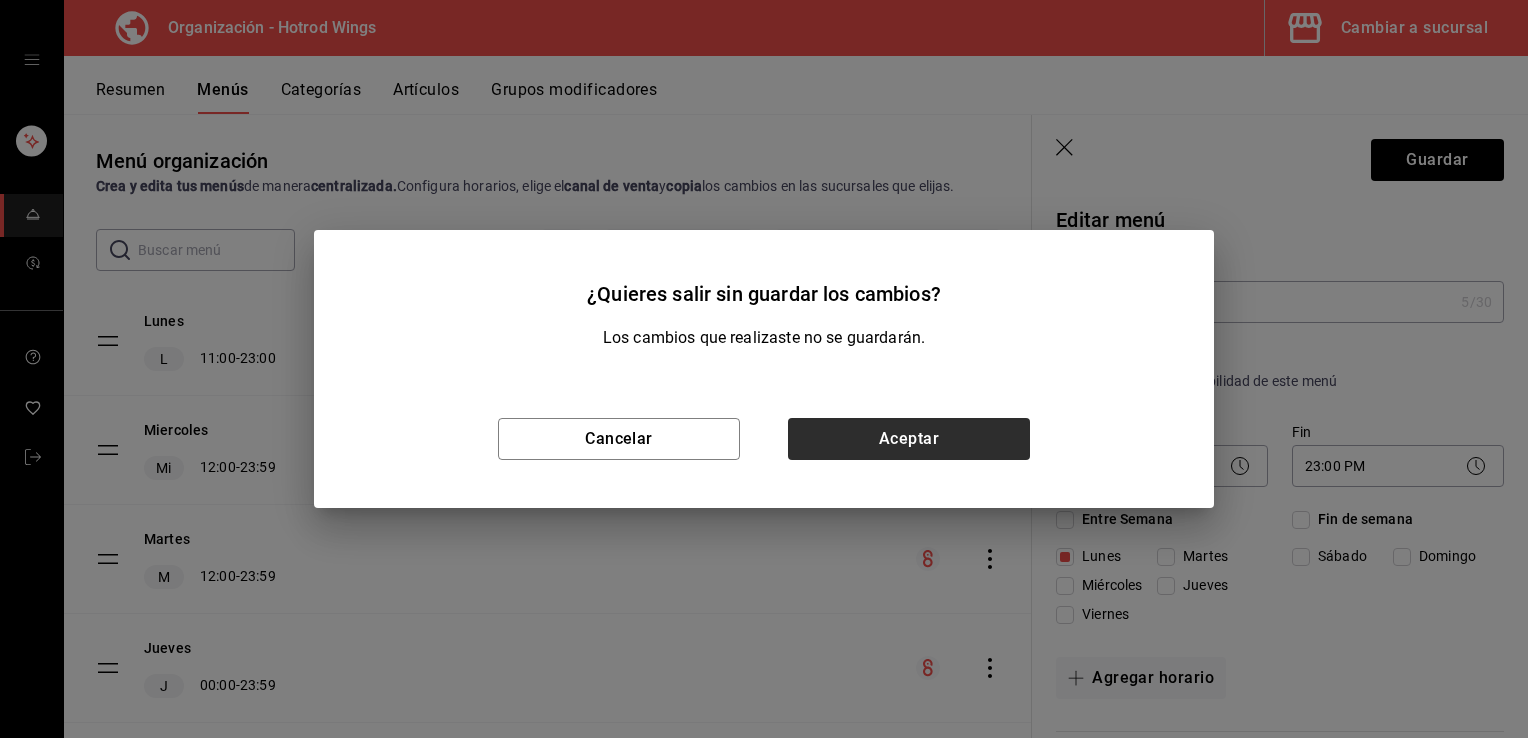 type 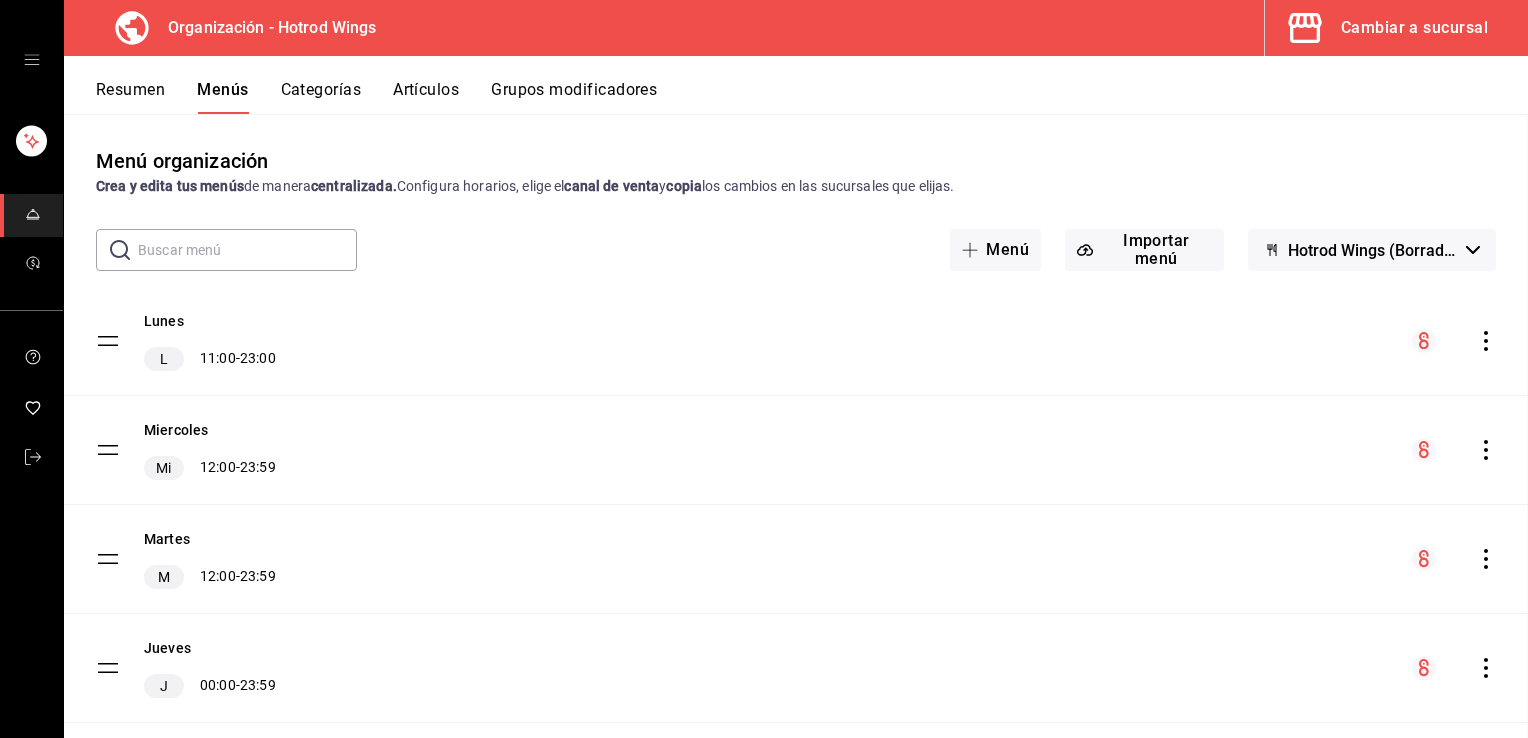 checkbox on "false" 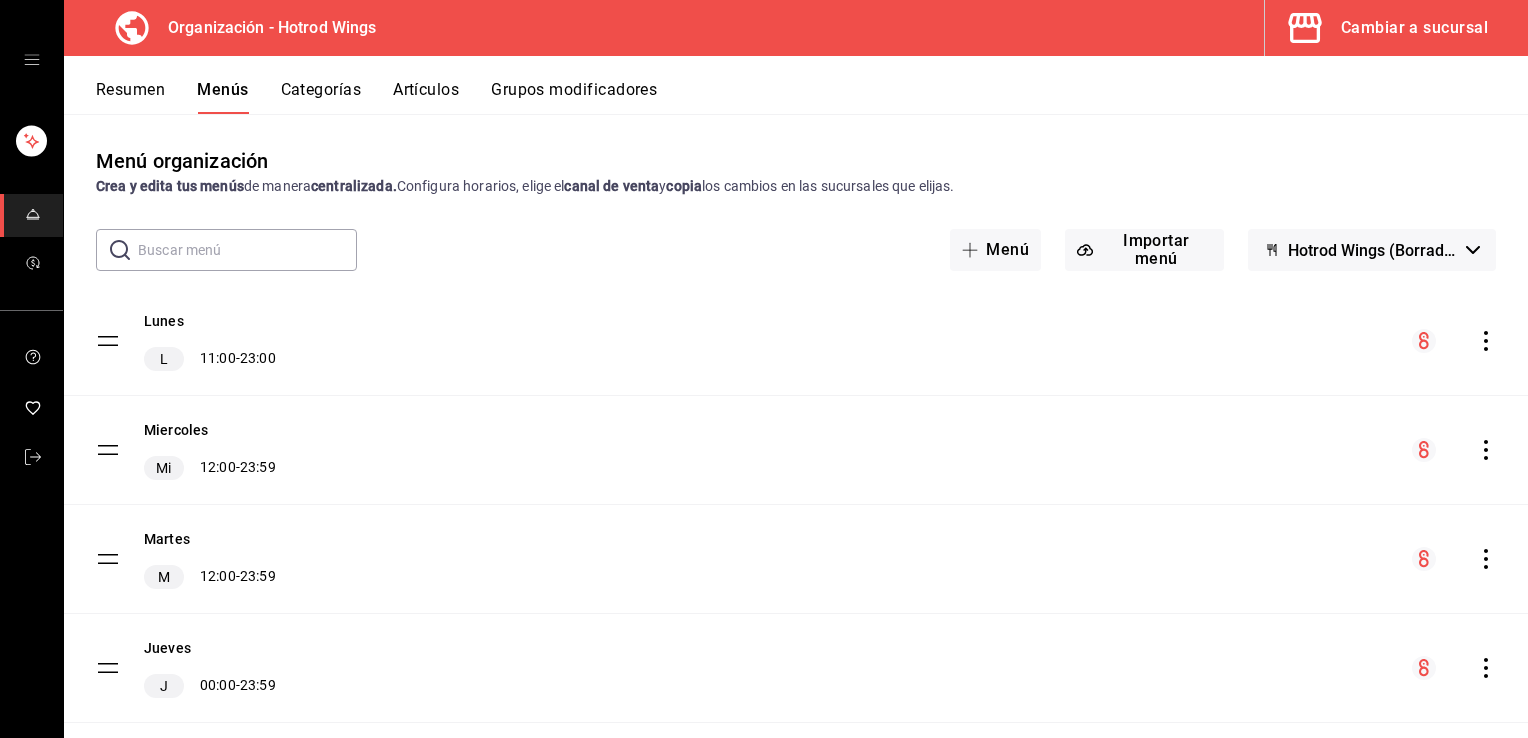 click on "Cambiar a sucursal" at bounding box center (1388, 28) 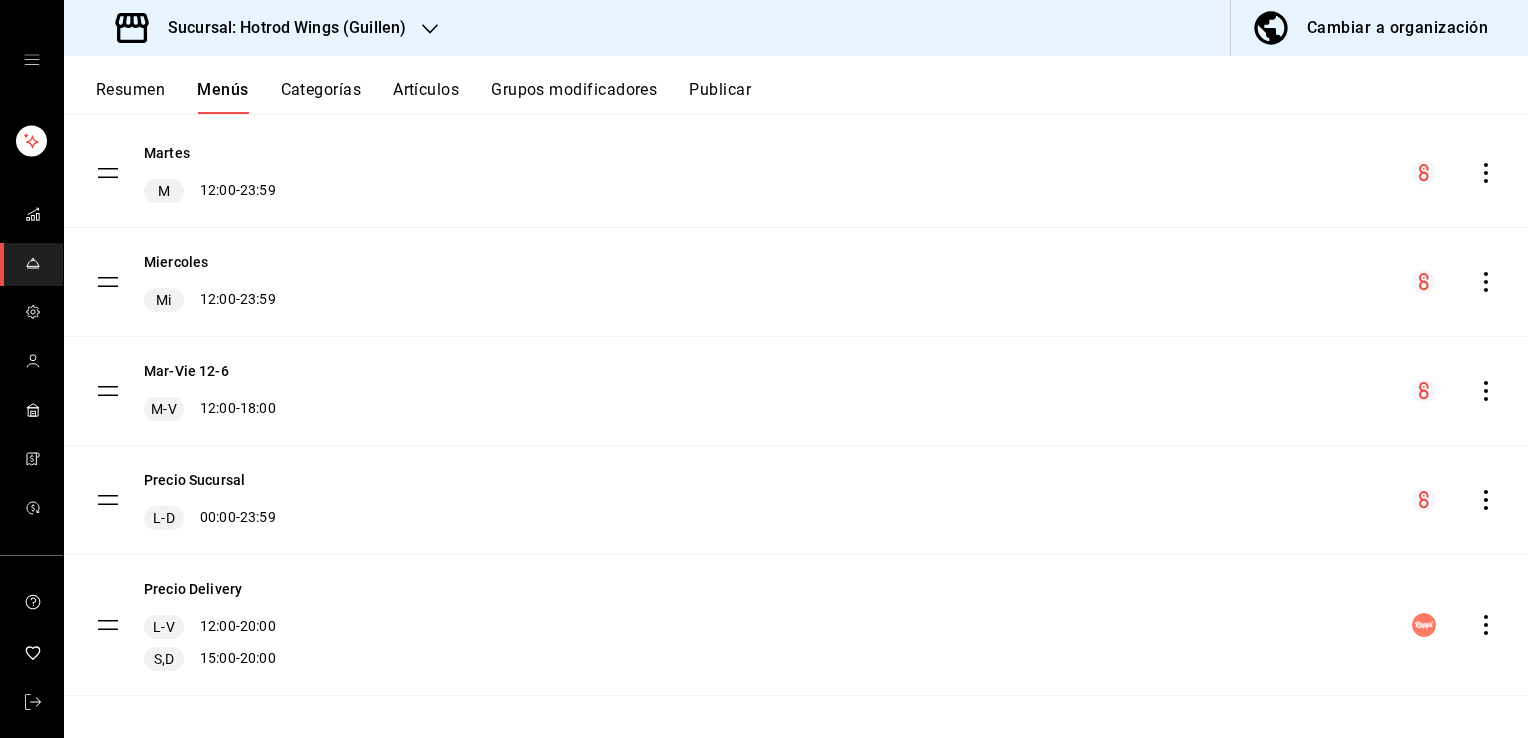 scroll, scrollTop: 174, scrollLeft: 0, axis: vertical 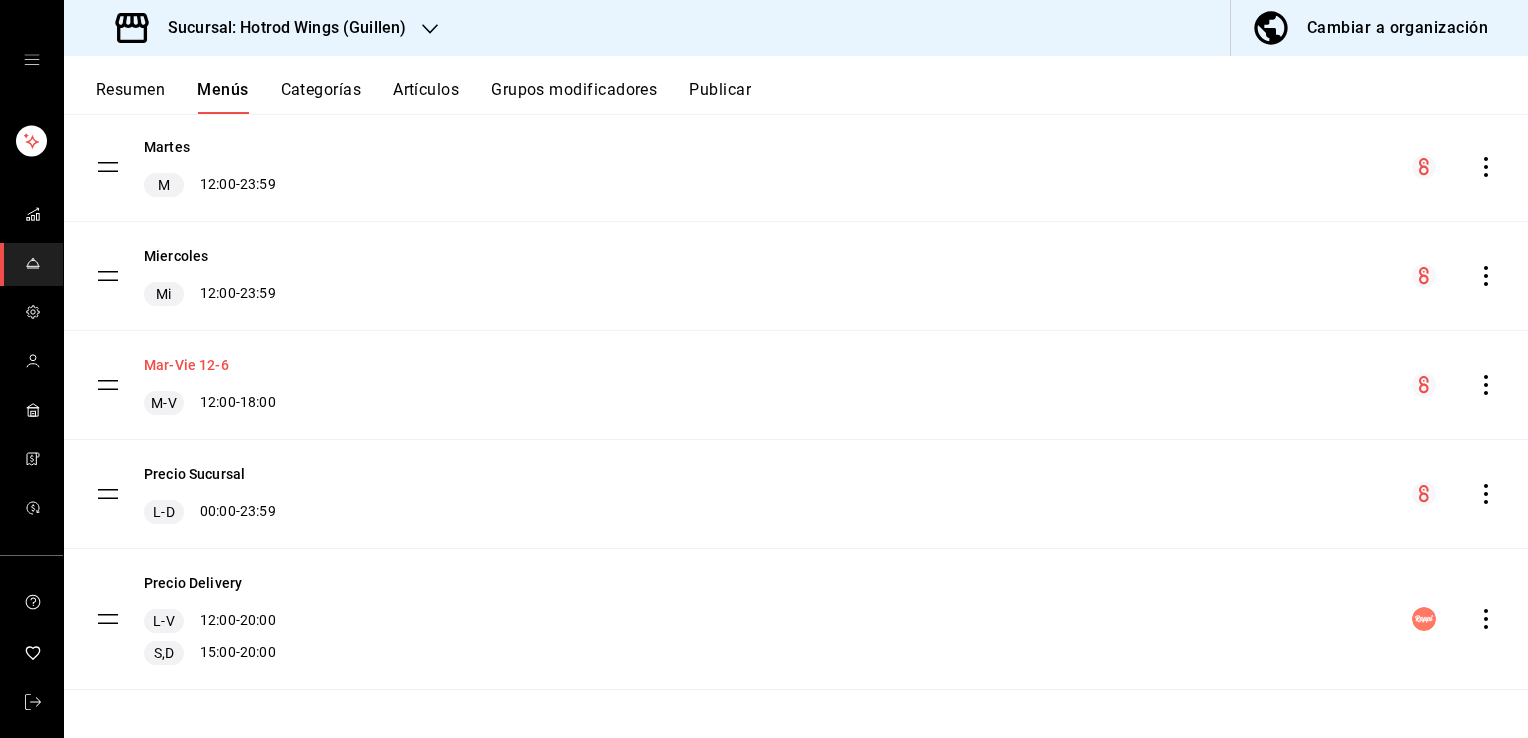 click on "[DAYS] [TIME]" at bounding box center [186, 365] 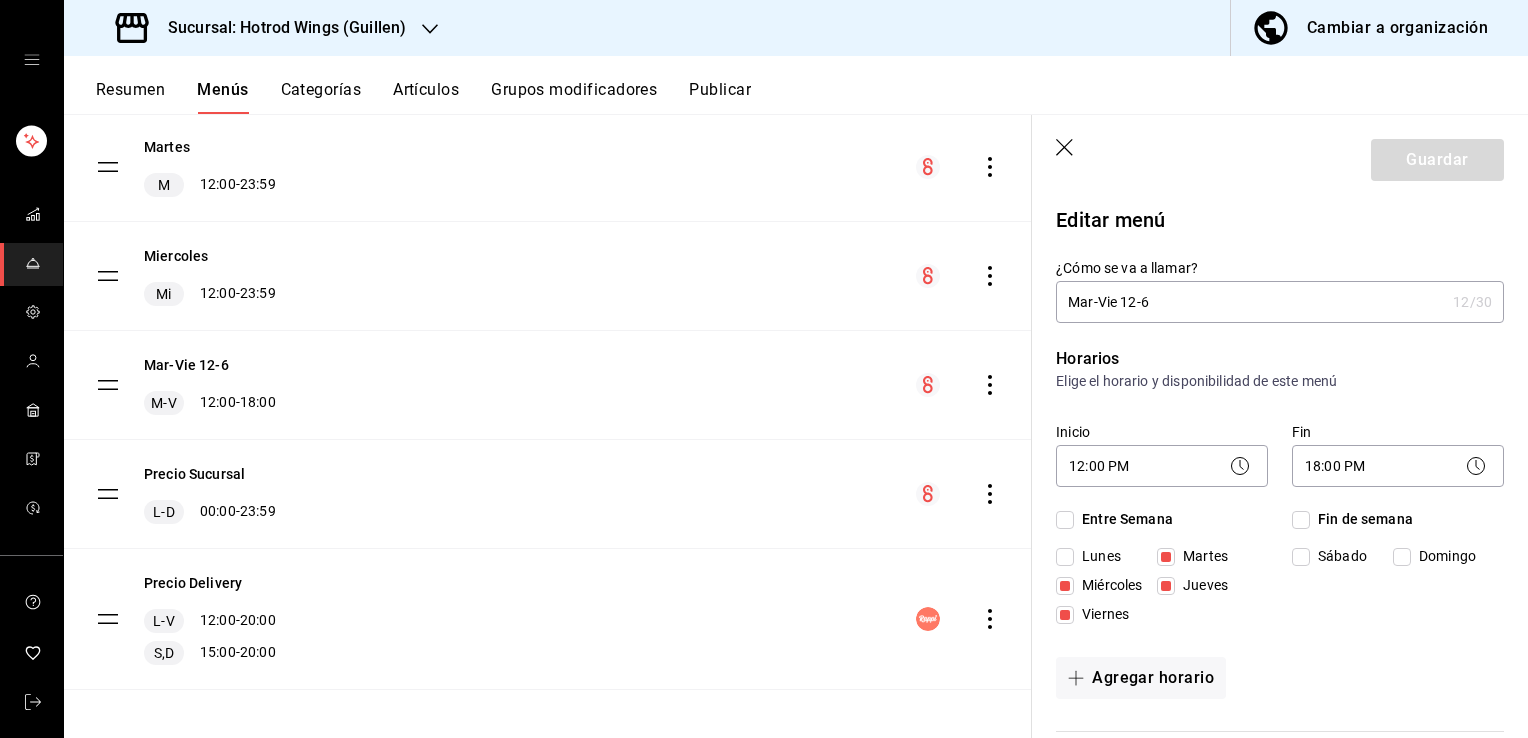 click on "[DAYS] [TIME]" at bounding box center (1250, 302) 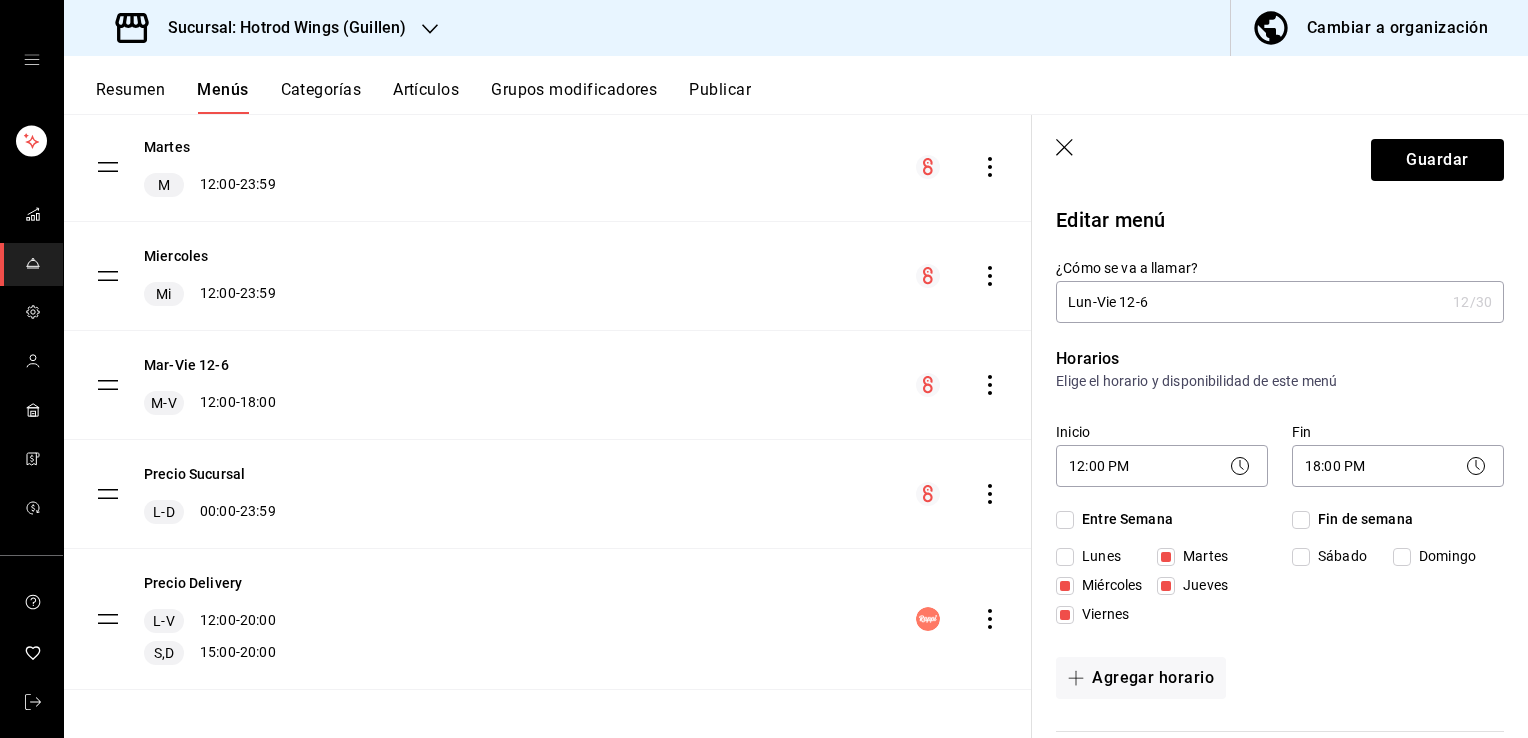 scroll, scrollTop: 88, scrollLeft: 0, axis: vertical 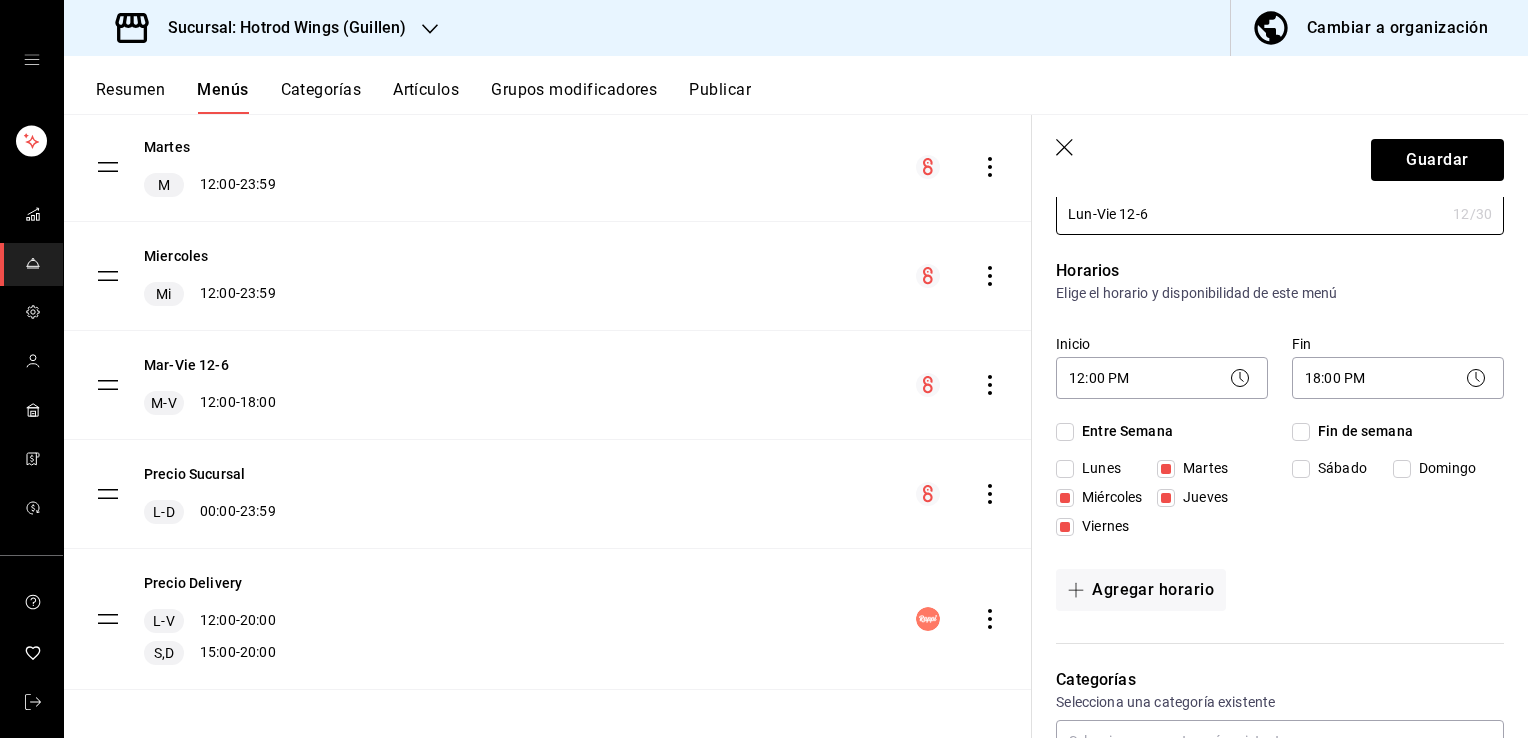 type on "Lun-Vie 12-6" 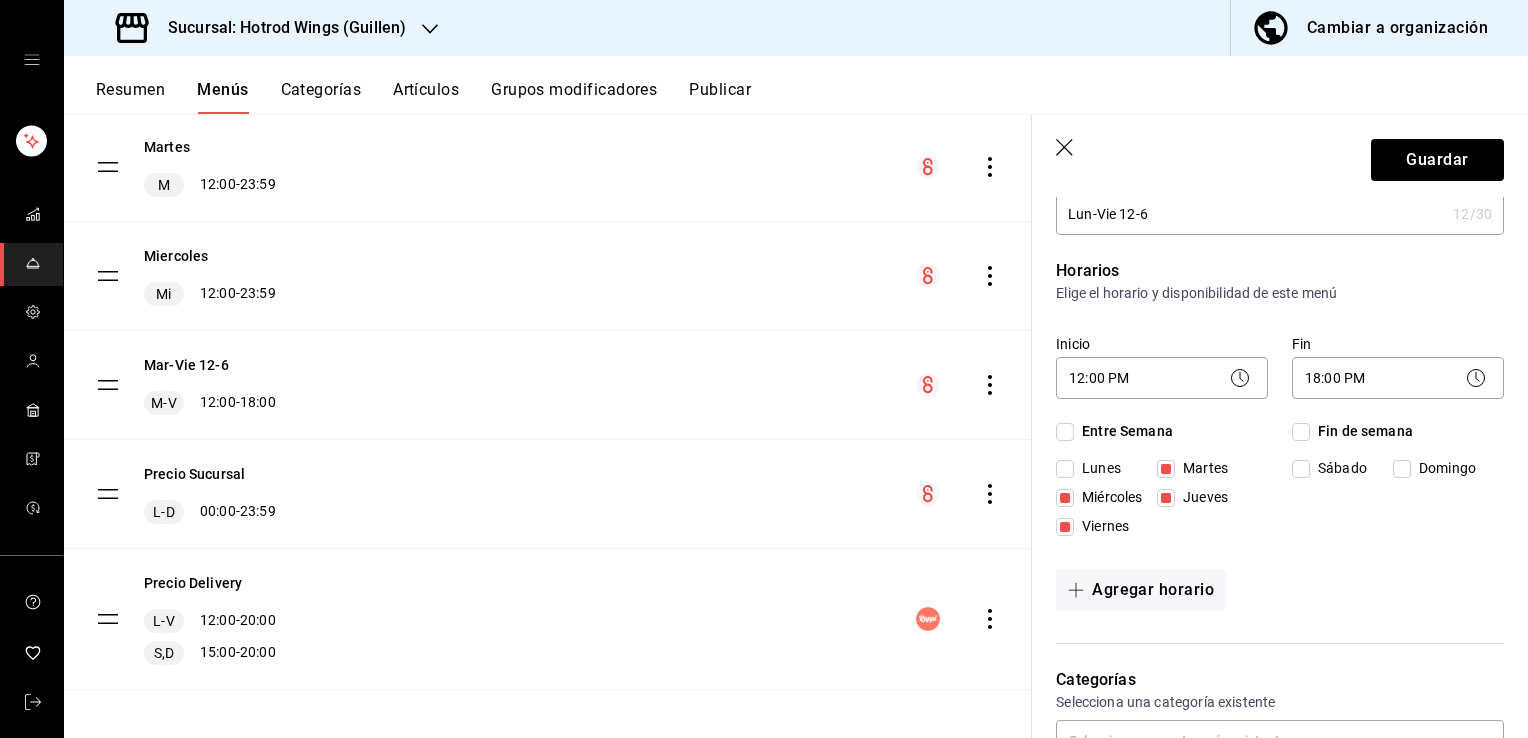 click on "Entre Semana Lunes Martes Miércoles Jueves Viernes" at bounding box center (1162, 483) 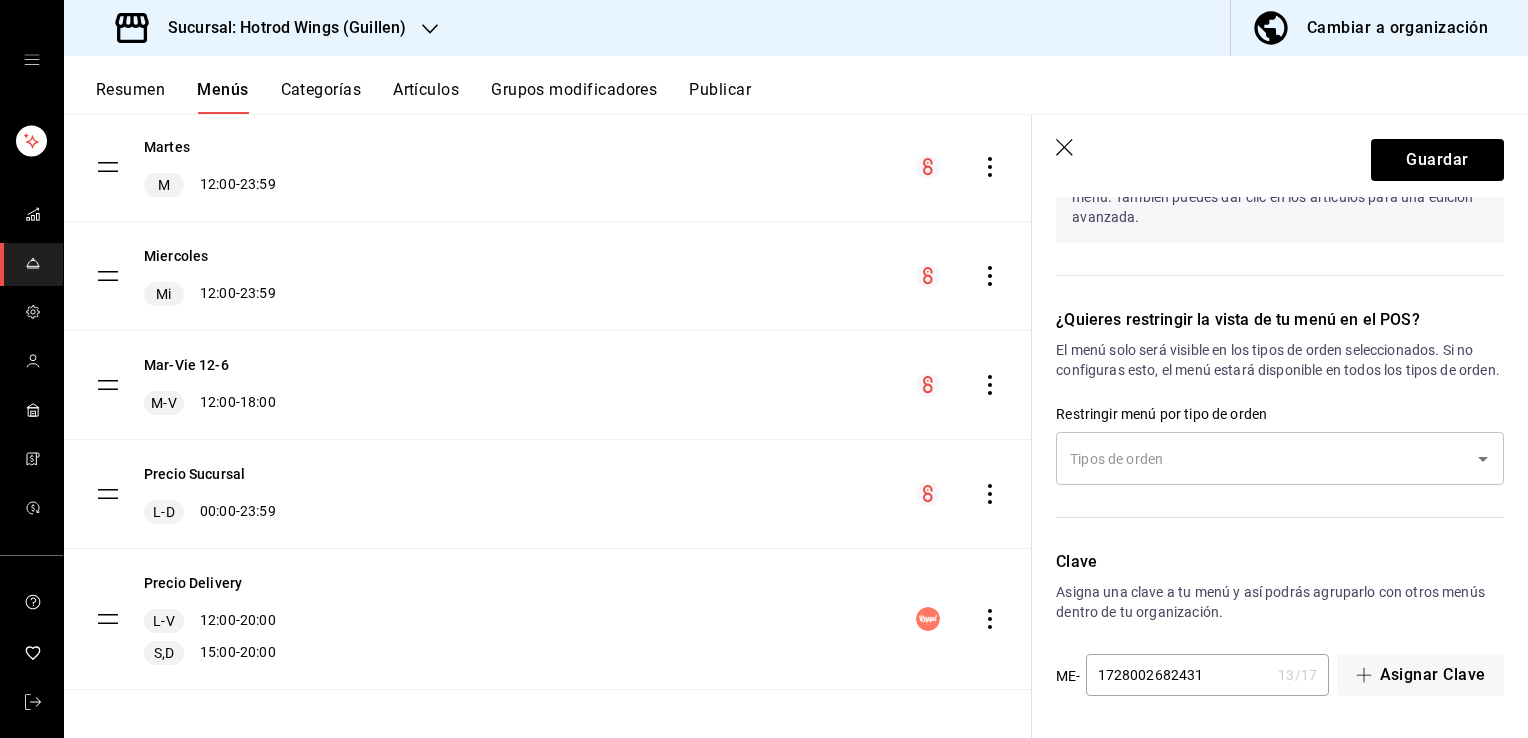 scroll, scrollTop: 0, scrollLeft: 0, axis: both 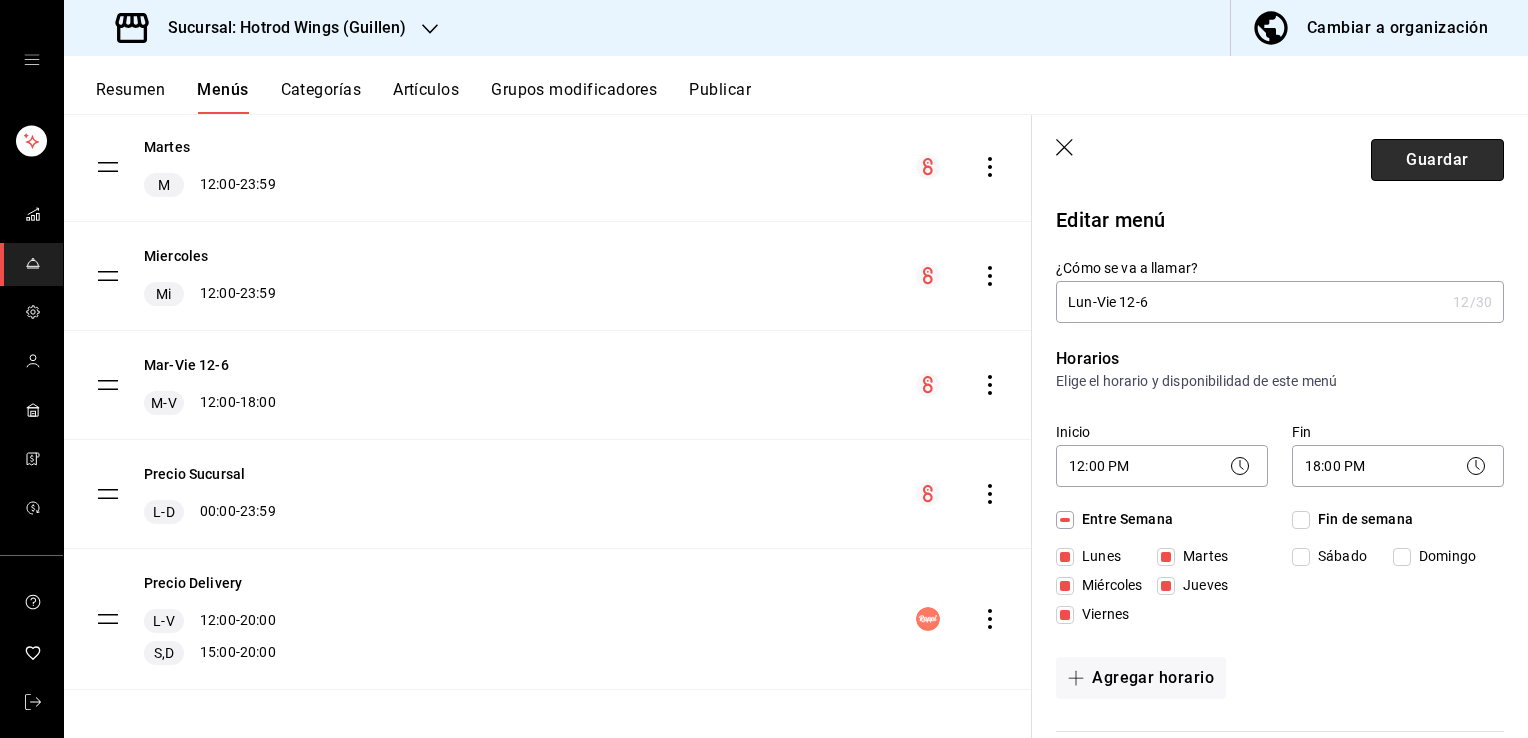 click on "Guardar" at bounding box center [1437, 160] 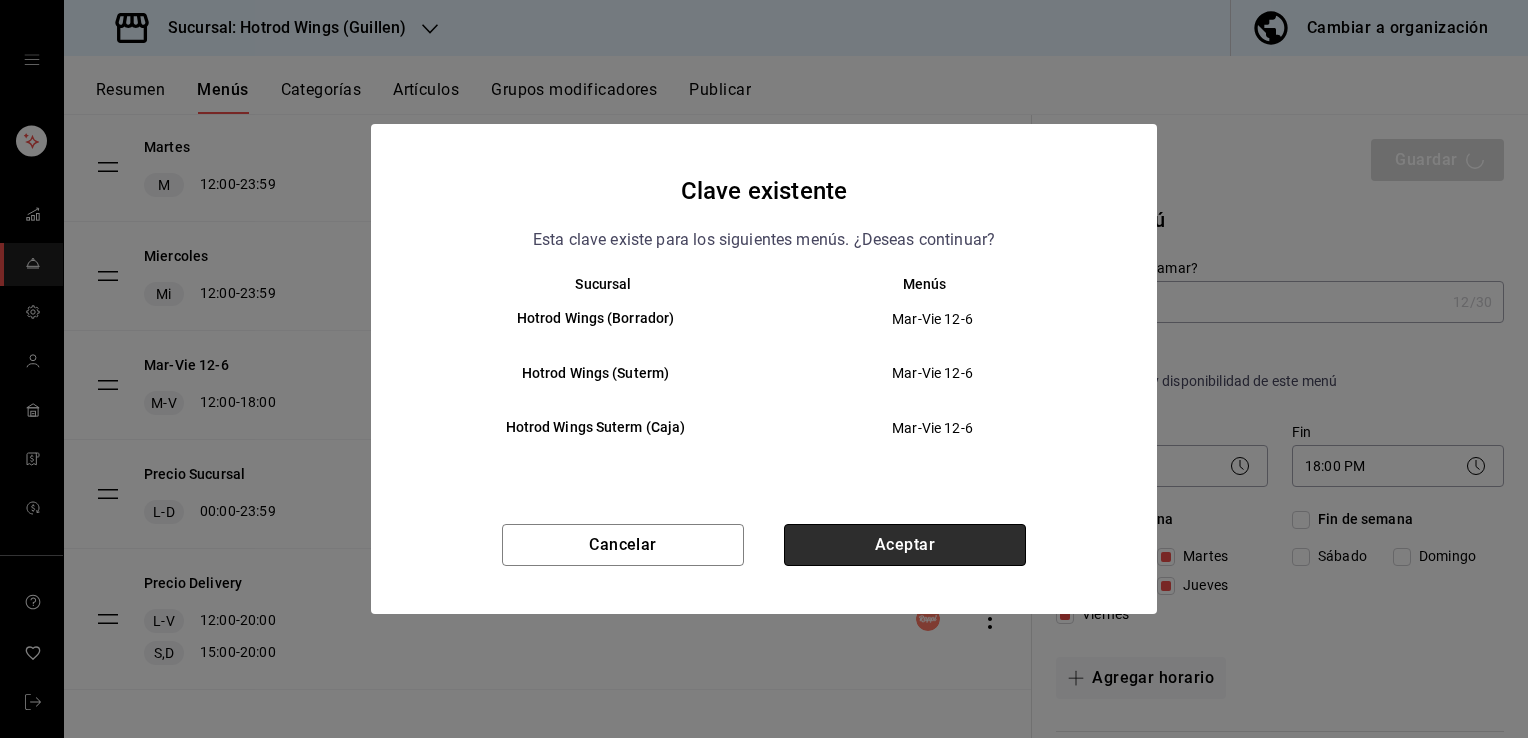click on "Aceptar" at bounding box center (905, 545) 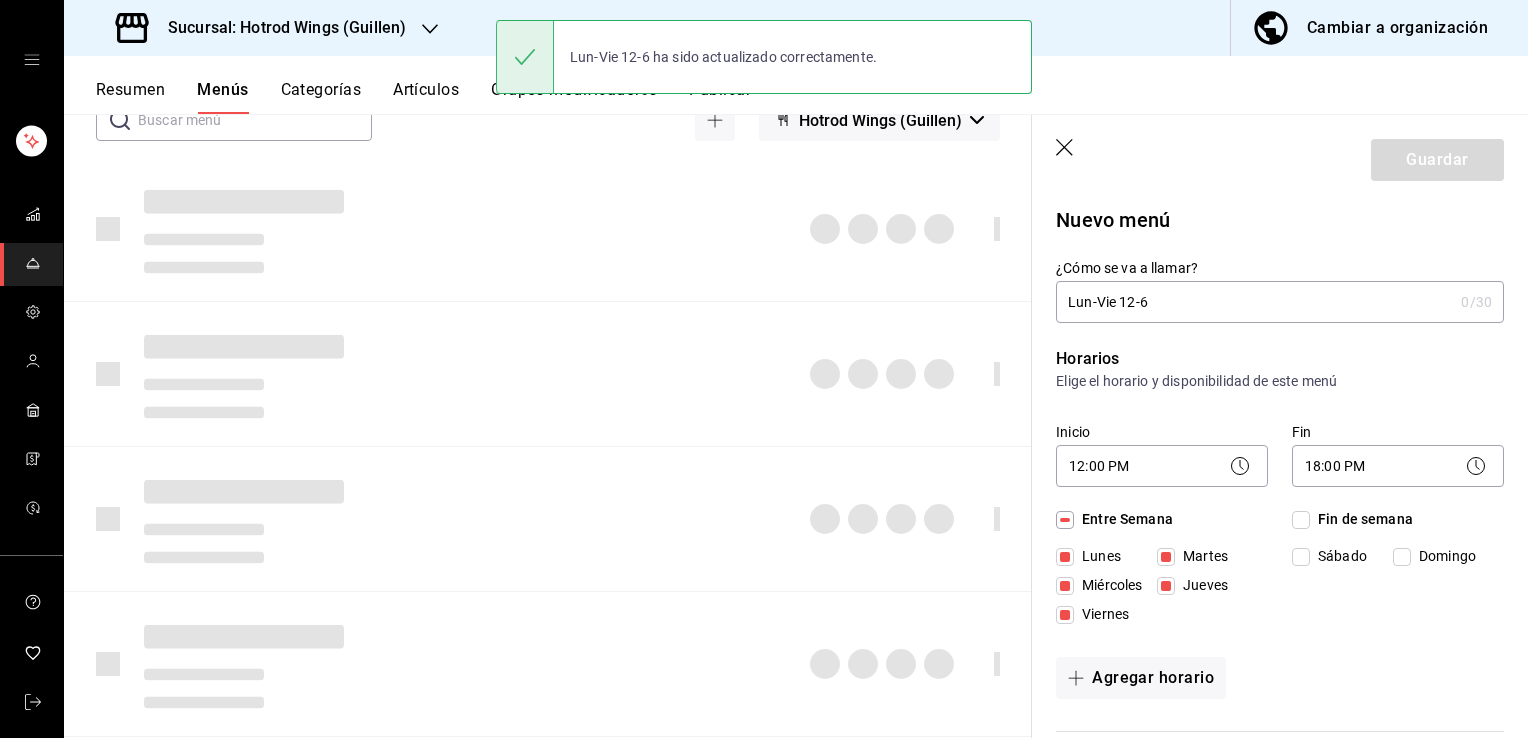 type 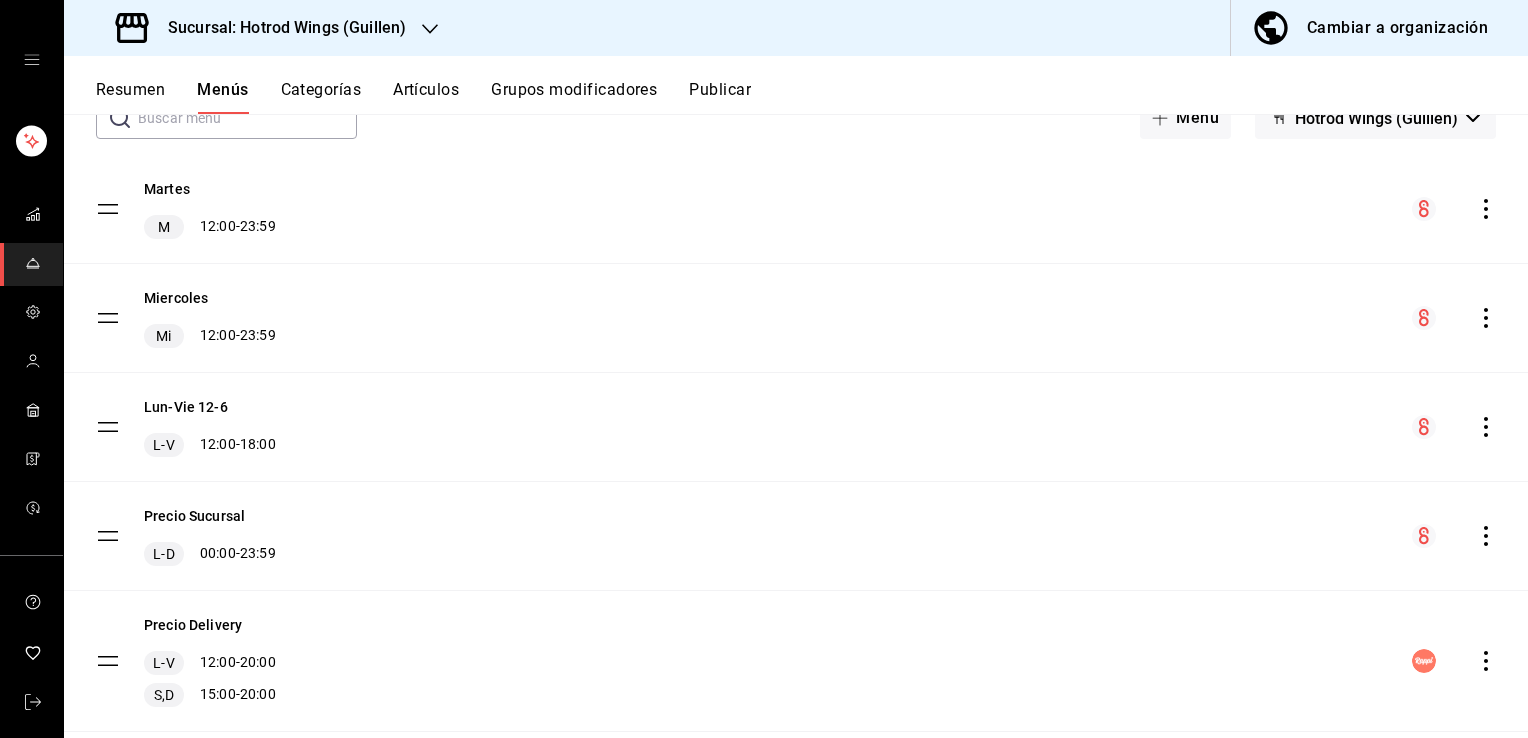 scroll, scrollTop: 0, scrollLeft: 0, axis: both 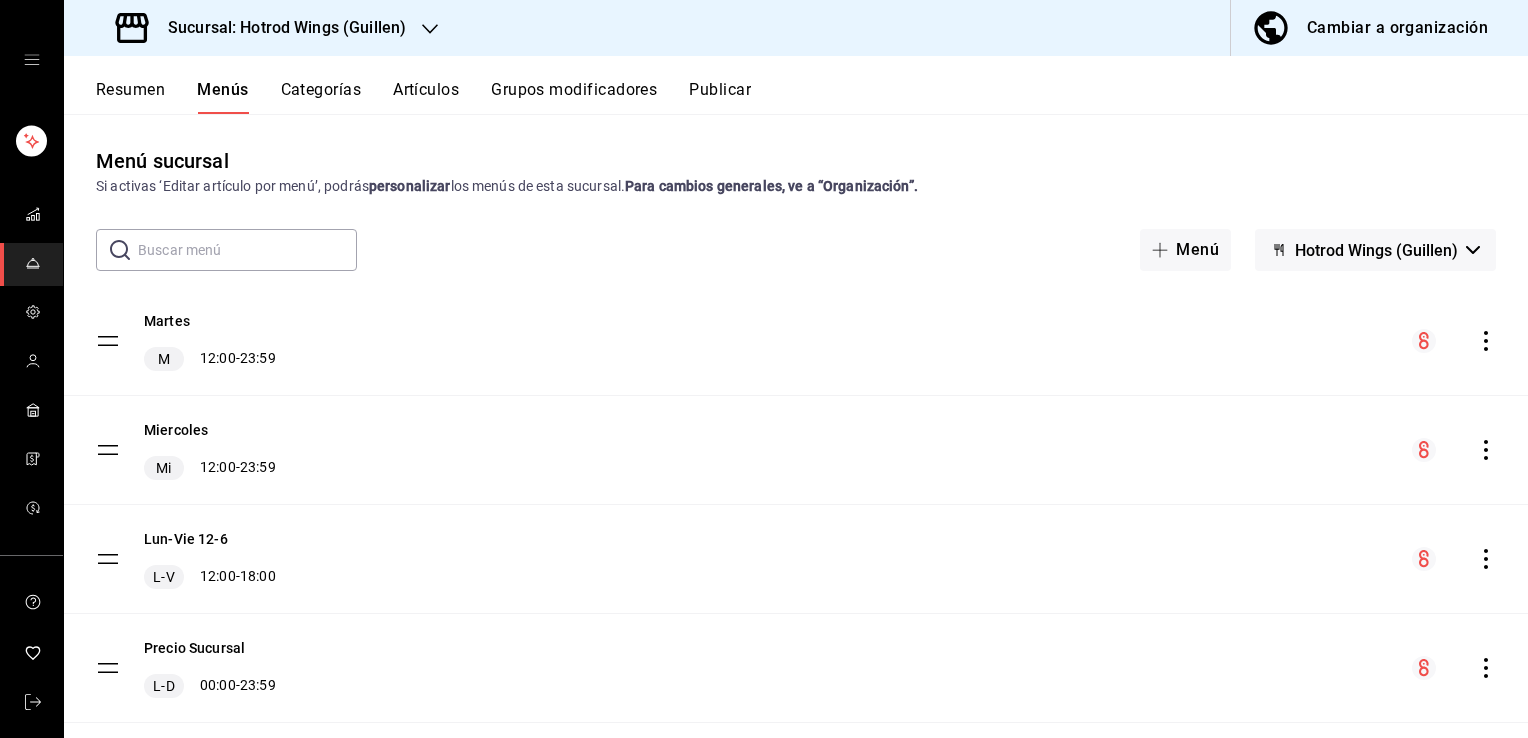 click on "Publicar" at bounding box center (720, 97) 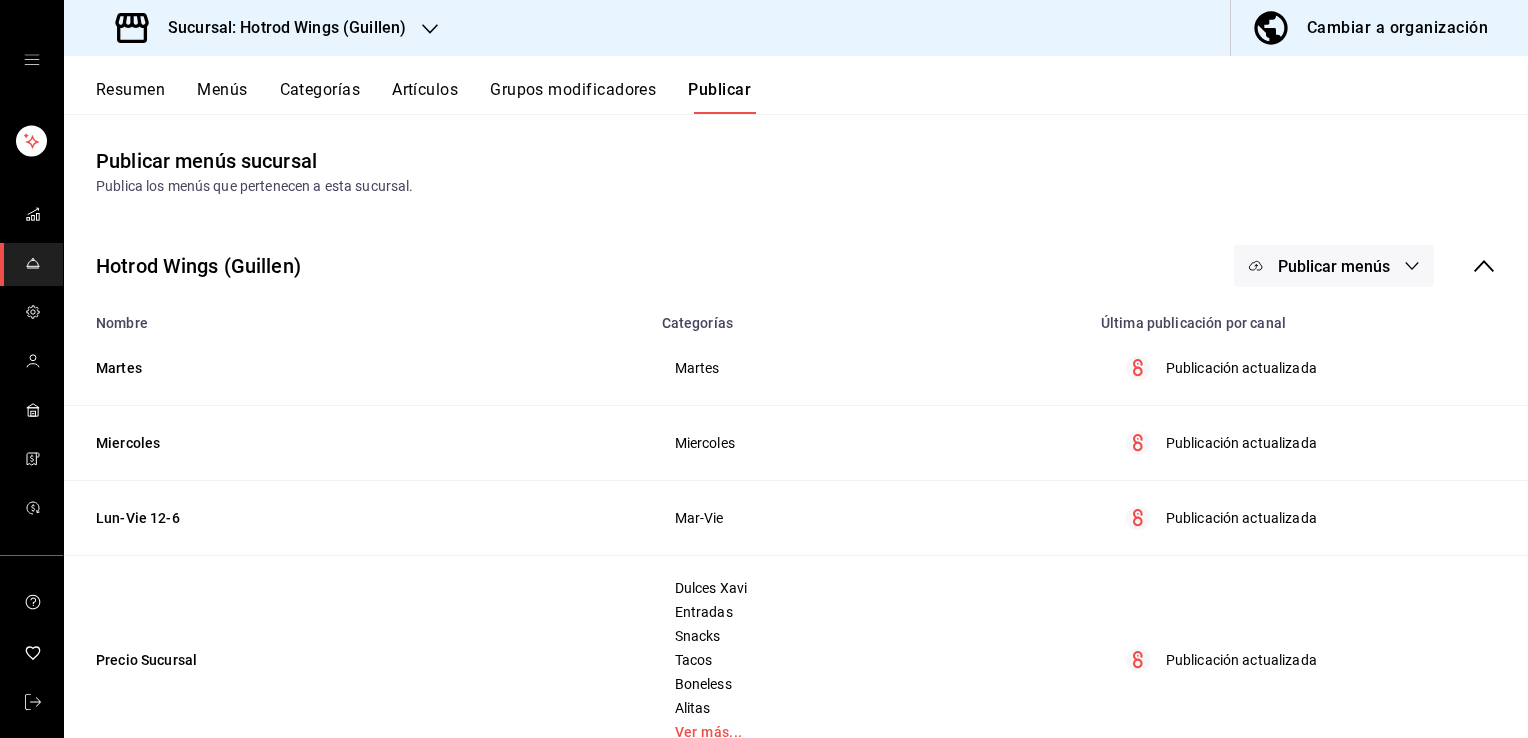 click on "Publicar menús" at bounding box center (1334, 266) 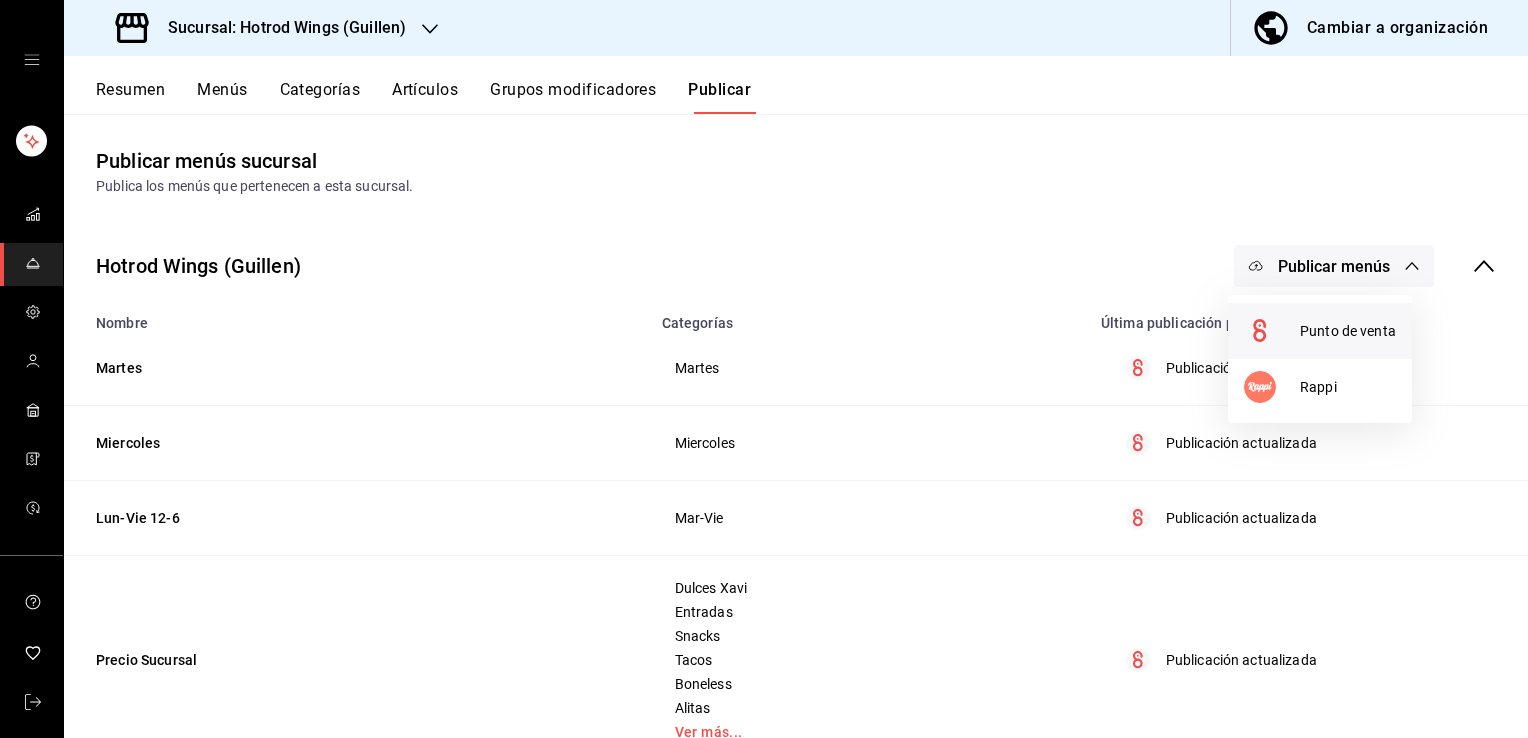 click on "Punto de venta" at bounding box center (1320, 331) 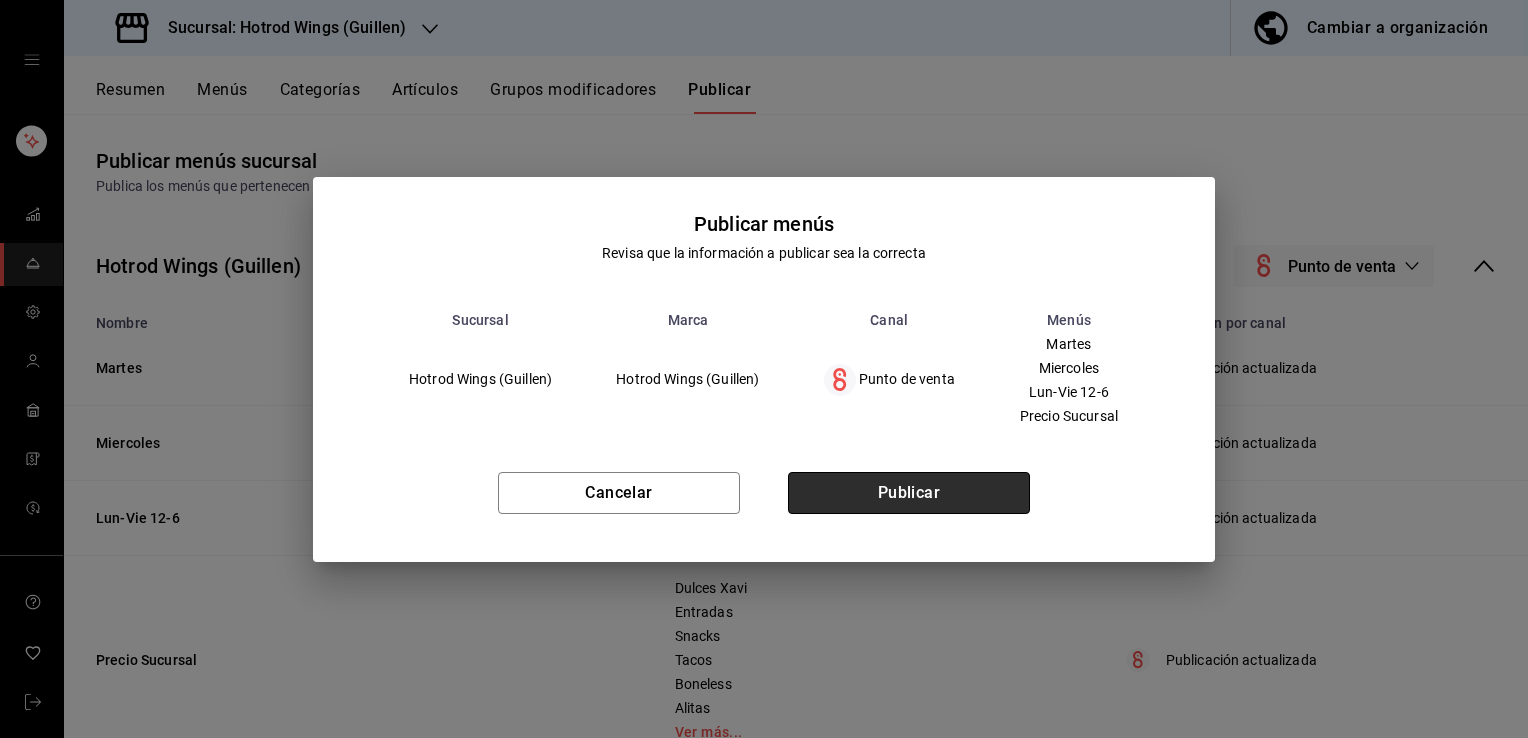 click on "Publicar" at bounding box center (909, 493) 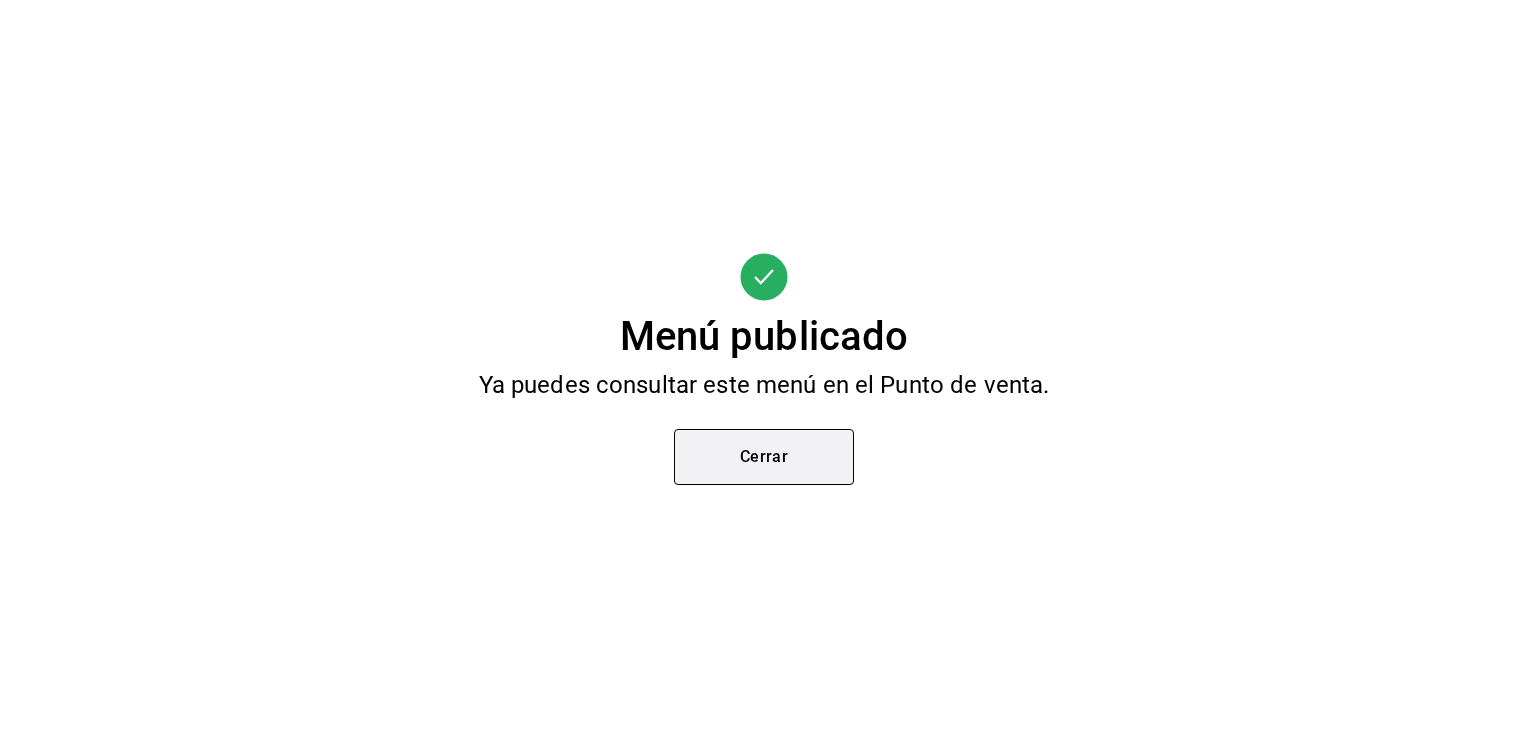 click on "Cerrar" at bounding box center (764, 457) 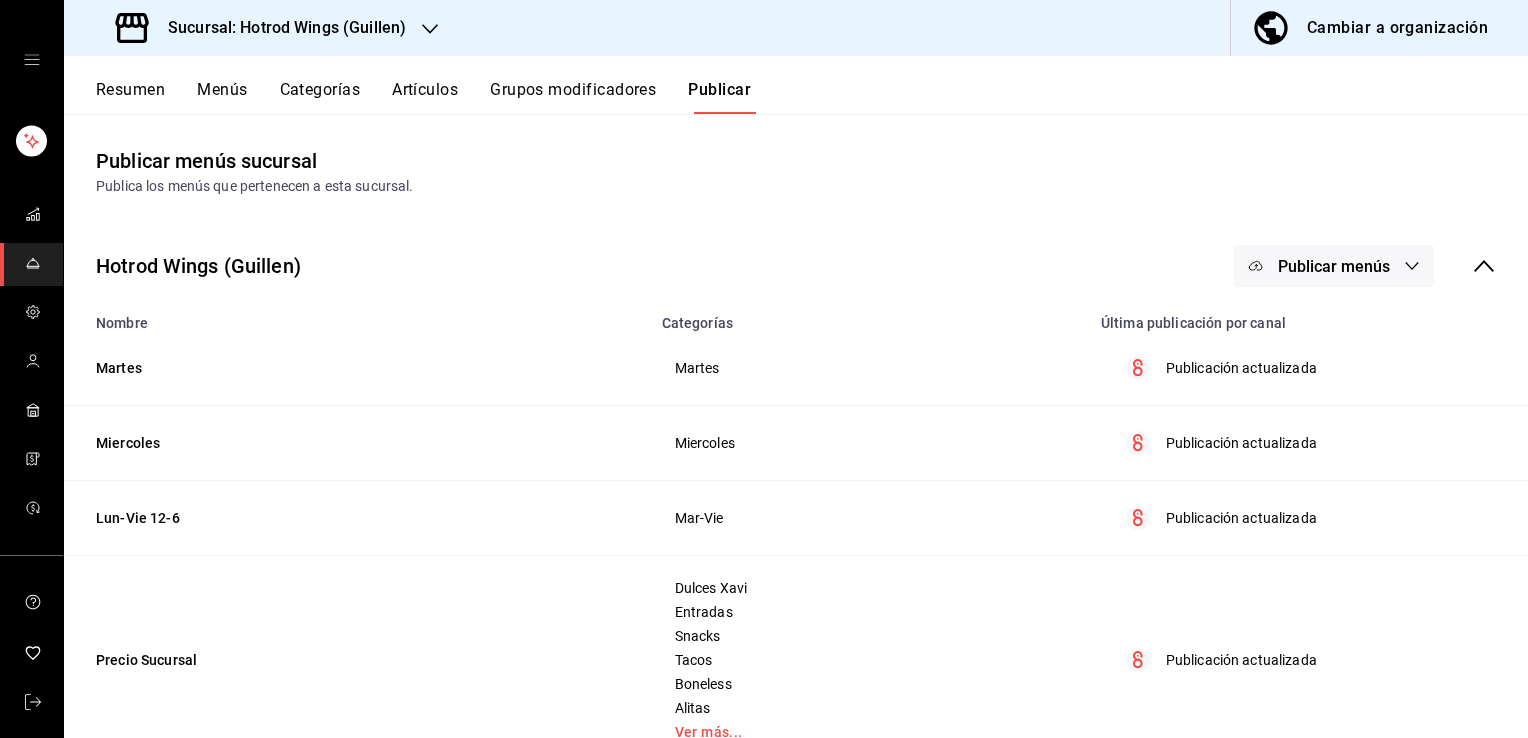 scroll, scrollTop: 0, scrollLeft: 0, axis: both 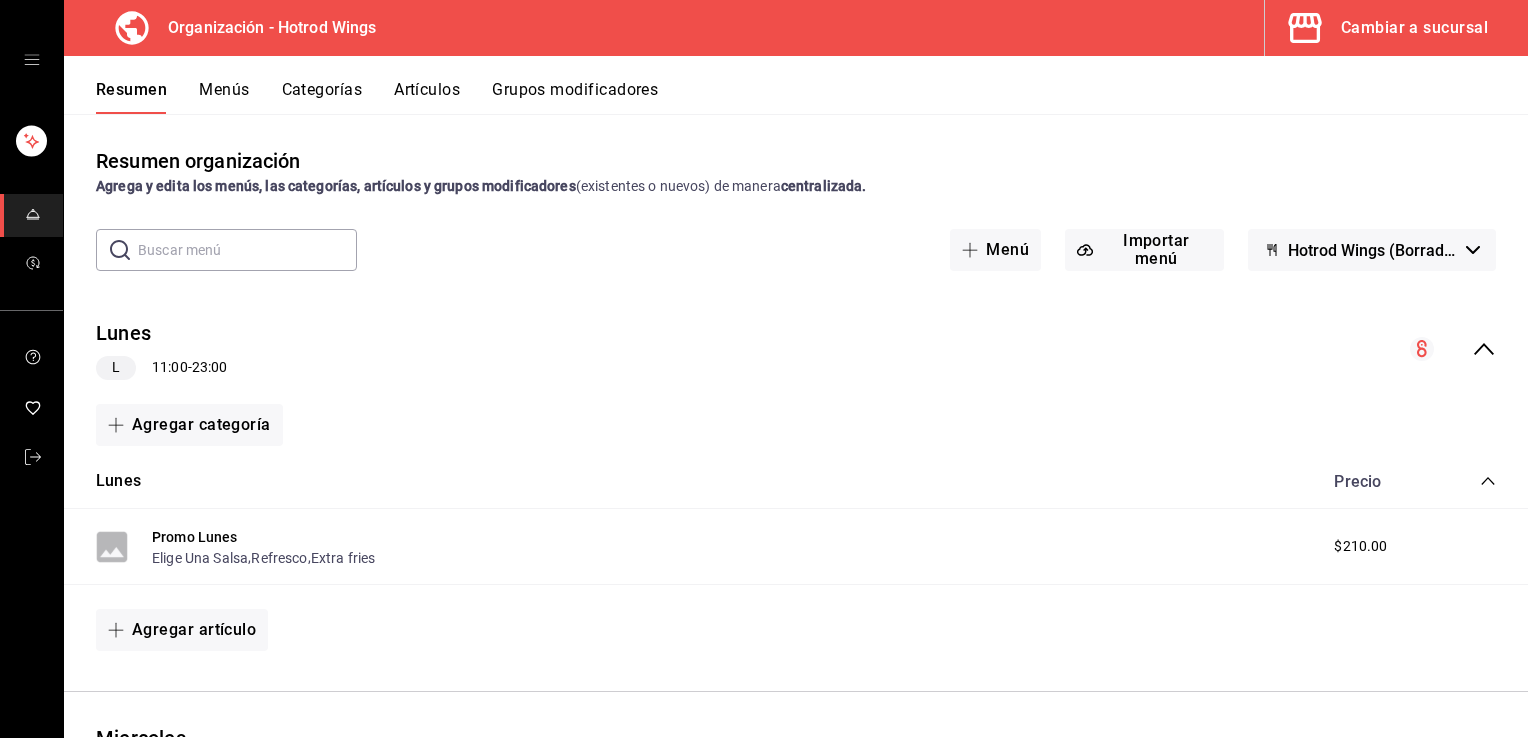 click on "Menús" at bounding box center (224, 97) 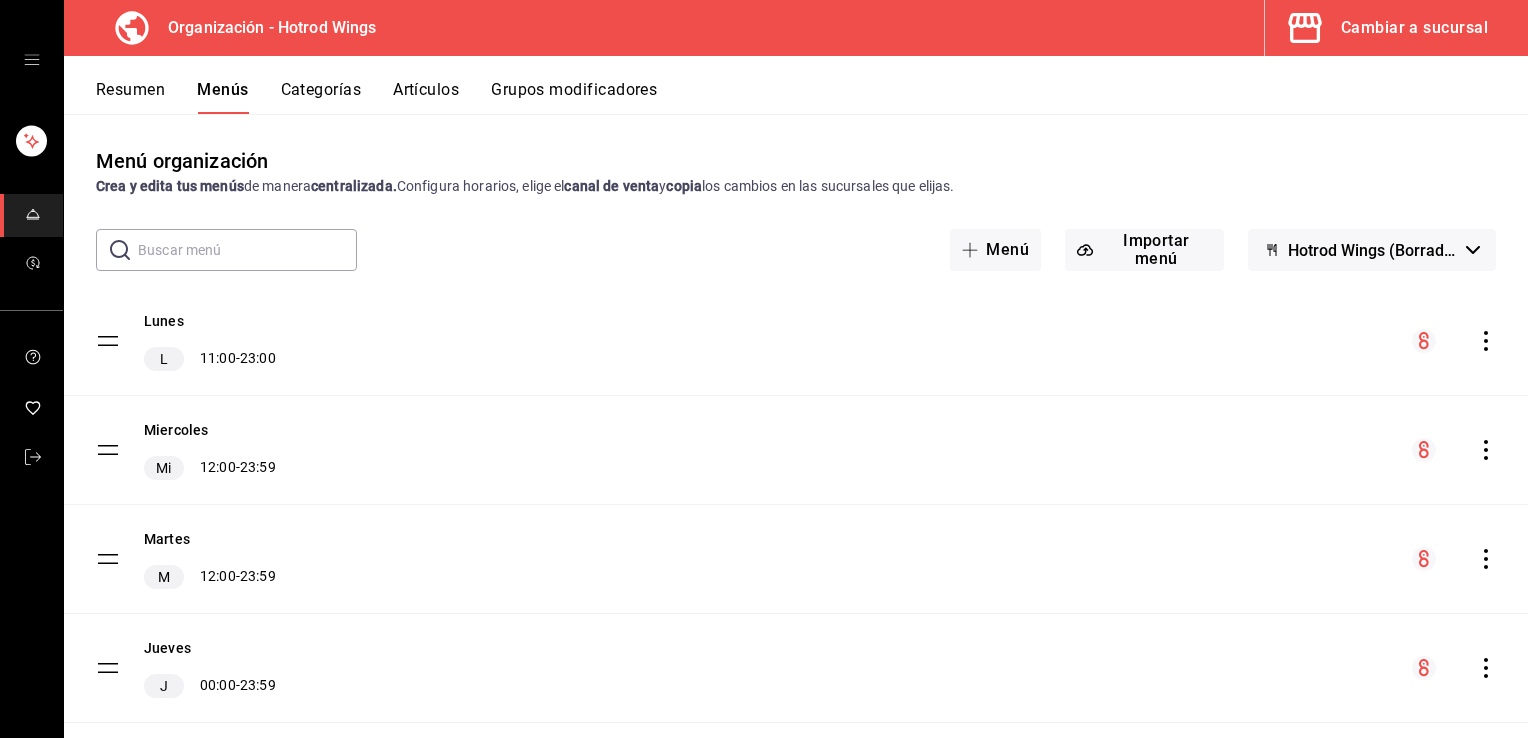 click 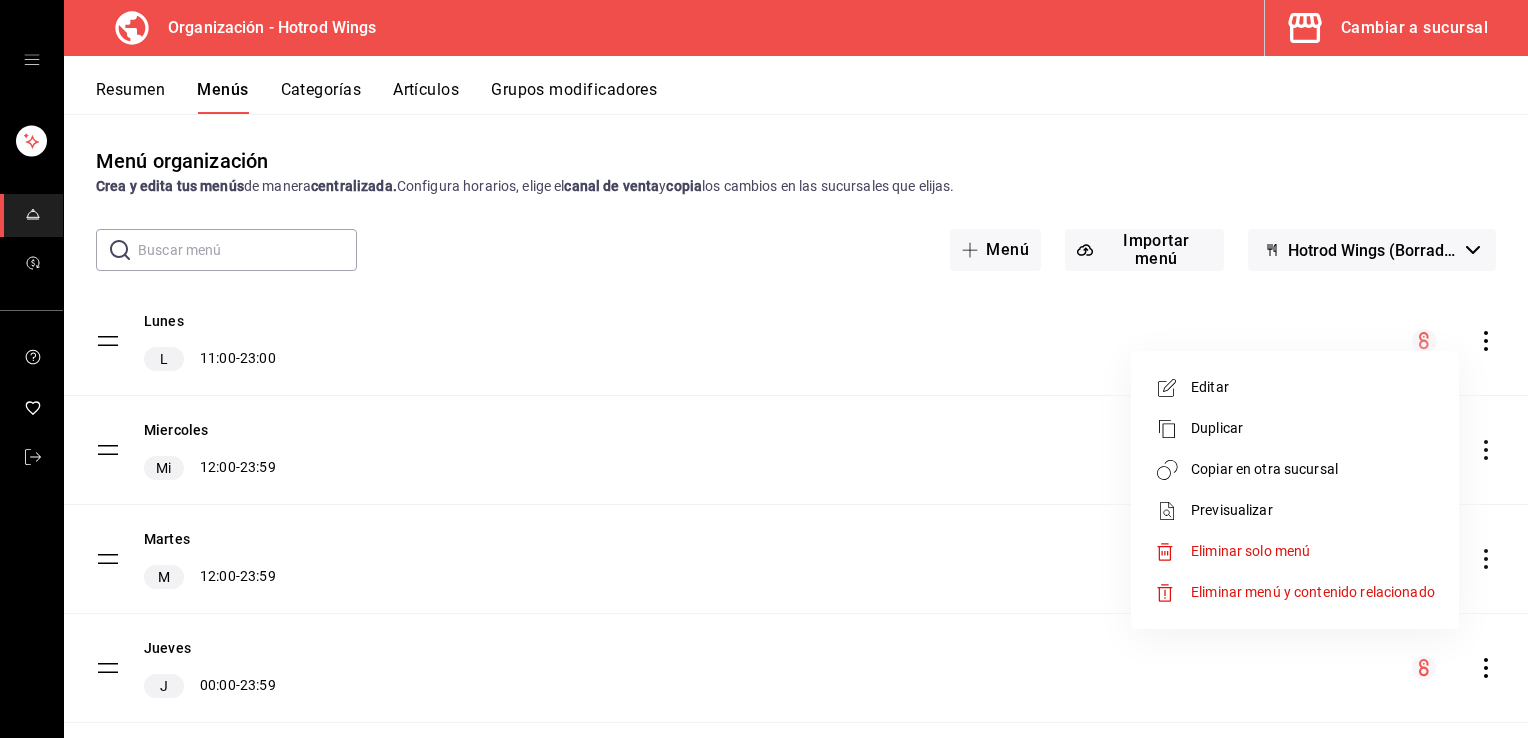 click on "Copiar en otra sucursal" at bounding box center [1313, 469] 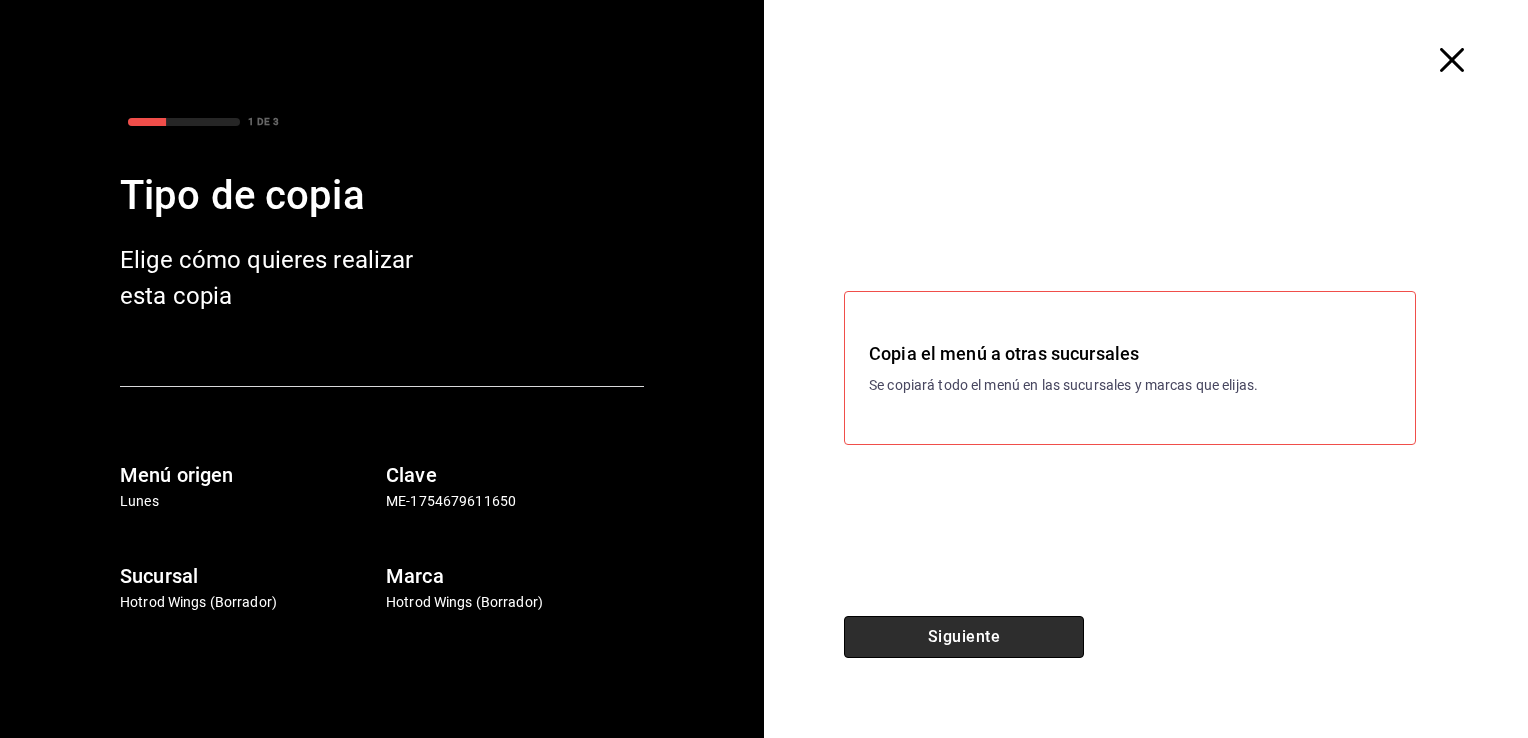 click on "Siguiente" at bounding box center (964, 637) 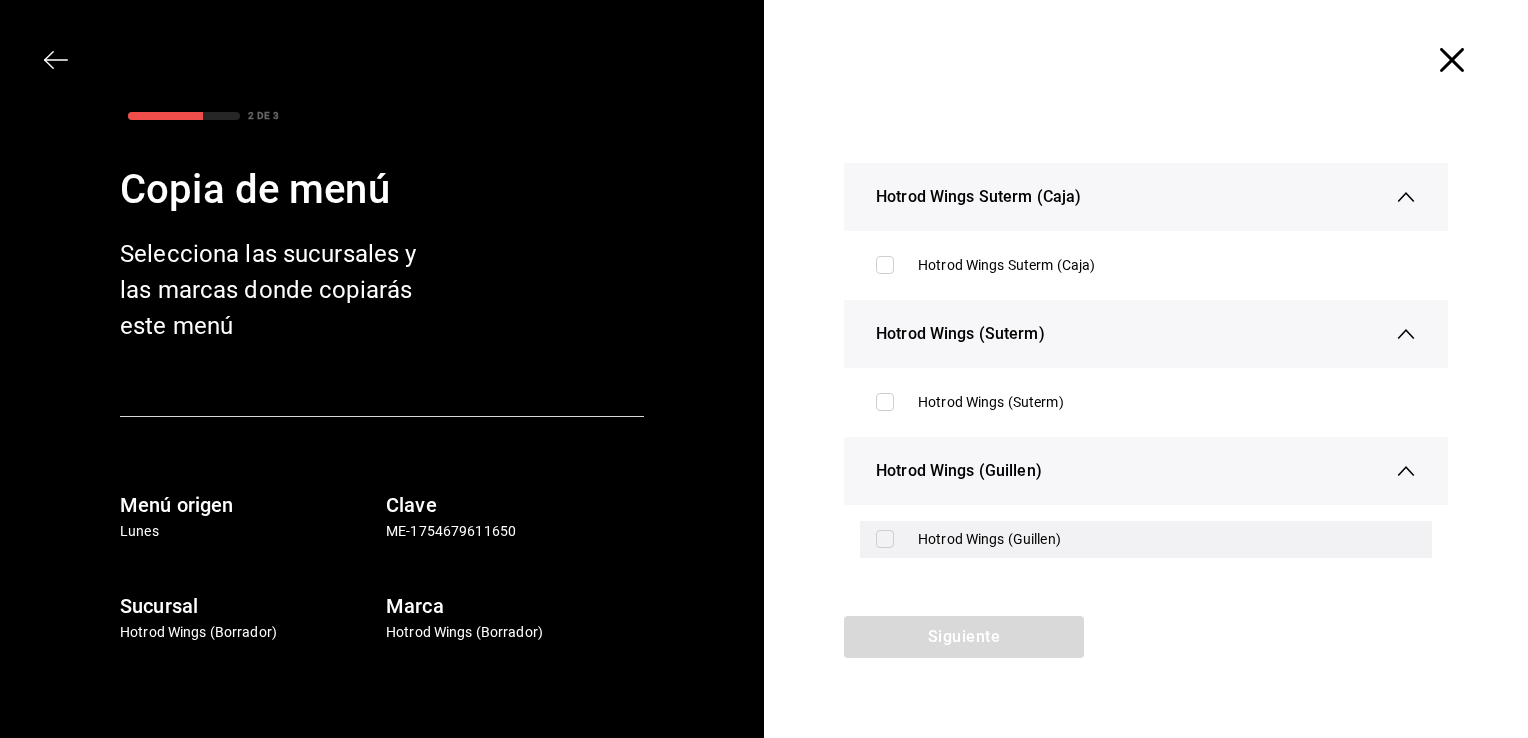 click on "Hotrod Wings (Guillen)" at bounding box center [1146, 539] 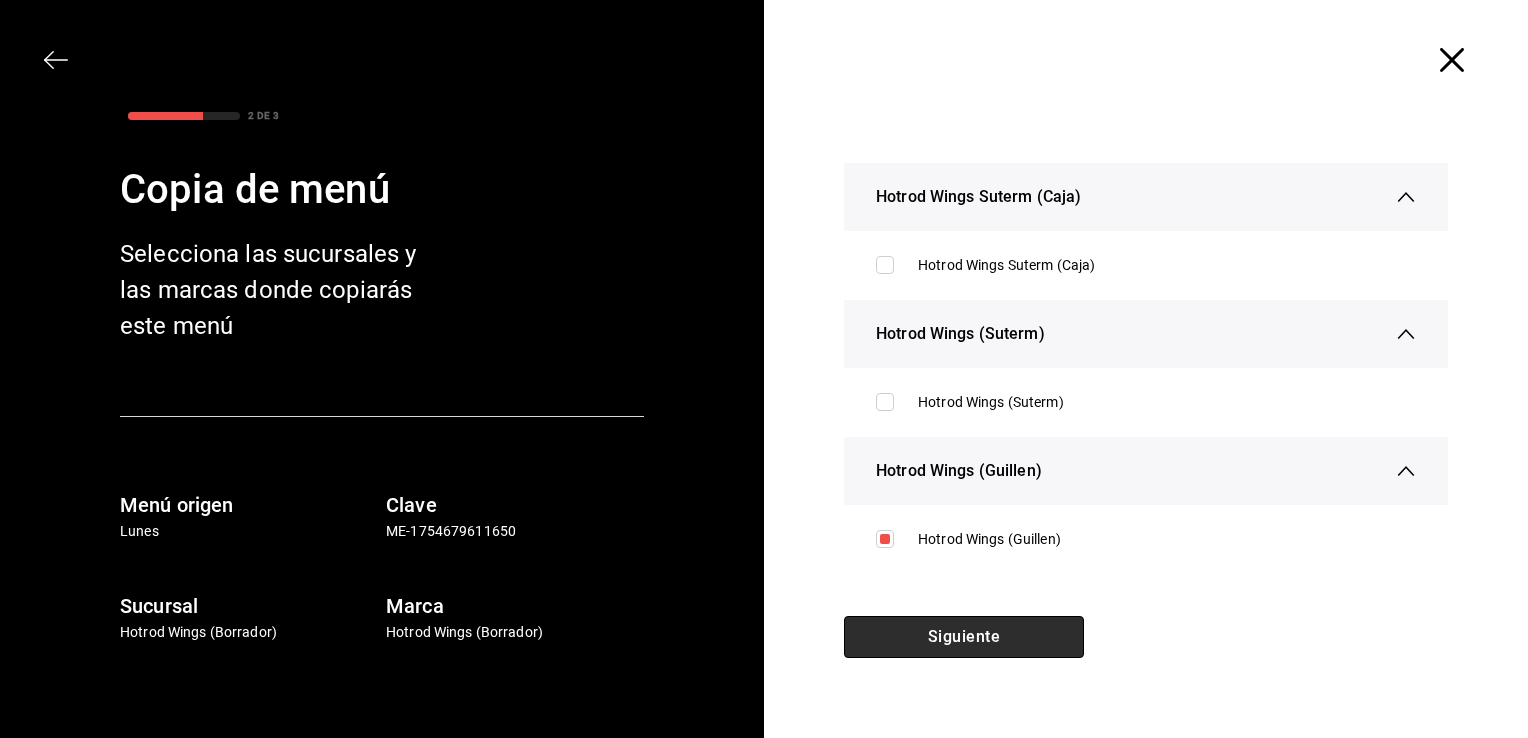 click on "Siguiente" at bounding box center (964, 637) 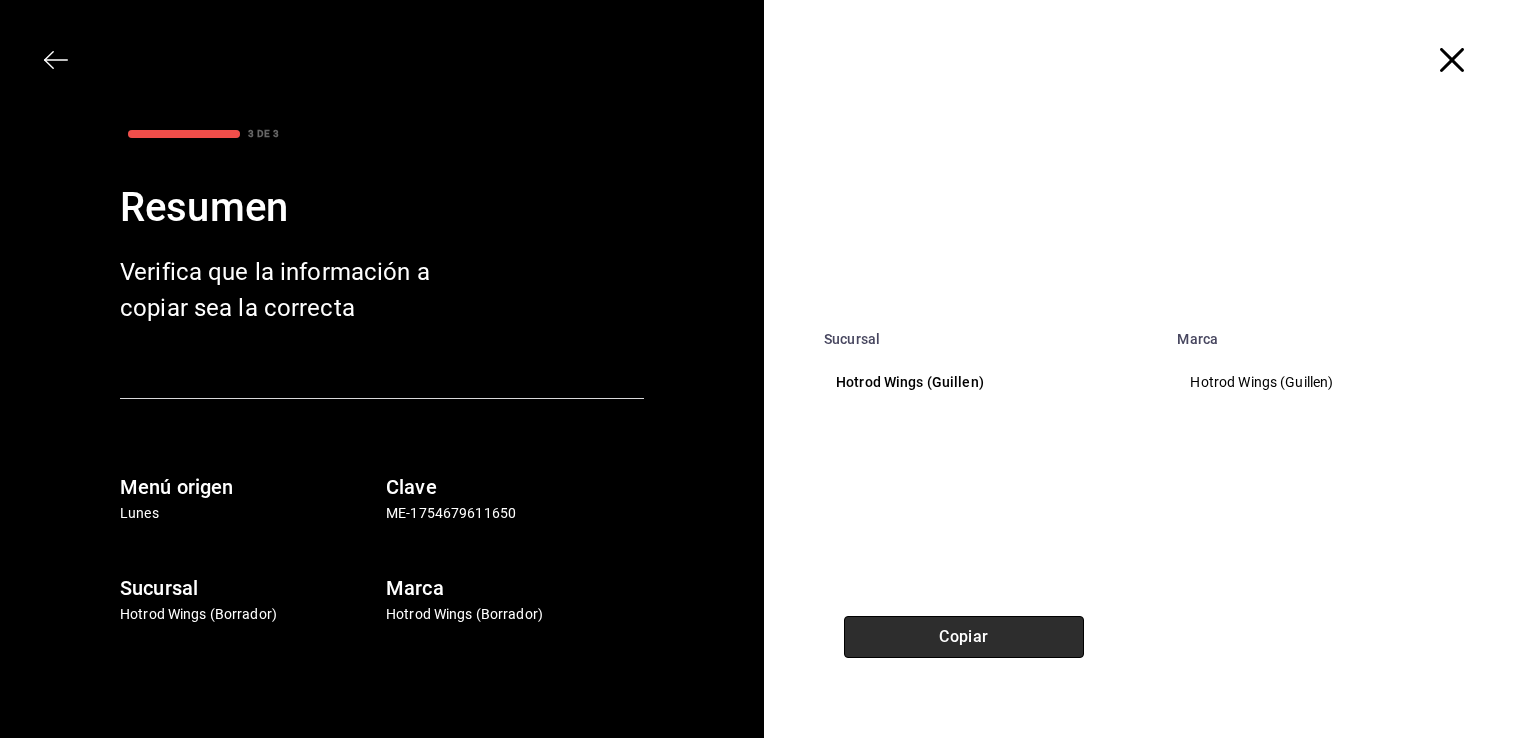 click on "Copiar" at bounding box center (964, 637) 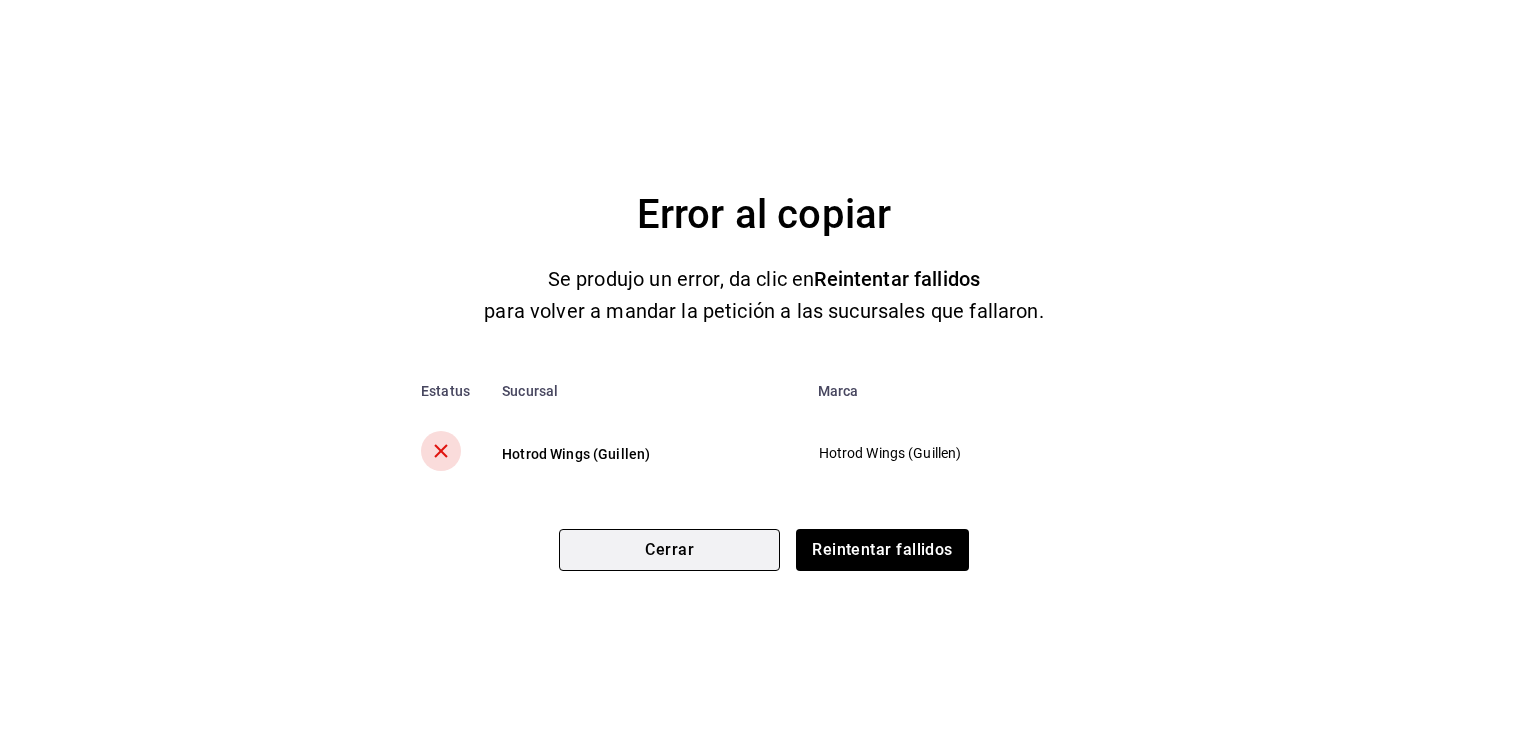 click on "Cerrar" at bounding box center (669, 550) 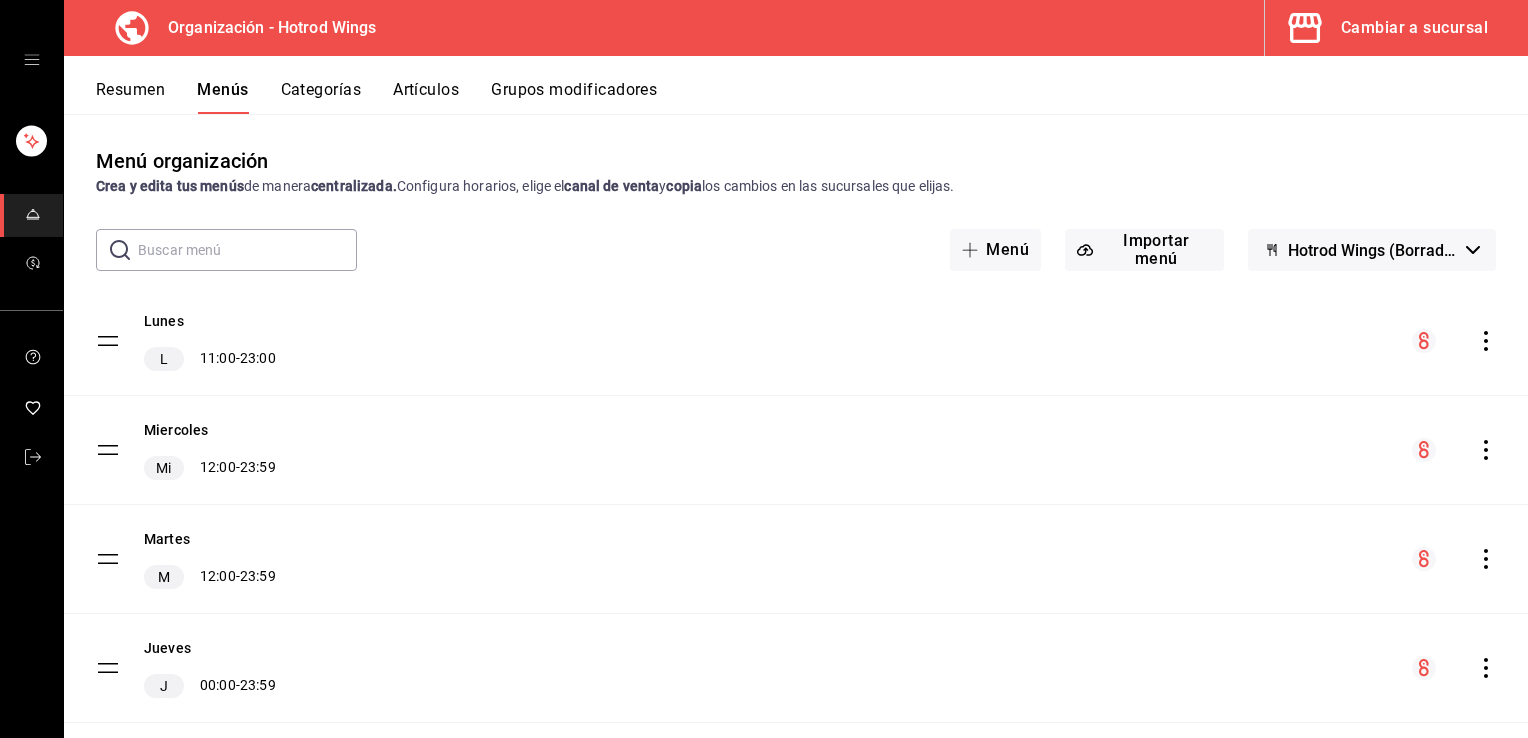 click on "Cambiar a sucursal" at bounding box center [1414, 28] 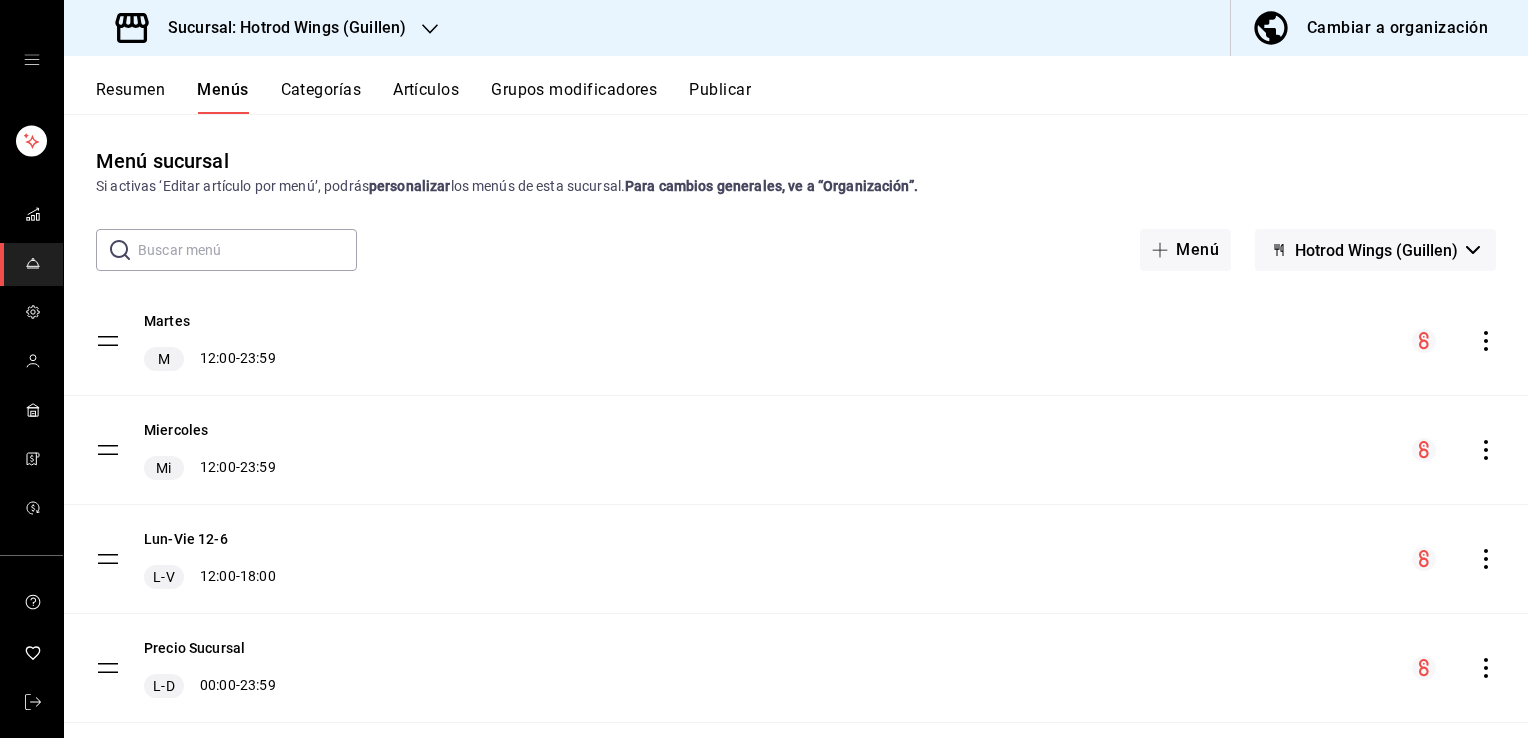 click on "Artículos" at bounding box center (426, 97) 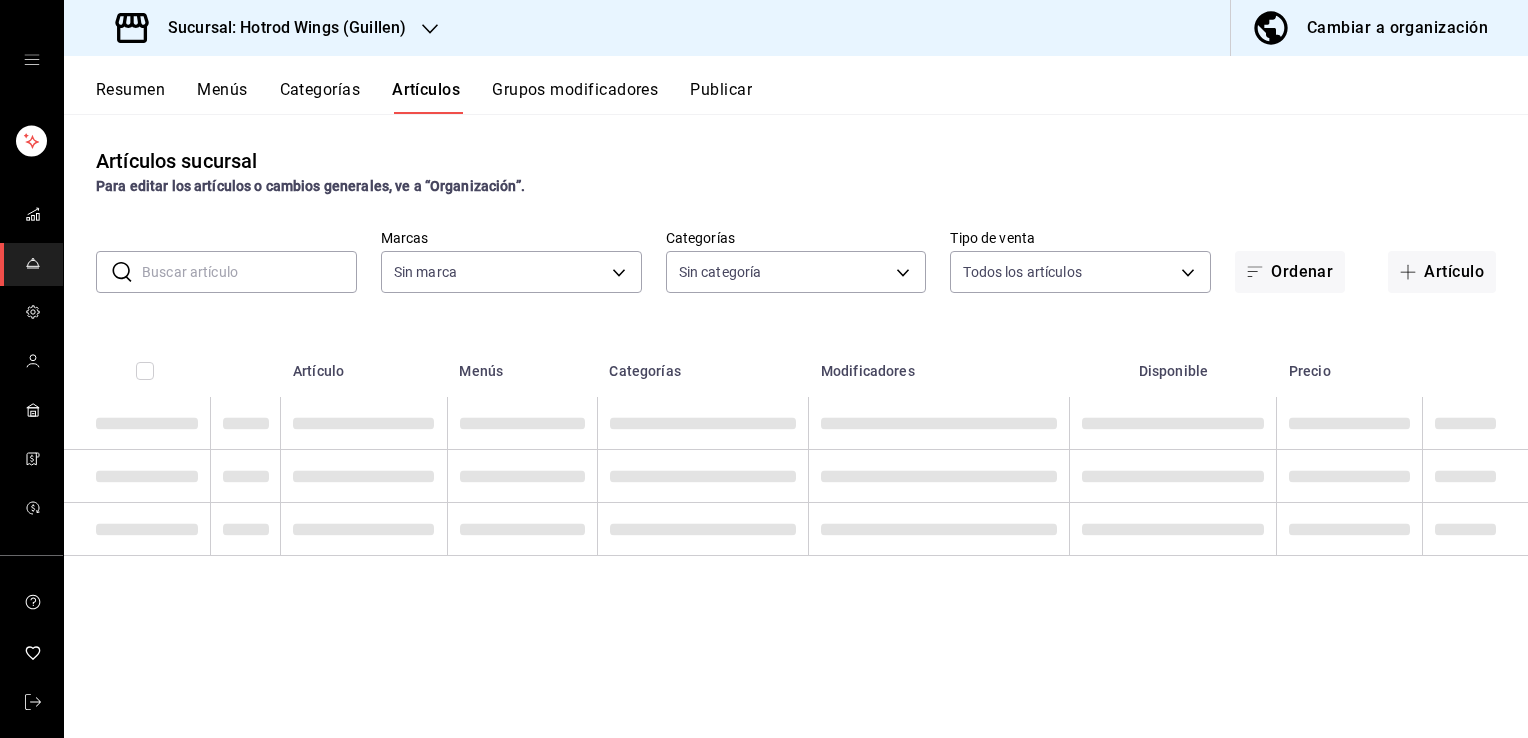 type on "7ceb17a1-d580-4392-8445-d5e8a42d23ae" 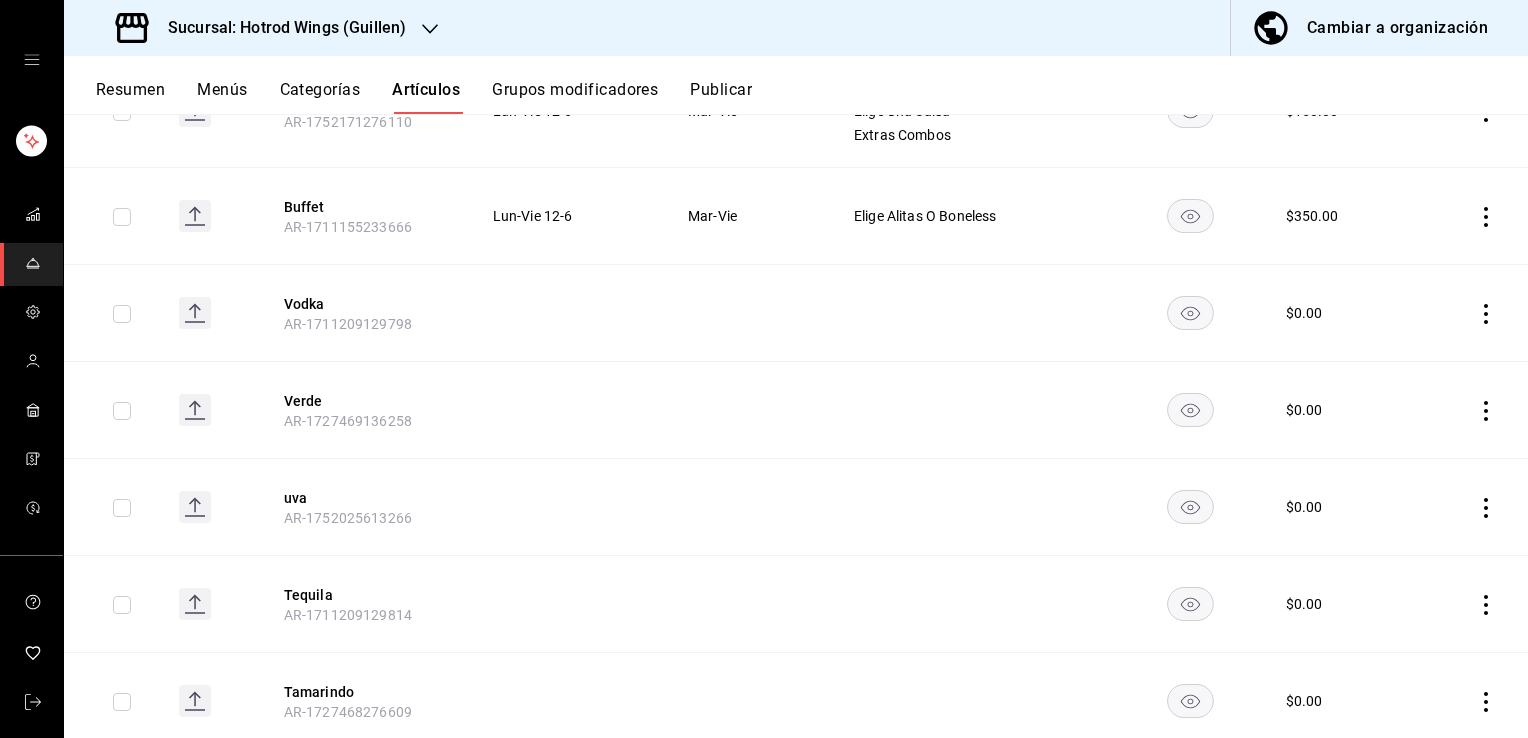 scroll, scrollTop: 0, scrollLeft: 0, axis: both 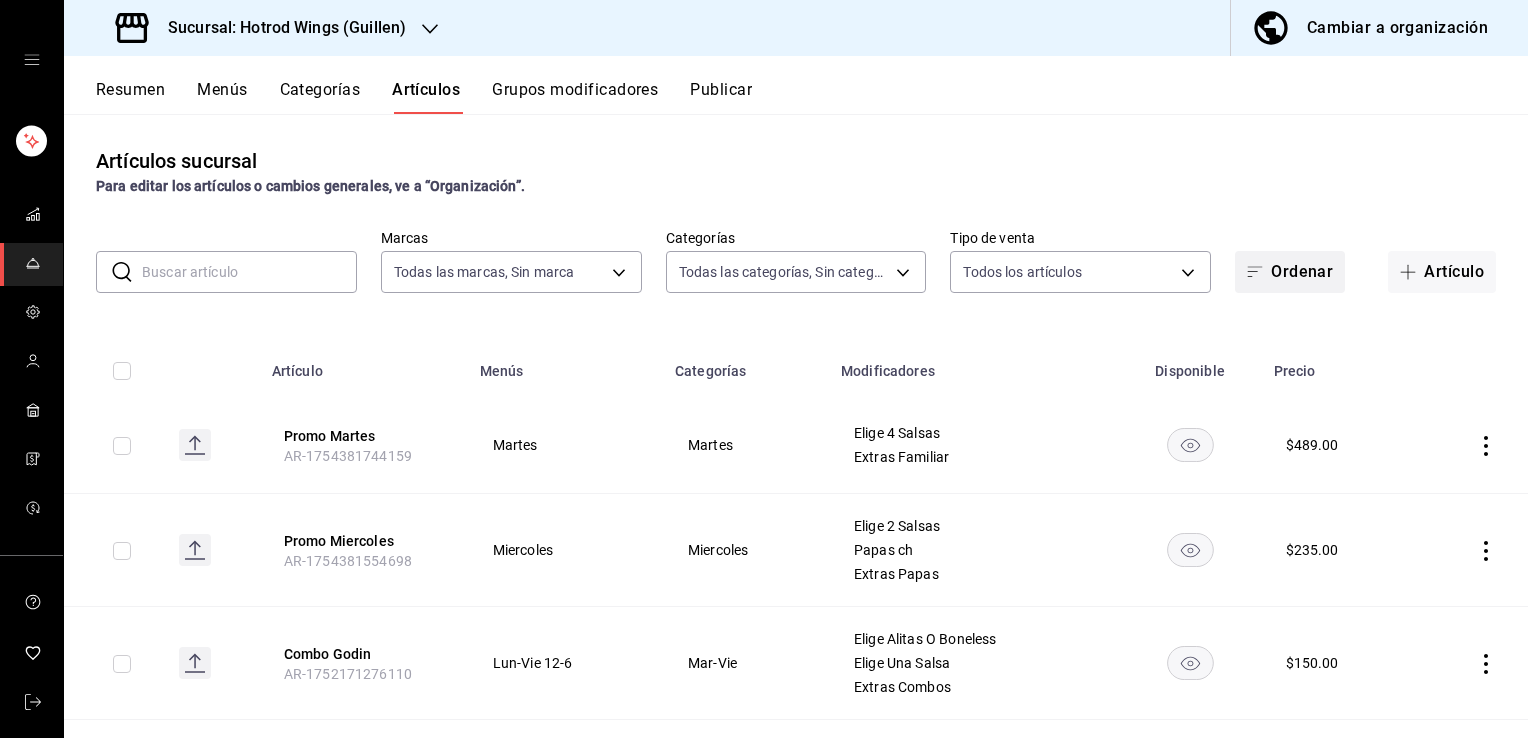 click on "Ordenar" at bounding box center [1290, 272] 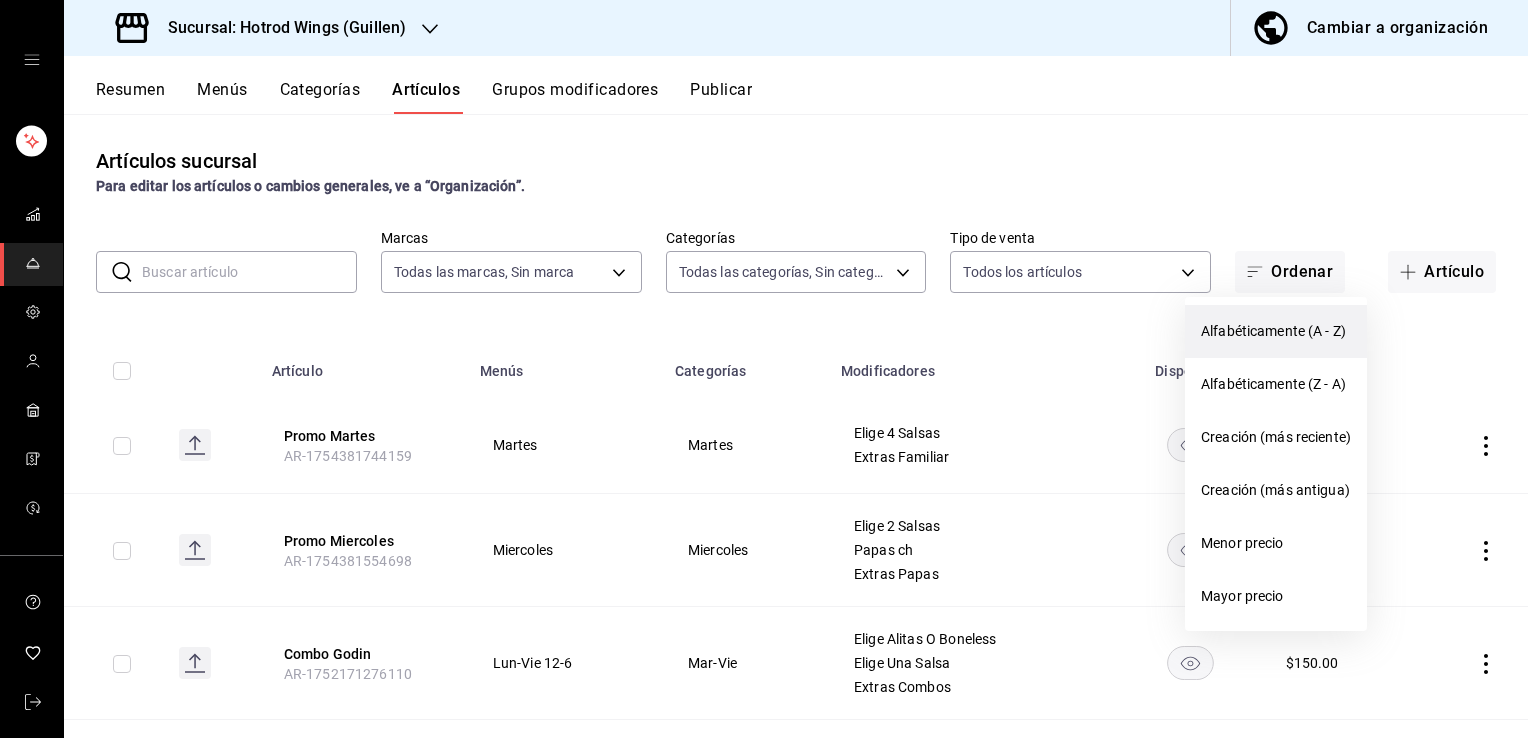 click on "Alfabéticamente (A - Z)" at bounding box center (1276, 331) 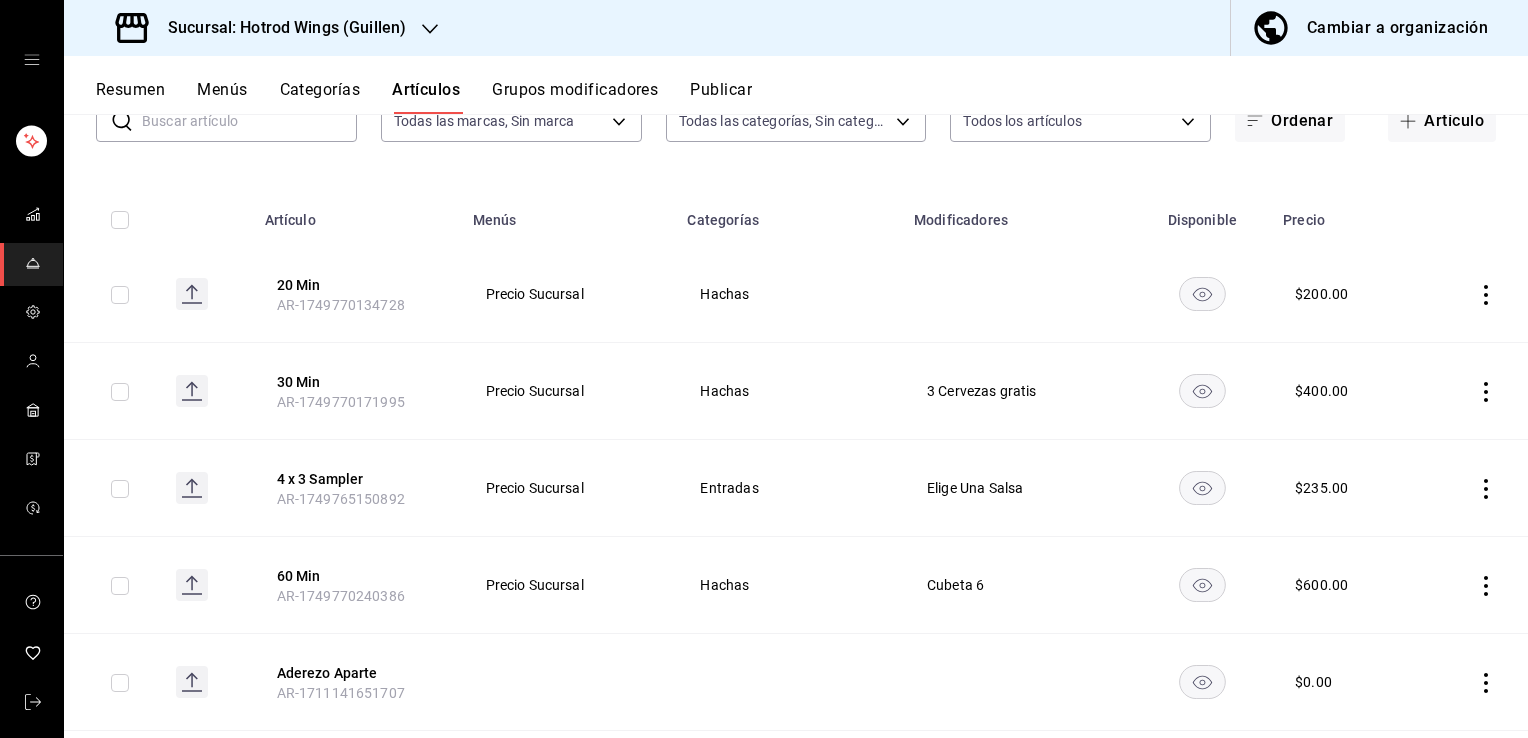 scroll, scrollTop: 0, scrollLeft: 0, axis: both 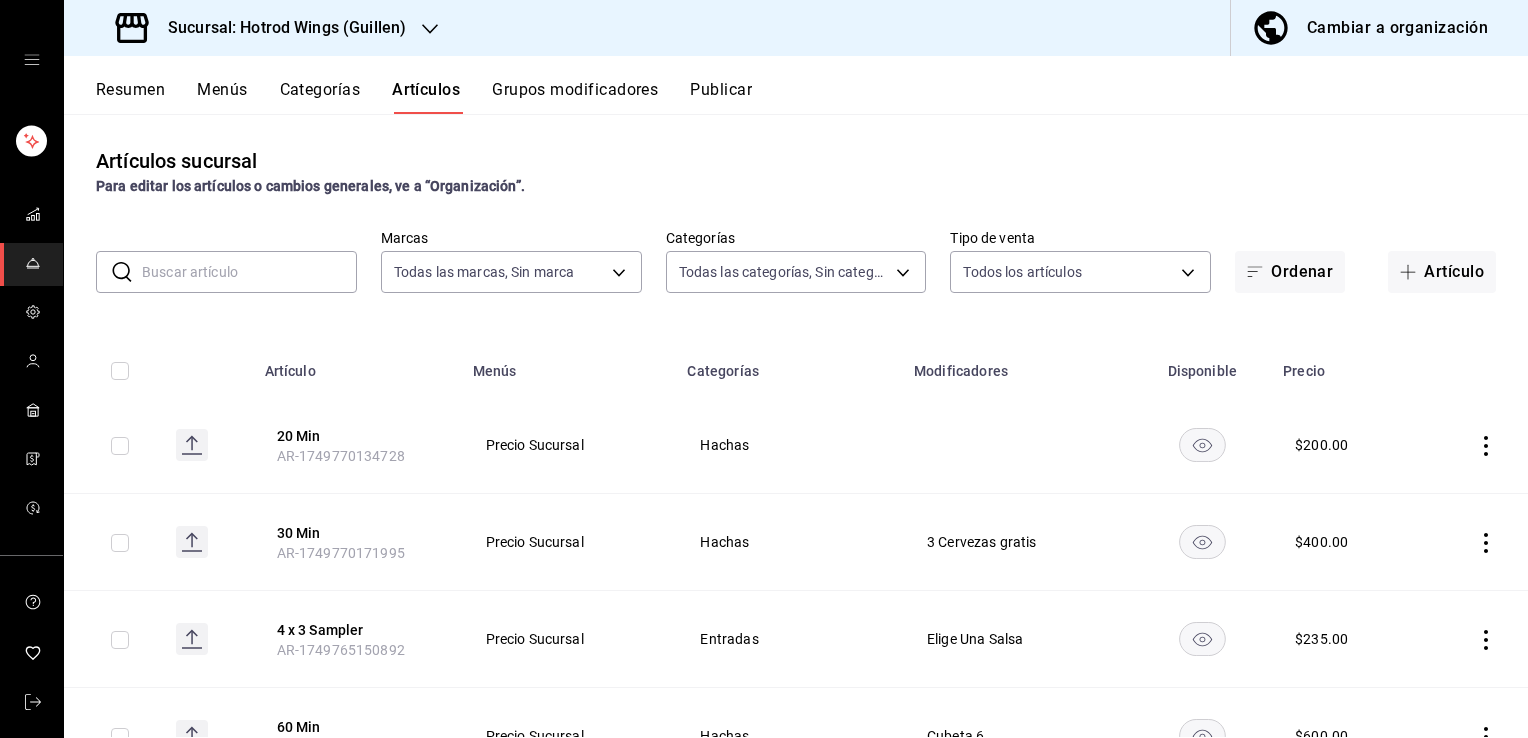click on "Grupos modificadores" at bounding box center [575, 97] 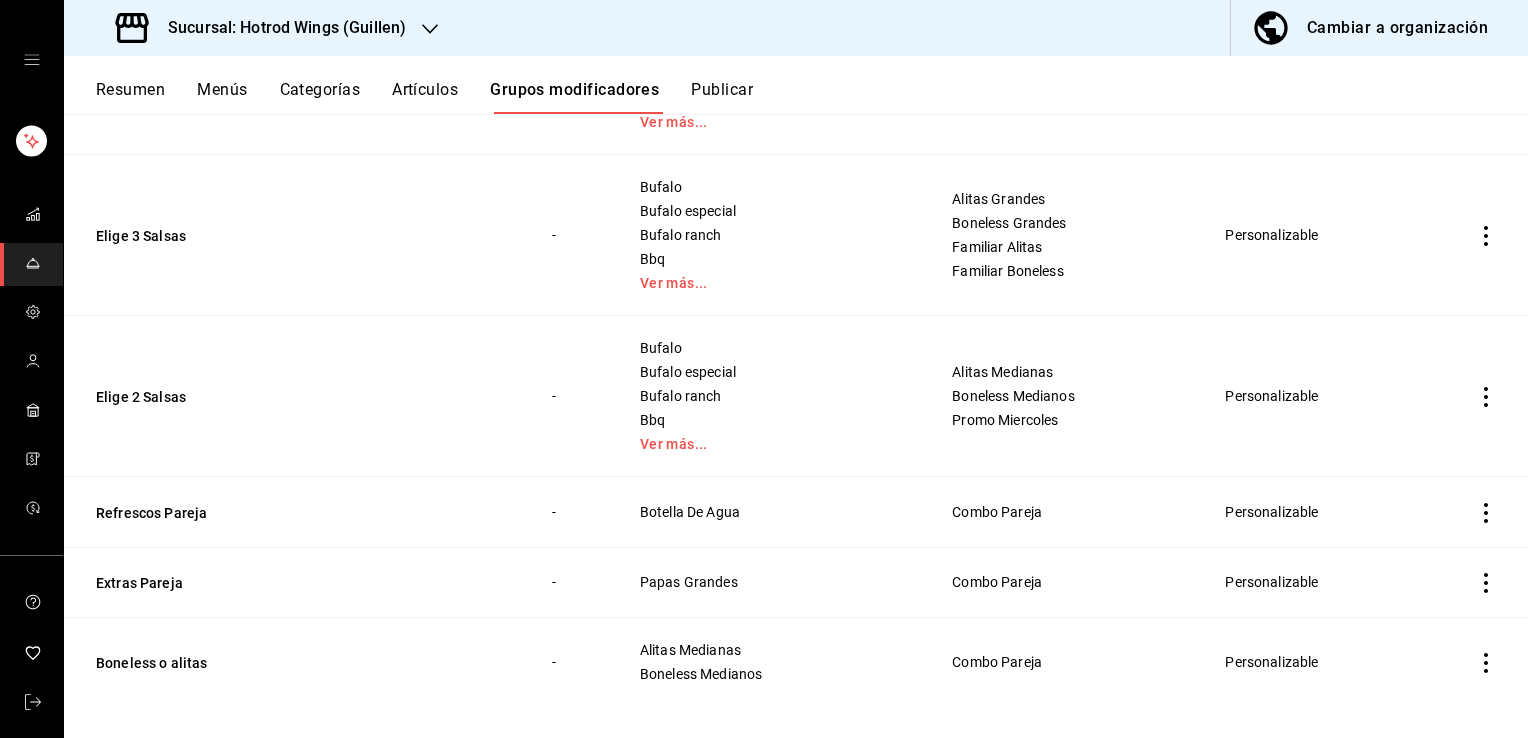 scroll, scrollTop: 4365, scrollLeft: 0, axis: vertical 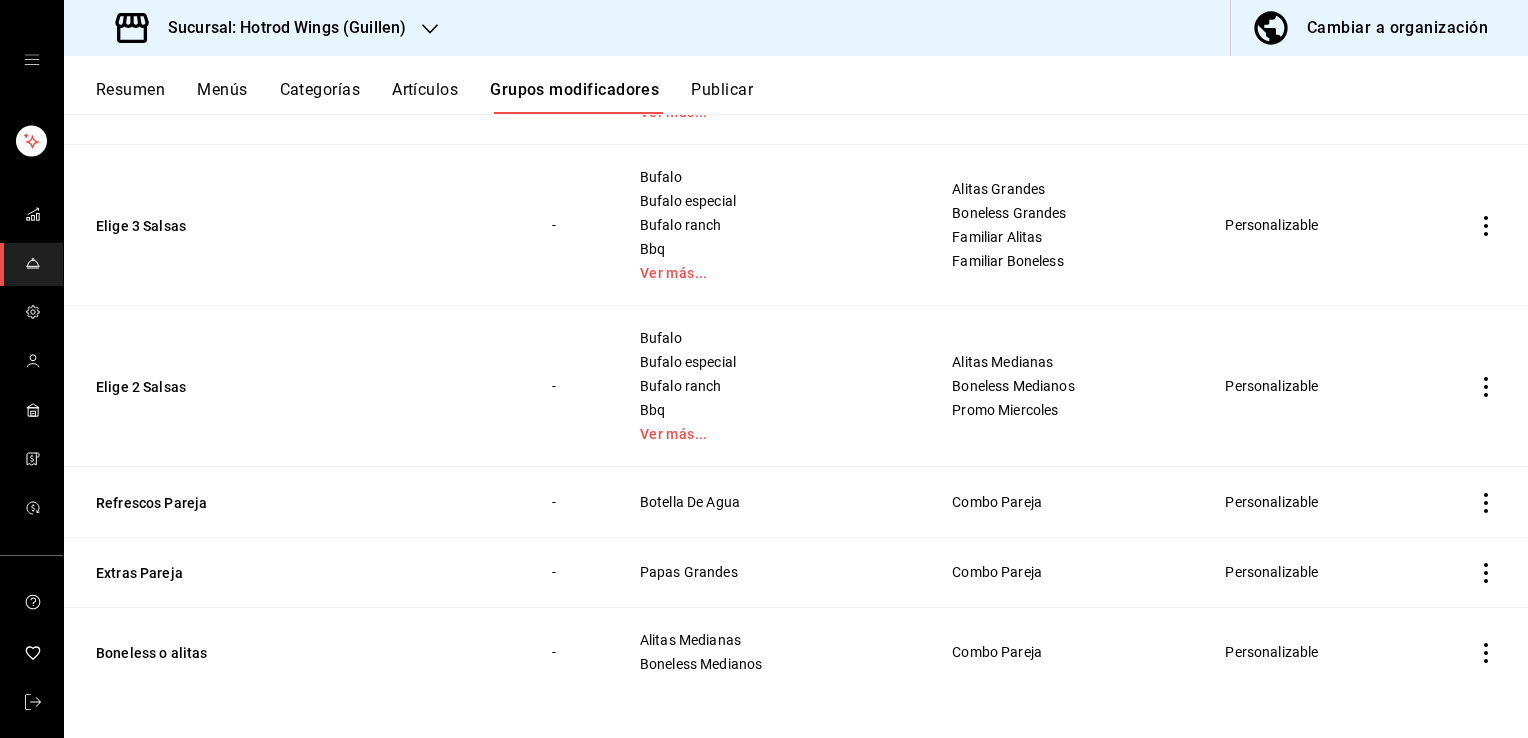 click on "Cambiar a organización" at bounding box center (1397, 28) 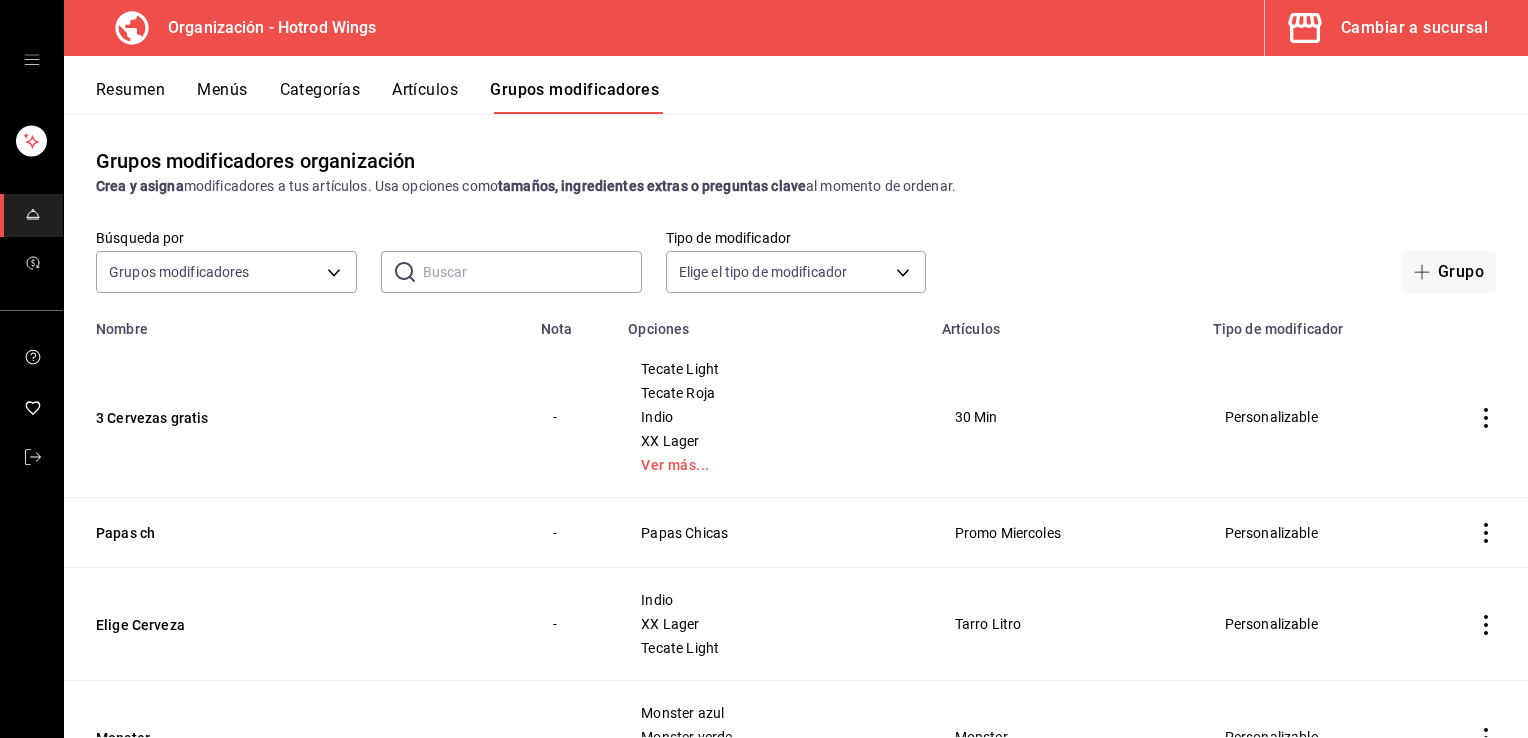 click at bounding box center (532, 272) 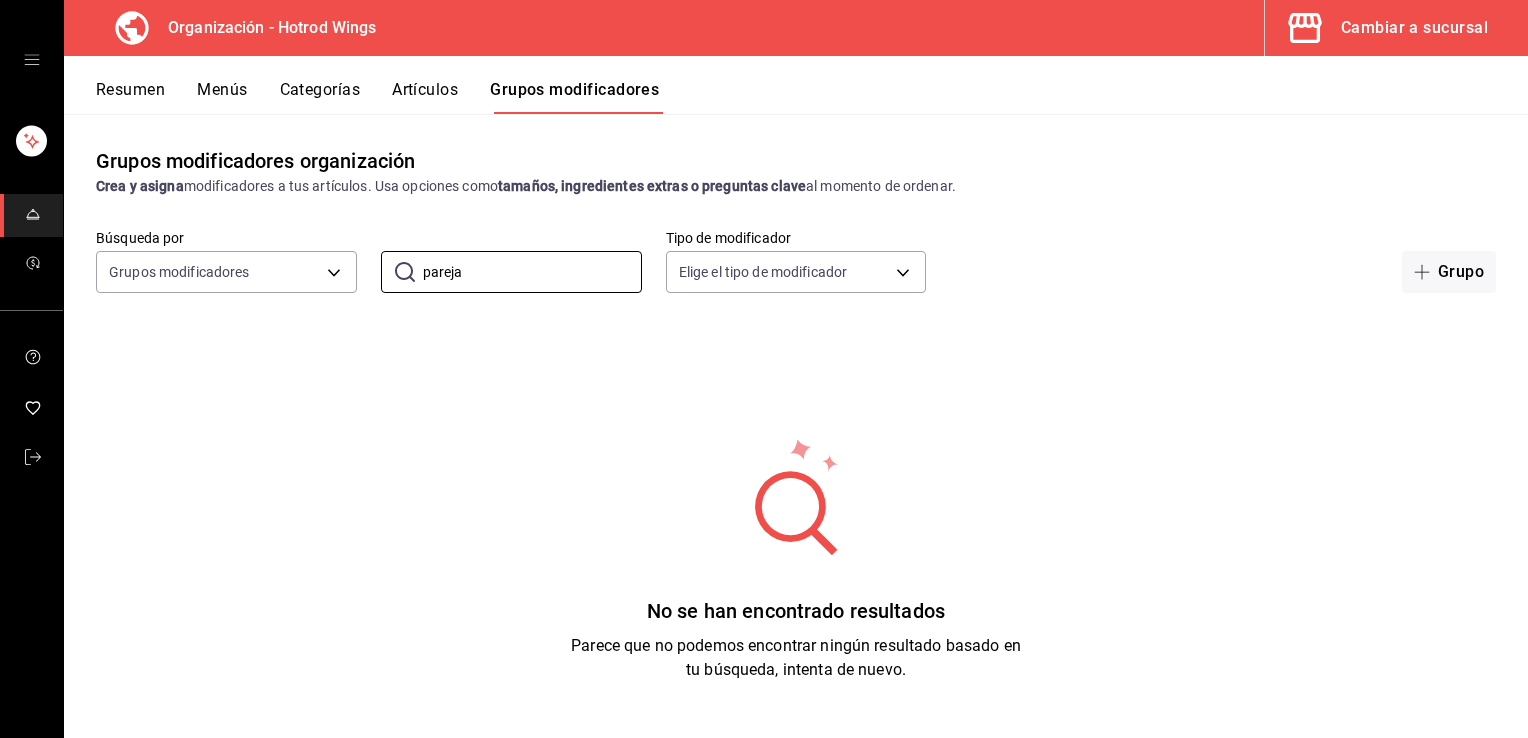 type on "pareja" 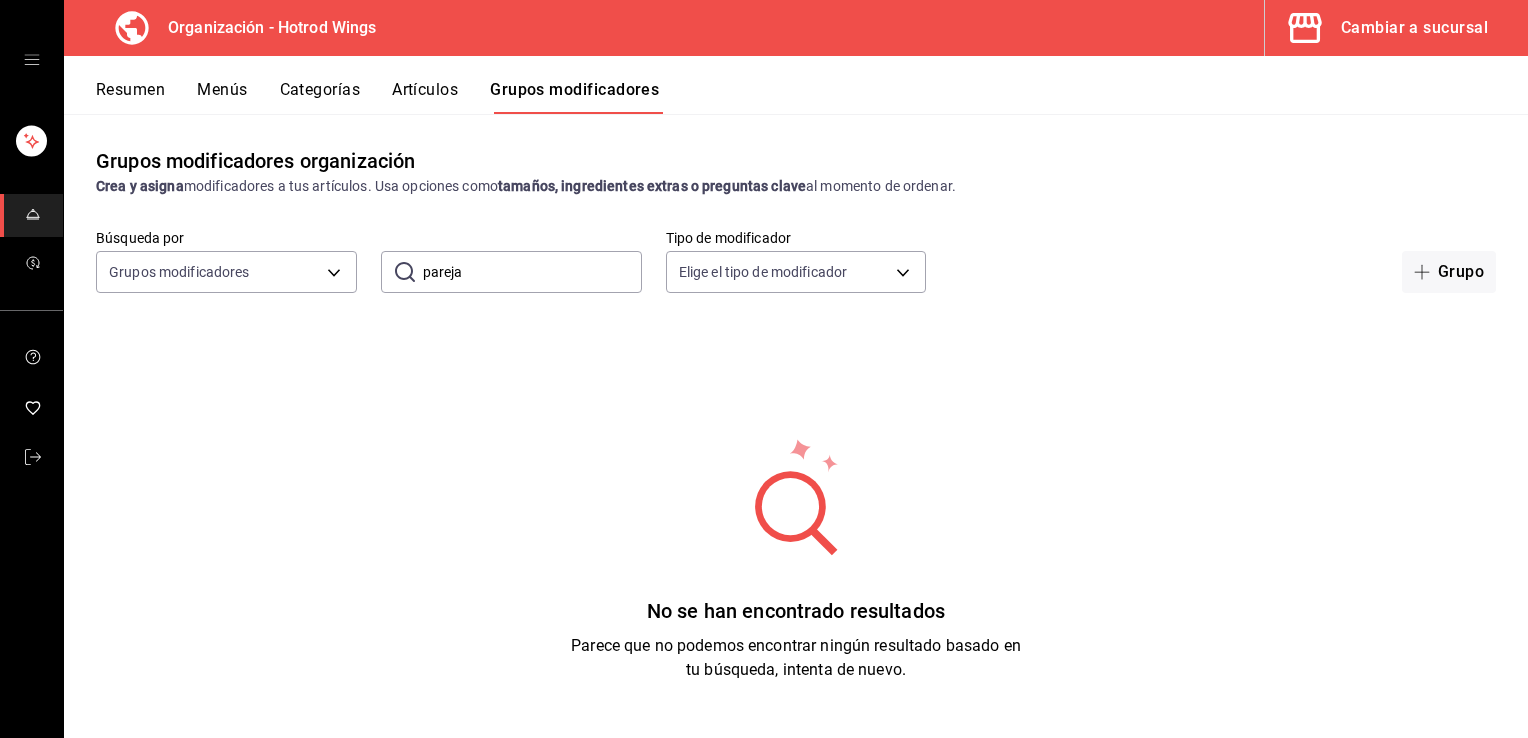 click on "Artículos" at bounding box center (425, 97) 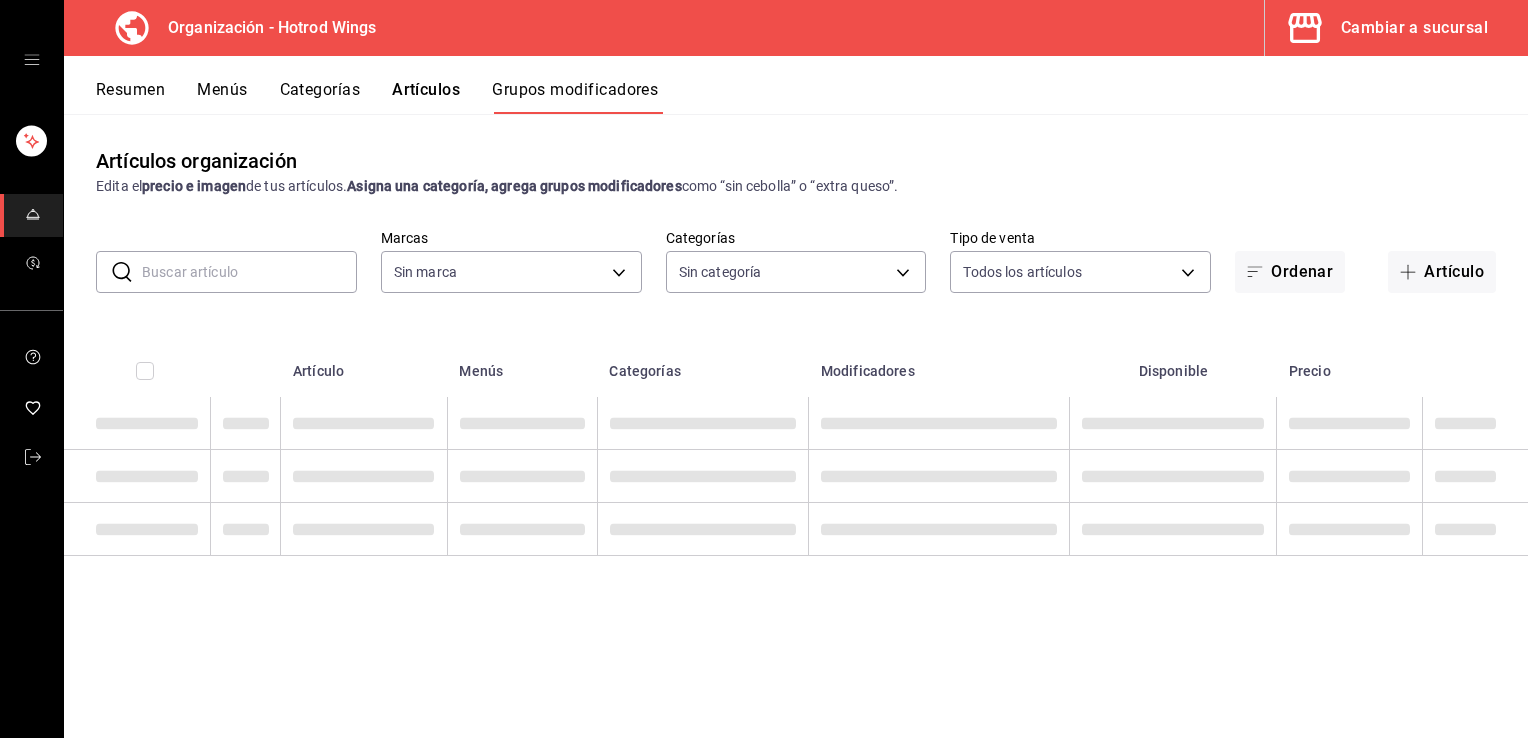 type on "15465c50-846d-4f50-ada5-c89162e78ec4" 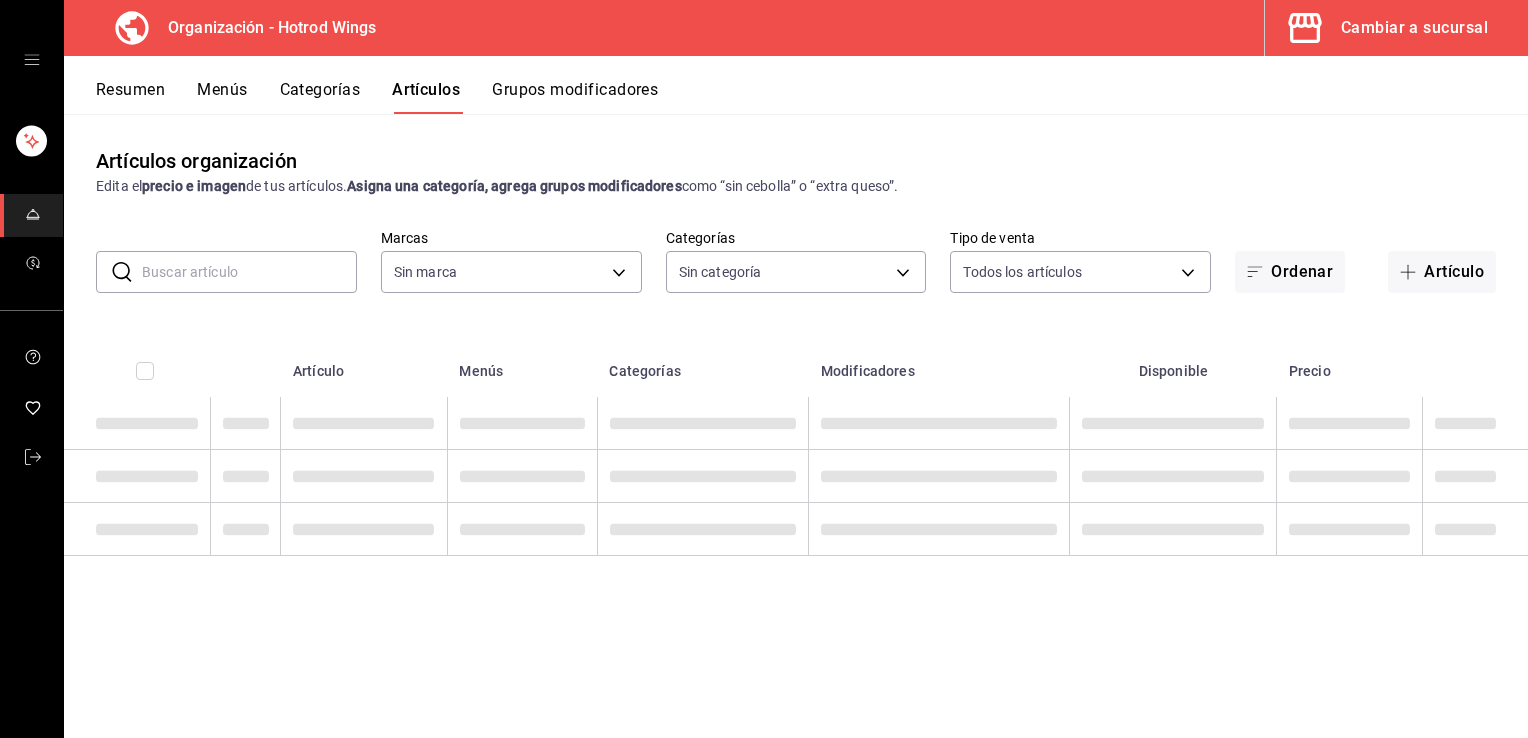 type on "15465c50-846d-4f50-ada5-c89162e78ec4" 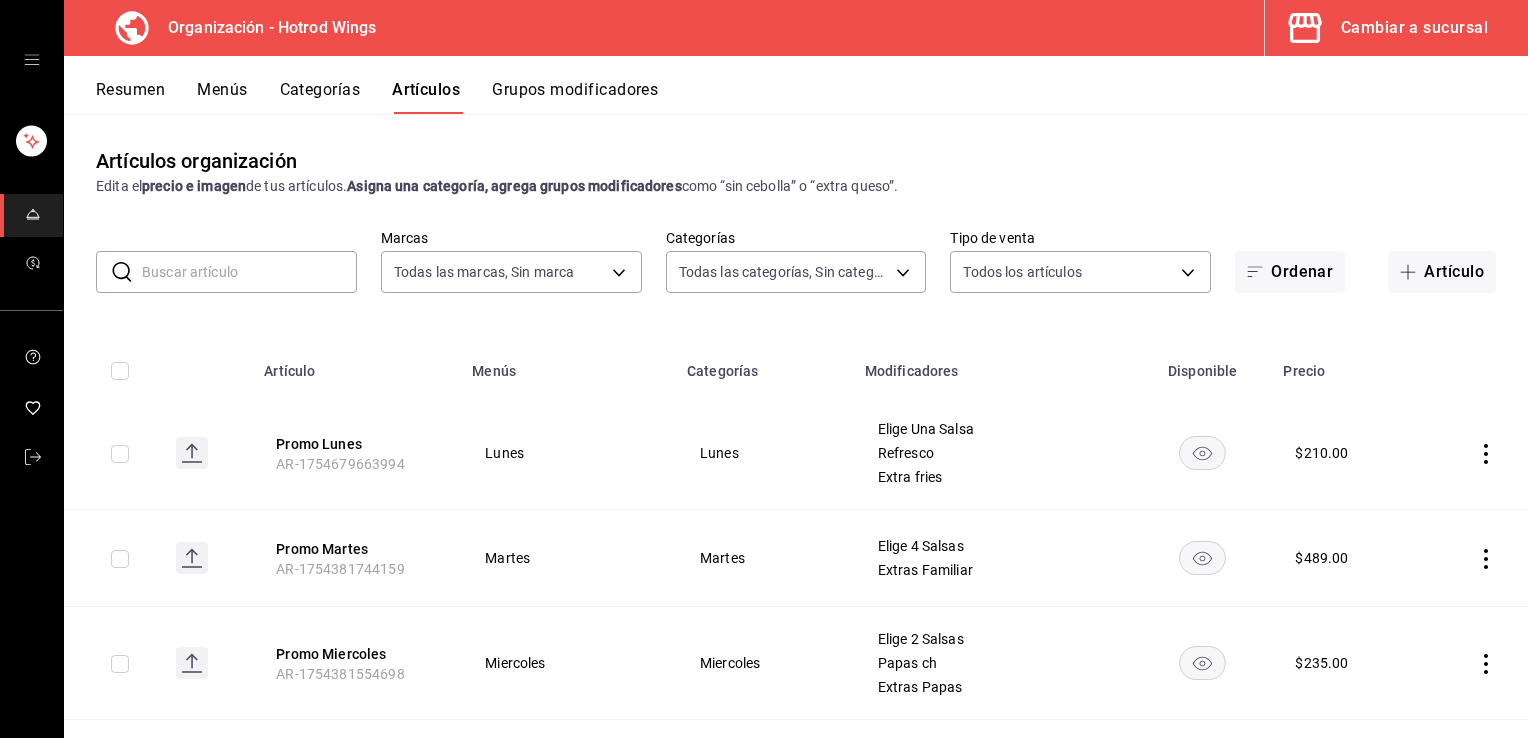type on "[UUID_LIST]" 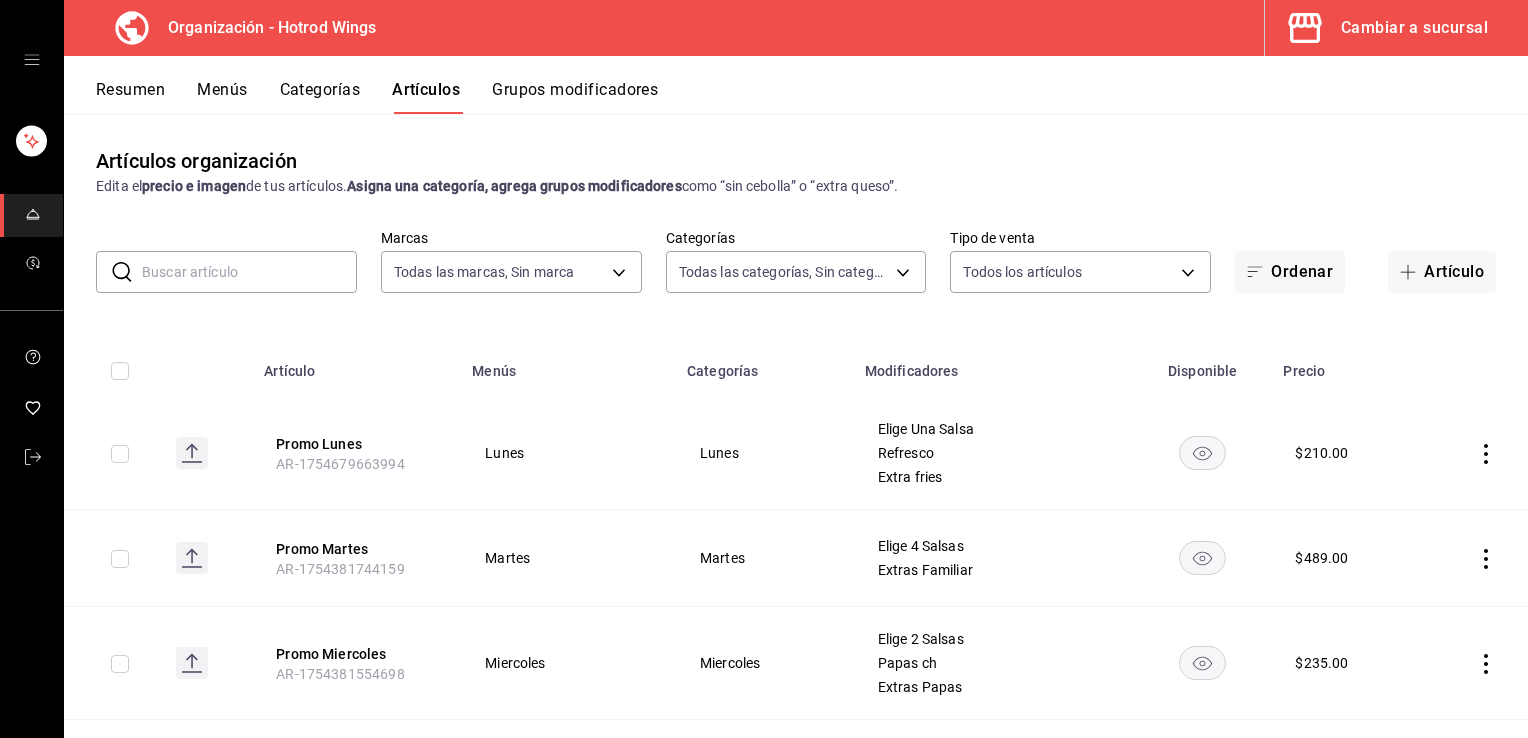 click at bounding box center [249, 272] 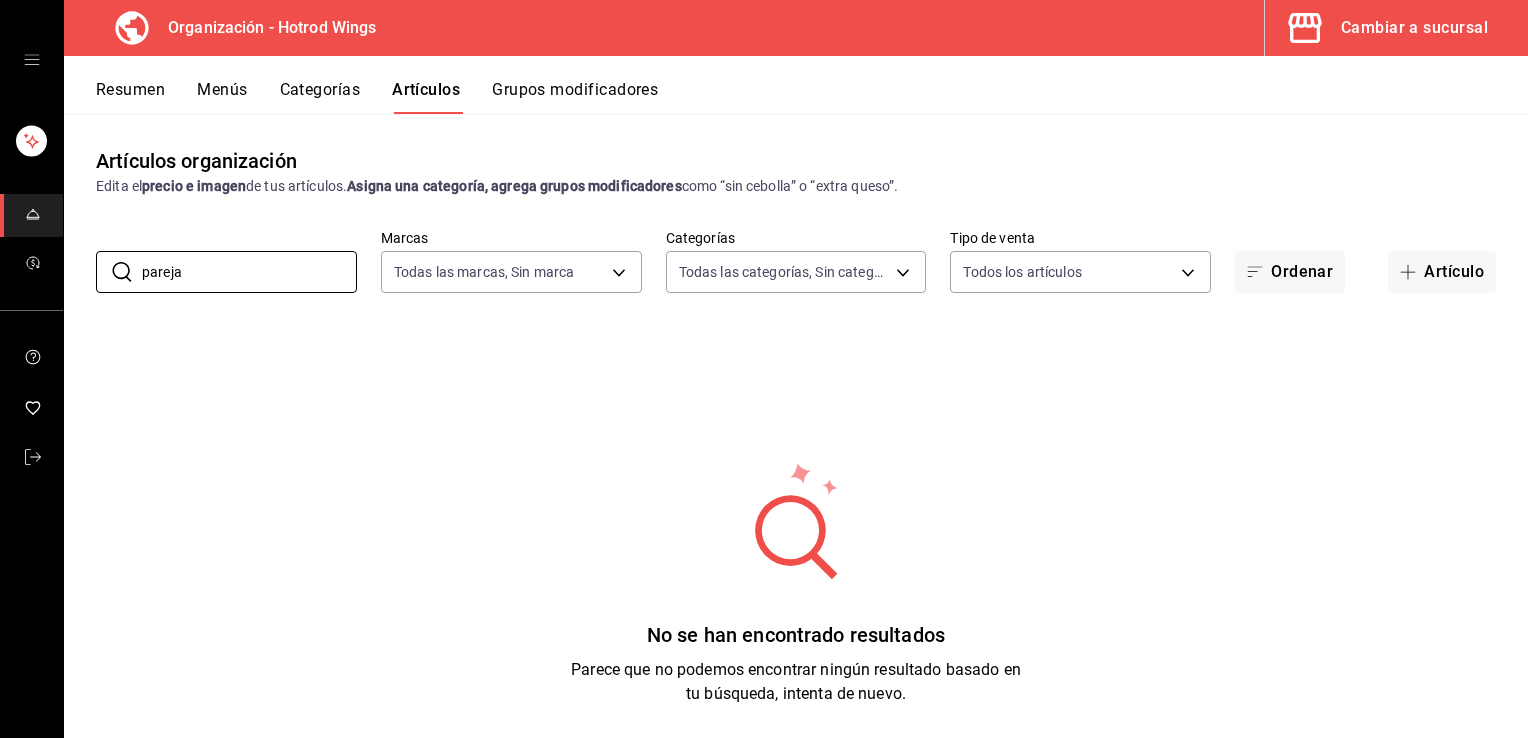 type on "pareja" 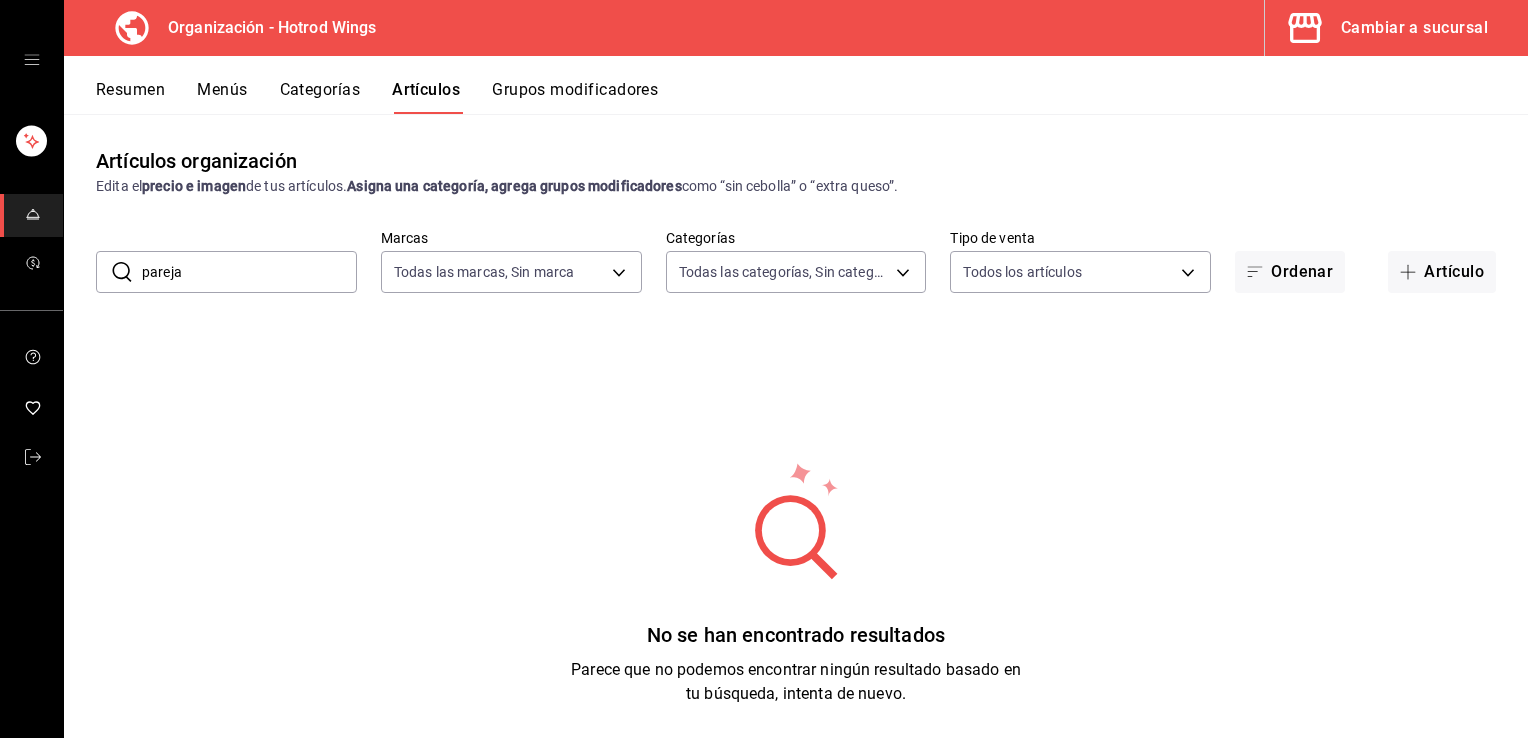 click on "Grupos modificadores" at bounding box center (575, 97) 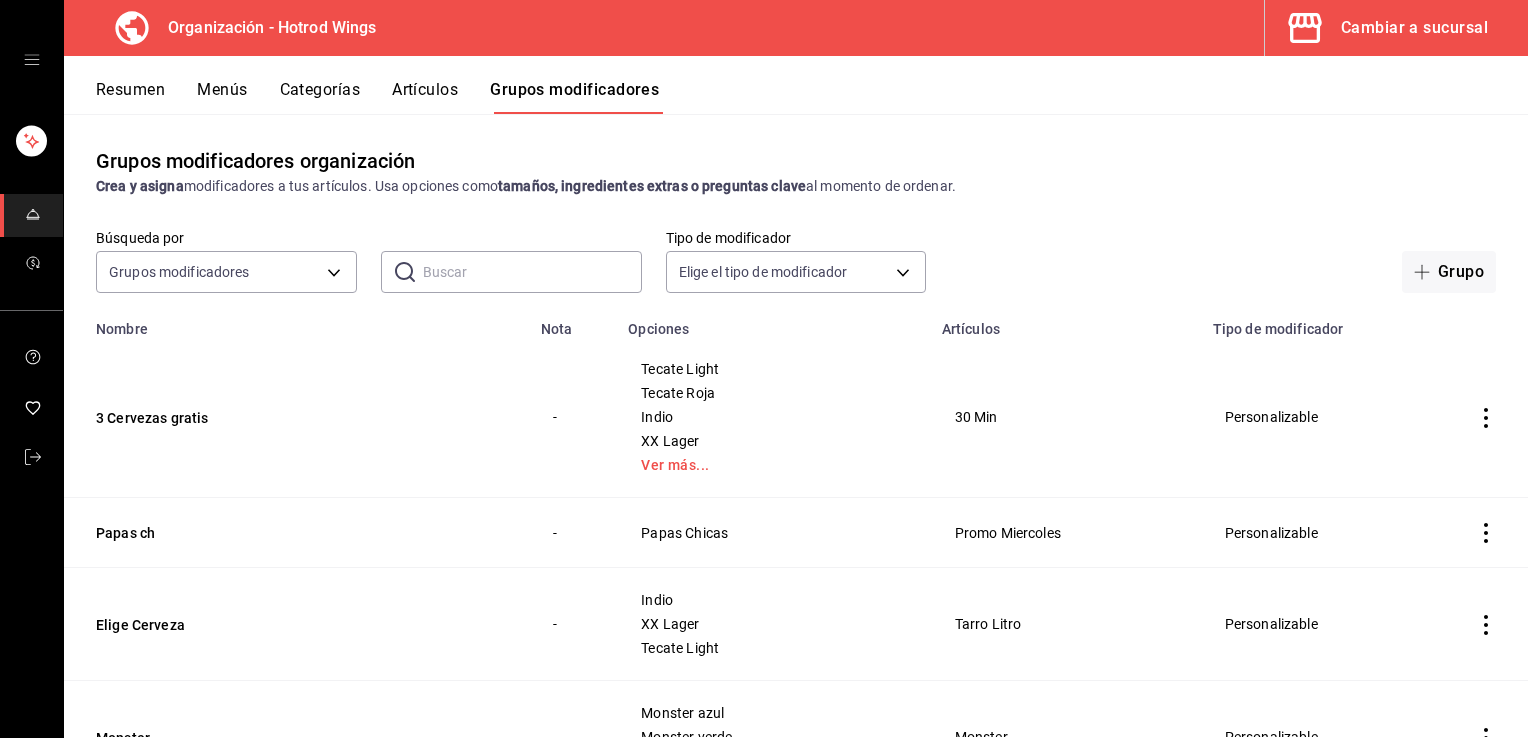 click at bounding box center [532, 272] 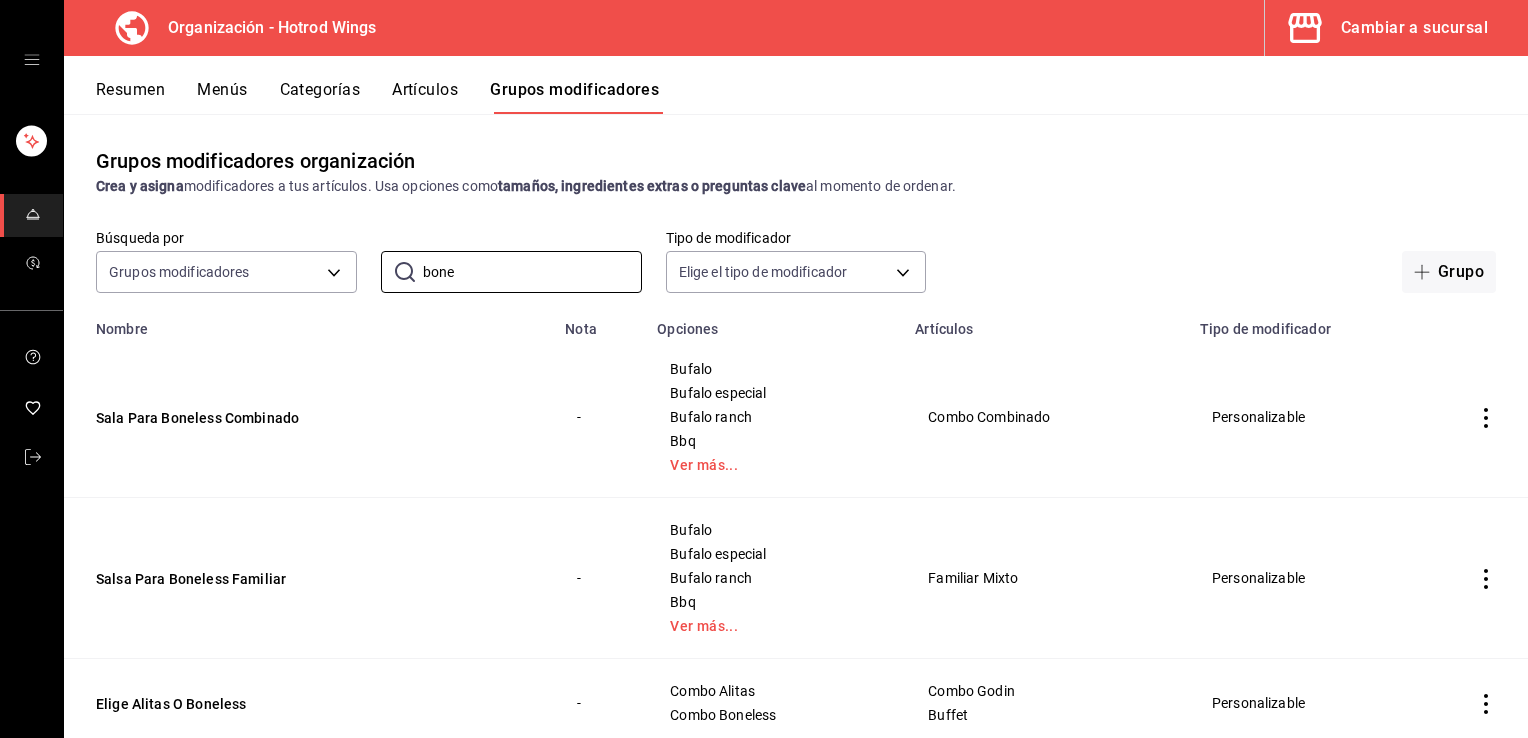 scroll, scrollTop: 57, scrollLeft: 0, axis: vertical 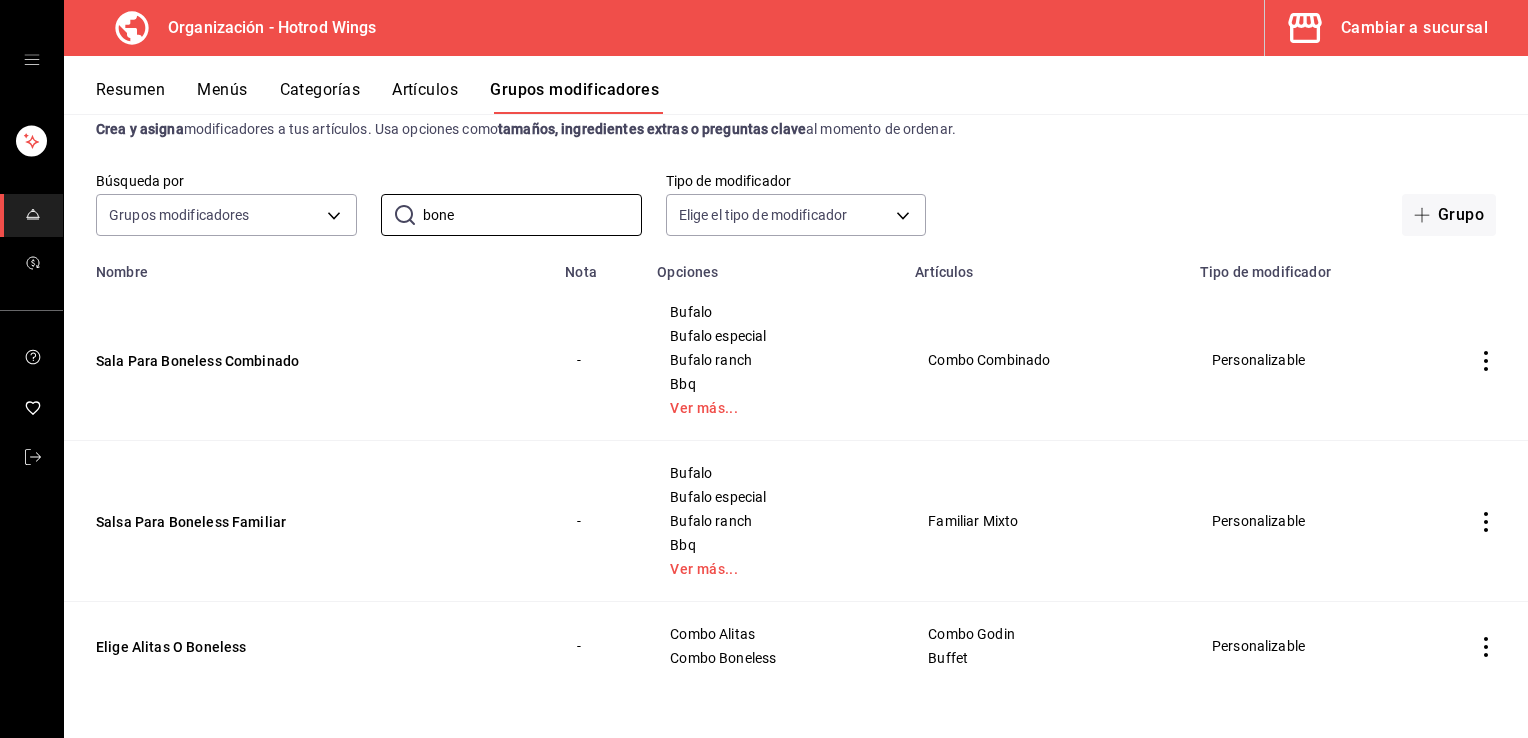type on "bone" 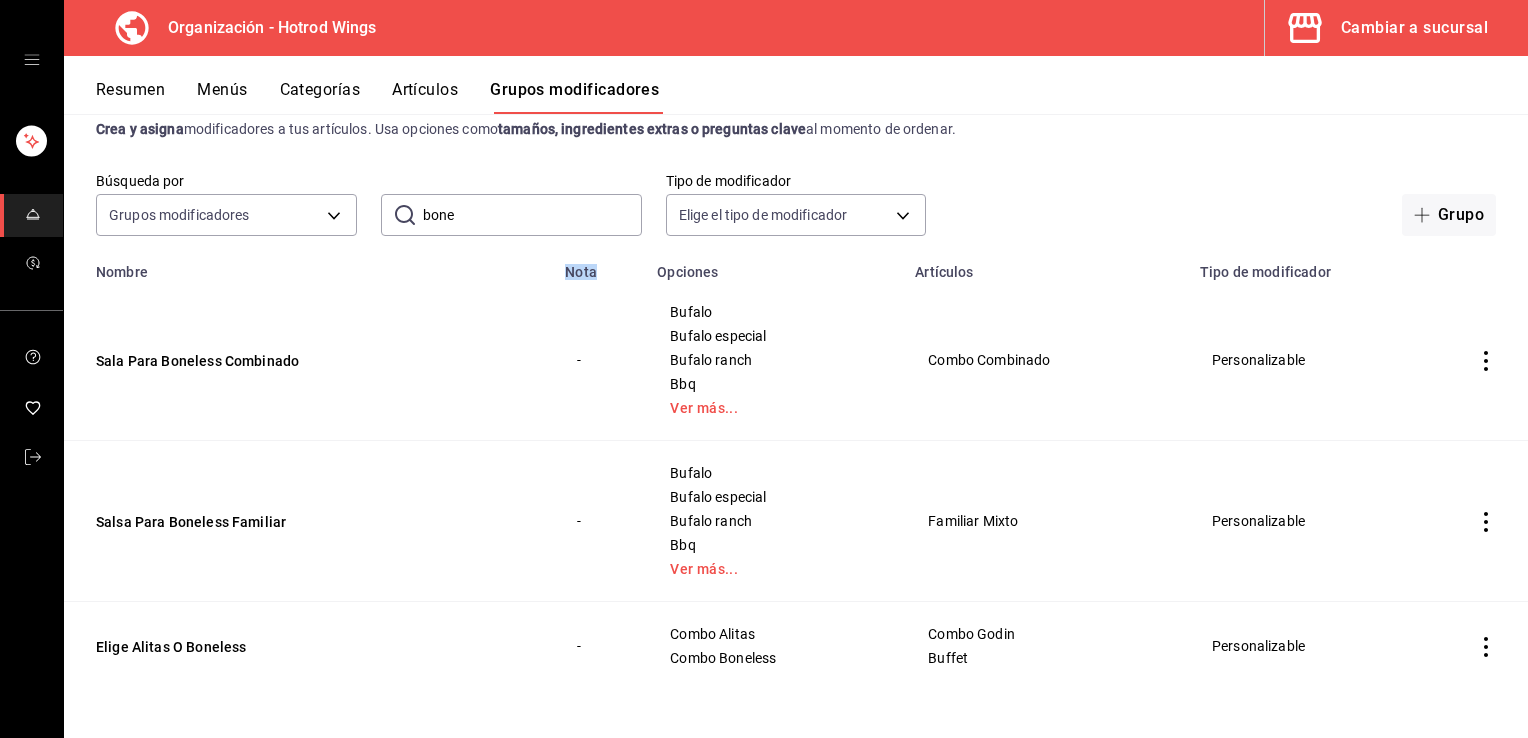 drag, startPoint x: 590, startPoint y: 272, endPoint x: 558, endPoint y: 276, distance: 32.24903 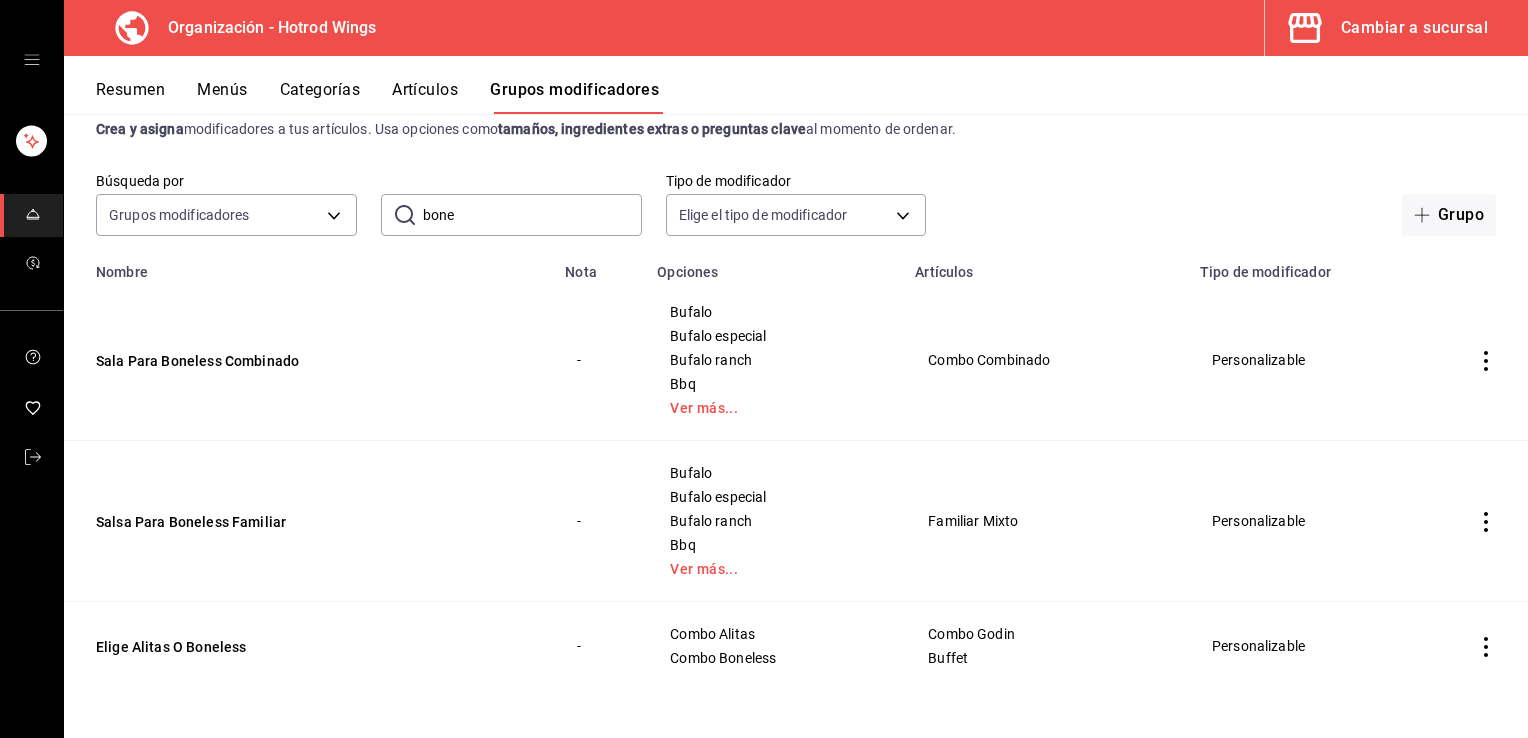 drag, startPoint x: 558, startPoint y: 276, endPoint x: 544, endPoint y: 274, distance: 14.142136 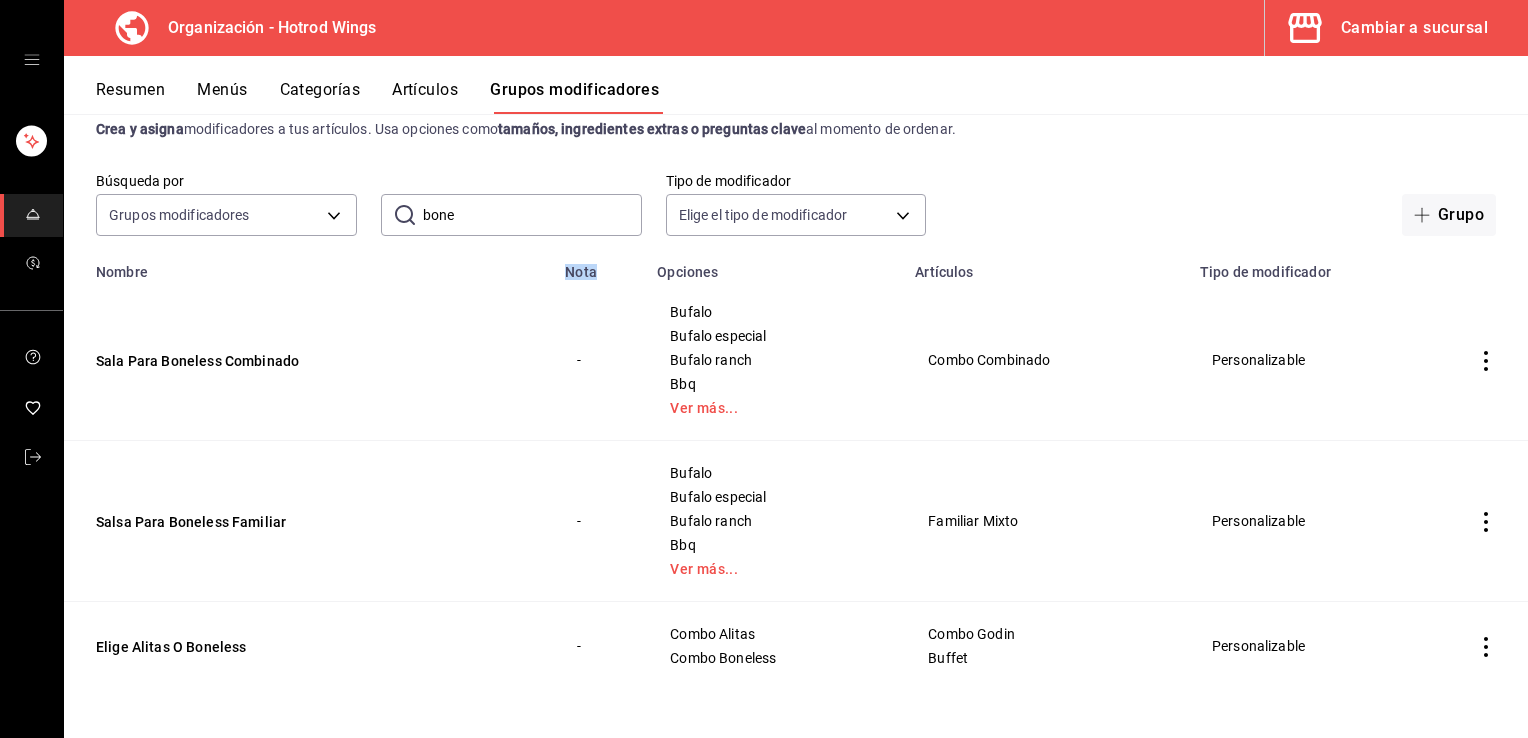 drag, startPoint x: 563, startPoint y: 274, endPoint x: 594, endPoint y: 274, distance: 31 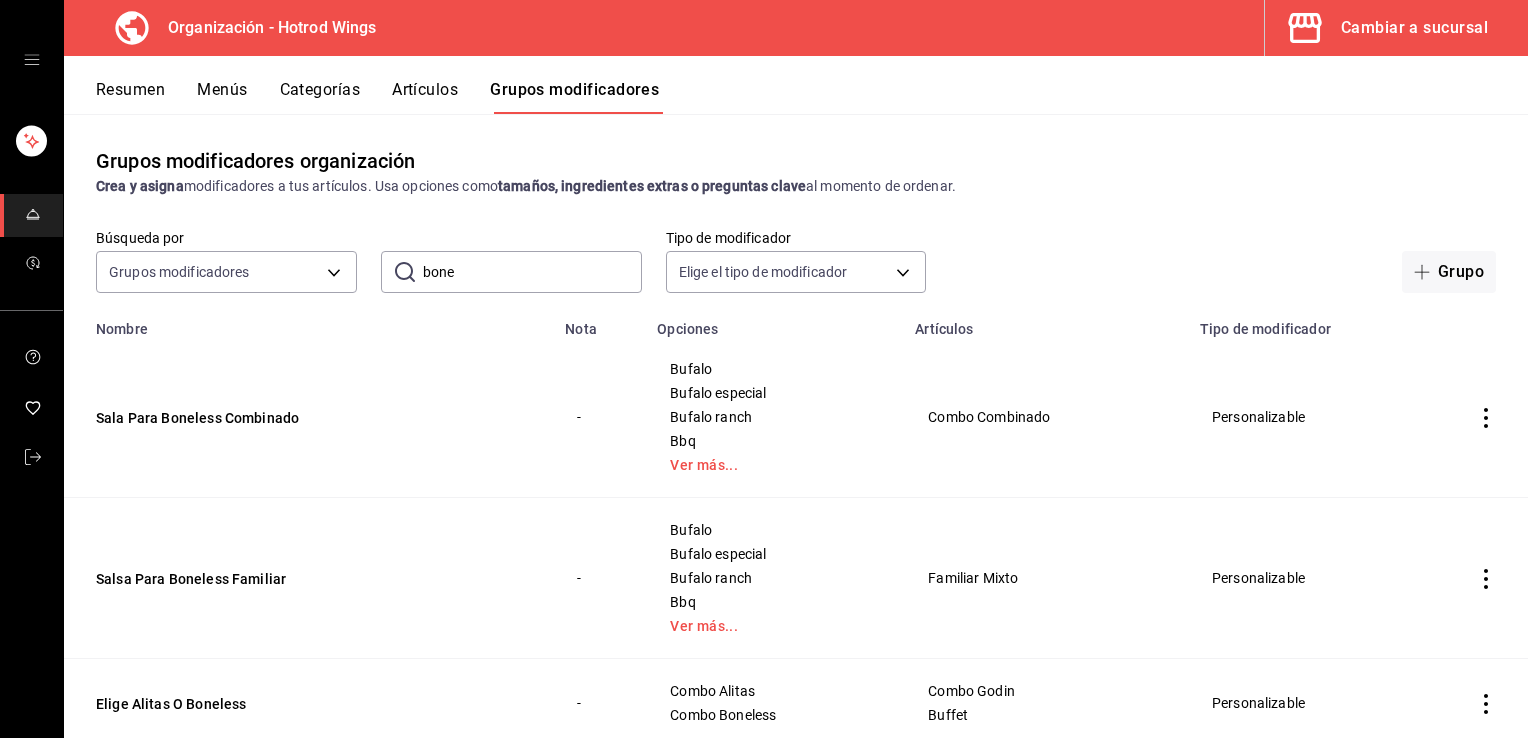 scroll, scrollTop: 57, scrollLeft: 0, axis: vertical 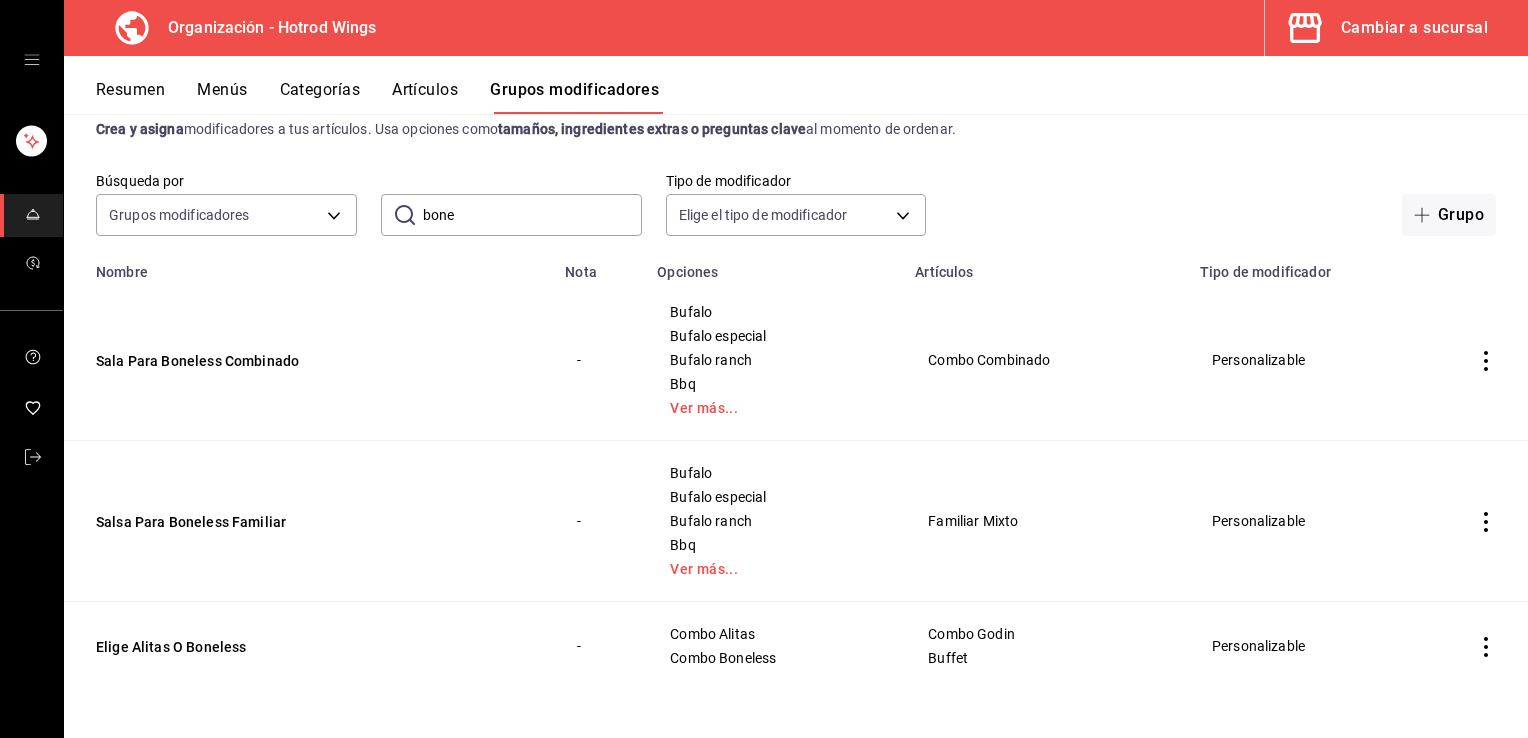 click on "Cambiar a sucursal" at bounding box center (1414, 28) 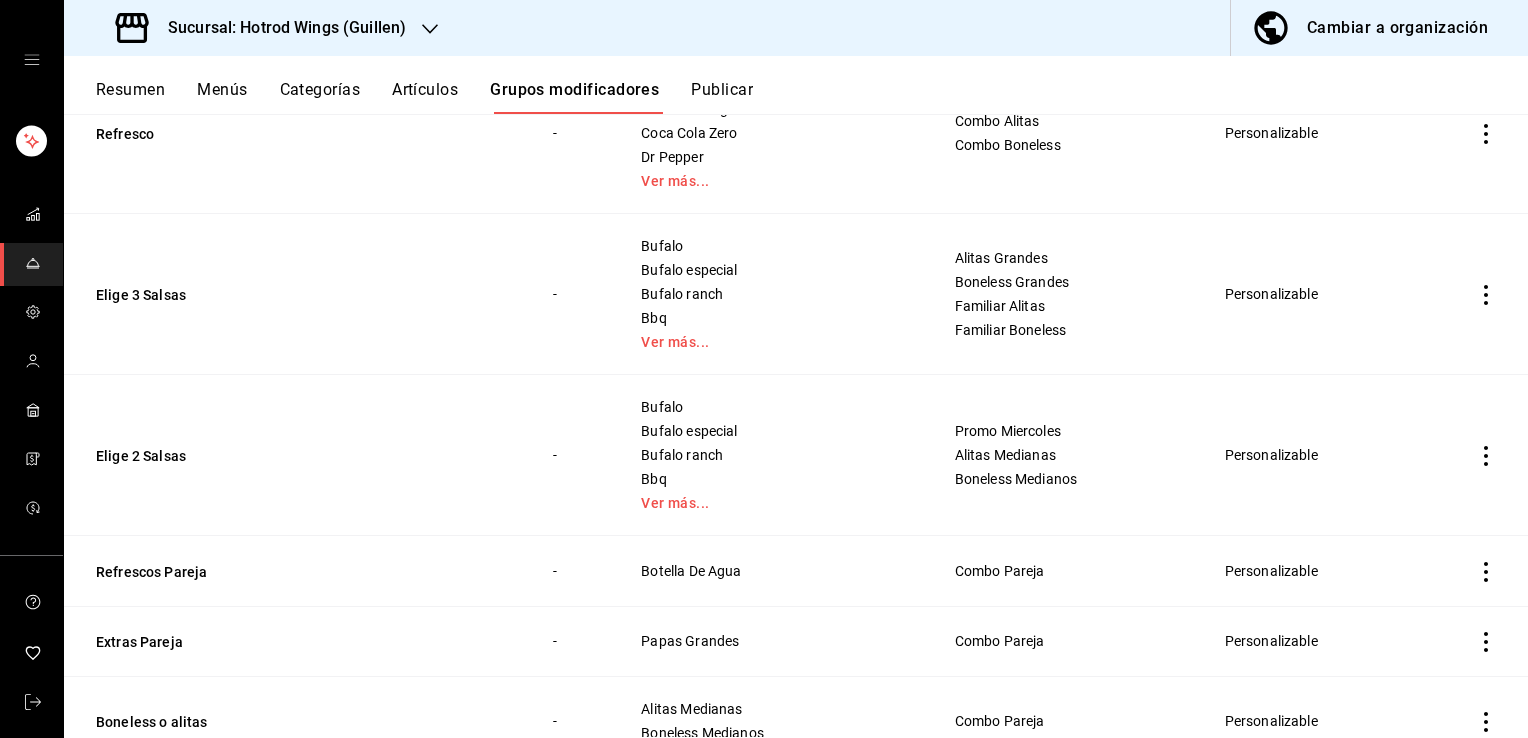 scroll, scrollTop: 4365, scrollLeft: 0, axis: vertical 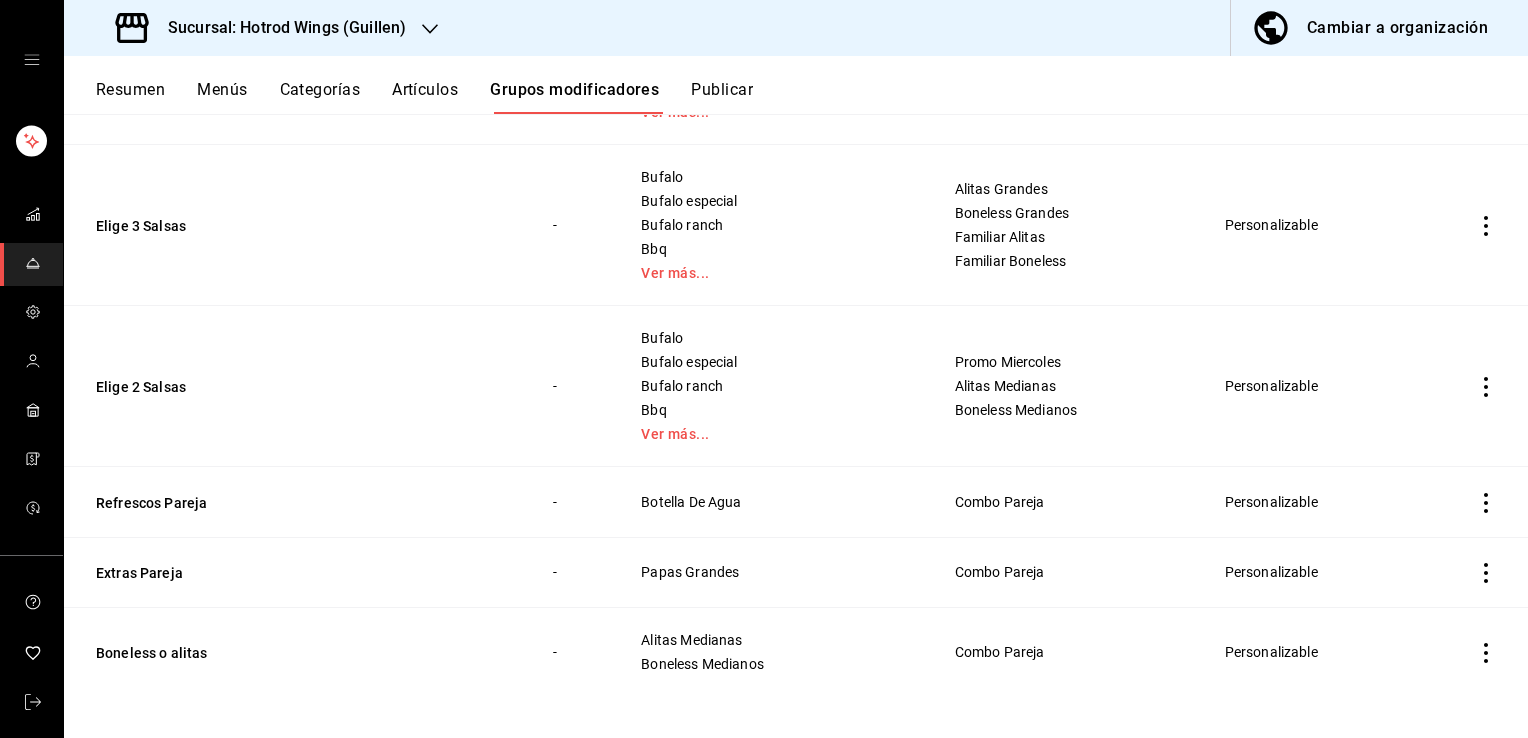click 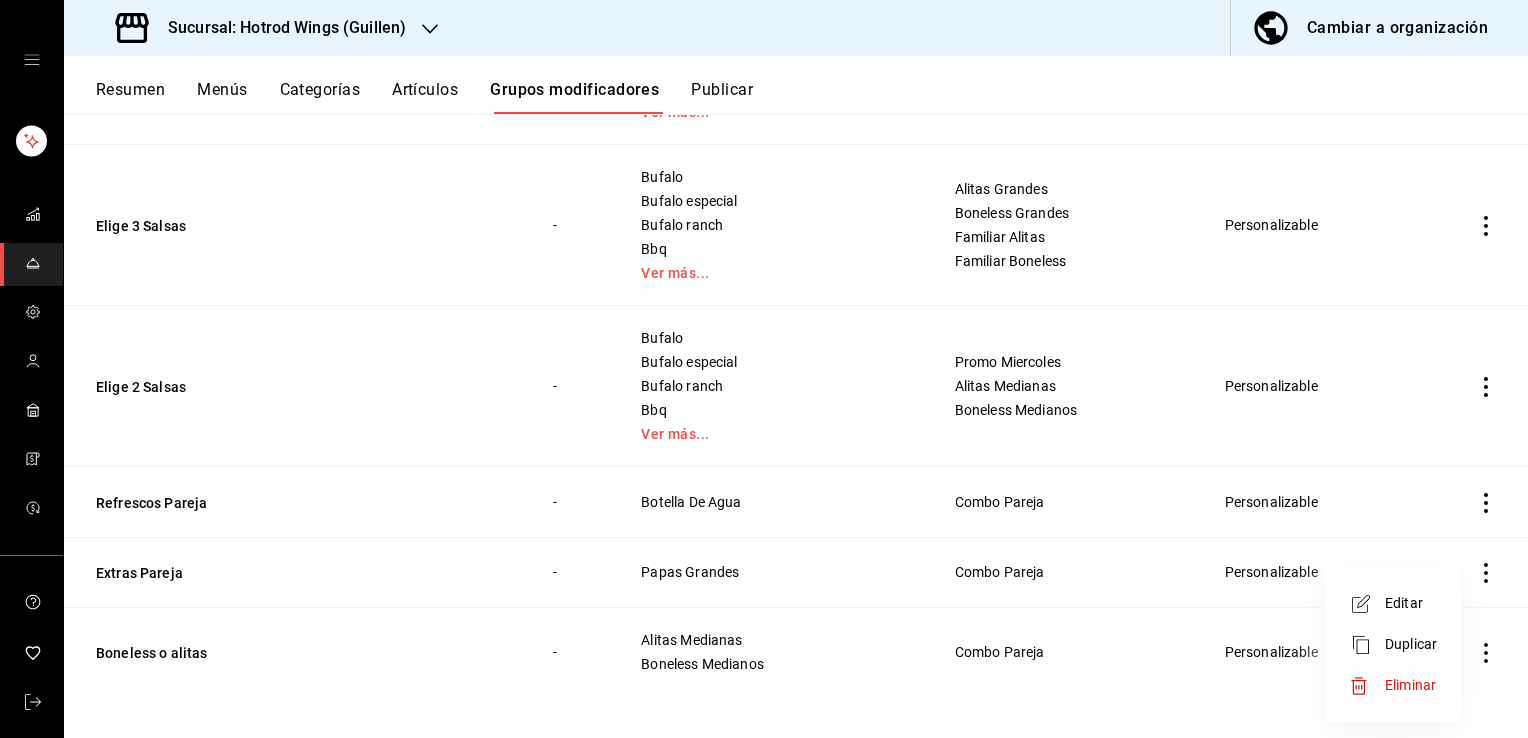 click on "Eliminar" at bounding box center [1410, 685] 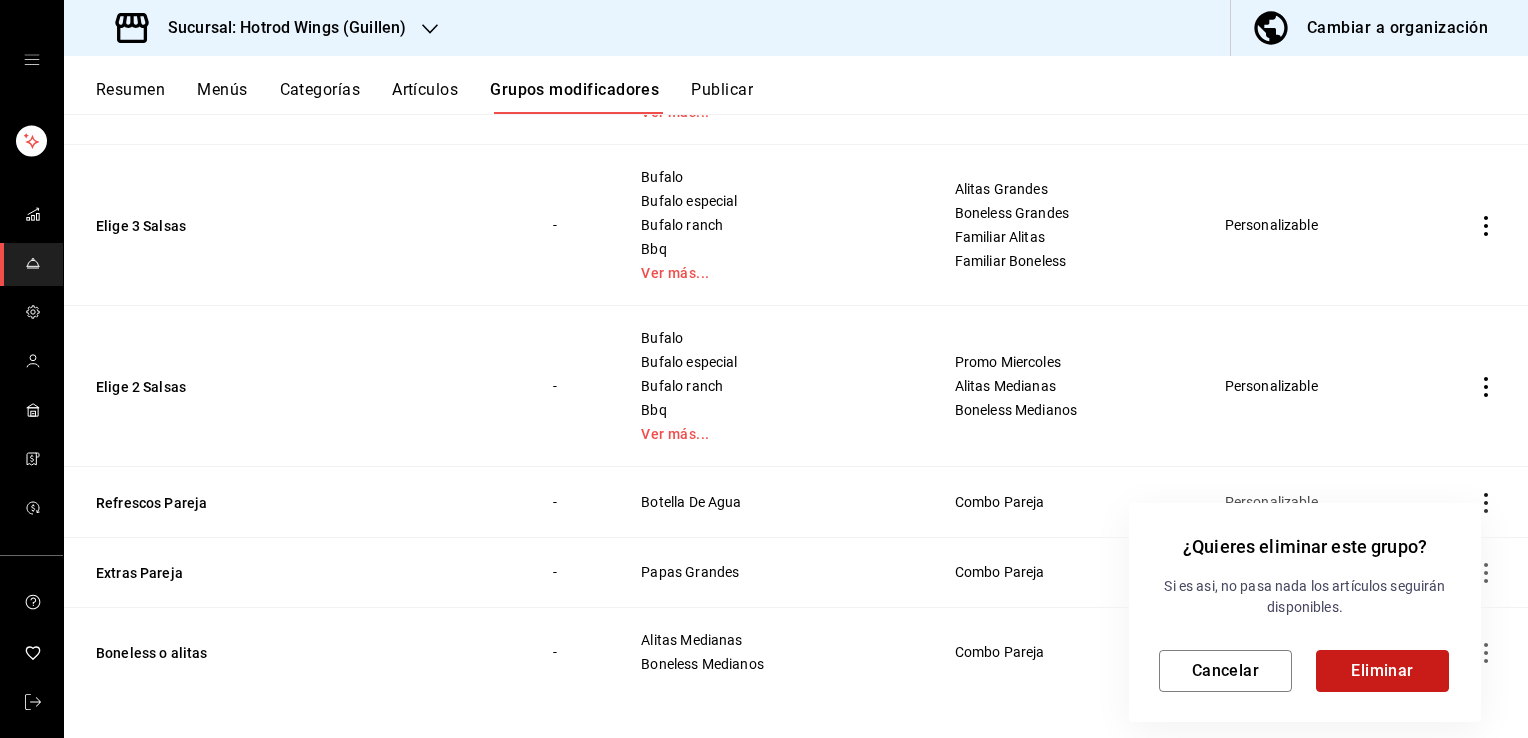 click on "Eliminar" at bounding box center [1382, 671] 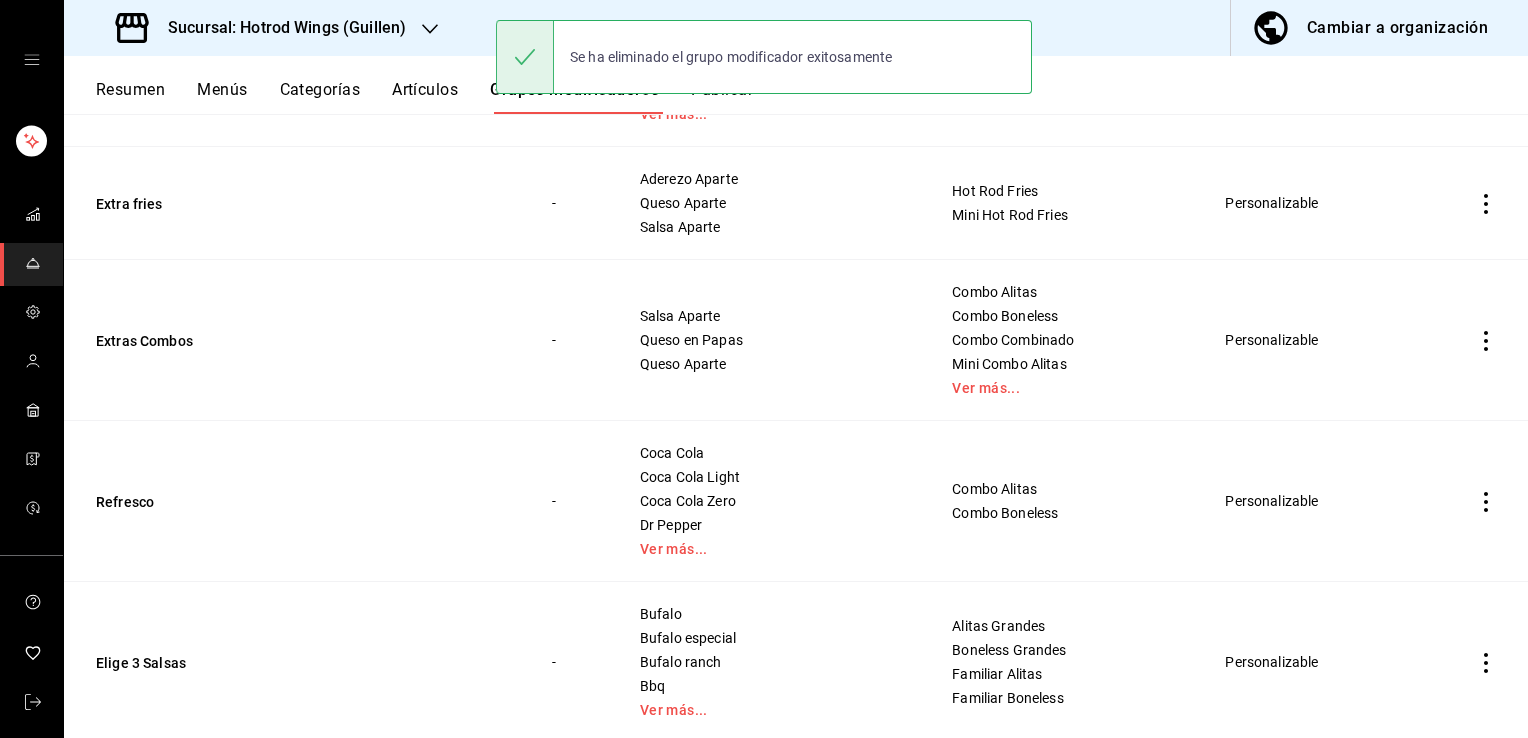 scroll, scrollTop: 4276, scrollLeft: 0, axis: vertical 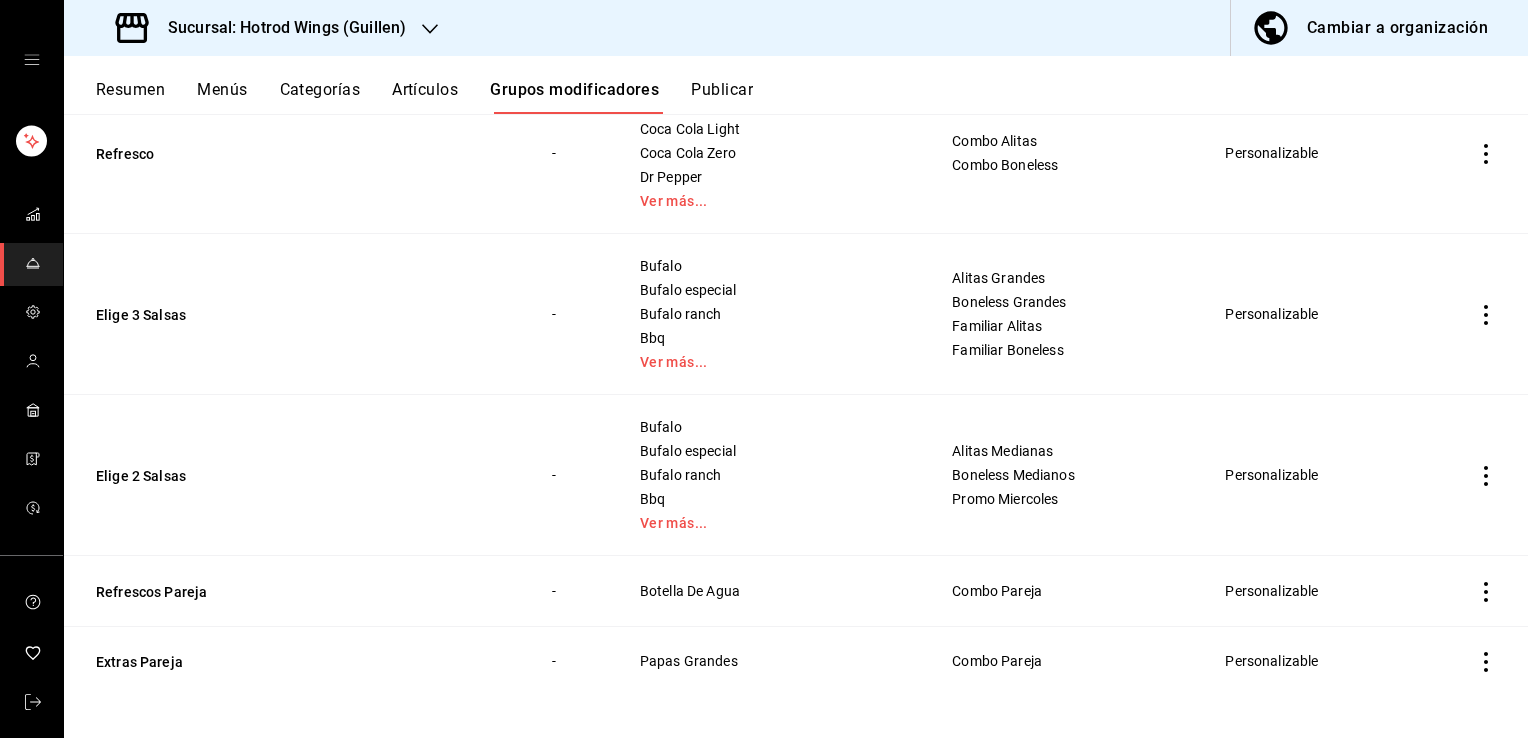 click 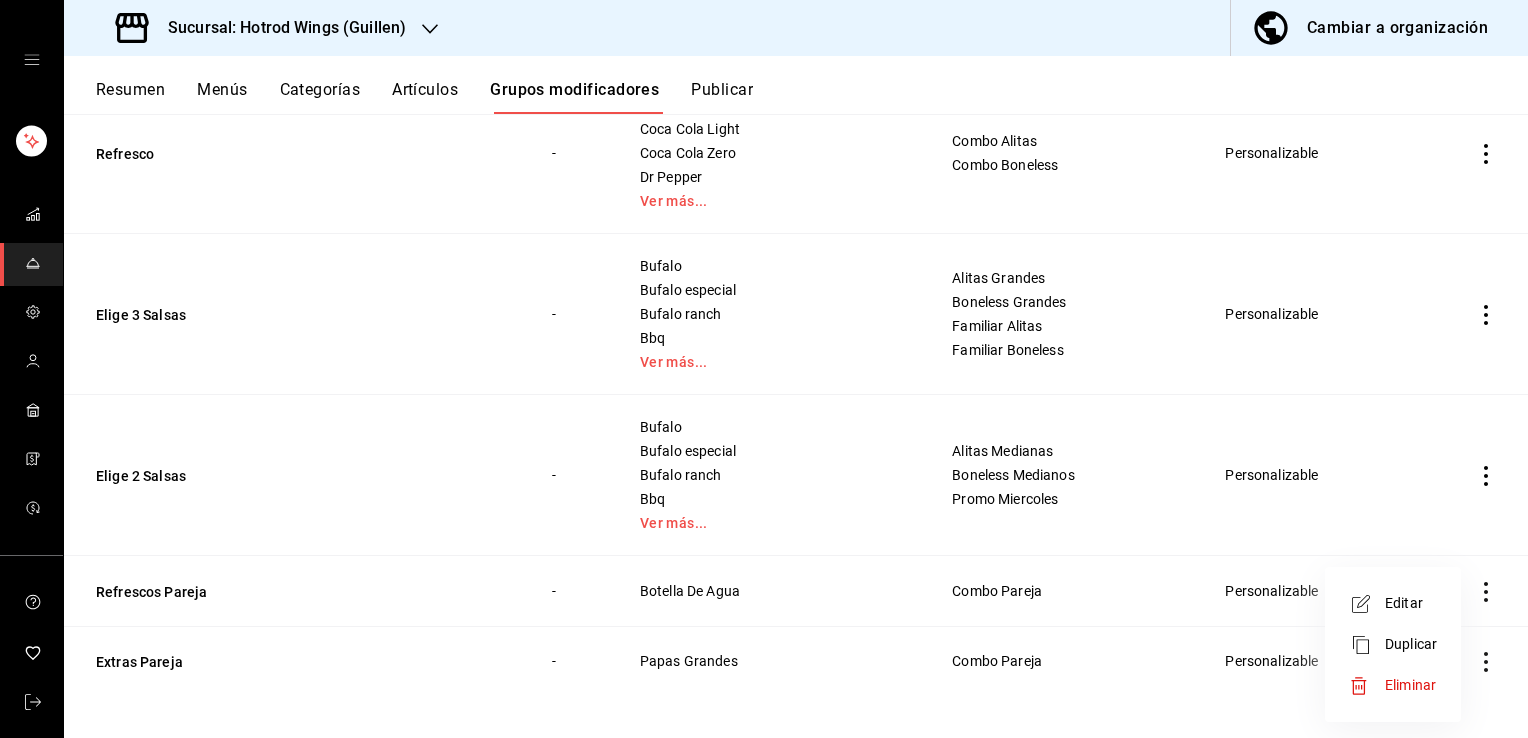 click on "Eliminar" at bounding box center [1410, 685] 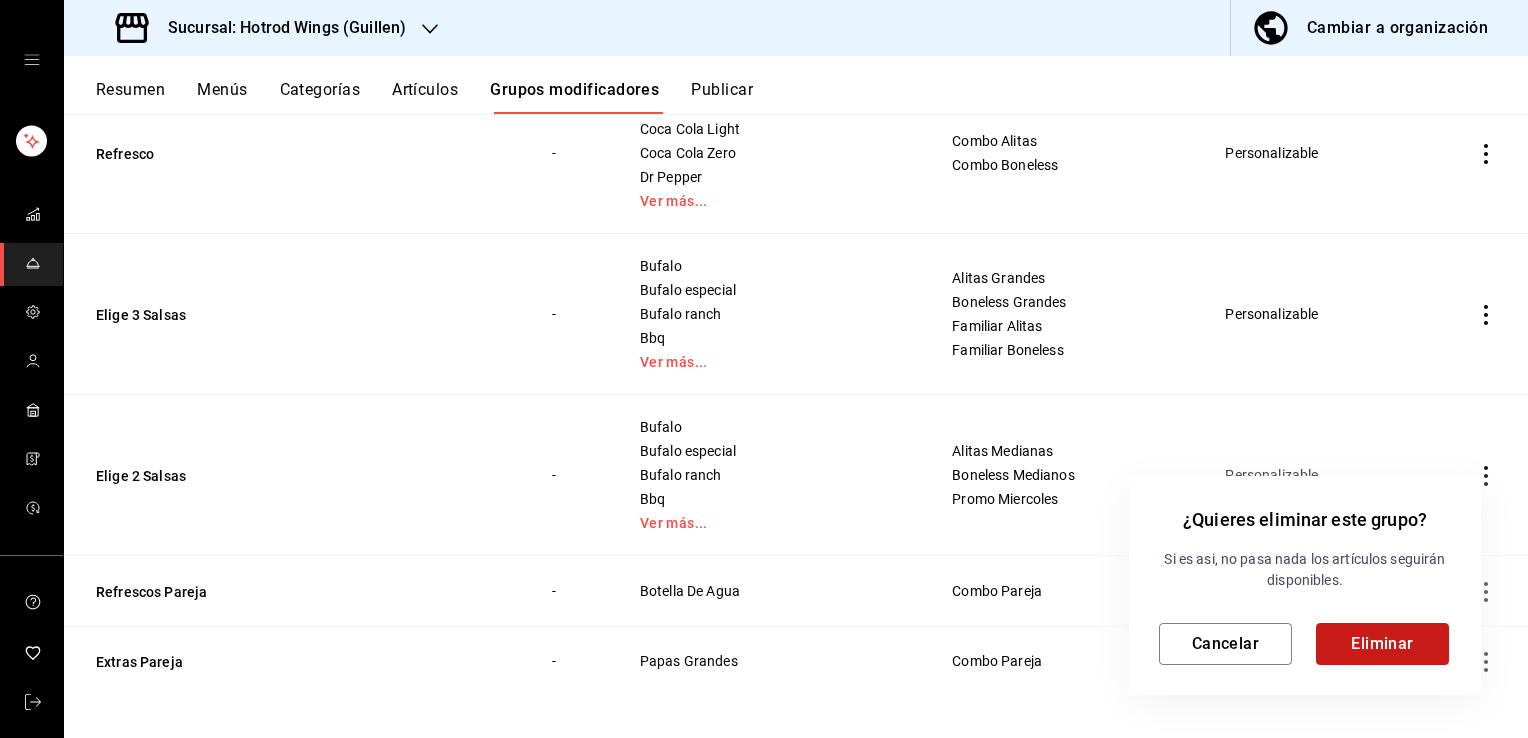 click on "Eliminar" at bounding box center (1382, 644) 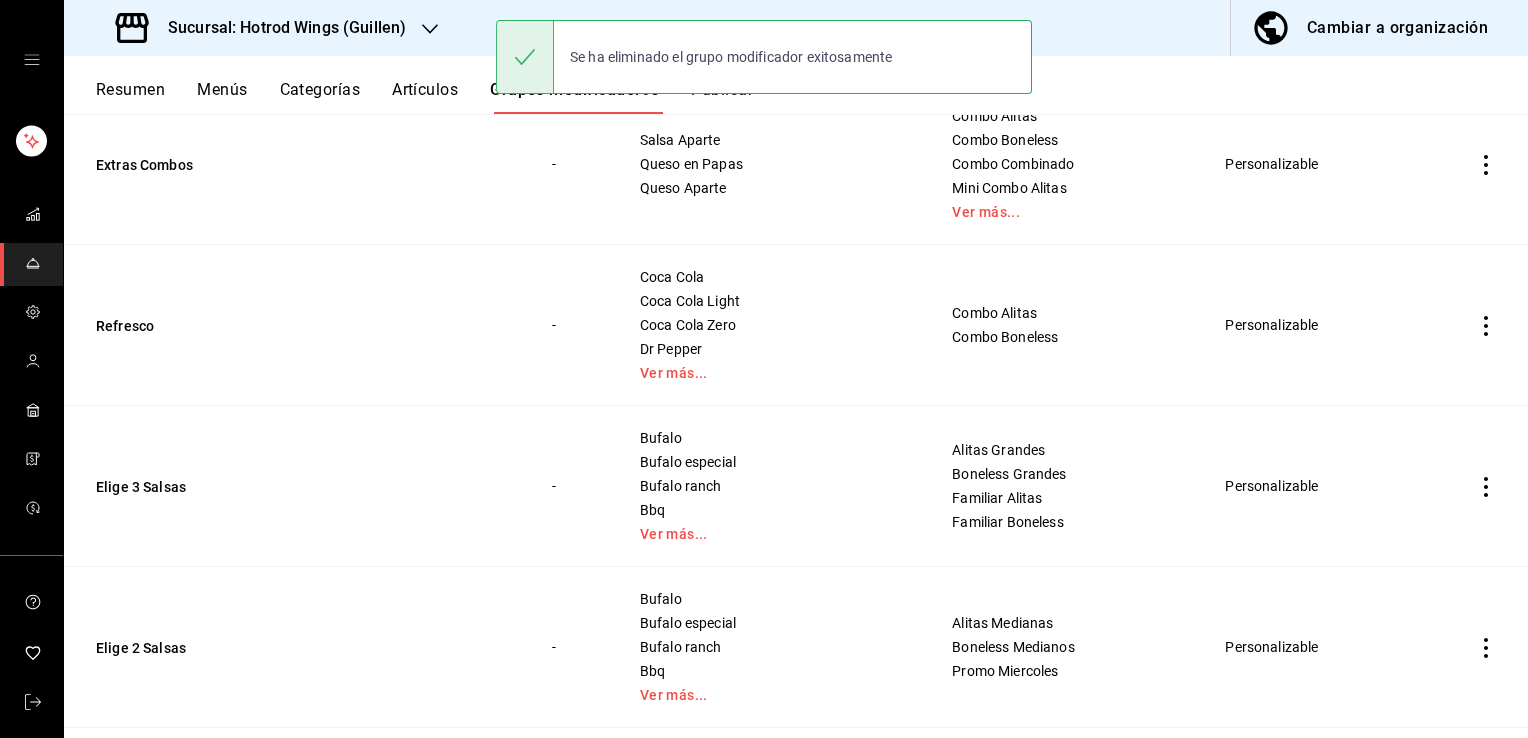 scroll, scrollTop: 4206, scrollLeft: 0, axis: vertical 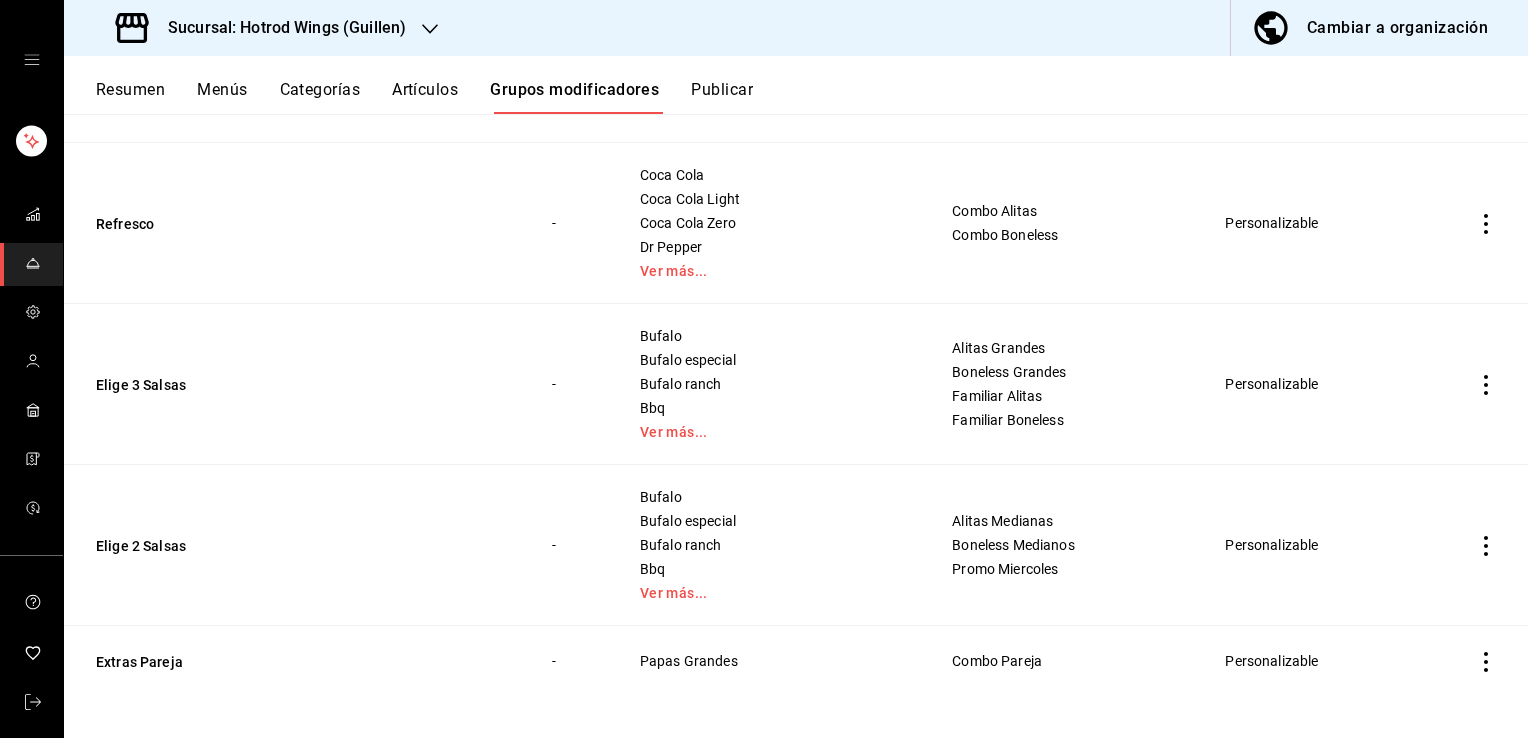 click 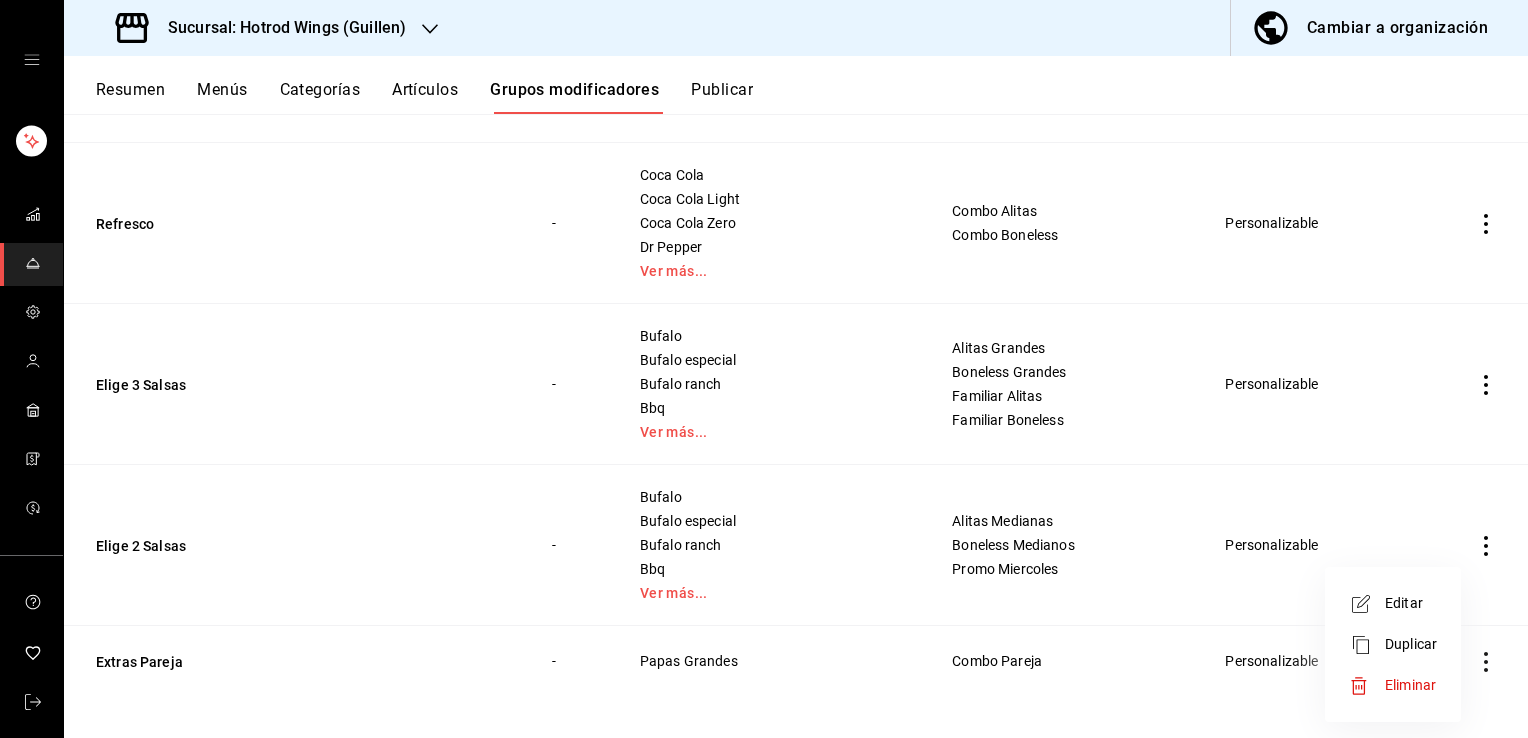 click on "Eliminar" at bounding box center [1410, 685] 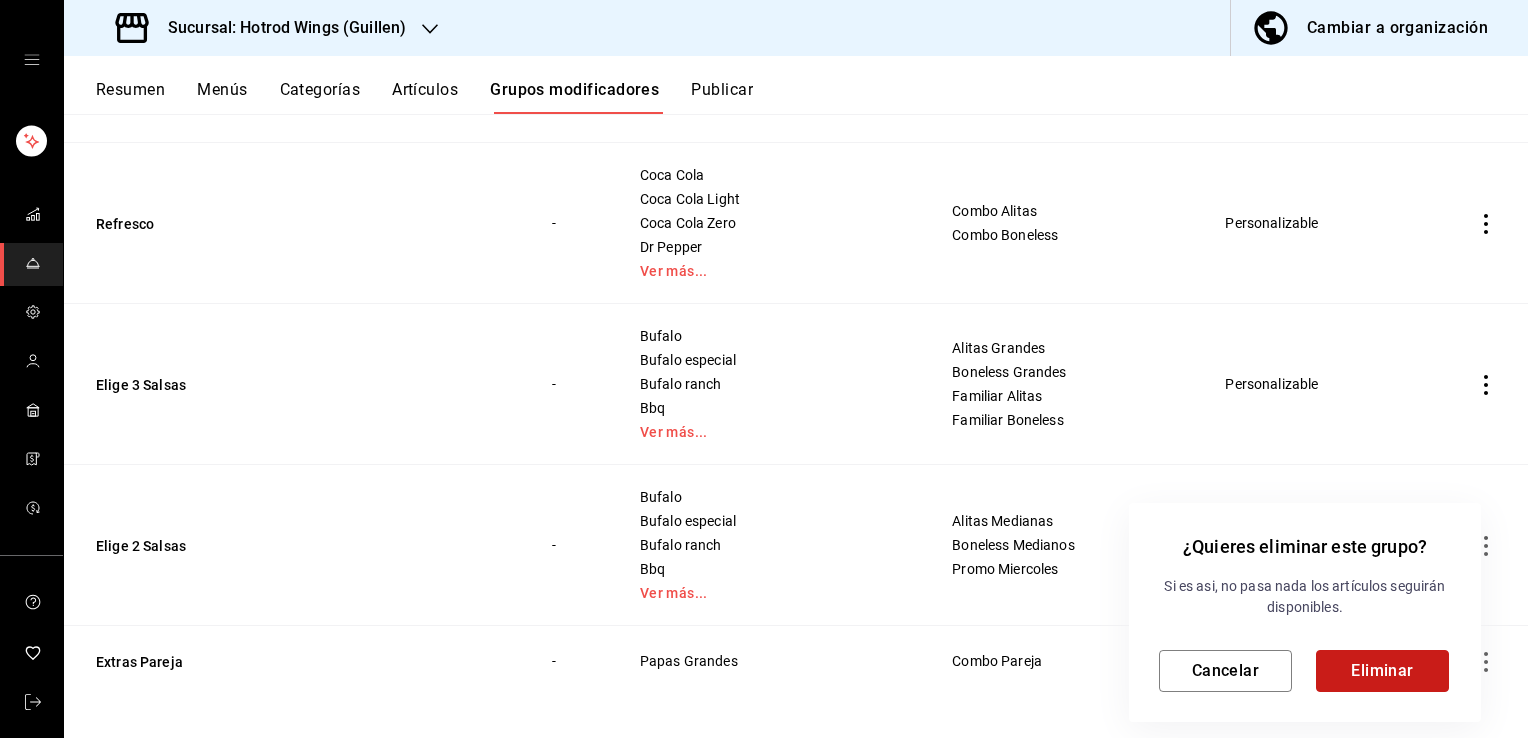 click on "Eliminar" at bounding box center [1382, 671] 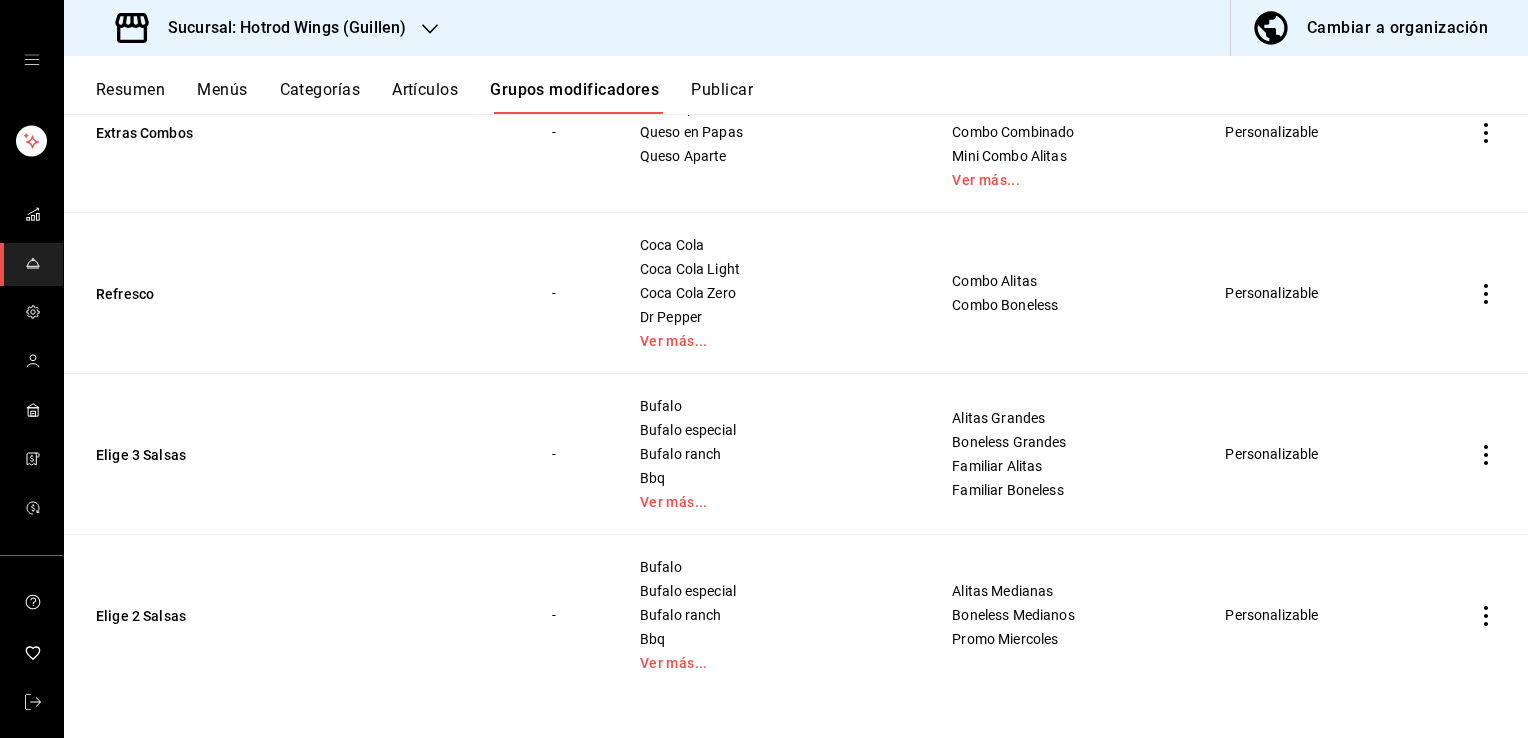 scroll, scrollTop: 4135, scrollLeft: 0, axis: vertical 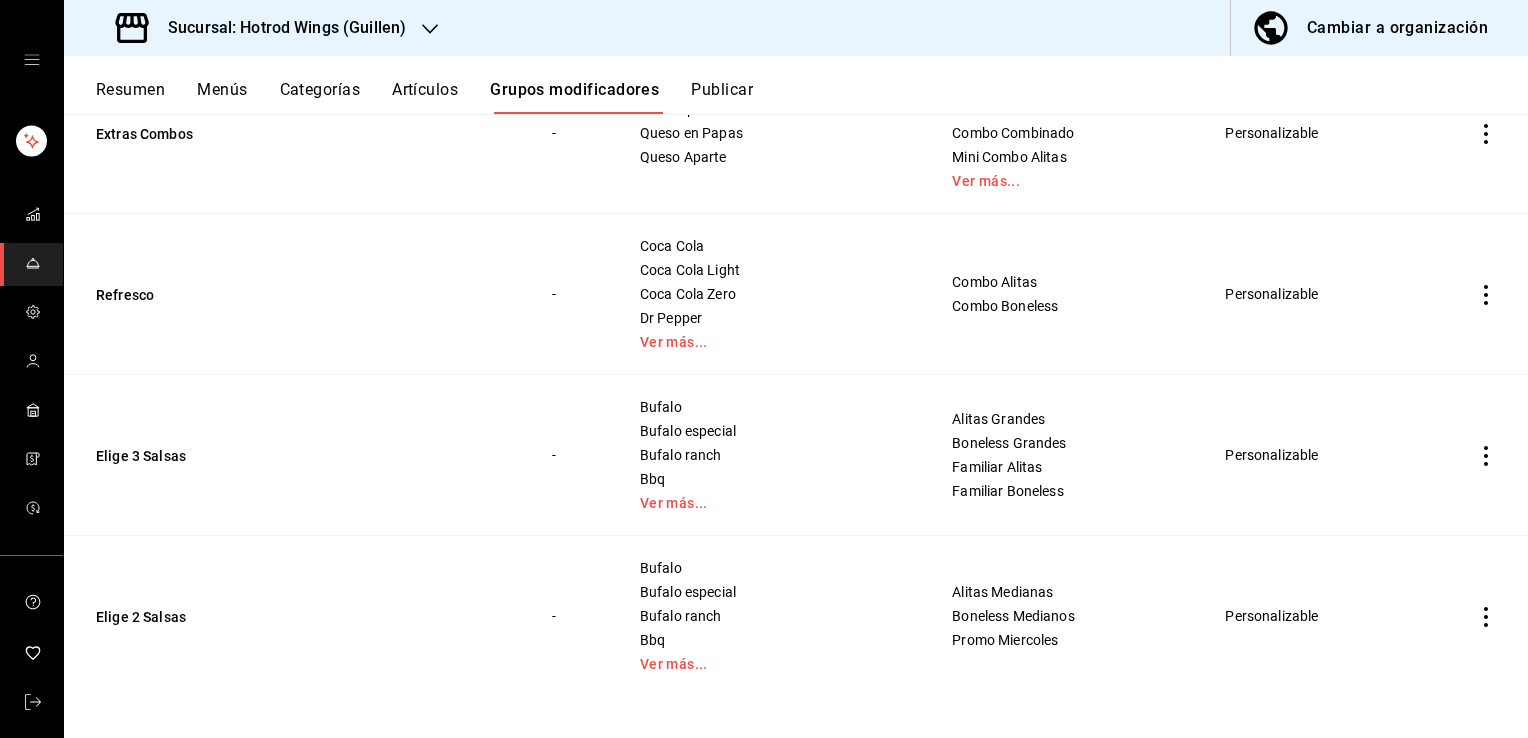 click on "Artículos" at bounding box center [425, 97] 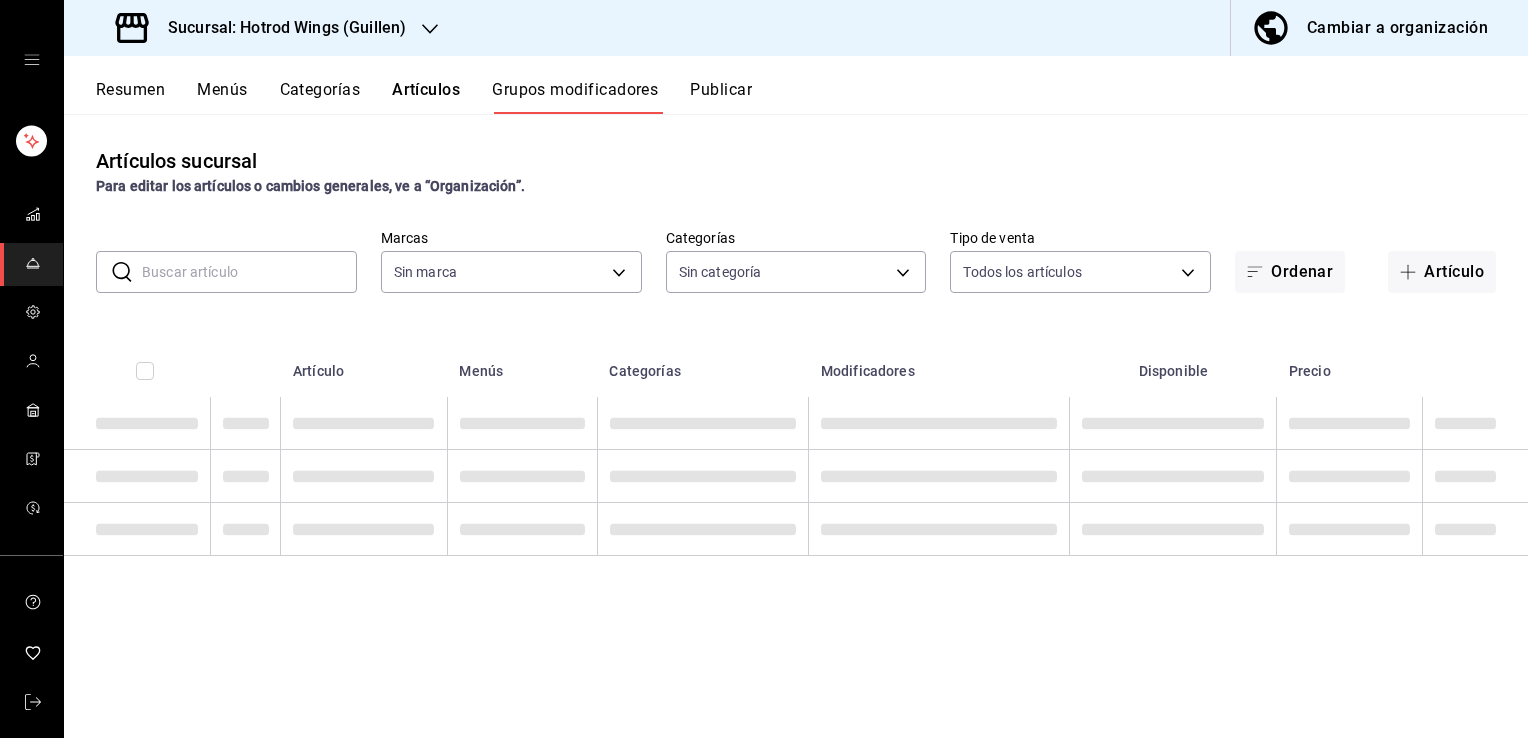 type on "7ceb17a1-d580-4392-8445-d5e8a42d23ae" 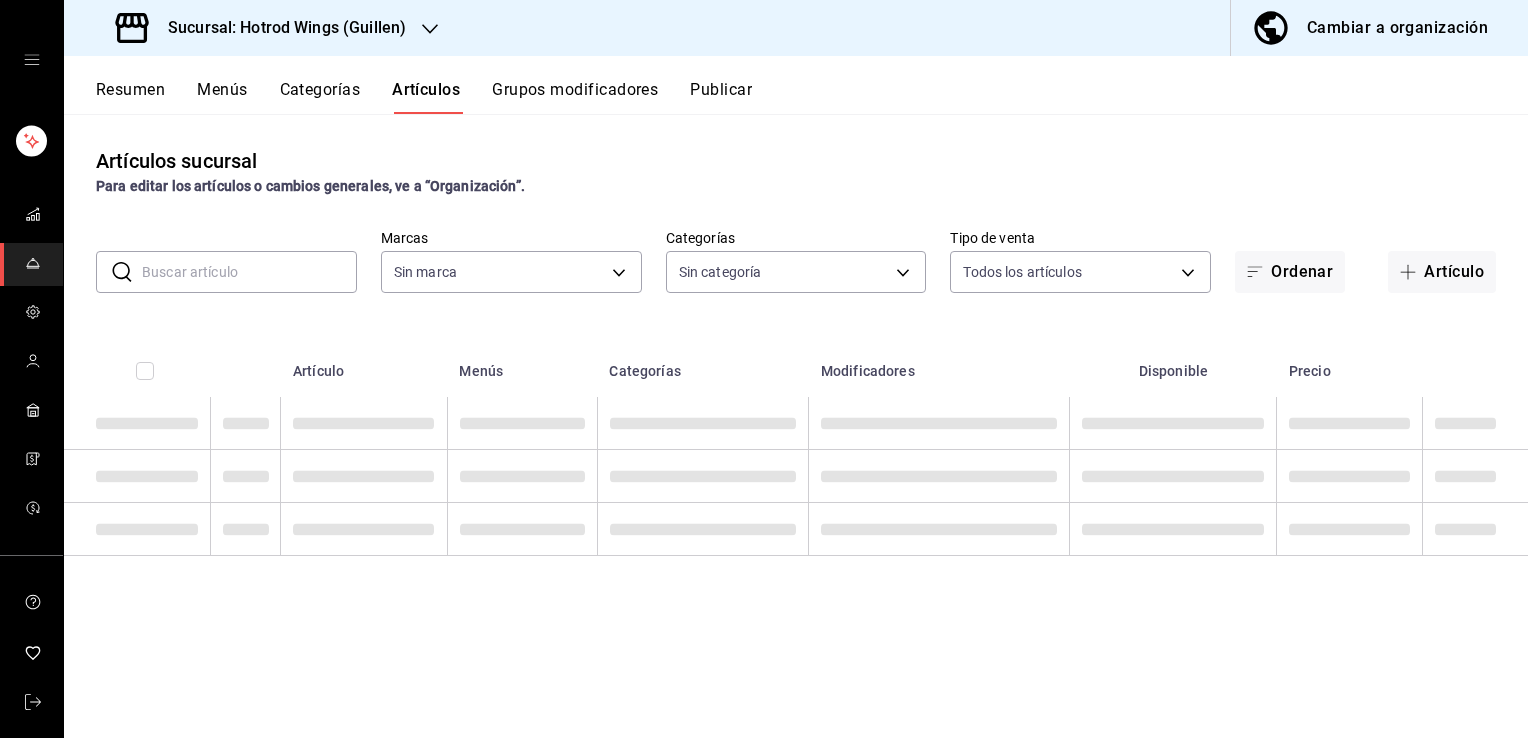 type on "7ceb17a1-d580-4392-8445-d5e8a42d23ae" 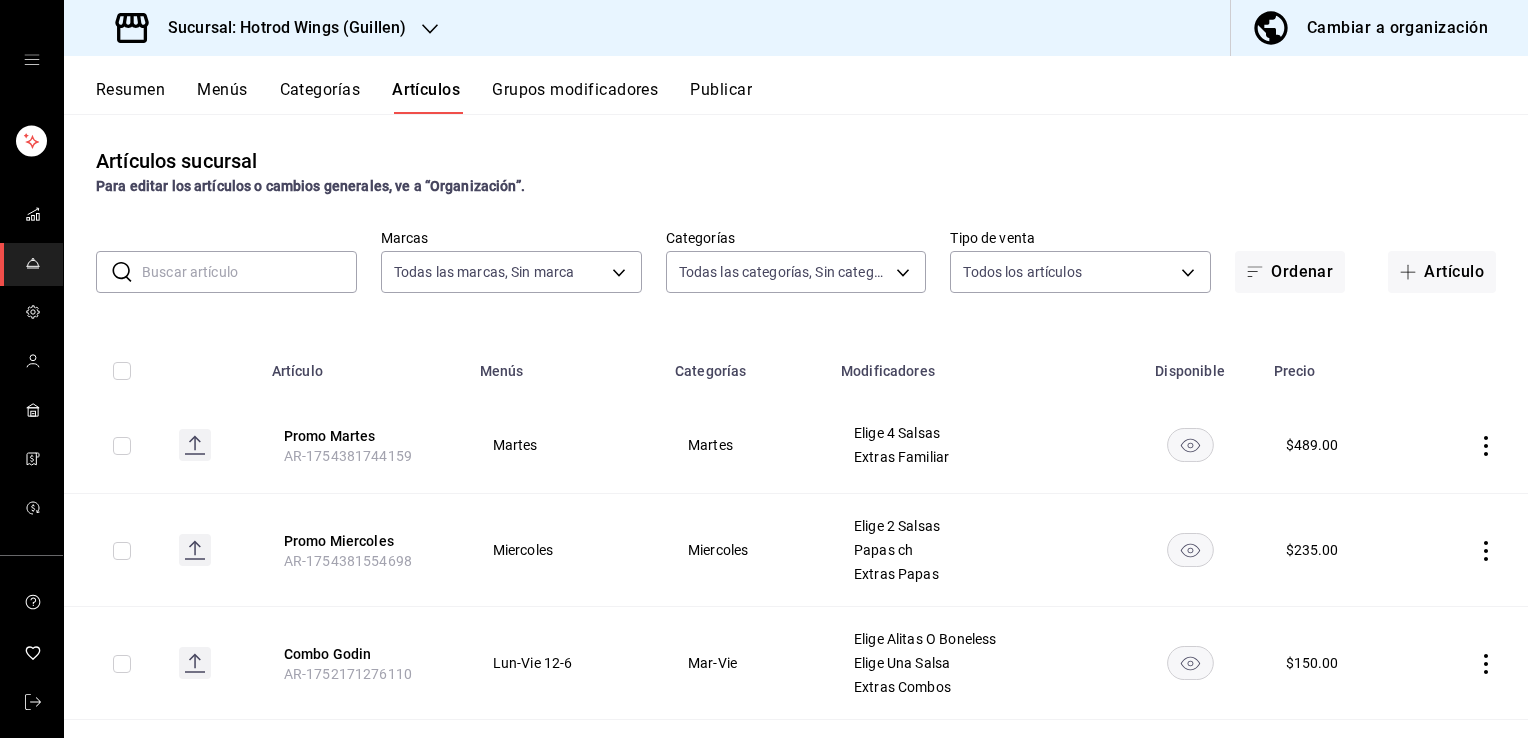 click at bounding box center [249, 272] 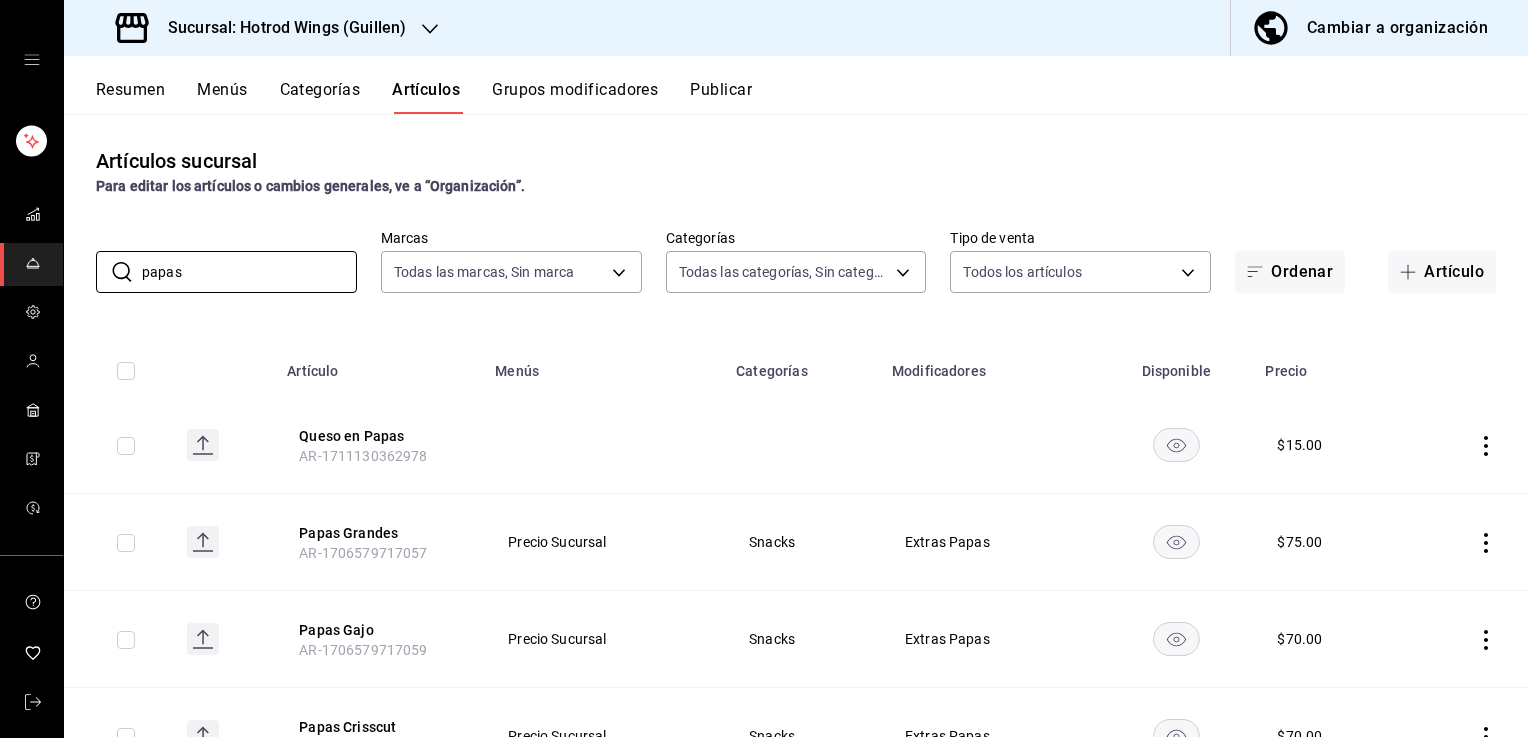 scroll, scrollTop: 190, scrollLeft: 0, axis: vertical 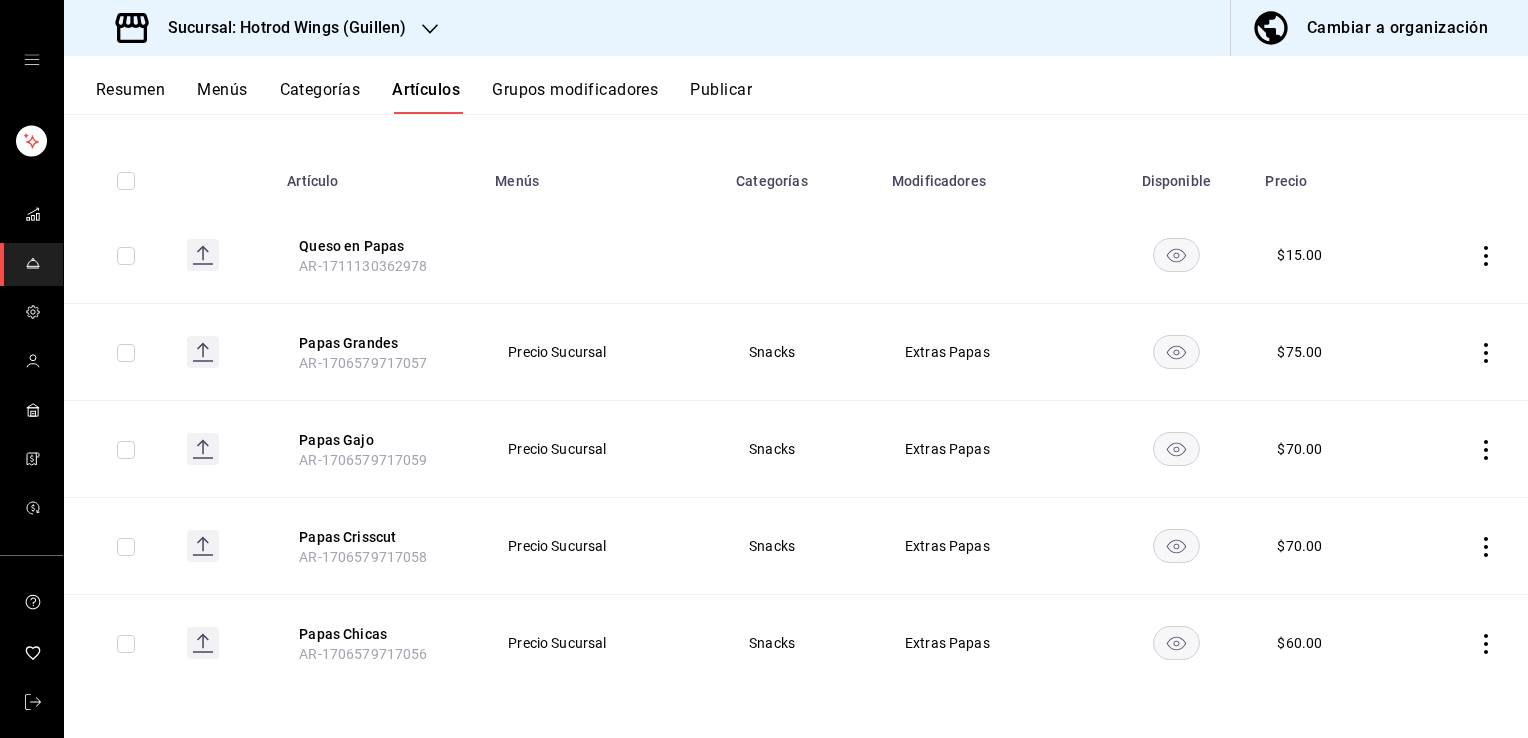 click on "Precio Sucursal" at bounding box center [603, 449] 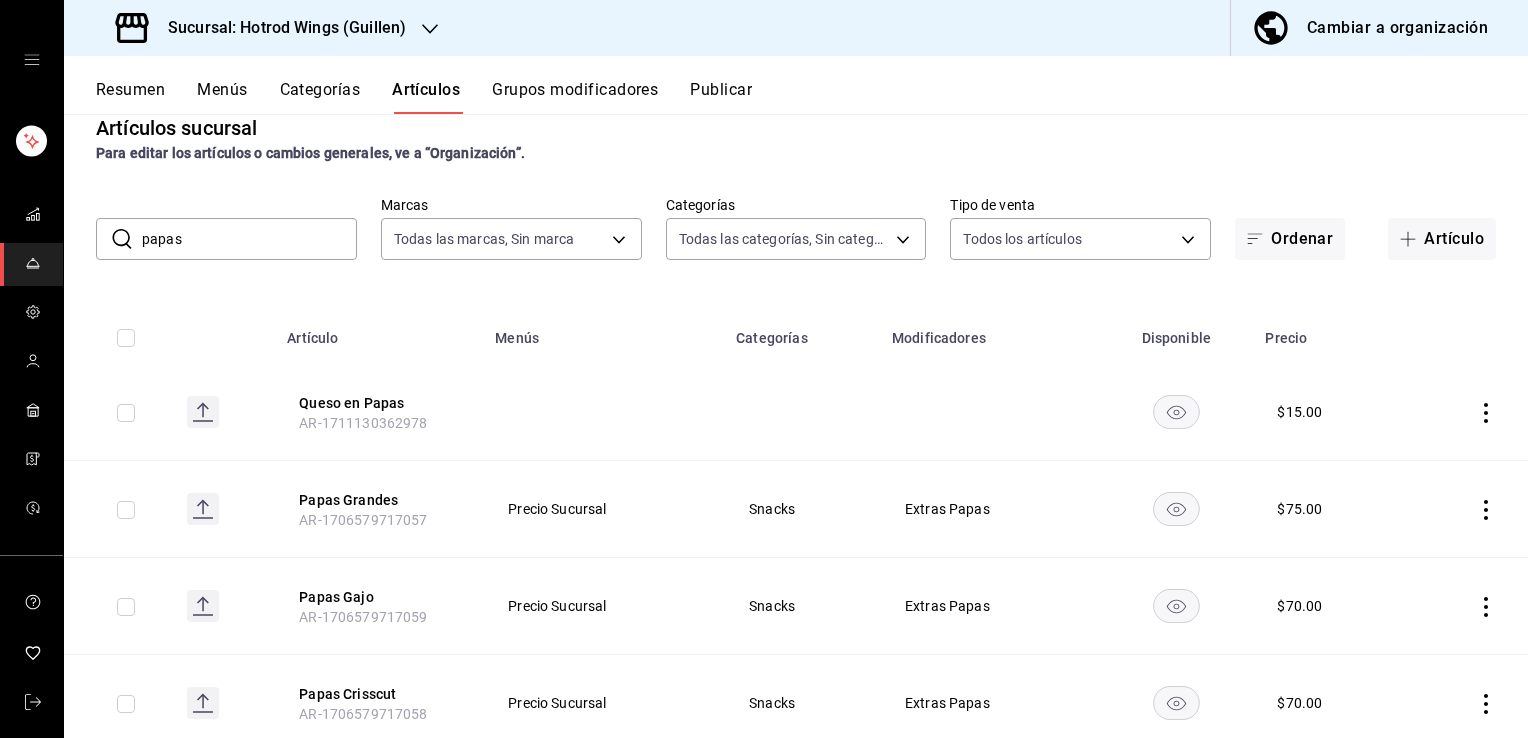 scroll, scrollTop: 32, scrollLeft: 0, axis: vertical 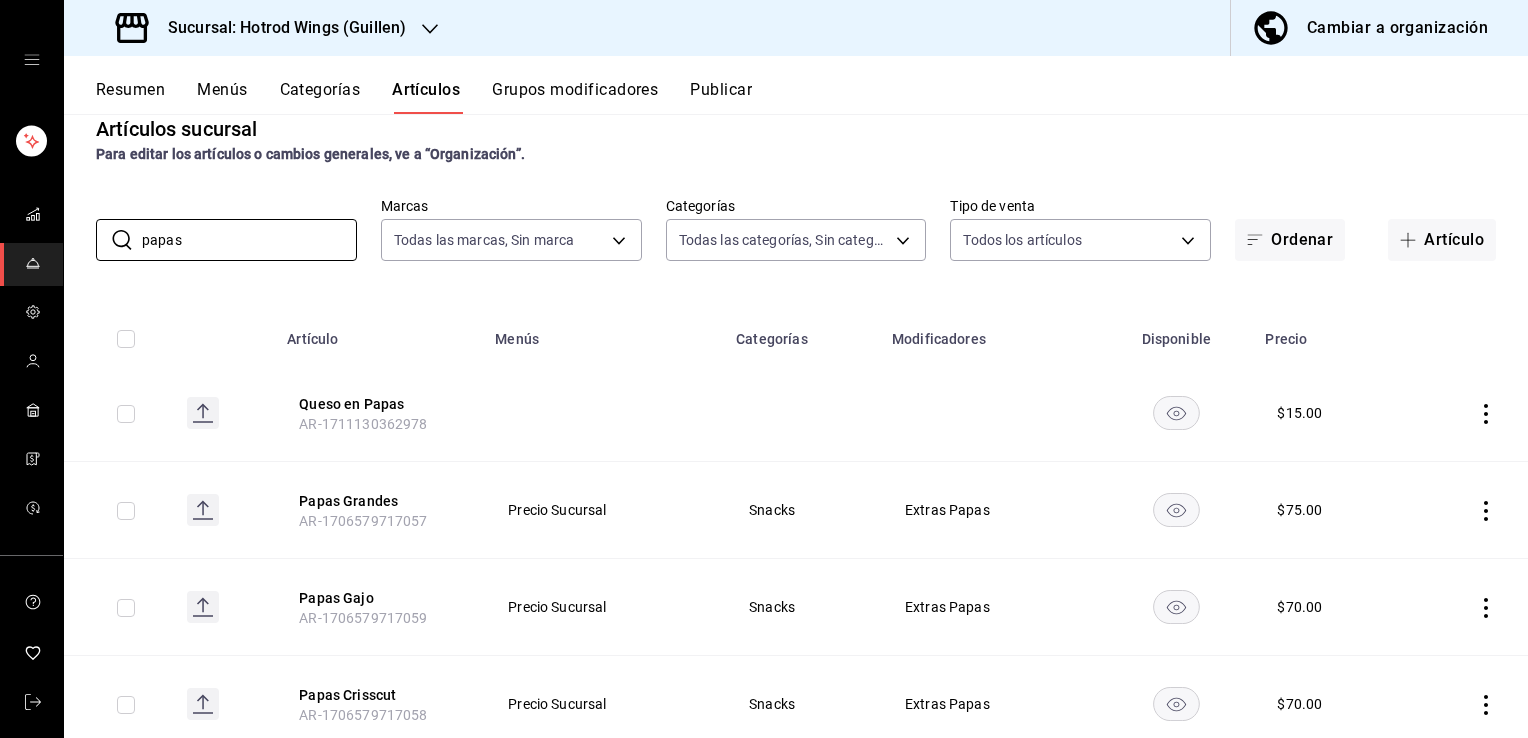 drag, startPoint x: 233, startPoint y: 221, endPoint x: 54, endPoint y: 244, distance: 180.4716 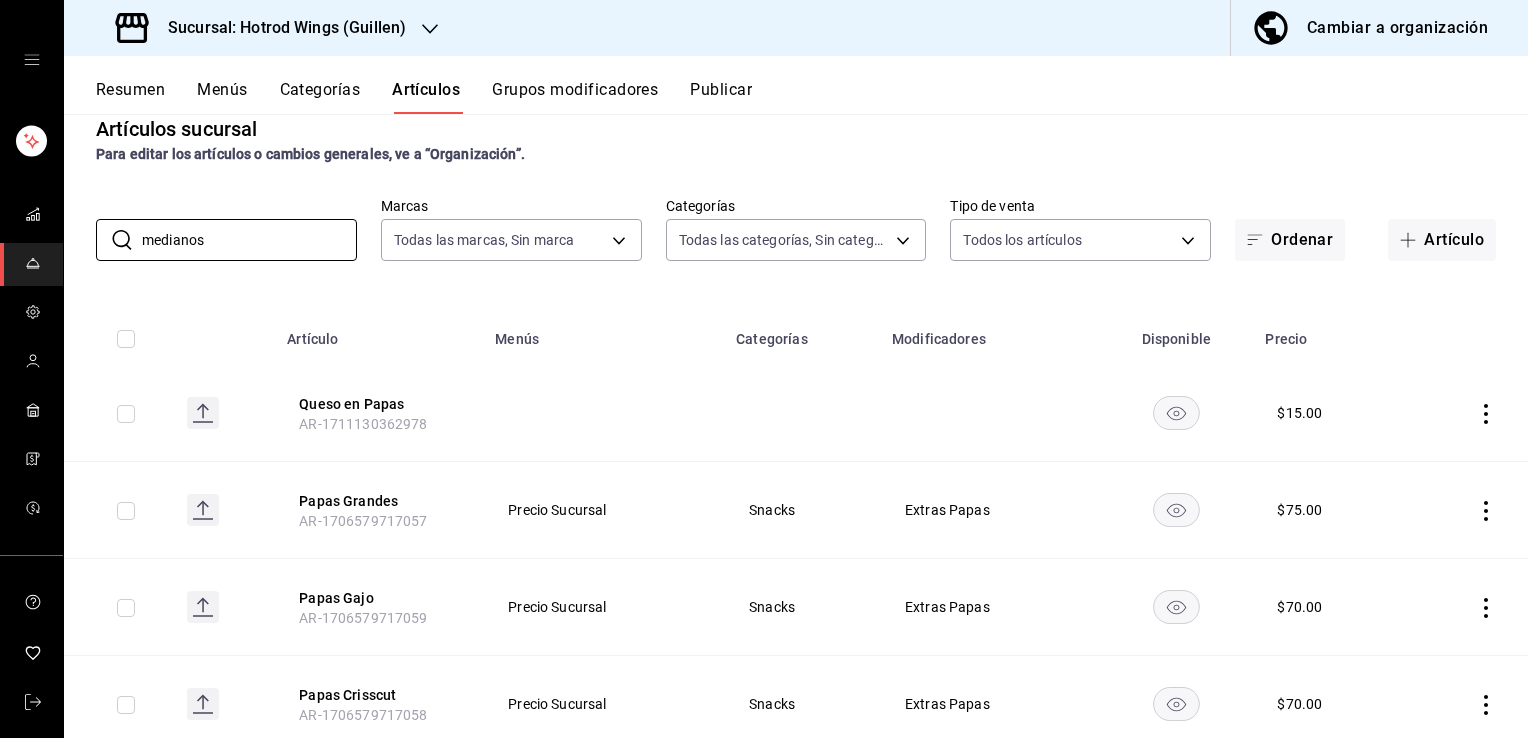 scroll, scrollTop: 0, scrollLeft: 0, axis: both 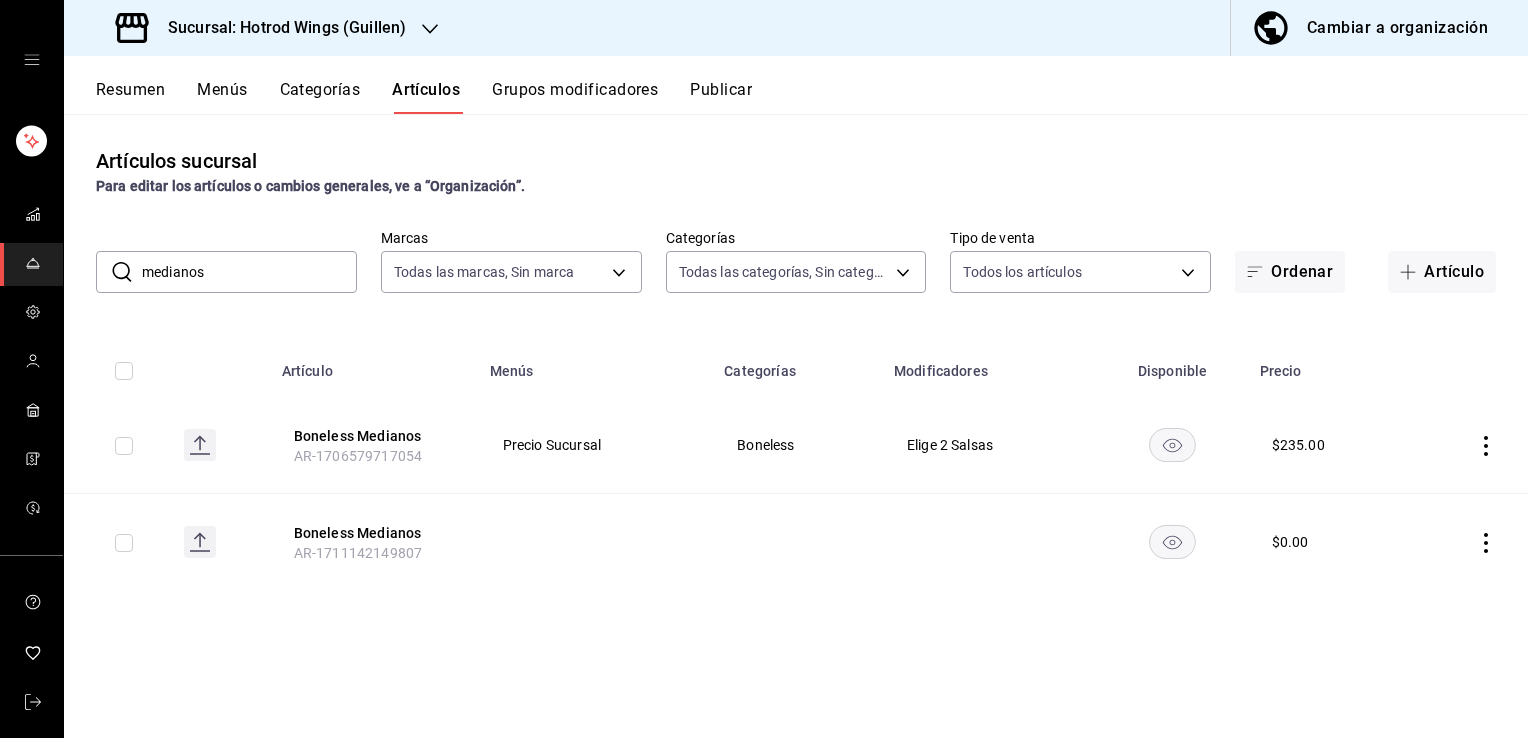 click 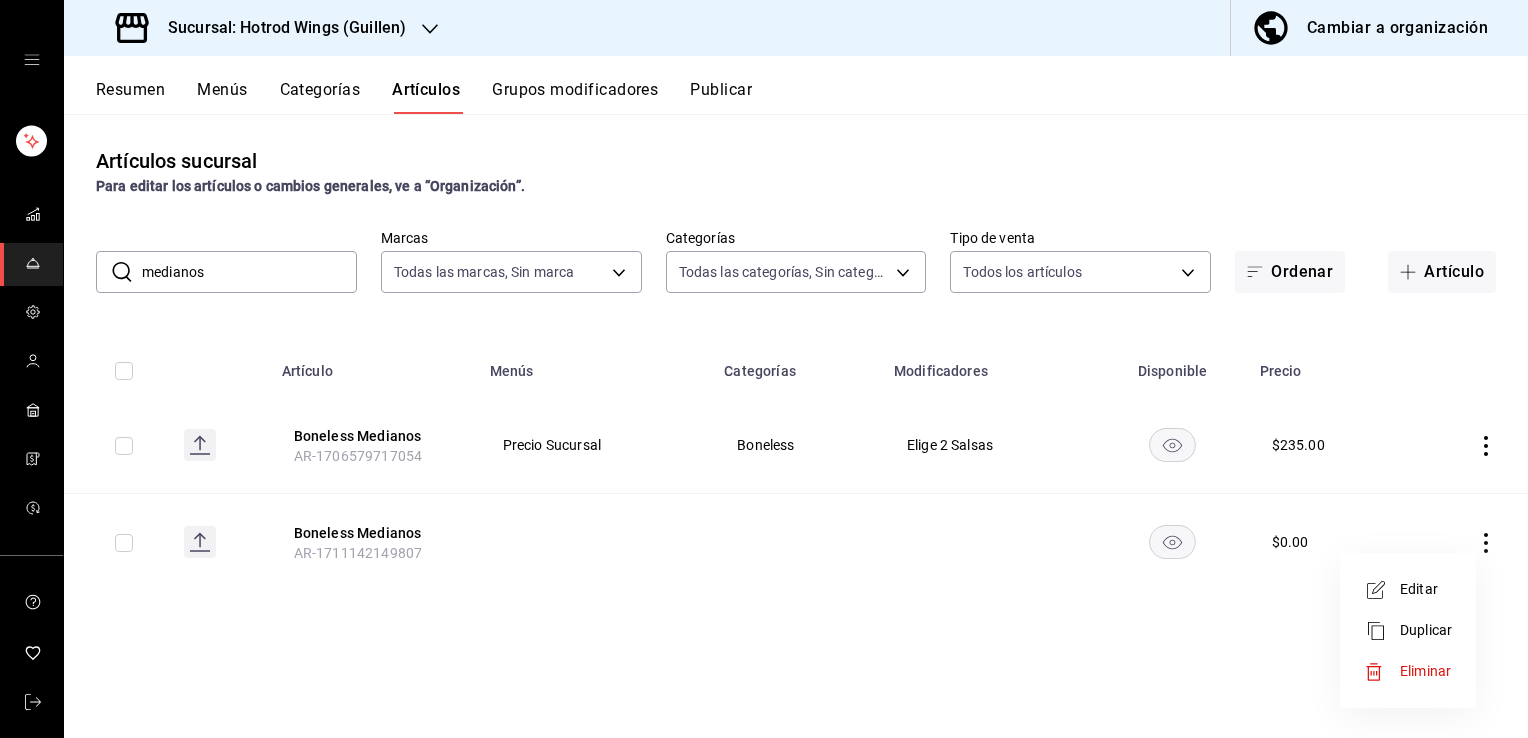 click on "Eliminar" at bounding box center (1425, 671) 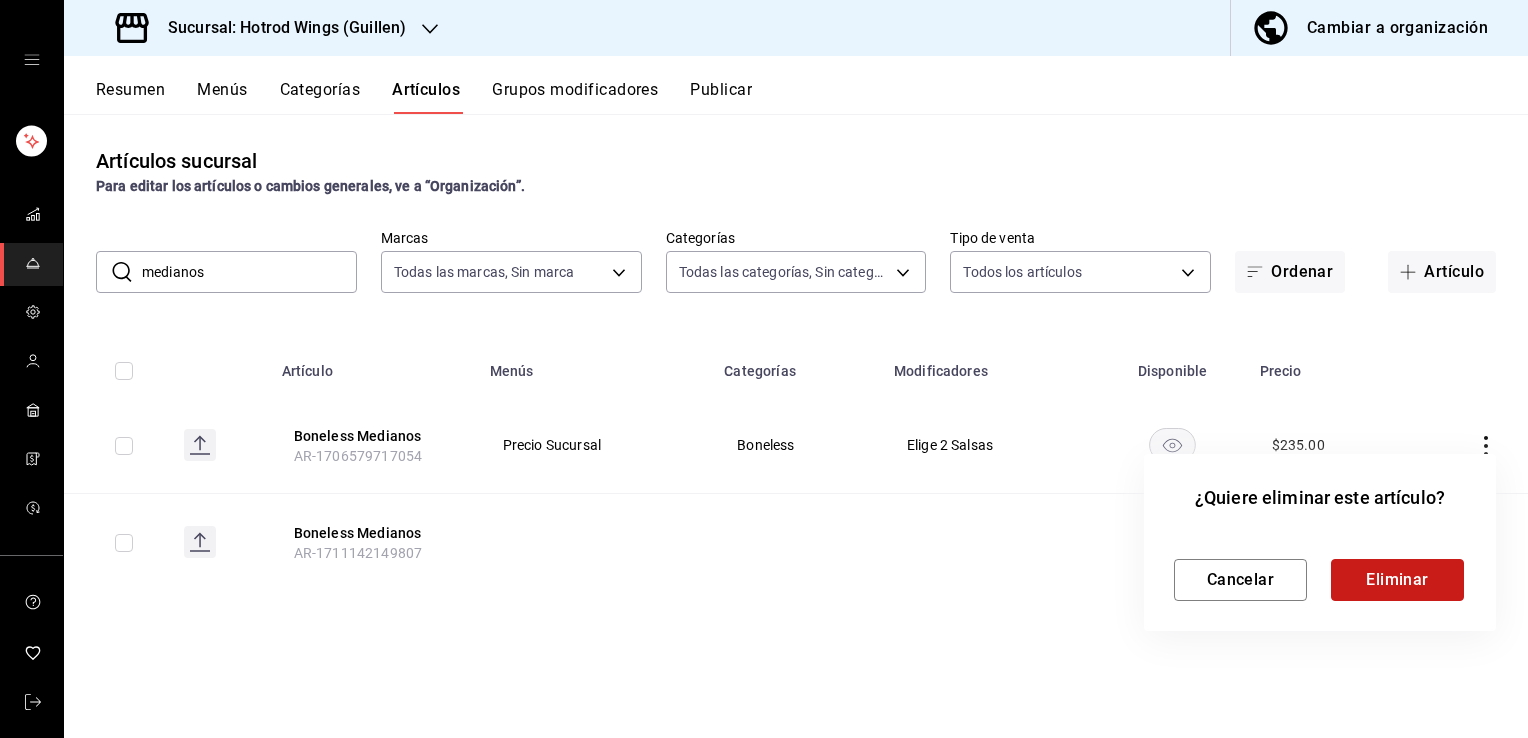 click on "Eliminar" at bounding box center (1397, 580) 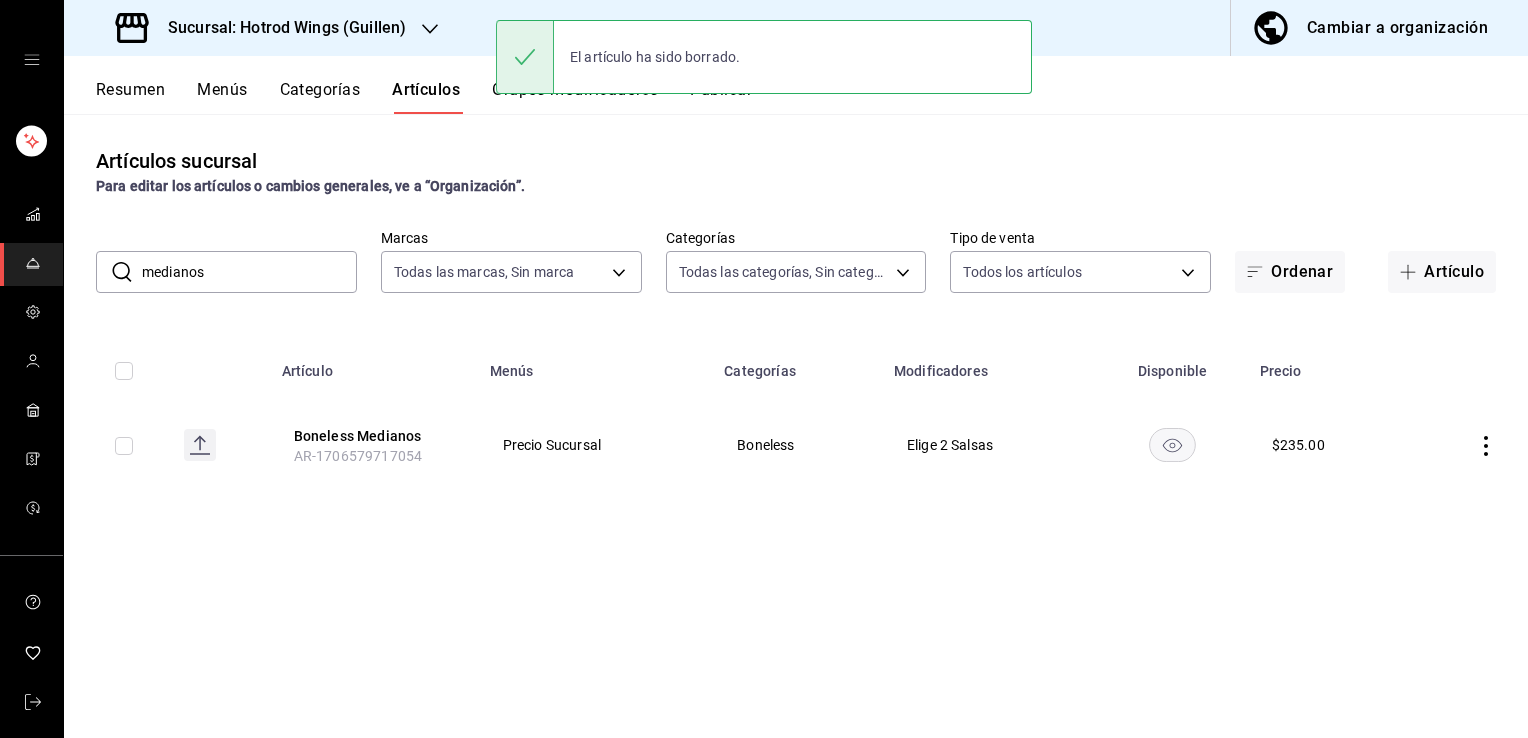 click on "medianos" at bounding box center (249, 272) 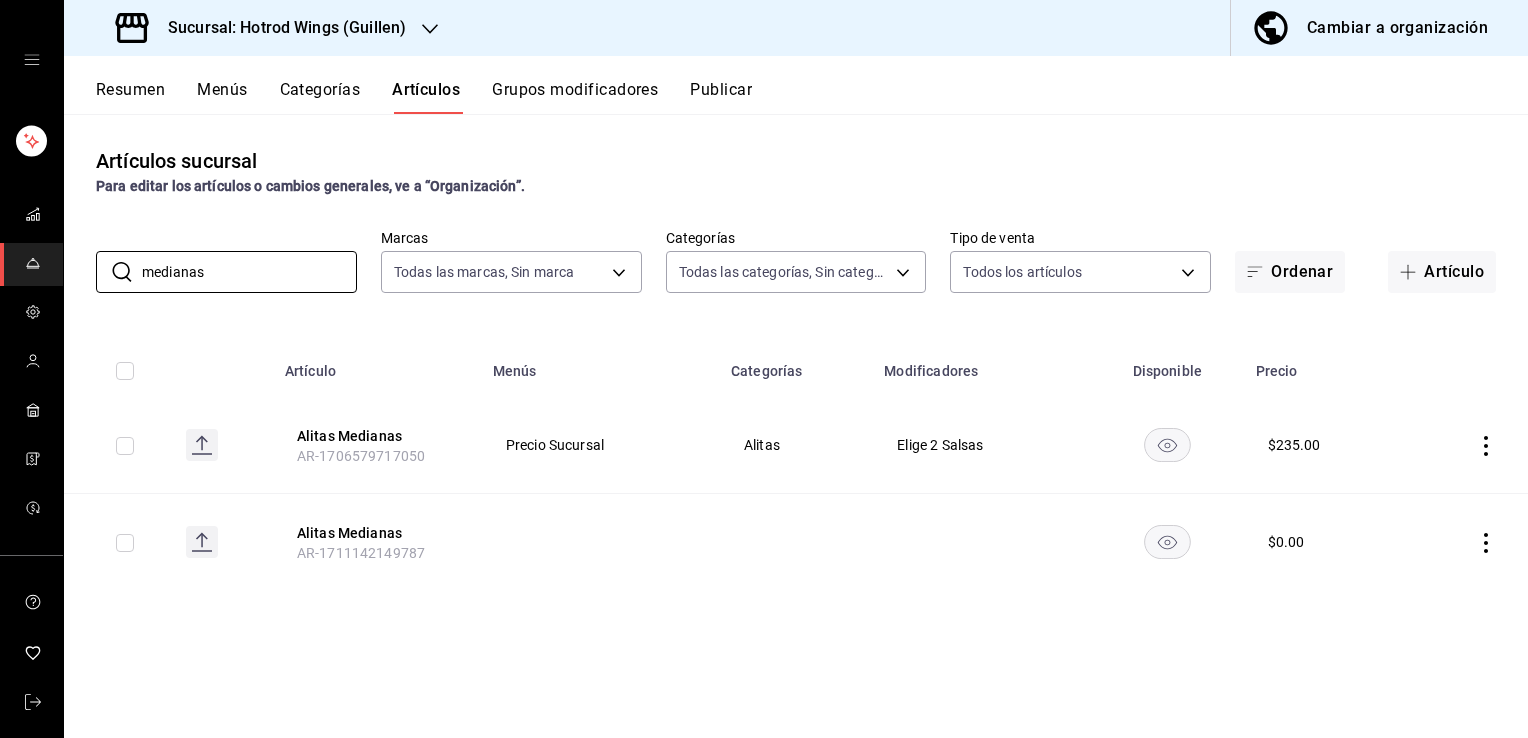 type on "medianas" 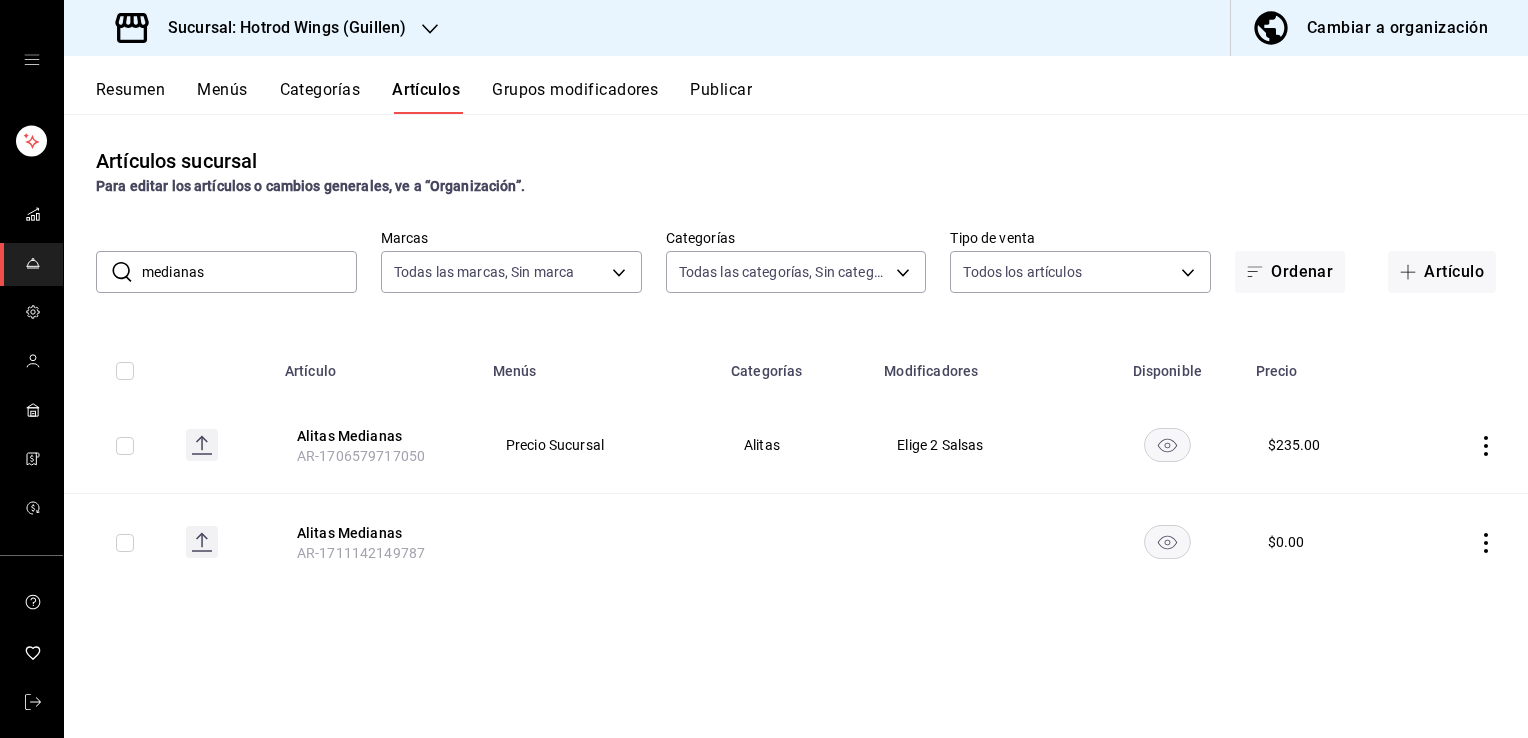 click 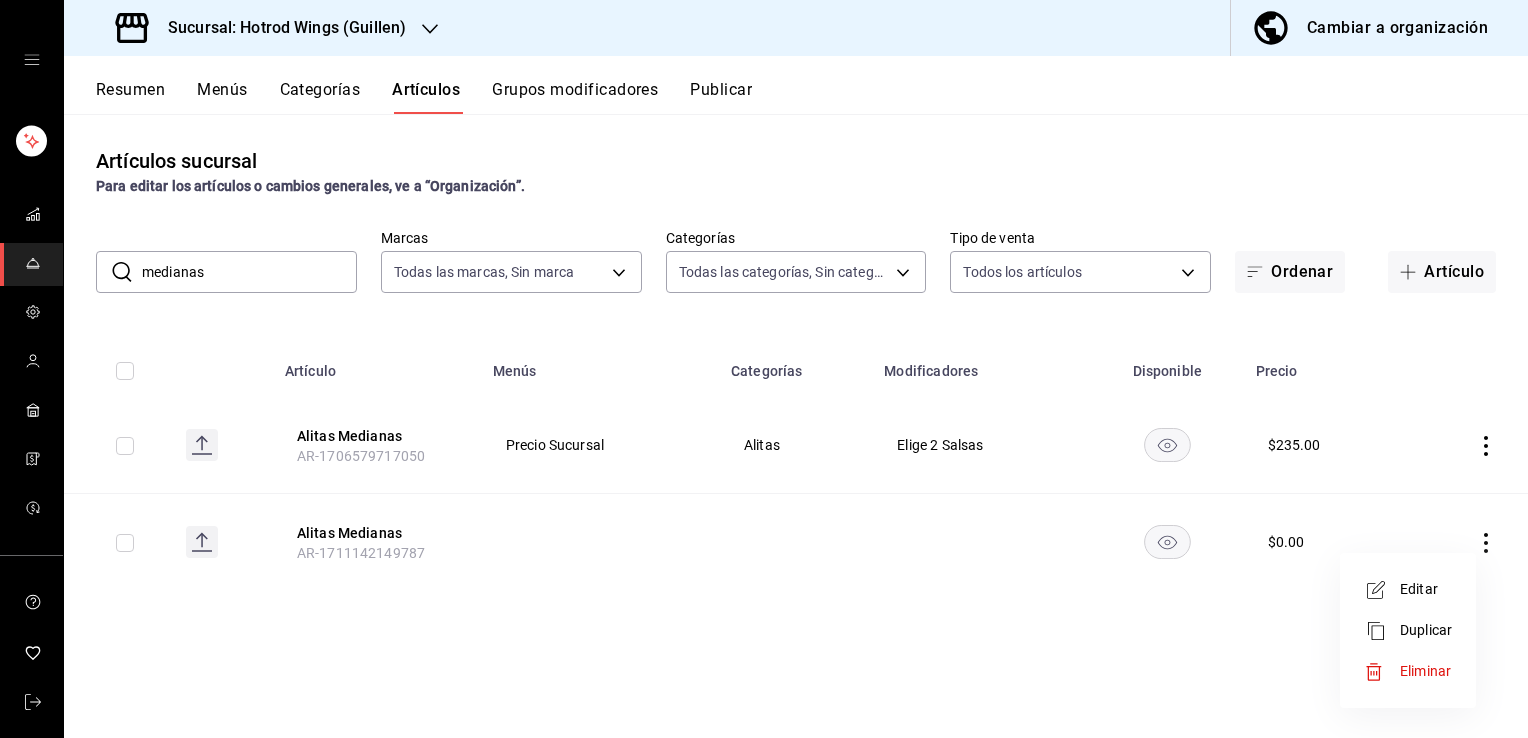 click on "Eliminar" at bounding box center [1425, 671] 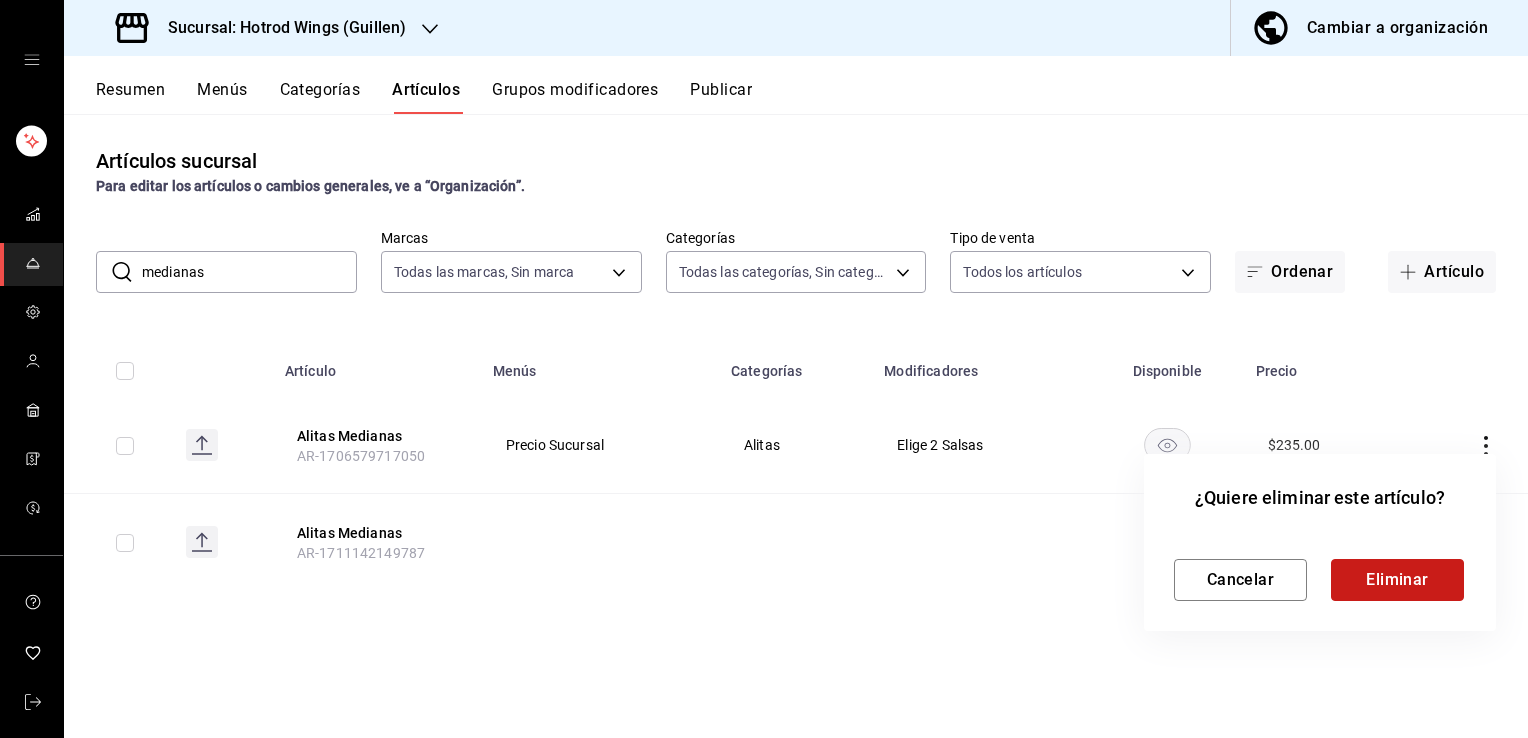 click on "Eliminar" at bounding box center [1397, 580] 